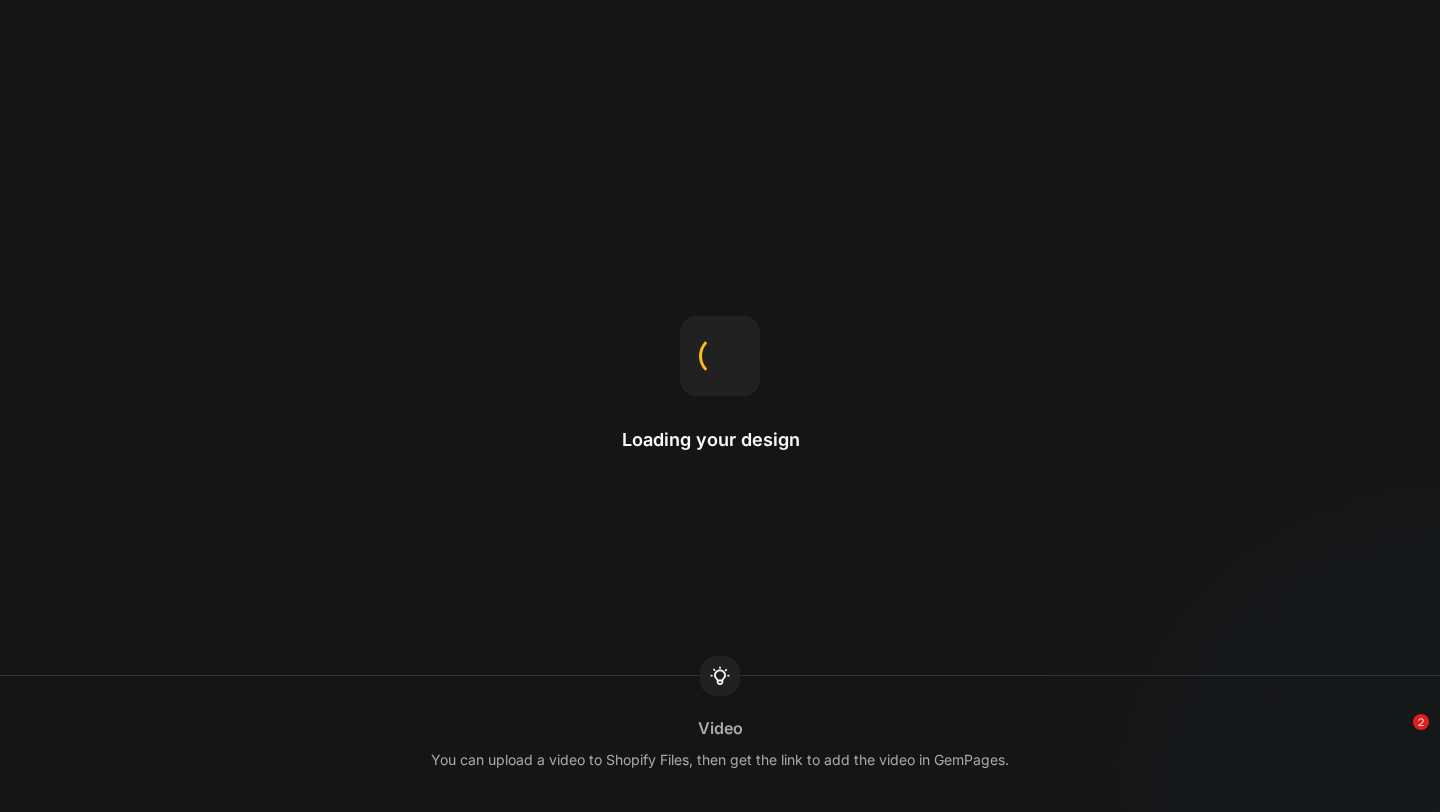 scroll, scrollTop: 0, scrollLeft: 0, axis: both 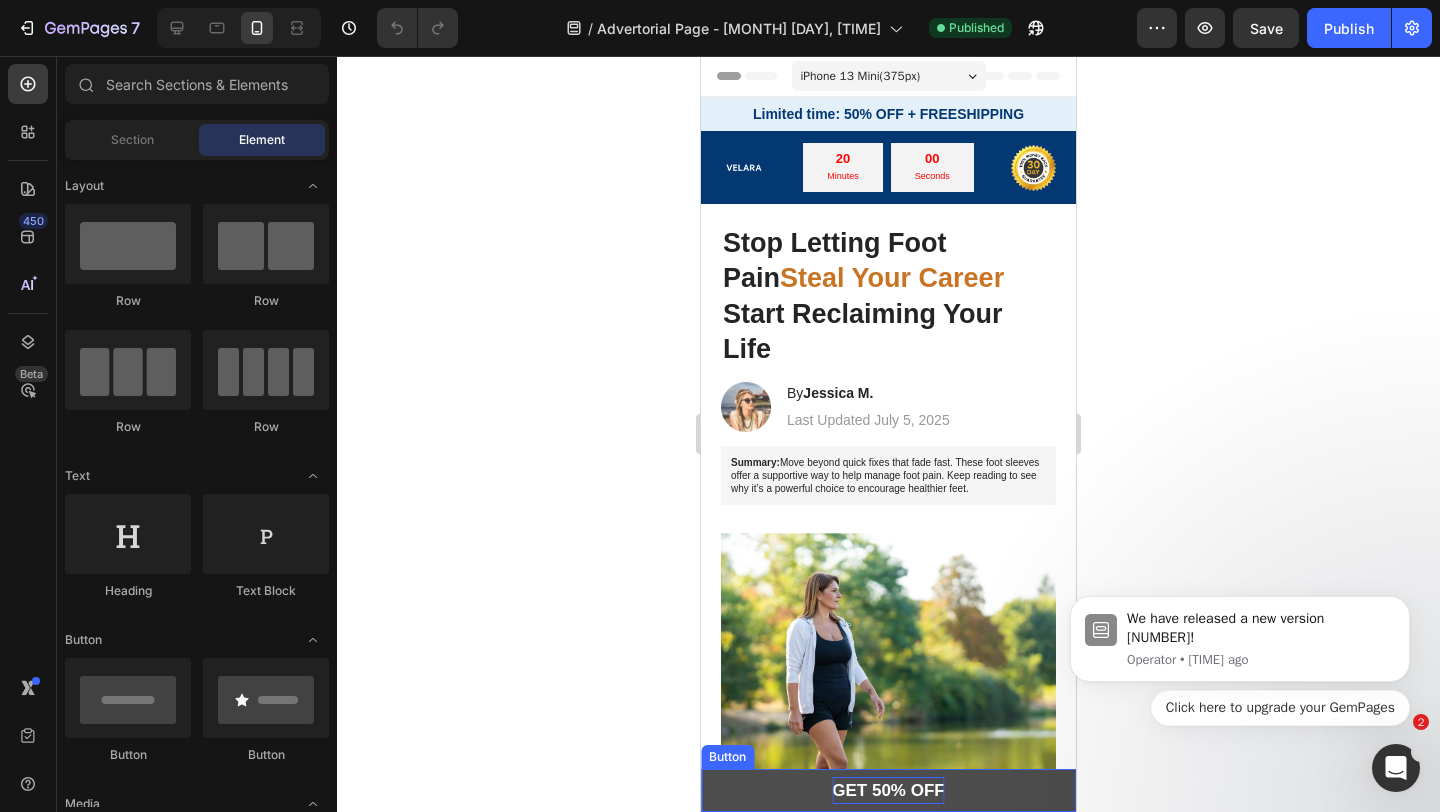 click on "GET 50% OFF" at bounding box center [888, 790] 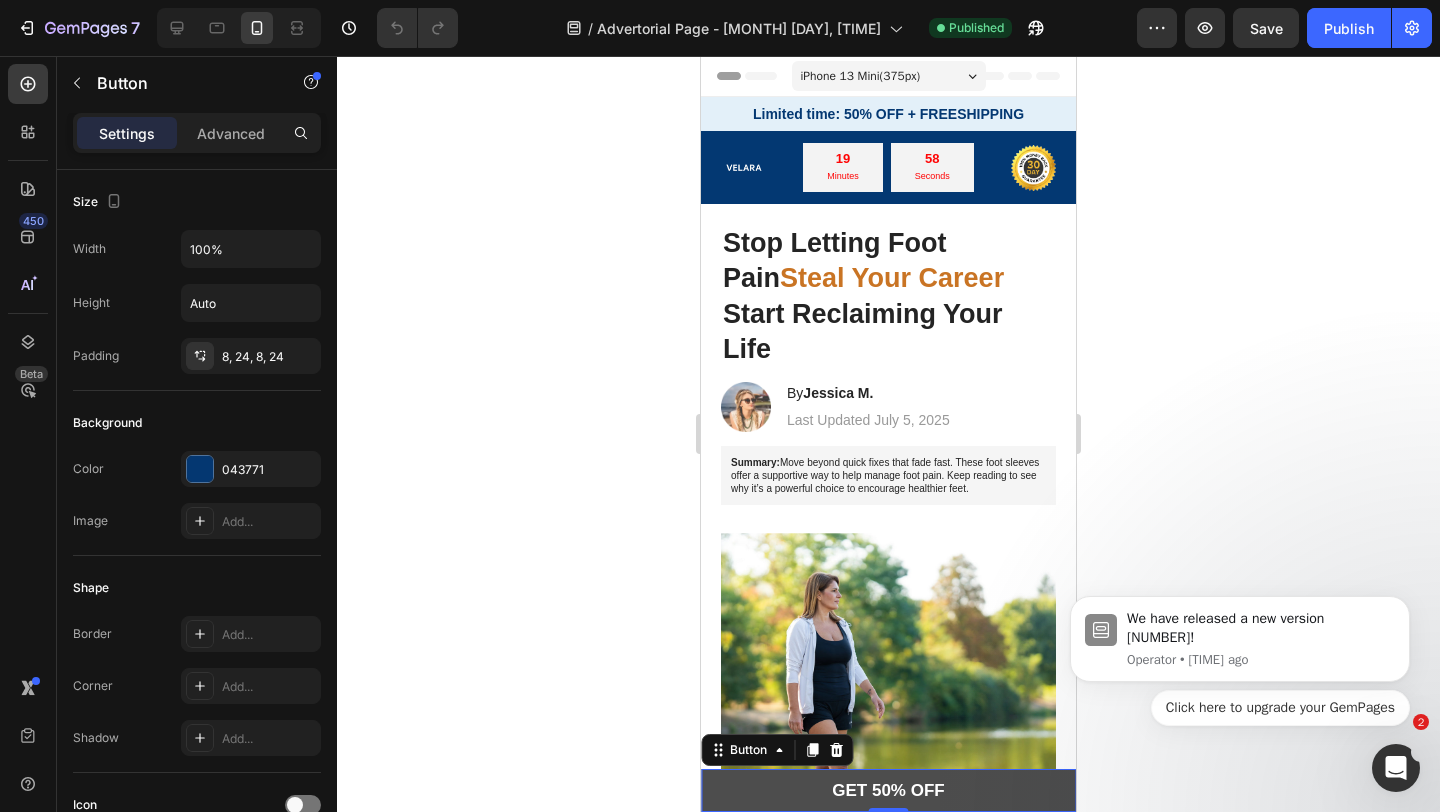 click on "GET 50% OFF" at bounding box center (888, 790) 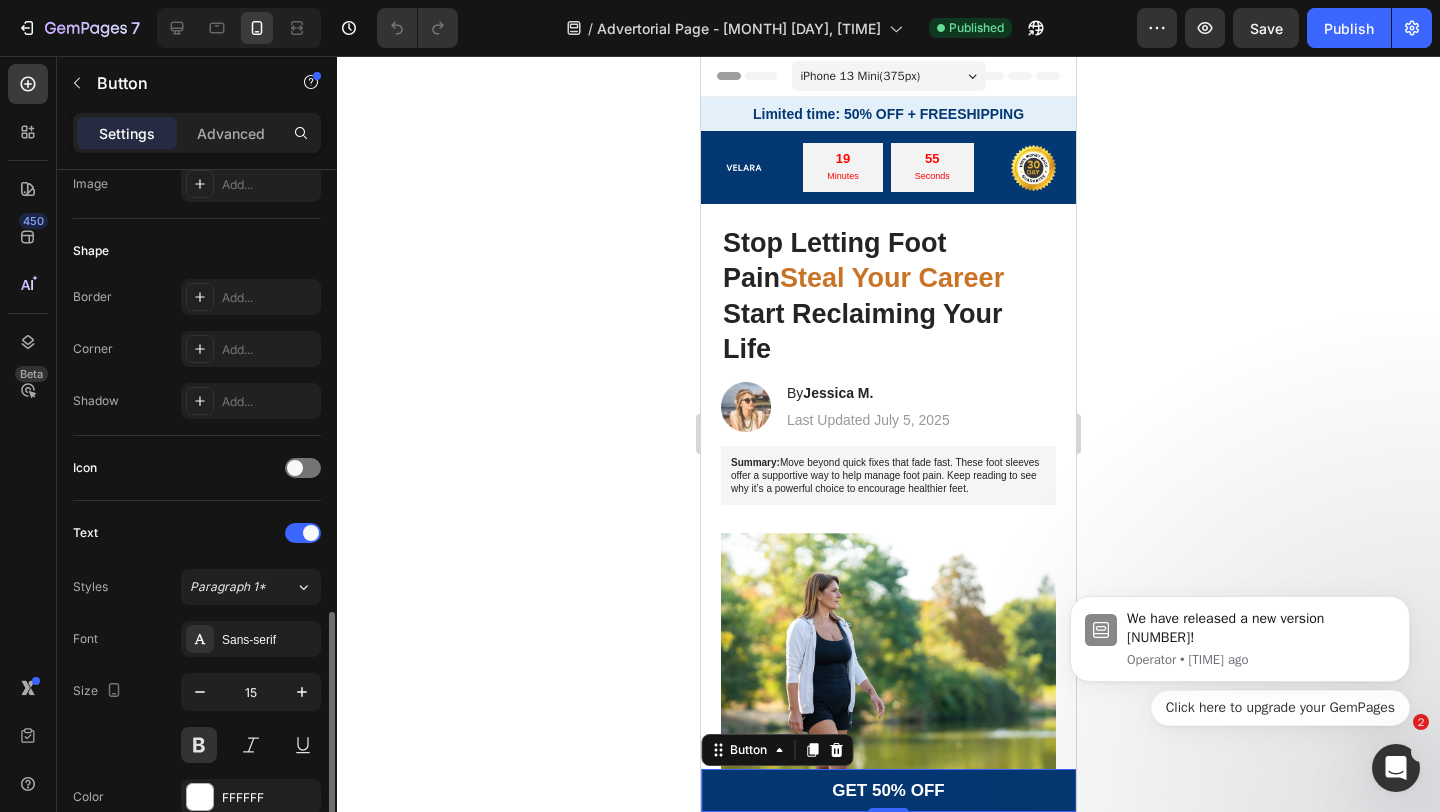 scroll, scrollTop: 0, scrollLeft: 0, axis: both 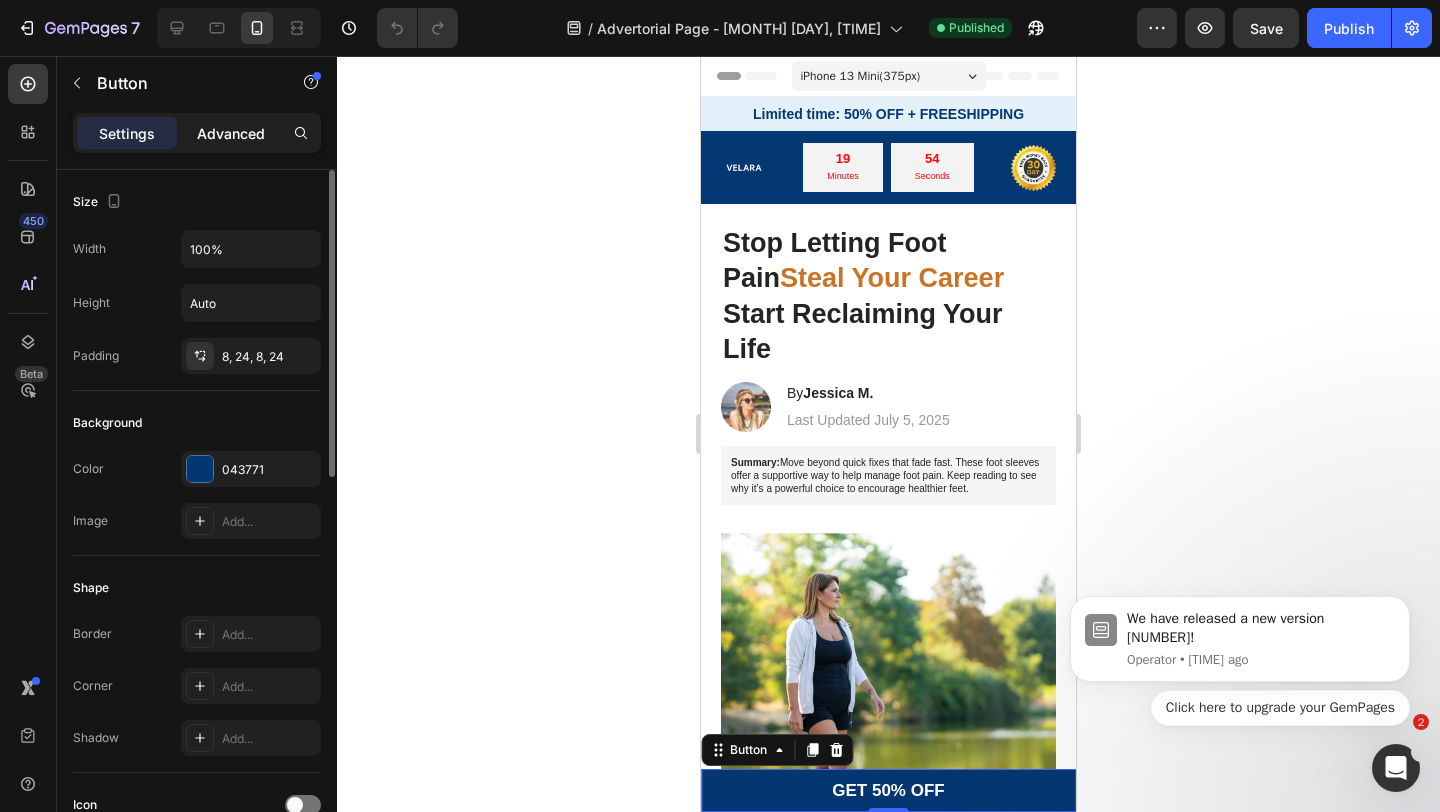 click on "Advanced" at bounding box center [231, 133] 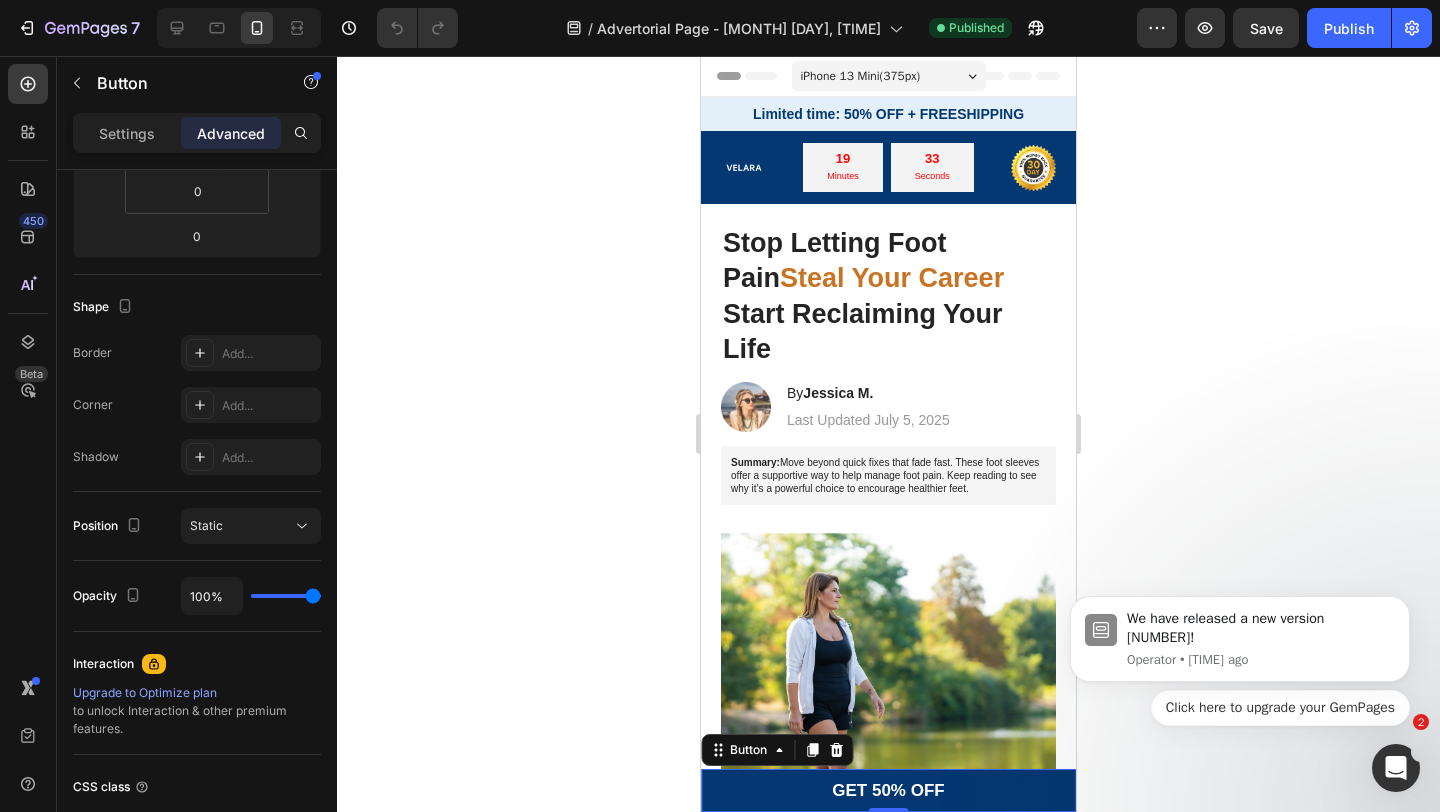 scroll, scrollTop: 0, scrollLeft: 0, axis: both 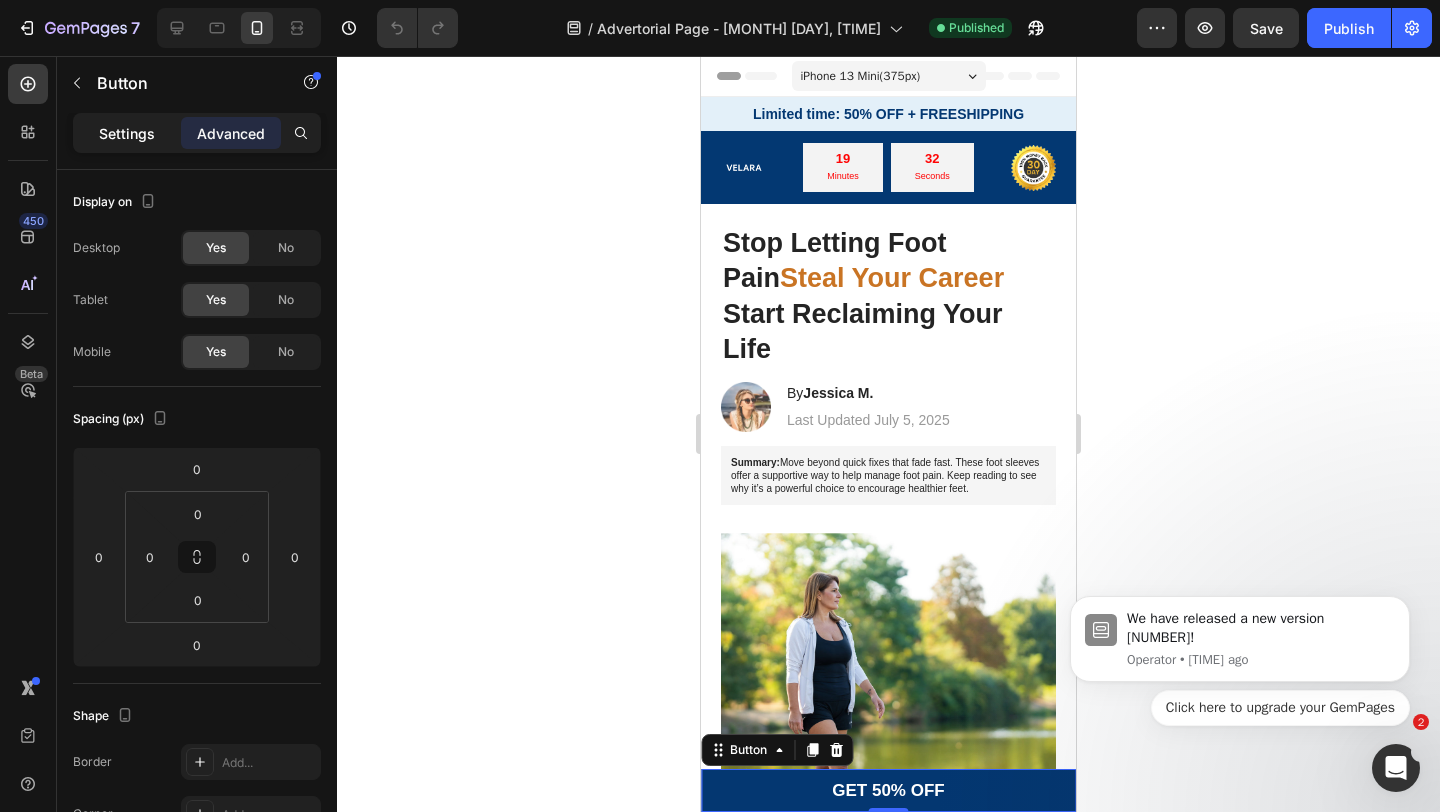 click on "Settings" at bounding box center (127, 133) 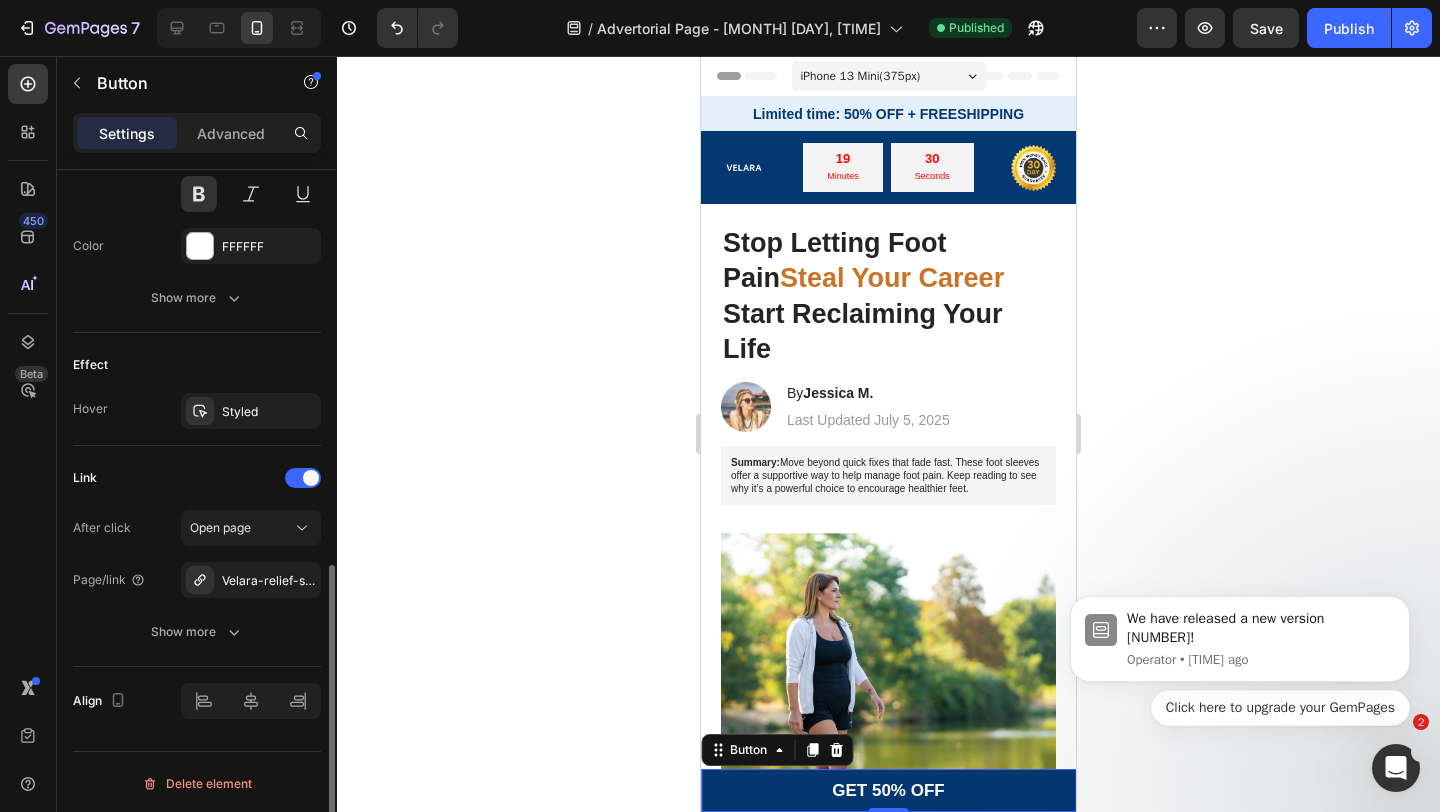 scroll, scrollTop: 891, scrollLeft: 0, axis: vertical 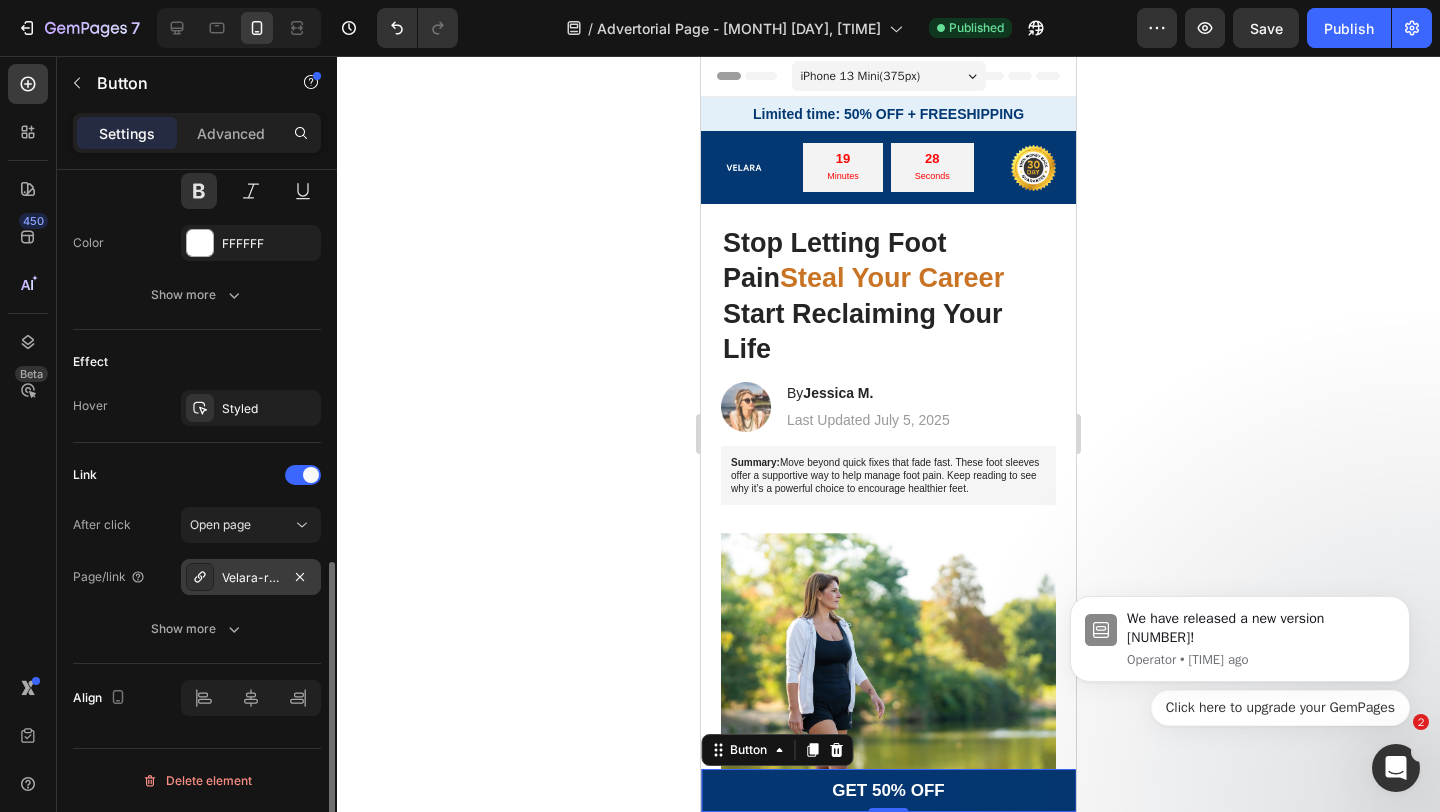 click on "Velara-relief-sleeve%E2%84%A2" at bounding box center (251, 578) 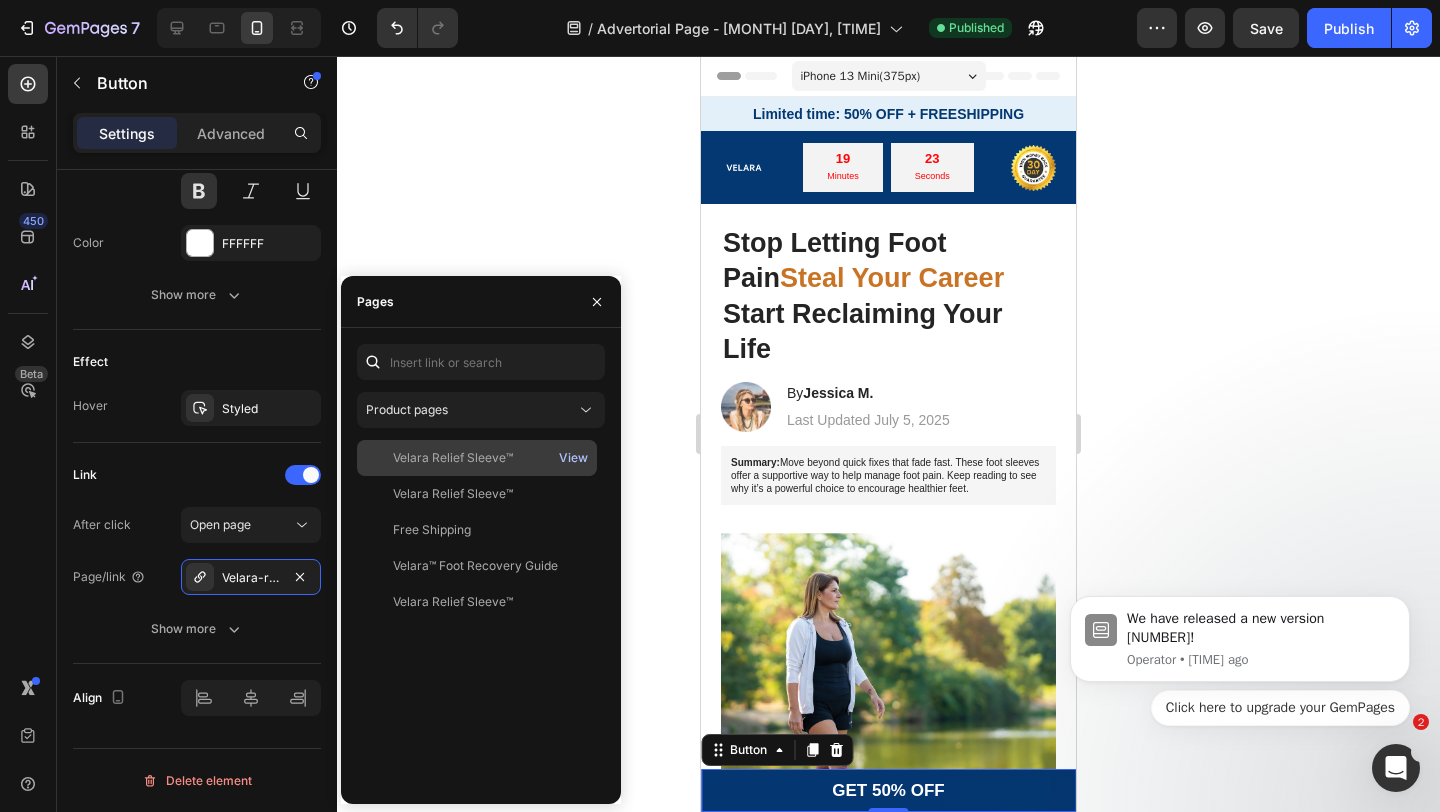 click on "View" at bounding box center [573, 458] 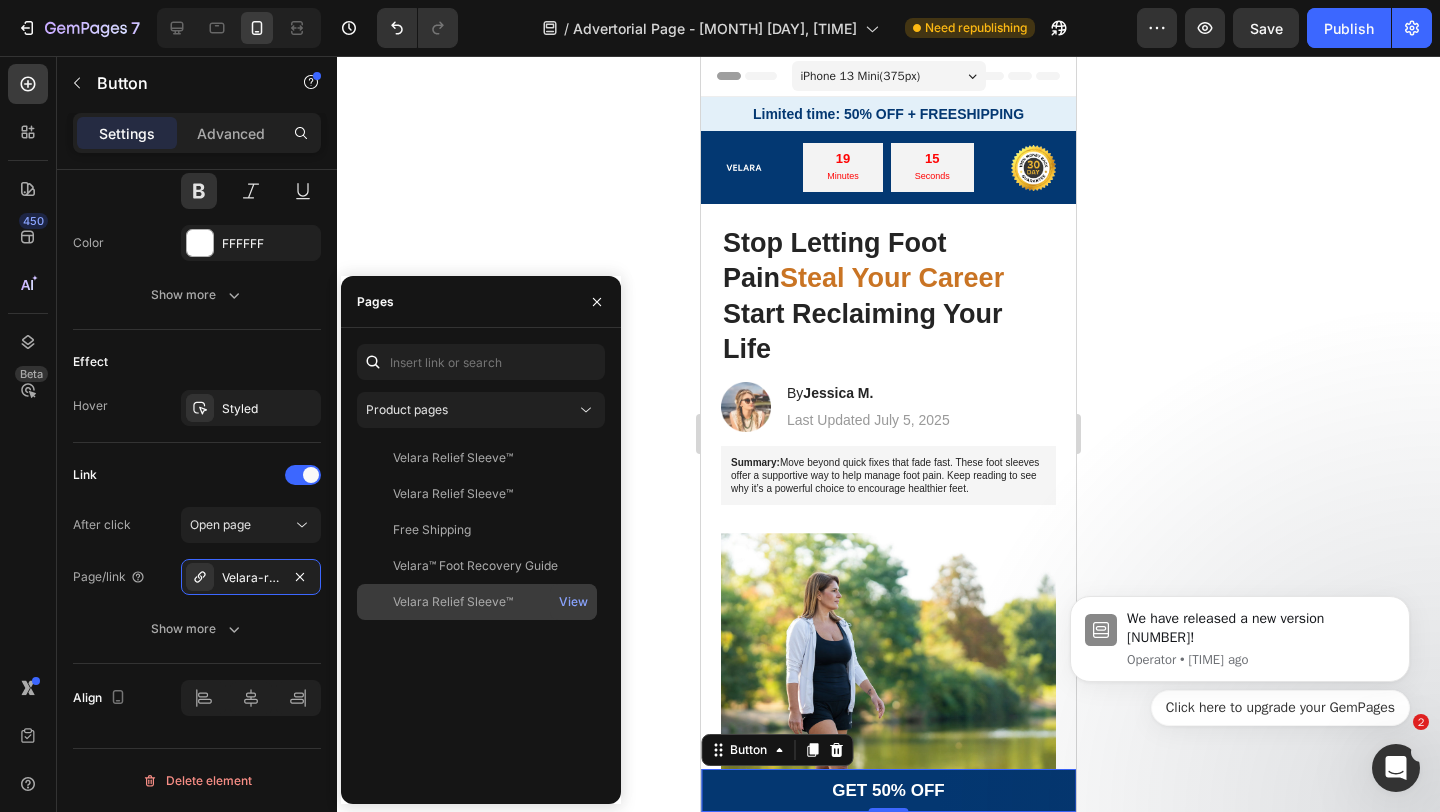 click on "Velara Relief Sleeve™" 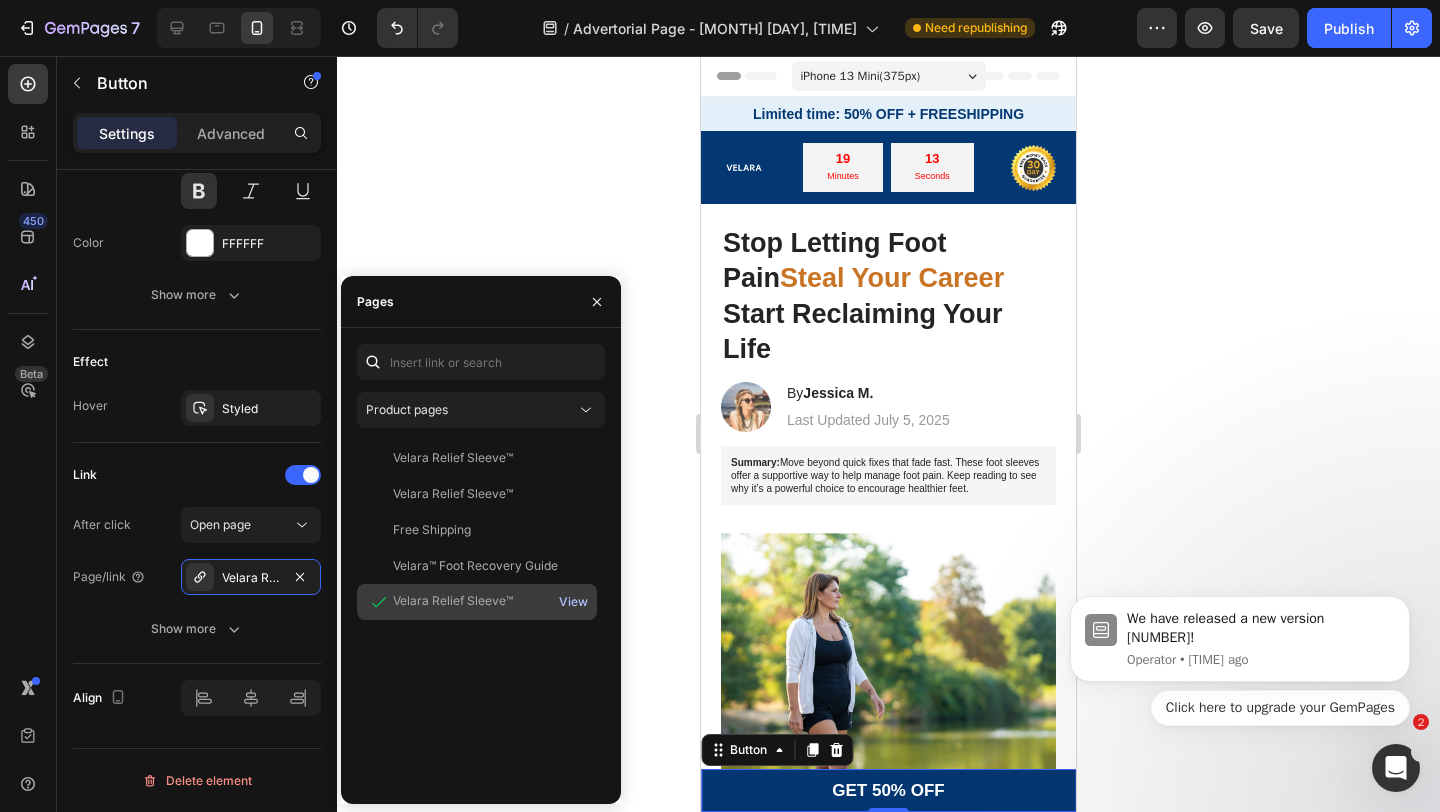 click on "View" at bounding box center [573, 602] 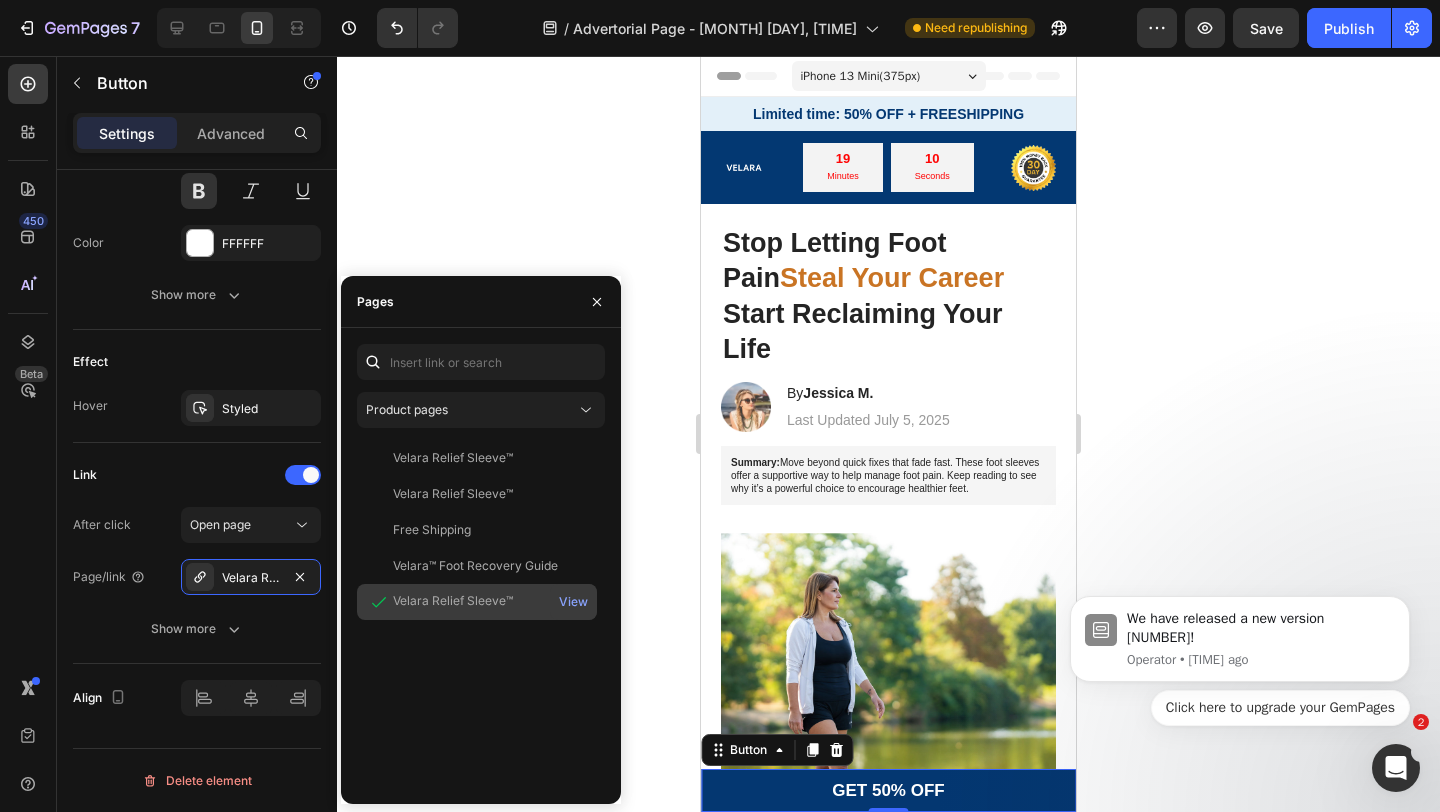 click on "Velara Relief Sleeve™" 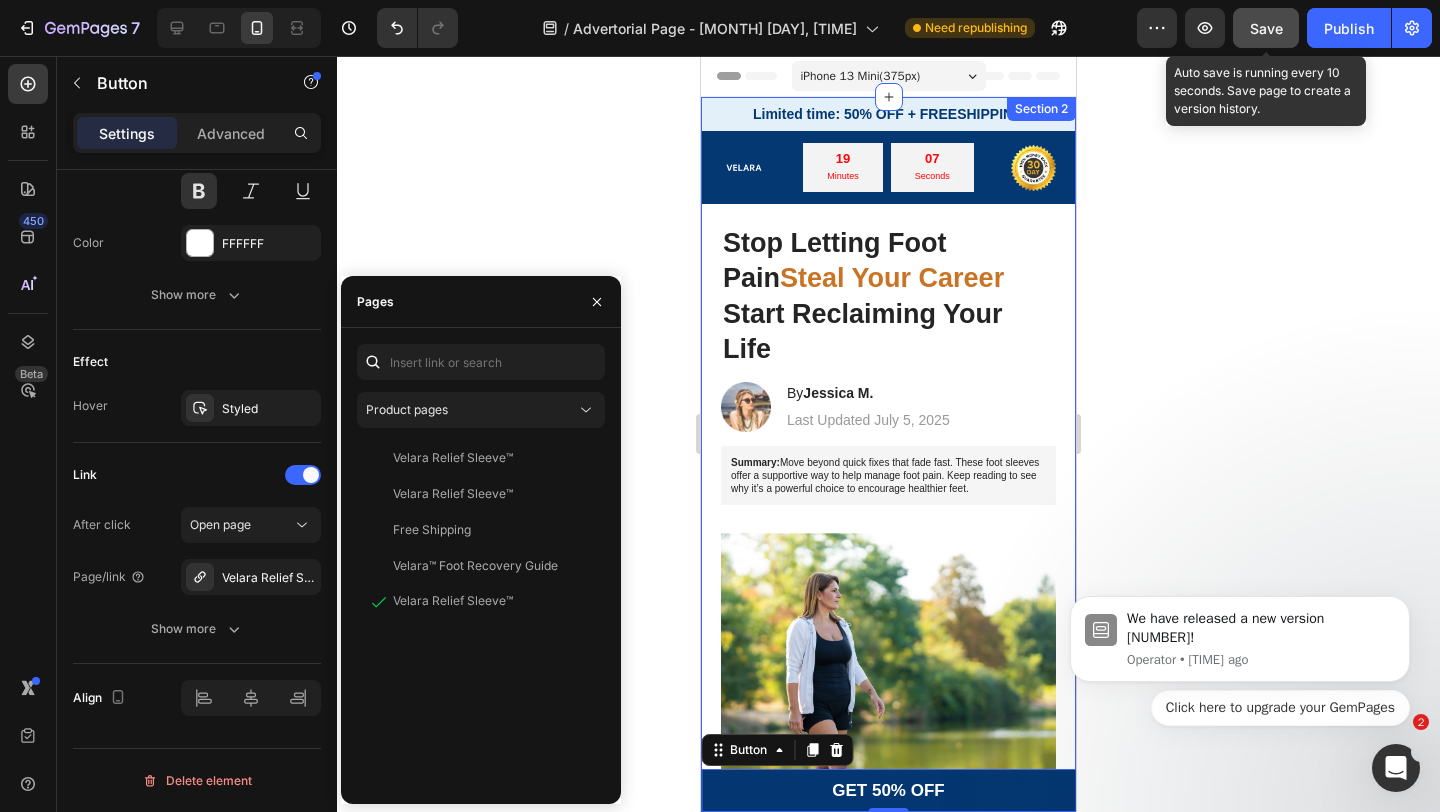 click on "Save" at bounding box center [1266, 28] 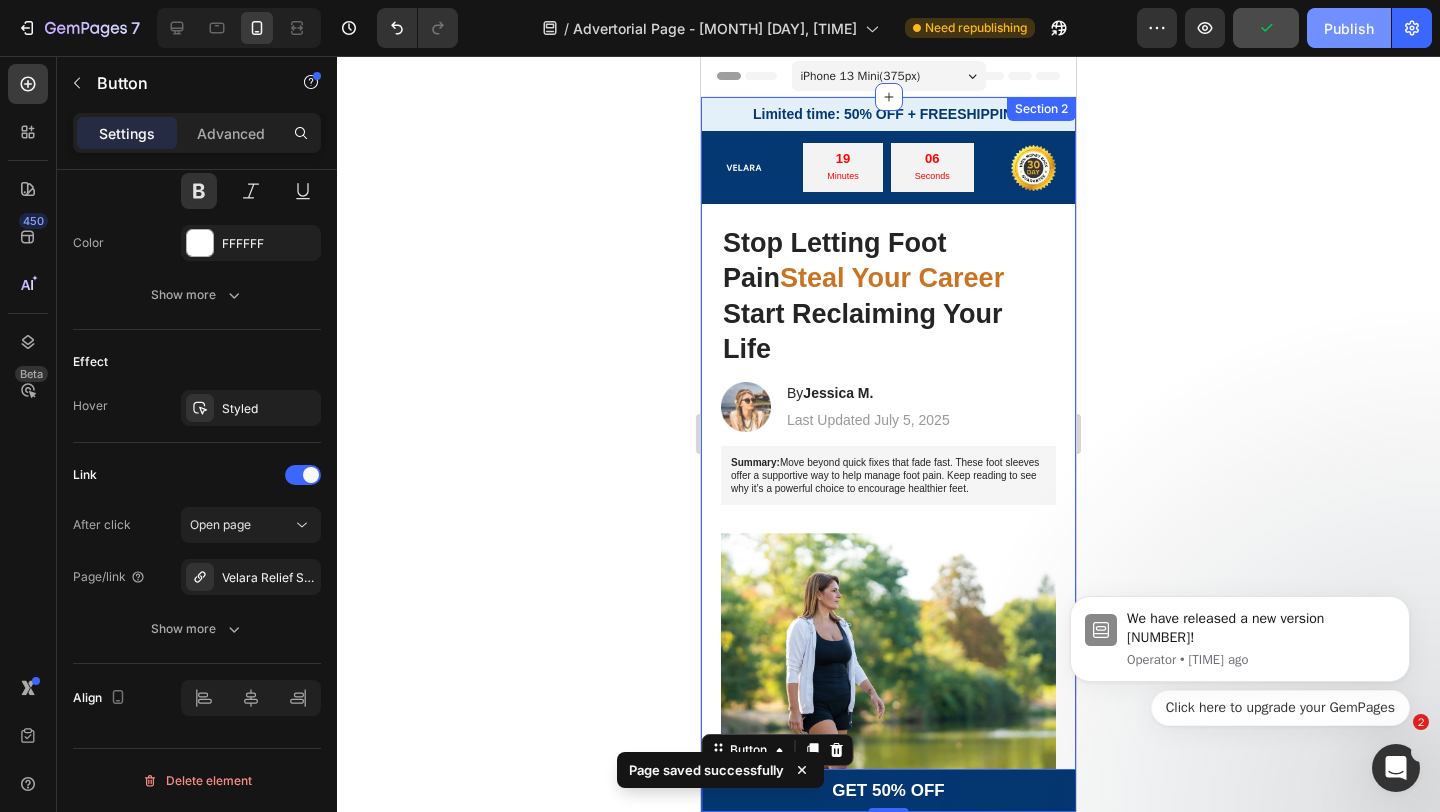 click on "Publish" at bounding box center (1349, 28) 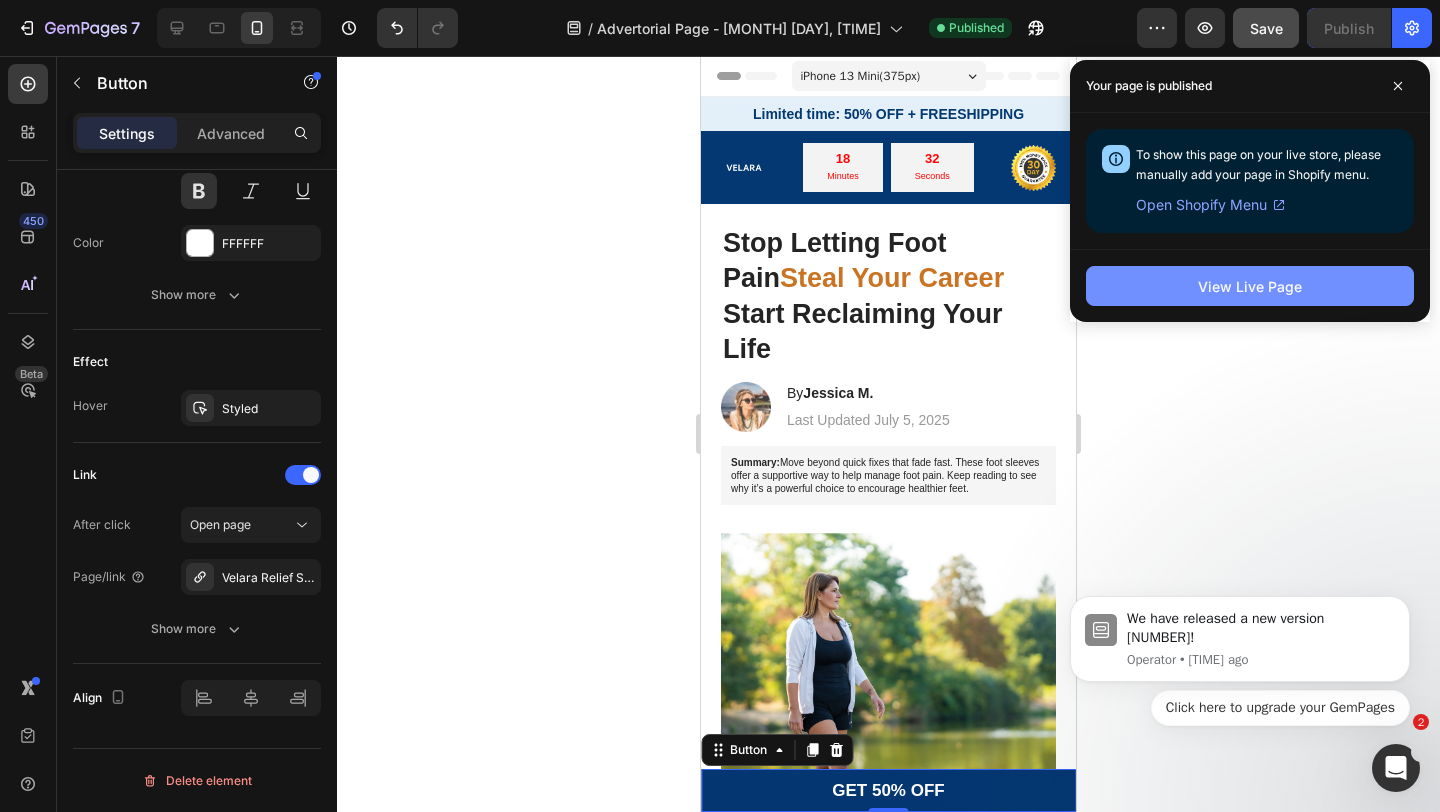 click on "View Live Page" at bounding box center [1250, 286] 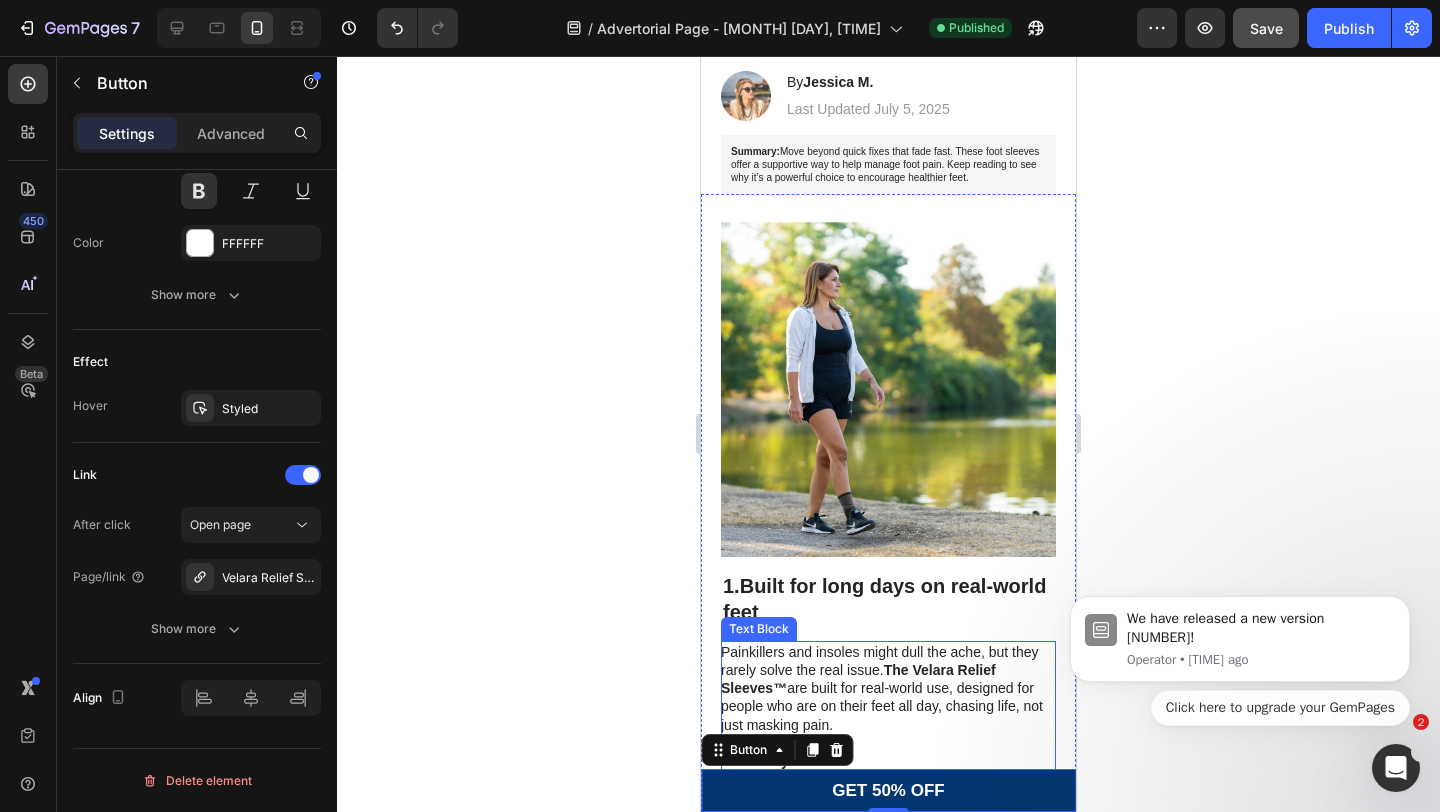 scroll, scrollTop: 325, scrollLeft: 0, axis: vertical 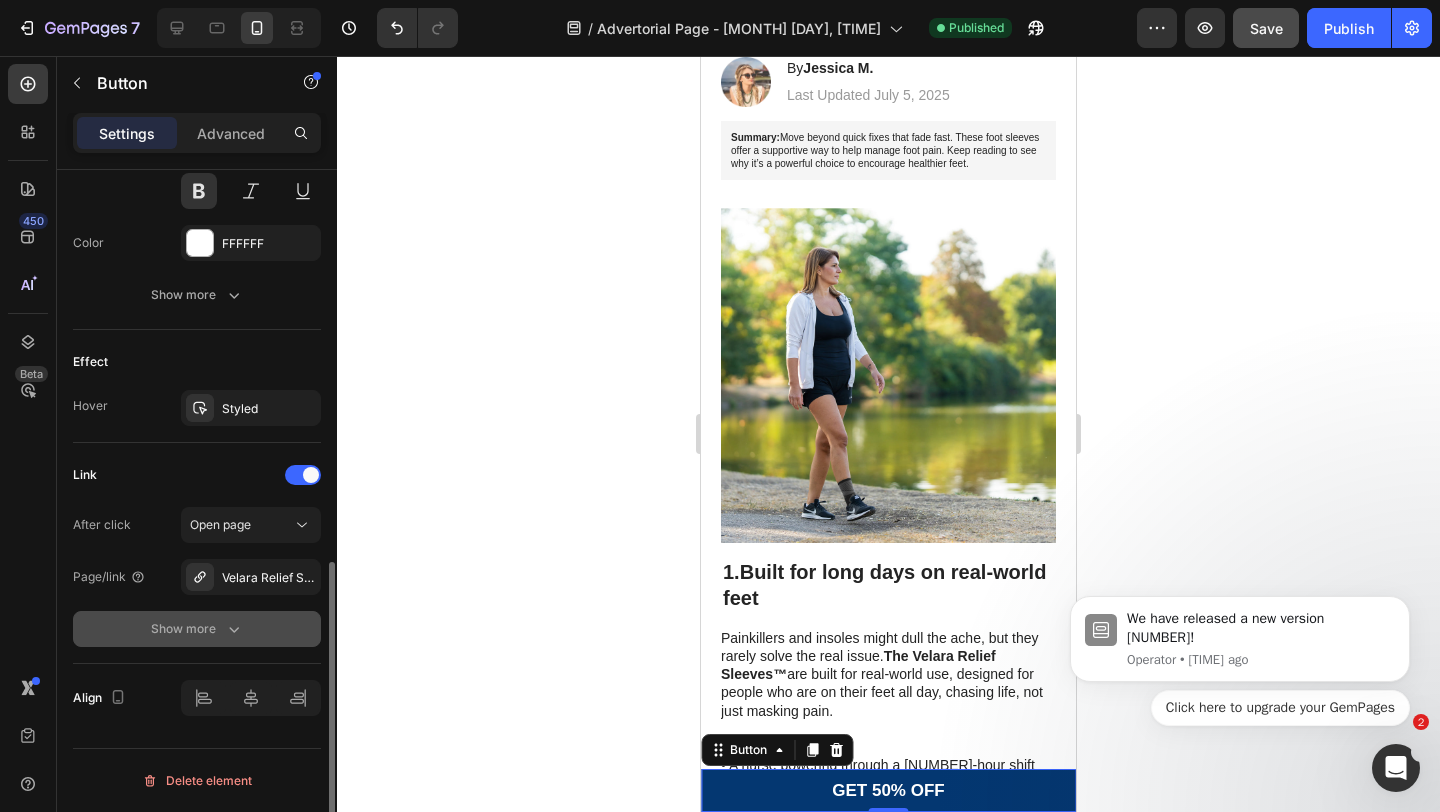 click on "Show more" at bounding box center [197, 629] 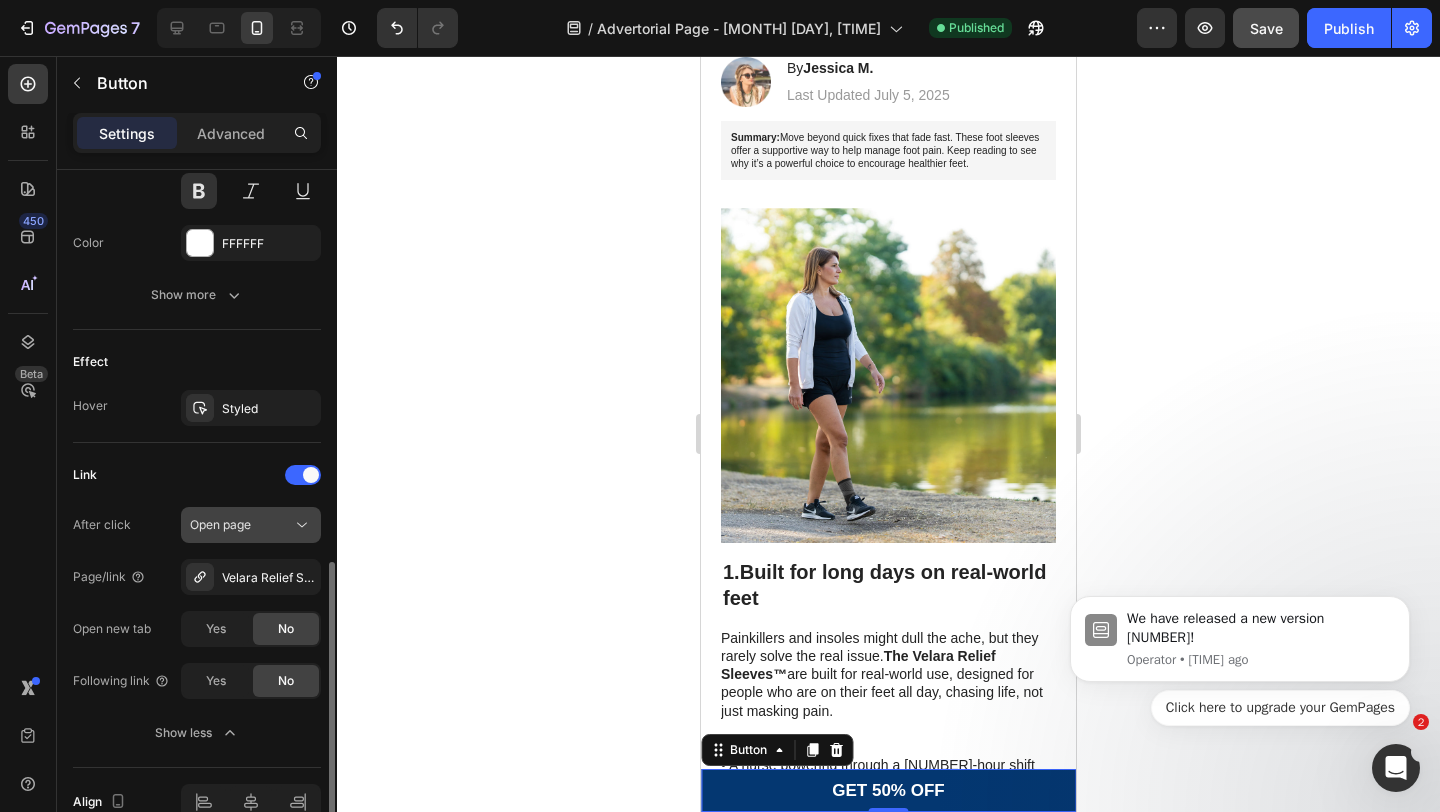 click on "Open page" at bounding box center (241, 525) 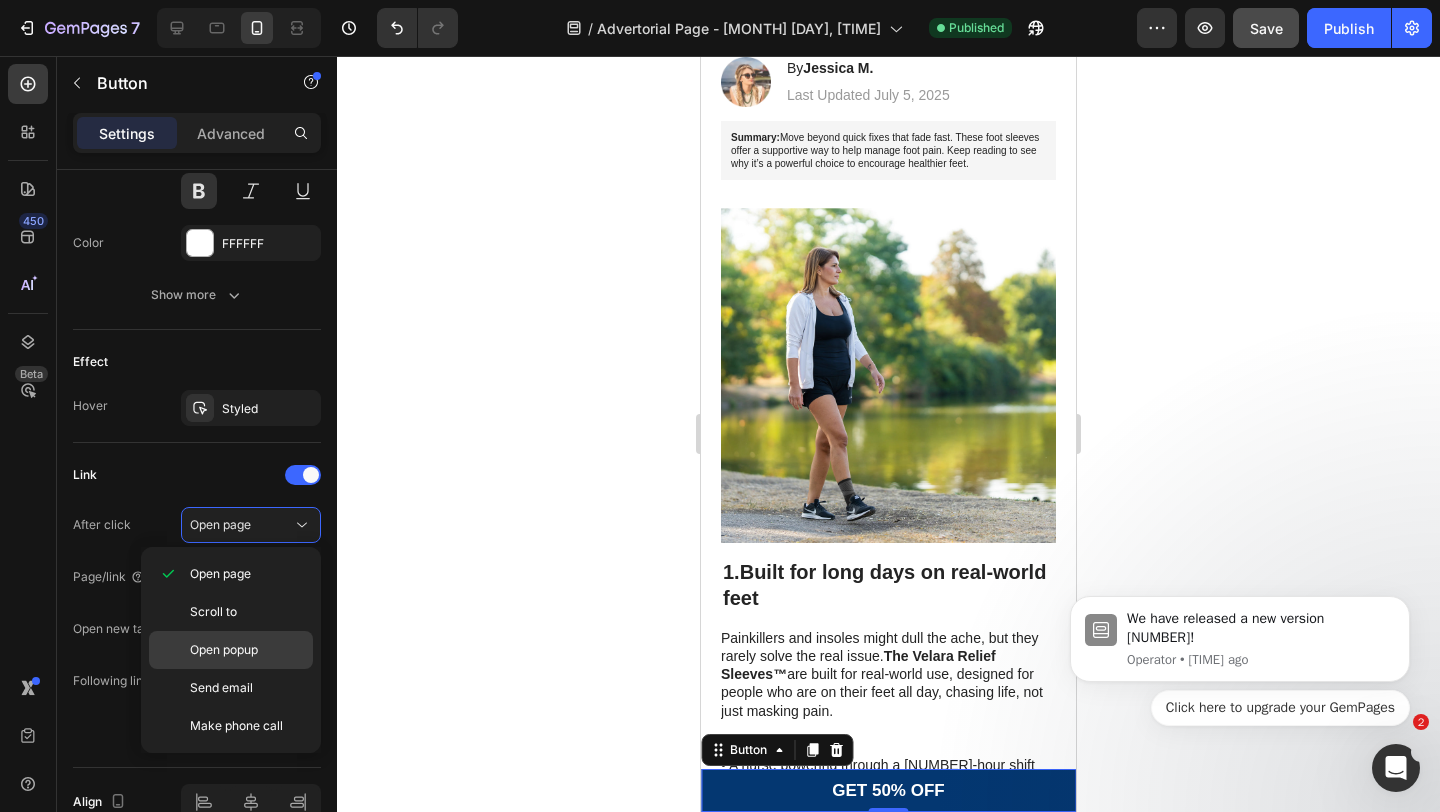 click on "Open popup" at bounding box center [224, 650] 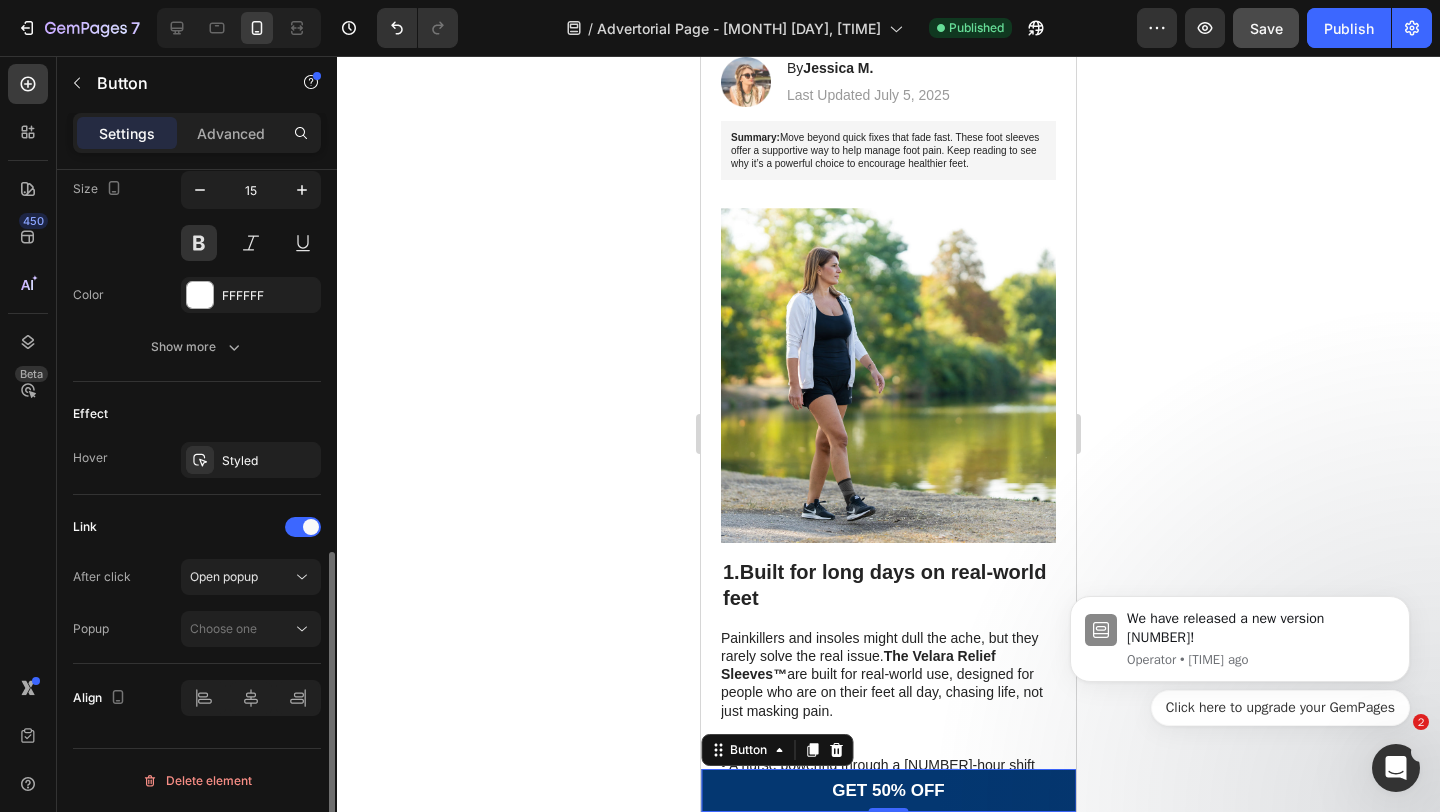 scroll, scrollTop: 839, scrollLeft: 0, axis: vertical 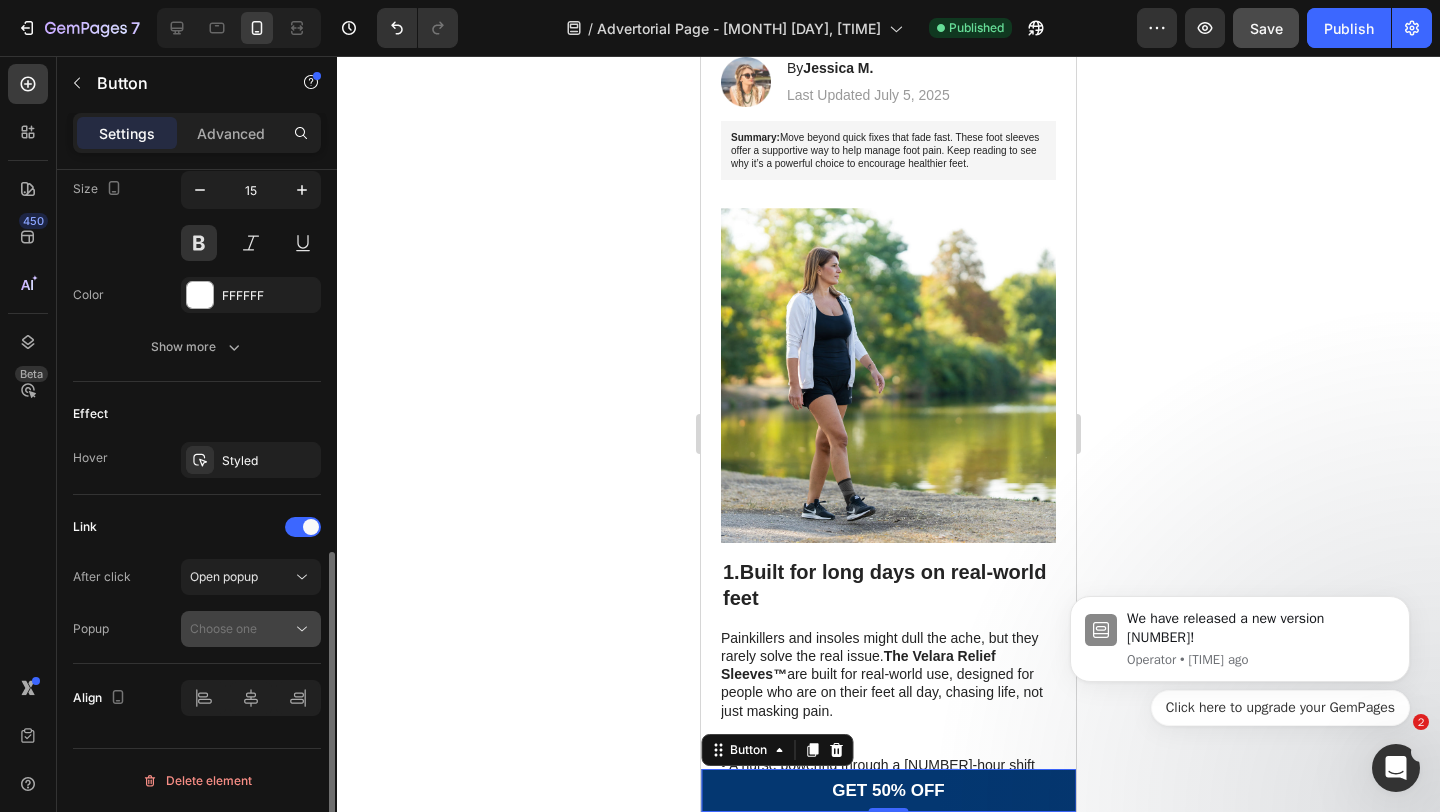 click on "Choose one" 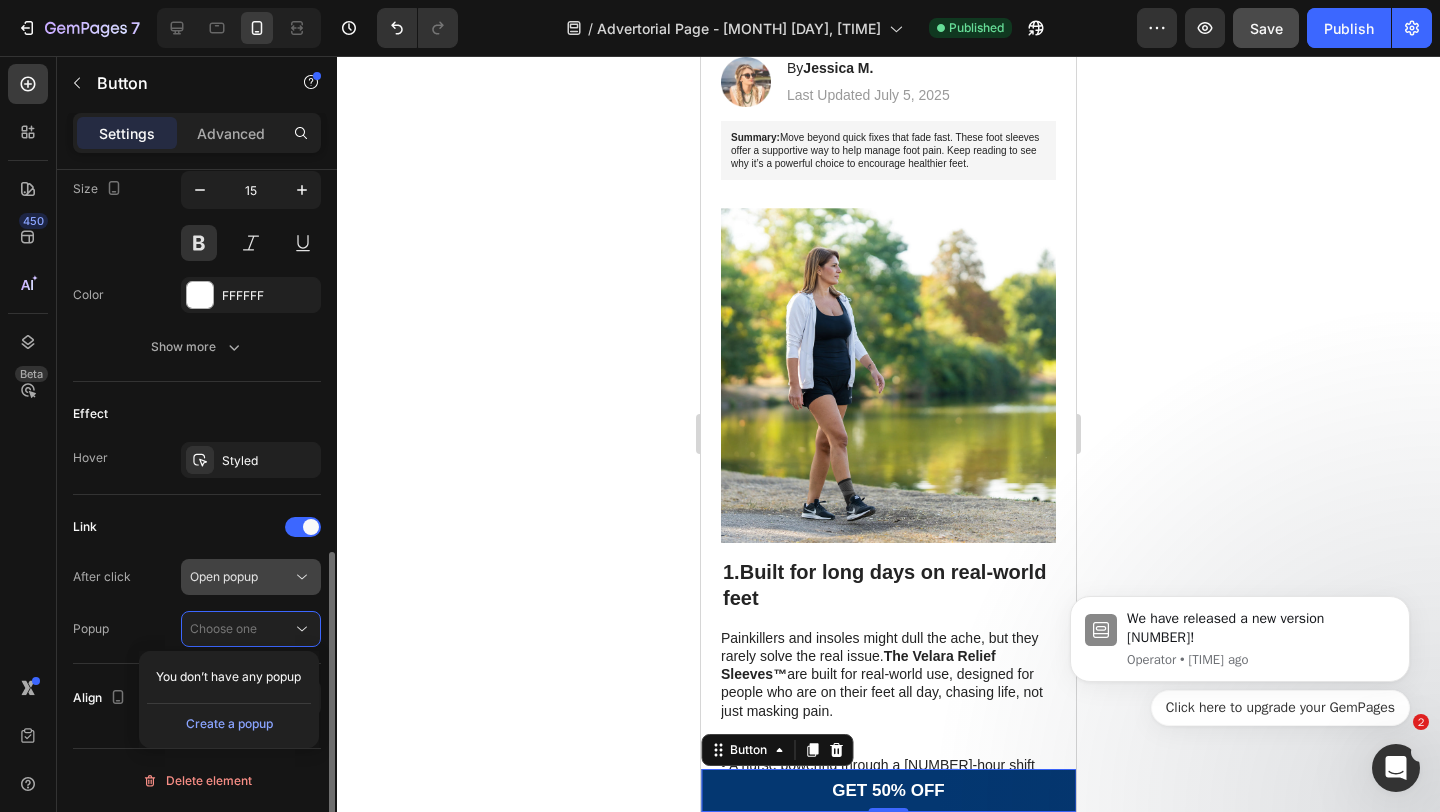click on "Open popup" at bounding box center [241, 577] 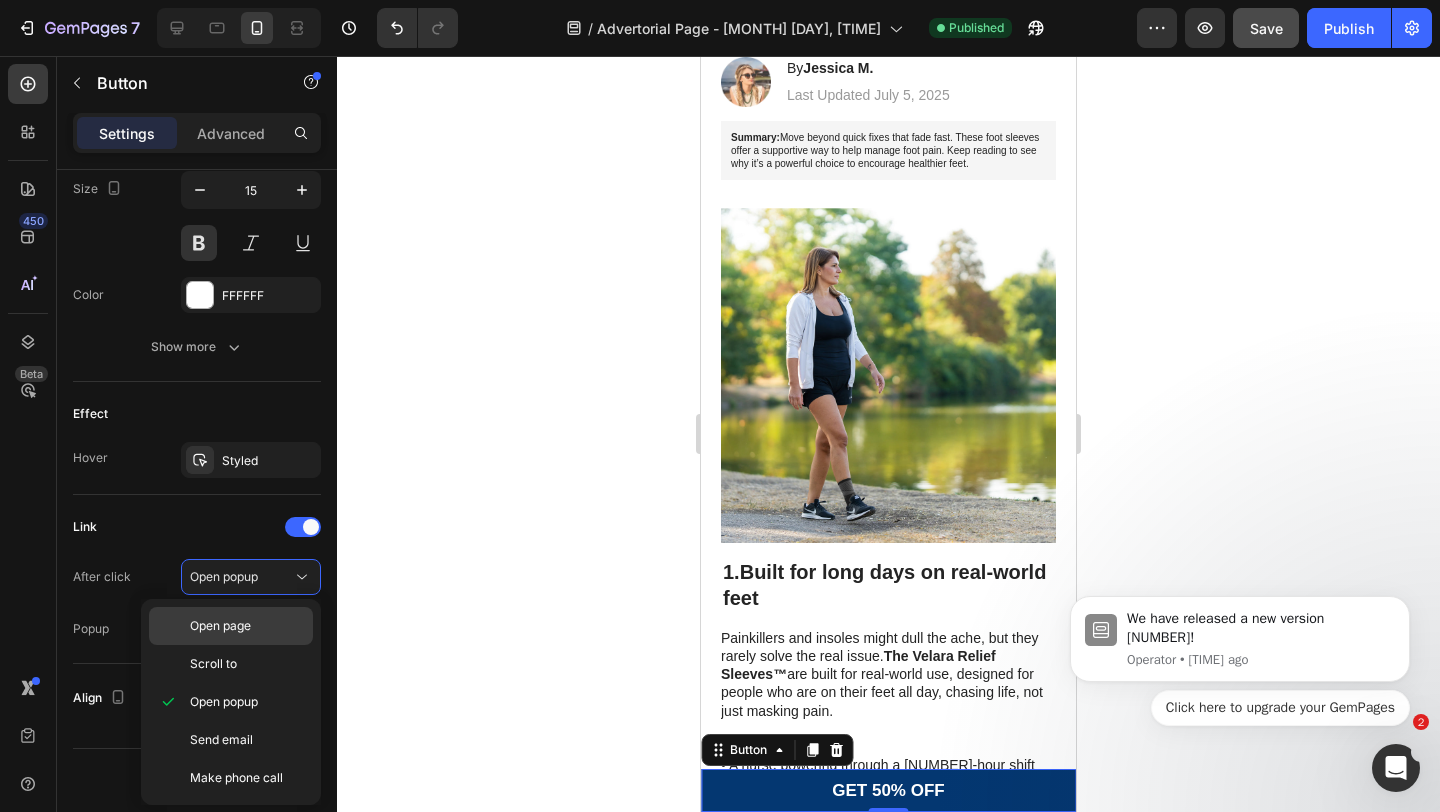 click on "Open page" at bounding box center (220, 626) 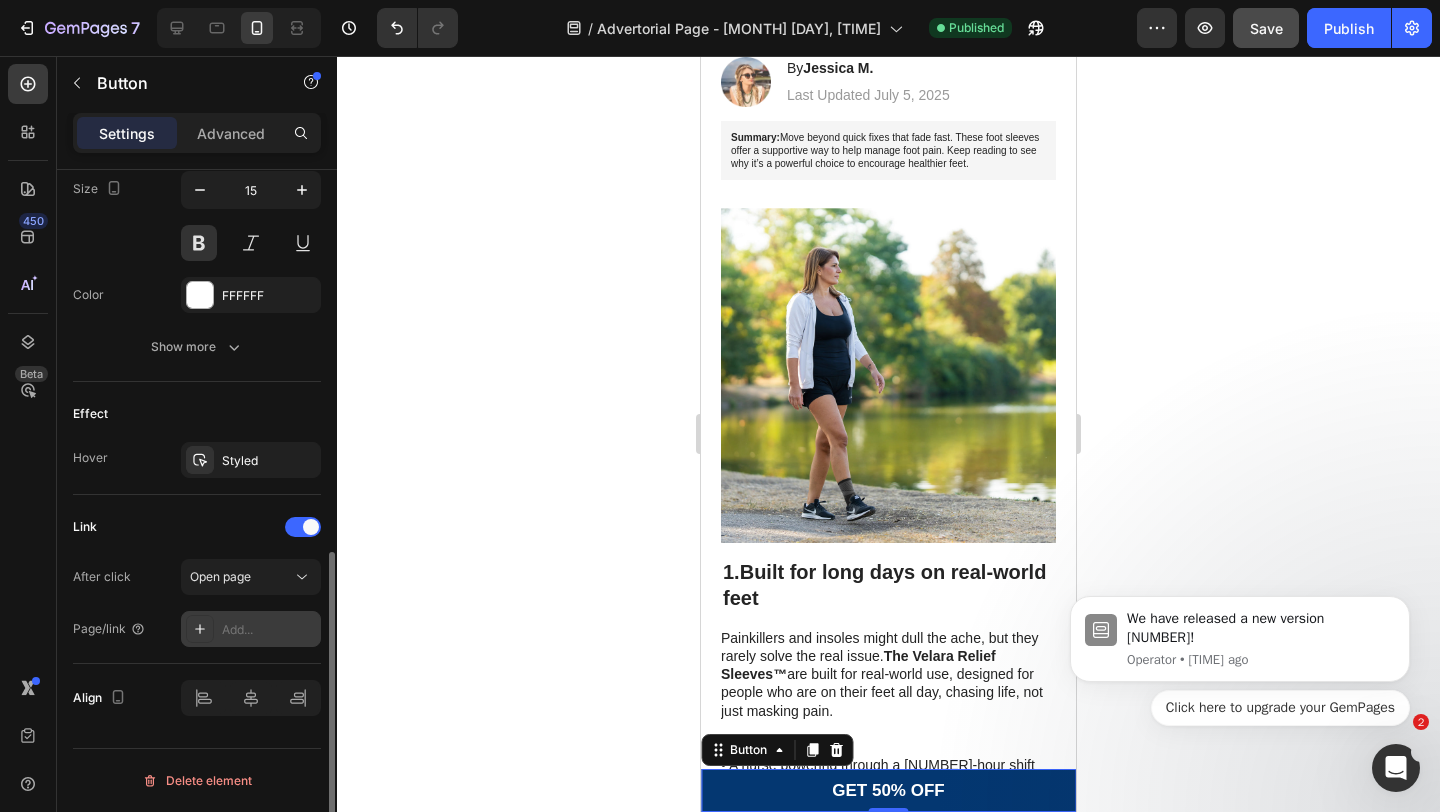 click on "Add..." at bounding box center [269, 630] 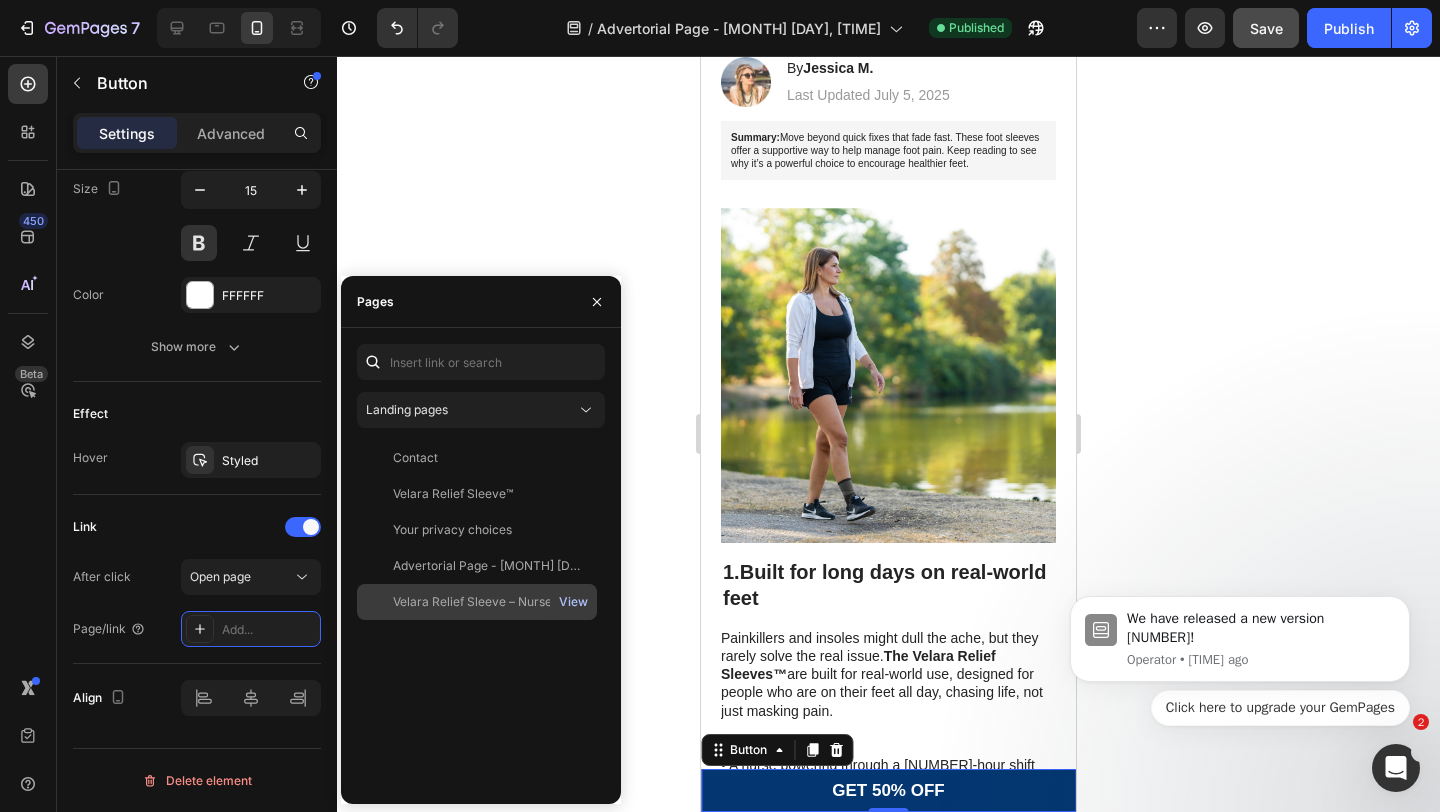 click on "View" at bounding box center [573, 602] 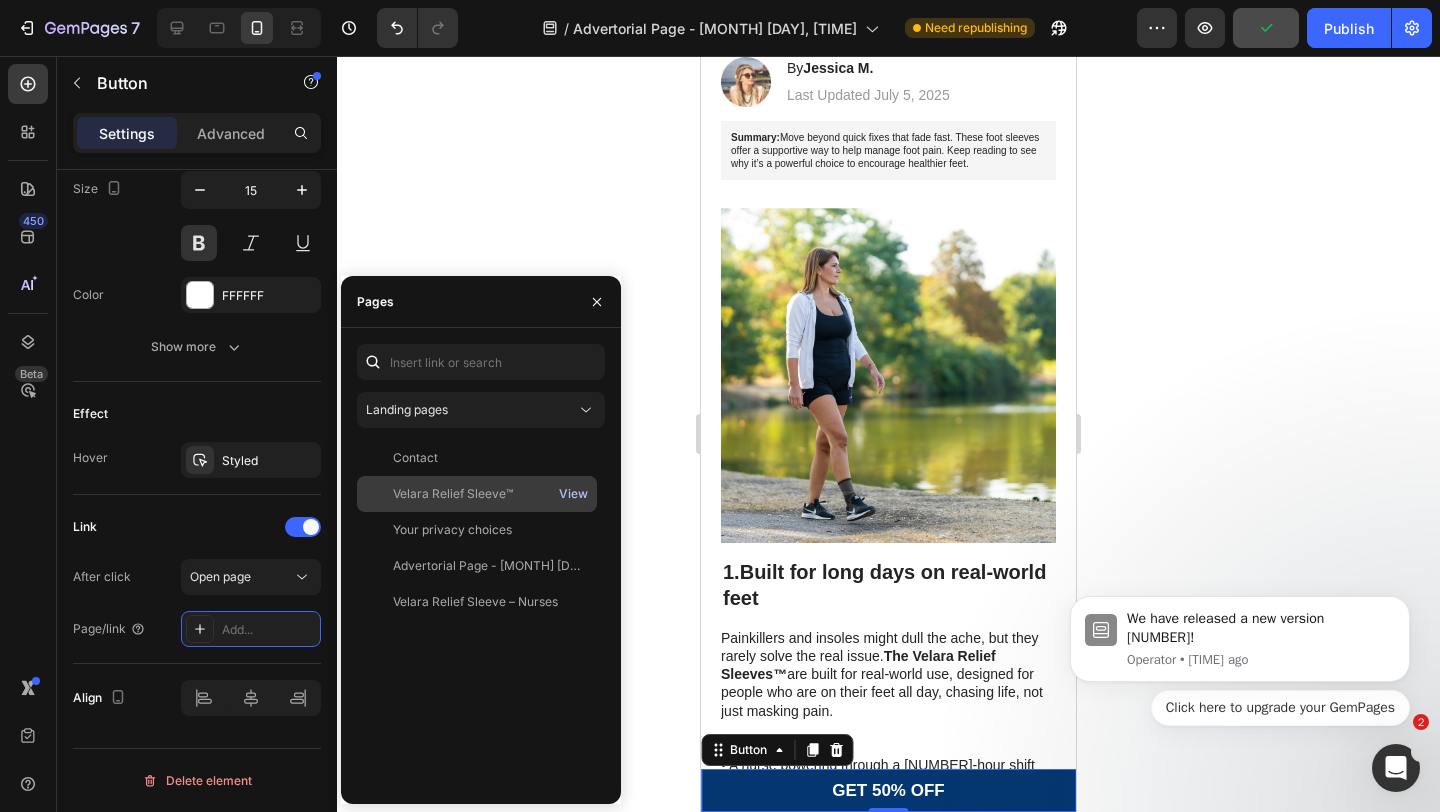 click on "View" at bounding box center (573, 494) 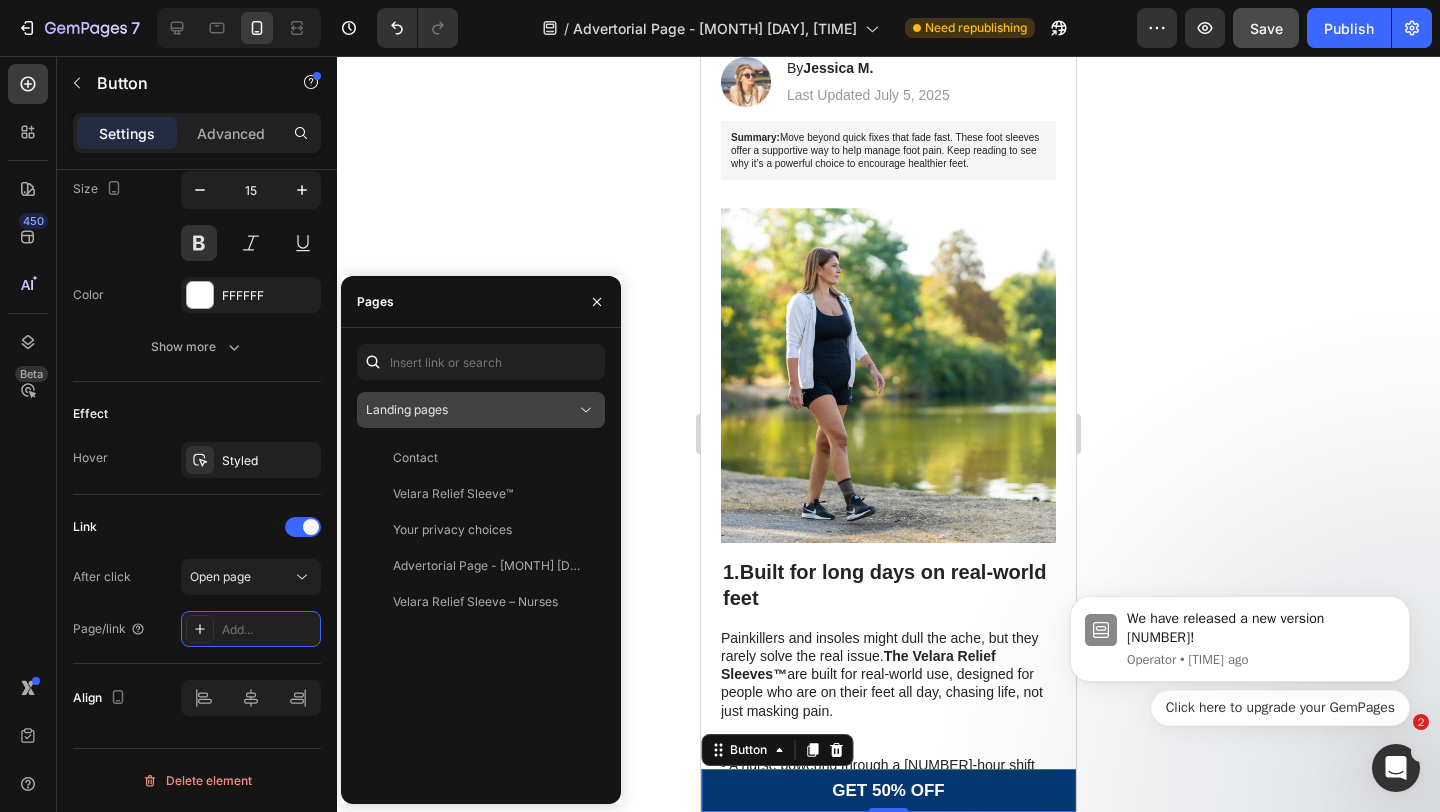 click on "Landing pages" 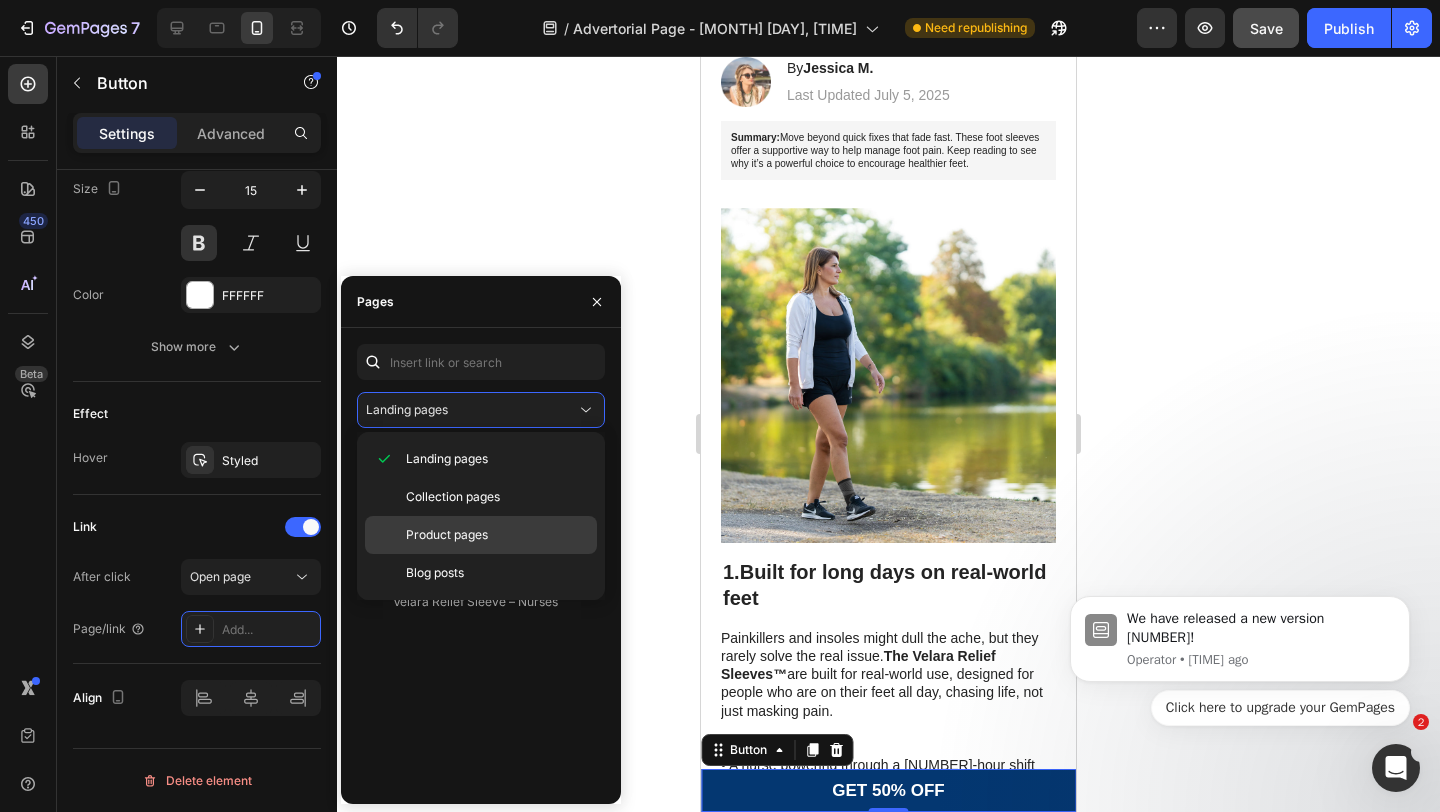 click on "Product pages" at bounding box center [497, 535] 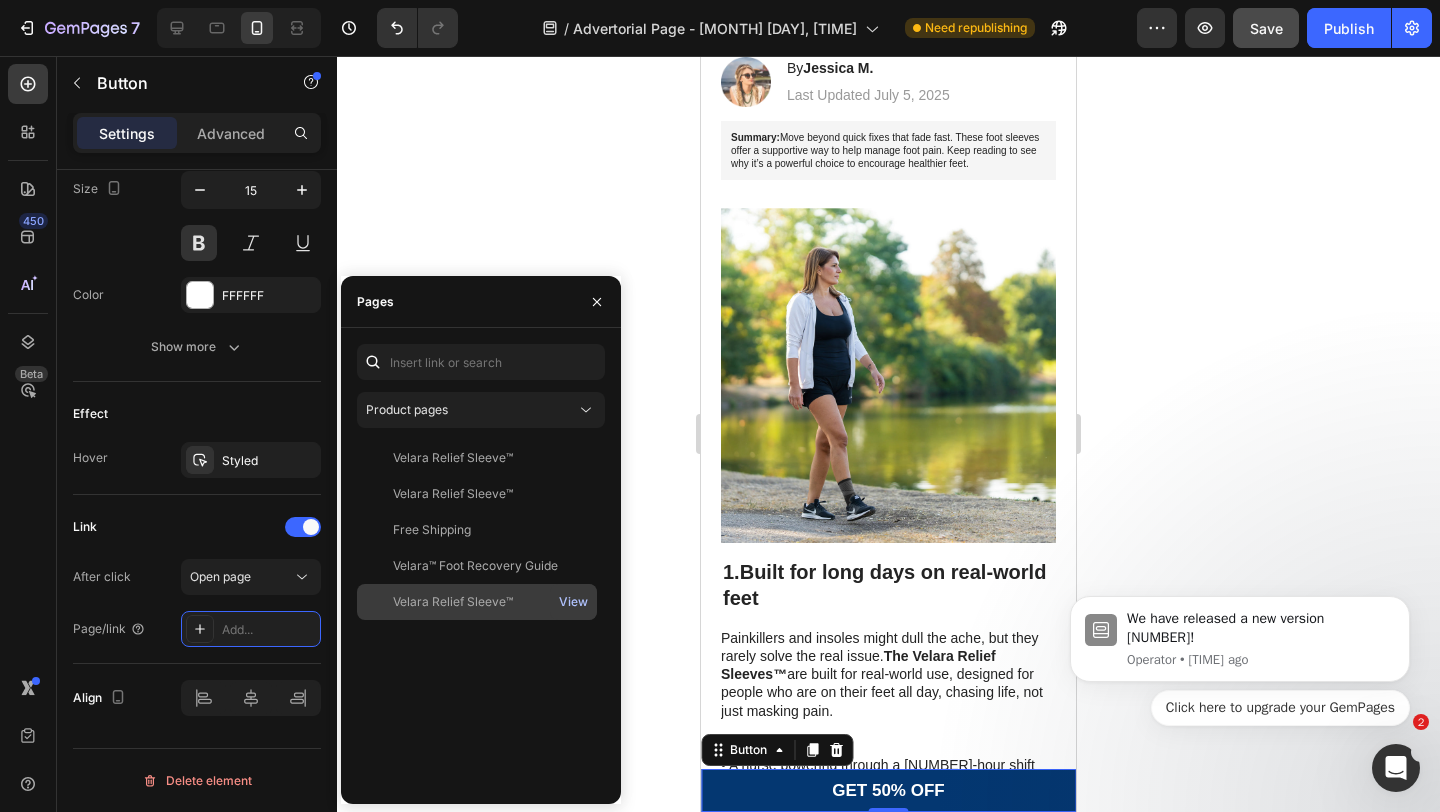 click on "View" at bounding box center [573, 602] 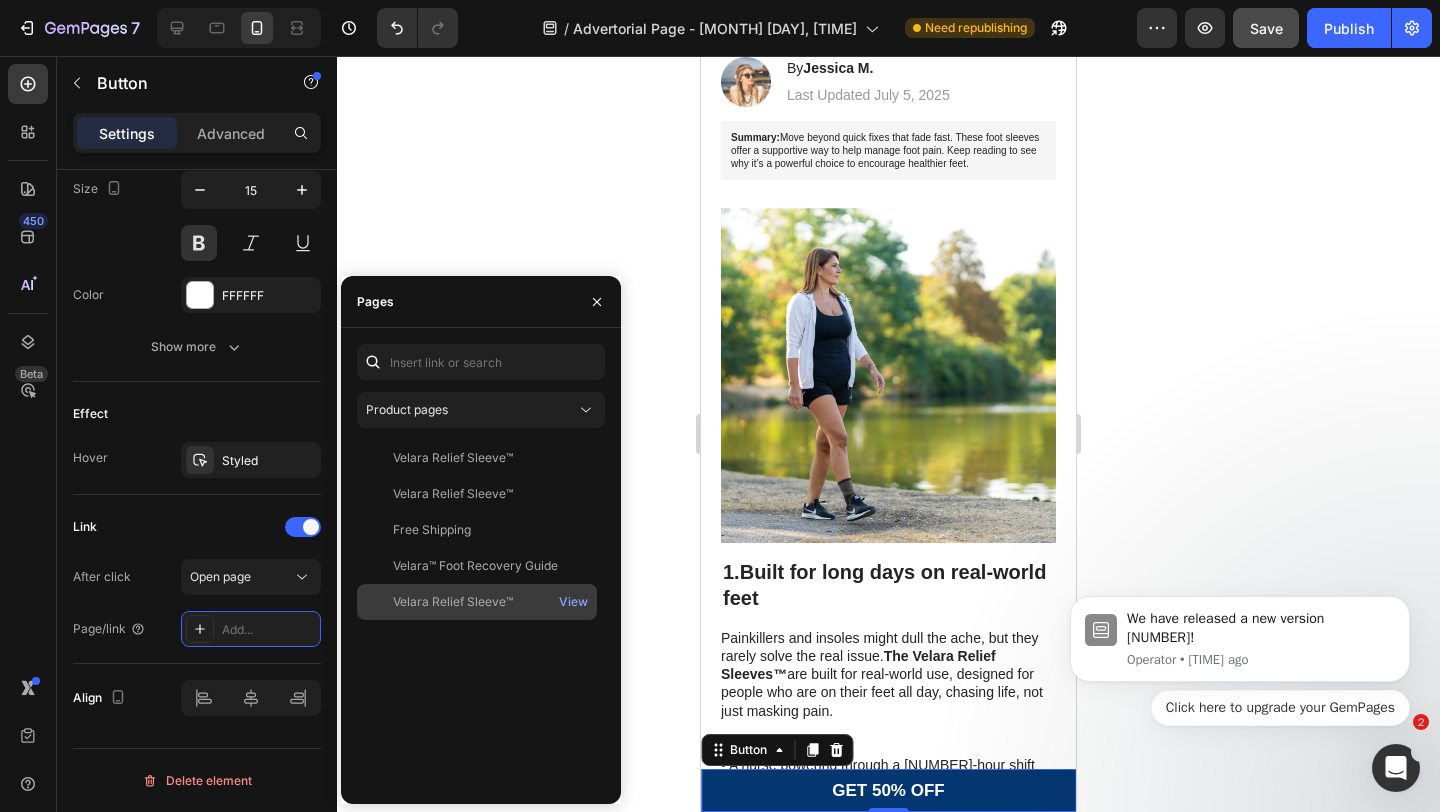 click on "Velara Relief Sleeve™" 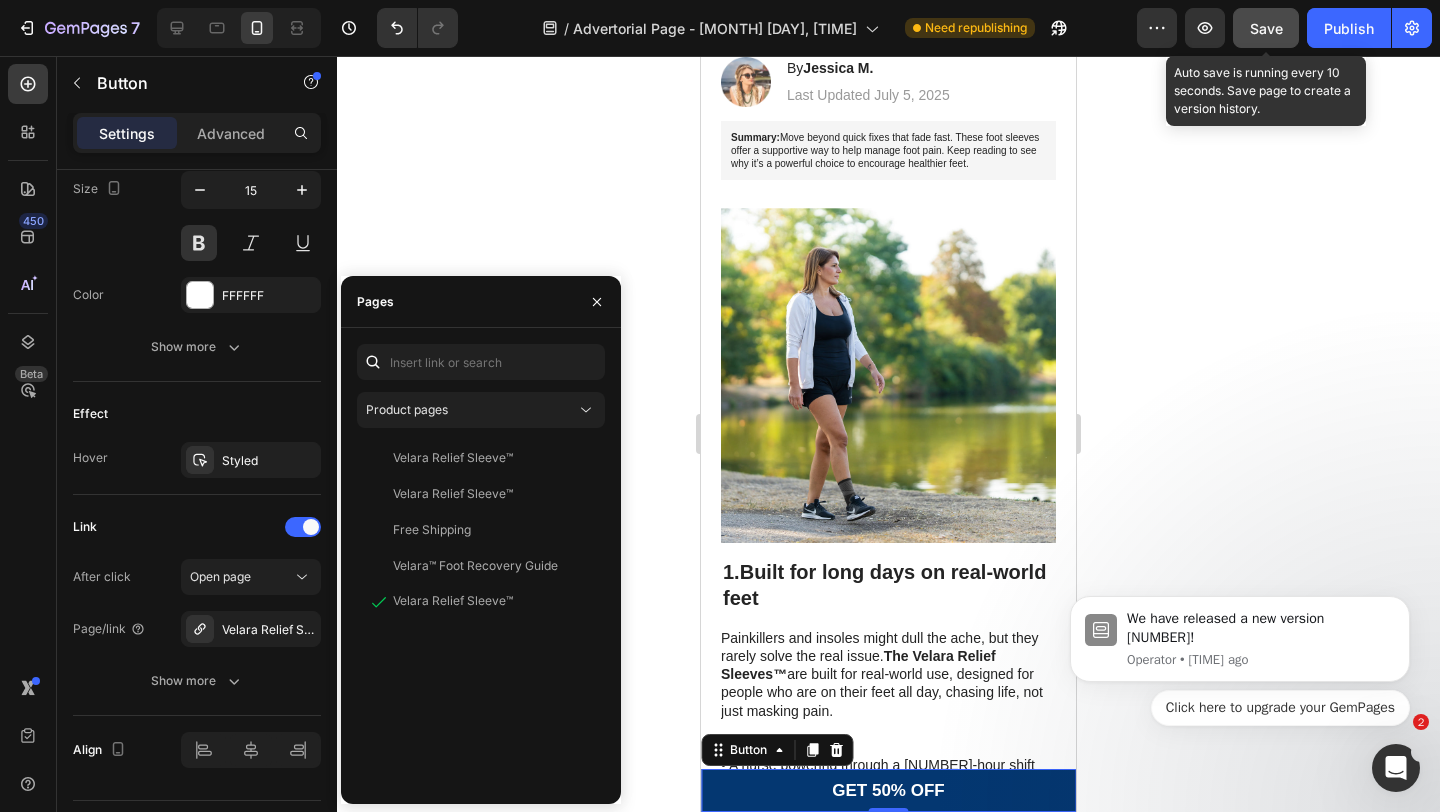 click on "Save" 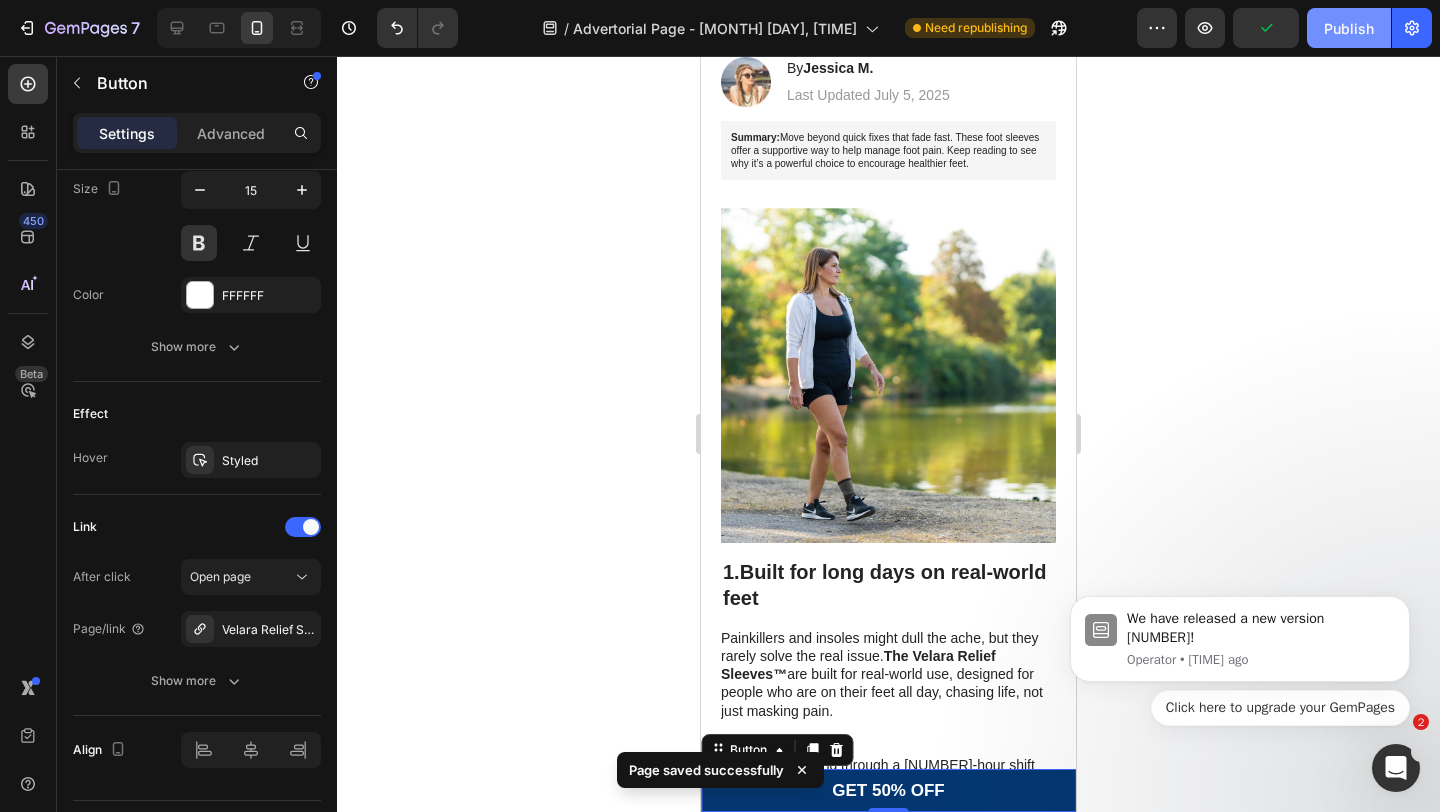 click on "Publish" at bounding box center [1349, 28] 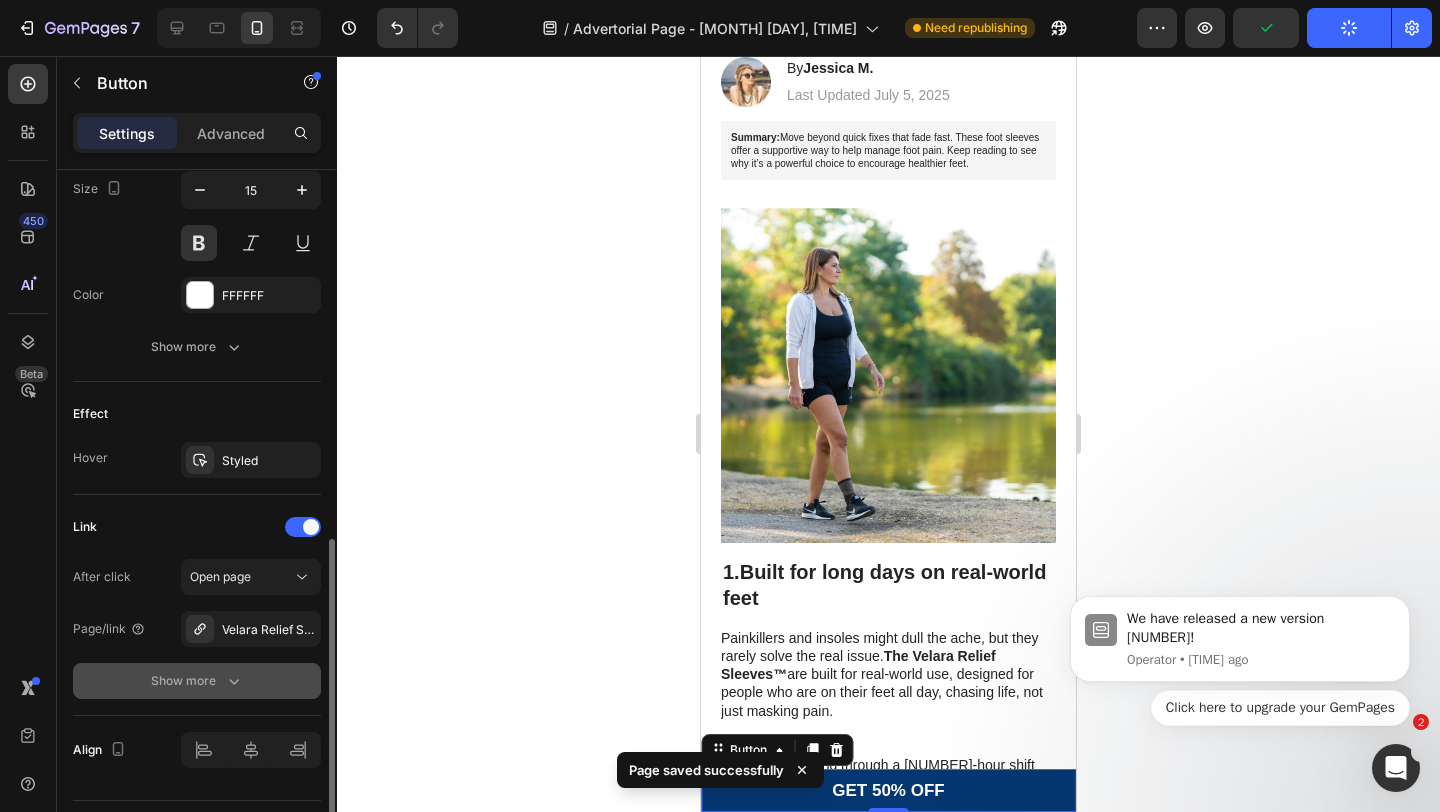 click on "Show more" at bounding box center (197, 681) 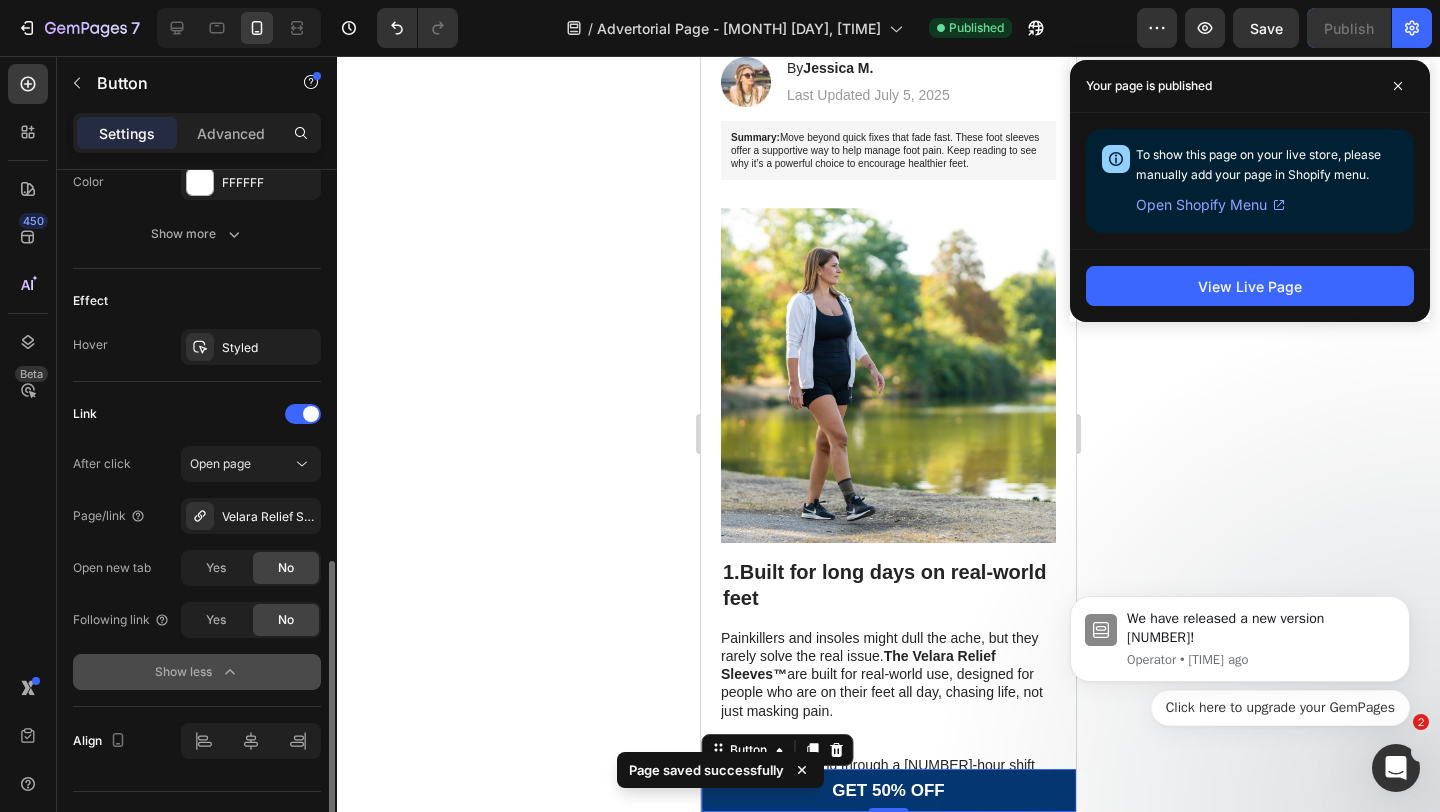 scroll, scrollTop: 975, scrollLeft: 0, axis: vertical 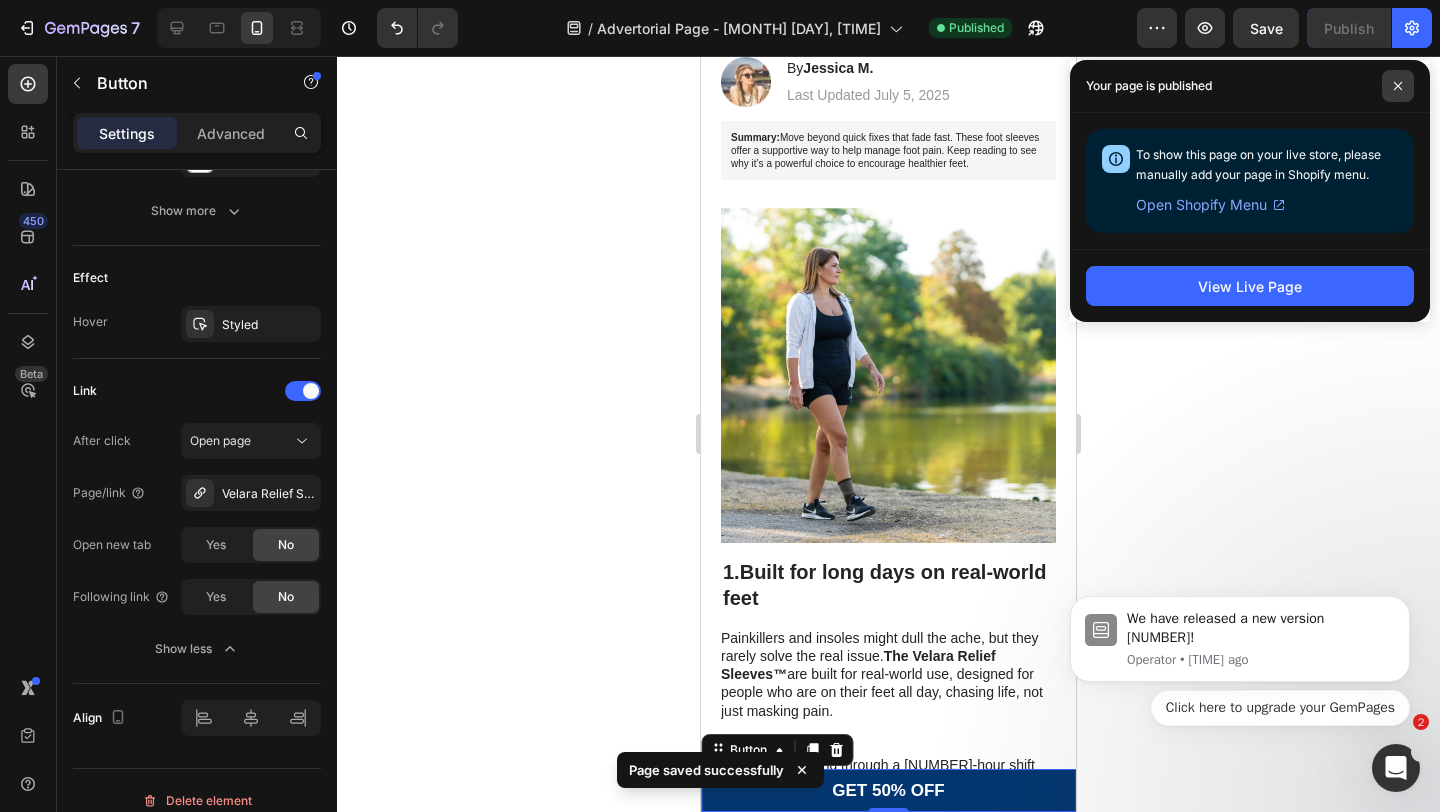 click 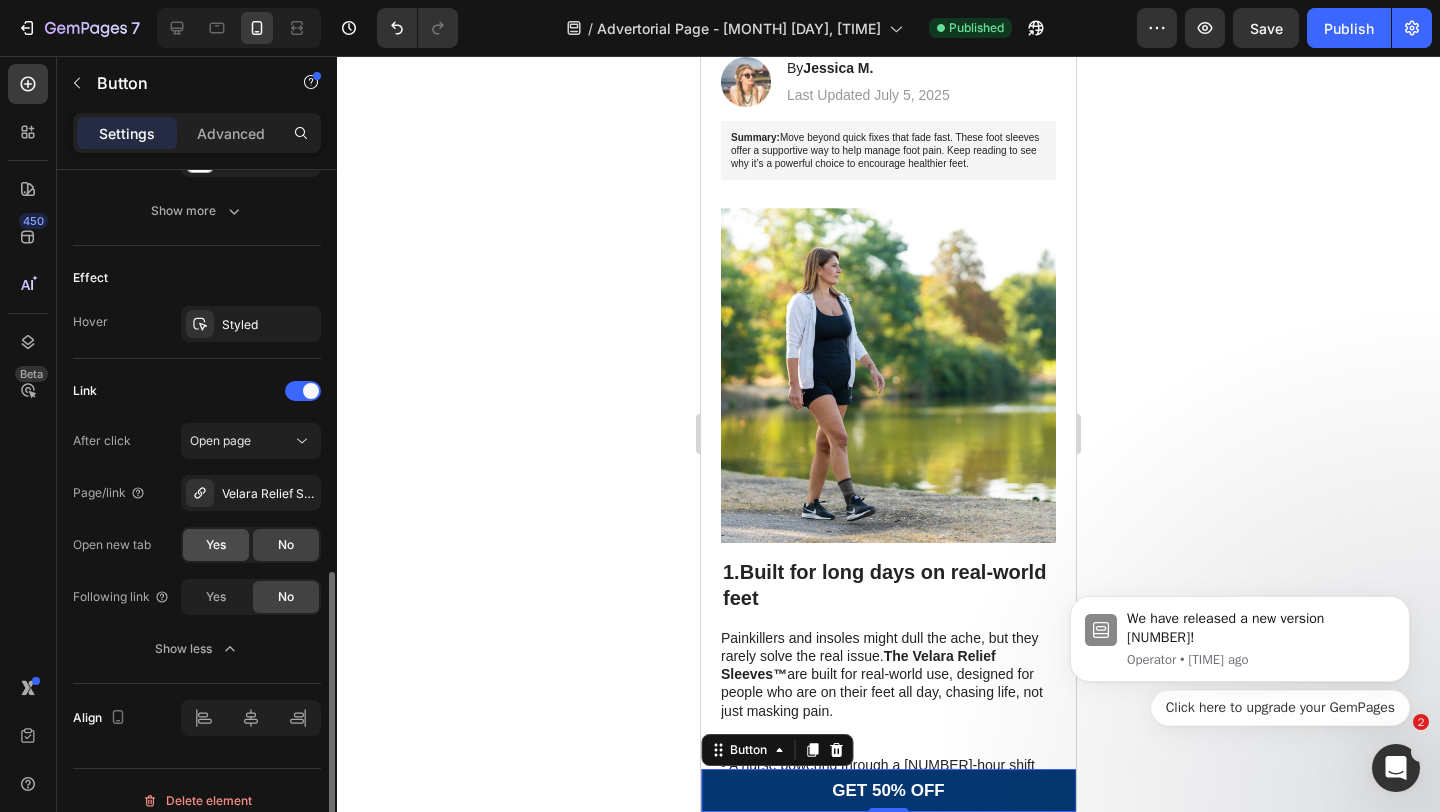 click on "Yes" 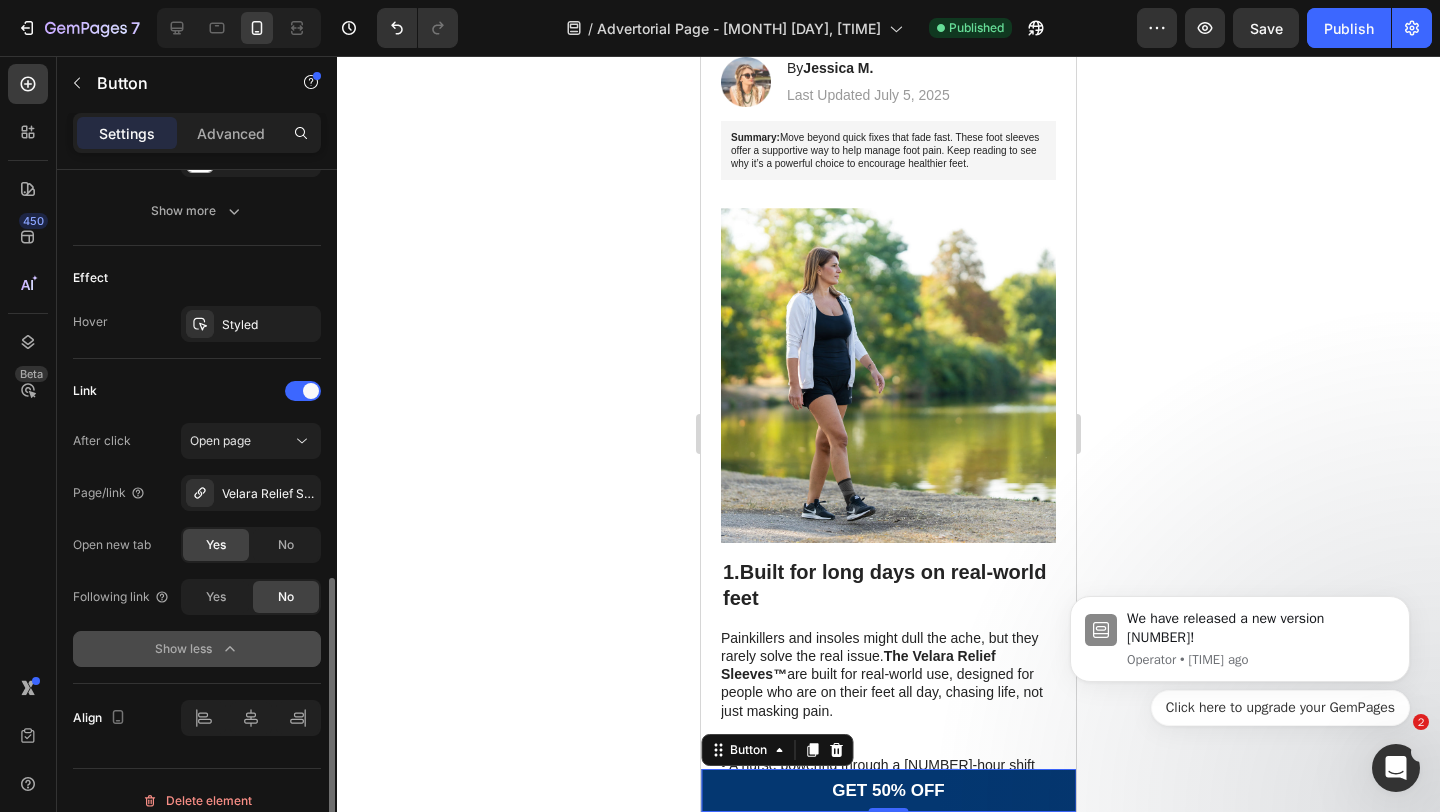 scroll, scrollTop: 995, scrollLeft: 0, axis: vertical 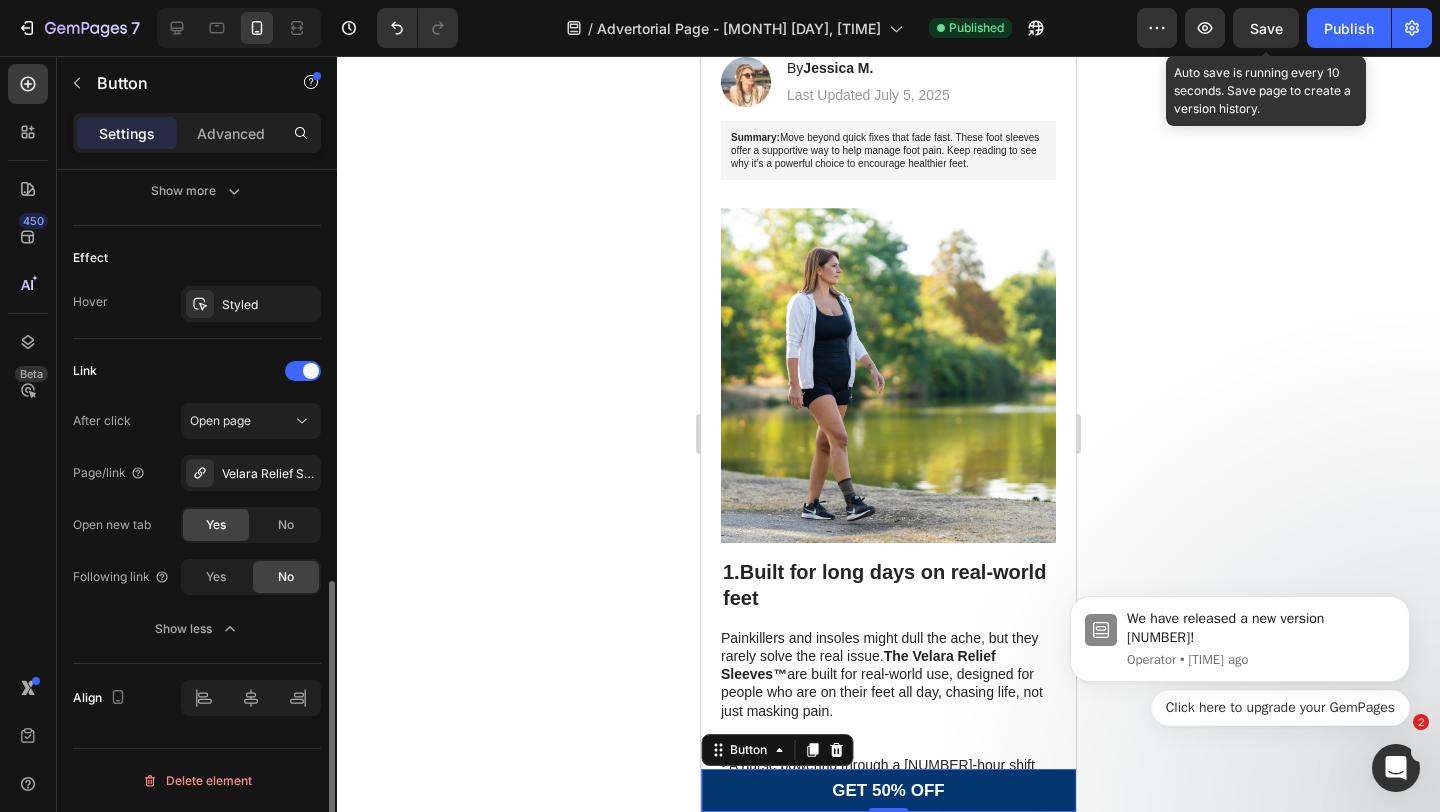click on "Save" 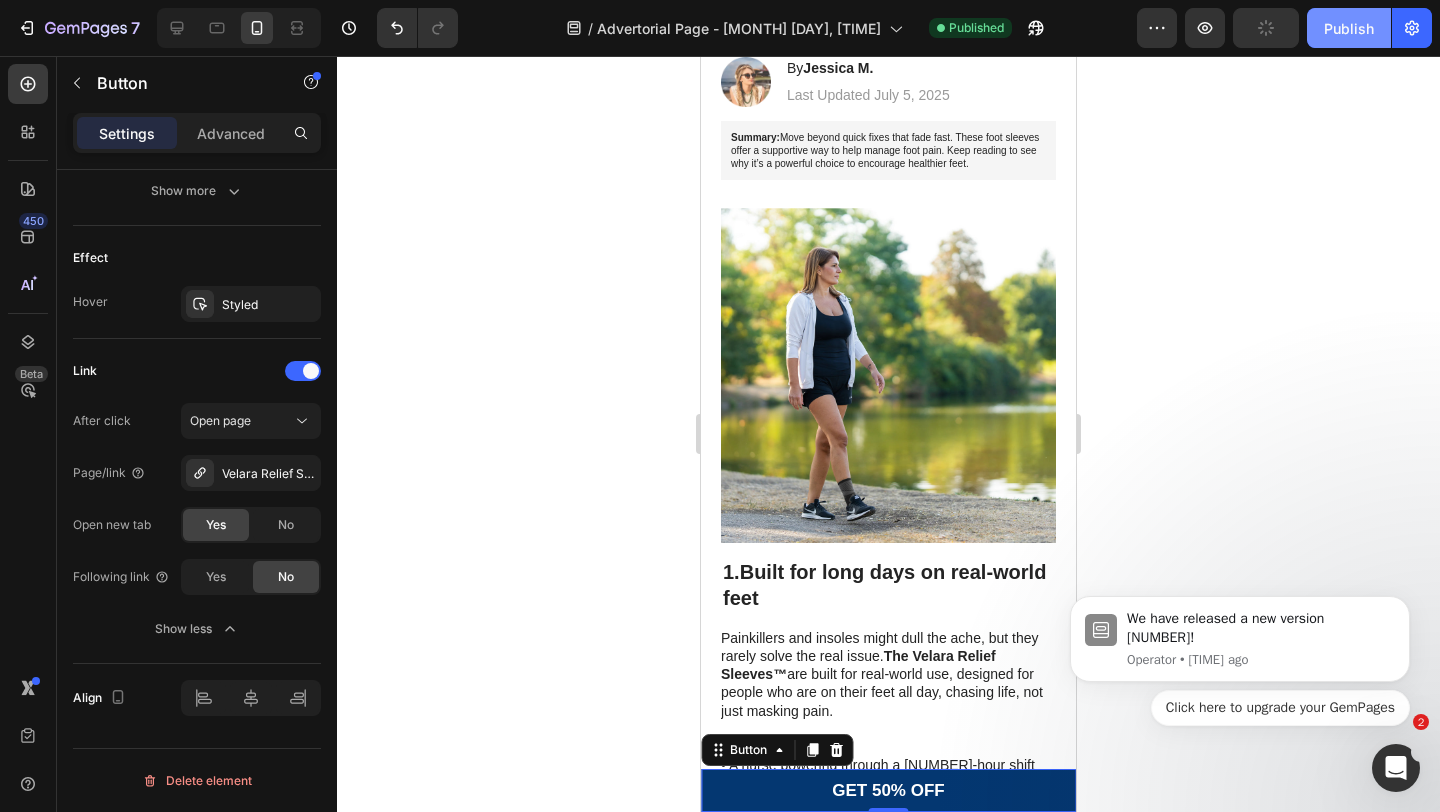 click on "Publish" at bounding box center (1349, 28) 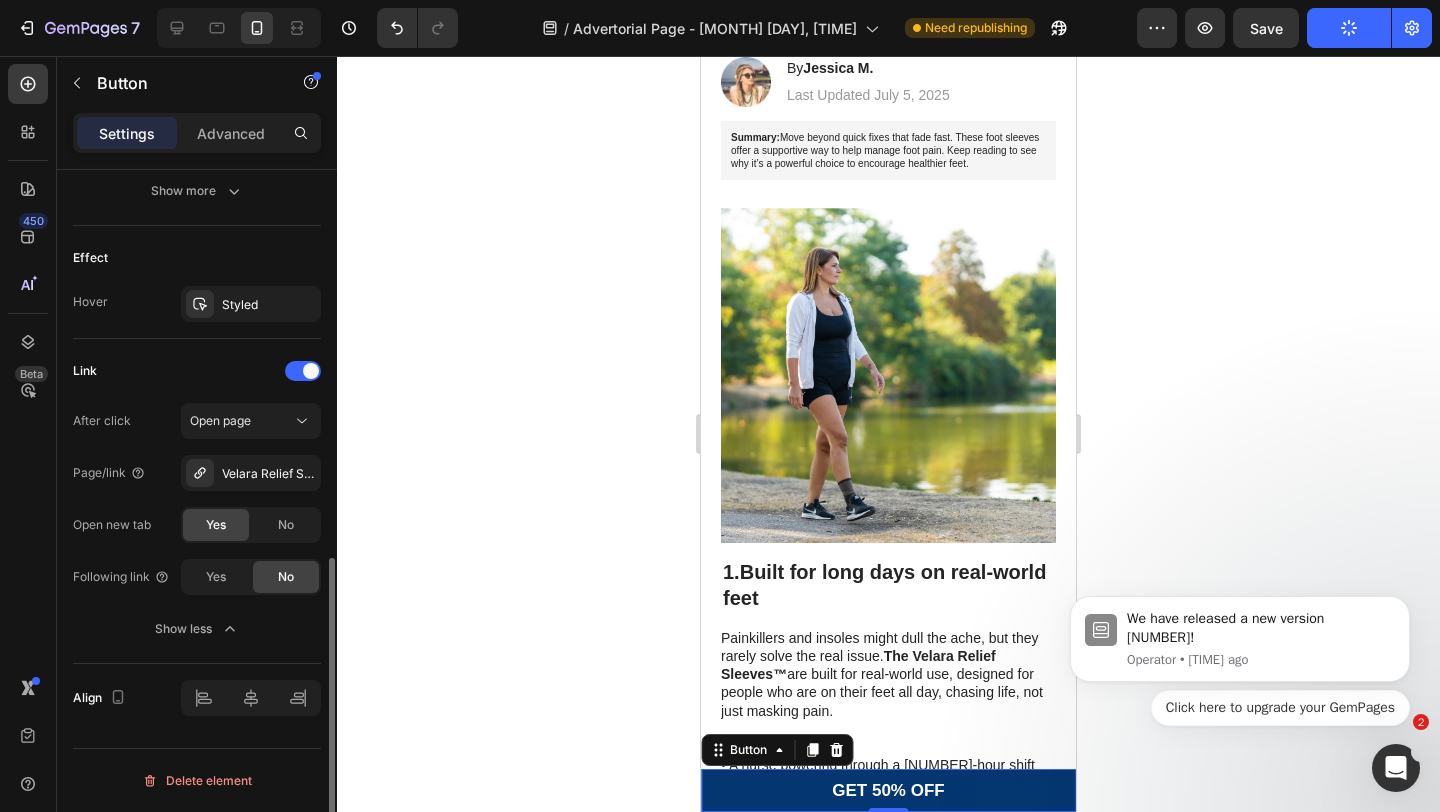 scroll, scrollTop: 940, scrollLeft: 0, axis: vertical 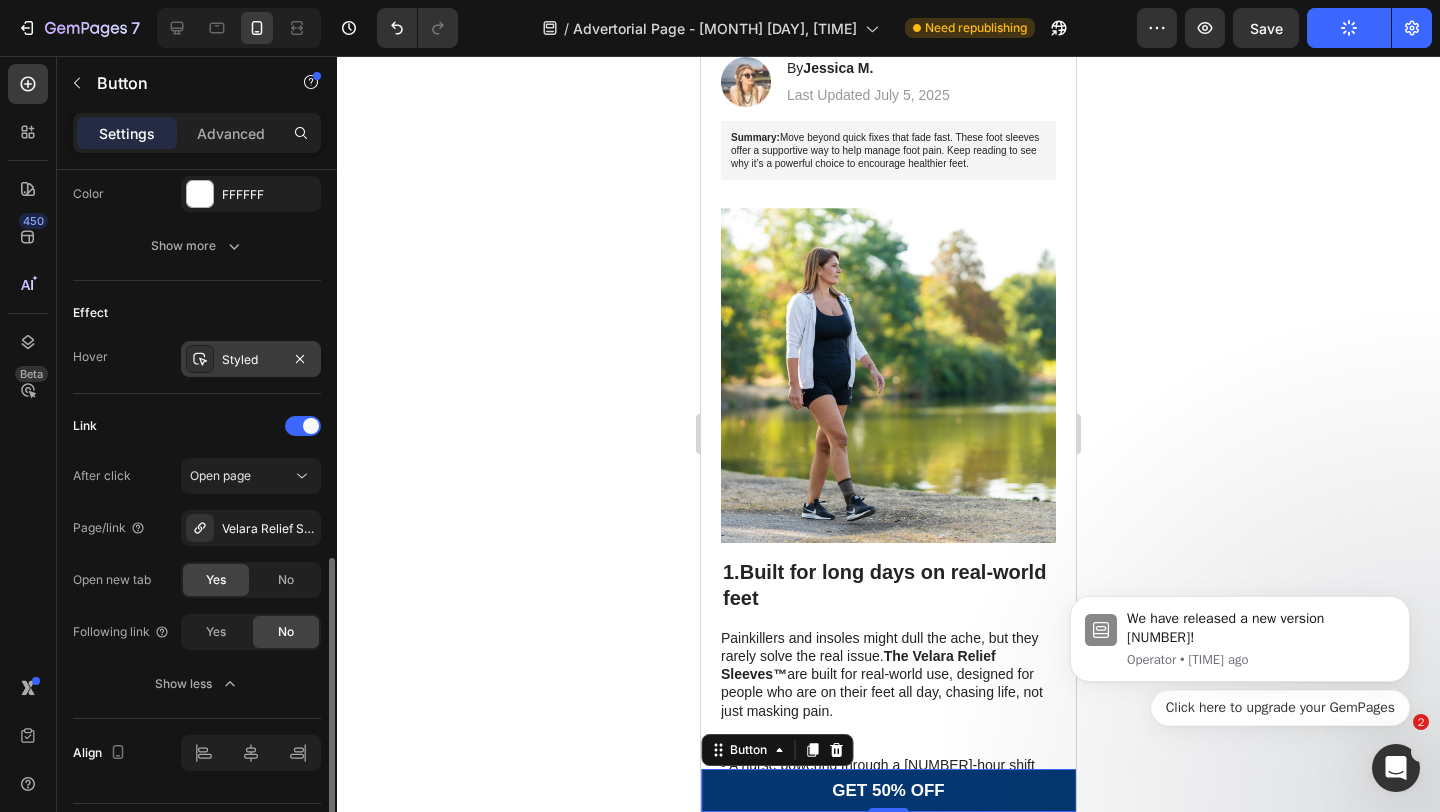 click on "Styled" at bounding box center (251, 360) 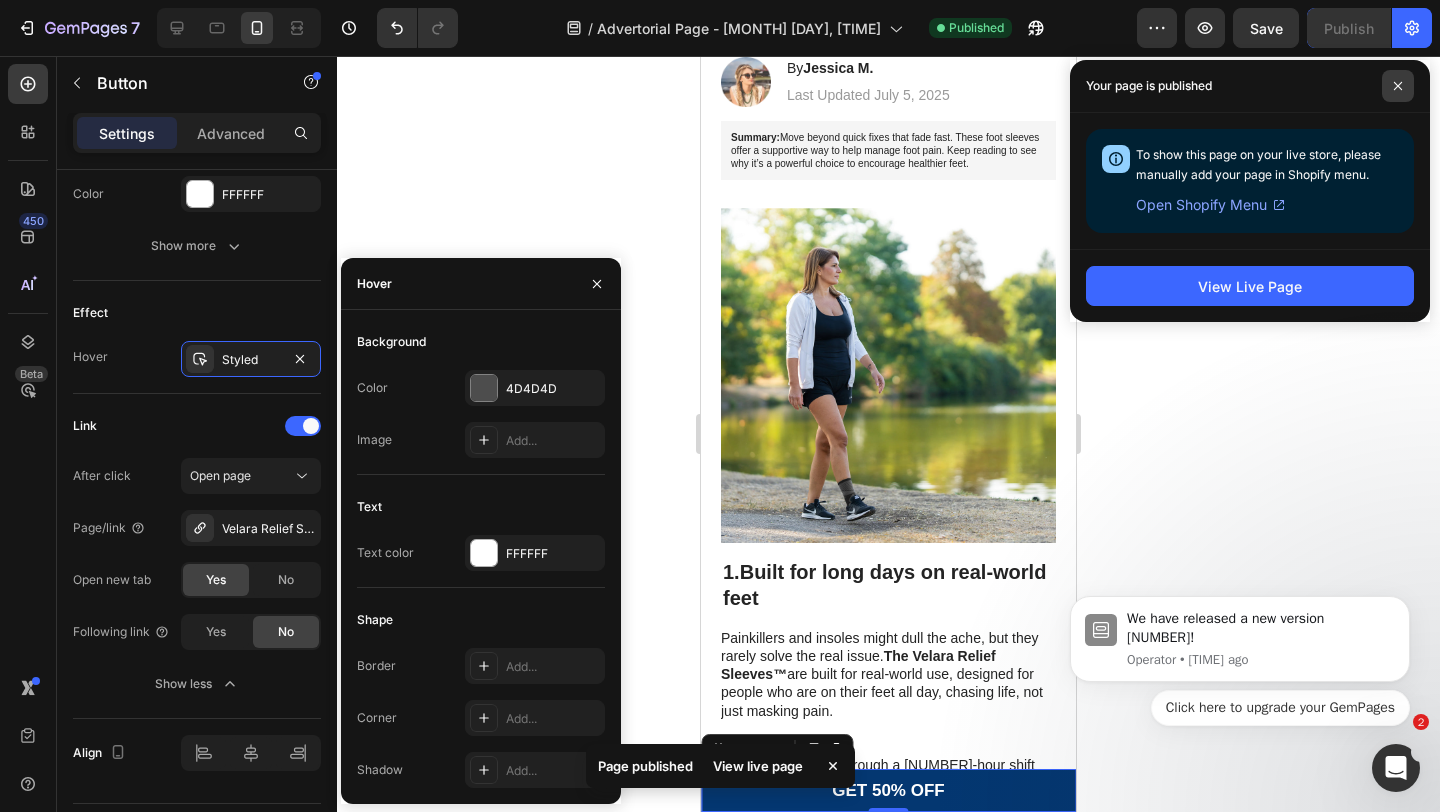 click 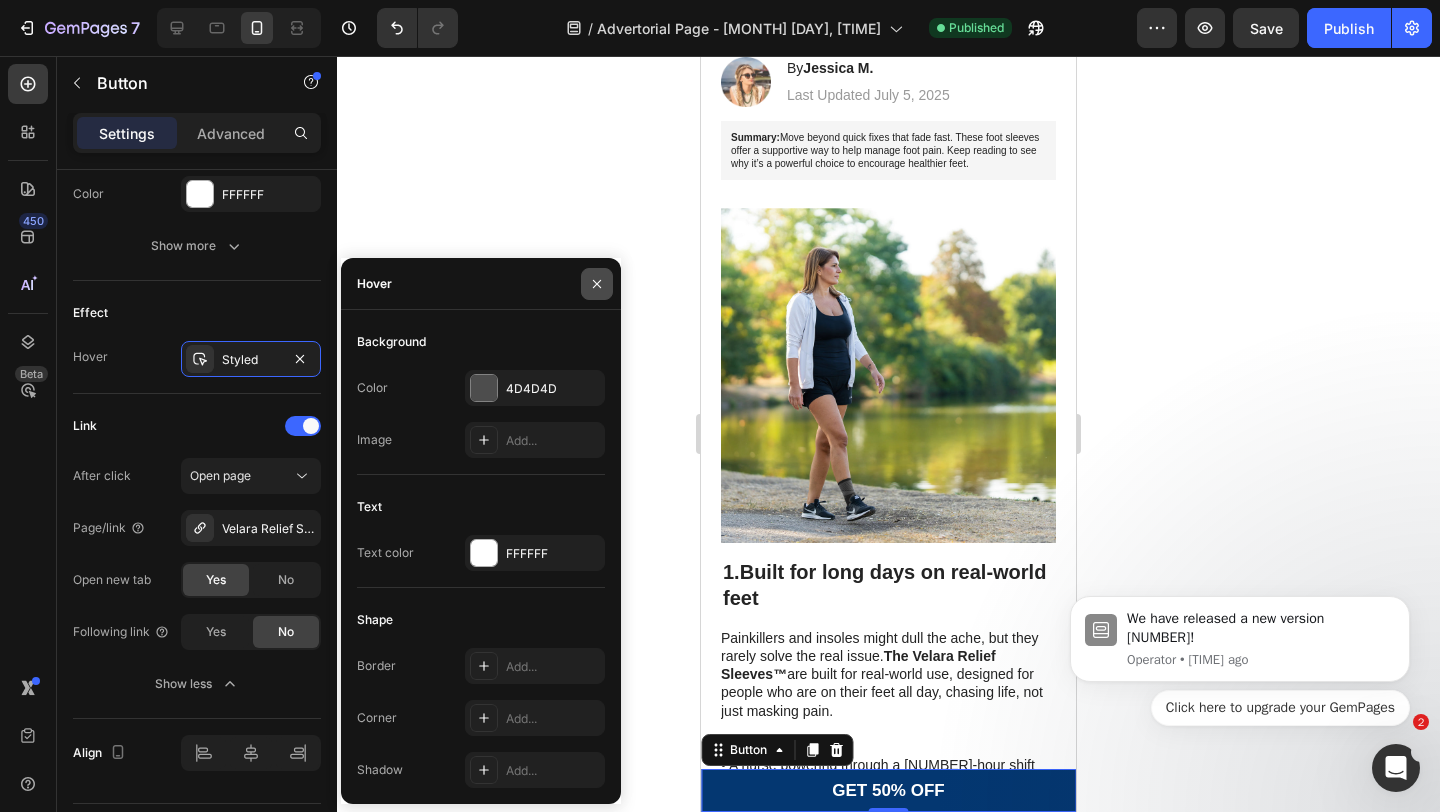 click 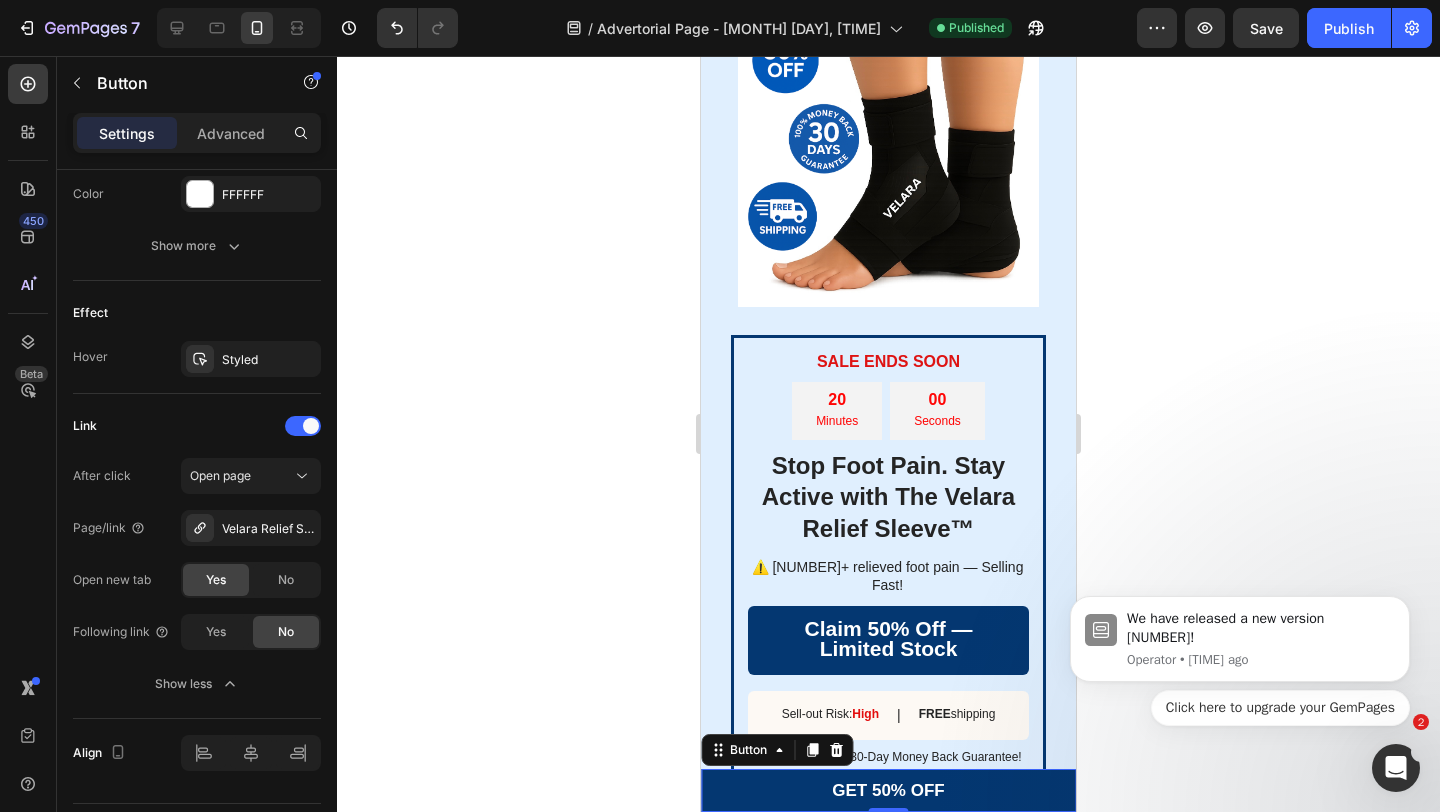 scroll, scrollTop: 3645, scrollLeft: 0, axis: vertical 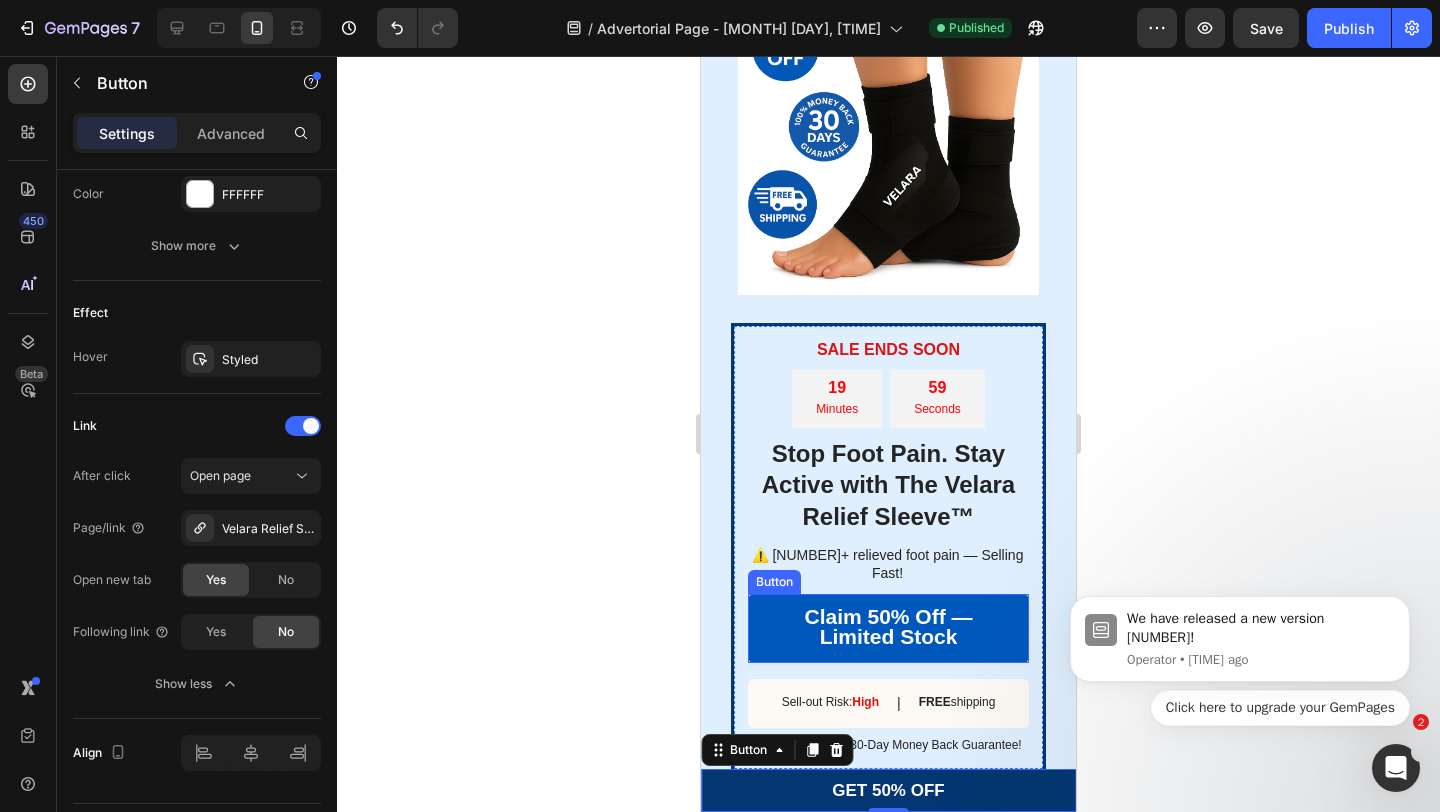 click on "Claim 50% Off — Limited Stock" at bounding box center (888, 628) 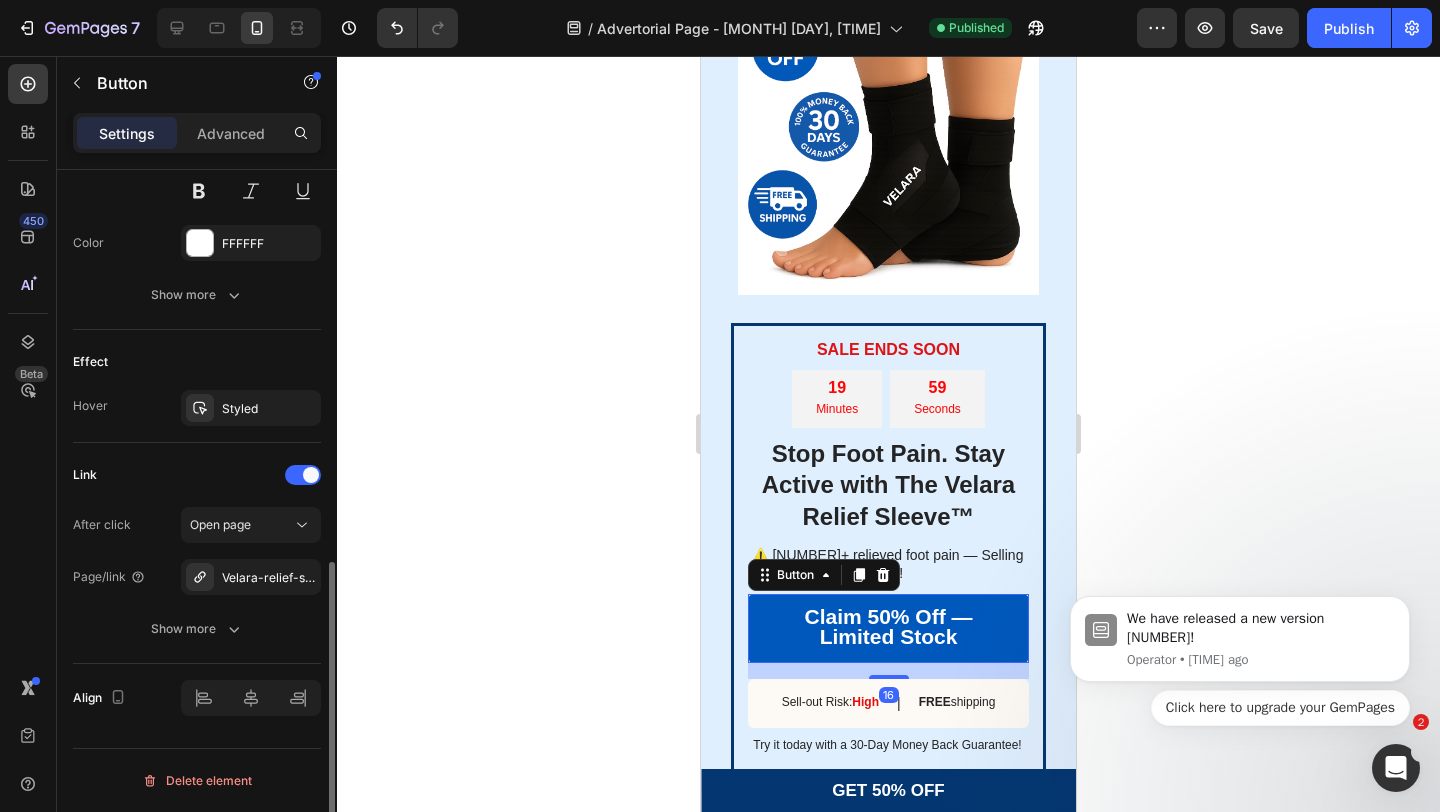 scroll, scrollTop: 891, scrollLeft: 0, axis: vertical 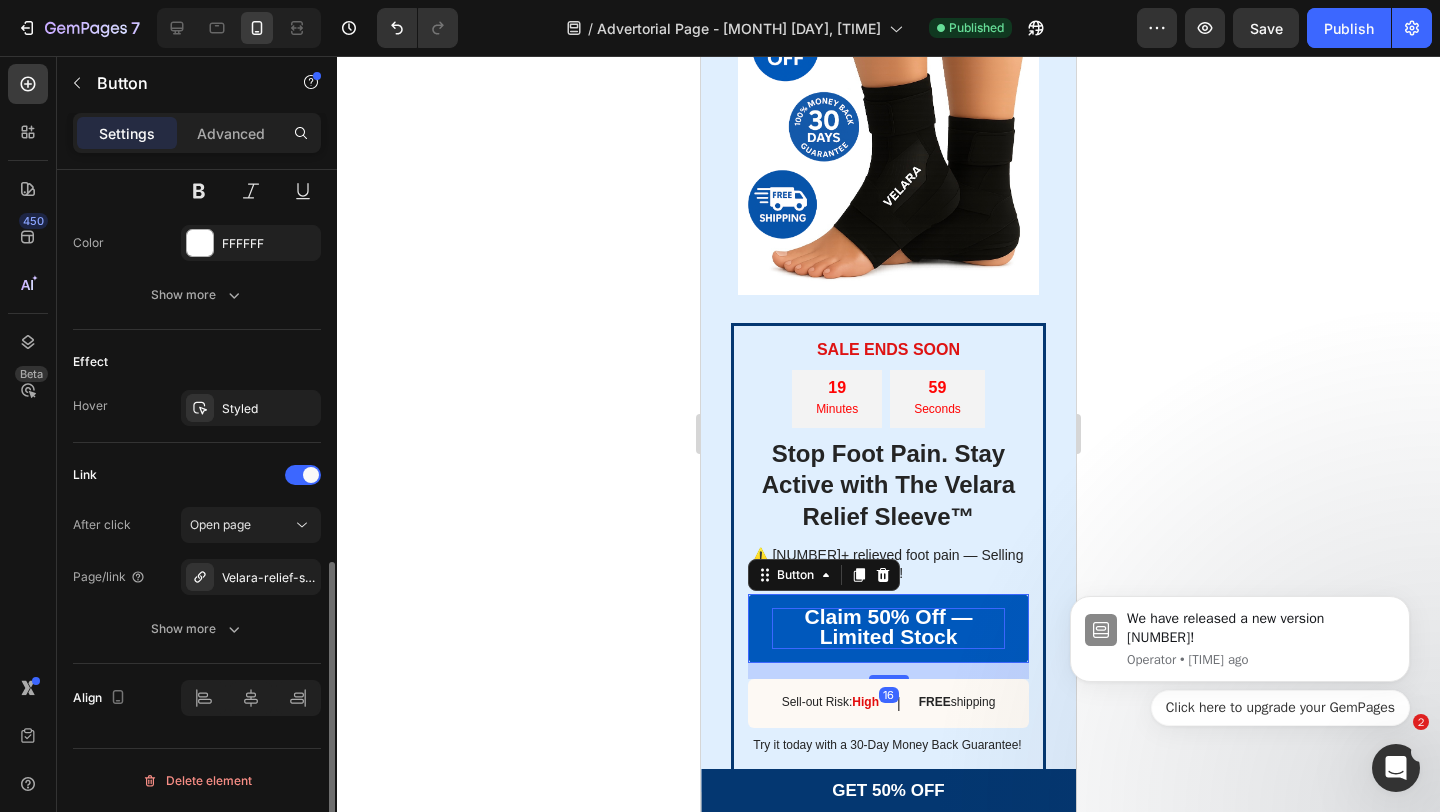click on "Claim 50% Off — Limited Stock" at bounding box center (888, 626) 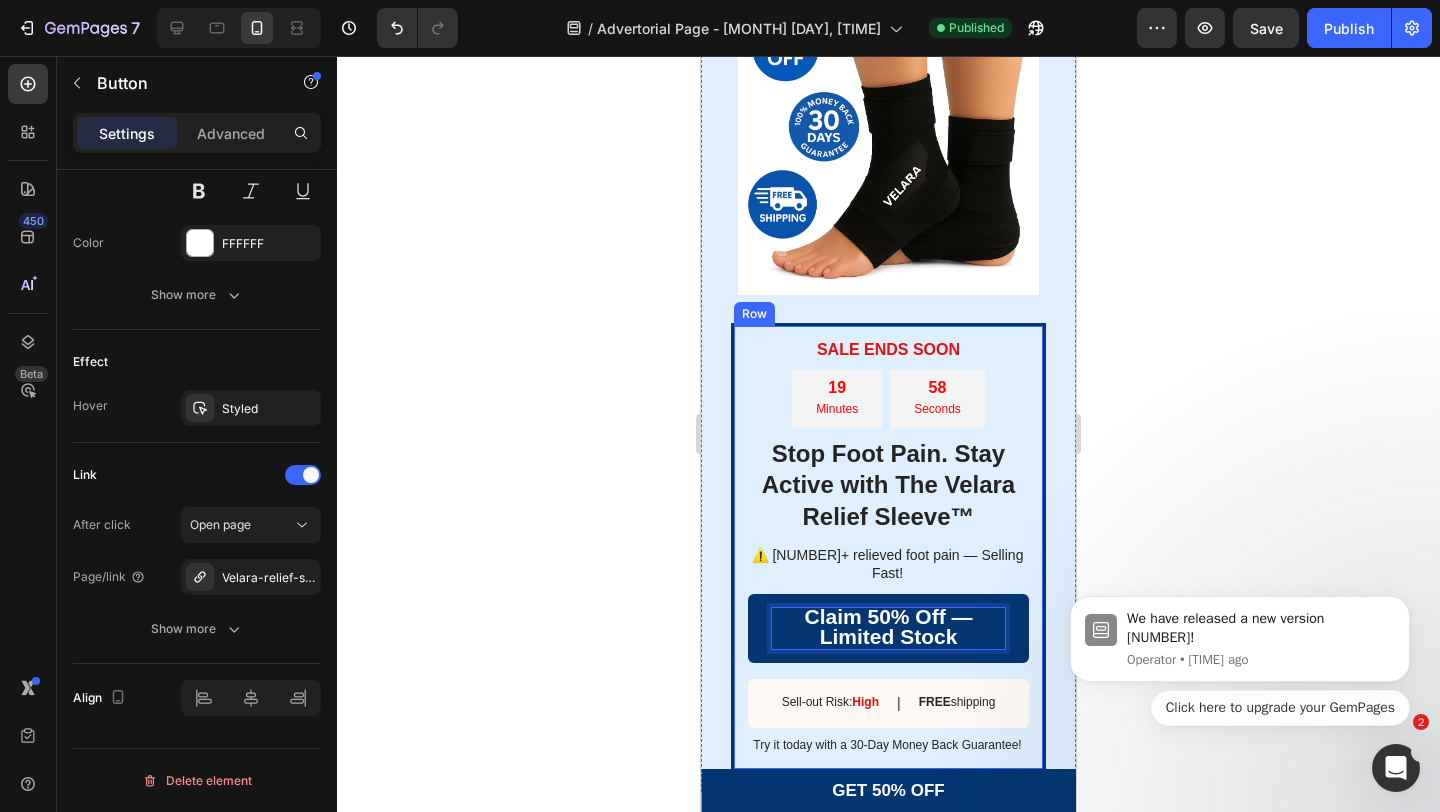 click on "SALE ENDS SOON Text Block 19 Minutes 58 Seconds Countdown Timer Stop Foot Pain. Stay Active with The Velara Relief Sleeve™ Heading ⚠️ 110,000+ relieved foot pain — Selling Fast! Text Block Claim 50% Off — Limited Stock Button   16 Sell-out Risk:  High Text Block | Text Block FREE  shipping Text Block Row Try it today with a 30-Day Money Back Guarantee! Text Block Row" at bounding box center (888, 547) 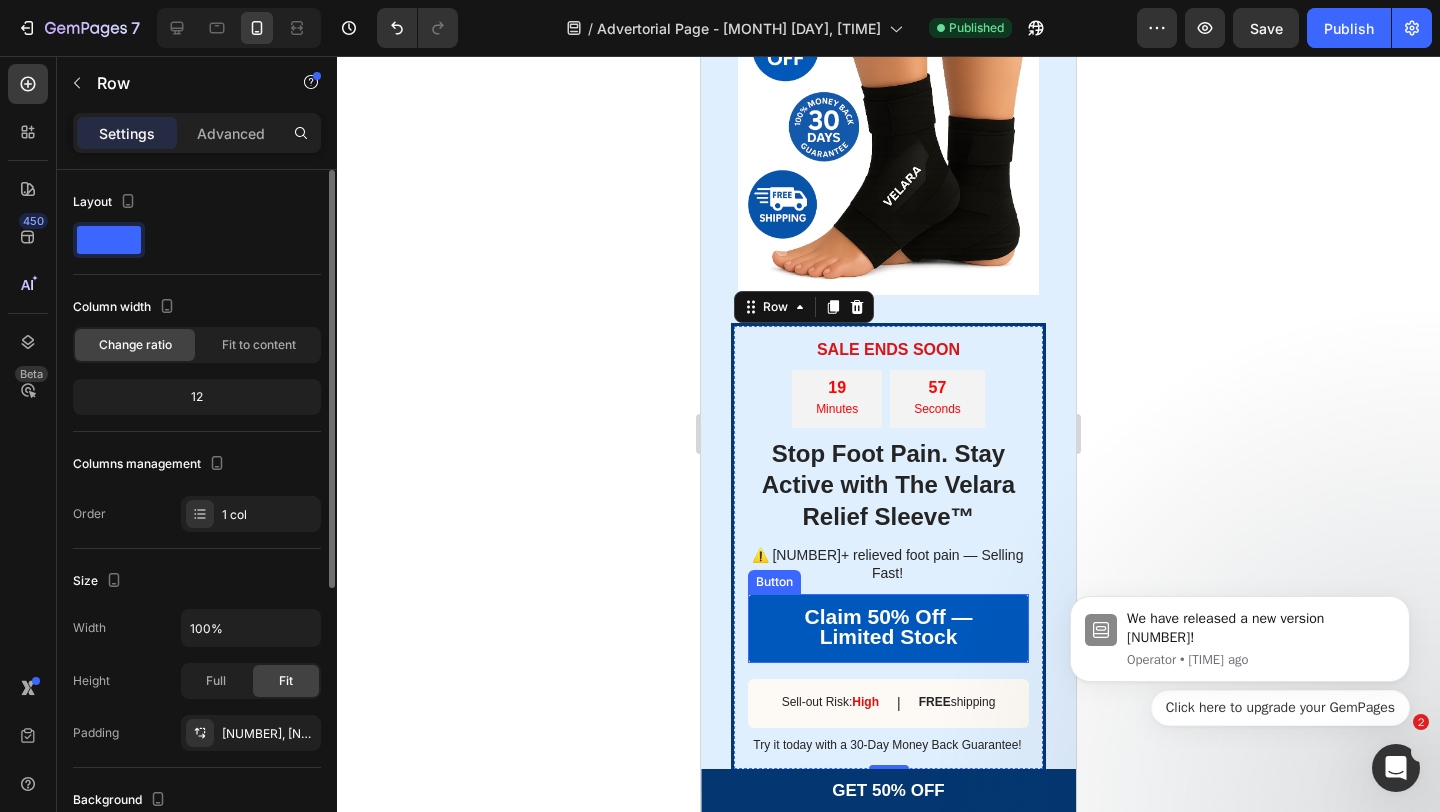 click on "Claim 50% Off — Limited Stock" at bounding box center [888, 628] 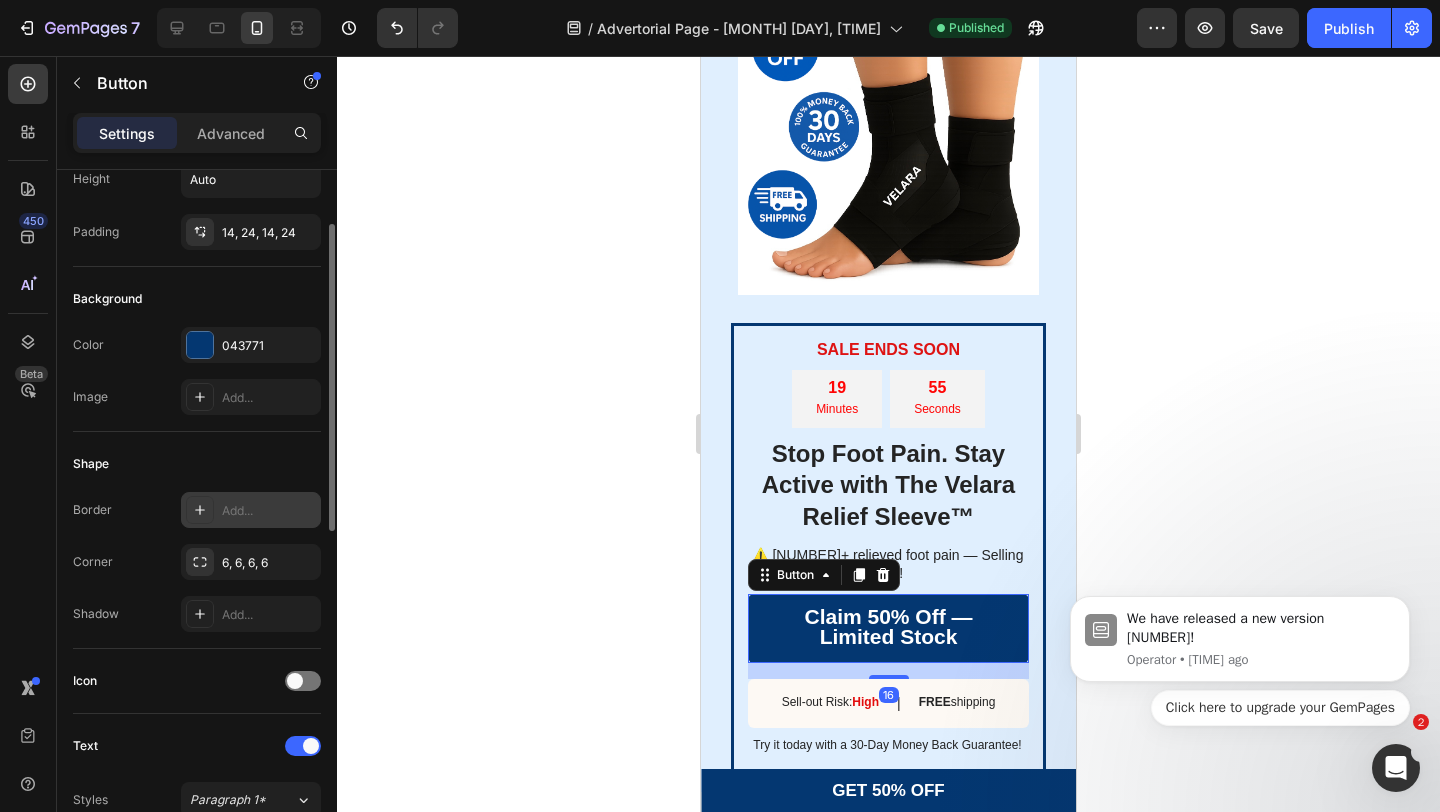 scroll, scrollTop: 47, scrollLeft: 0, axis: vertical 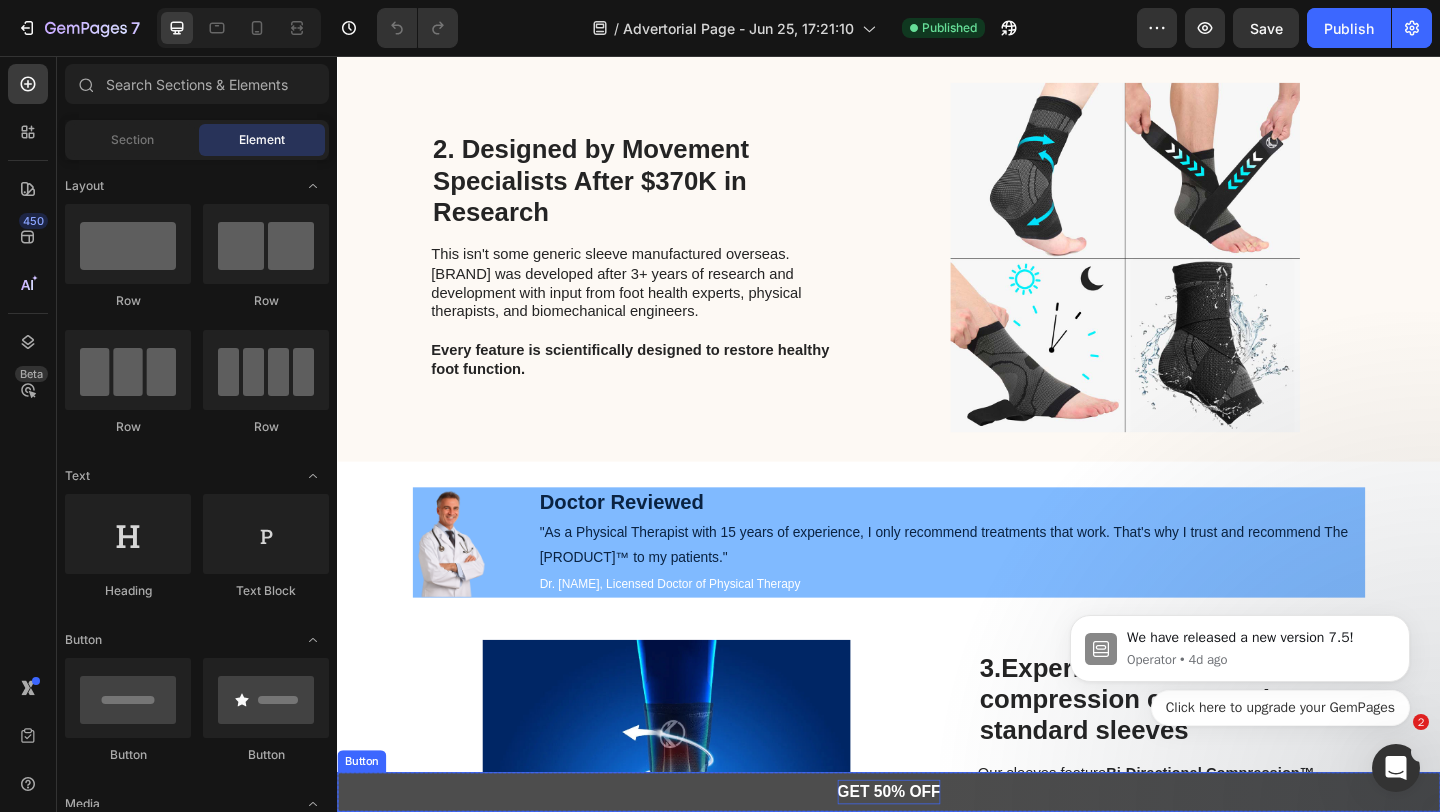 click on "GET 50% OFF" at bounding box center (937, 856) 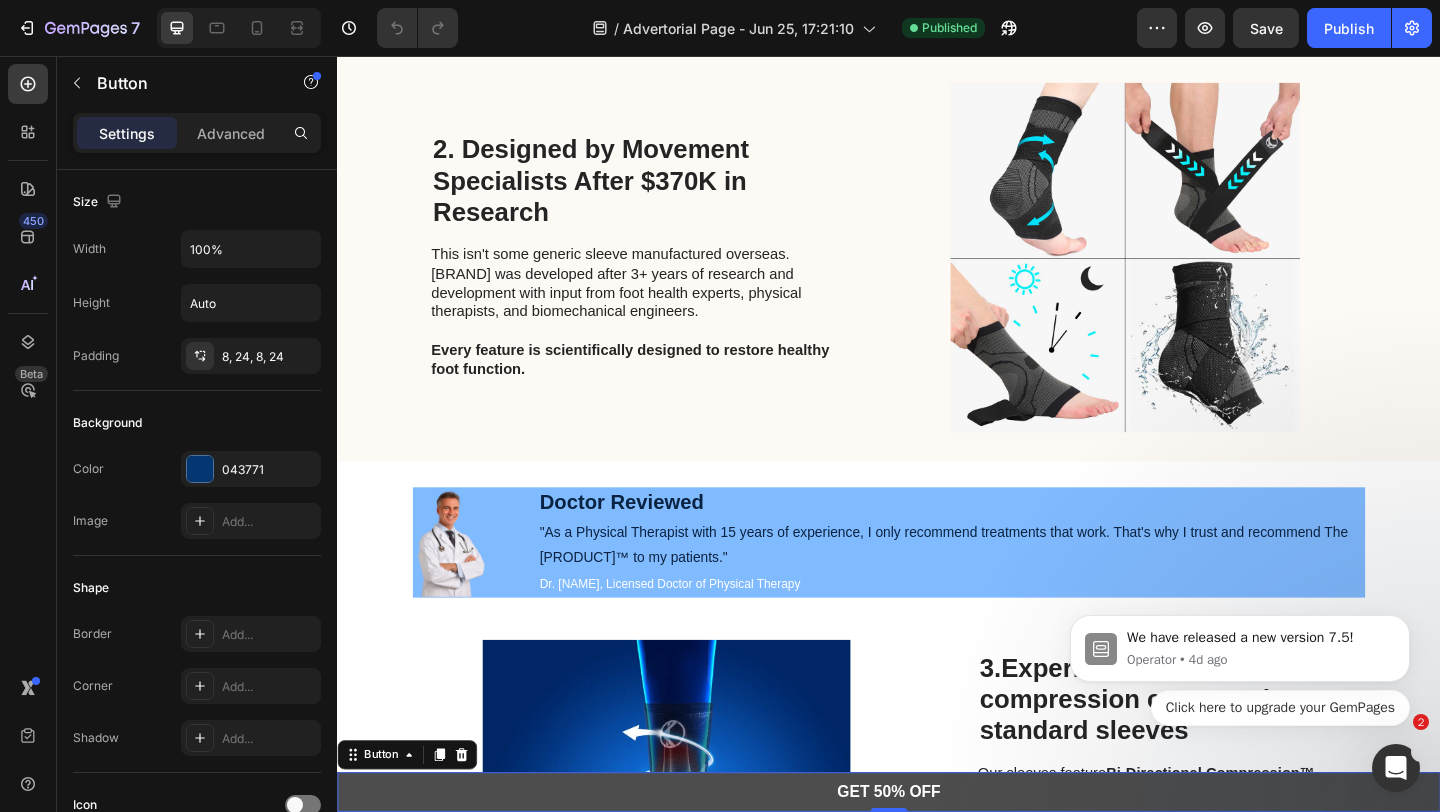 click on "GET 50% OFF" at bounding box center (937, 856) 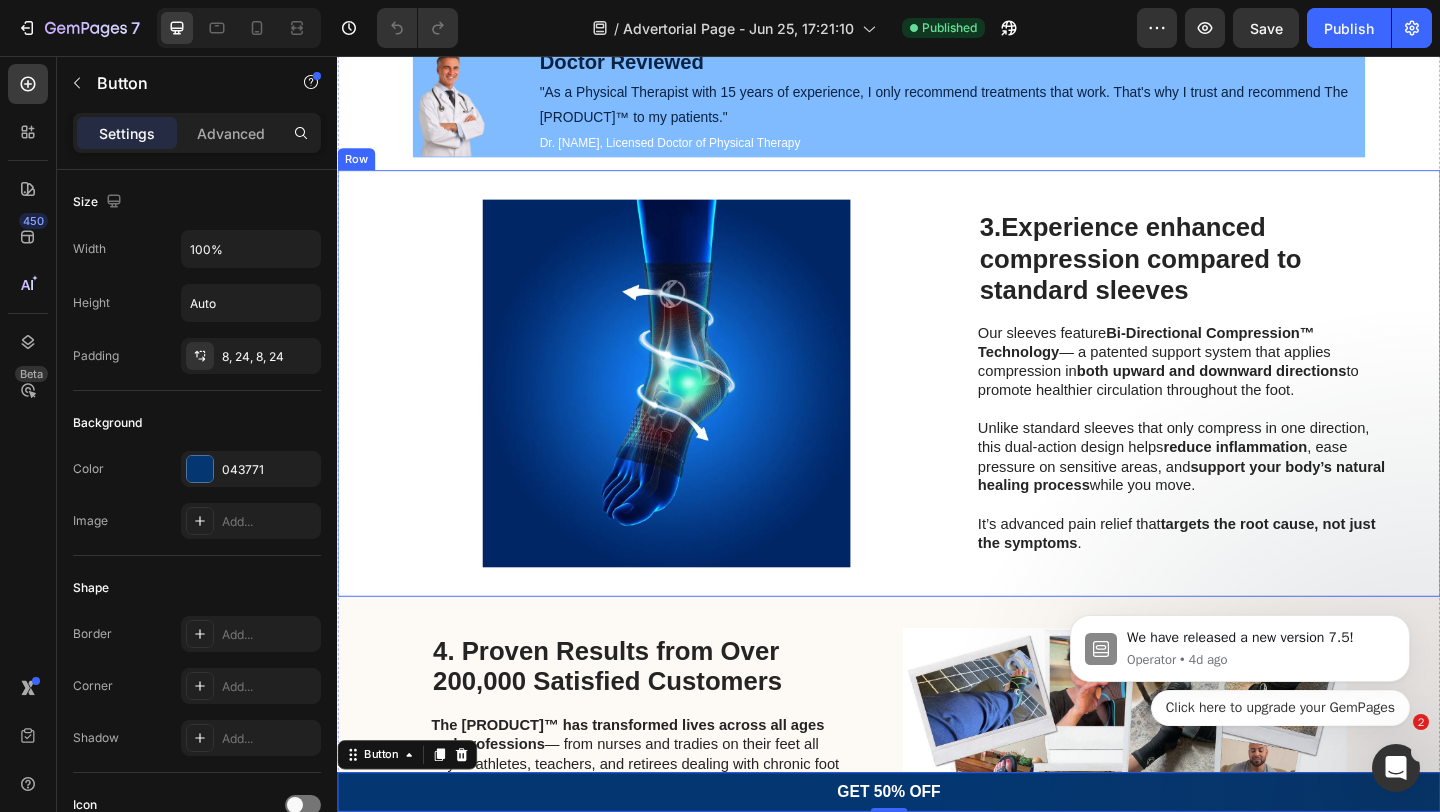 scroll, scrollTop: 1691, scrollLeft: 0, axis: vertical 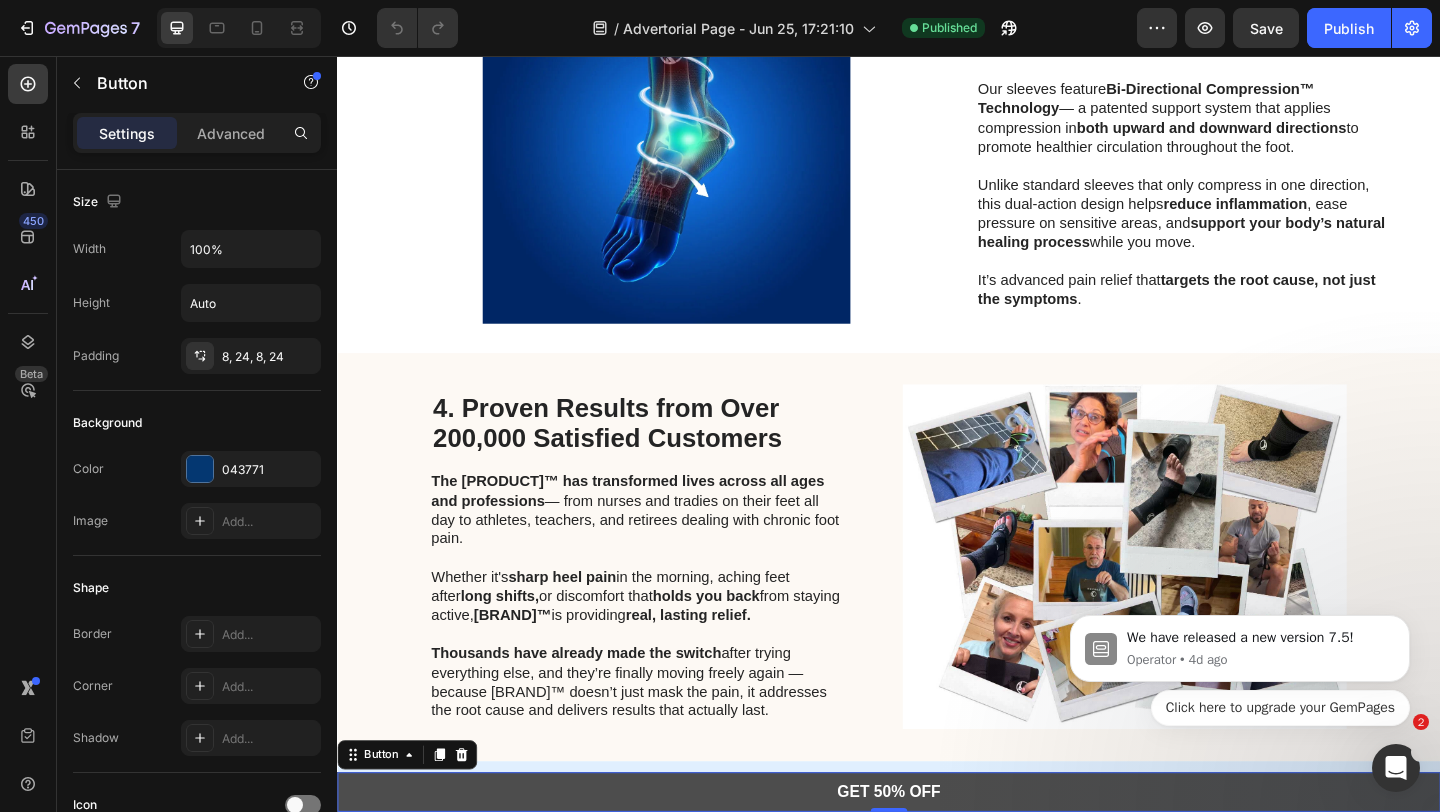 click on "GET 50% OFF" at bounding box center (937, 856) 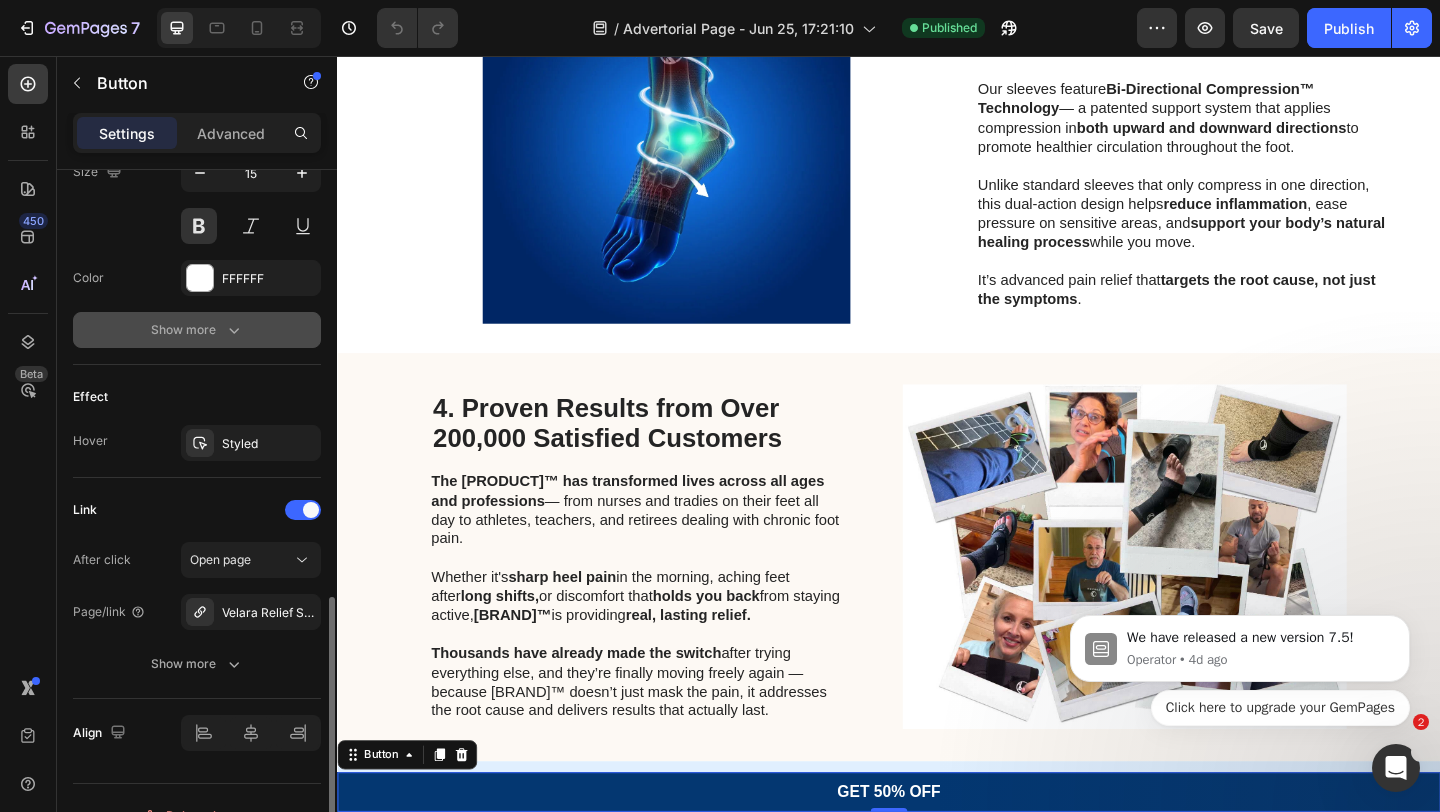scroll, scrollTop: 891, scrollLeft: 0, axis: vertical 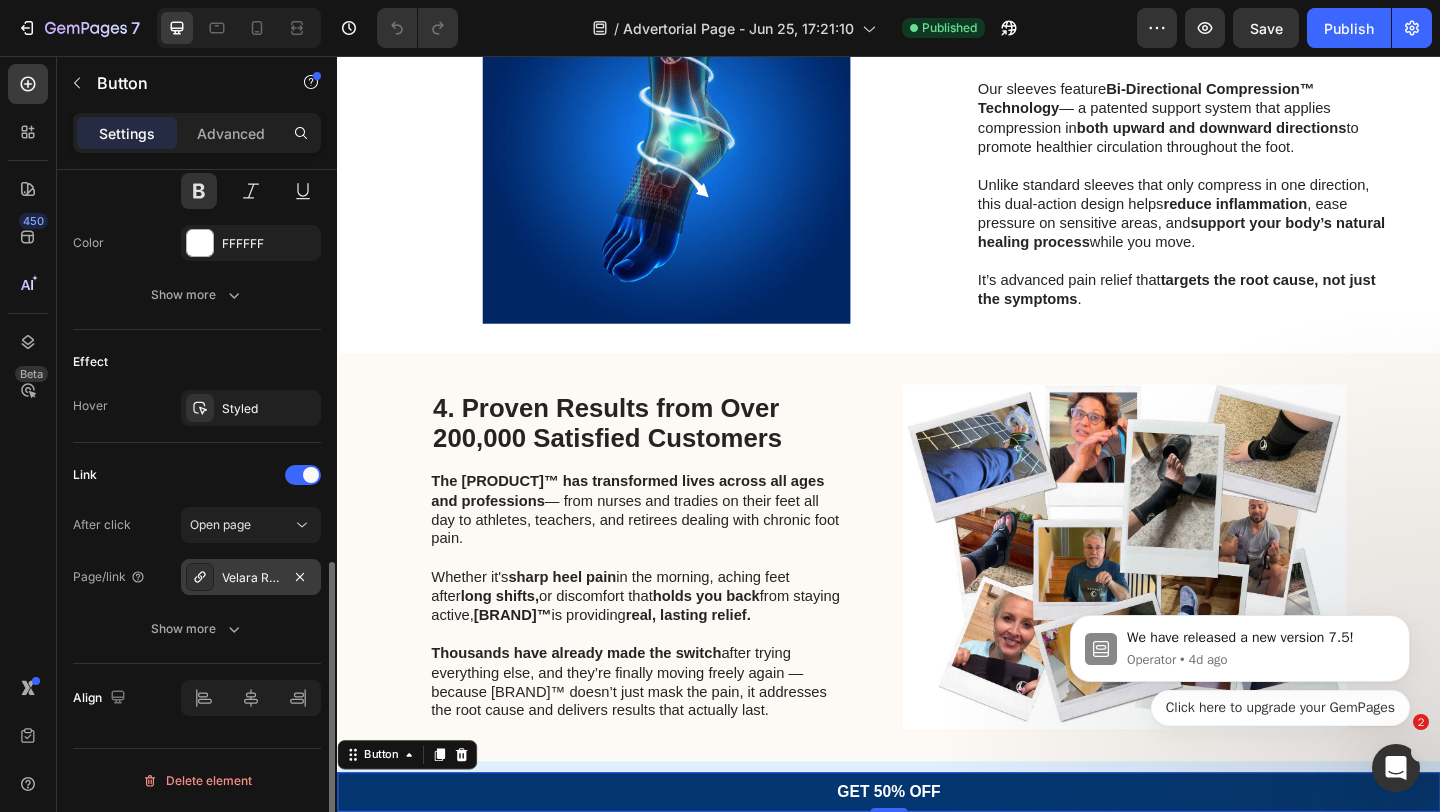 click on "Velara Relief Sleeve™" at bounding box center [251, 578] 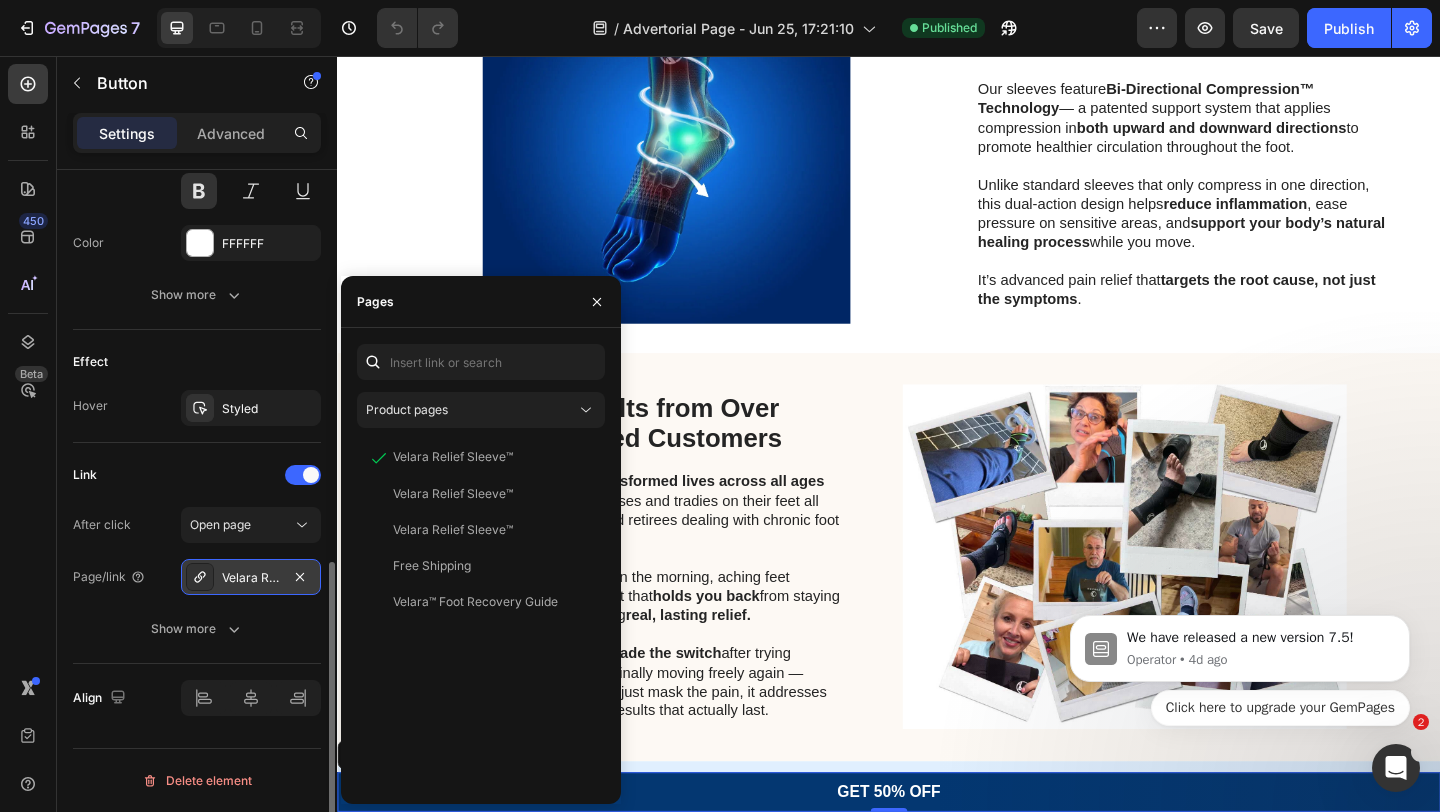 click at bounding box center [200, 577] 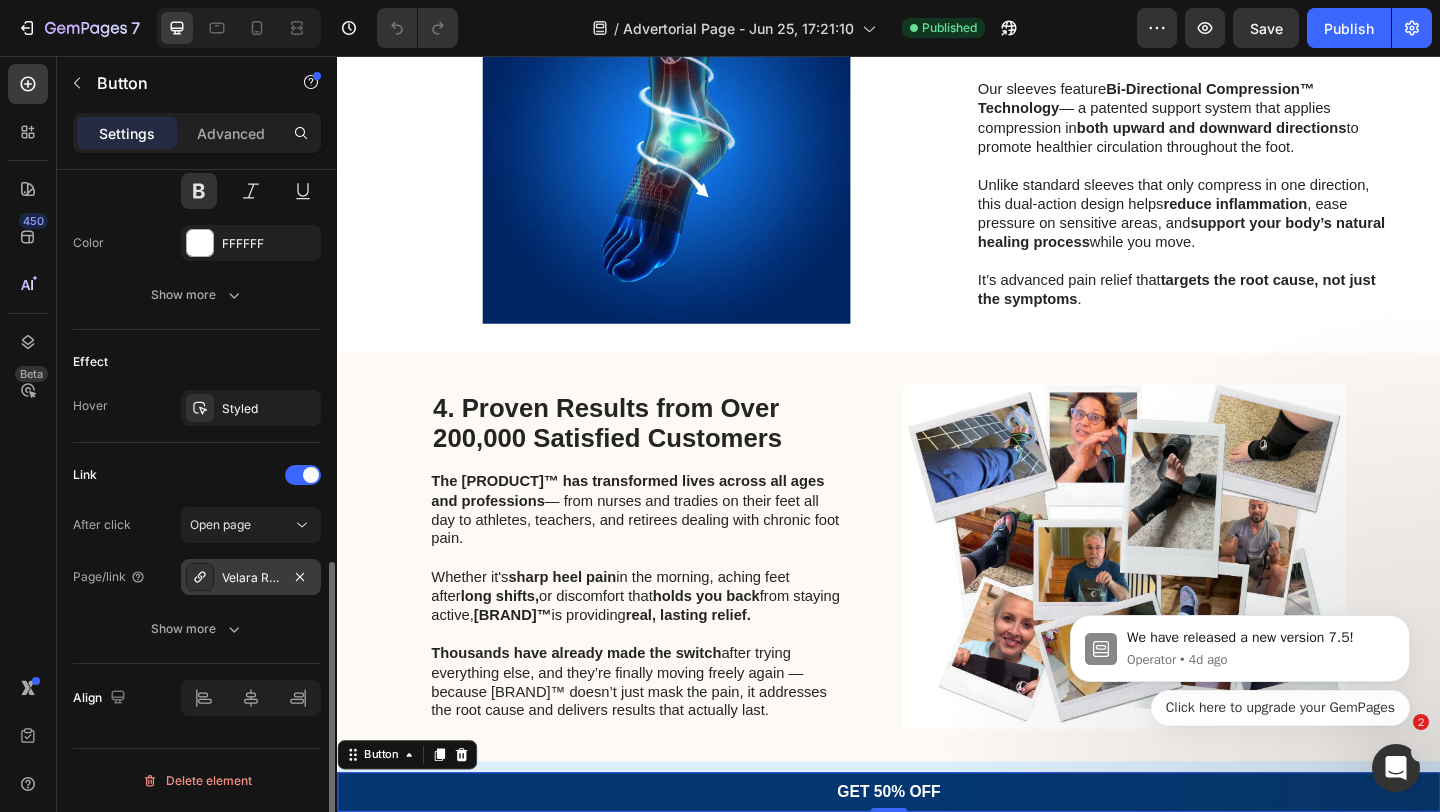 click 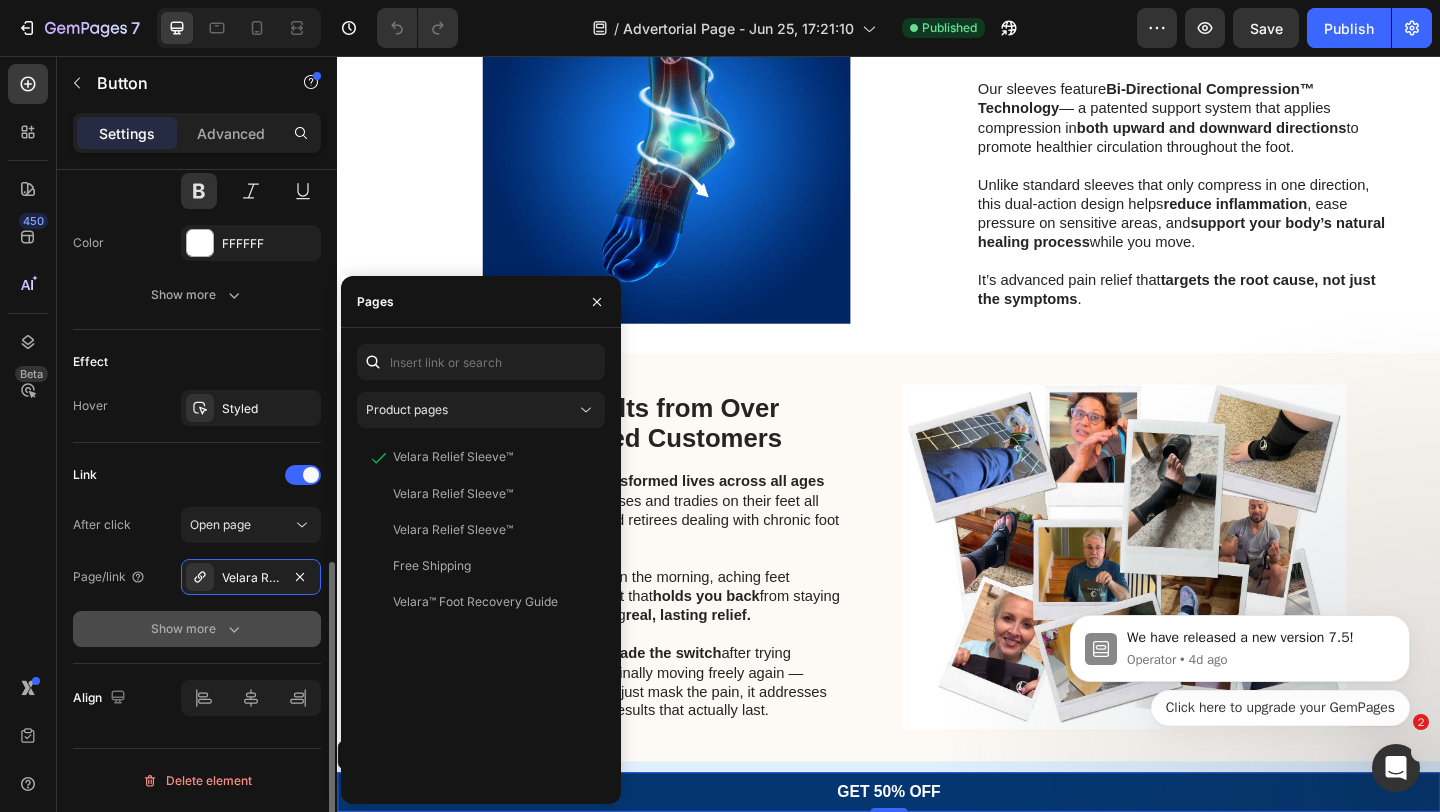 click 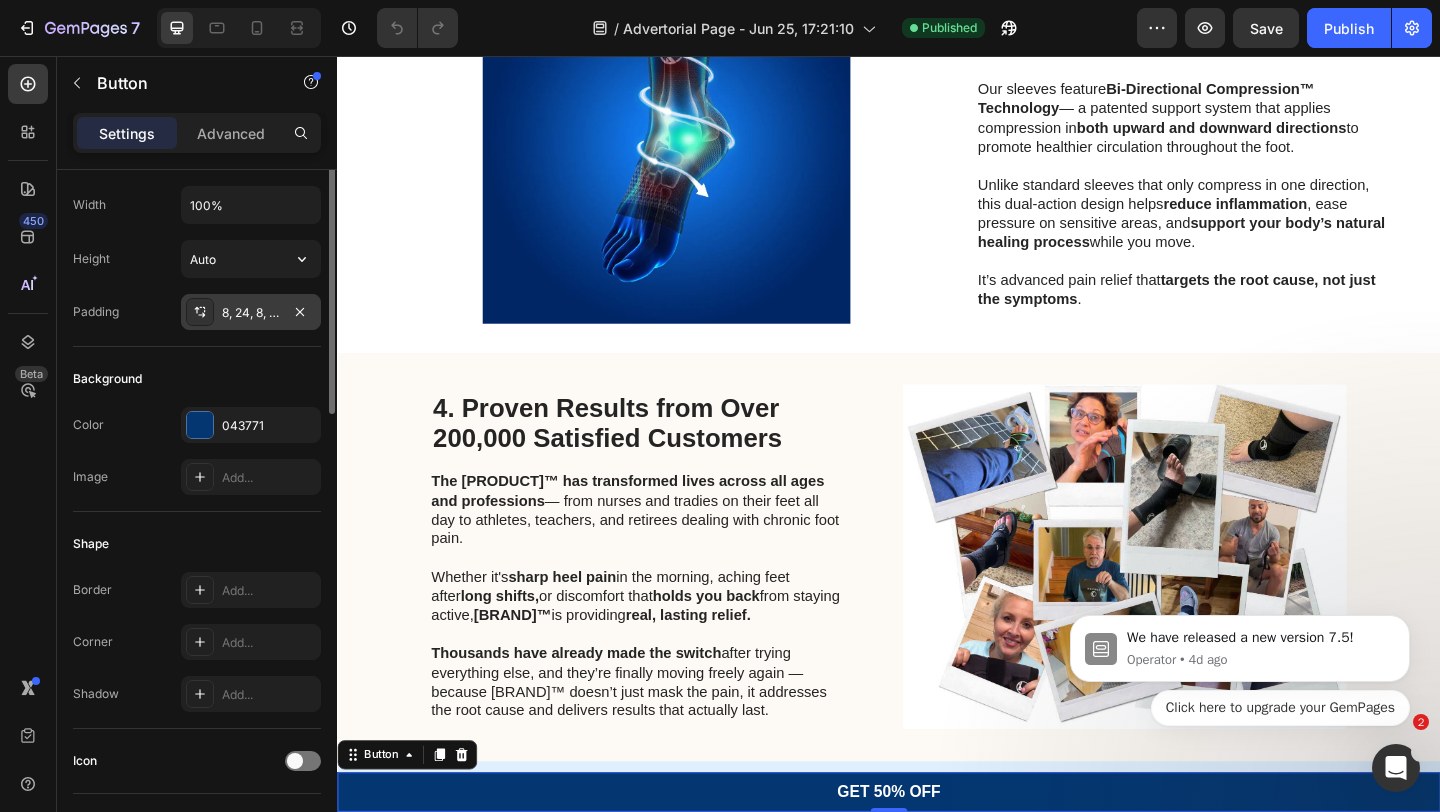 scroll, scrollTop: 0, scrollLeft: 0, axis: both 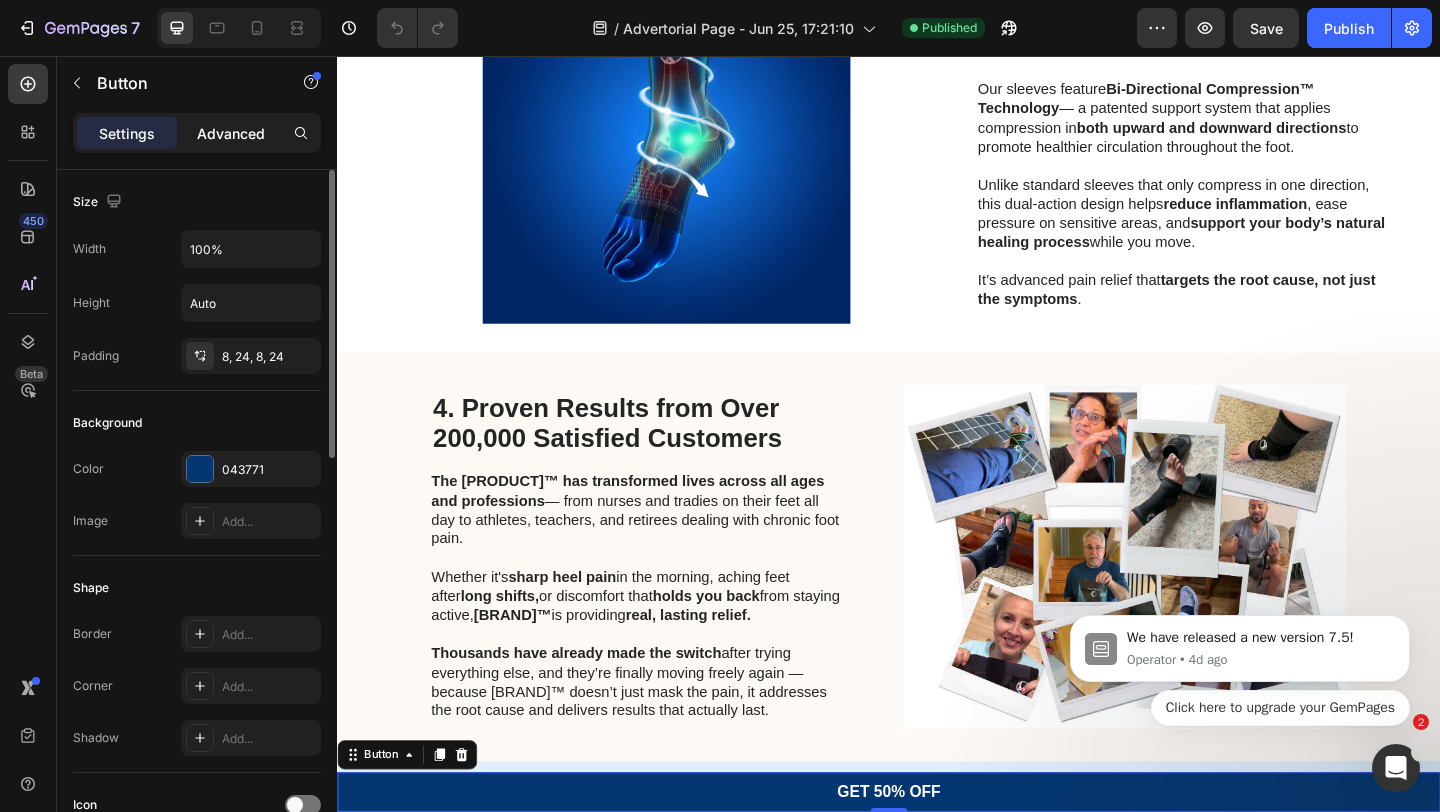 click on "Advanced" 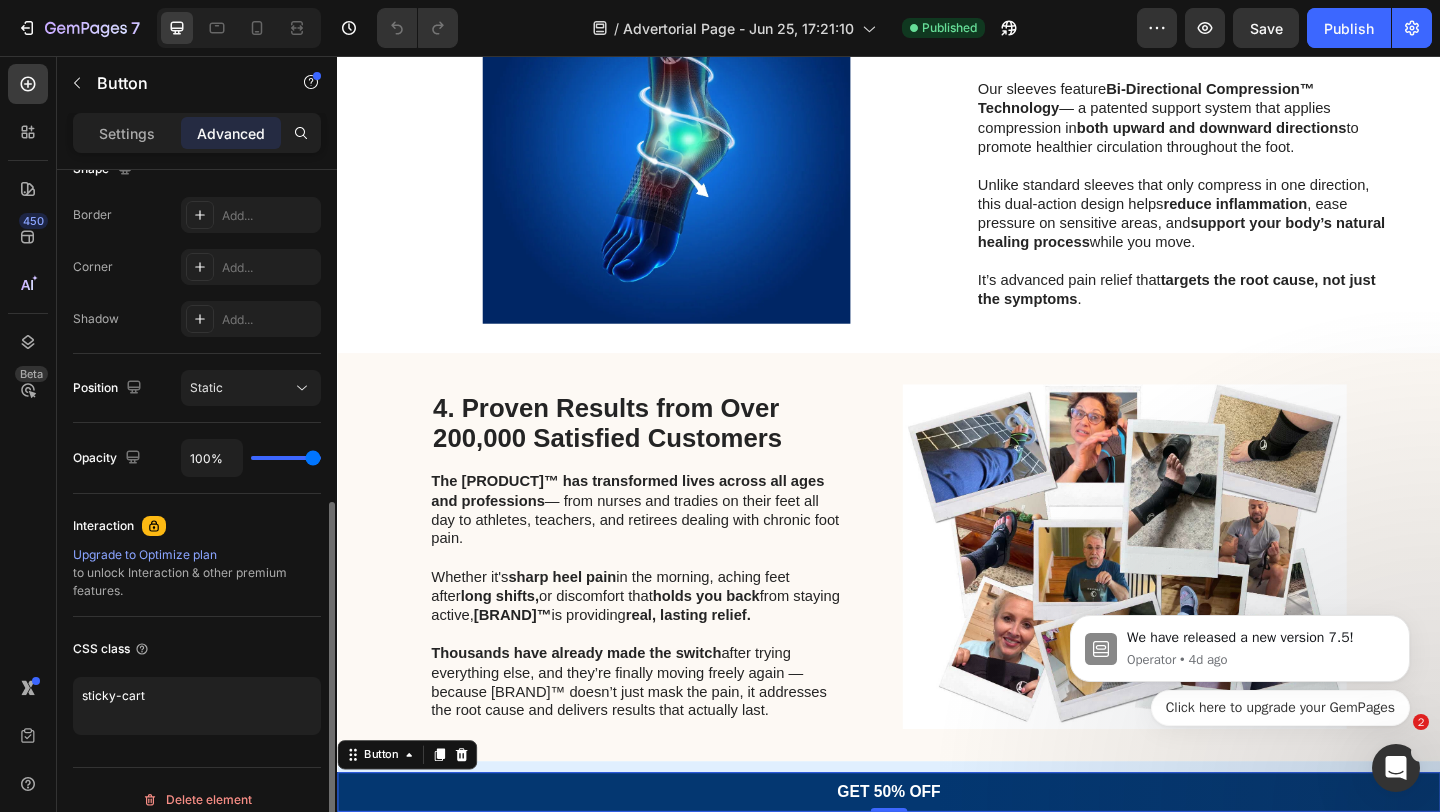 scroll, scrollTop: 566, scrollLeft: 0, axis: vertical 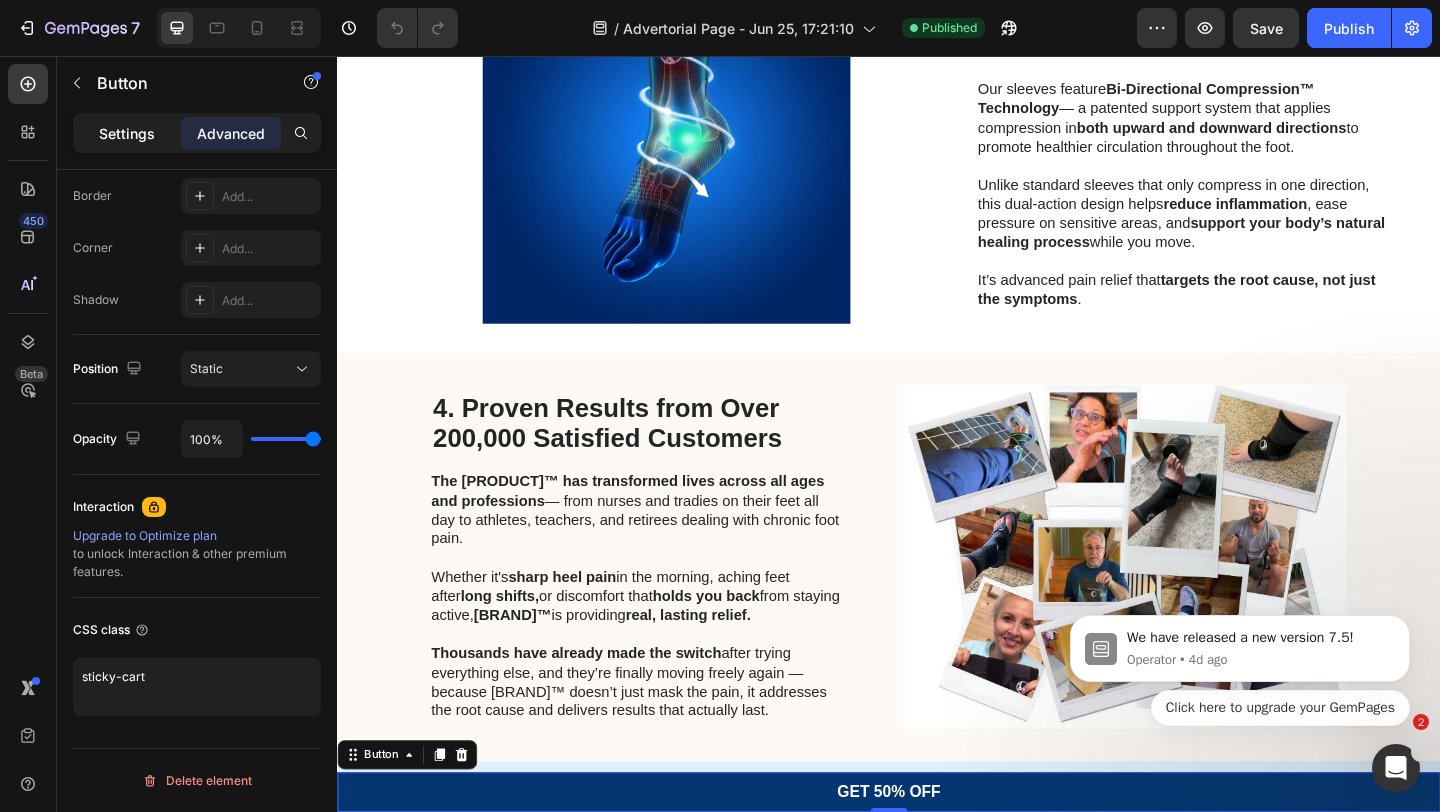 click on "Settings" at bounding box center (127, 133) 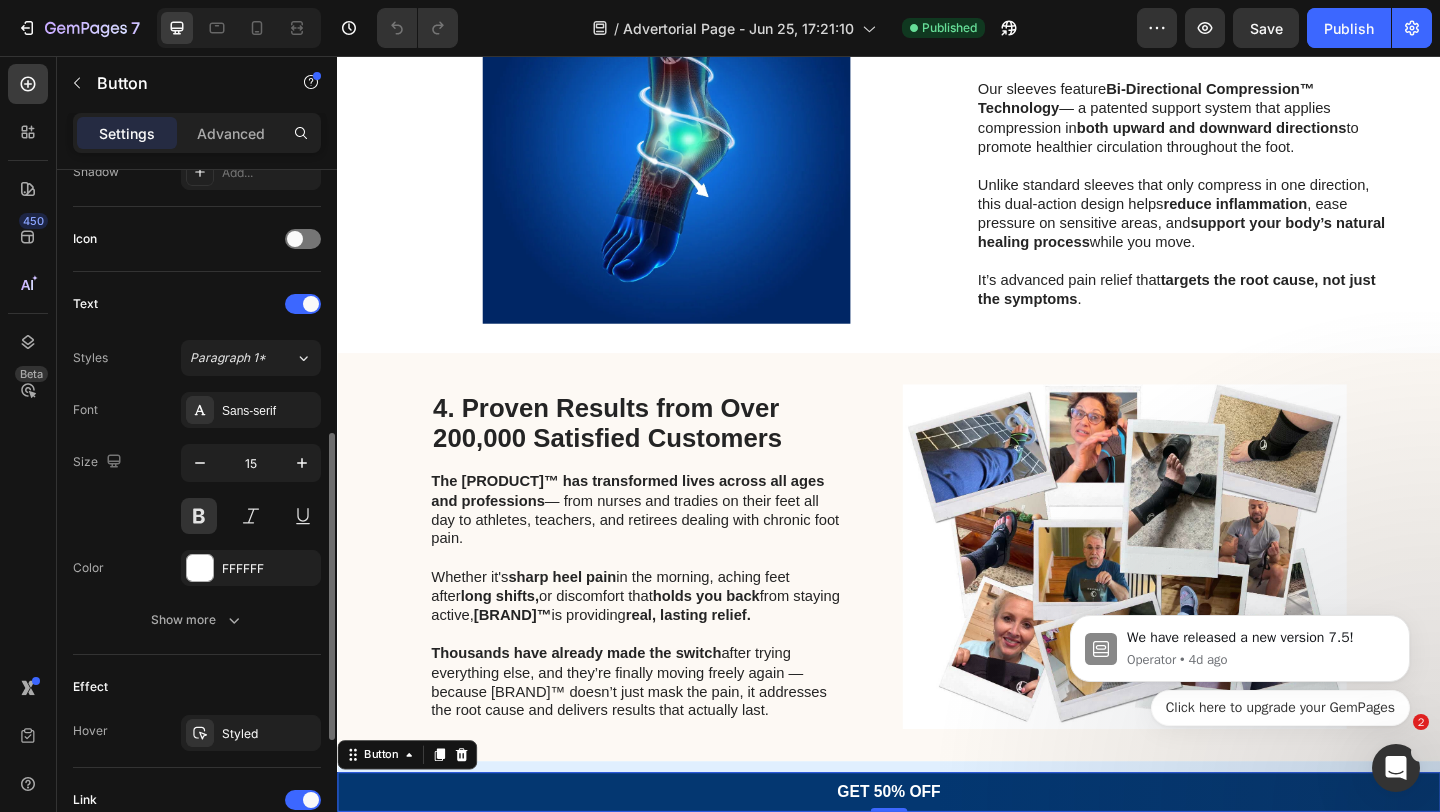 scroll, scrollTop: 617, scrollLeft: 0, axis: vertical 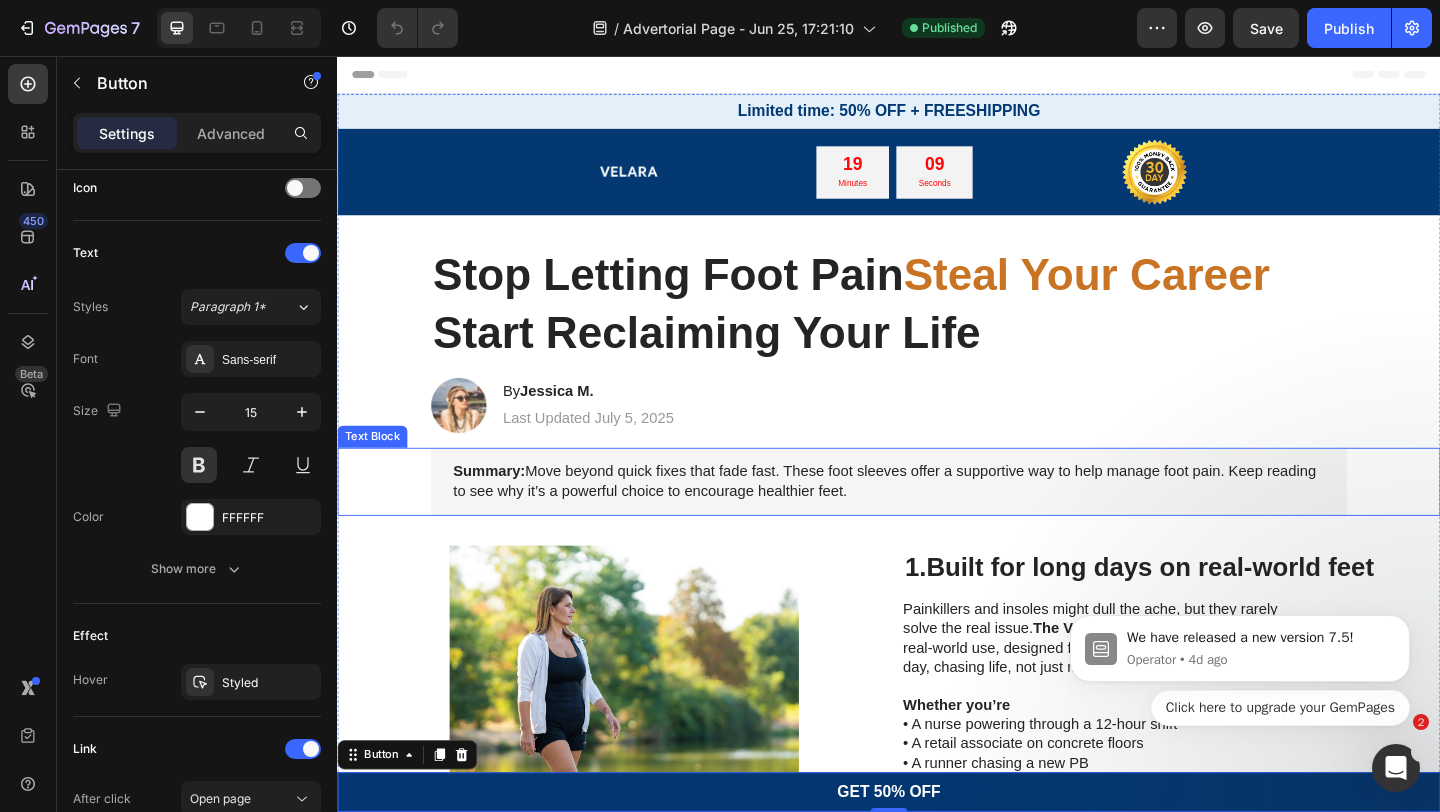 click on "Limited time: 50% OFF + FREE SHIPPING Heading Row Image 19 Minutes 09 Seconds Countdown Timer Image Row Row Stop Letting Foot Pain Steal Your Career Start Reclaiming Your Life Heading Image By [NAME] [NAME], Last Updated July 5, 2025 Text Block Row Summary: Move beyond quick fixes that fade fast. These foot sleeves offer a supportive way to help manage foot pain. Keep reading to see why it’s a powerful choice to encourage healthier feet. Text Block Image 1. Built for long days on real-world feet Heading Painkillers and insoles might dull the ache, but they rarely solve the real issue. The [PRODUCT]™ are built for real-world use, designed for people who are on their feet all day, chasing life, not just masking pain. Whether you’re • A nurse powering through a 12-hour shift • A retail associate on concrete floors • A runner chasing a new PB • A sleep-deprived parent pacing 2 a.m. feedings Text Block Row 2. Designed by Movement Specialists After $370K in Research Heading" at bounding box center [937, 1305] 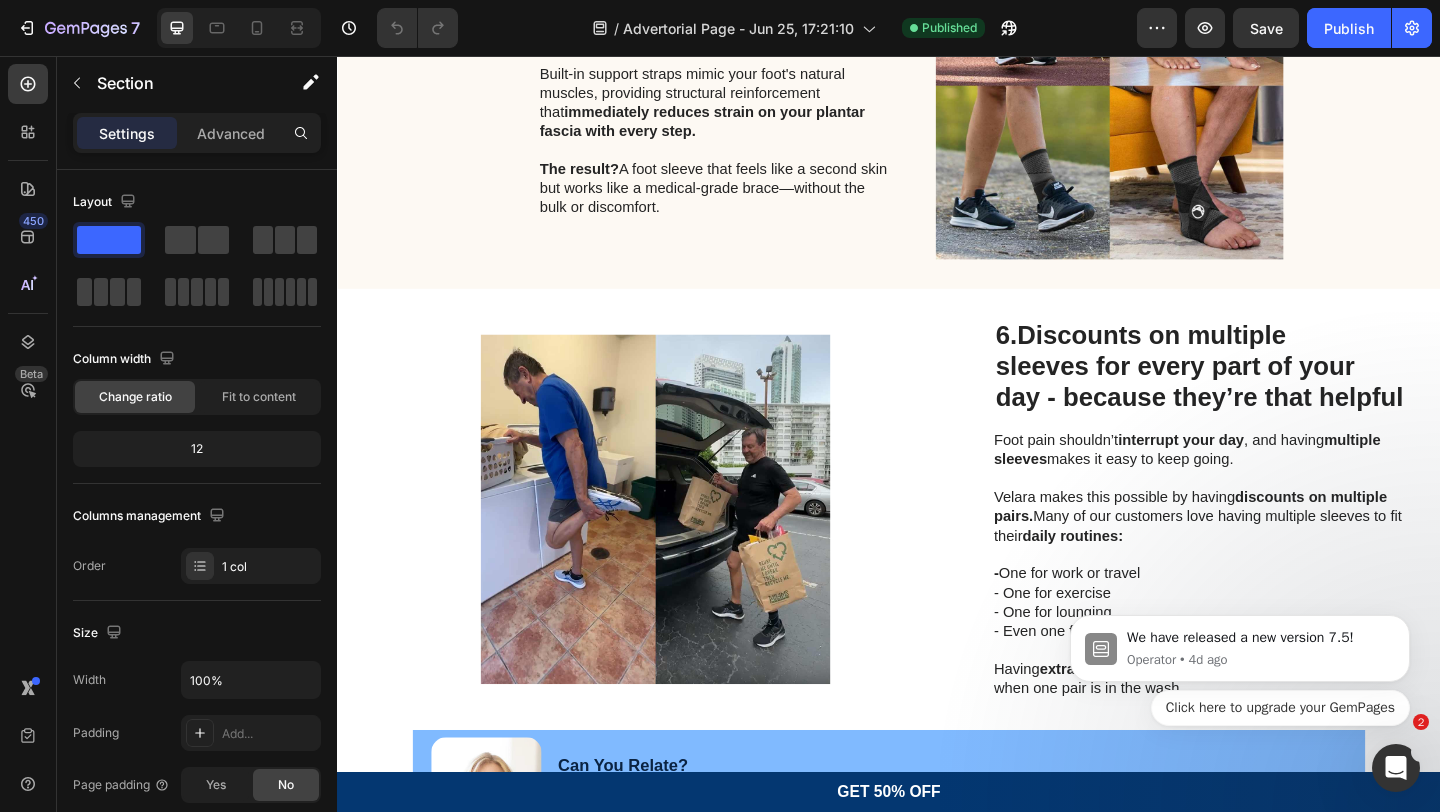 scroll, scrollTop: 3226, scrollLeft: 0, axis: vertical 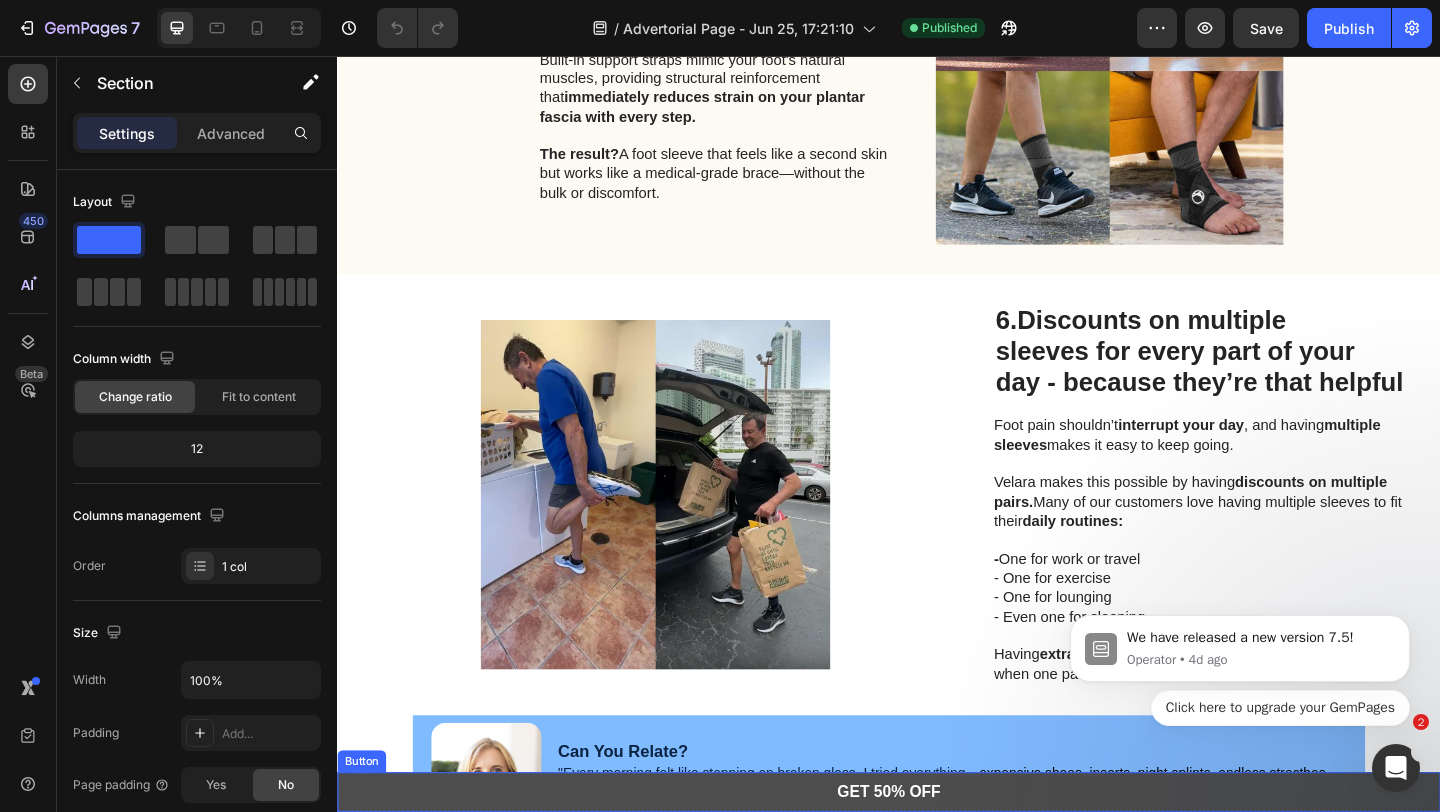 click on "GET 50% OFF" at bounding box center (937, 856) 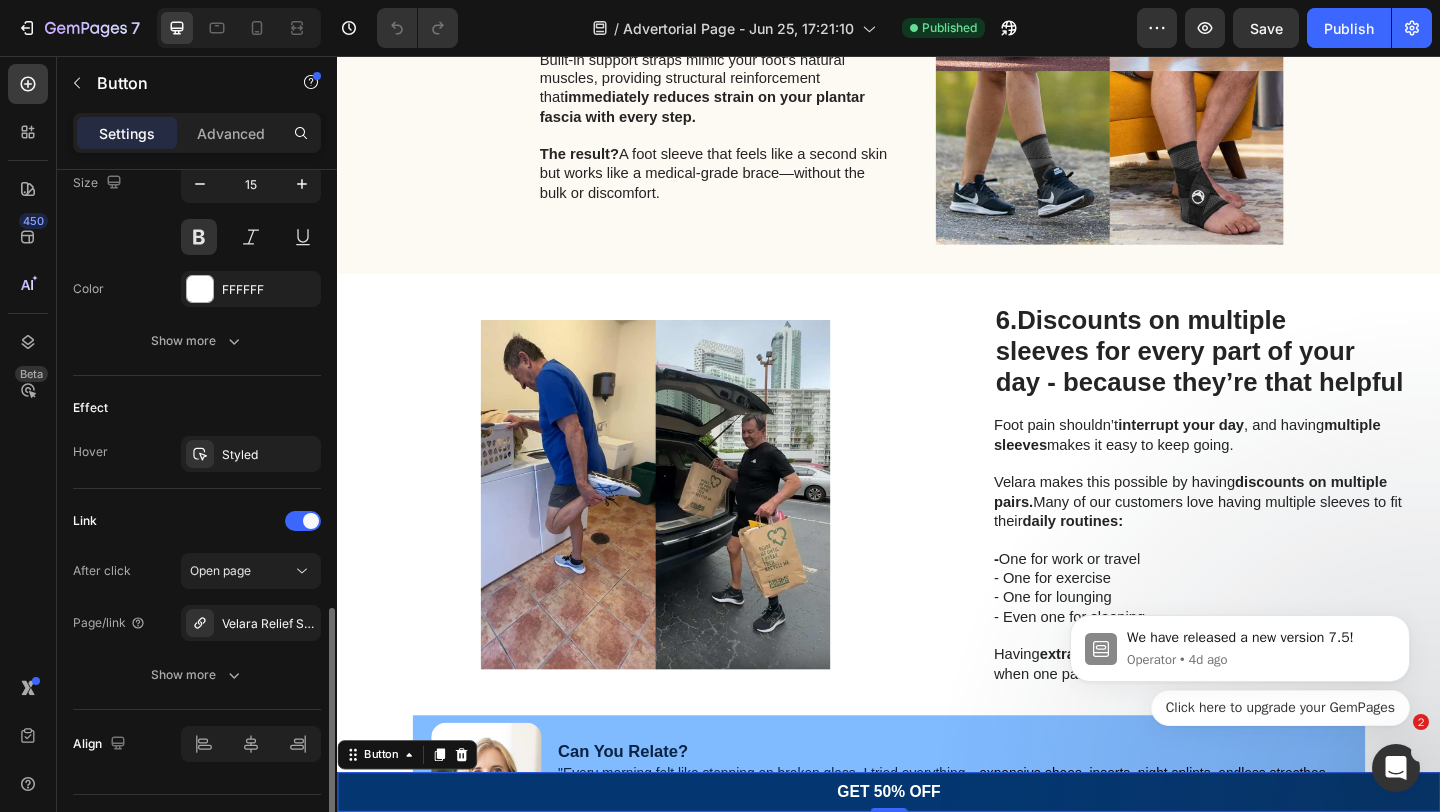 scroll, scrollTop: 891, scrollLeft: 0, axis: vertical 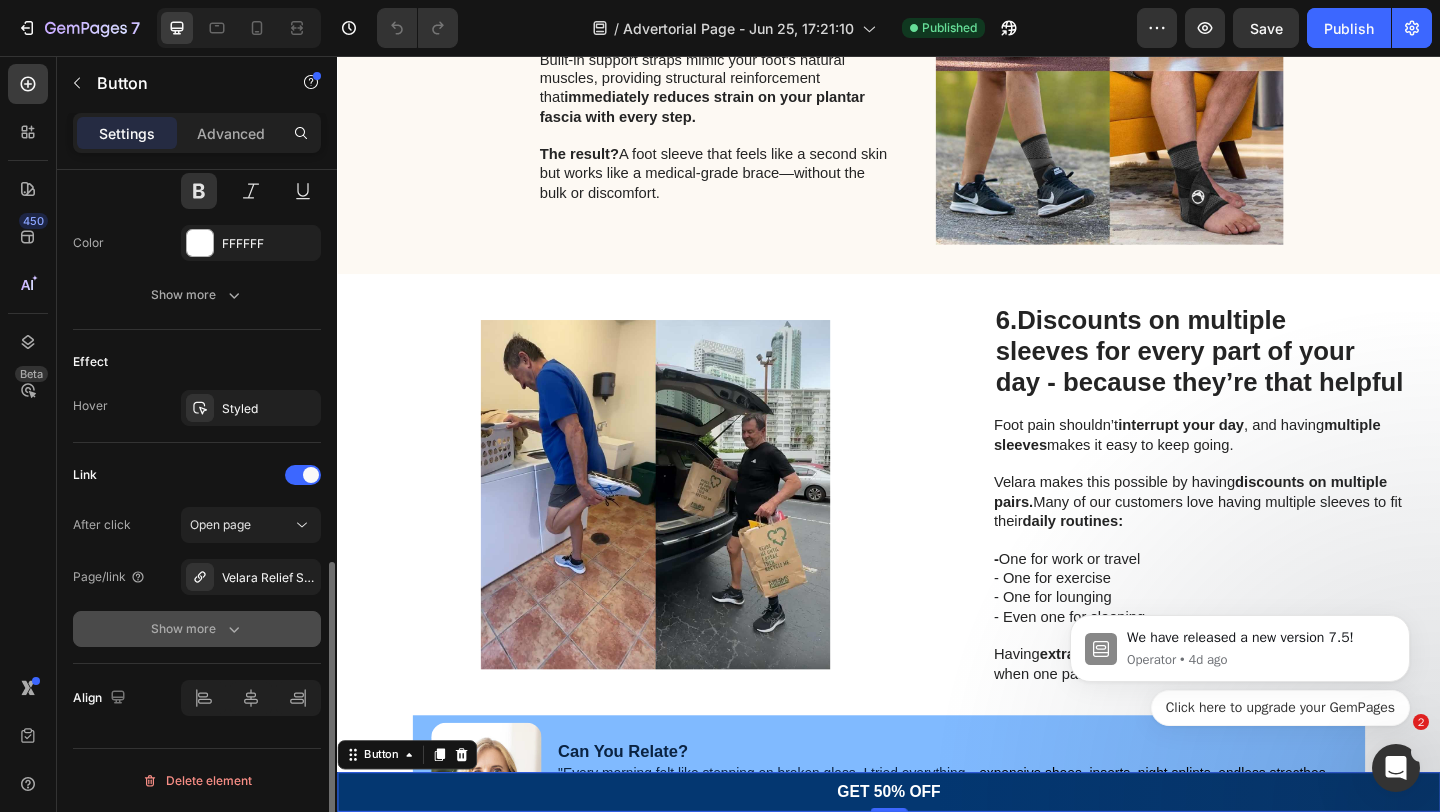 click 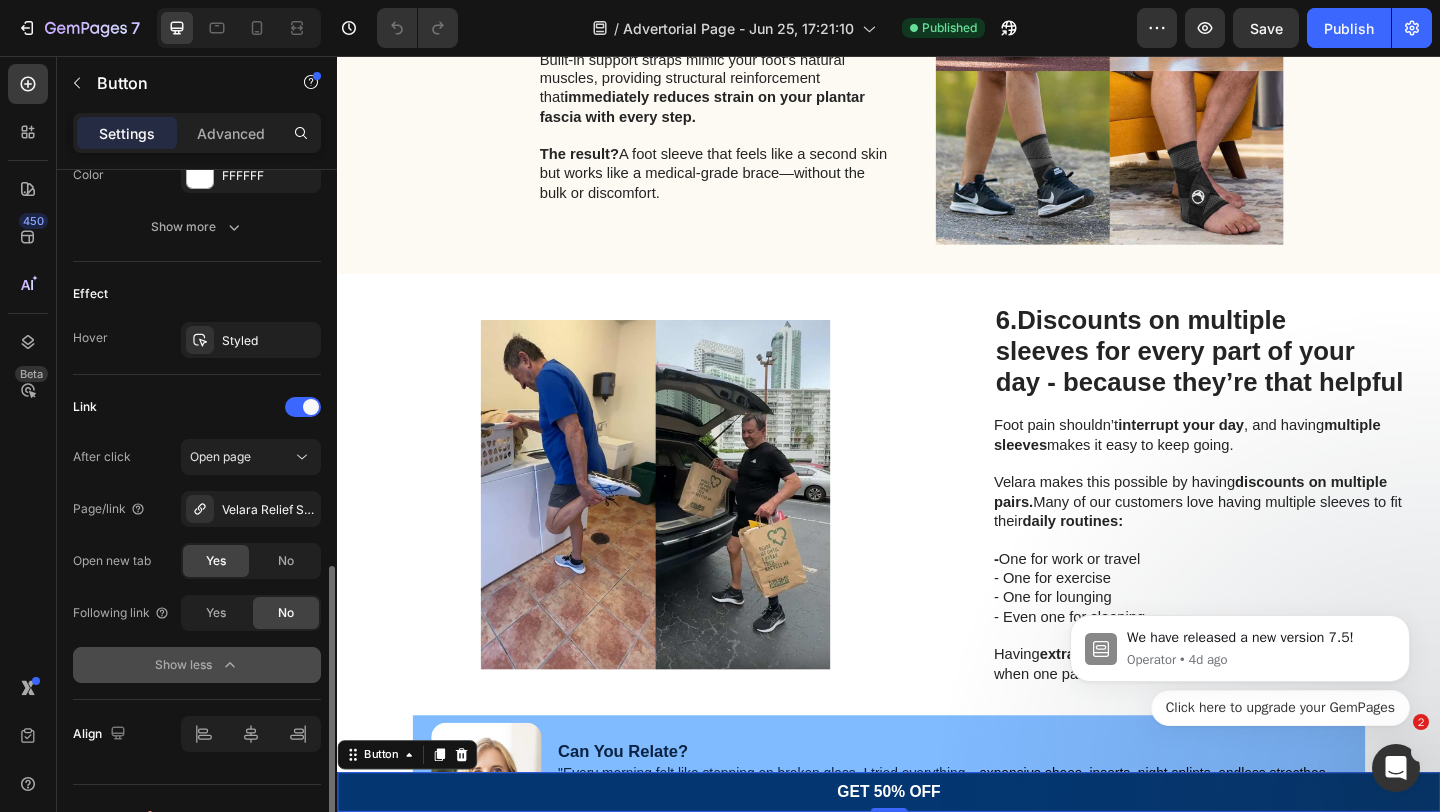 scroll, scrollTop: 995, scrollLeft: 0, axis: vertical 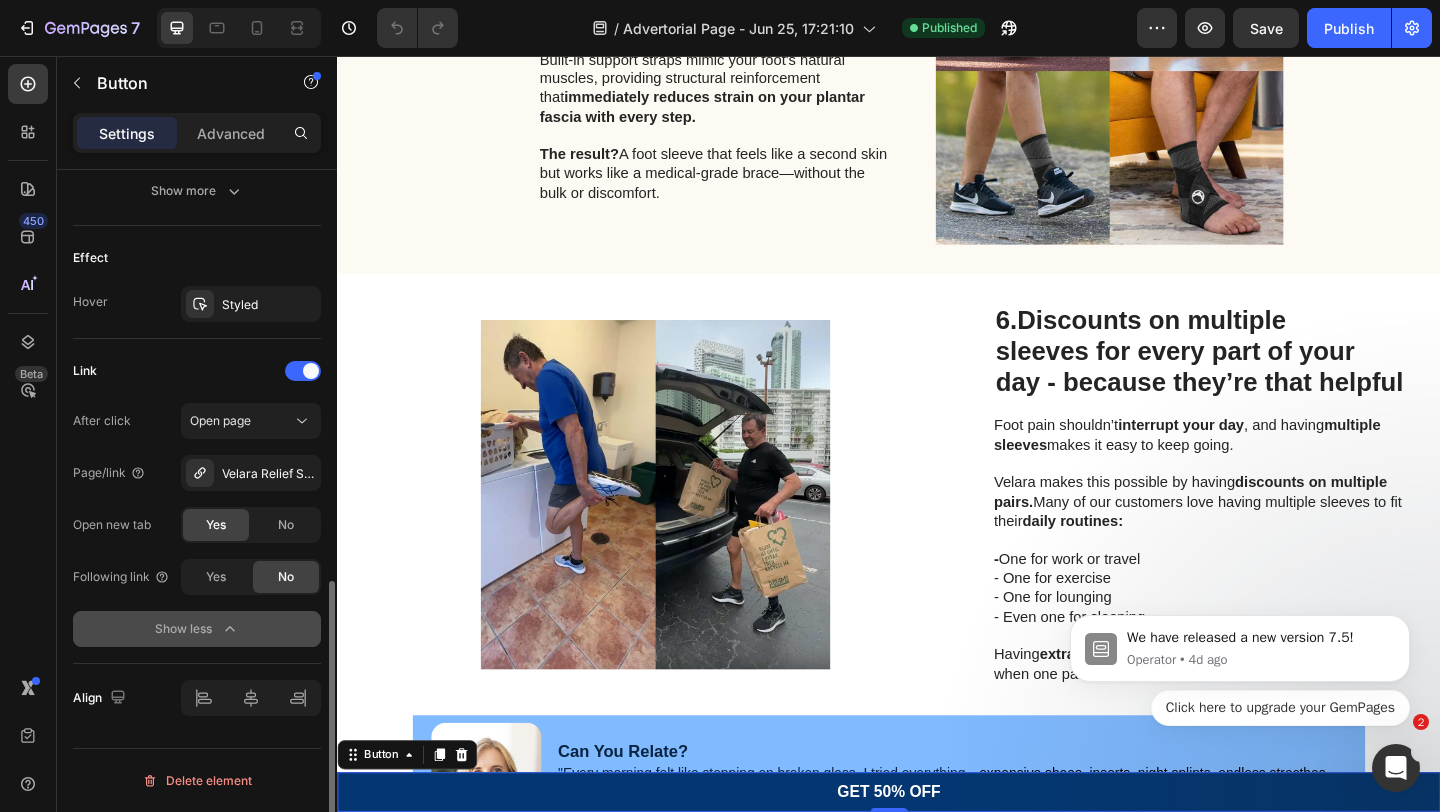 type 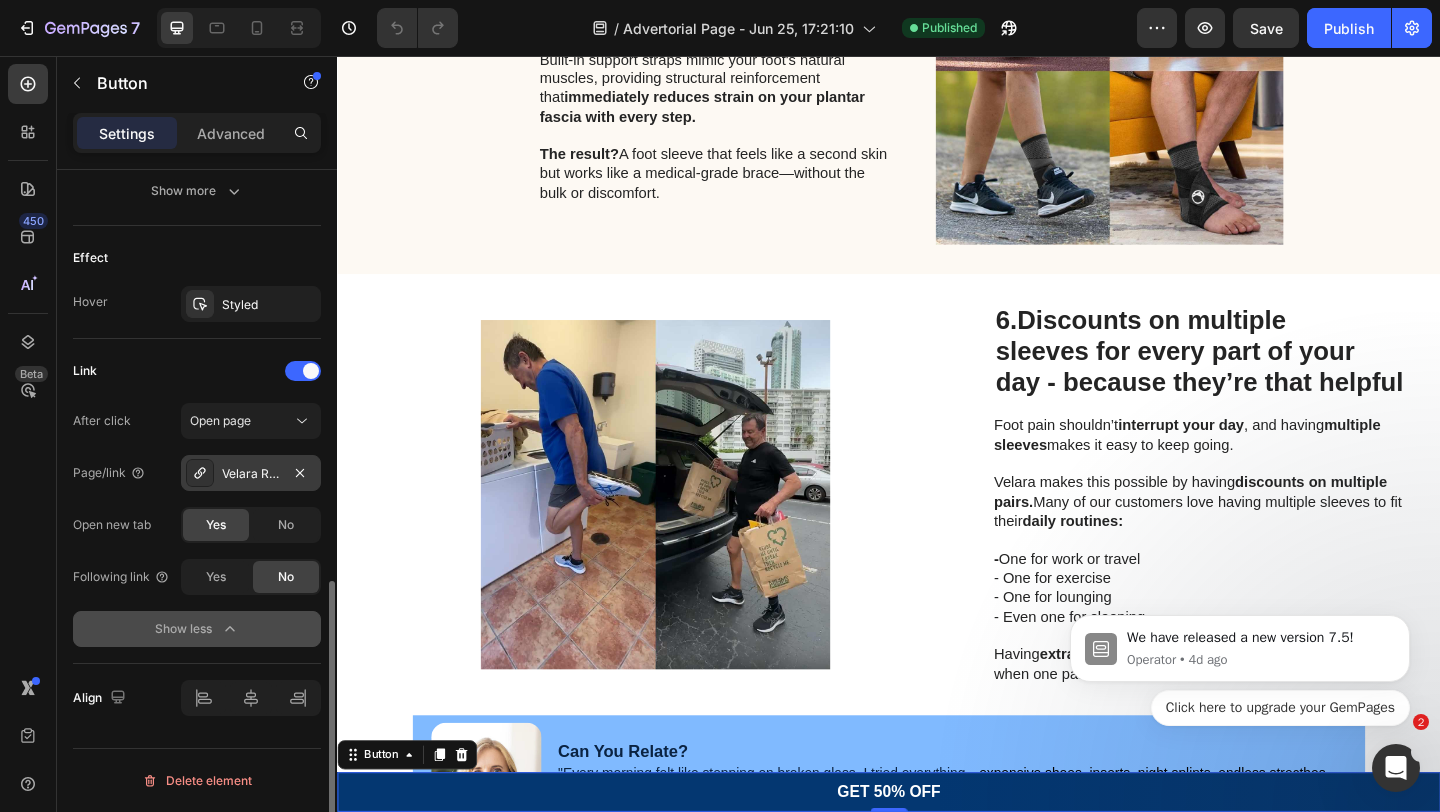 click on "Velara Relief Sleeve™" at bounding box center [251, 474] 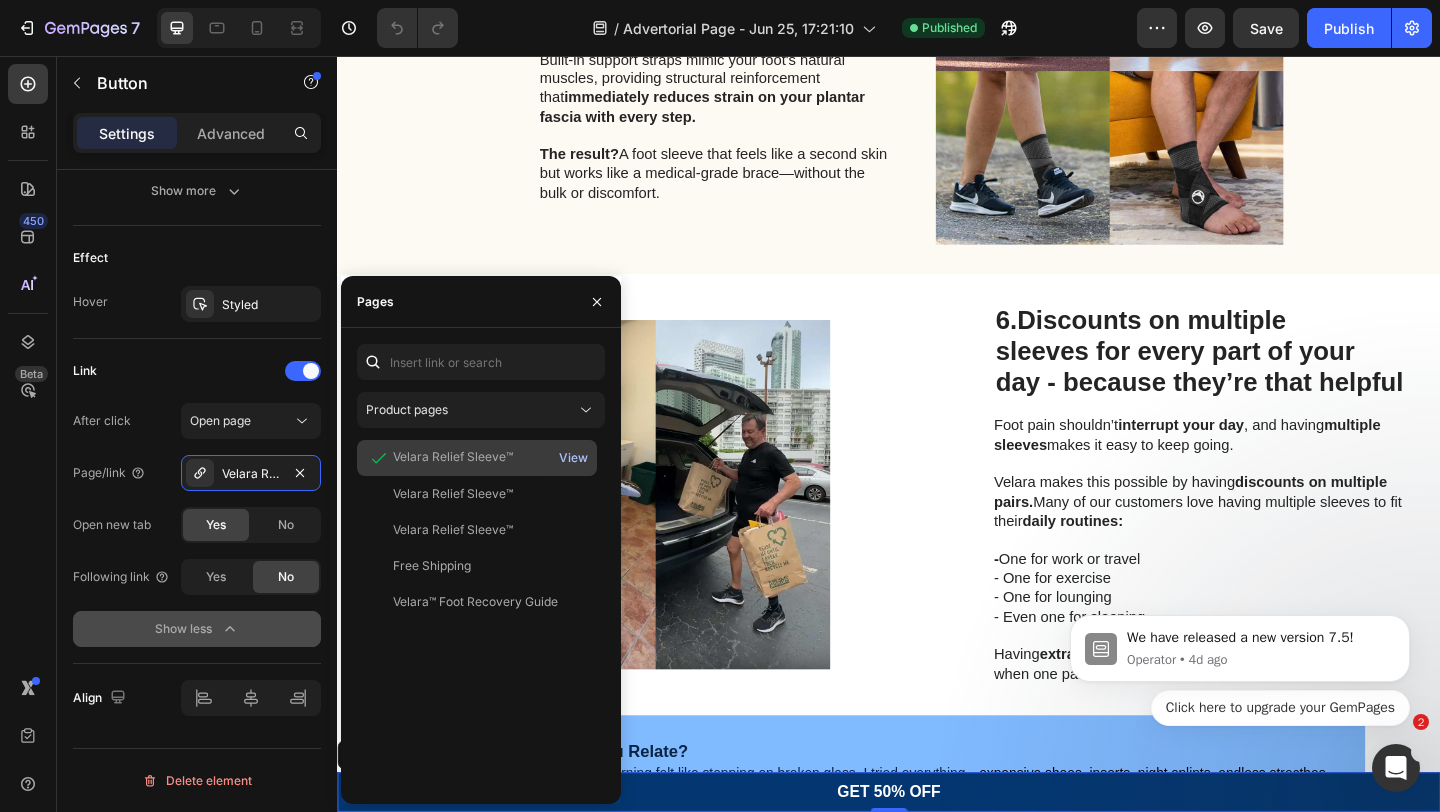click on "View" at bounding box center [573, 458] 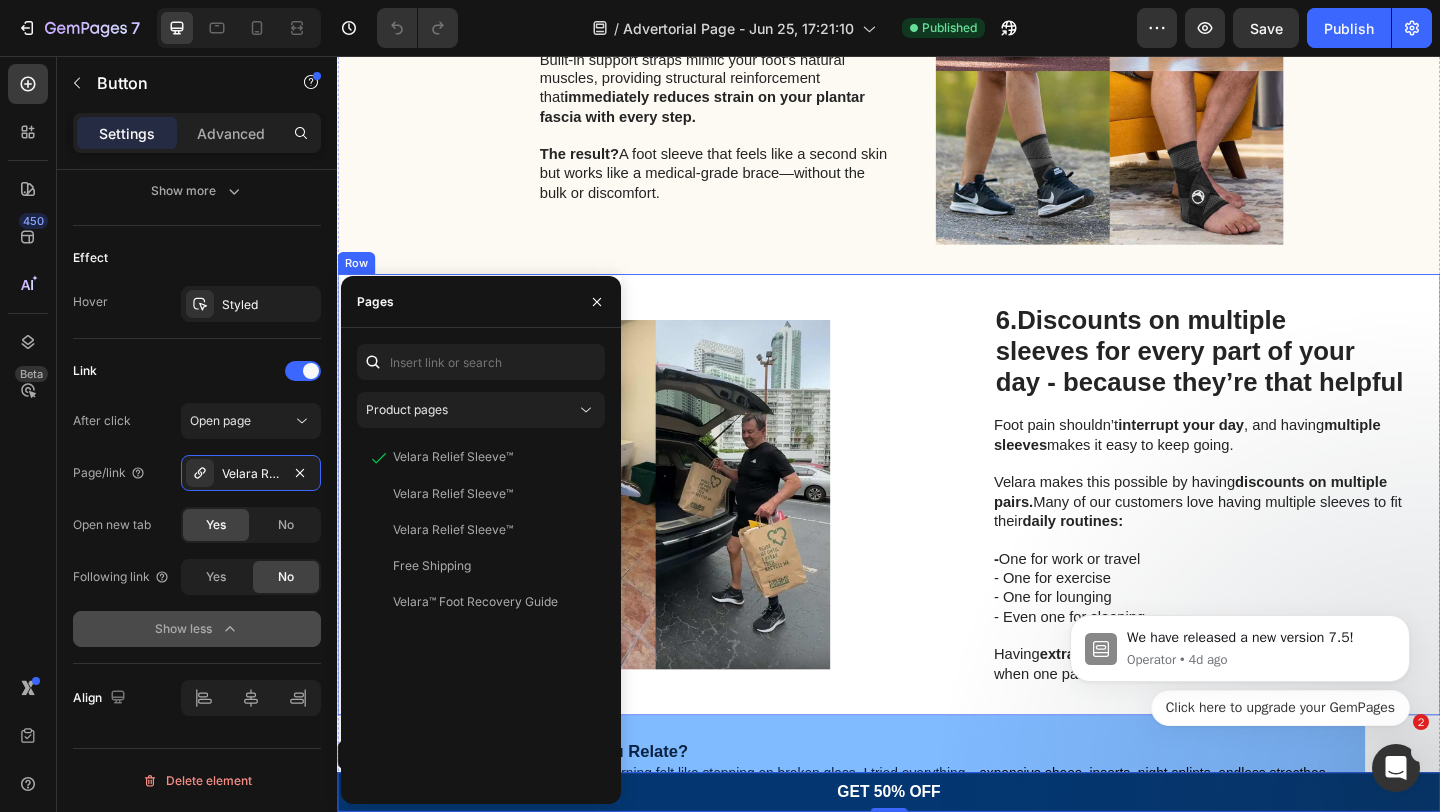 click on "Image 6. Discounts on multiple sleeves for every part of your day - because they’re that helpful Heading Foot pain shouldn’t interrupt your day , and having multiple sleeves makes it easy to keep going. Velara makes this possible by having discounts on multiple pairs. Many of our customers love having multiple sleeves to fit their daily routines: - One for work or travel - One for exercise - One for lounging - Even one for sleeping Having extra sleeves means you’re always prepared, even when one pair is in the wash. Text Block Row Row" at bounding box center (937, 533) 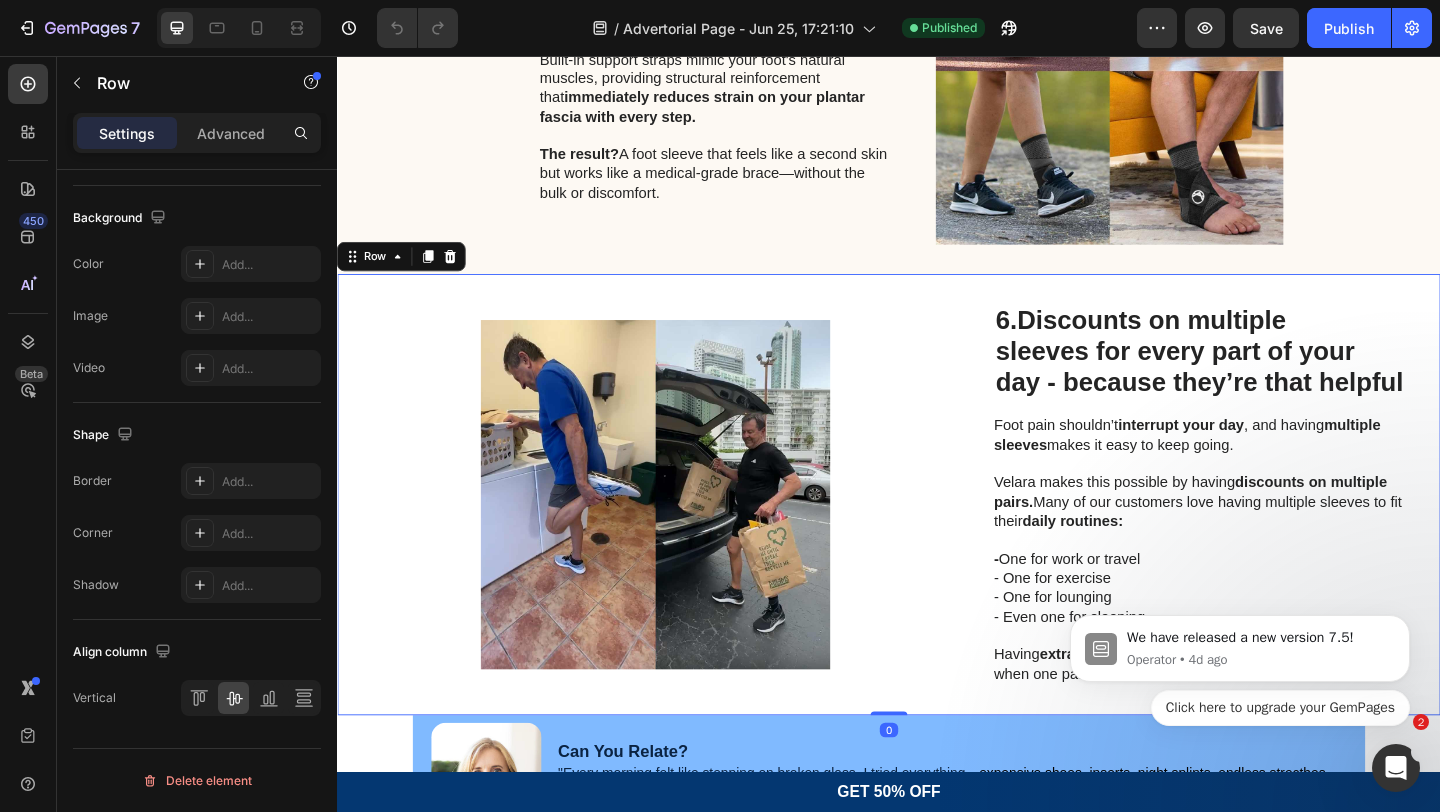 scroll, scrollTop: 0, scrollLeft: 0, axis: both 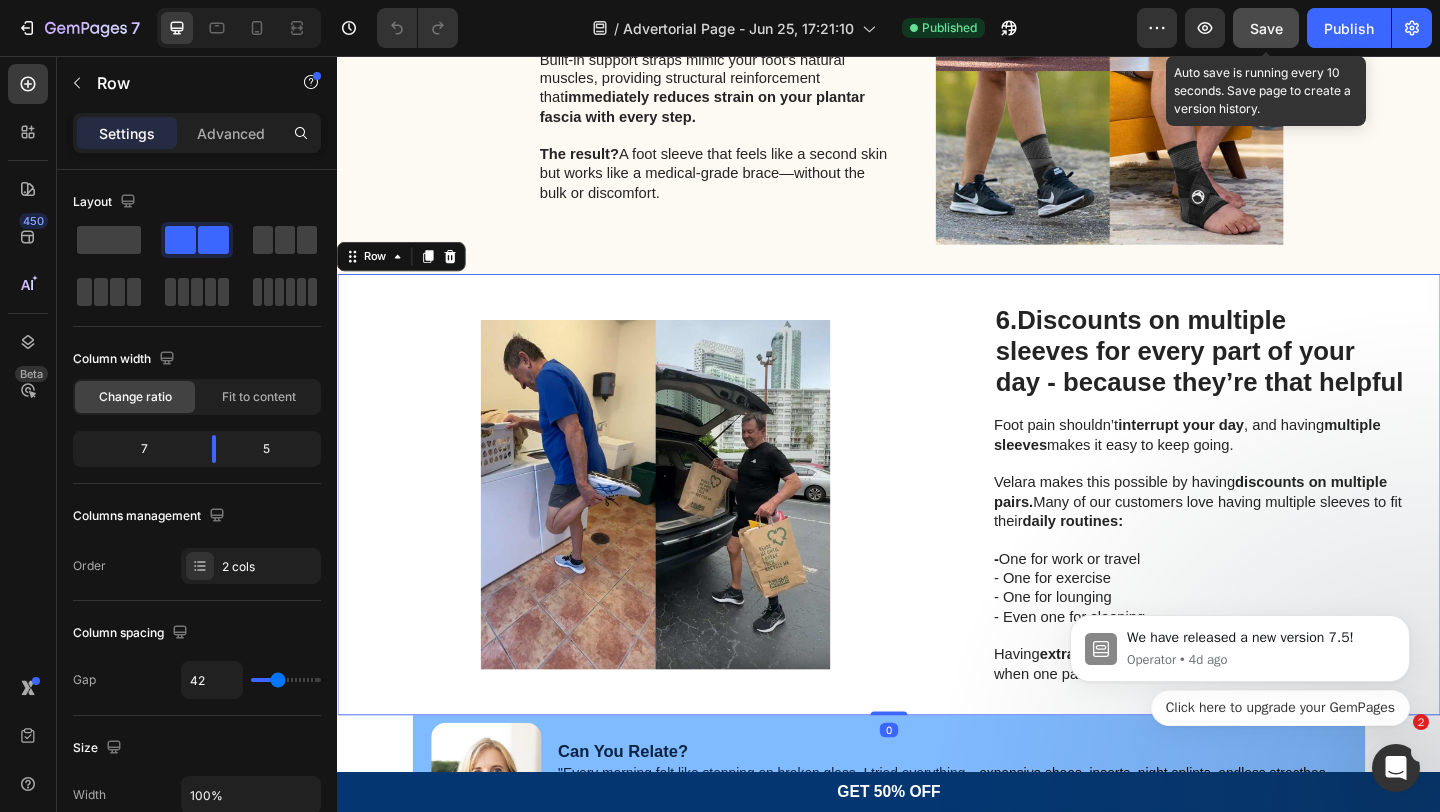 click on "Save" at bounding box center (1266, 28) 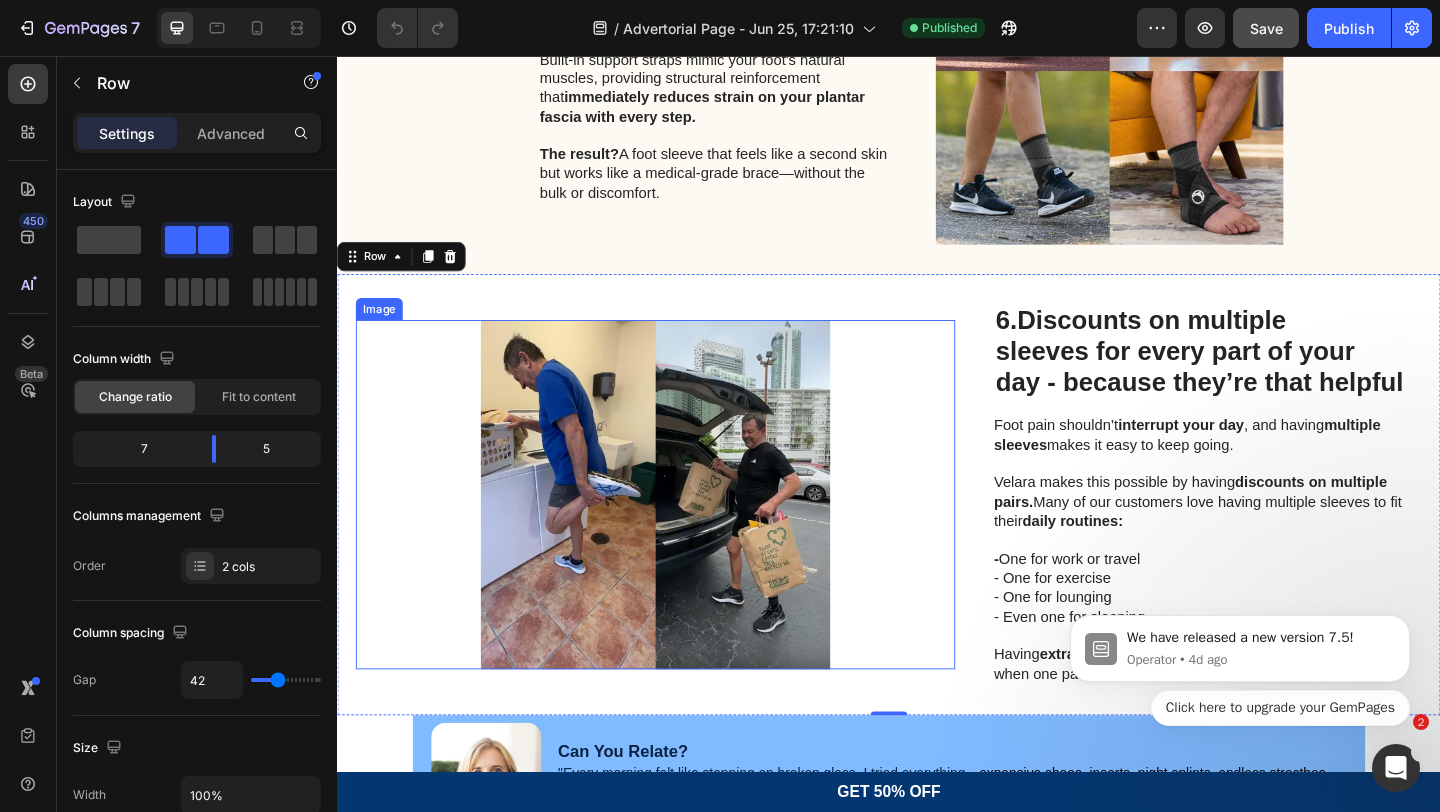 scroll, scrollTop: 3276, scrollLeft: 0, axis: vertical 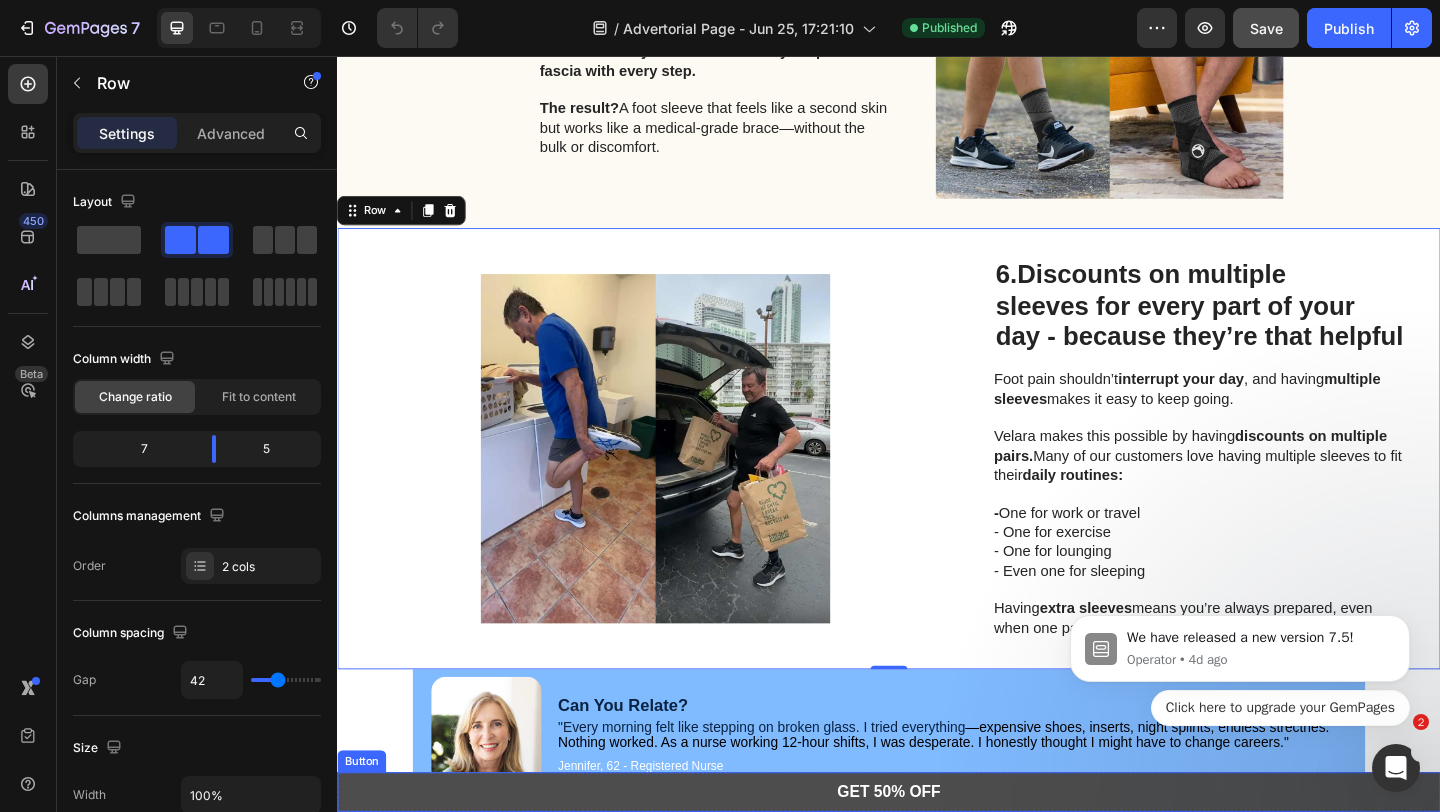 click on "GET 50% OFF" at bounding box center (937, 856) 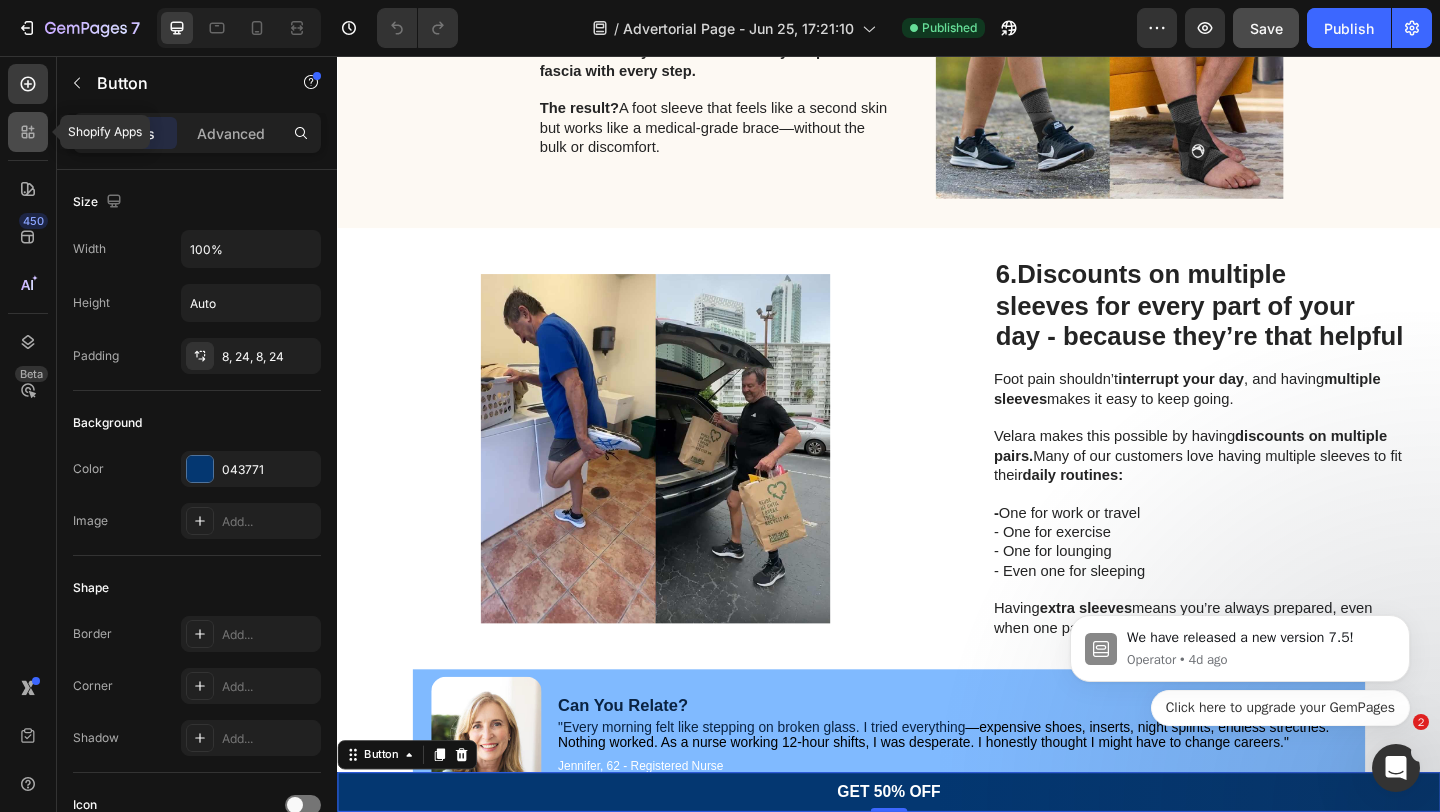 click 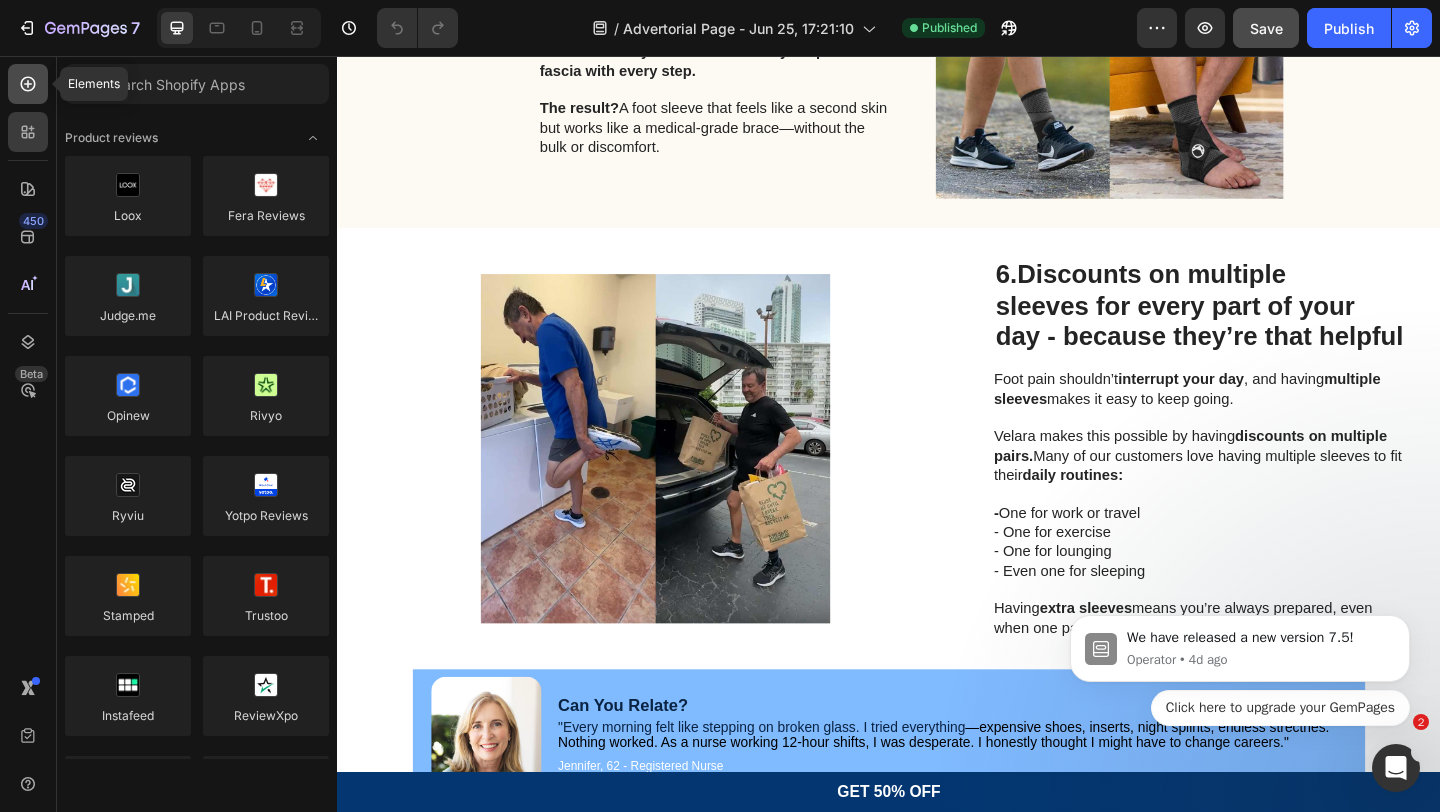click 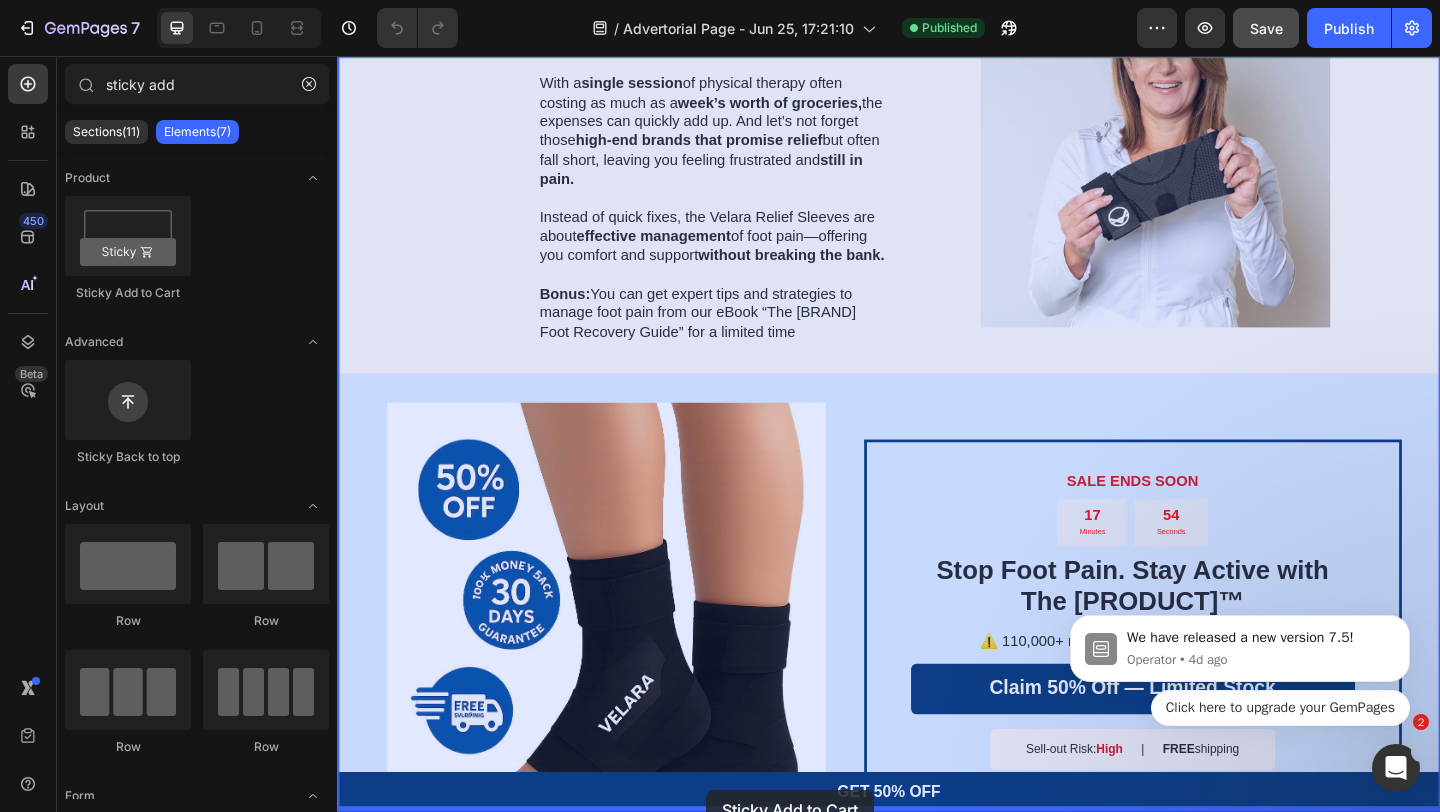 drag, startPoint x: 453, startPoint y: 292, endPoint x: 738, endPoint y: 853, distance: 629.24243 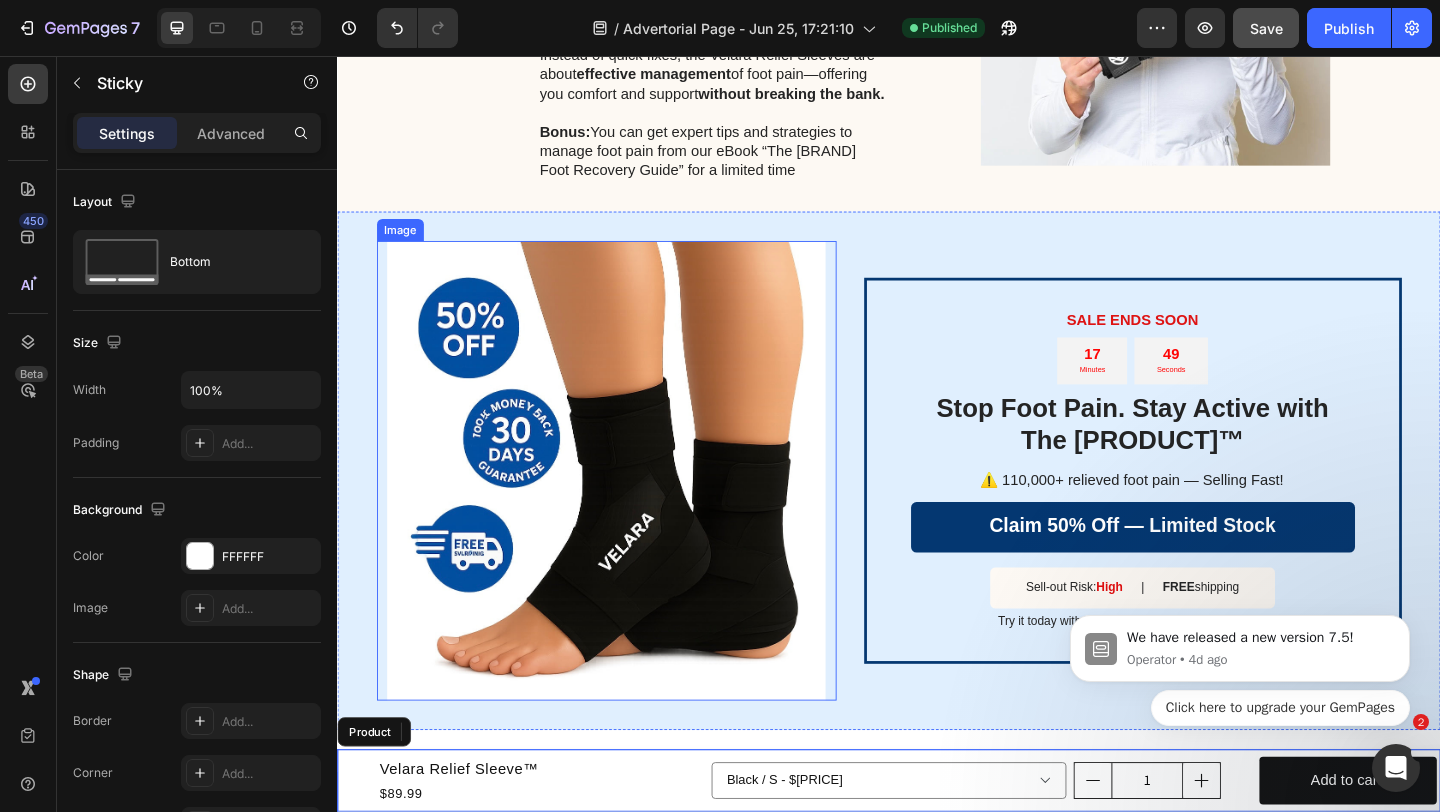 scroll, scrollTop: 4404, scrollLeft: 0, axis: vertical 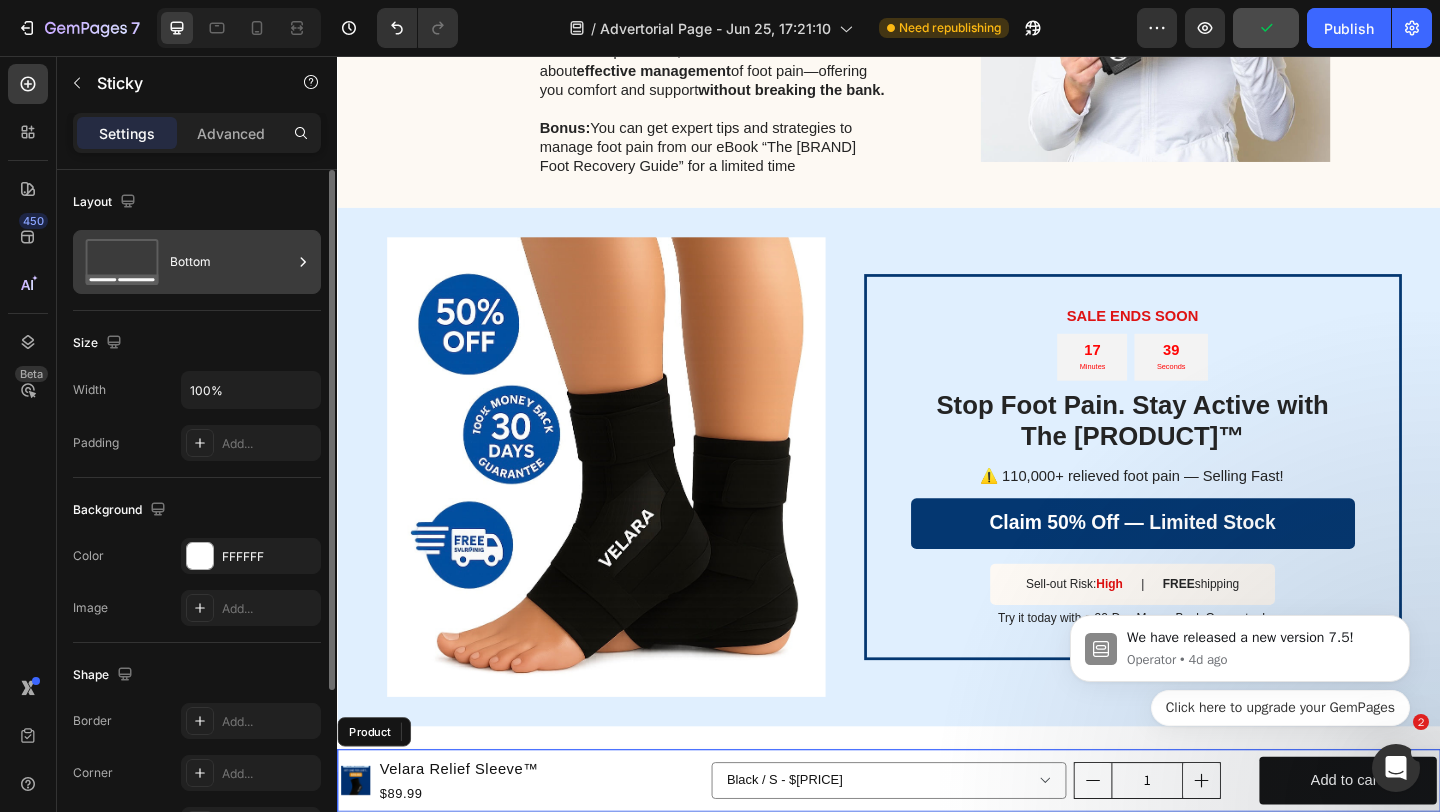 click on "Bottom" at bounding box center [231, 262] 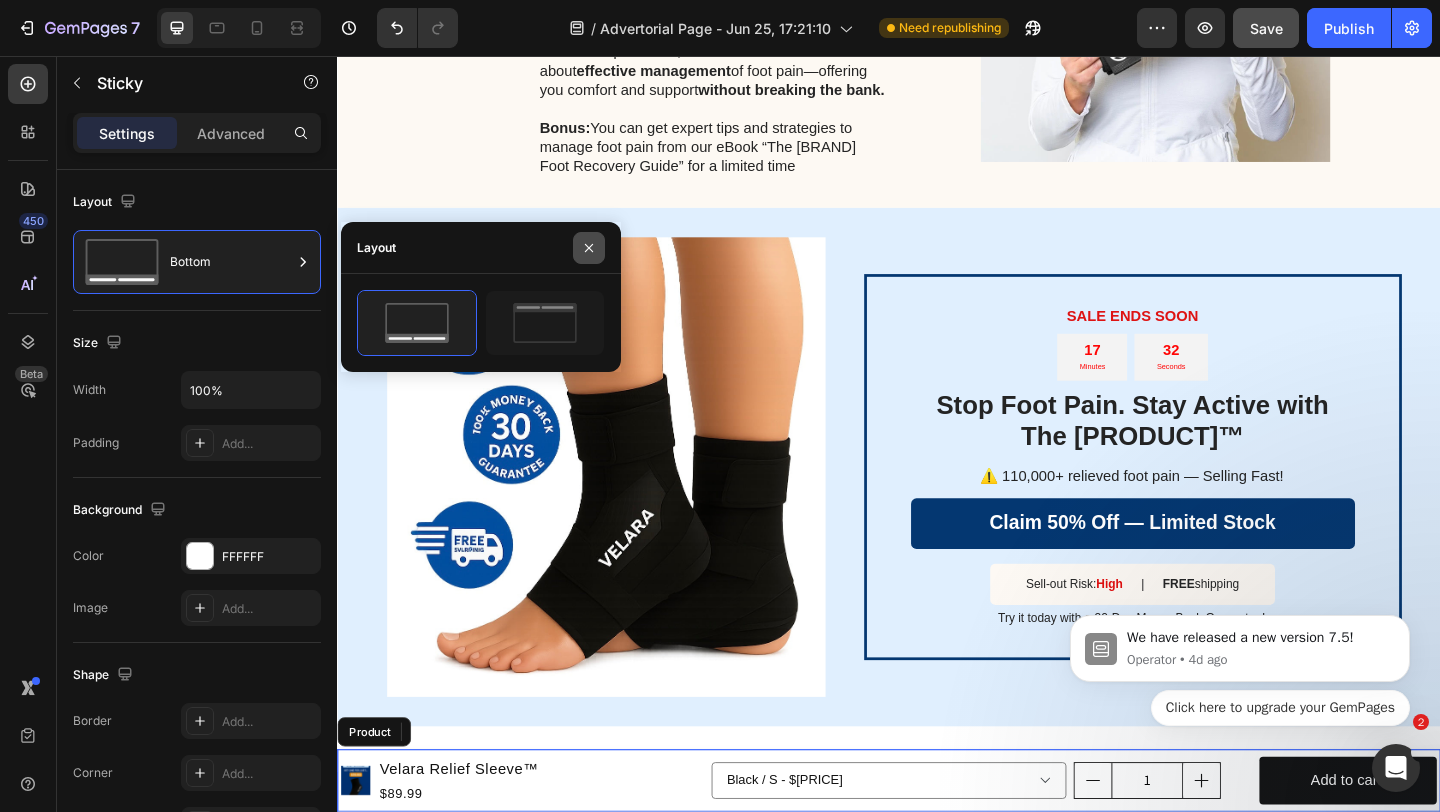 click at bounding box center (589, 248) 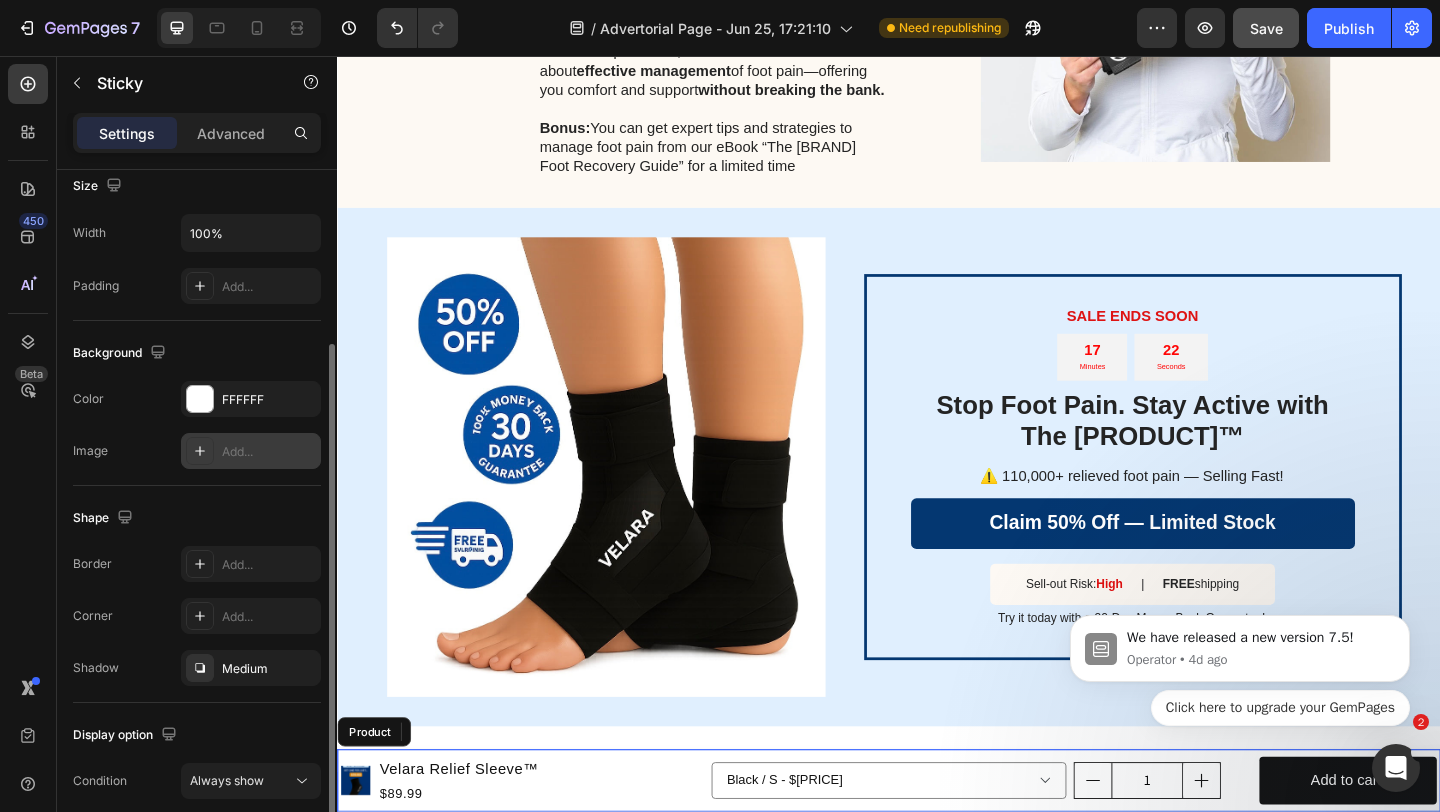 scroll, scrollTop: 240, scrollLeft: 0, axis: vertical 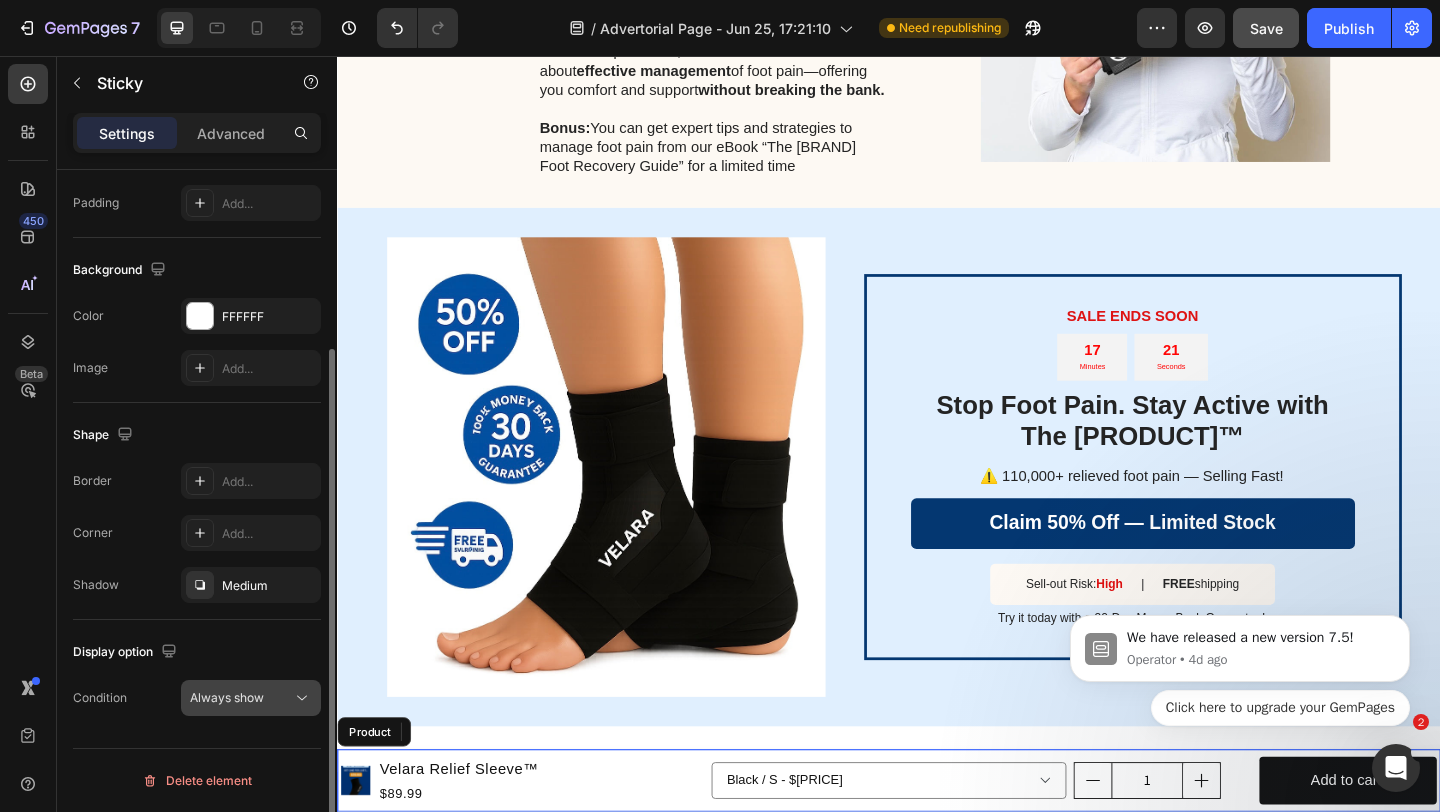 click on "Always show" at bounding box center (241, 698) 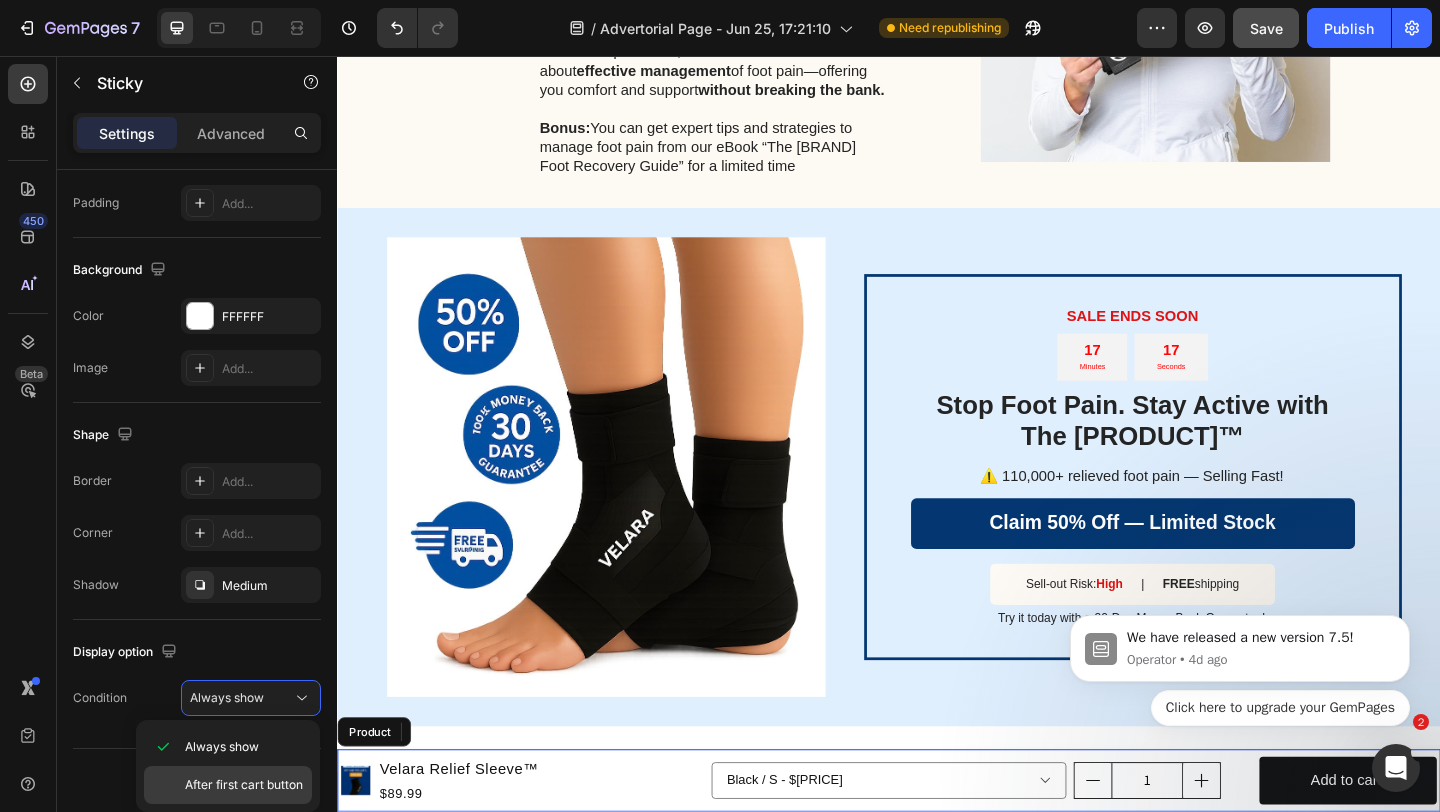 click on "After first cart button" at bounding box center [244, 785] 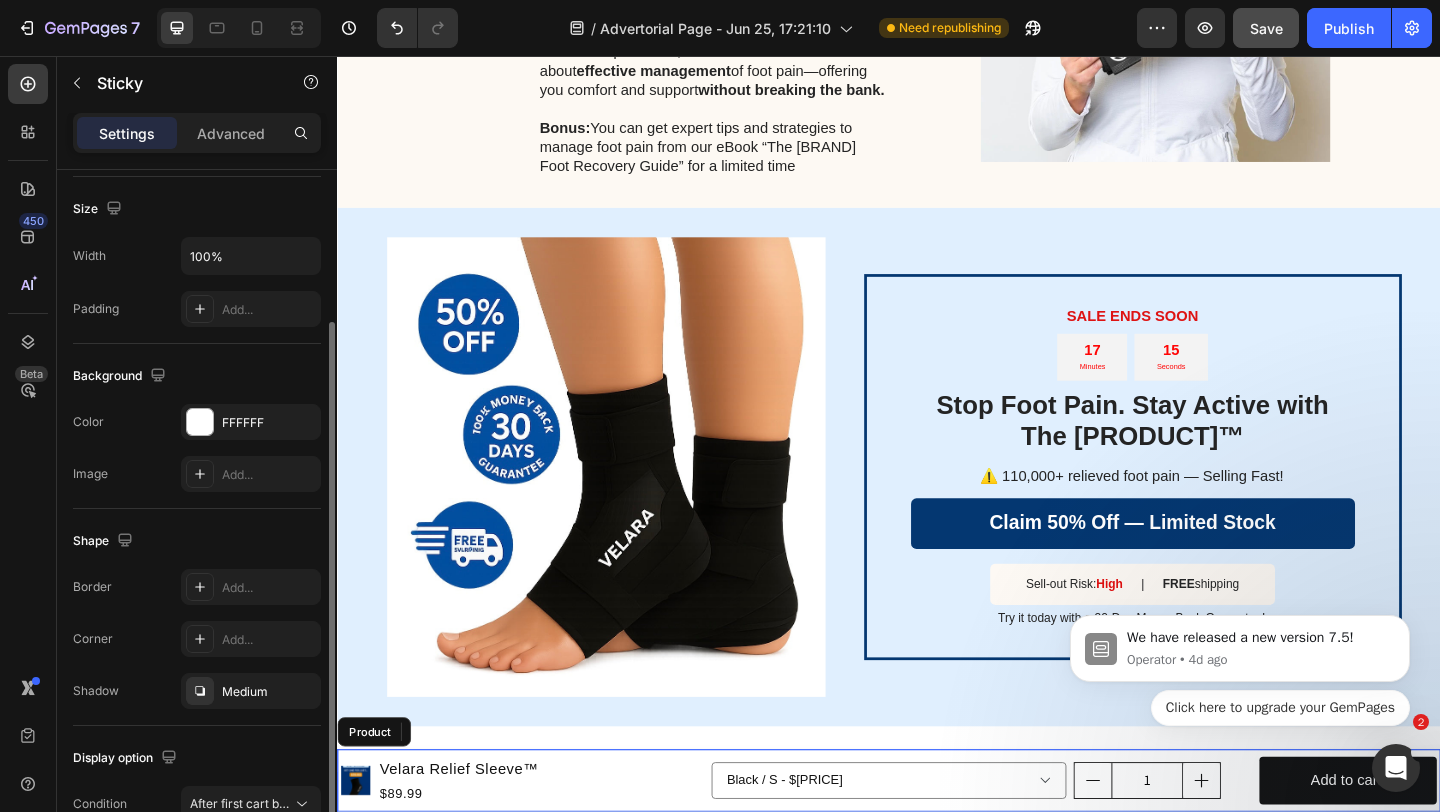 scroll, scrollTop: 125, scrollLeft: 0, axis: vertical 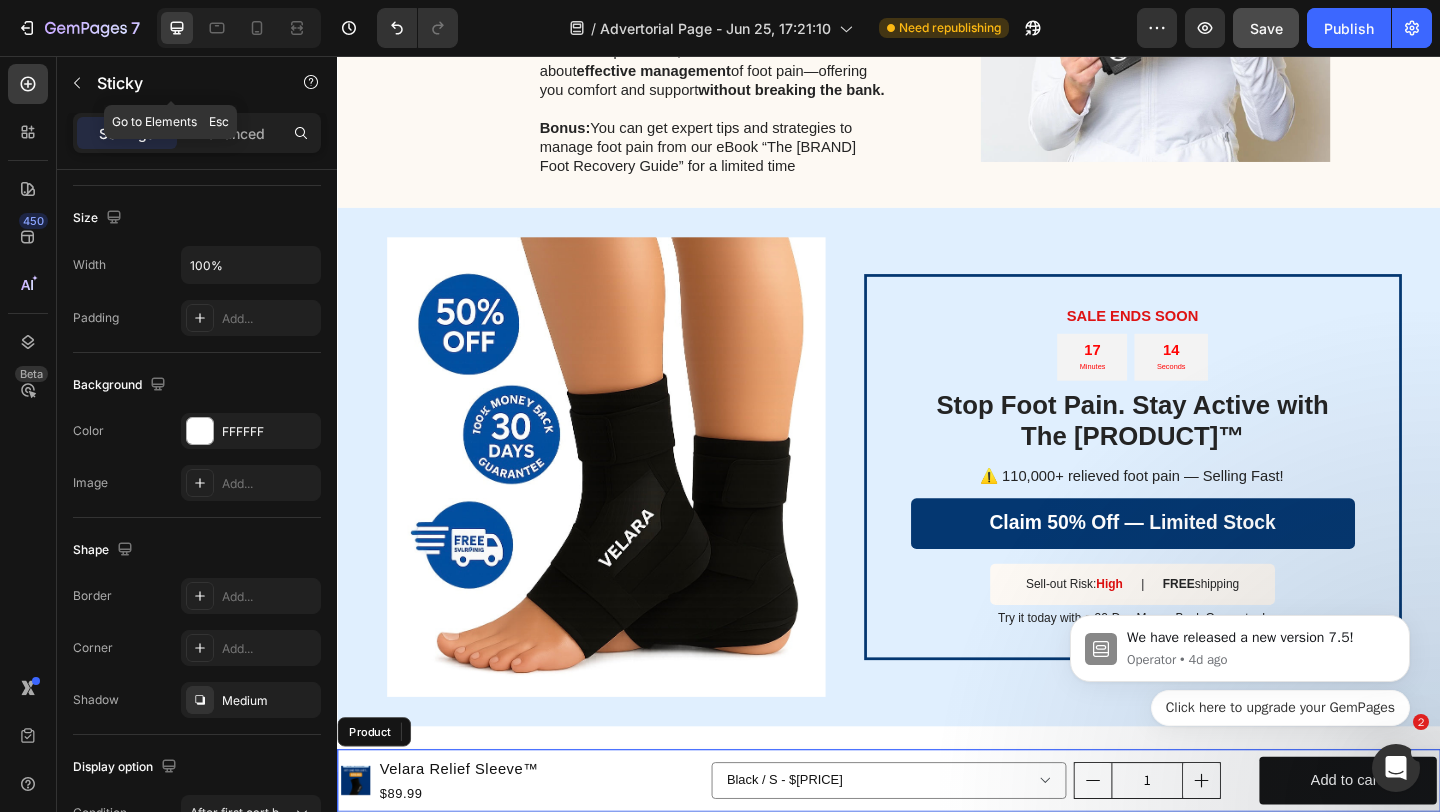 click at bounding box center [77, 83] 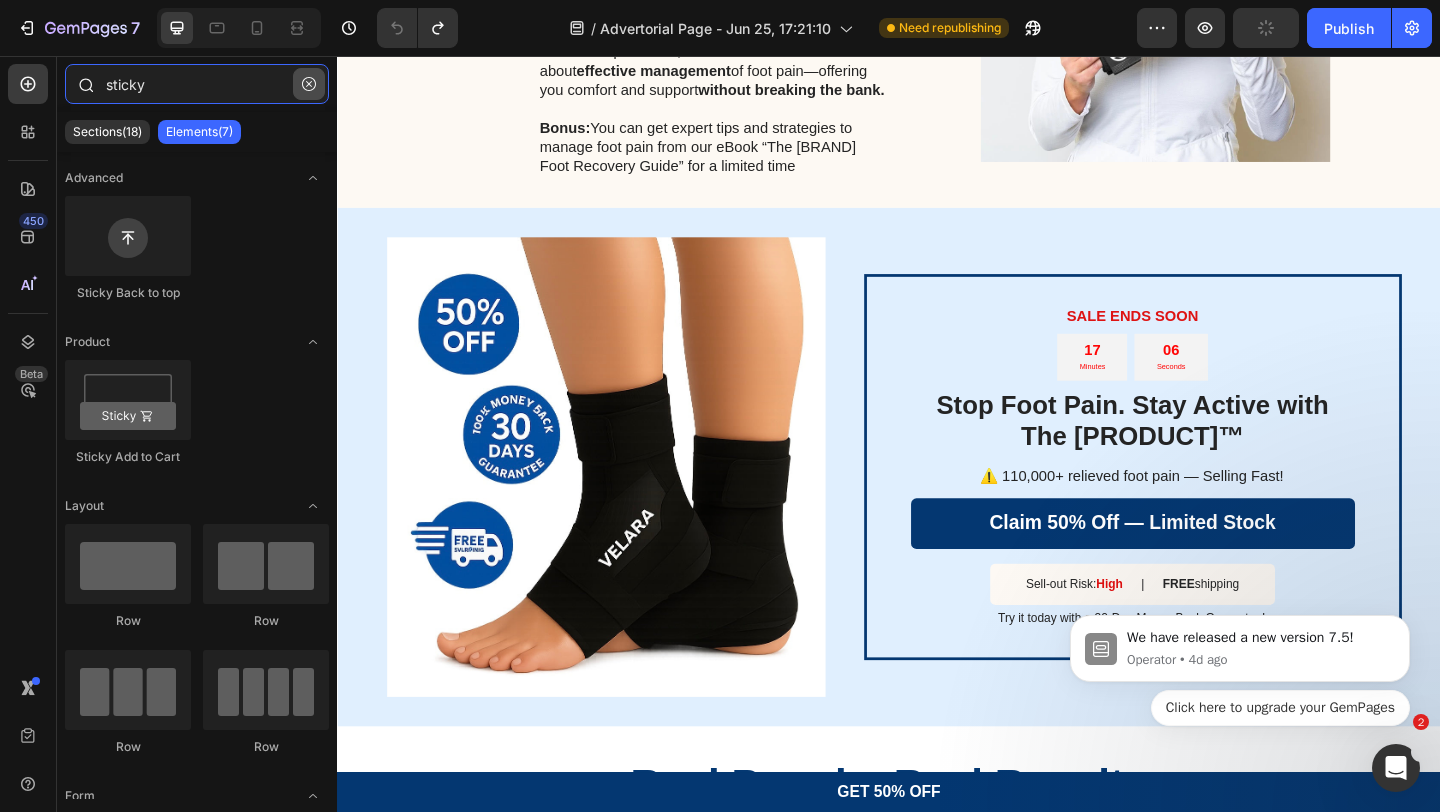 type on "sticky" 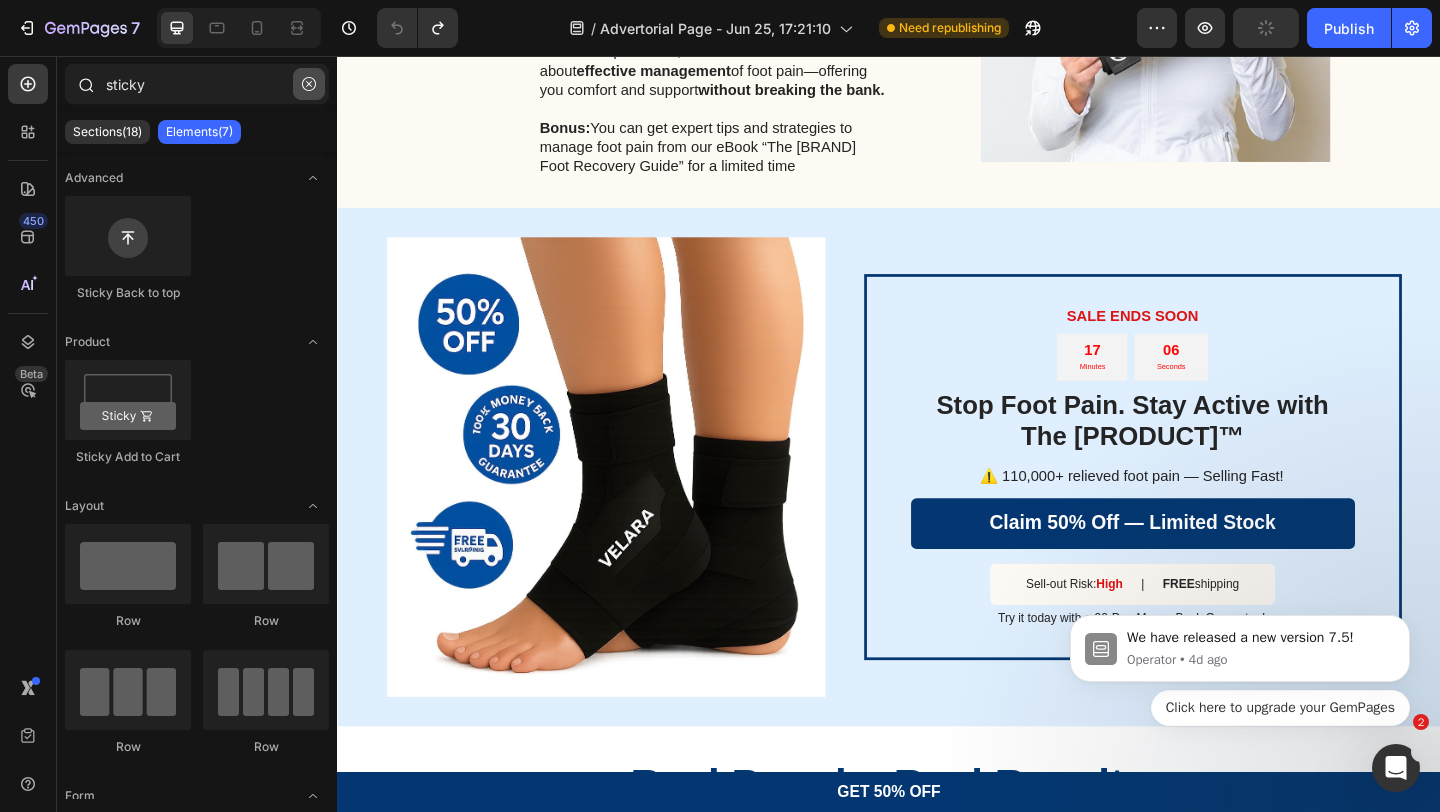 click 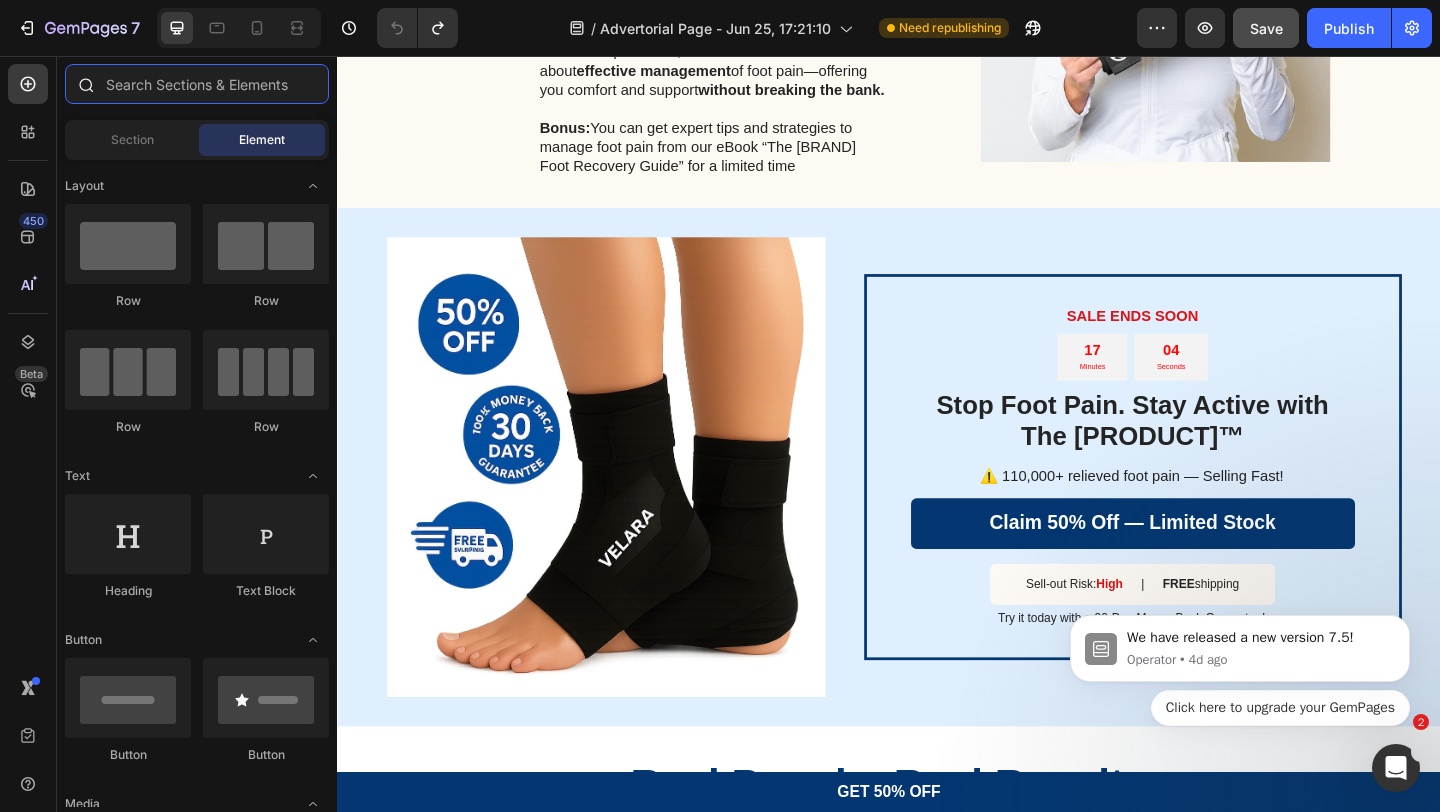 click at bounding box center [197, 84] 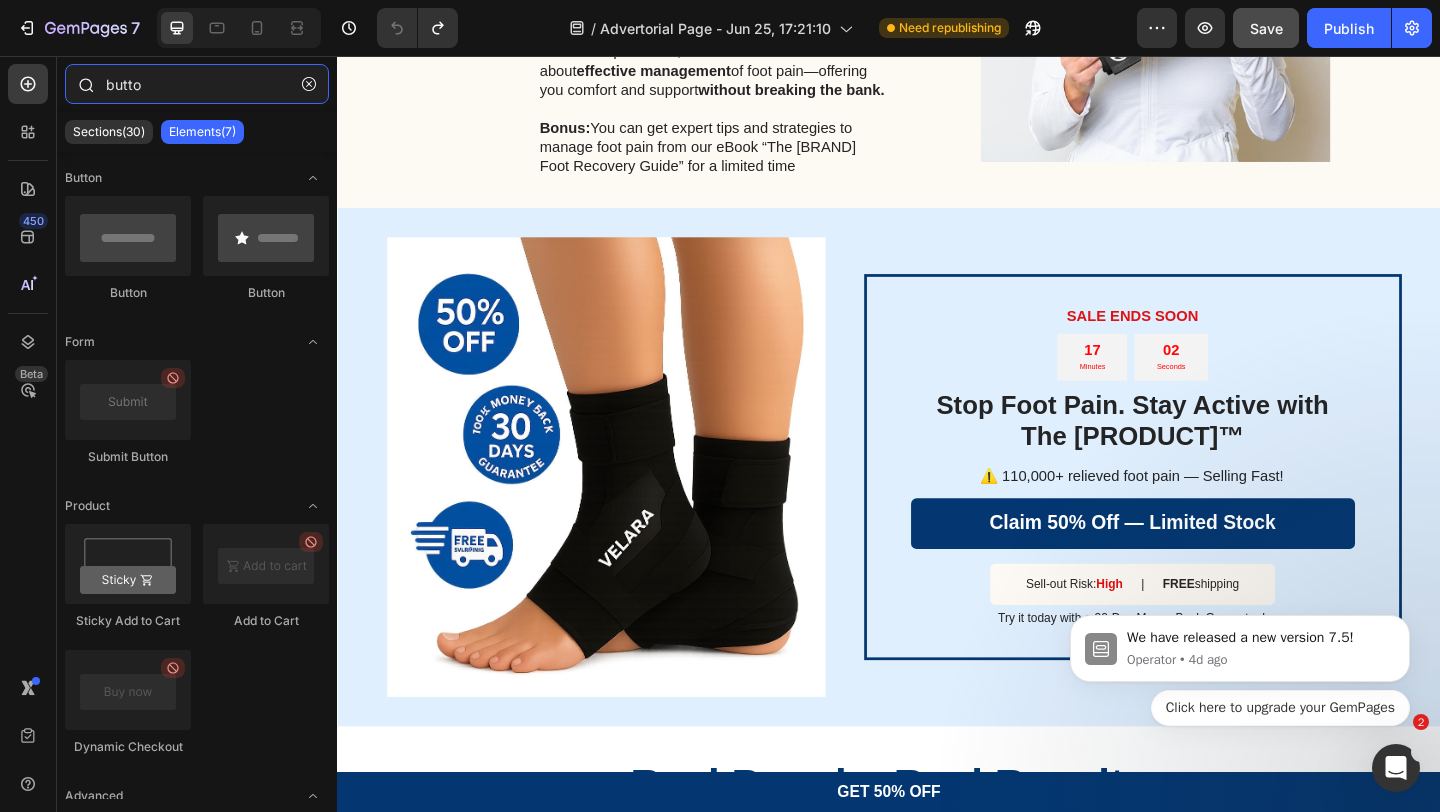 type on "button" 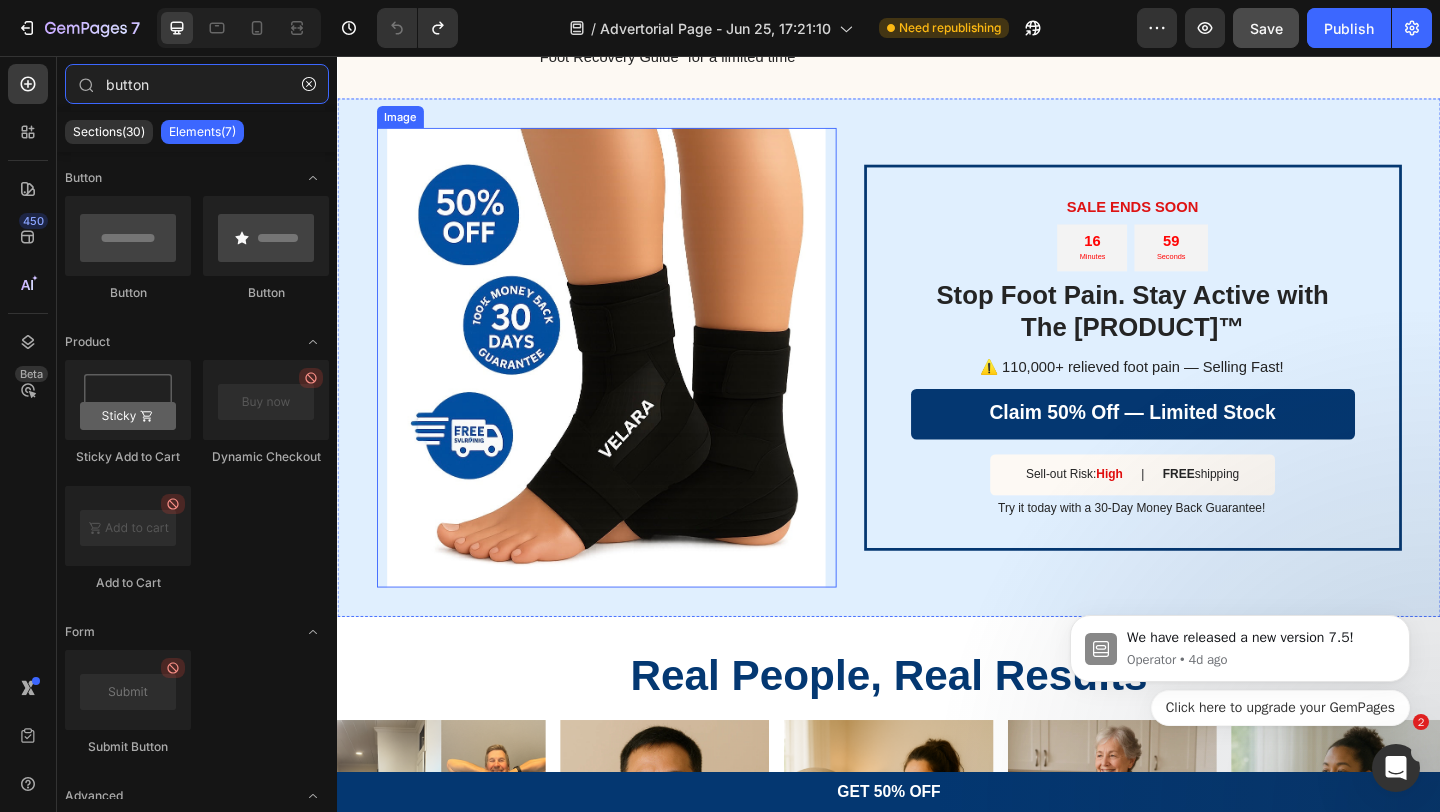 scroll, scrollTop: 4522, scrollLeft: 0, axis: vertical 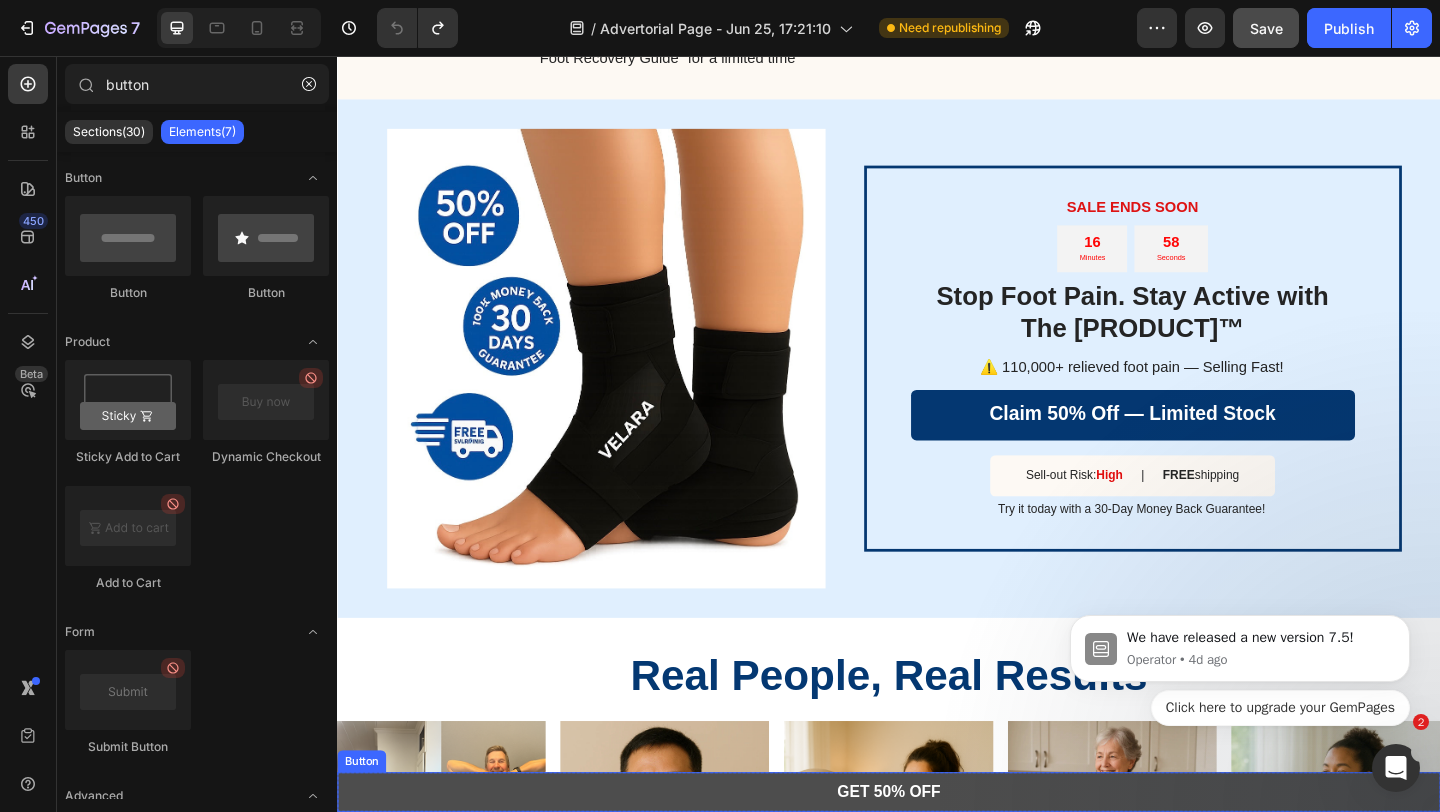 click on "GET 50% OFF" at bounding box center (937, 856) 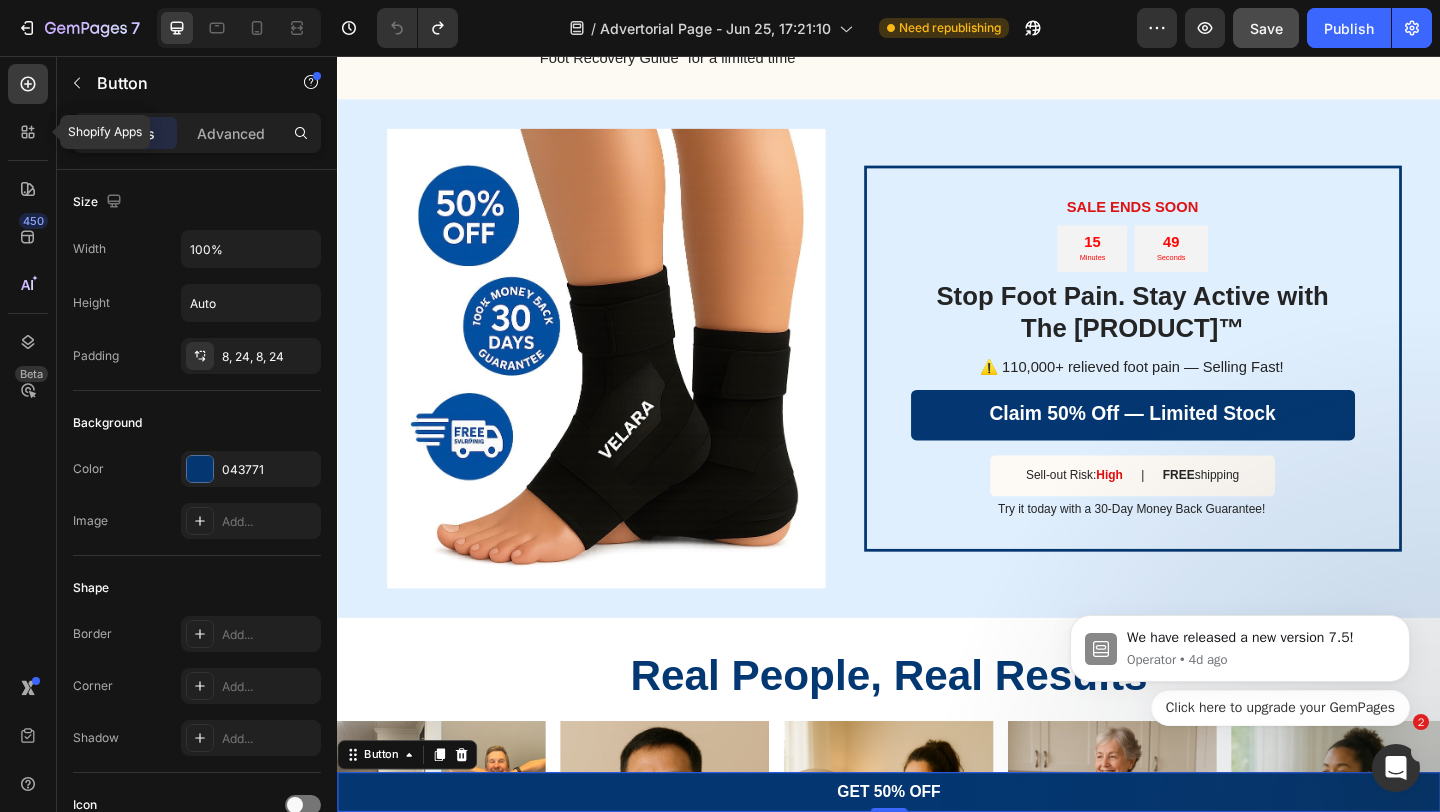 drag, startPoint x: 30, startPoint y: 136, endPoint x: 28, endPoint y: 165, distance: 29.068884 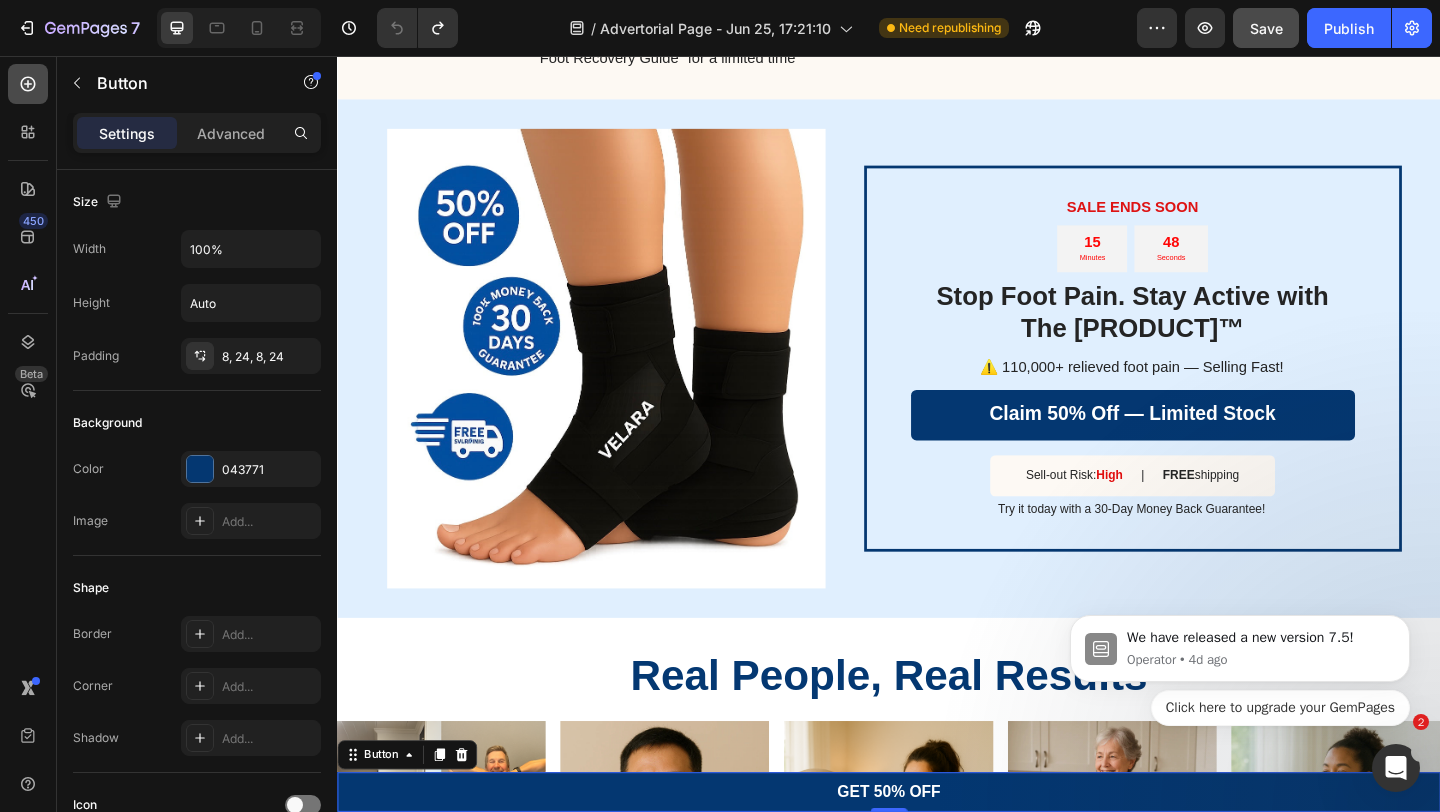 click 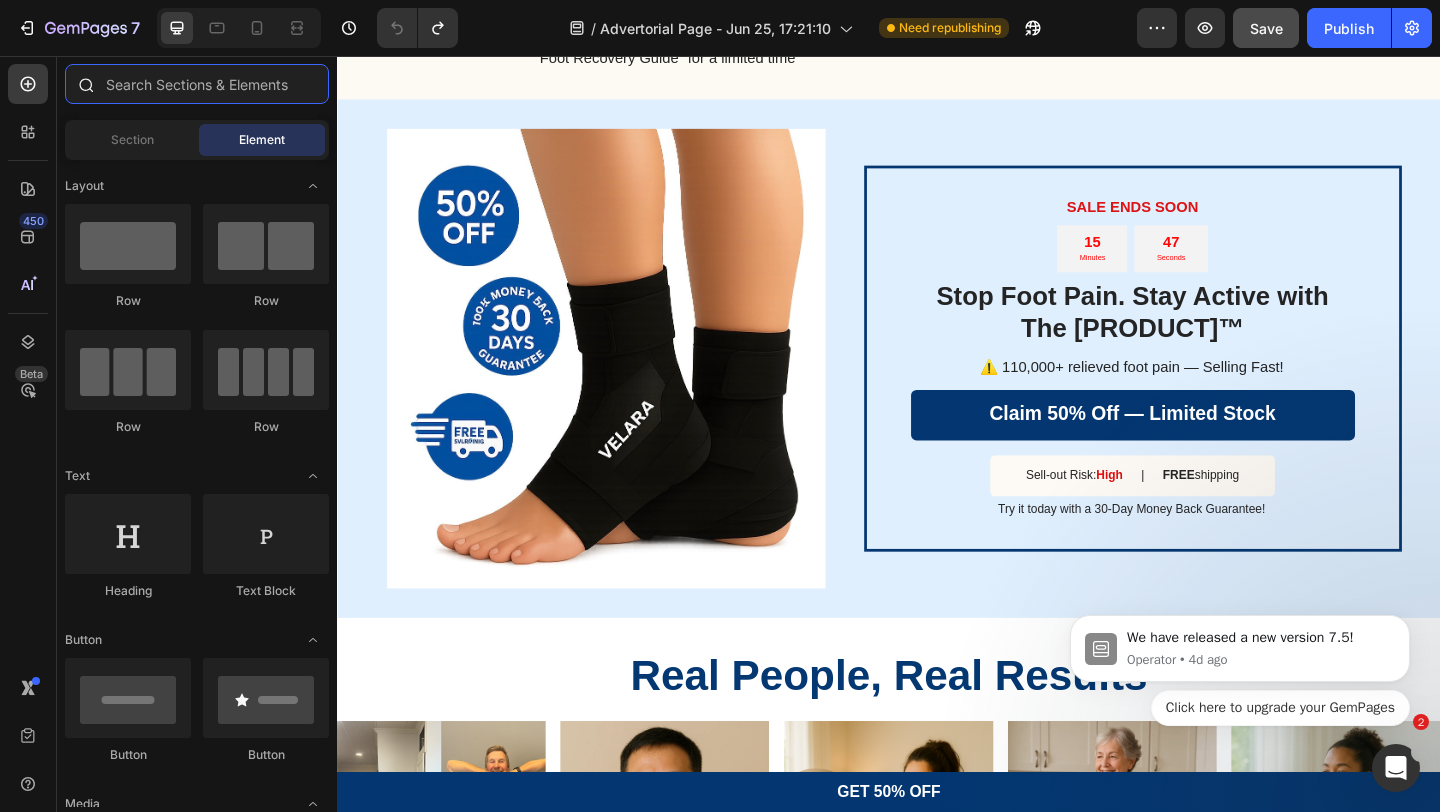 click at bounding box center [197, 84] 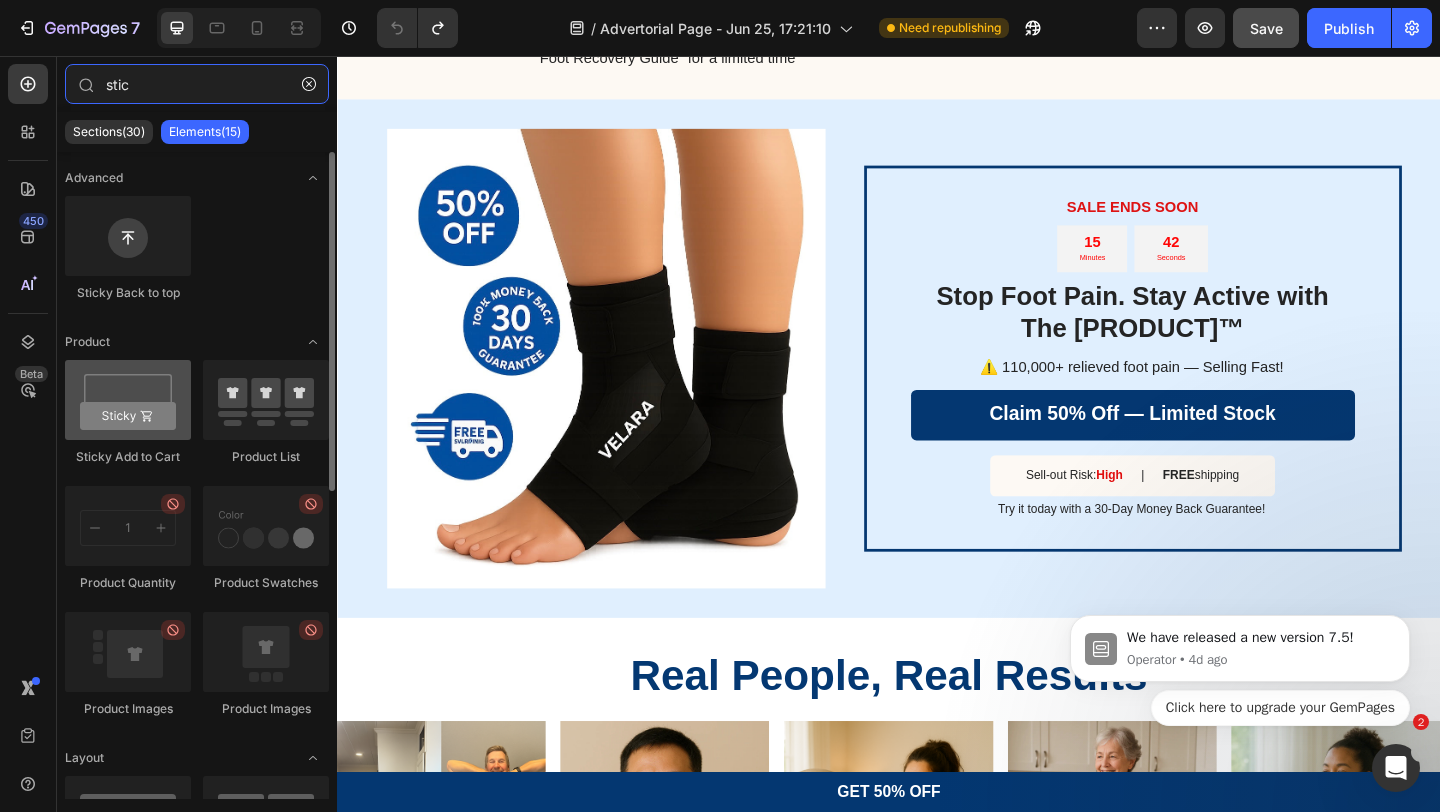 type on "stic" 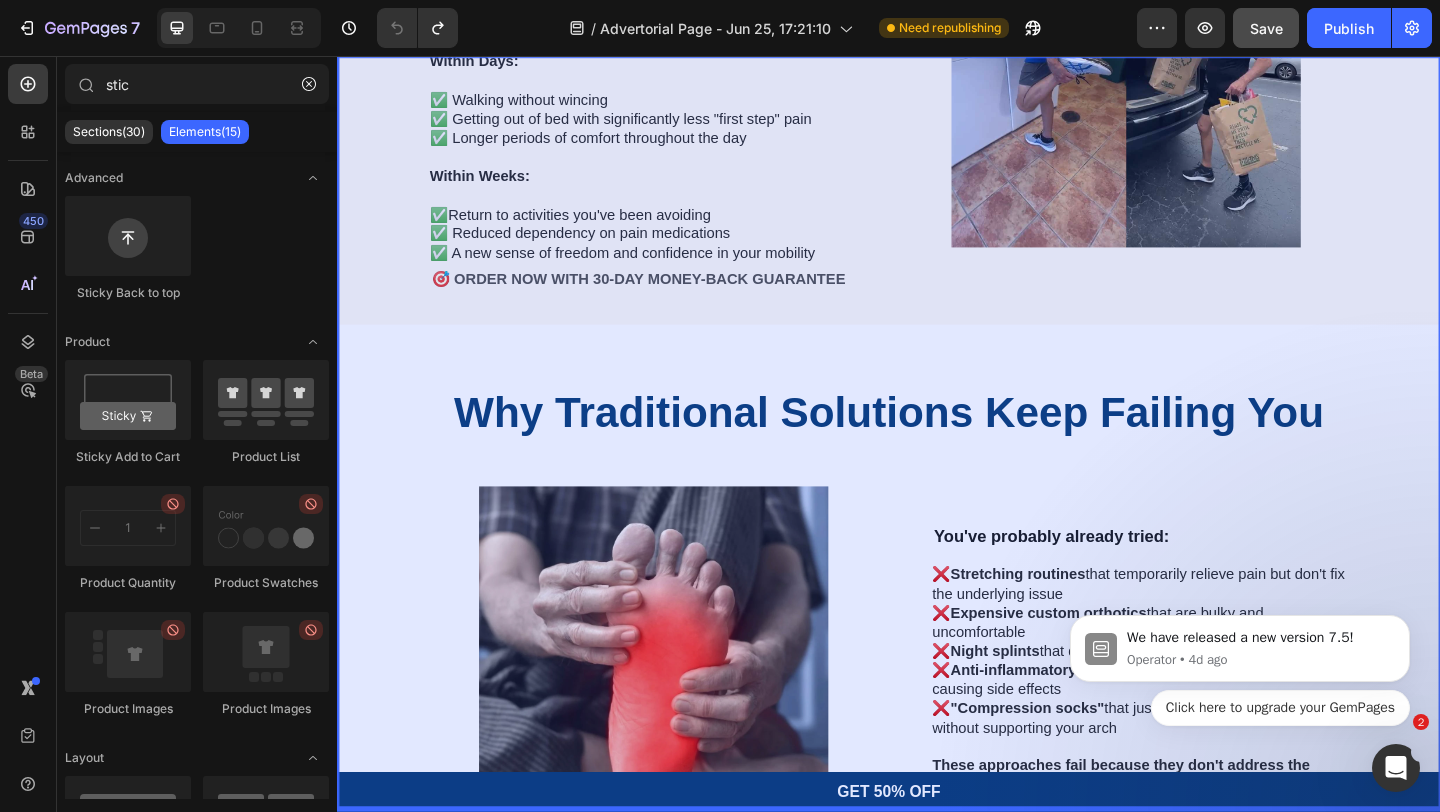 scroll, scrollTop: 6560, scrollLeft: 0, axis: vertical 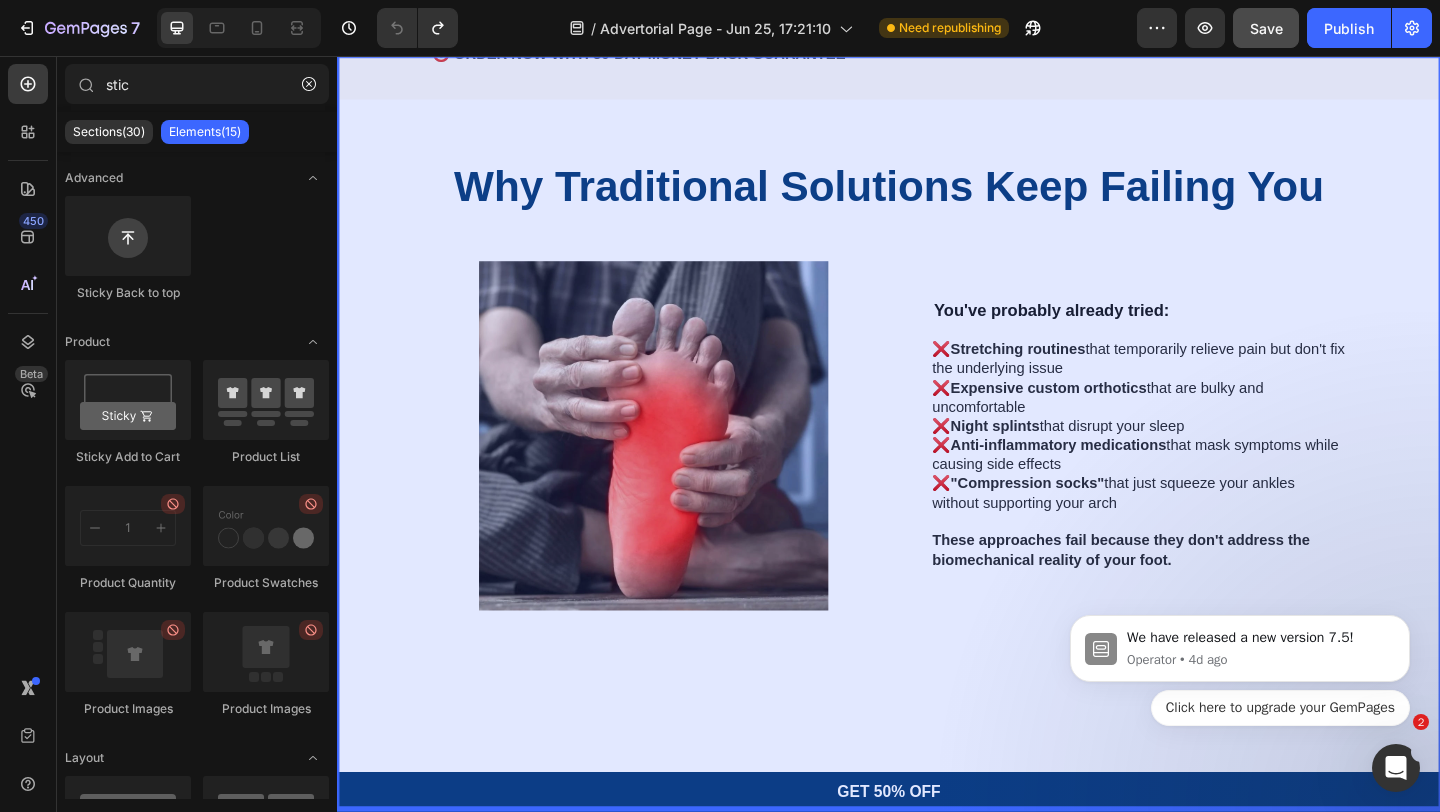 drag, startPoint x: 477, startPoint y: 476, endPoint x: 433, endPoint y: 878, distance: 404.4008 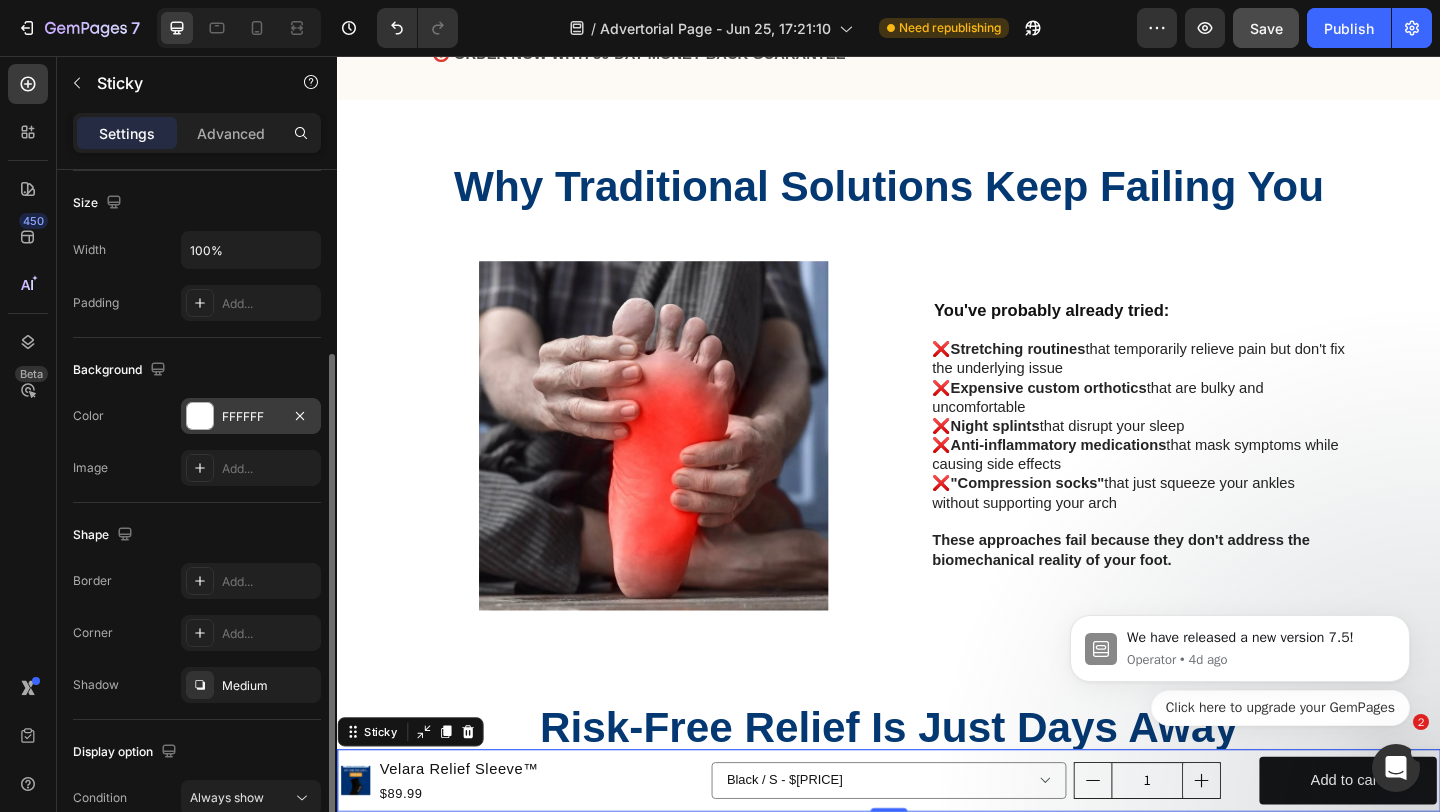 scroll, scrollTop: 240, scrollLeft: 0, axis: vertical 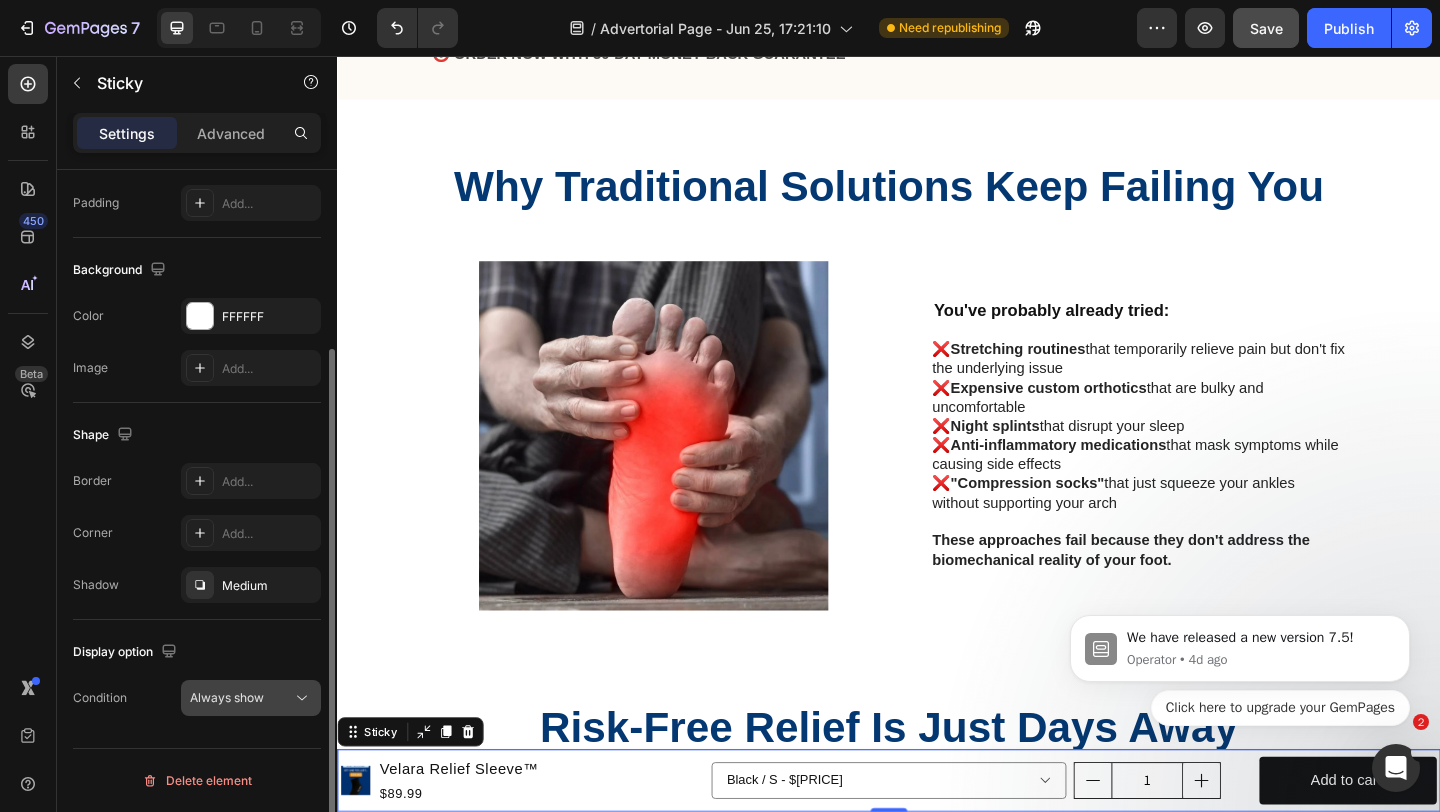 click on "Always show" at bounding box center [227, 697] 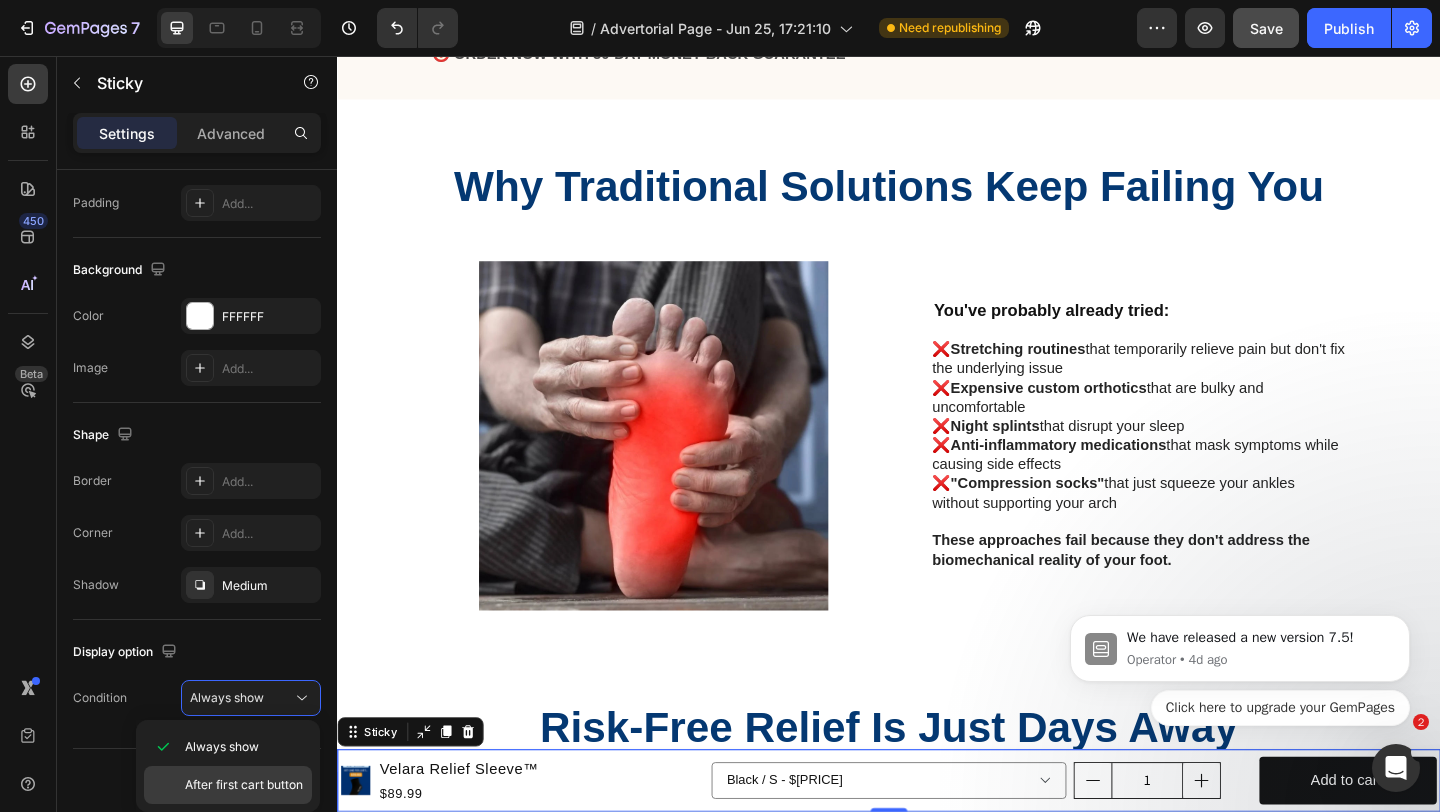 click on "After first cart button" at bounding box center (244, 785) 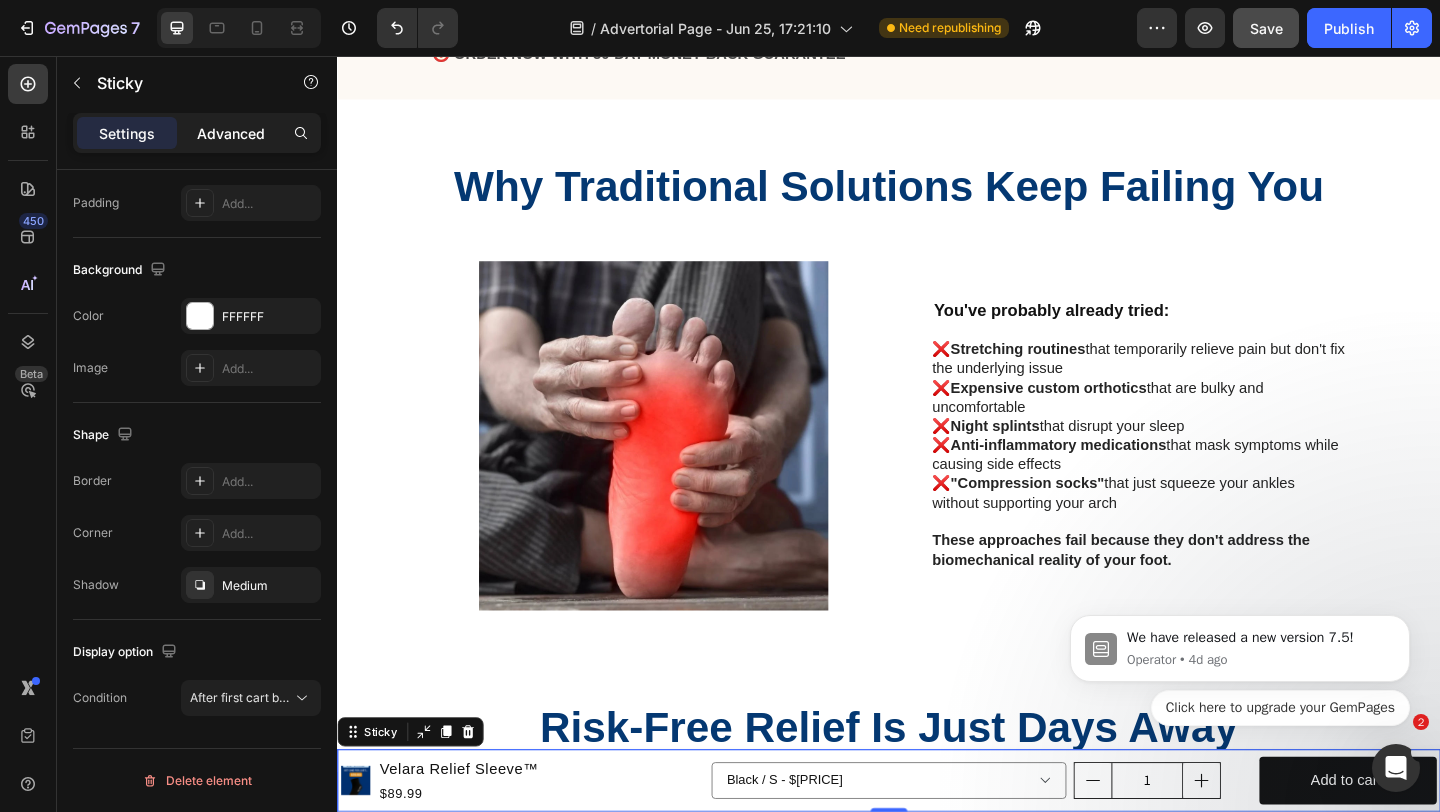 click on "Advanced" at bounding box center [231, 133] 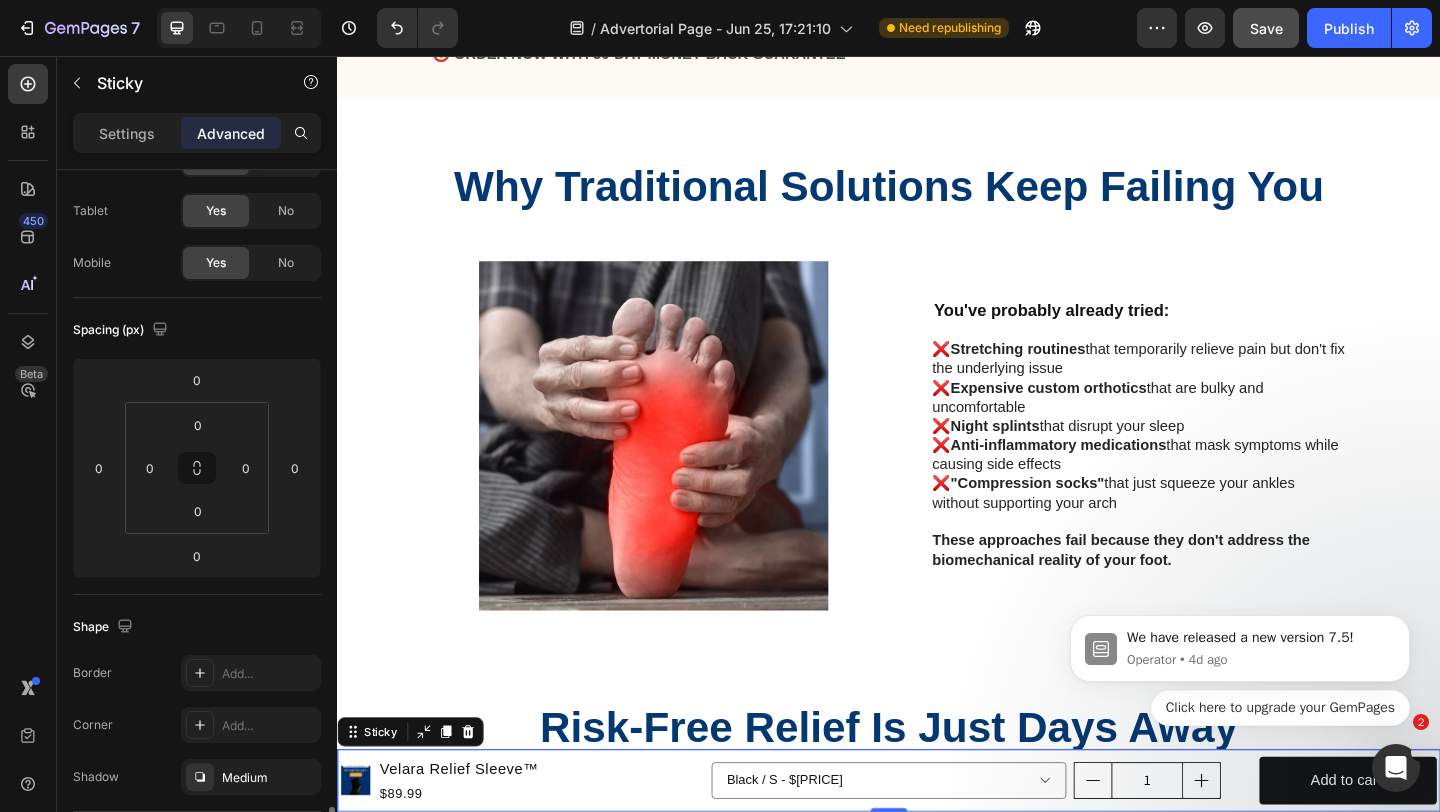 scroll, scrollTop: 44, scrollLeft: 0, axis: vertical 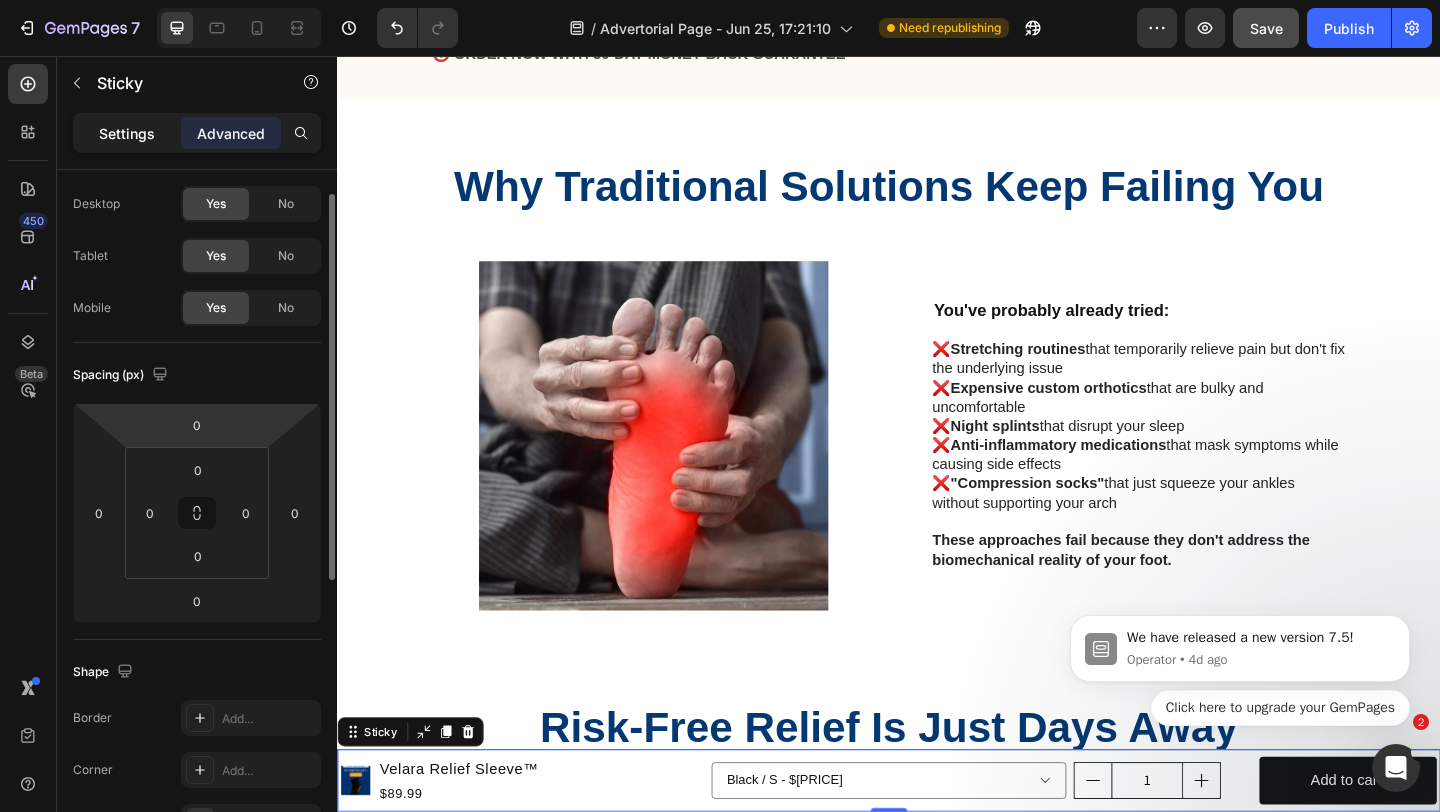 click on "Settings" 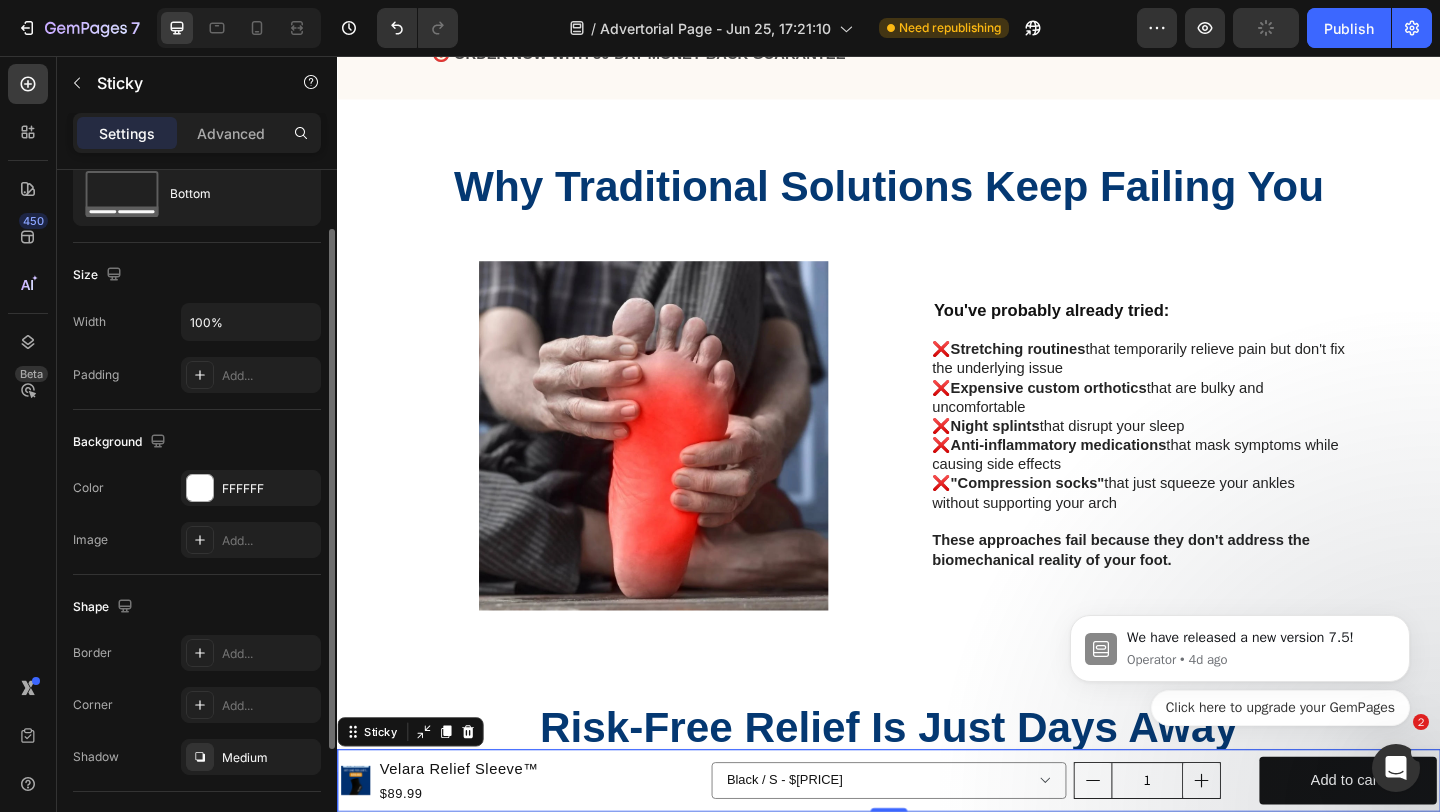 scroll, scrollTop: 55, scrollLeft: 0, axis: vertical 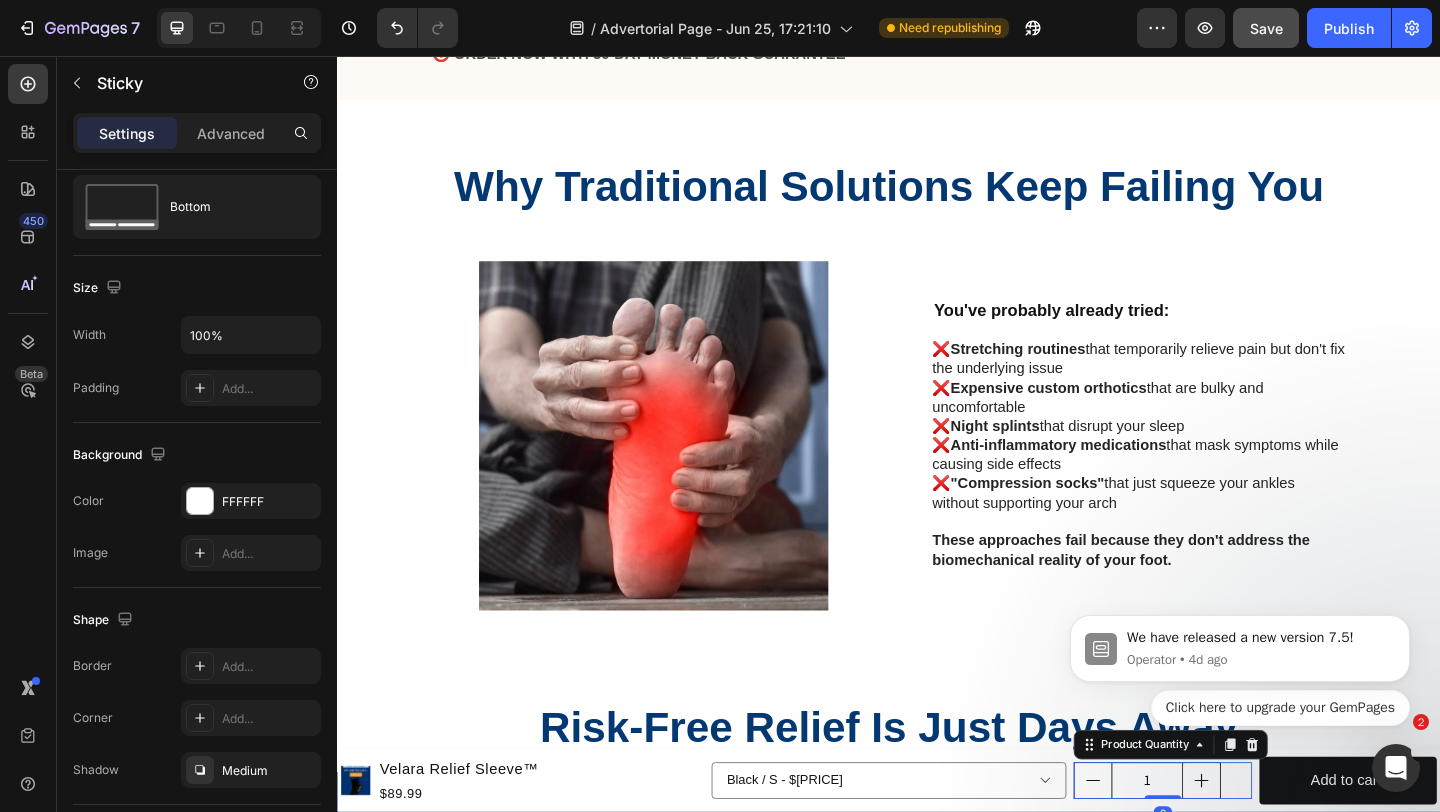 click on "1" at bounding box center (1218, 844) 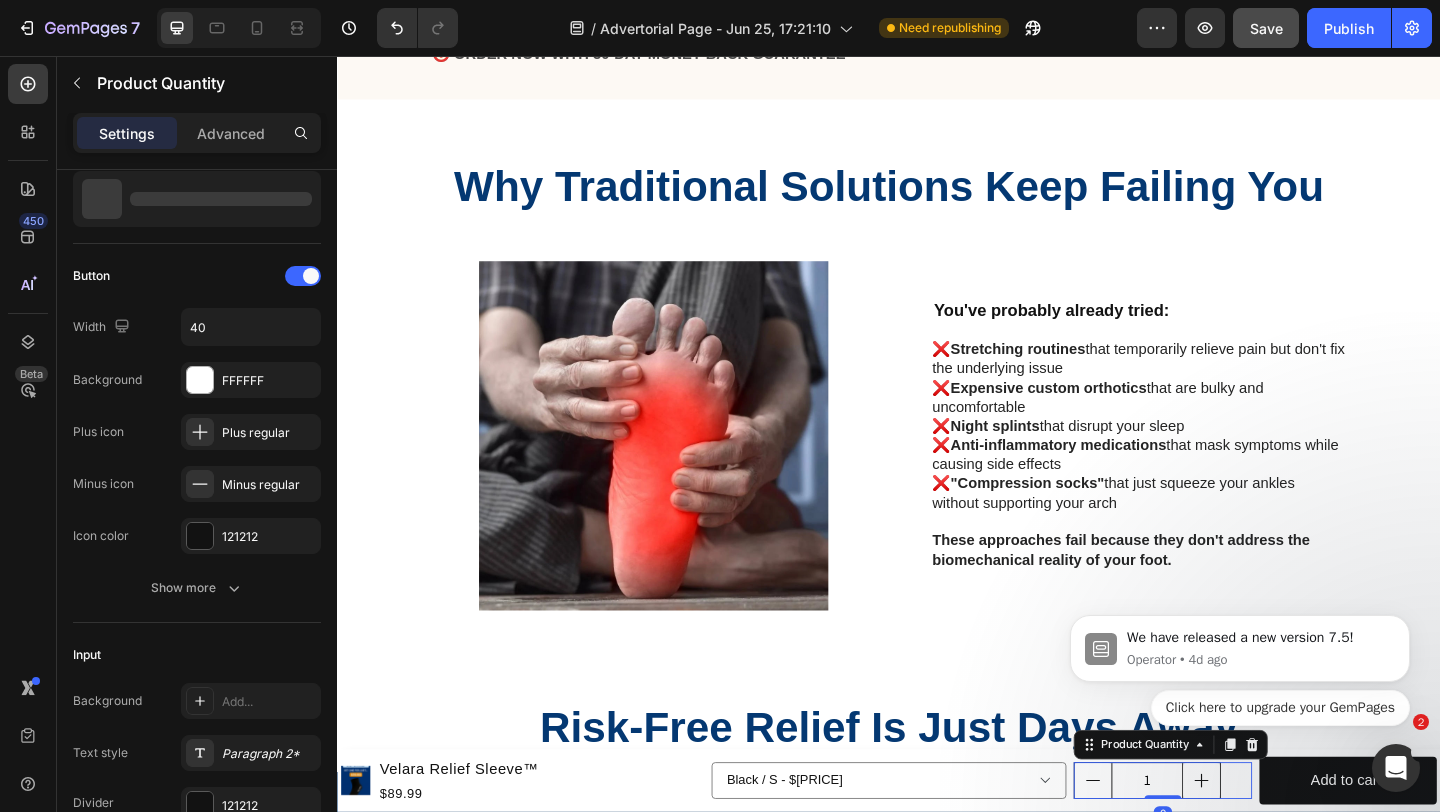 scroll, scrollTop: 0, scrollLeft: 0, axis: both 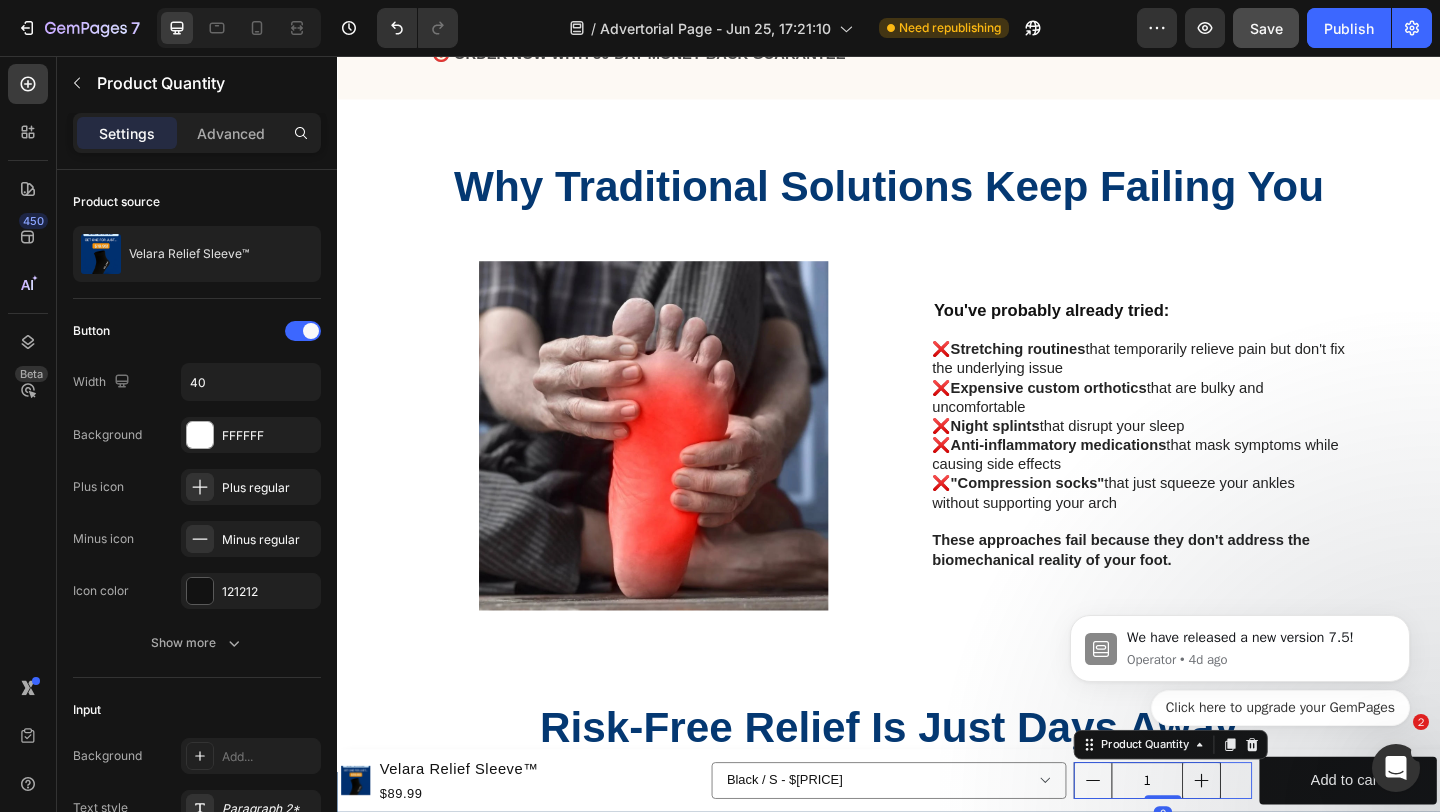click on "We have released a new version 7.5! Operator • 4d ago Click here to upgrade your GemPages" at bounding box center [1240, 653] 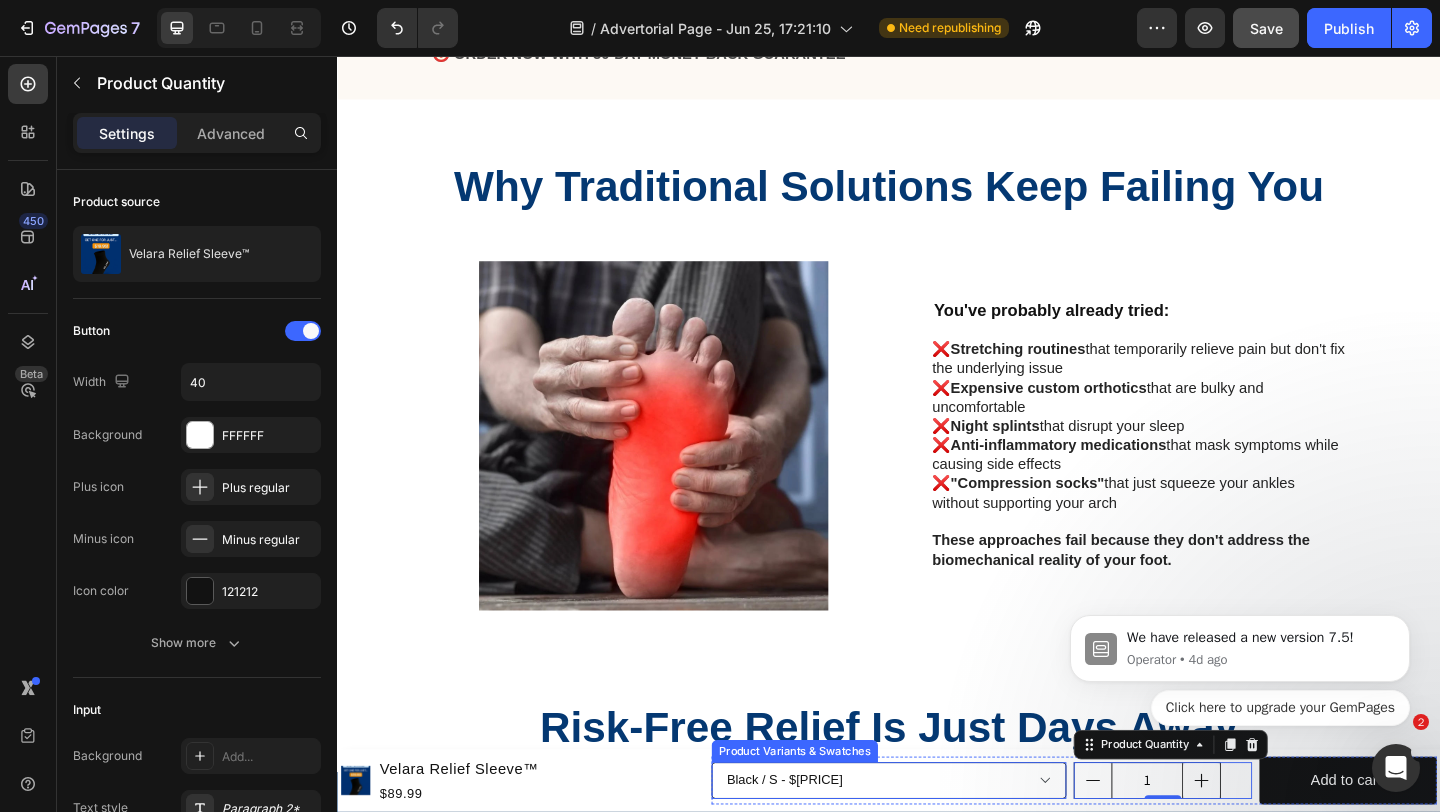 click on "Black / S - $[PRICE] Black / M - $[PRICE] Black / L - $[PRICE] Black / XL - $[PRICE]" at bounding box center (937, 844) 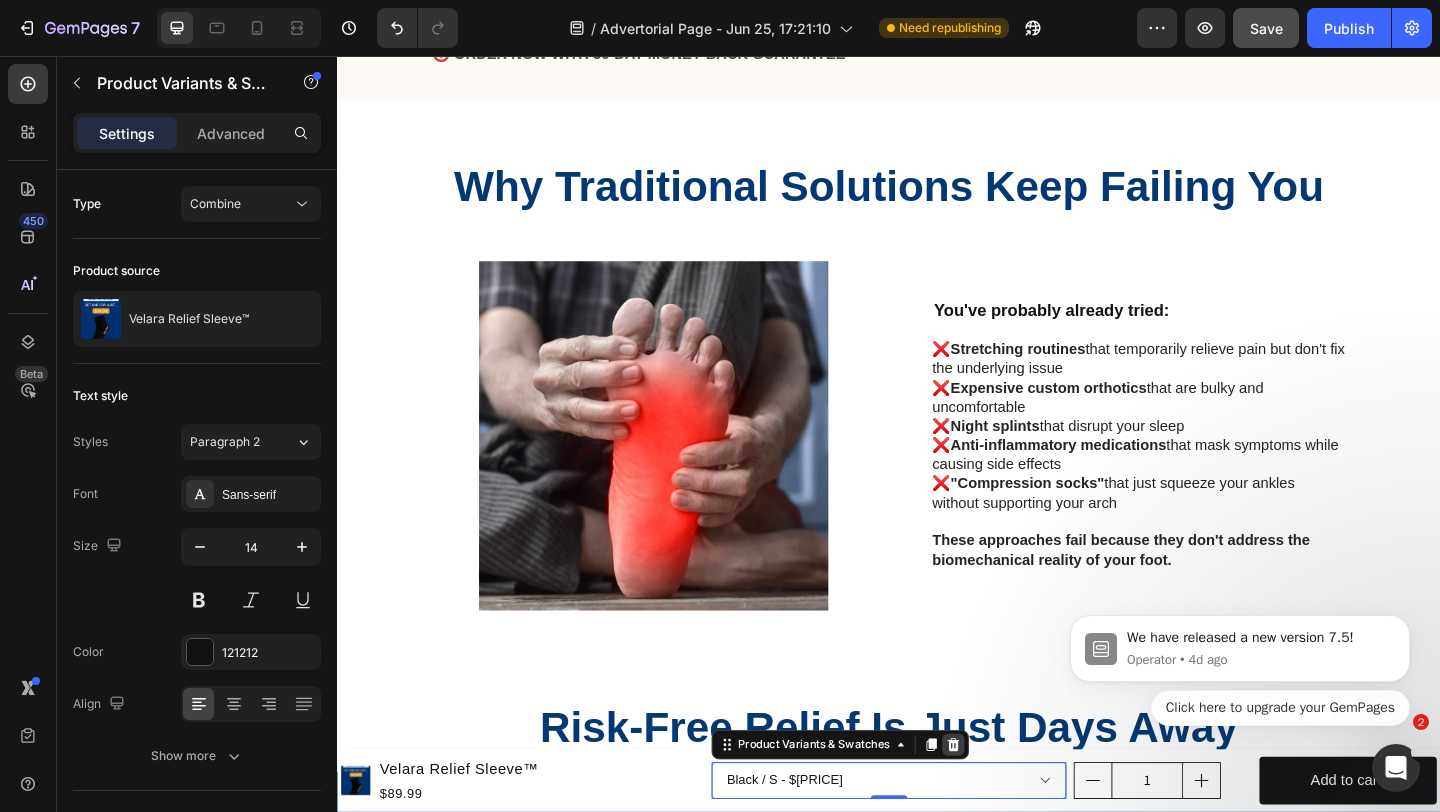 click 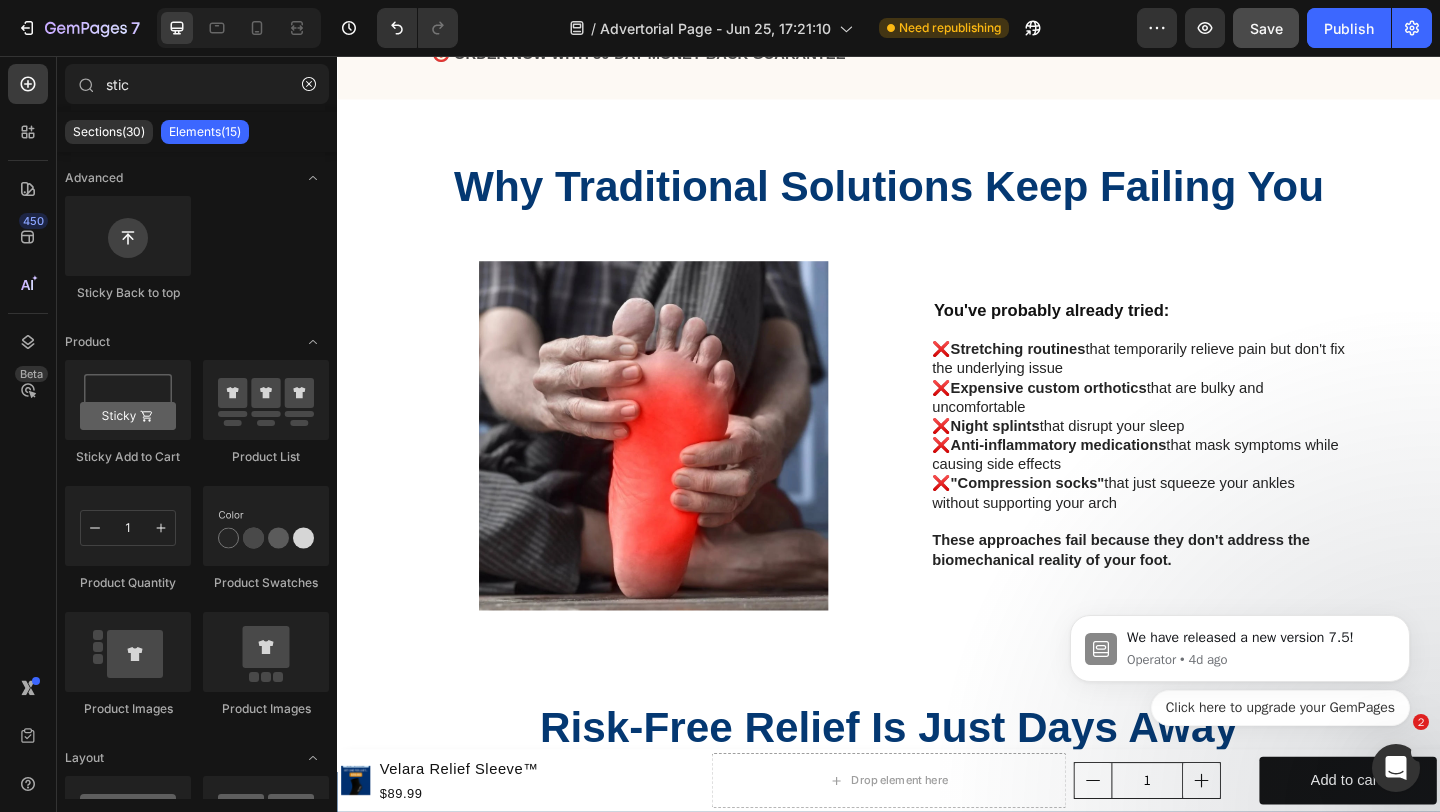 click on "We have released a new version 7.5! Operator • 4d ago Click here to upgrade your GemPages" 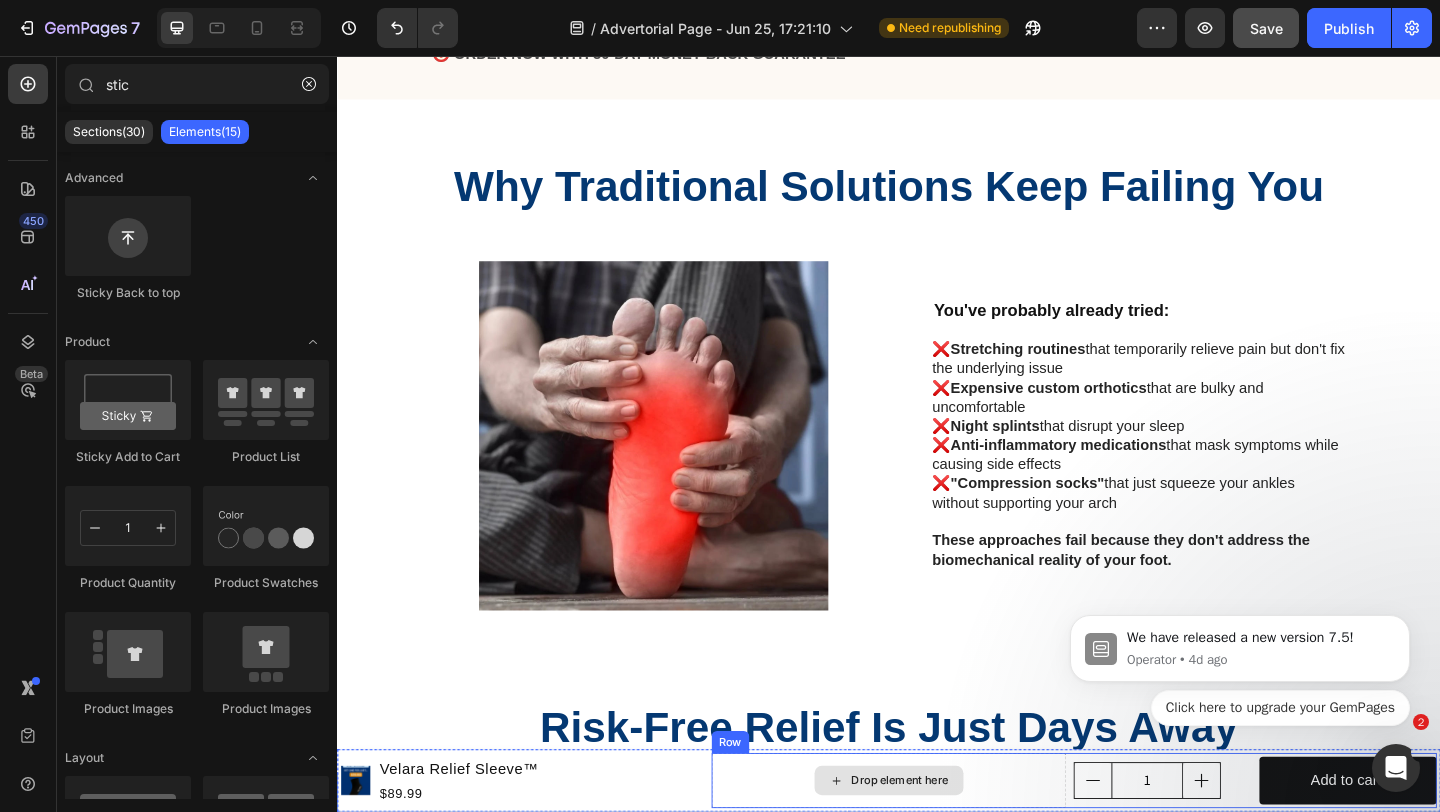 click on "Drop element here" at bounding box center (937, 844) 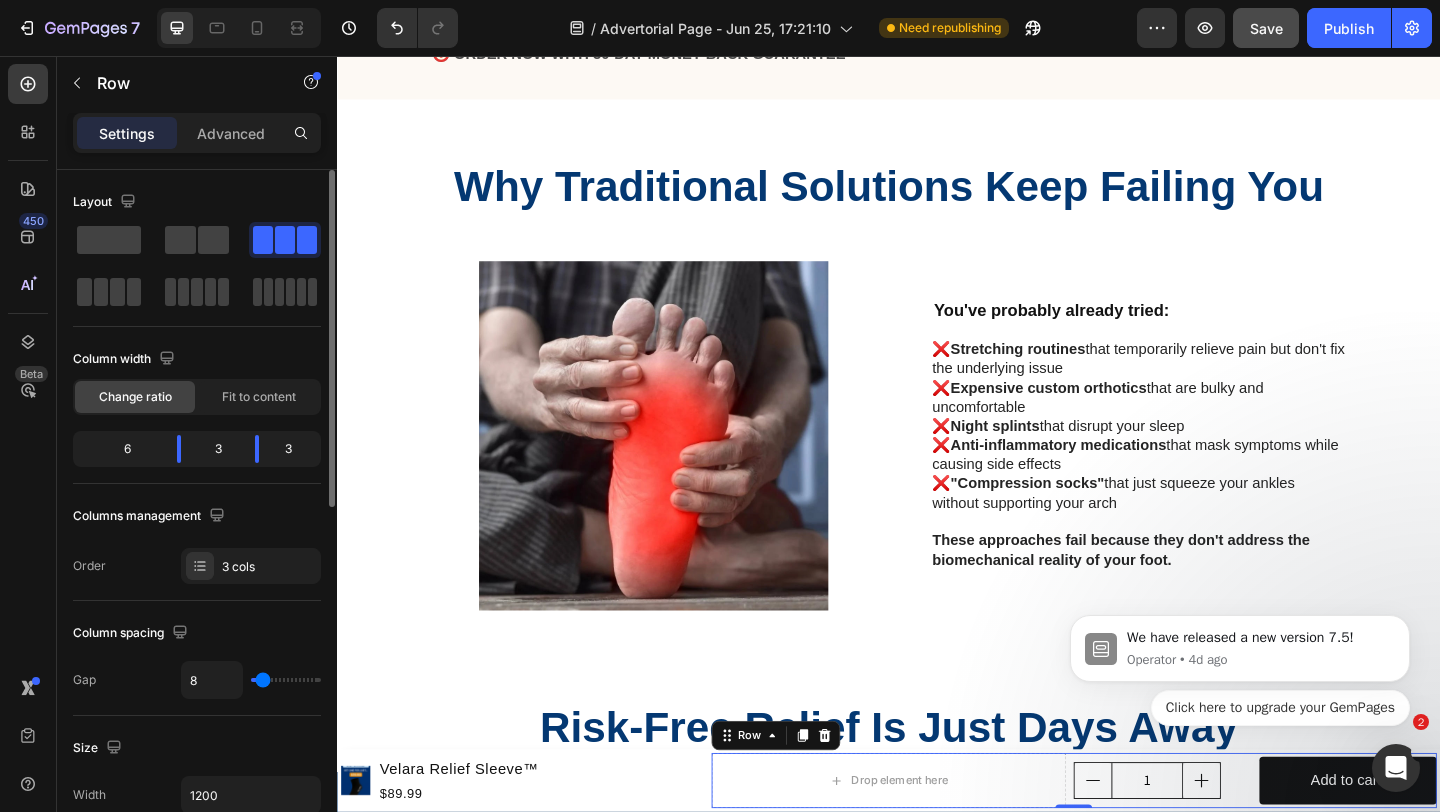 click on "3" 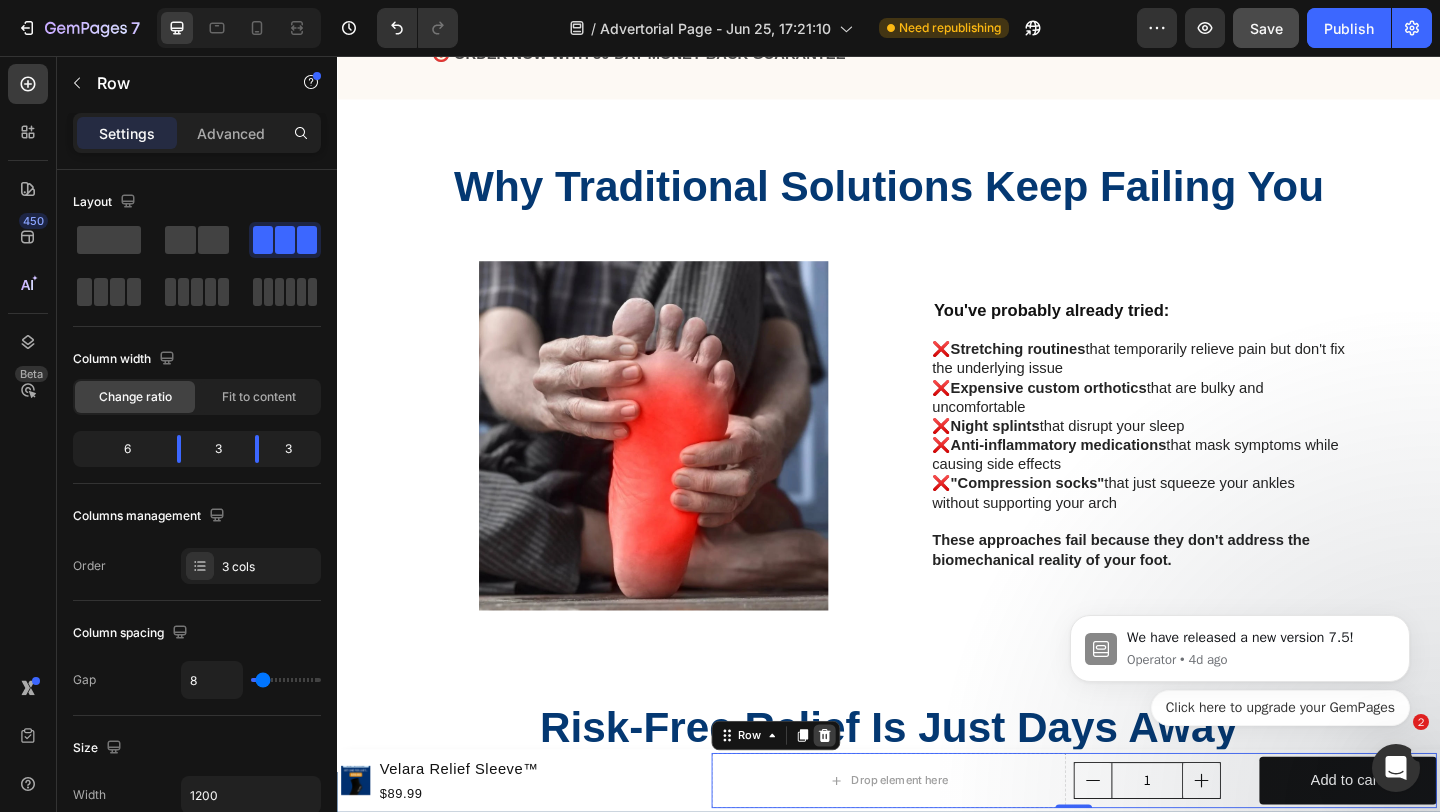 click 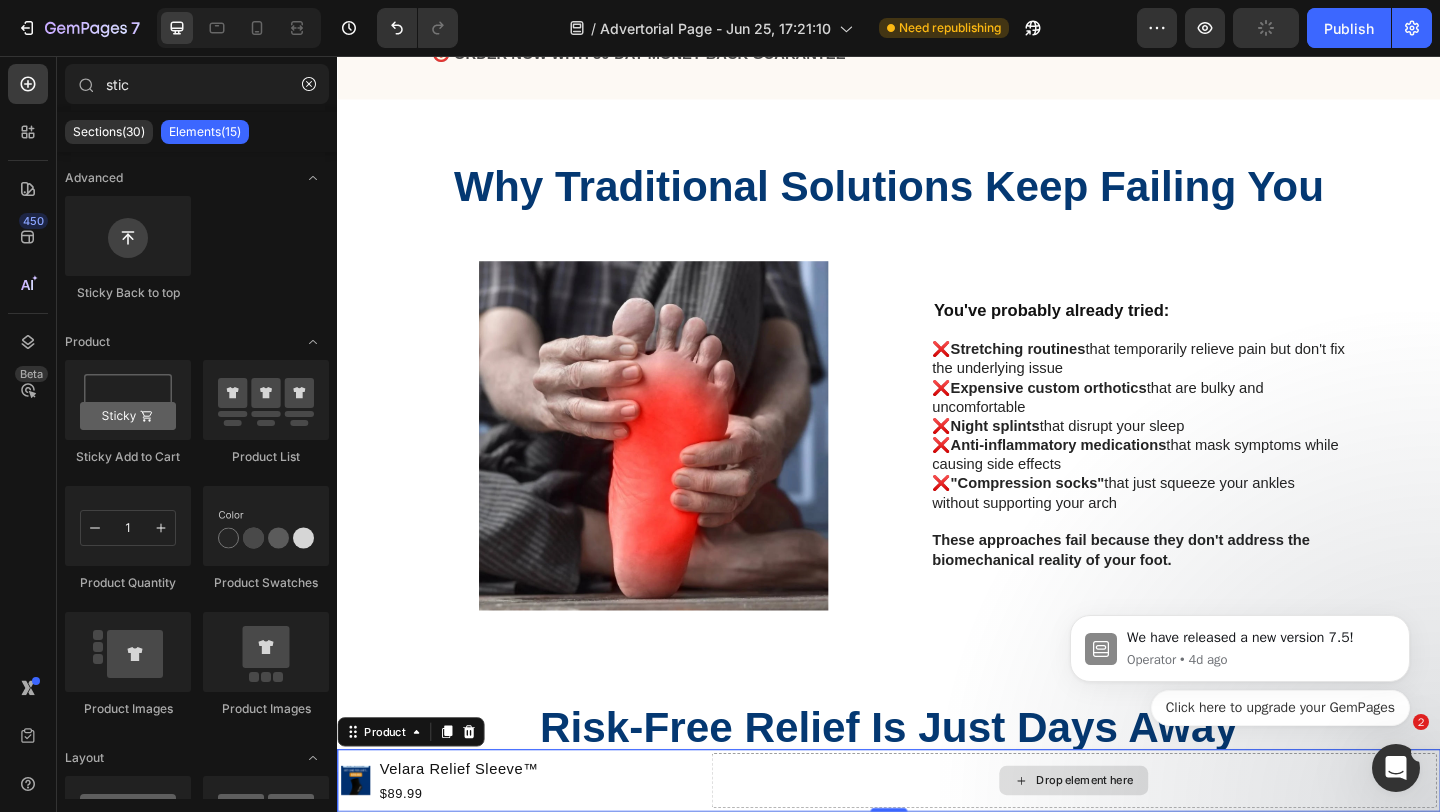 click on "Drop element here" at bounding box center [1138, 844] 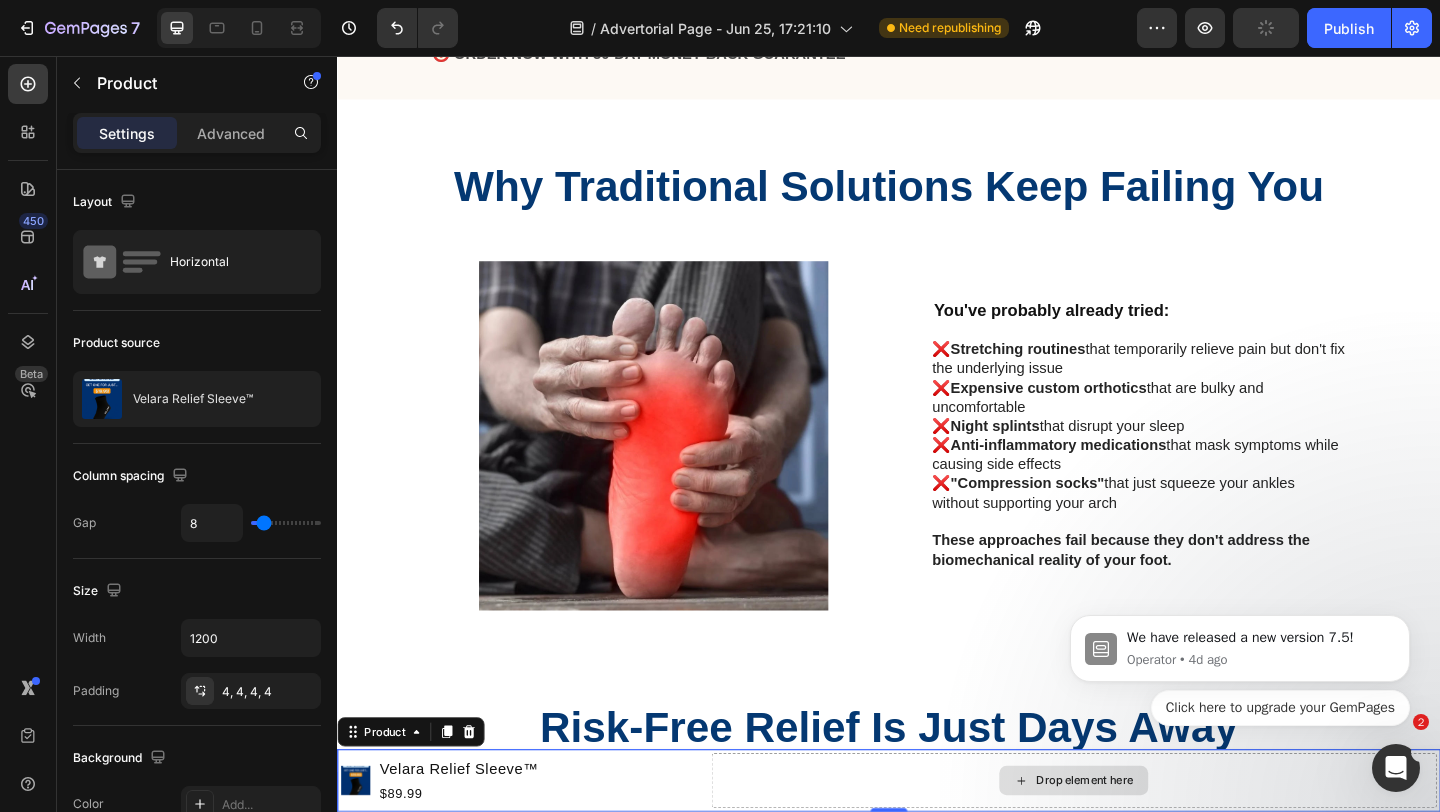 click on "Drop element here" at bounding box center [1138, 844] 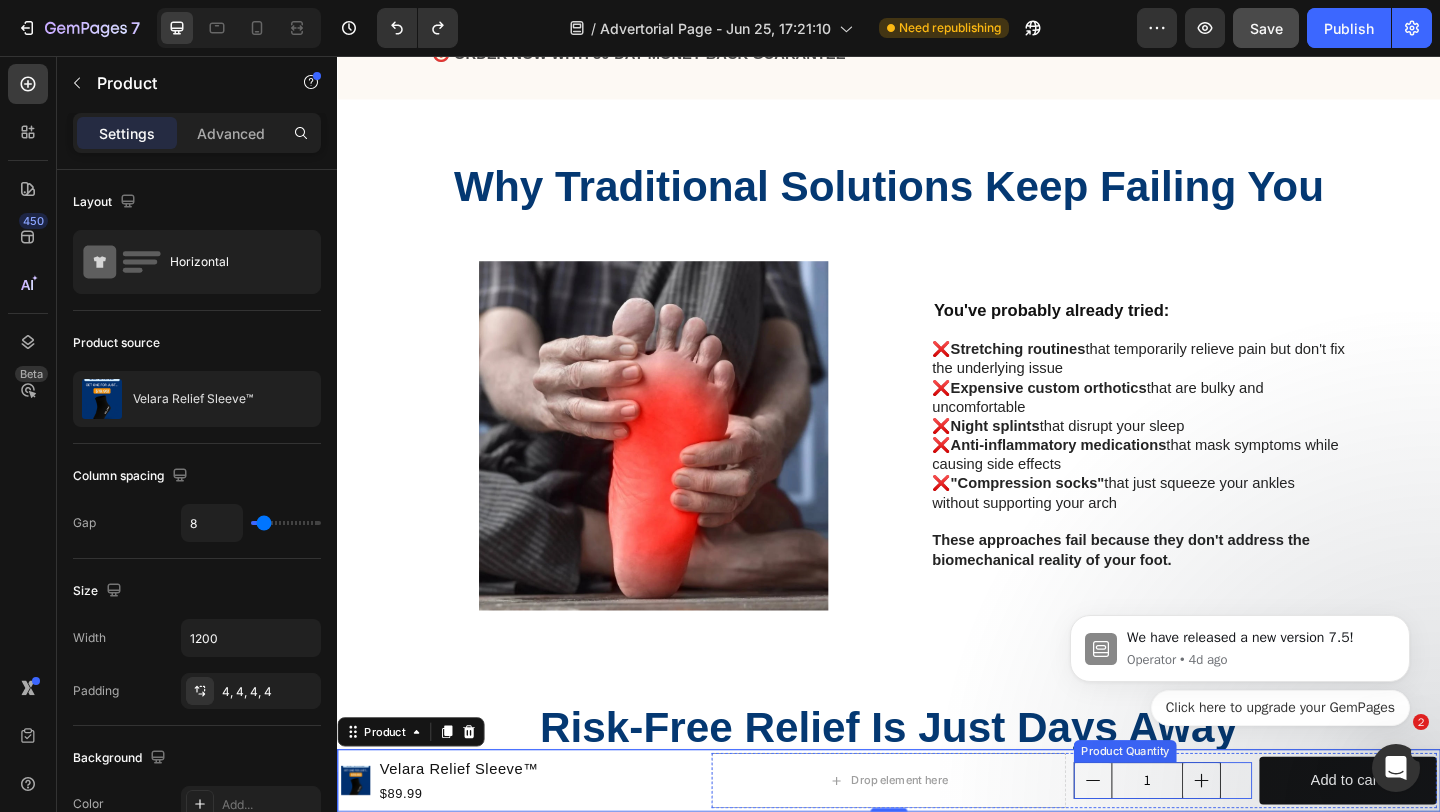 click on "1" at bounding box center (1218, 844) 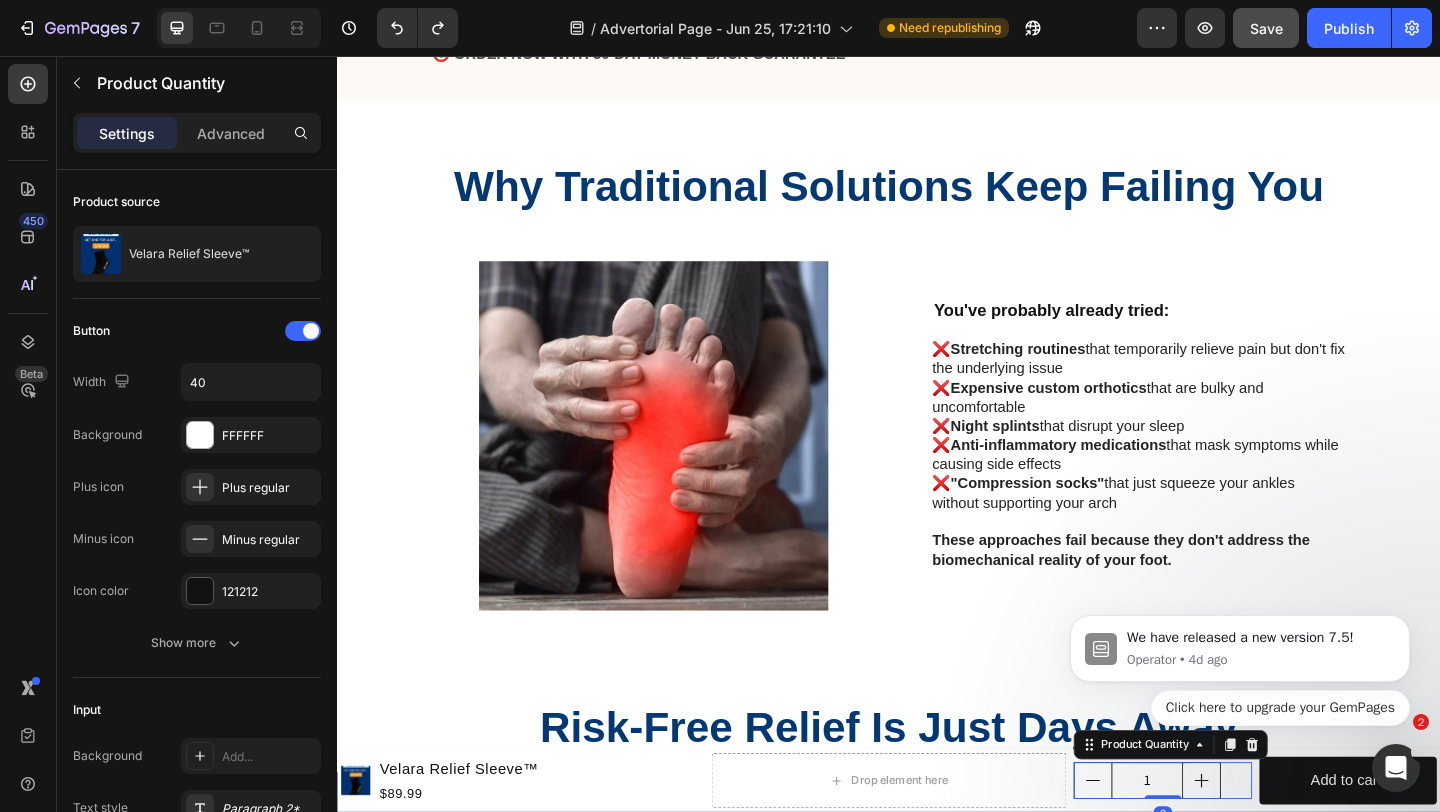 click on "We have released a new version 7.5! Operator • 4d ago Click here to upgrade your GemPages" at bounding box center (1240, 653) 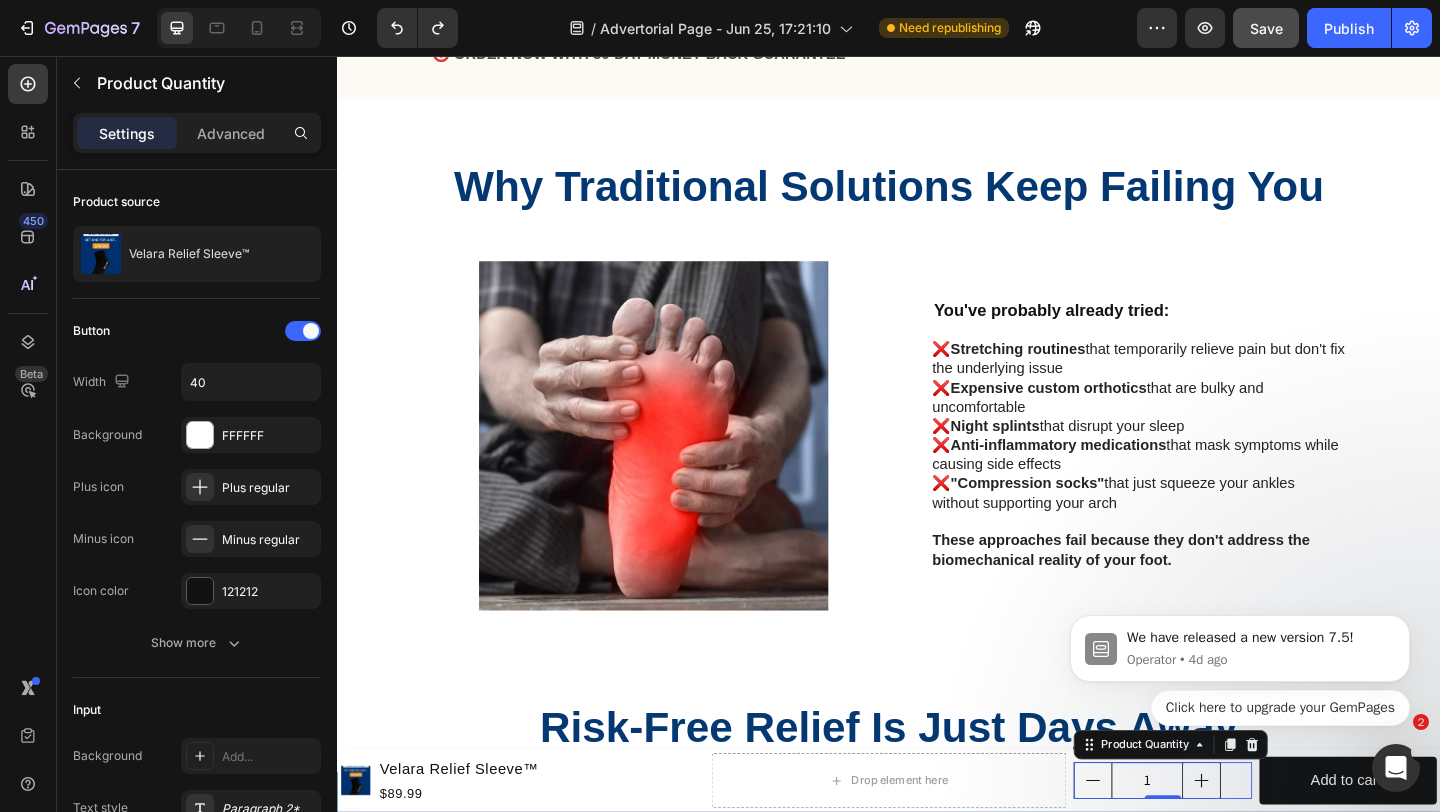 click on "We have released a new version 7.5! Operator • 4d ago Click here to upgrade your GemPages" at bounding box center (1240, 653) 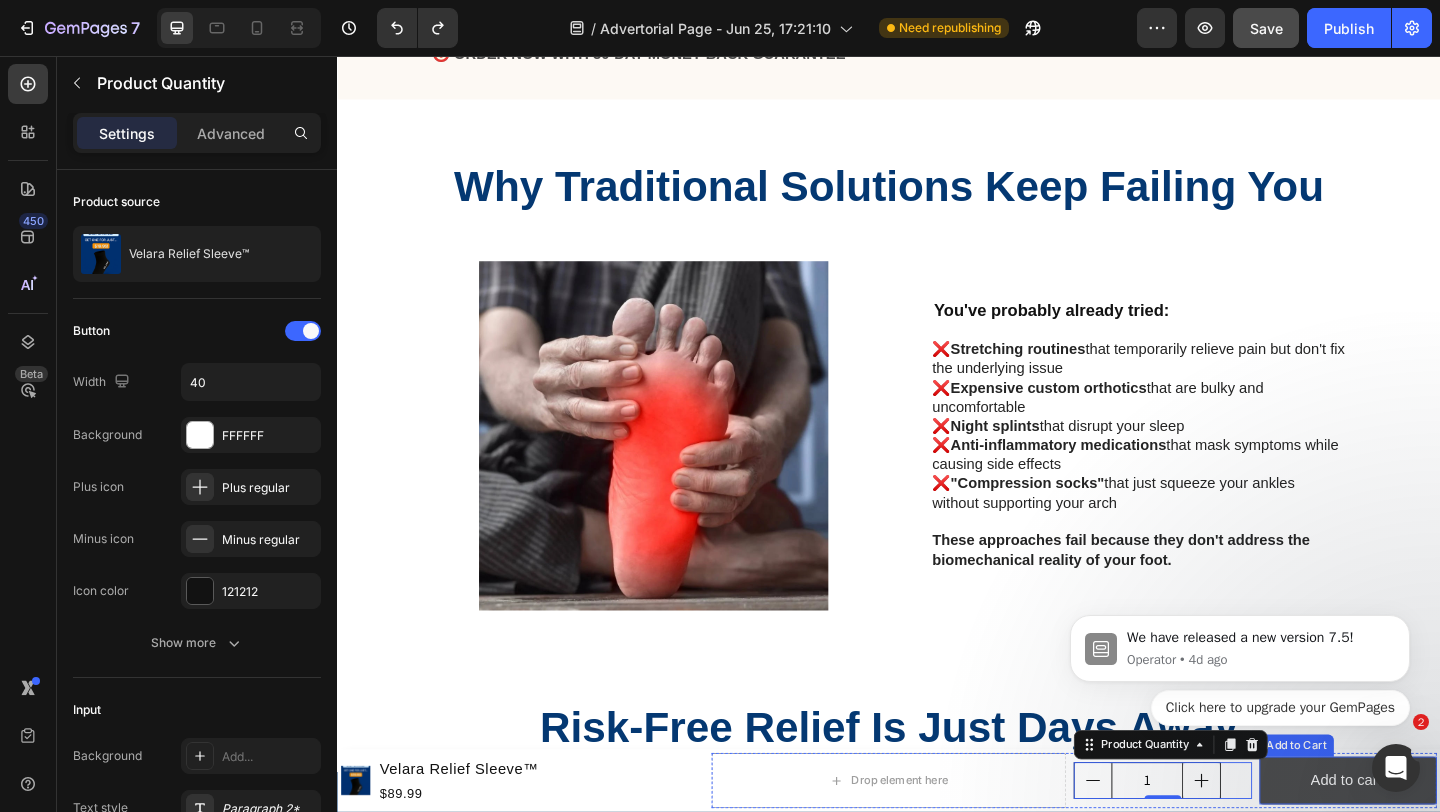 click on "Add to cart" at bounding box center [1436, 844] 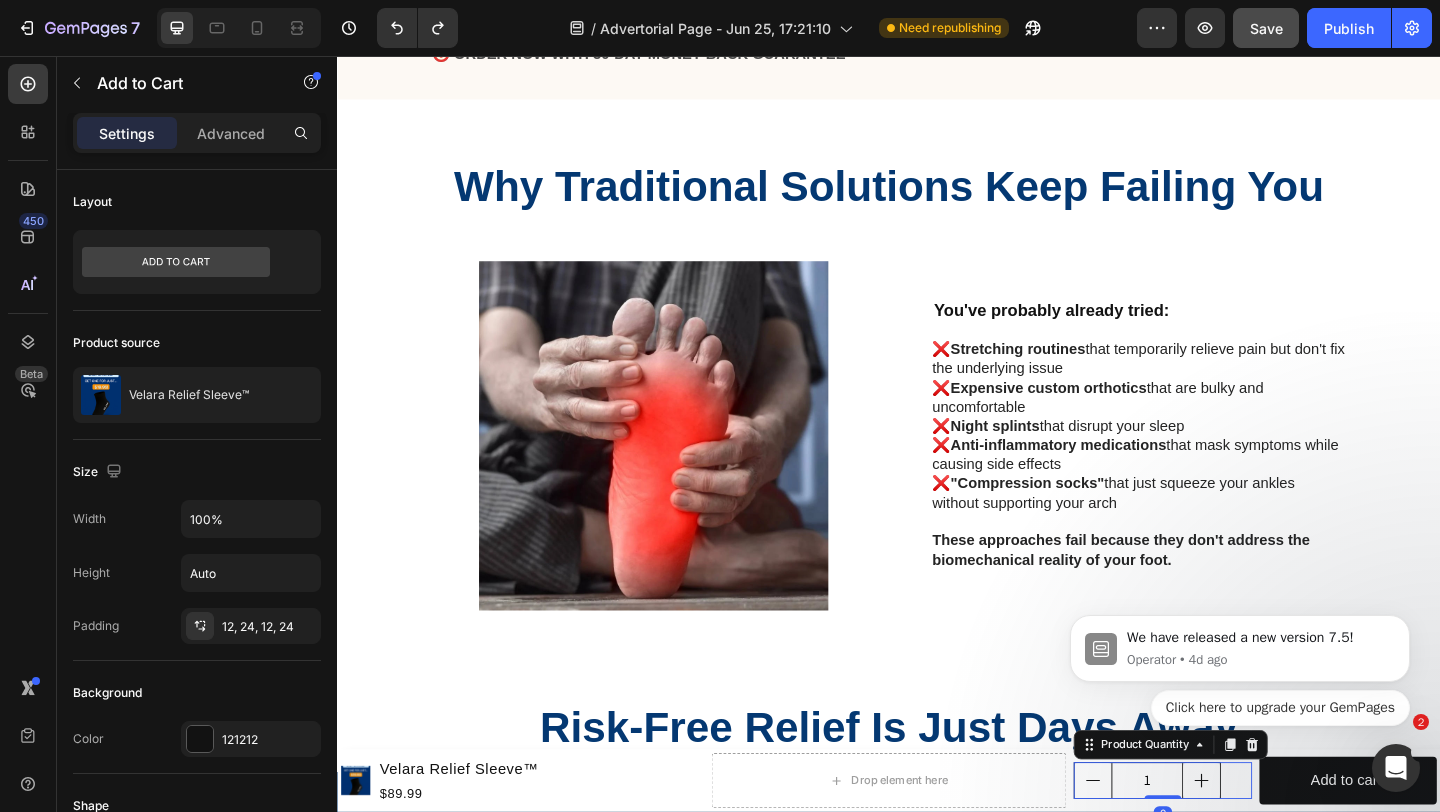 click on "1" at bounding box center (1234, 844) 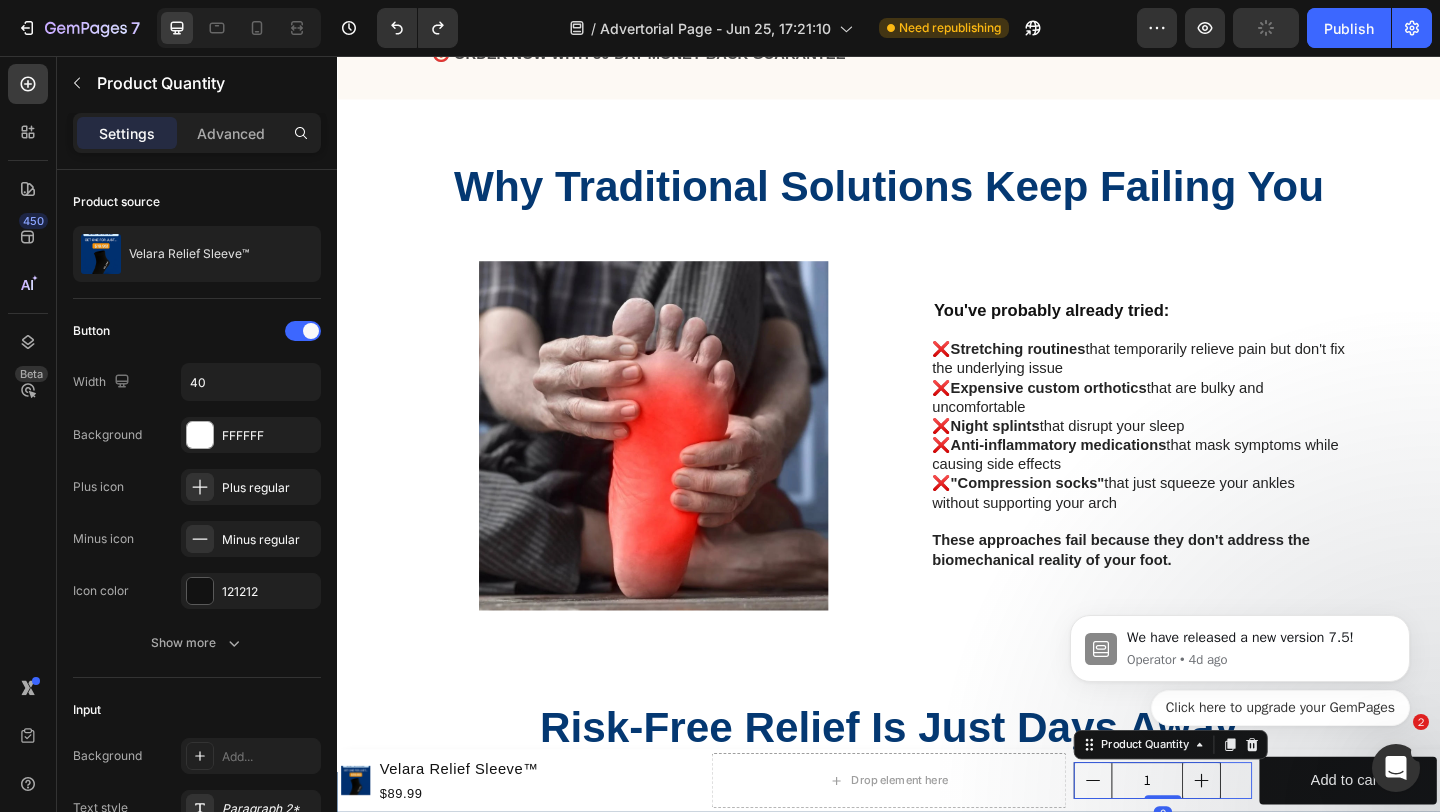 click on "We have released a new version 7.5! Operator • 4d ago Click here to upgrade your GemPages" at bounding box center [1240, 653] 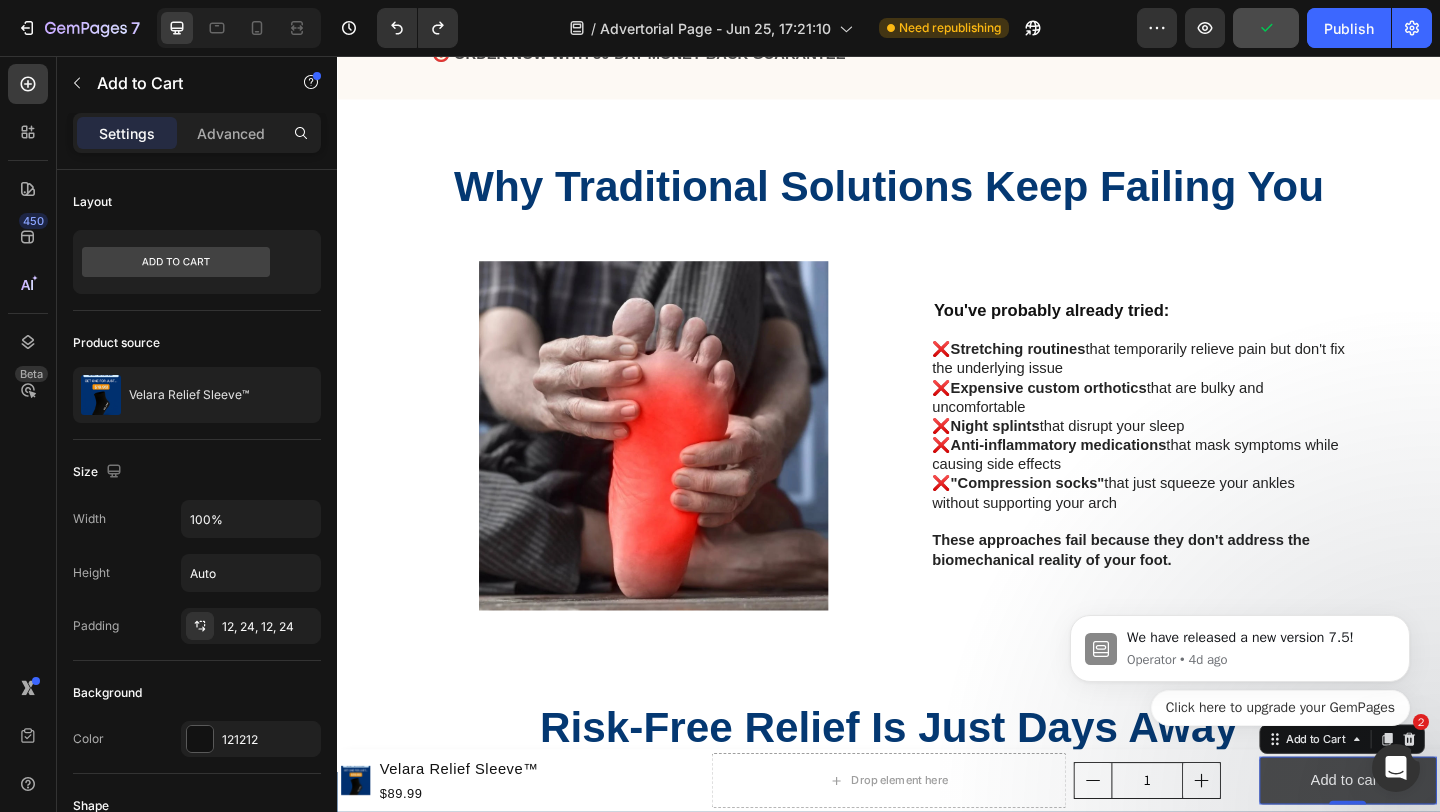click on "Add to cart" at bounding box center [1436, 844] 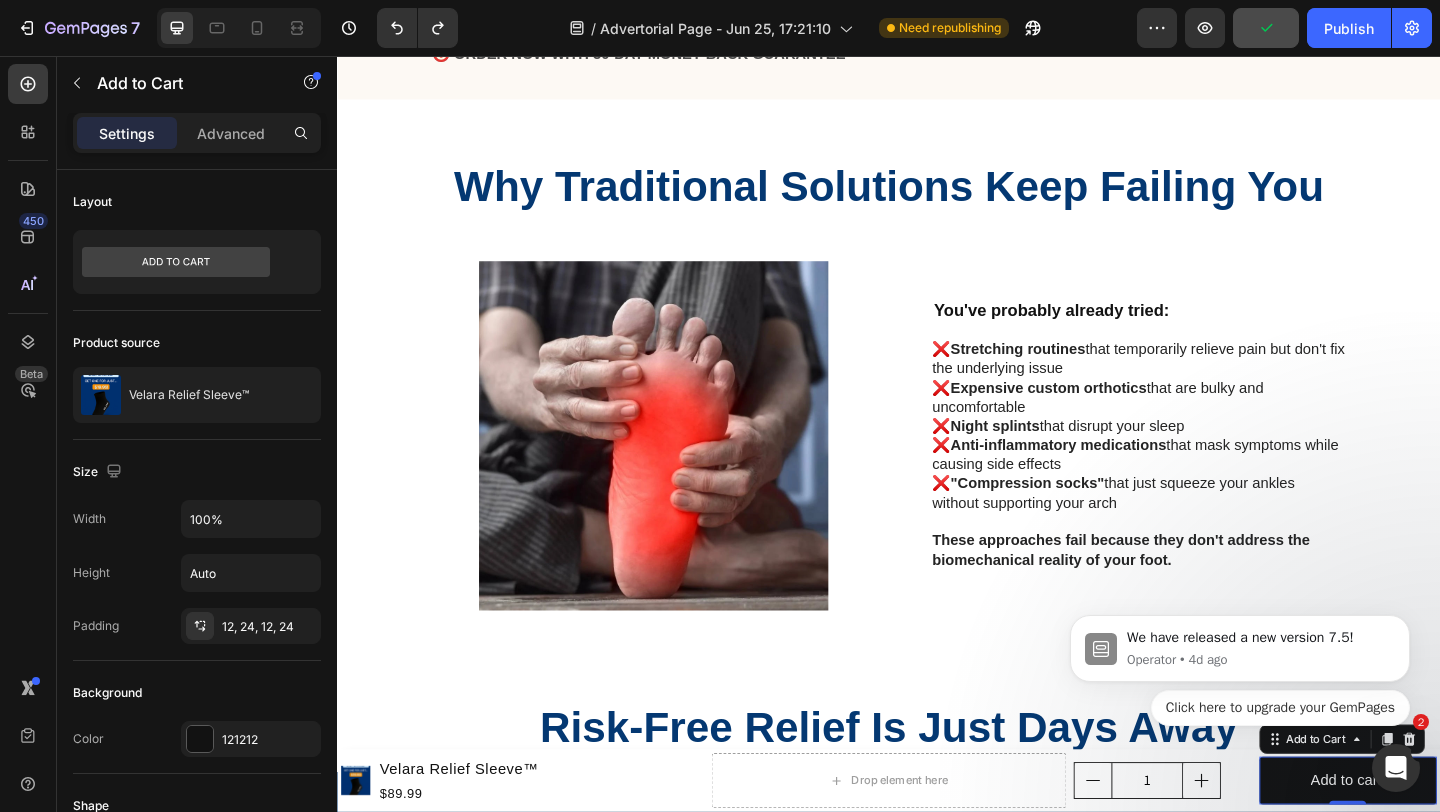 click on "We have released a new version 7.5! Operator • 4d ago Click here to upgrade your GemPages" at bounding box center [1240, 653] 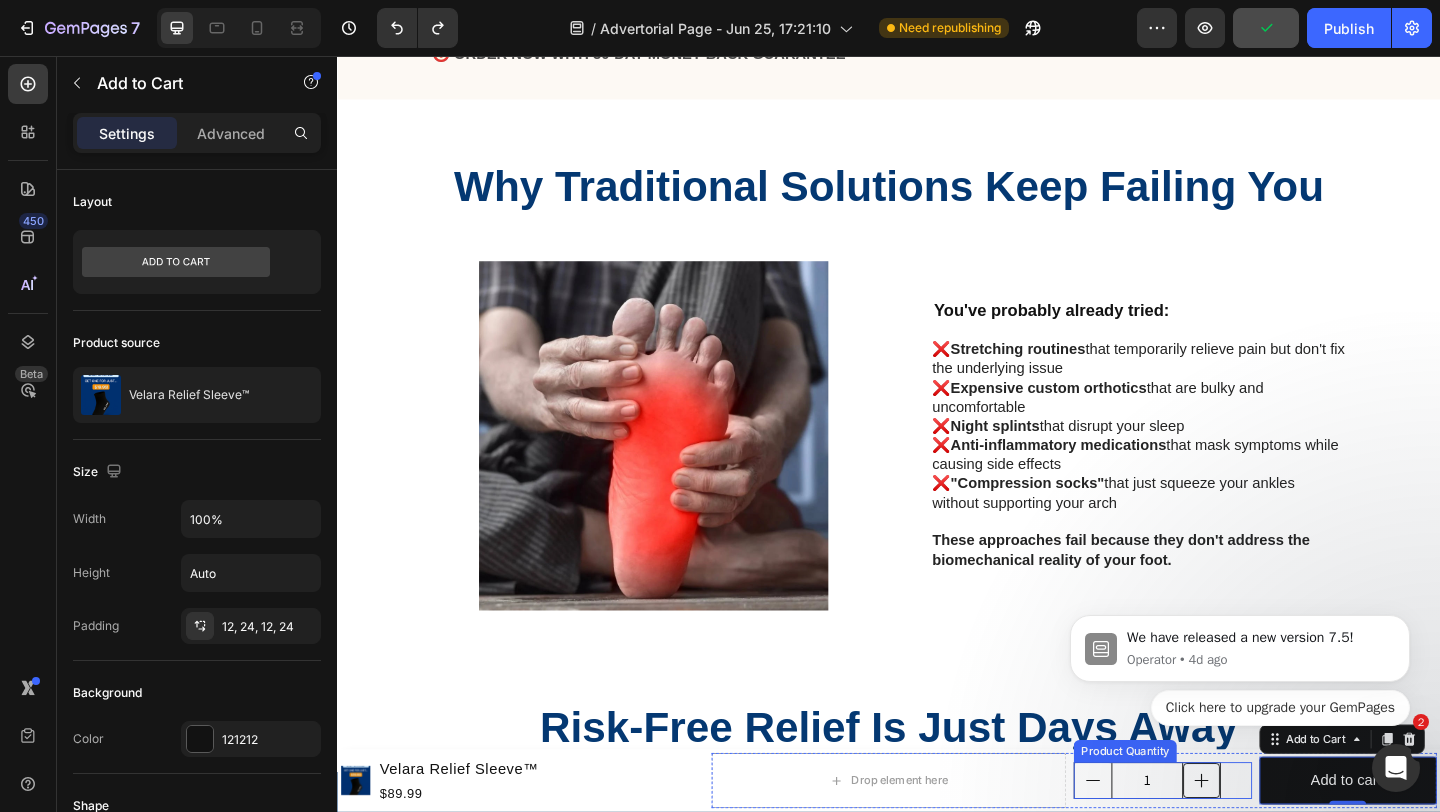 click 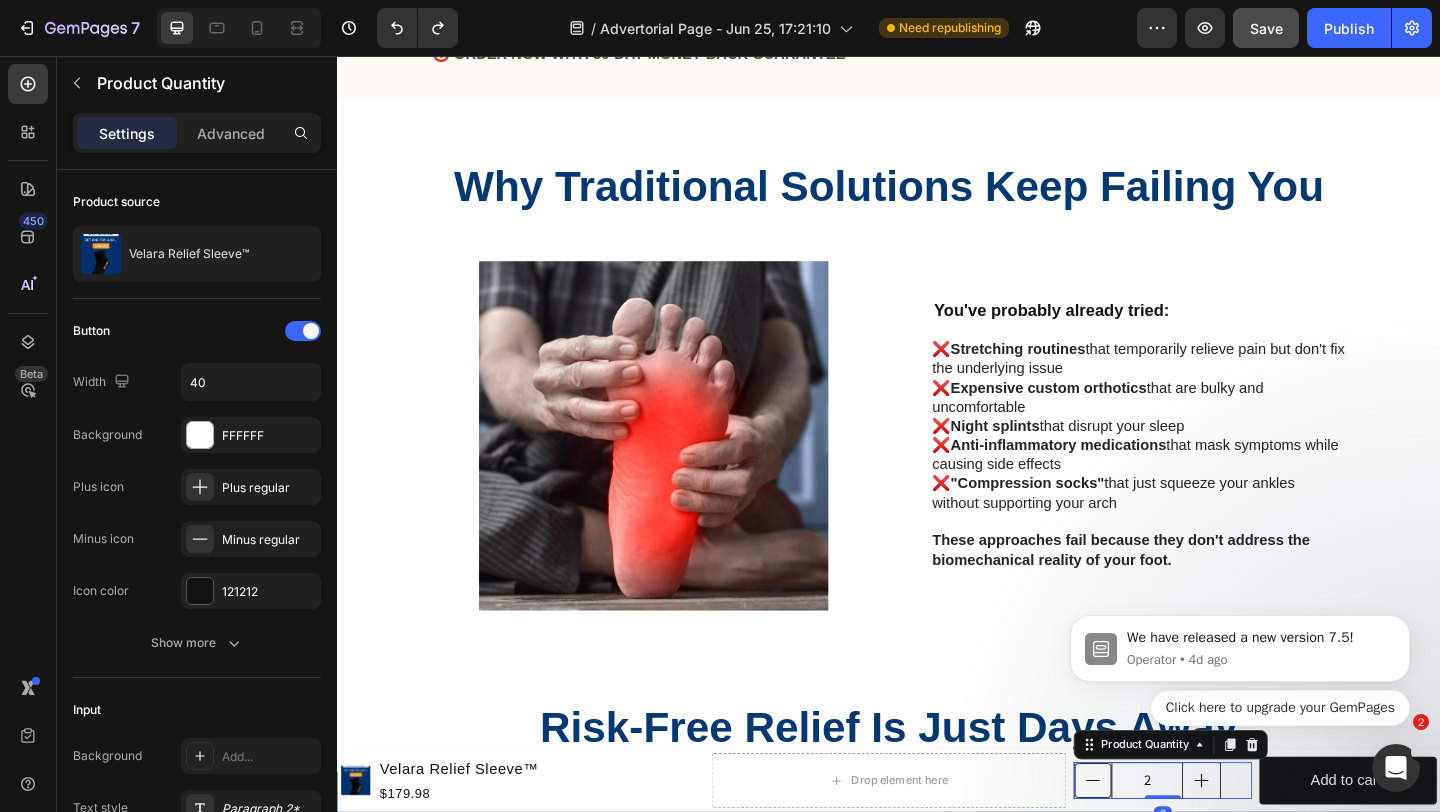 click 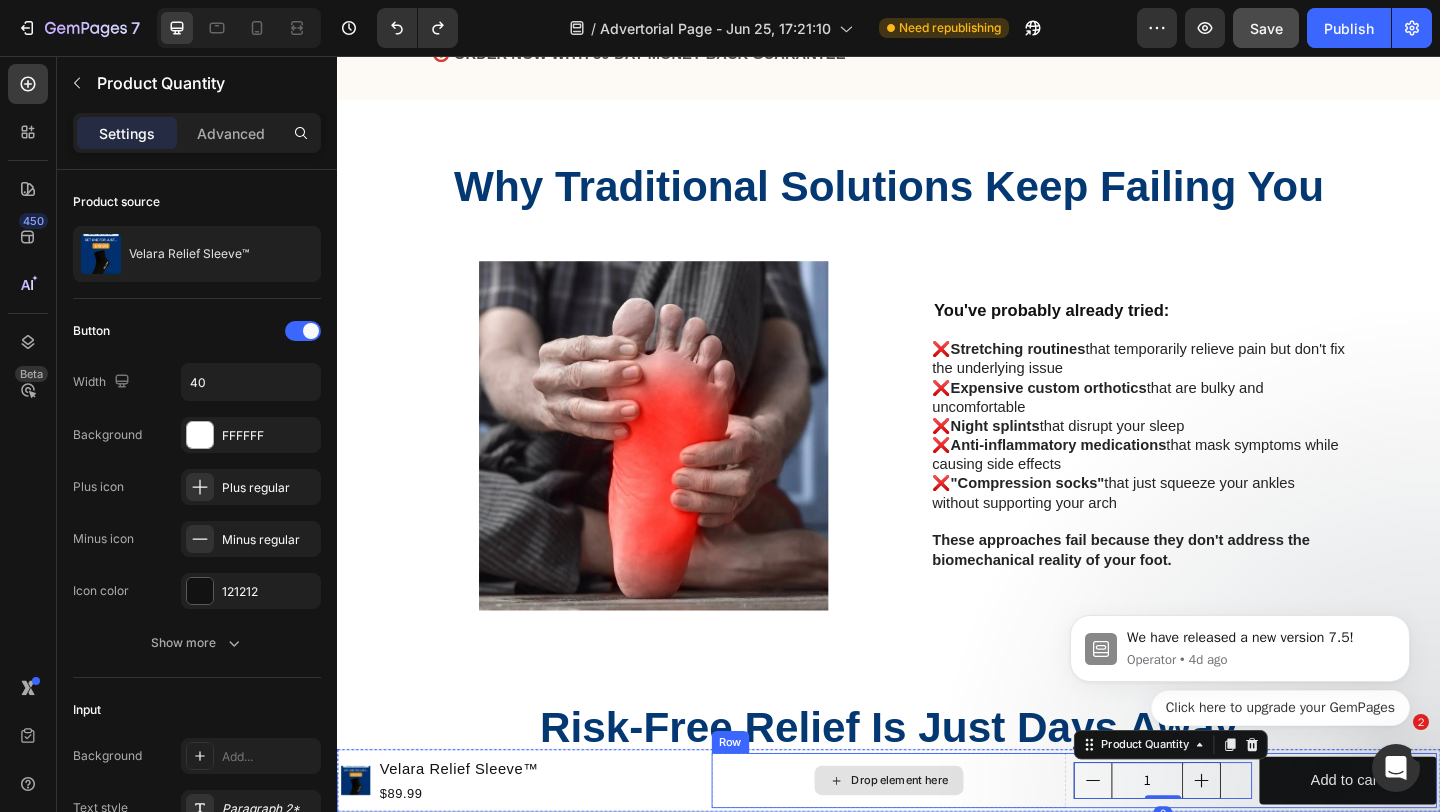 click on "Drop element here" at bounding box center (937, 844) 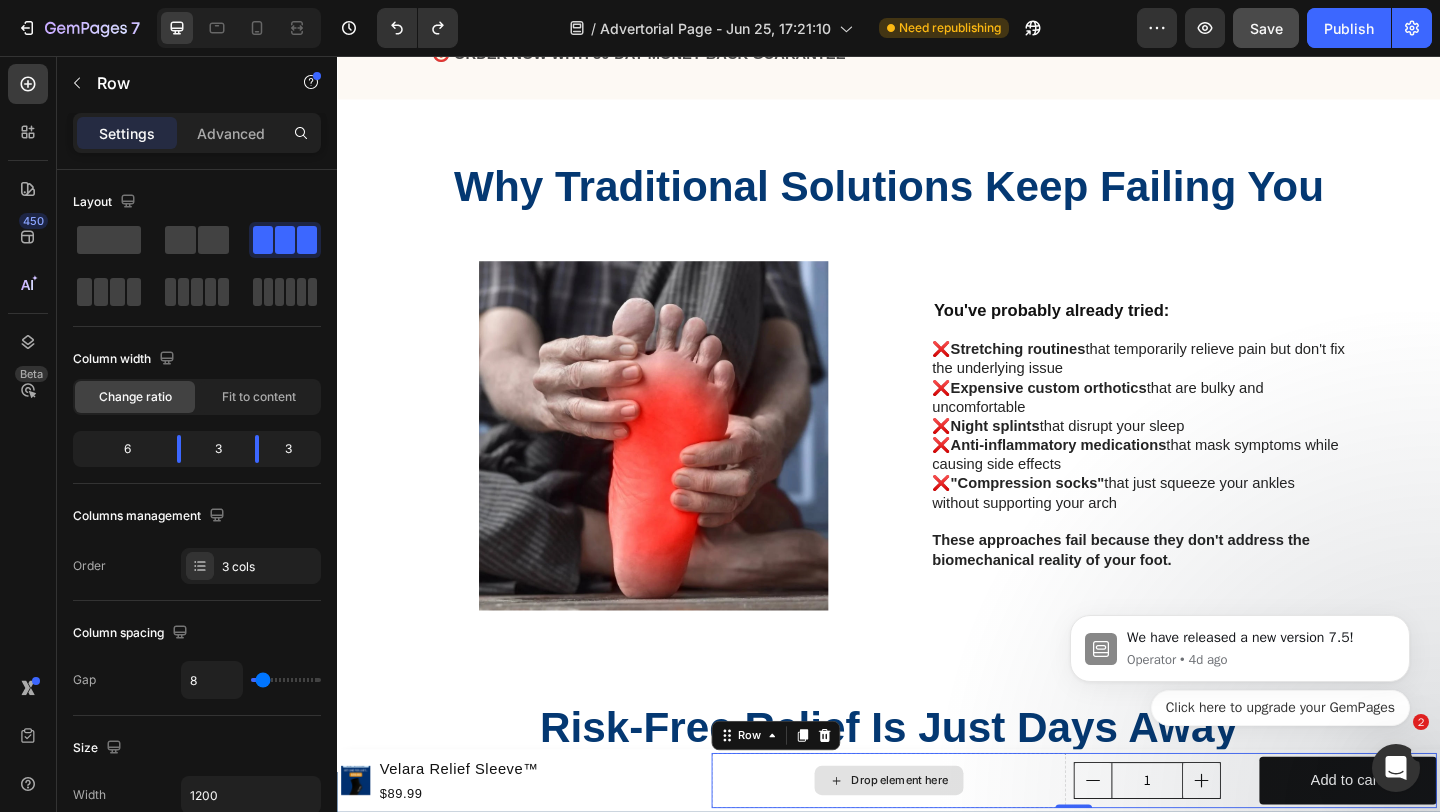 click on "Drop element here" at bounding box center (937, 844) 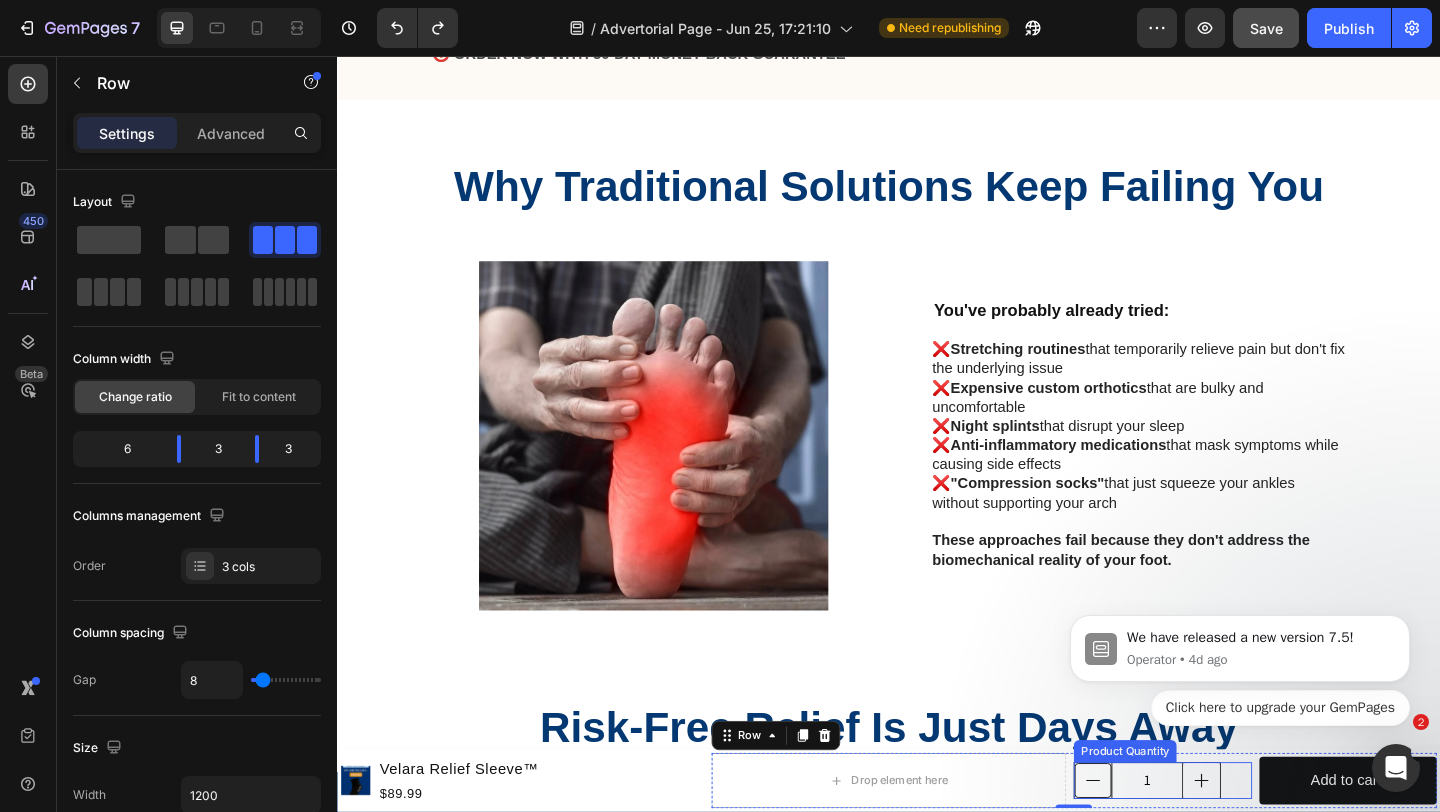 click at bounding box center (1159, 844) 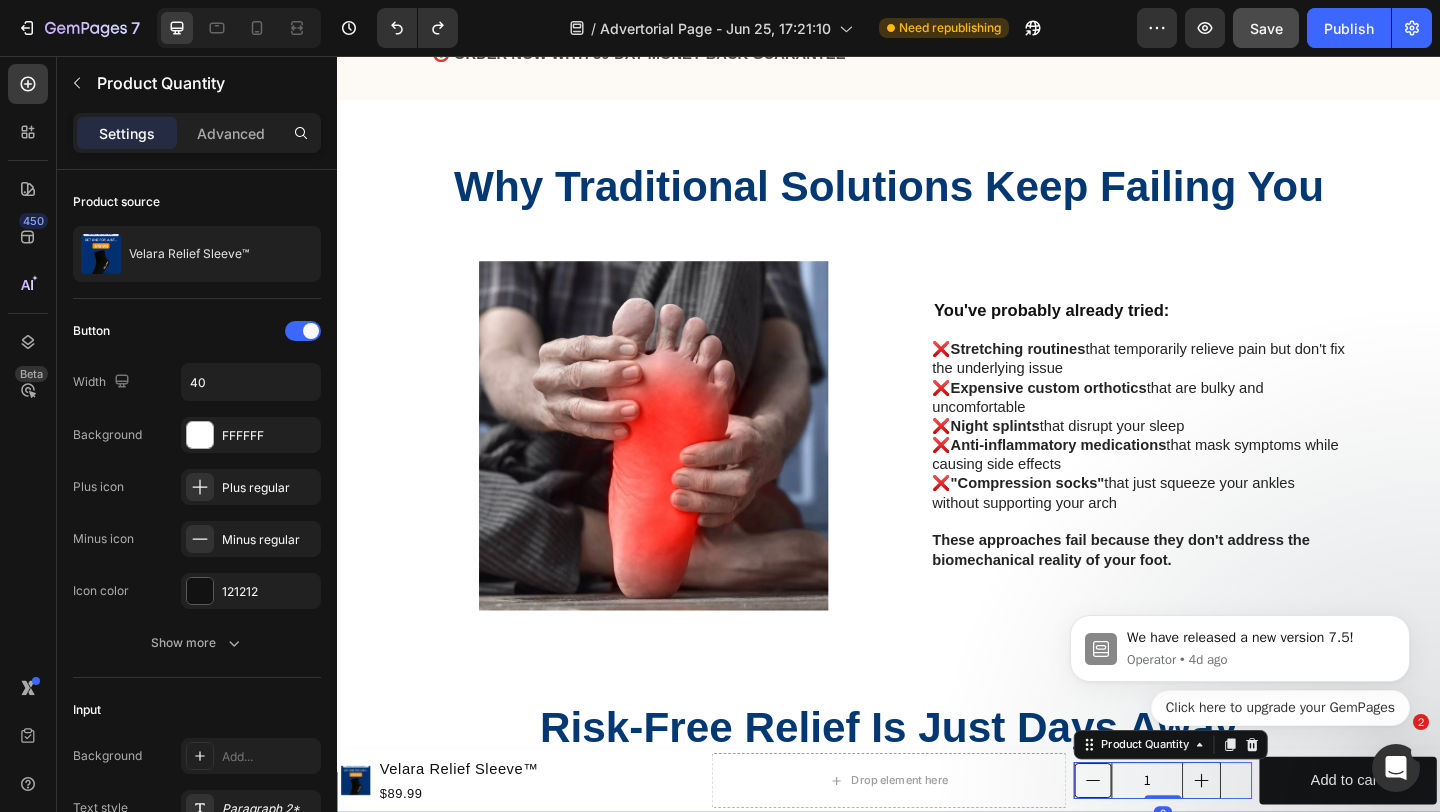 click at bounding box center (1159, 844) 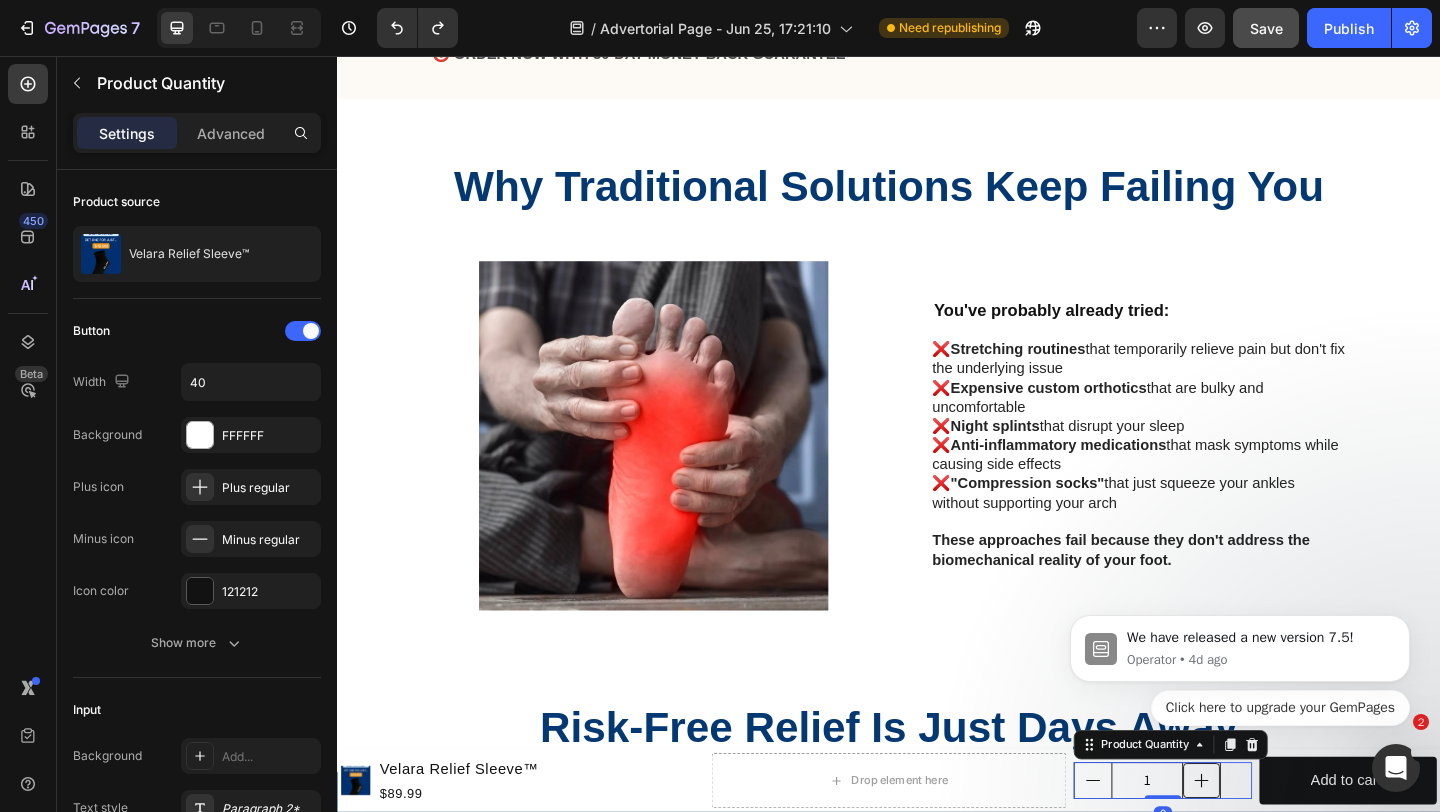 click 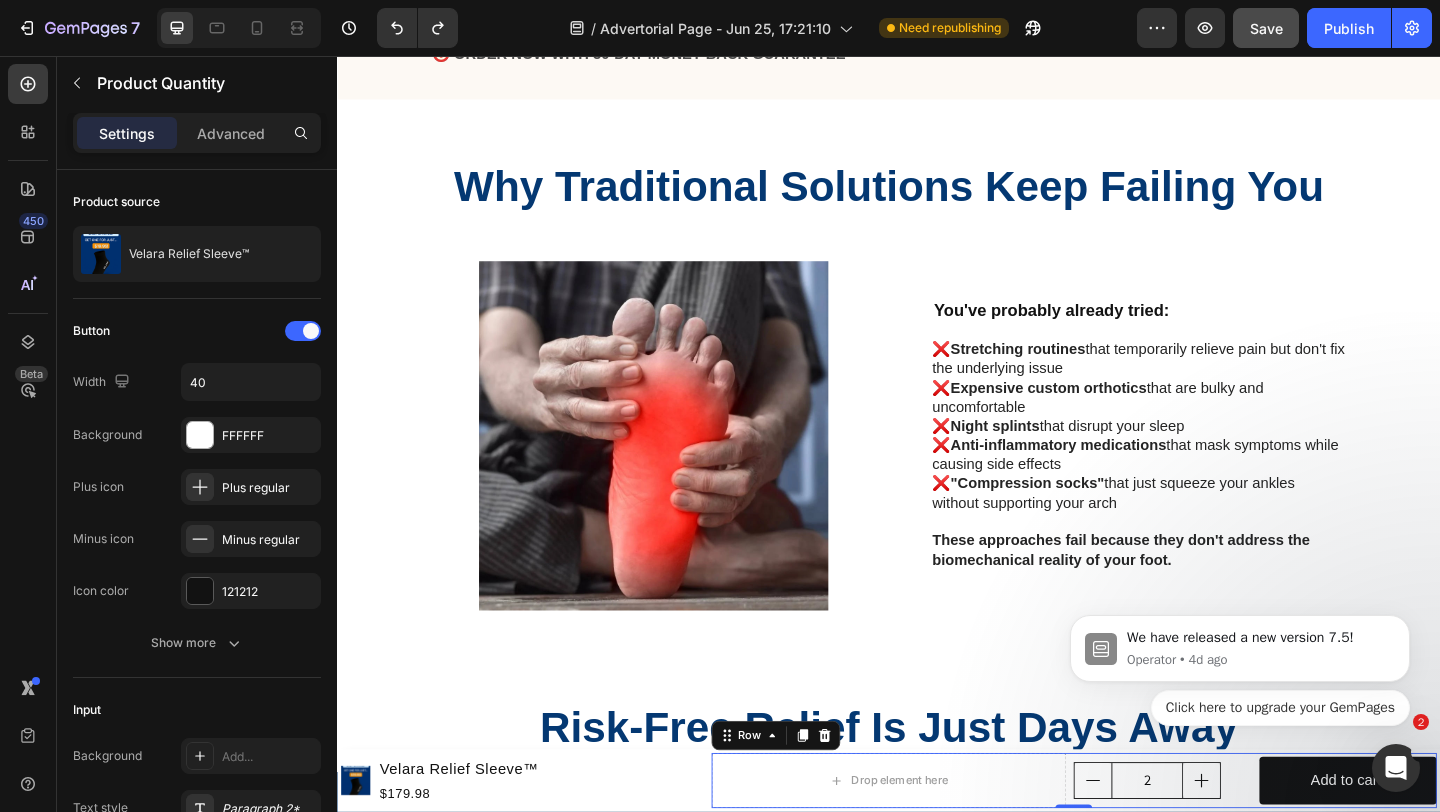 click on "Drop element here 2 Product Quantity Add to cart Add to Cart Row 0" at bounding box center [1138, 844] 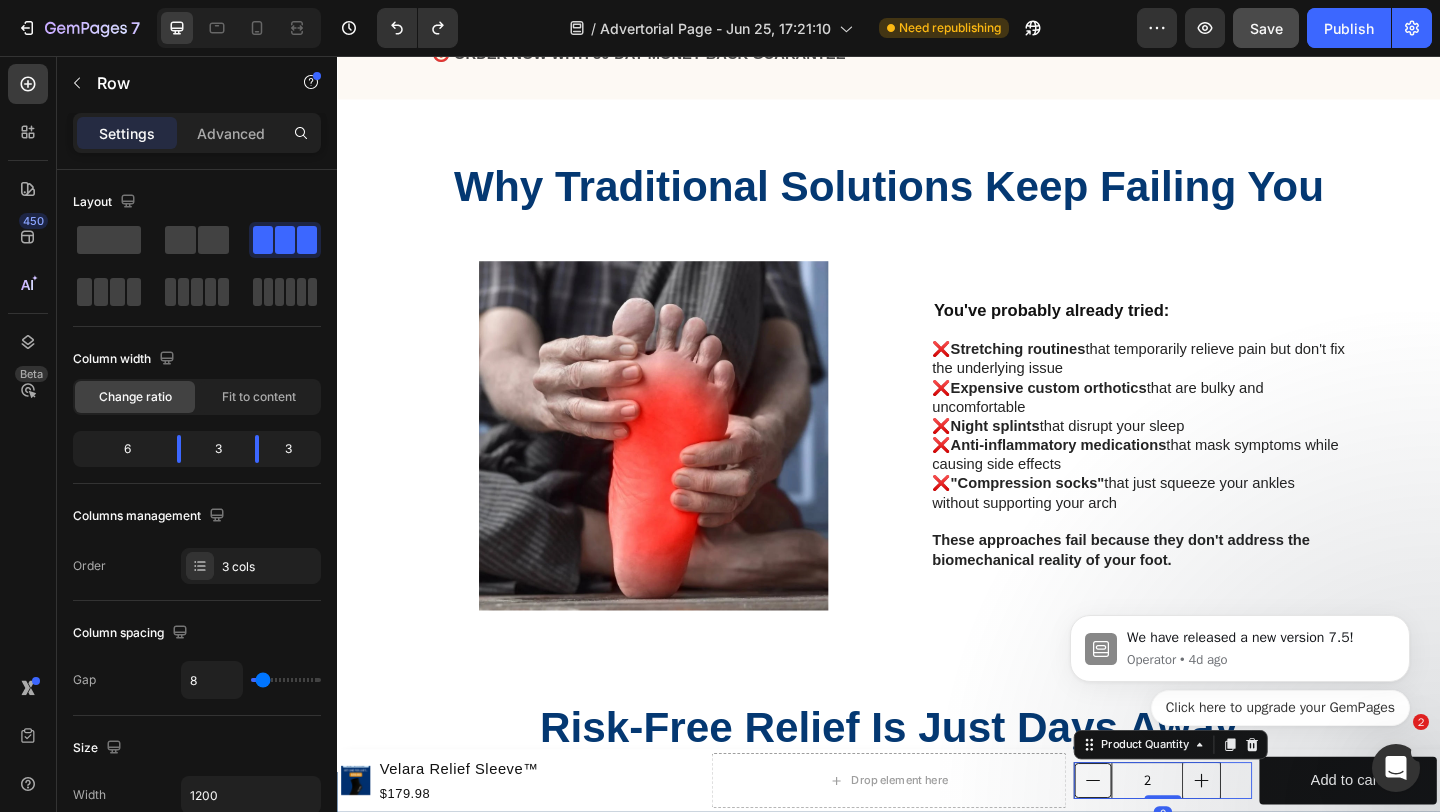 click 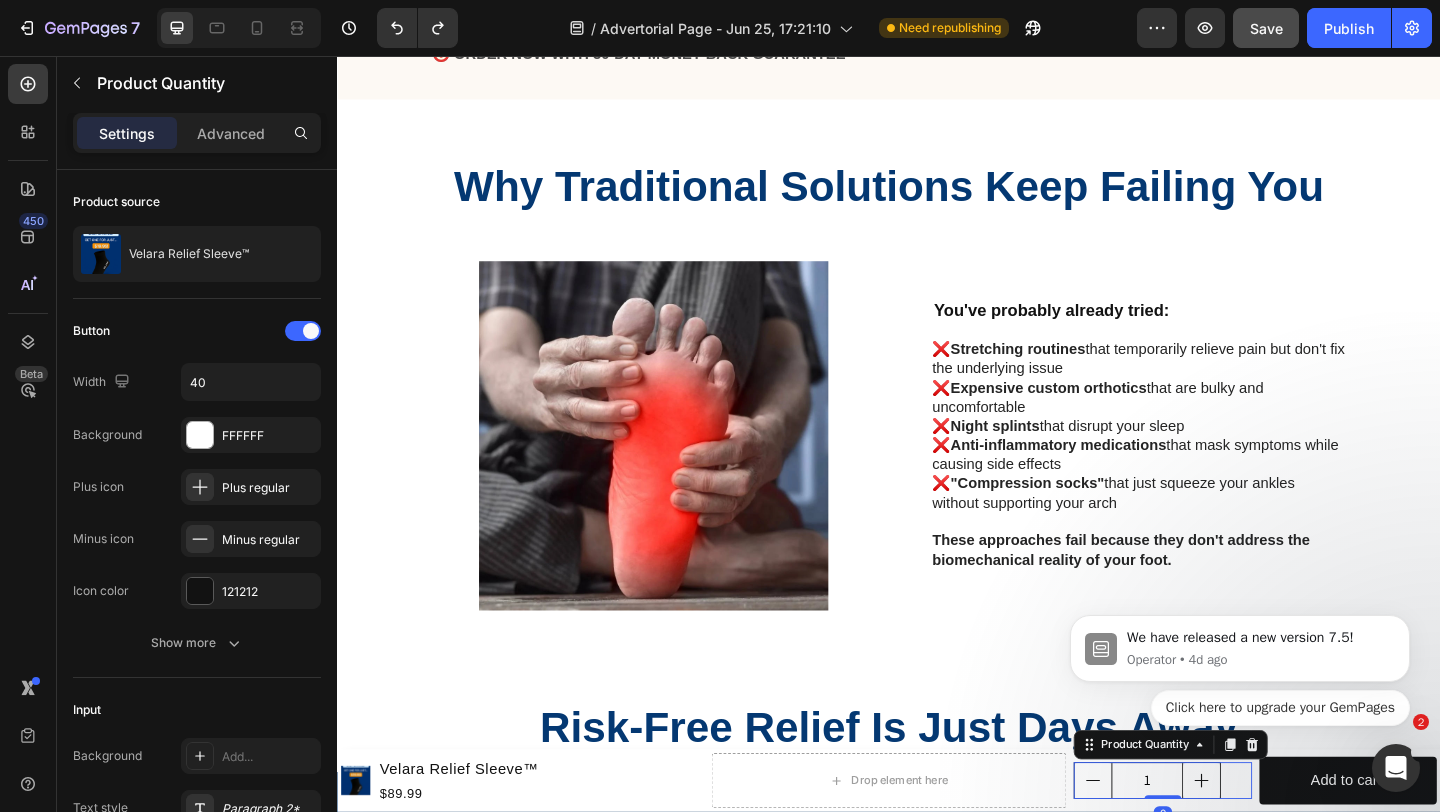 click on "We have released a new version 7.5! Operator • 4d ago Click here to upgrade your GemPages" at bounding box center (1240, 653) 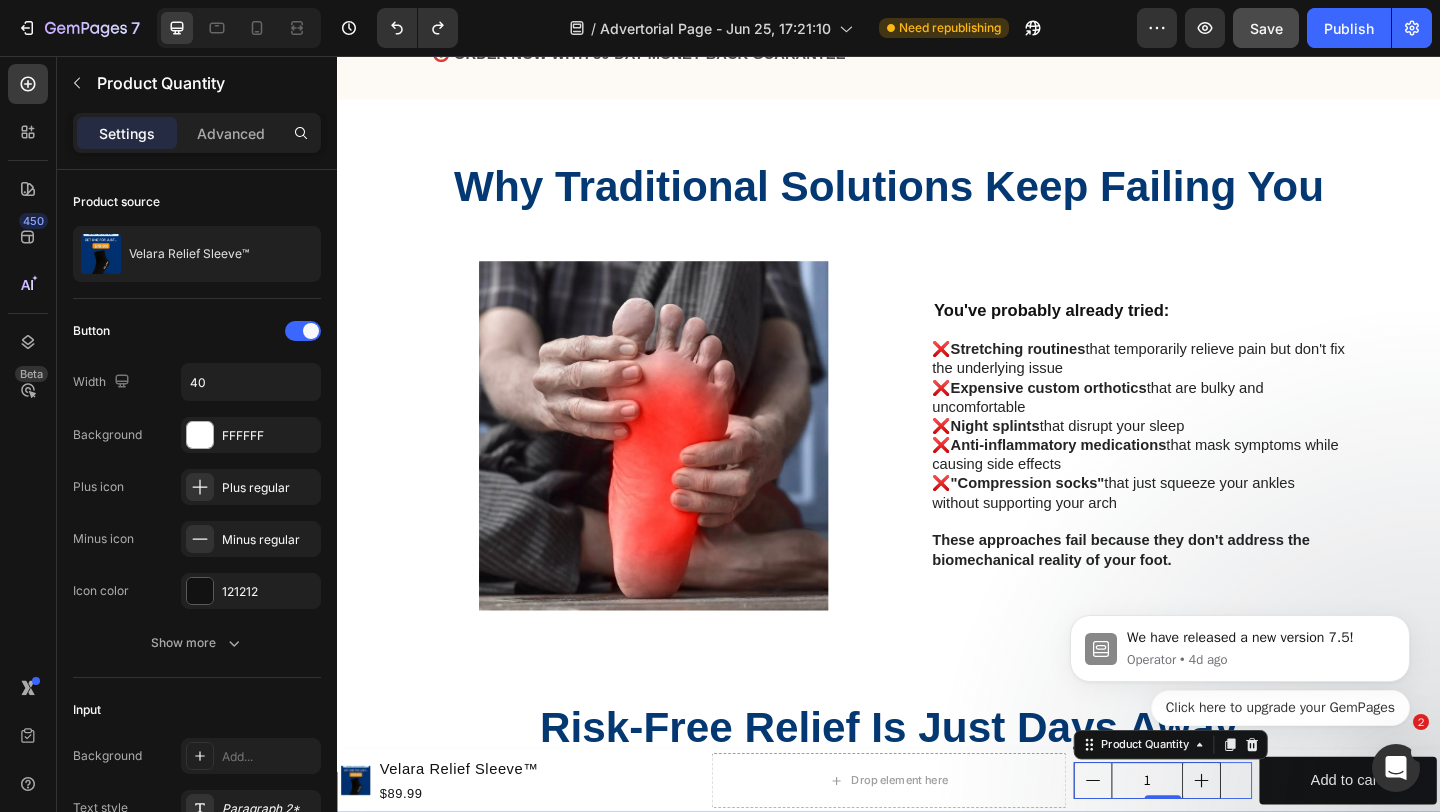 drag, startPoint x: 1076, startPoint y: 748, endPoint x: 1048, endPoint y: 741, distance: 28.86174 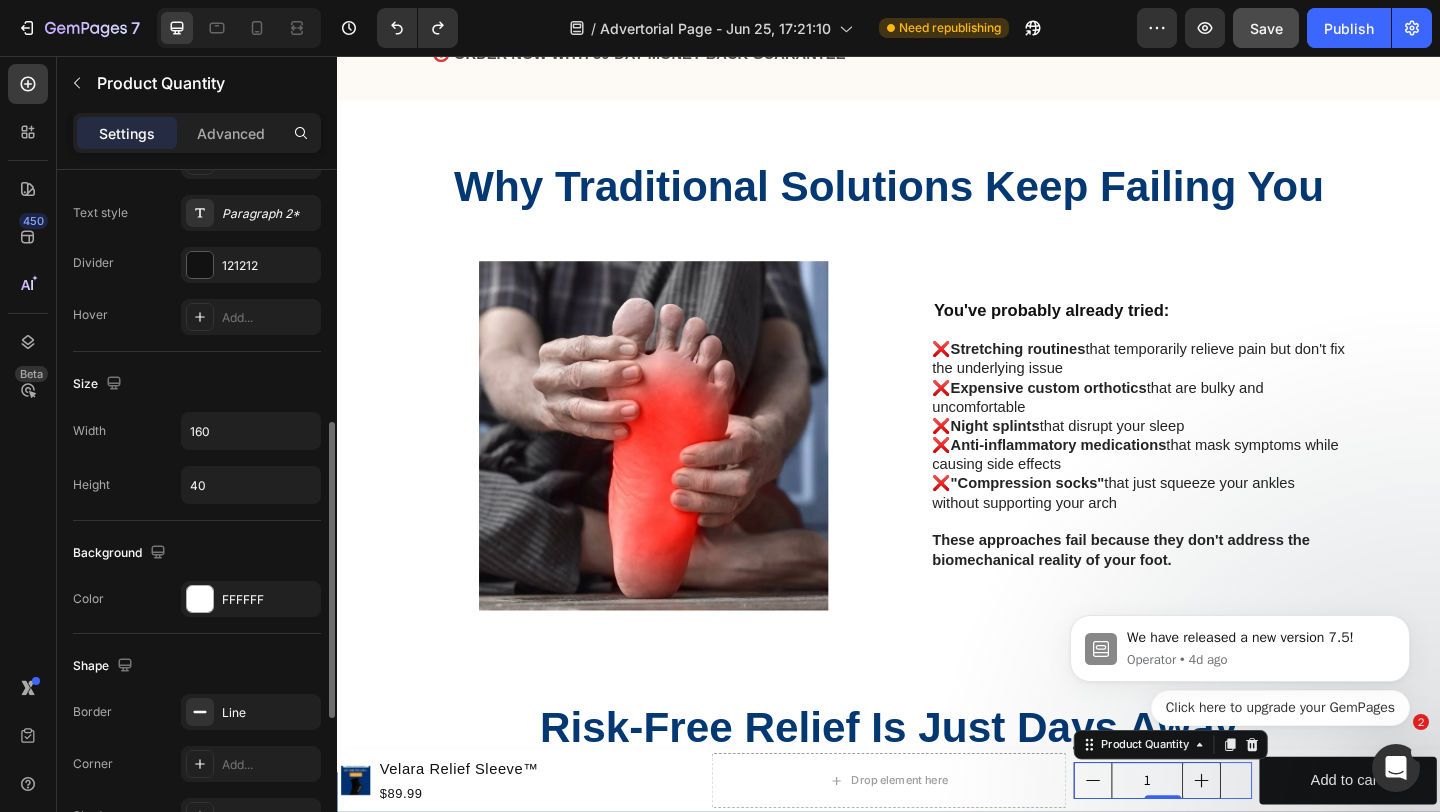 scroll, scrollTop: 599, scrollLeft: 0, axis: vertical 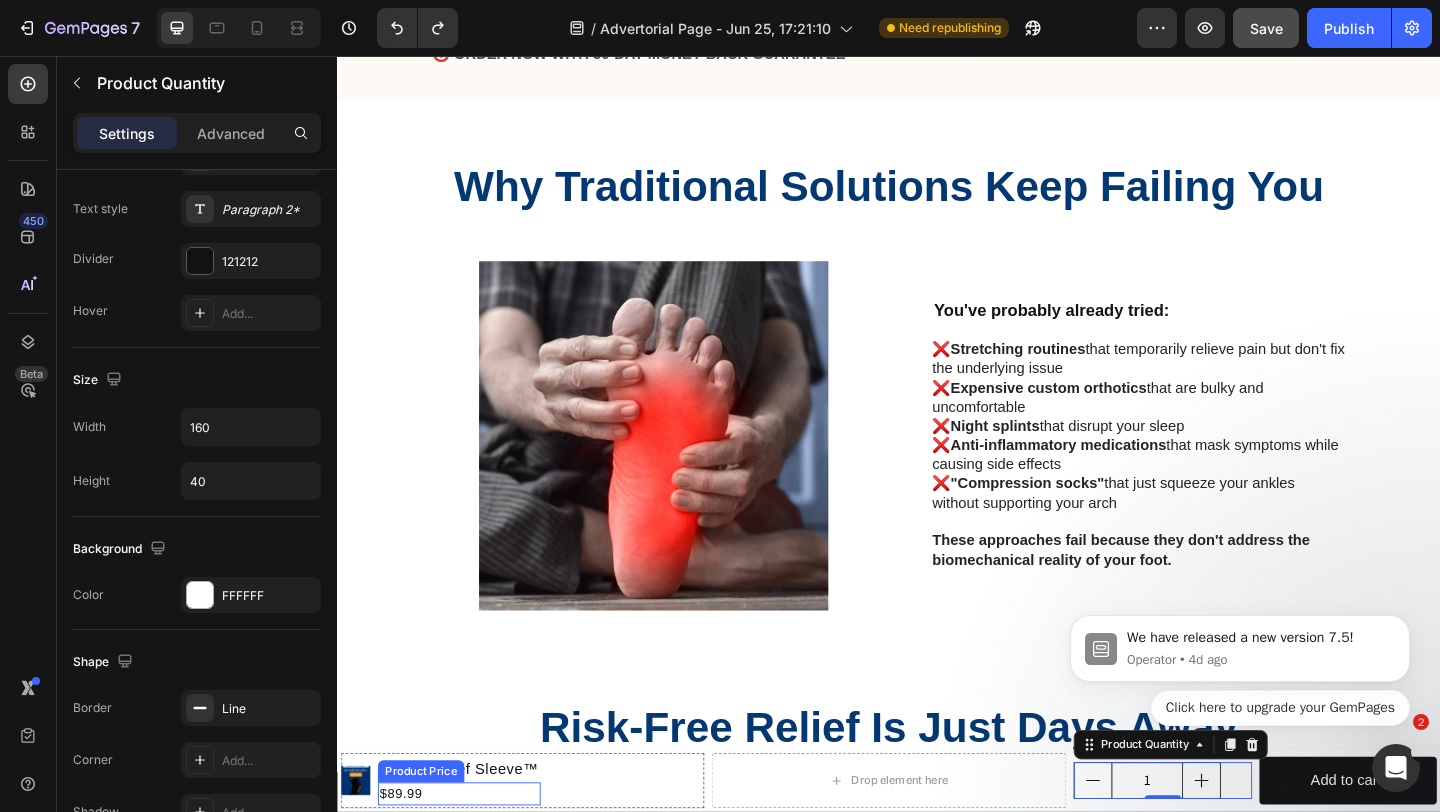 click on "$89.99" at bounding box center [469, 858] 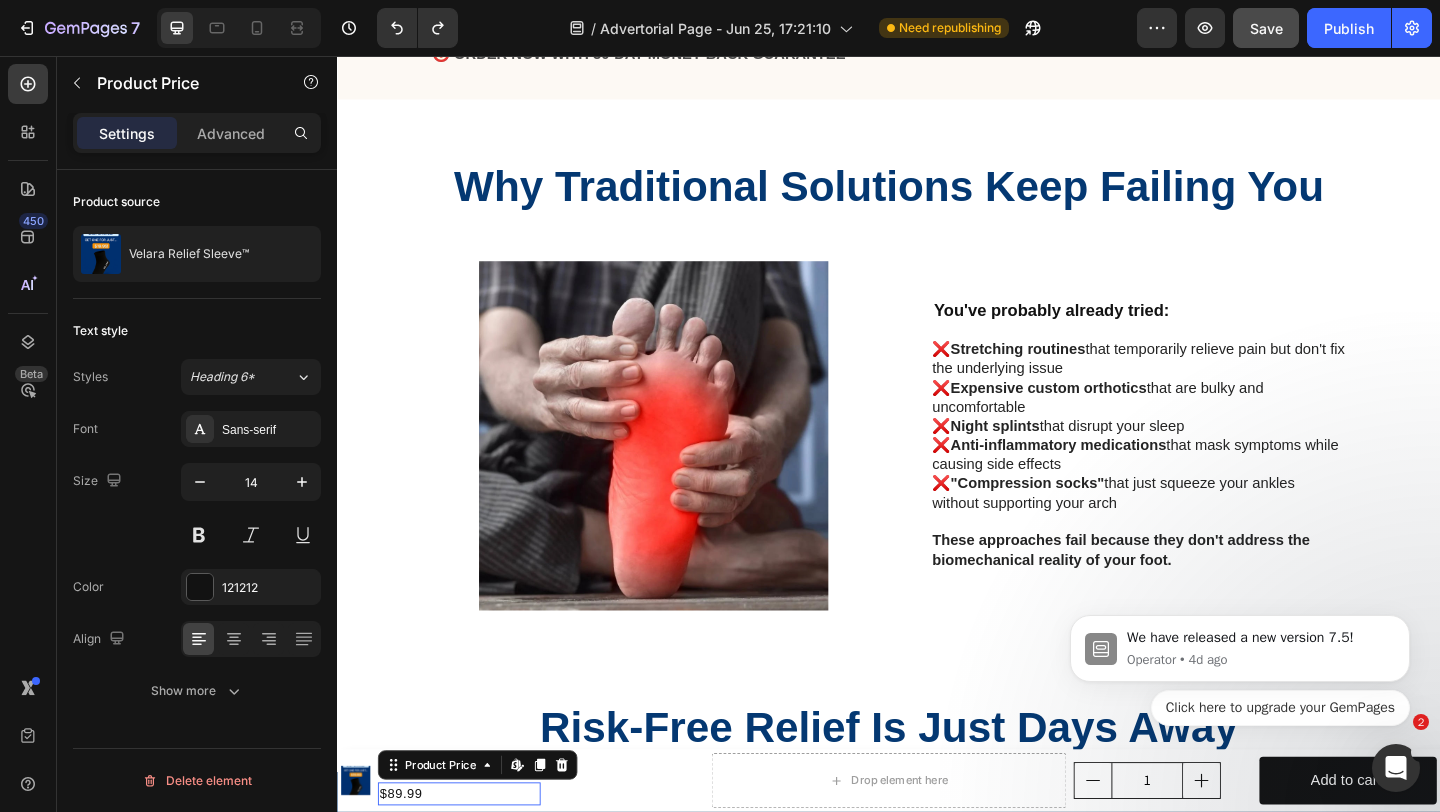 scroll, scrollTop: 0, scrollLeft: 0, axis: both 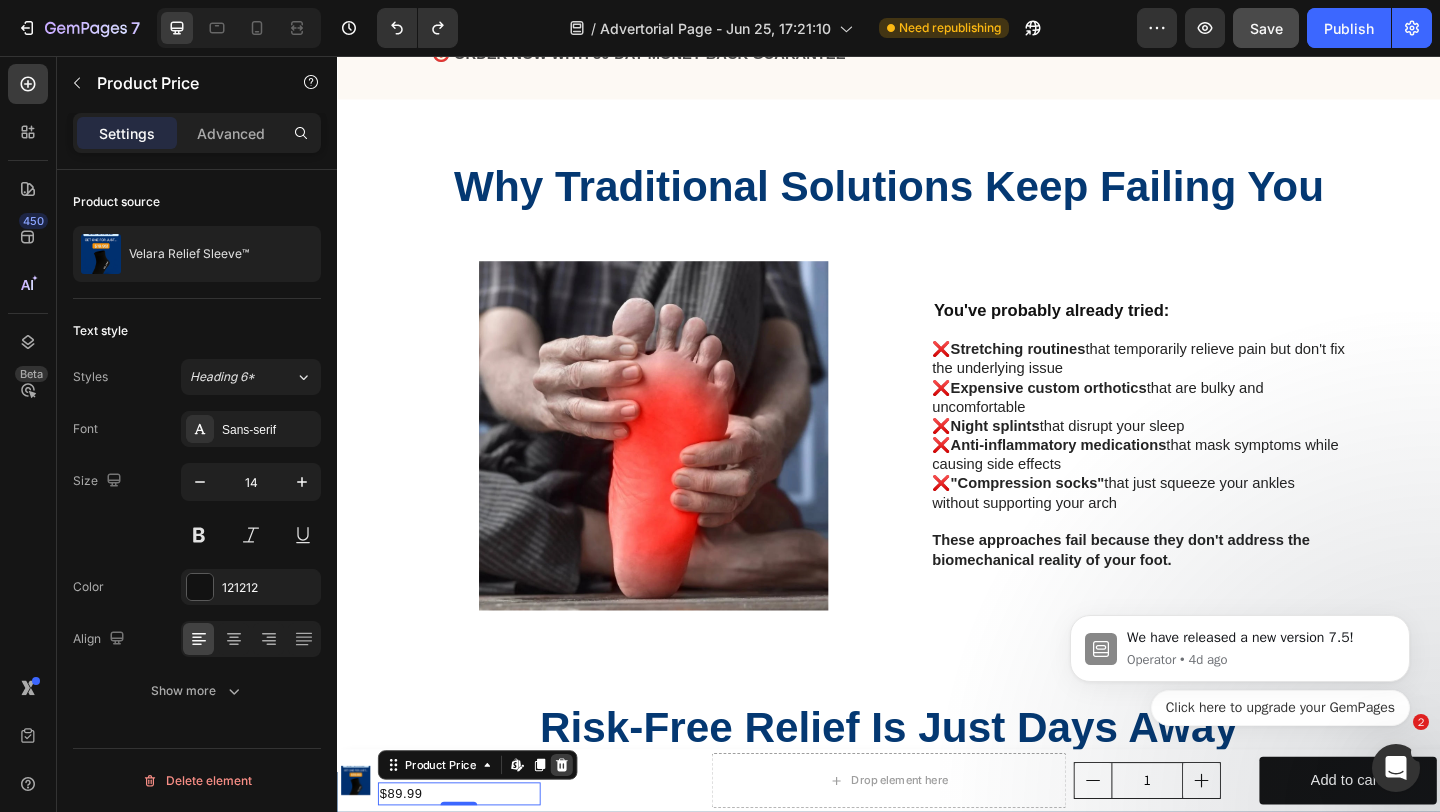 click 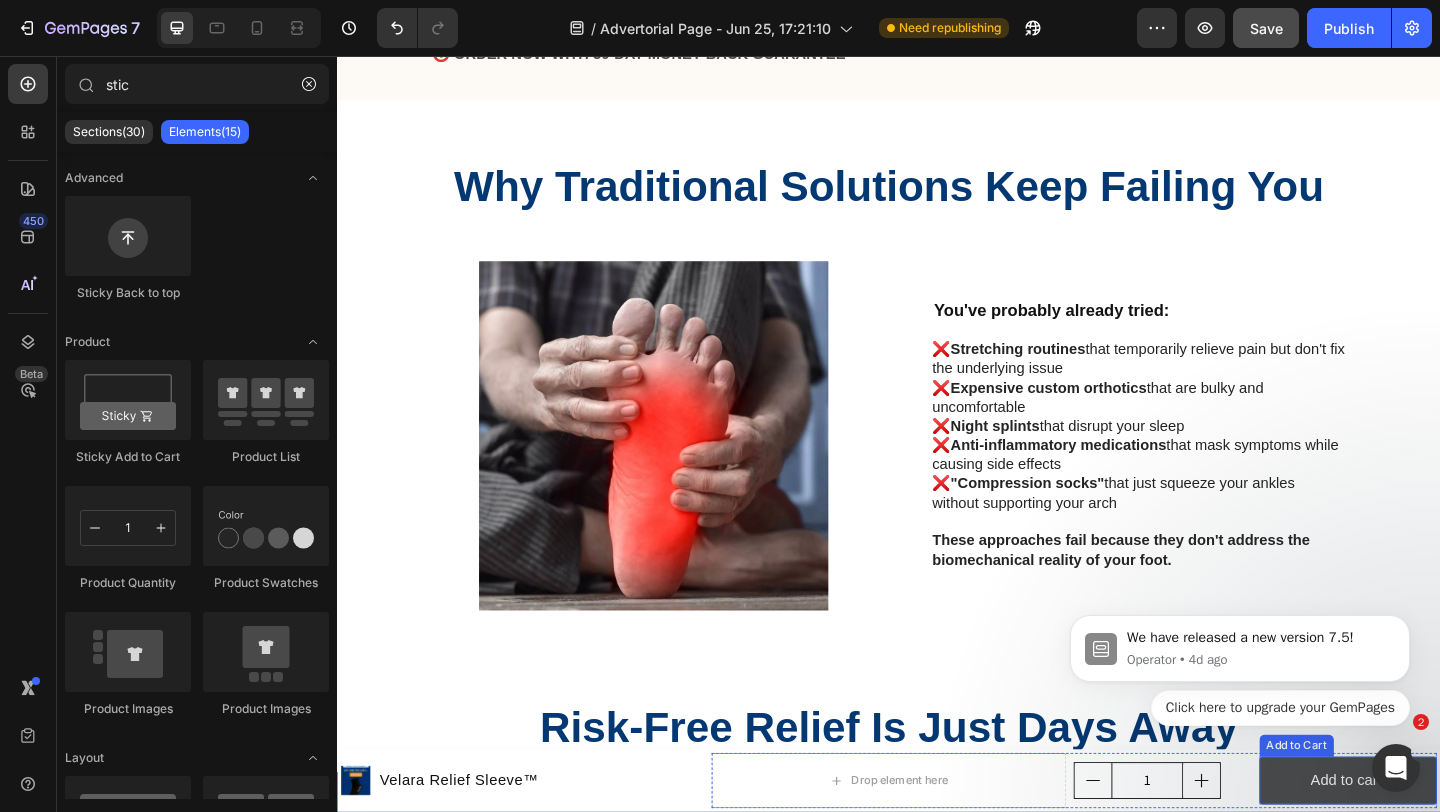 click on "Add to cart" at bounding box center [1436, 844] 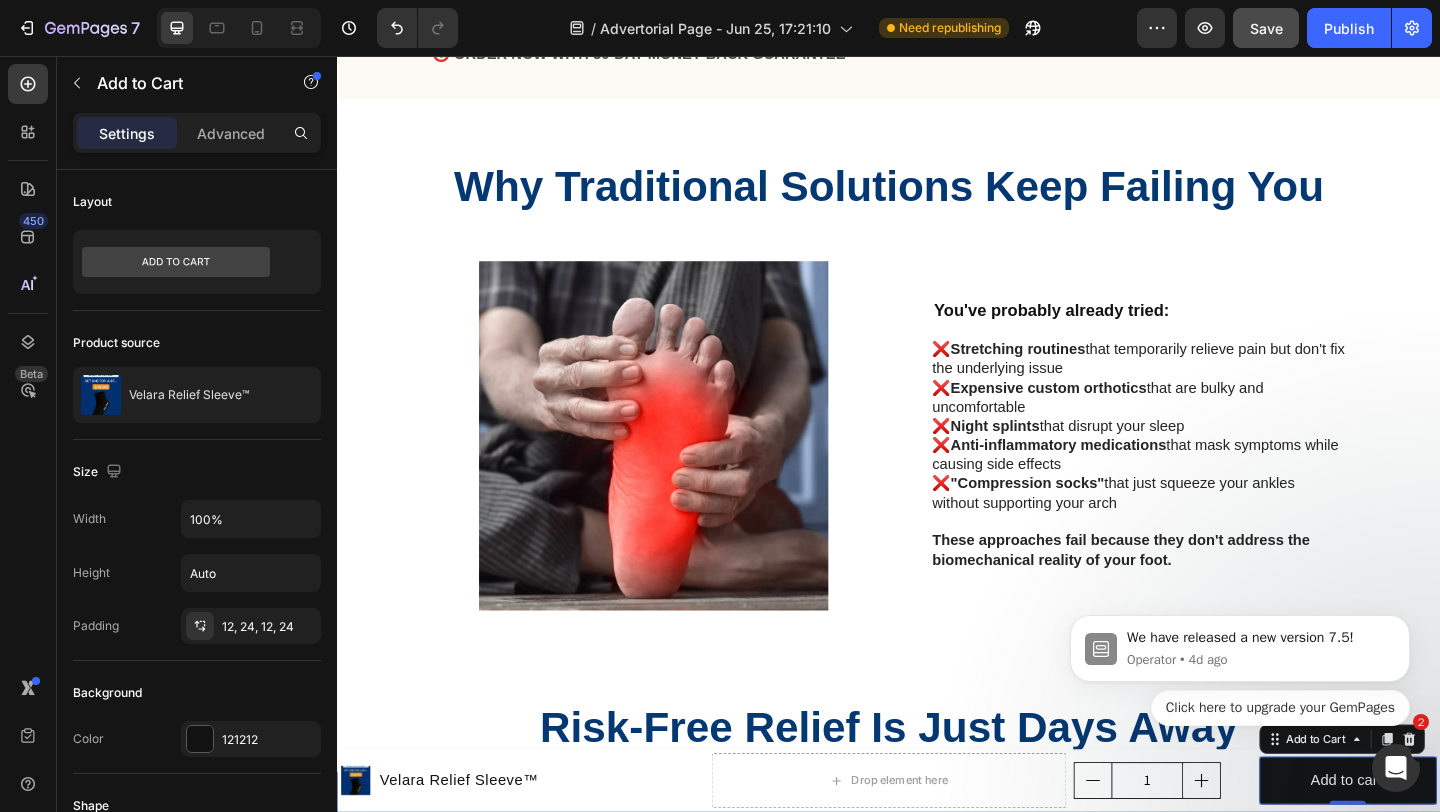 click on "We have released a new version 7.5! Operator • 4d ago Click here to upgrade your GemPages" at bounding box center [1240, 653] 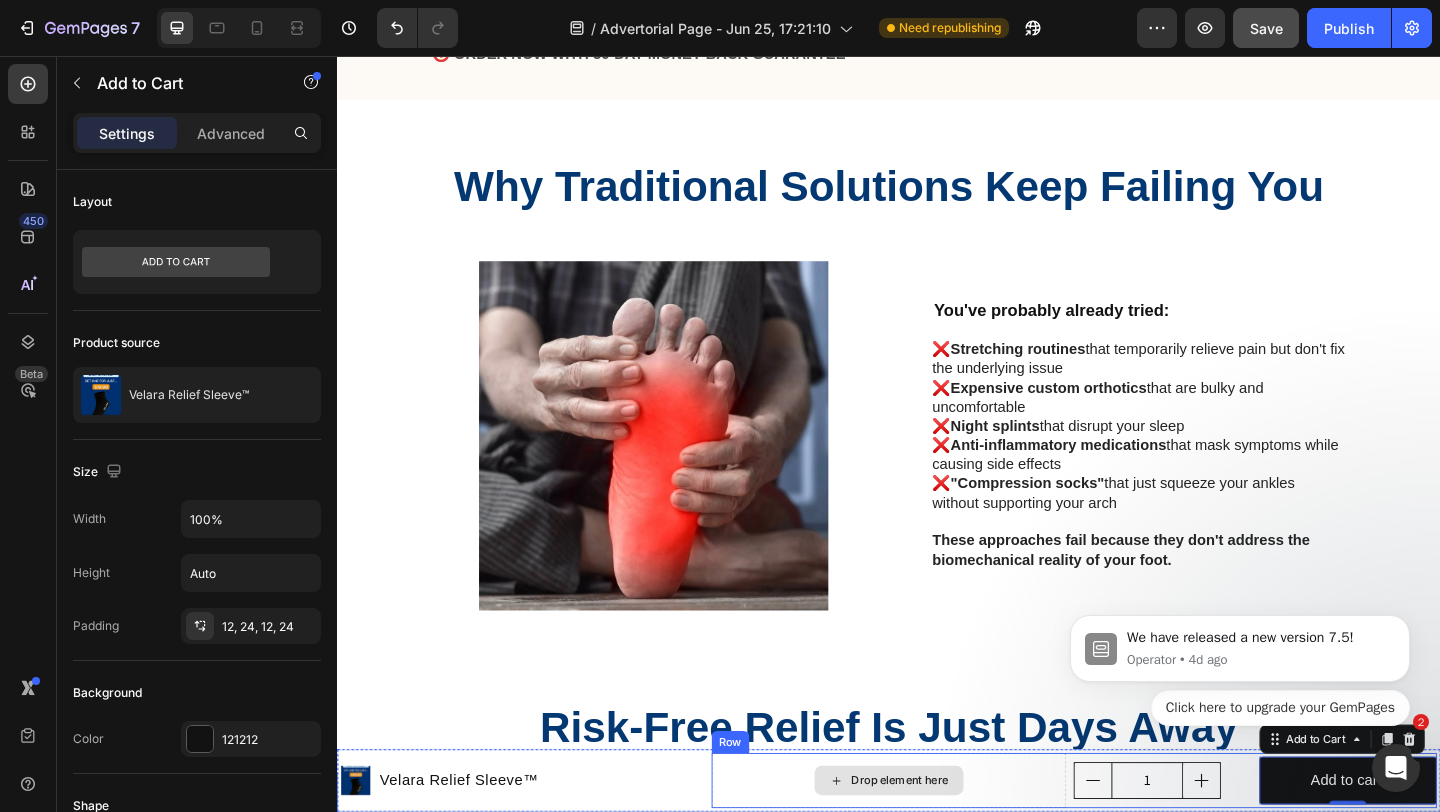 click on "Drop element here" at bounding box center (937, 844) 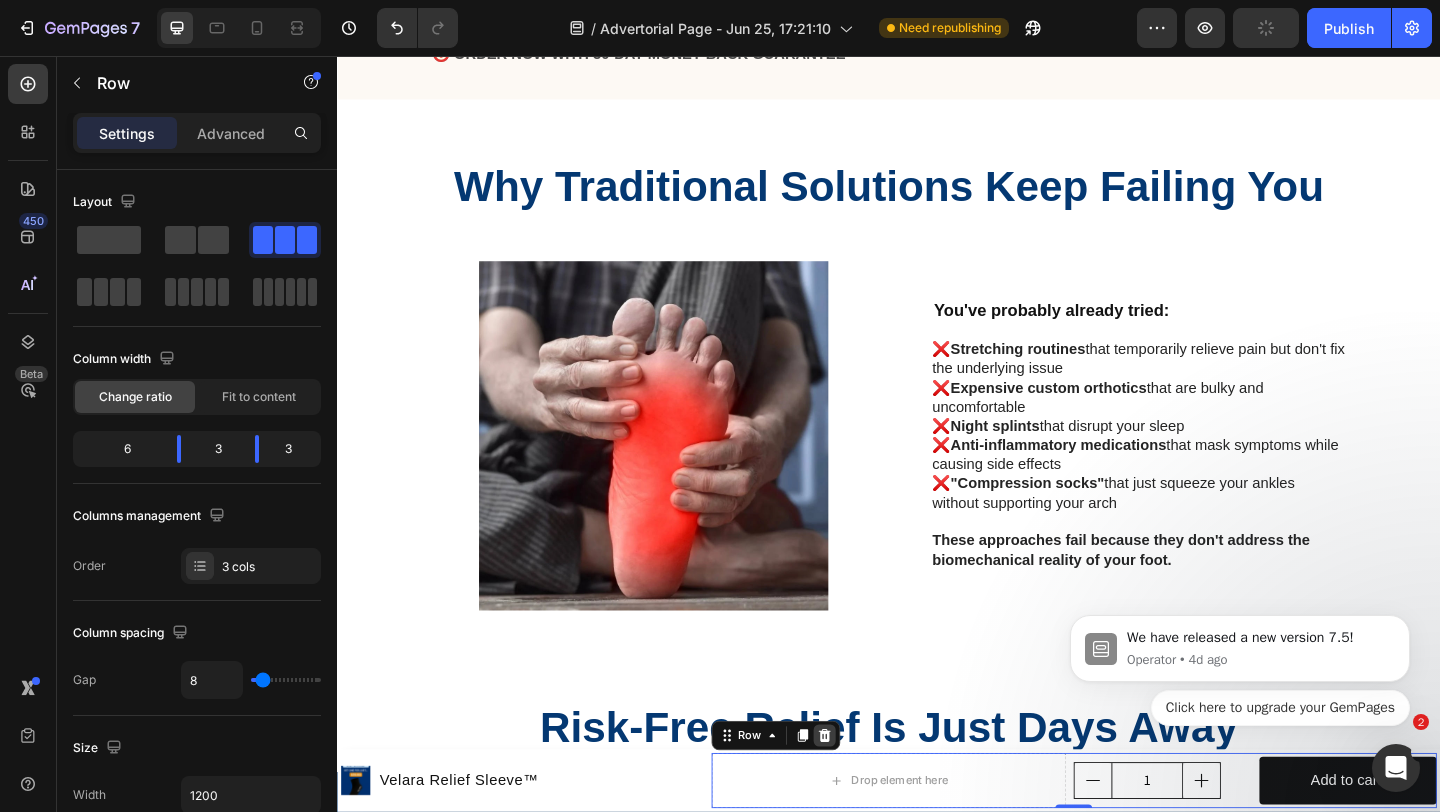 click 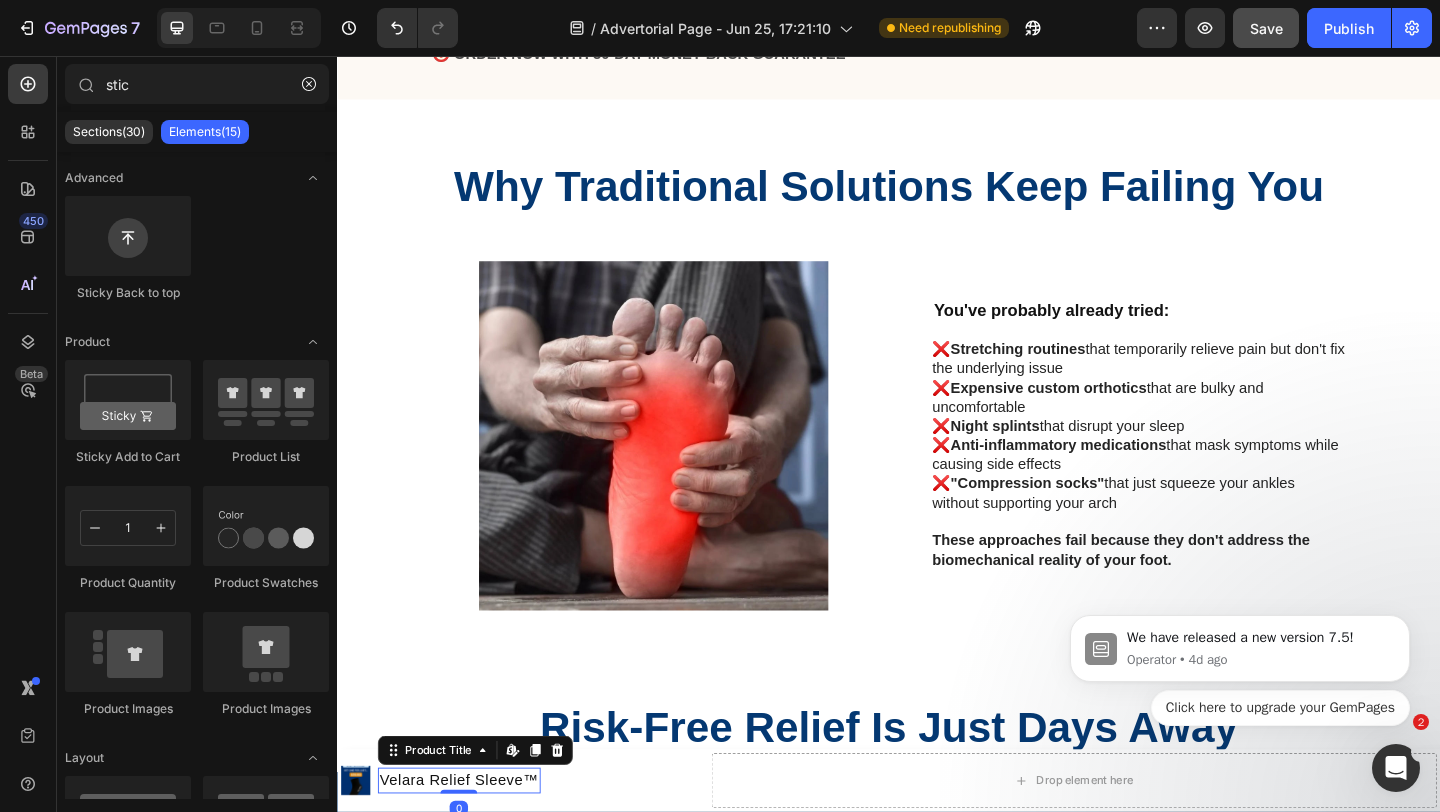 click on "Velara Relief Sleeve™" at bounding box center [469, 844] 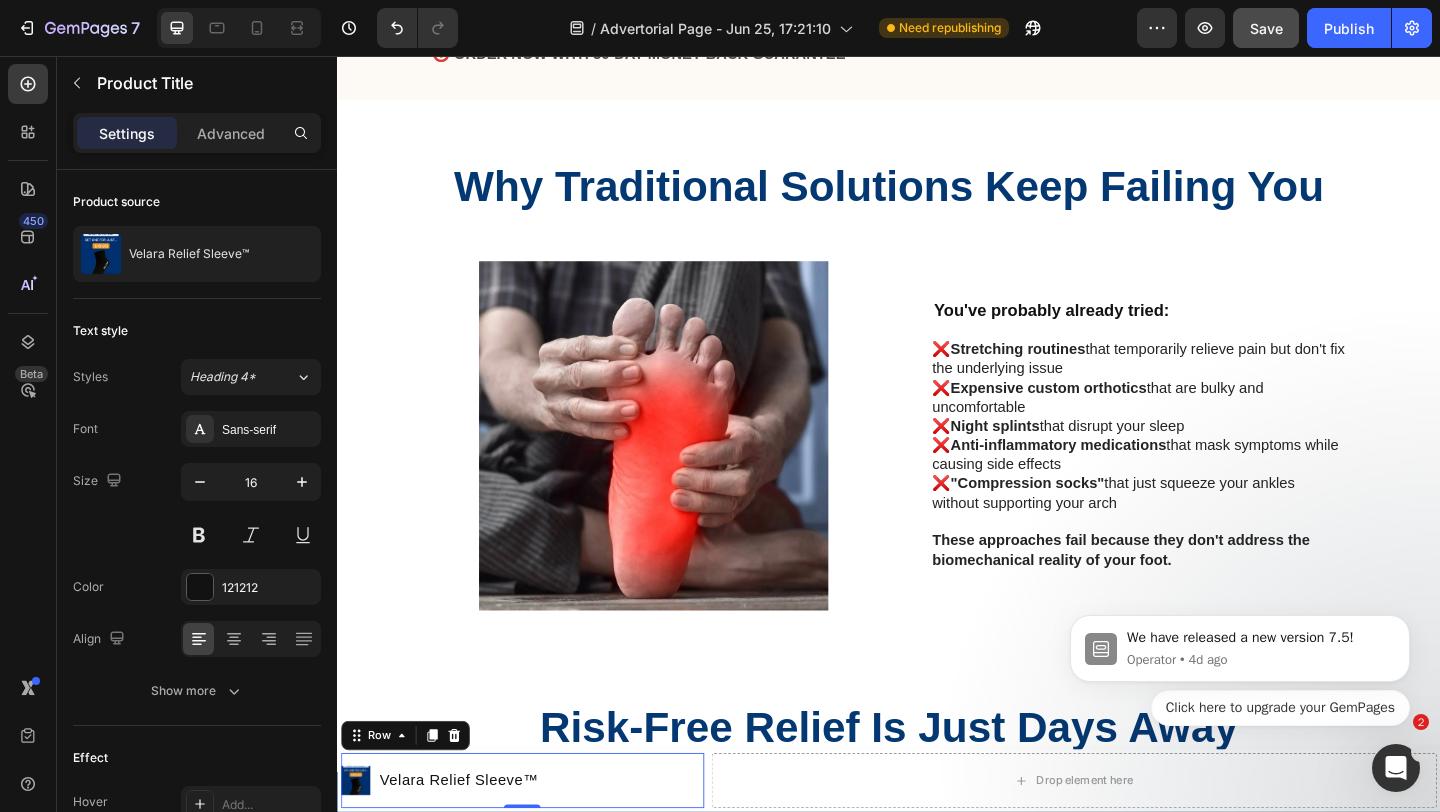 click on "Product Images [PRODUCT] Product Title Row 0" at bounding box center [538, 844] 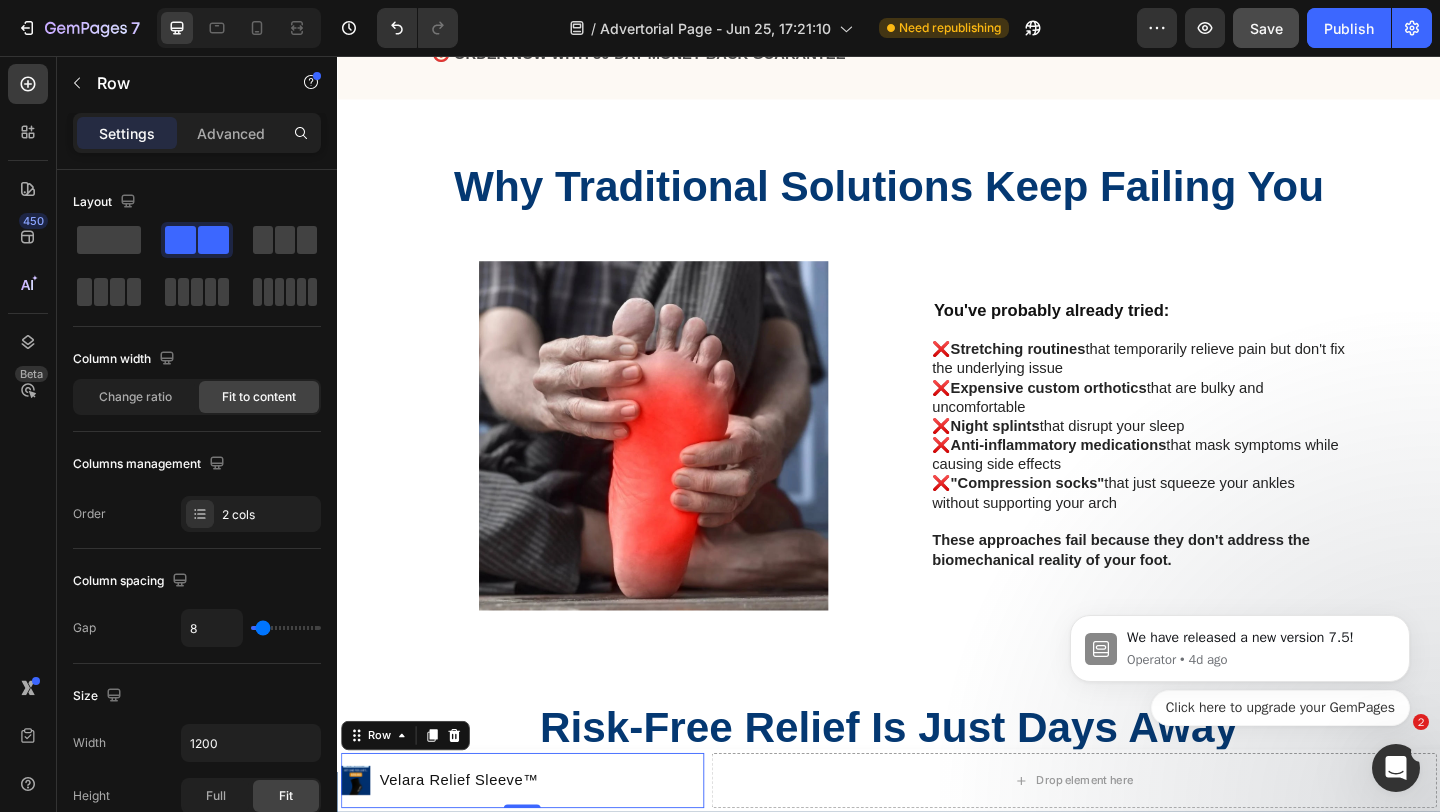 click 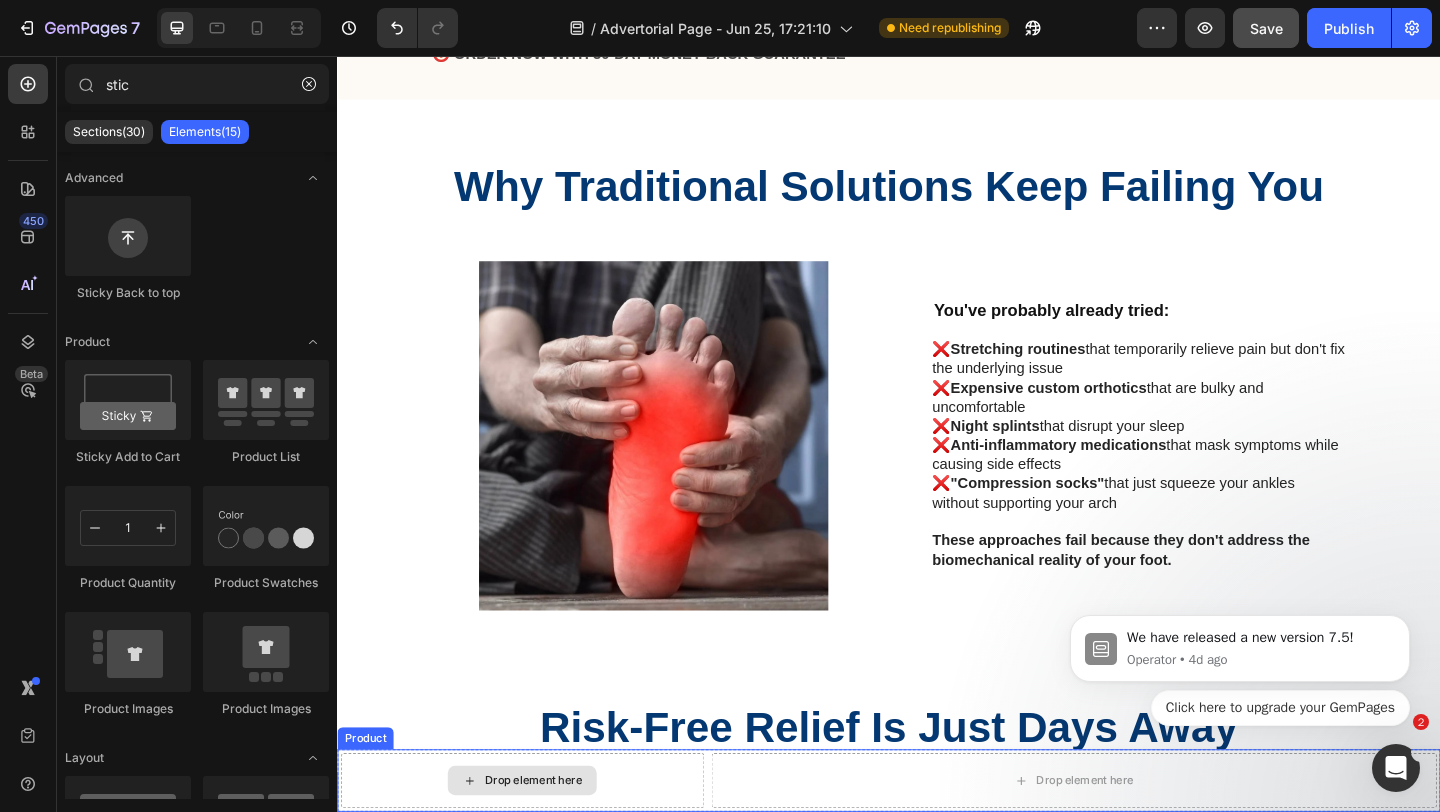 click on "Drop element here" at bounding box center [538, 844] 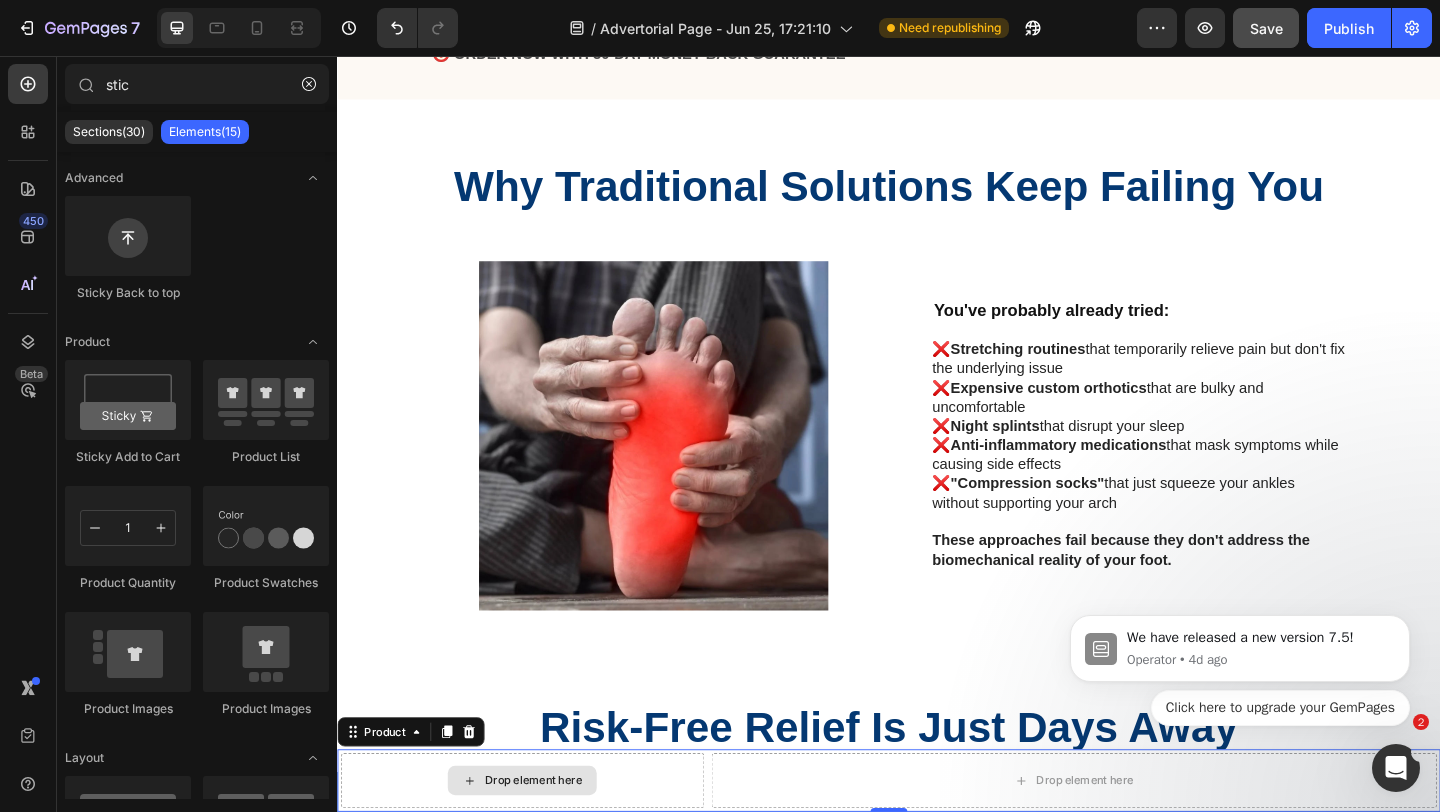 click on "Drop element here" at bounding box center (538, 844) 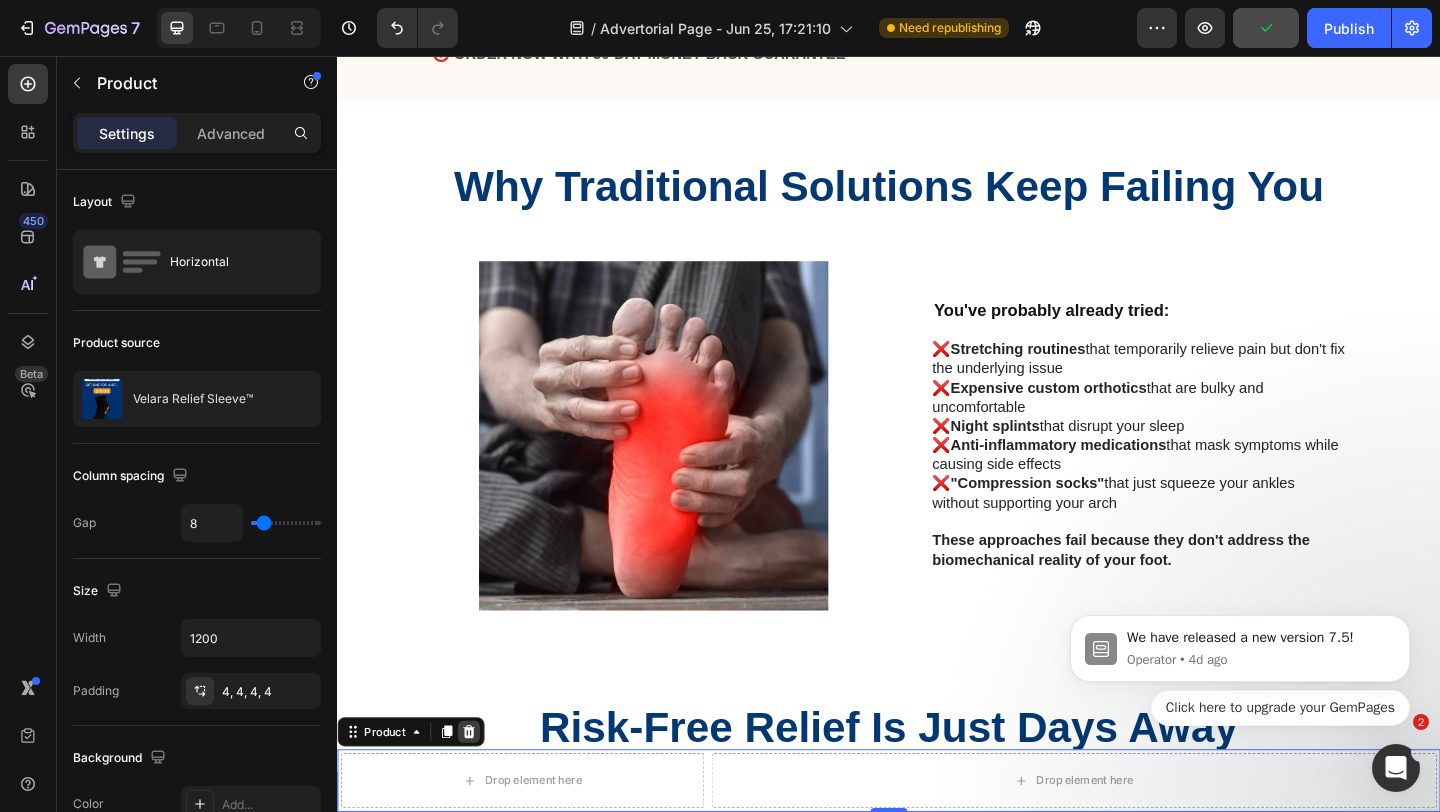 click 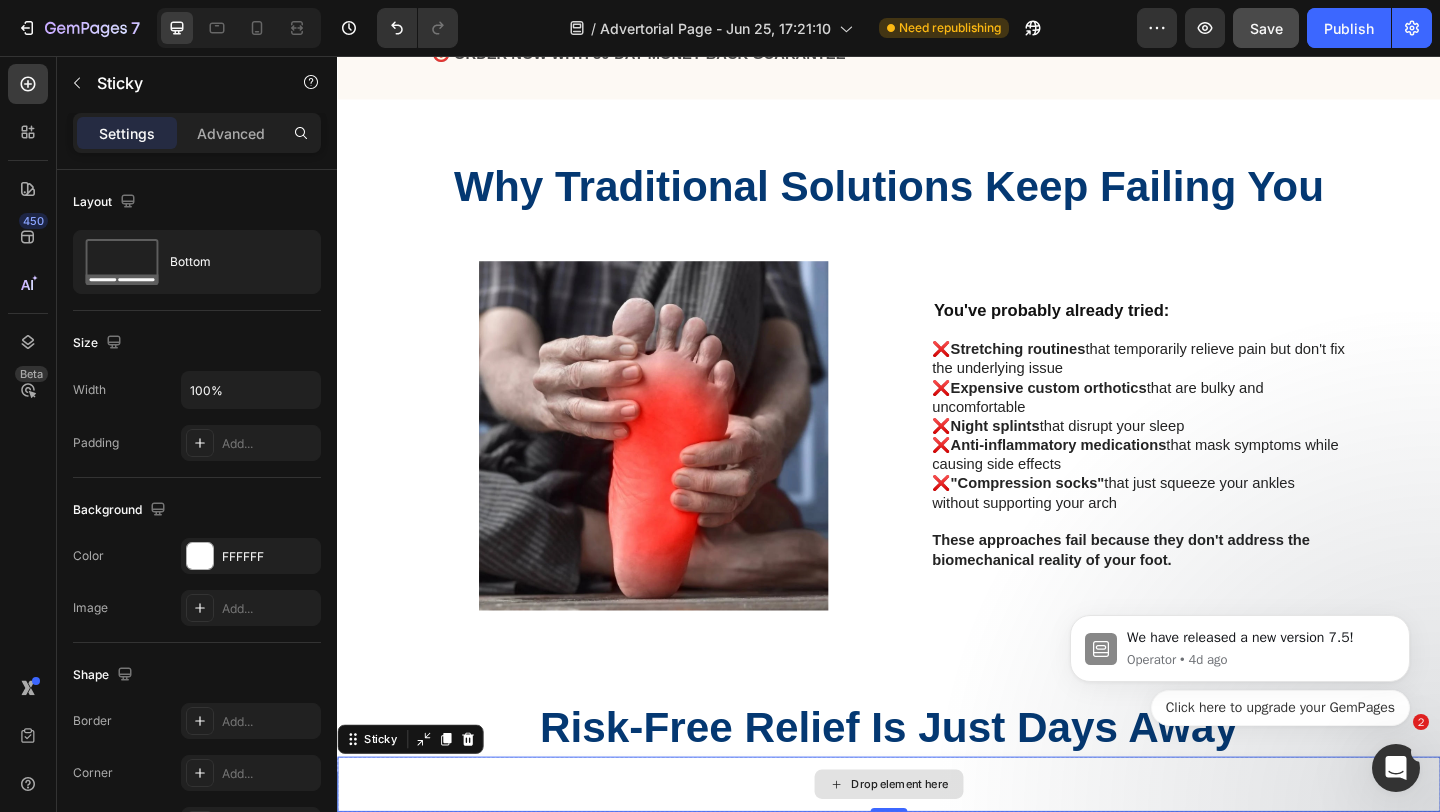 click on "Drop element here" at bounding box center (937, 848) 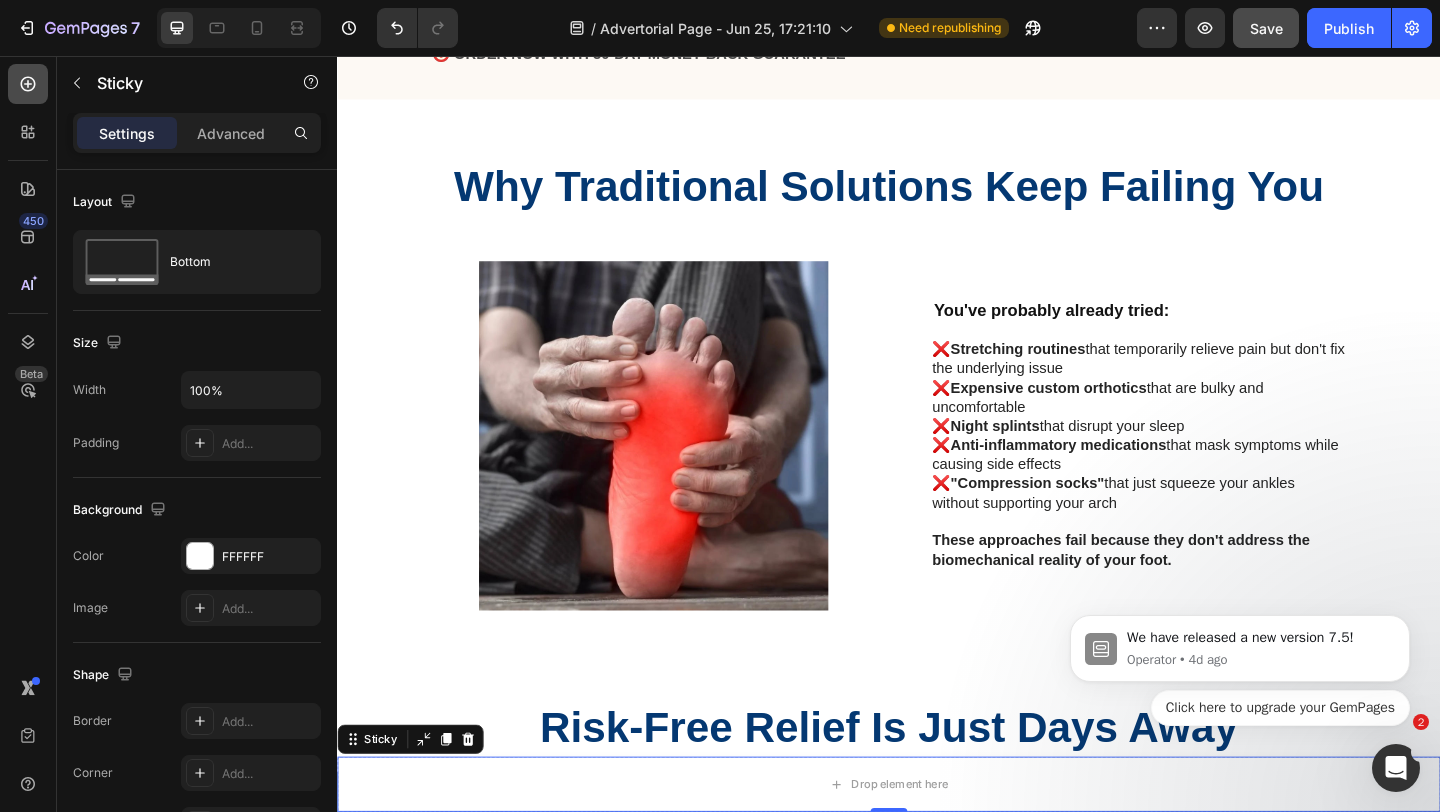 click 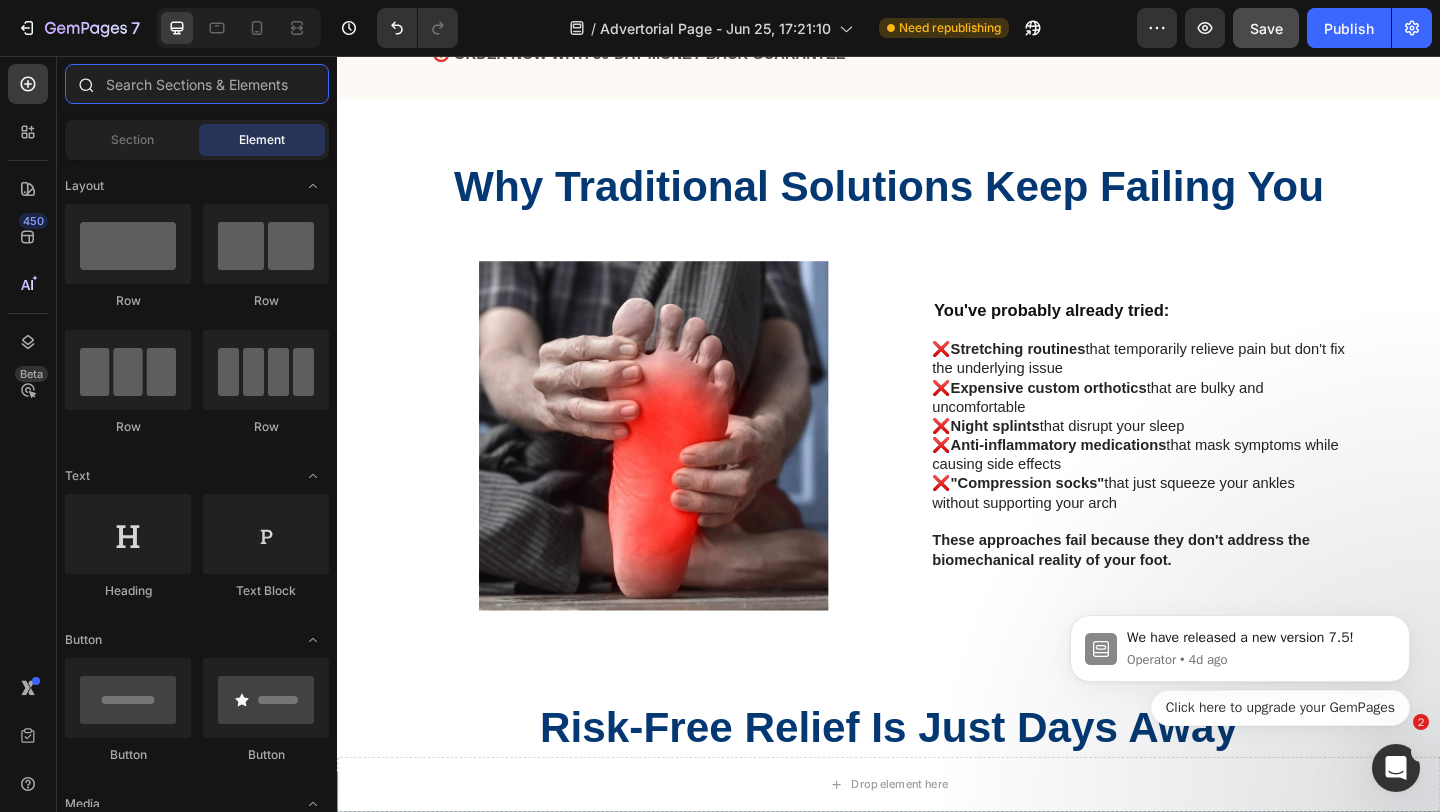 click at bounding box center (197, 84) 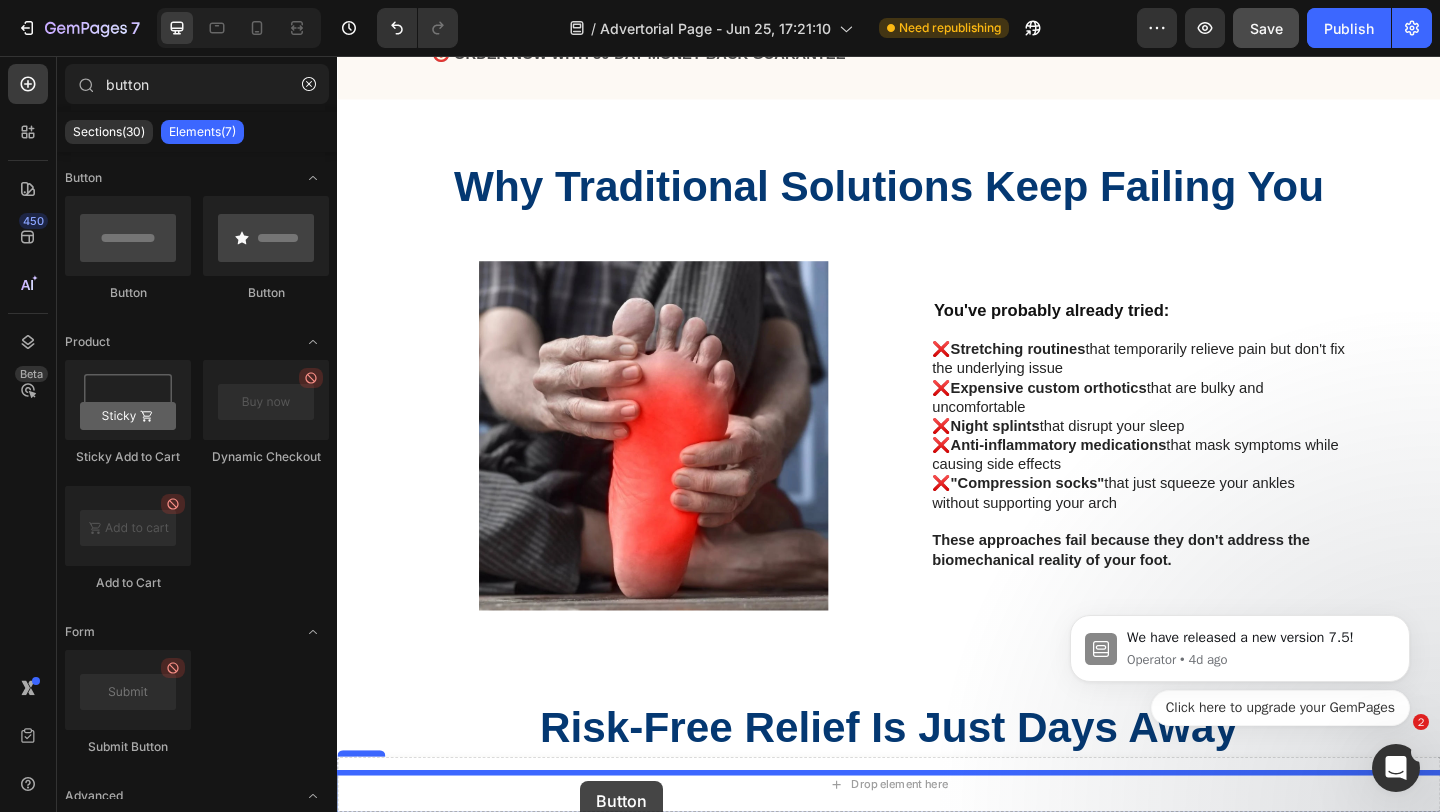 drag, startPoint x: 475, startPoint y: 282, endPoint x: 602, endPoint y: 846, distance: 578.12195 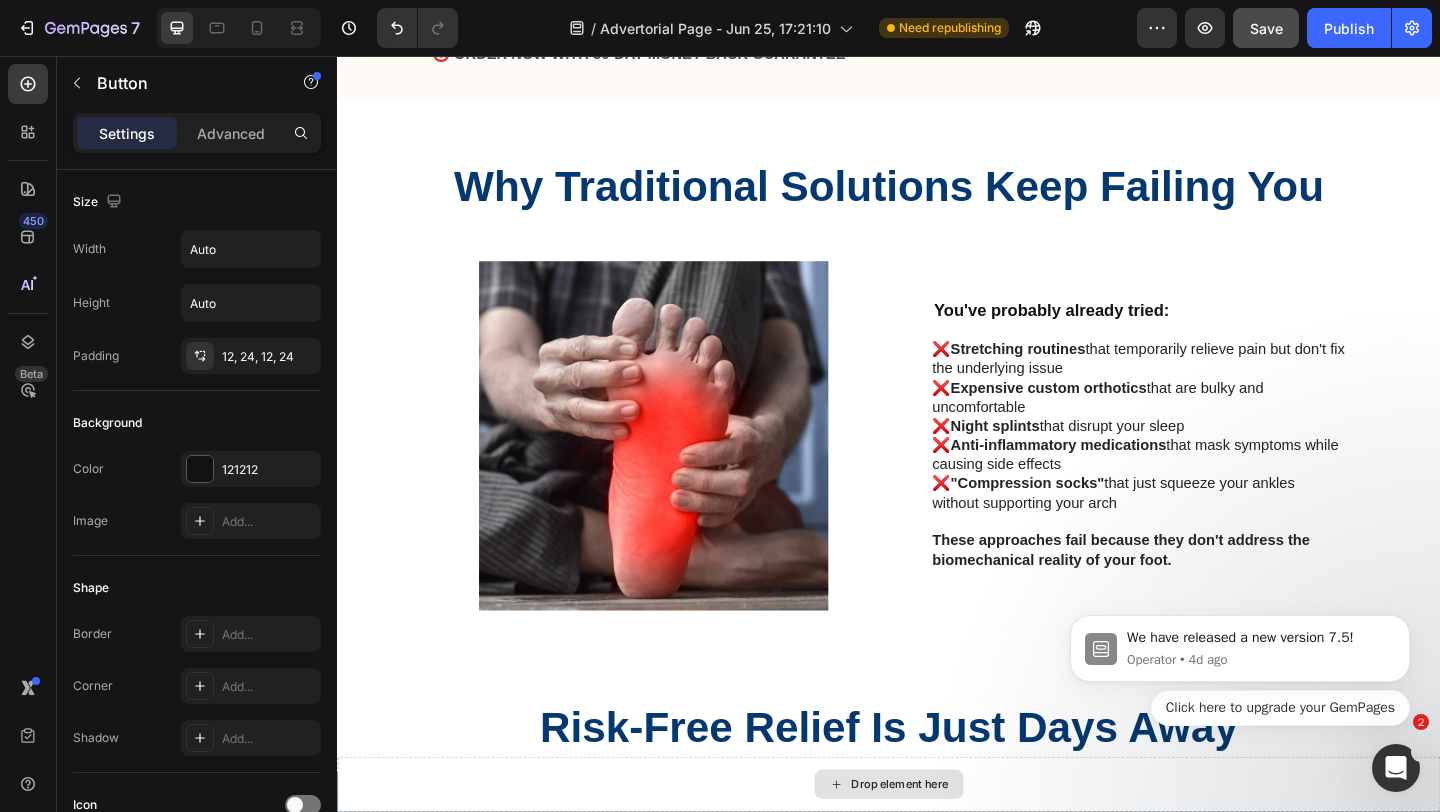 type on "butto" 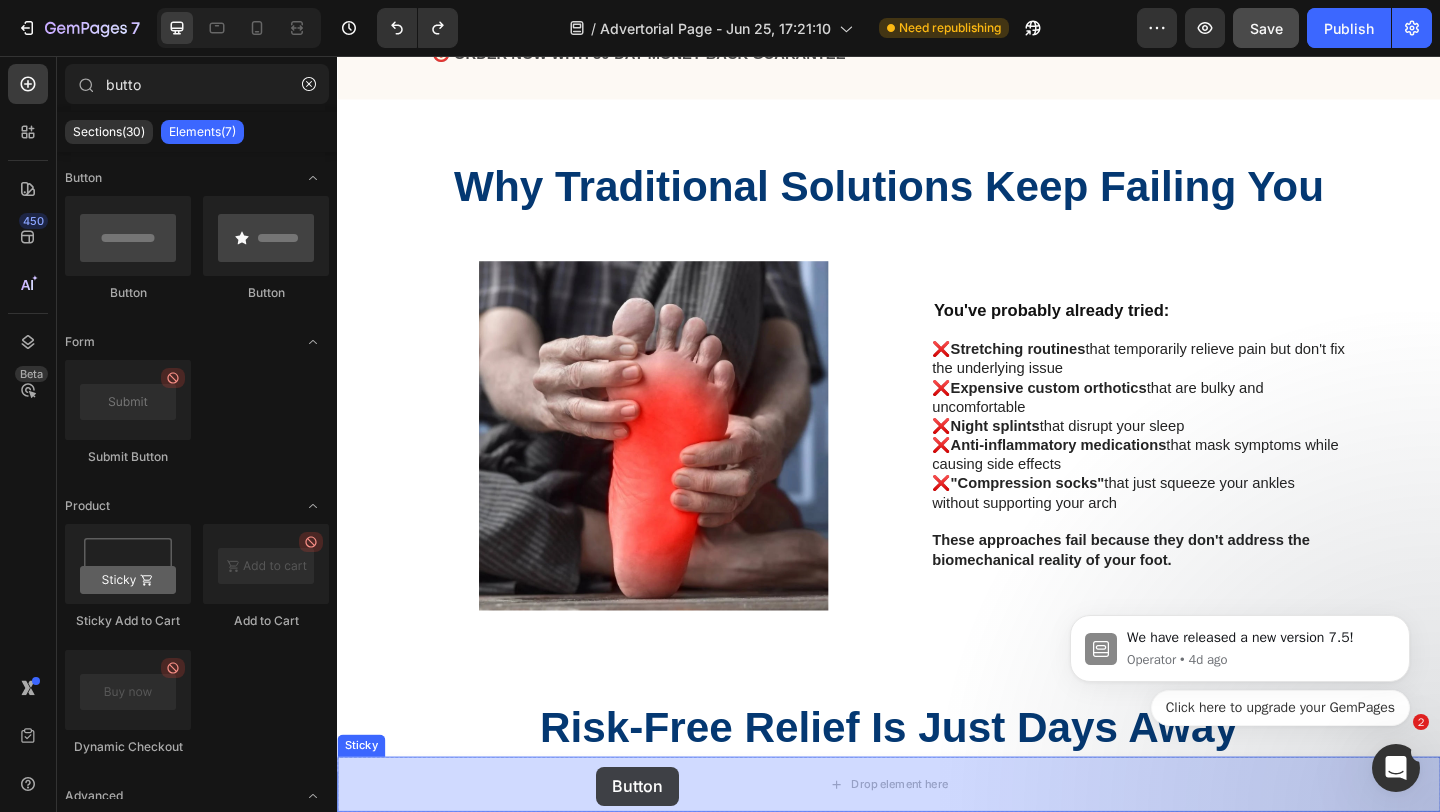 drag, startPoint x: 464, startPoint y: 311, endPoint x: 618, endPoint y: 830, distance: 541.36584 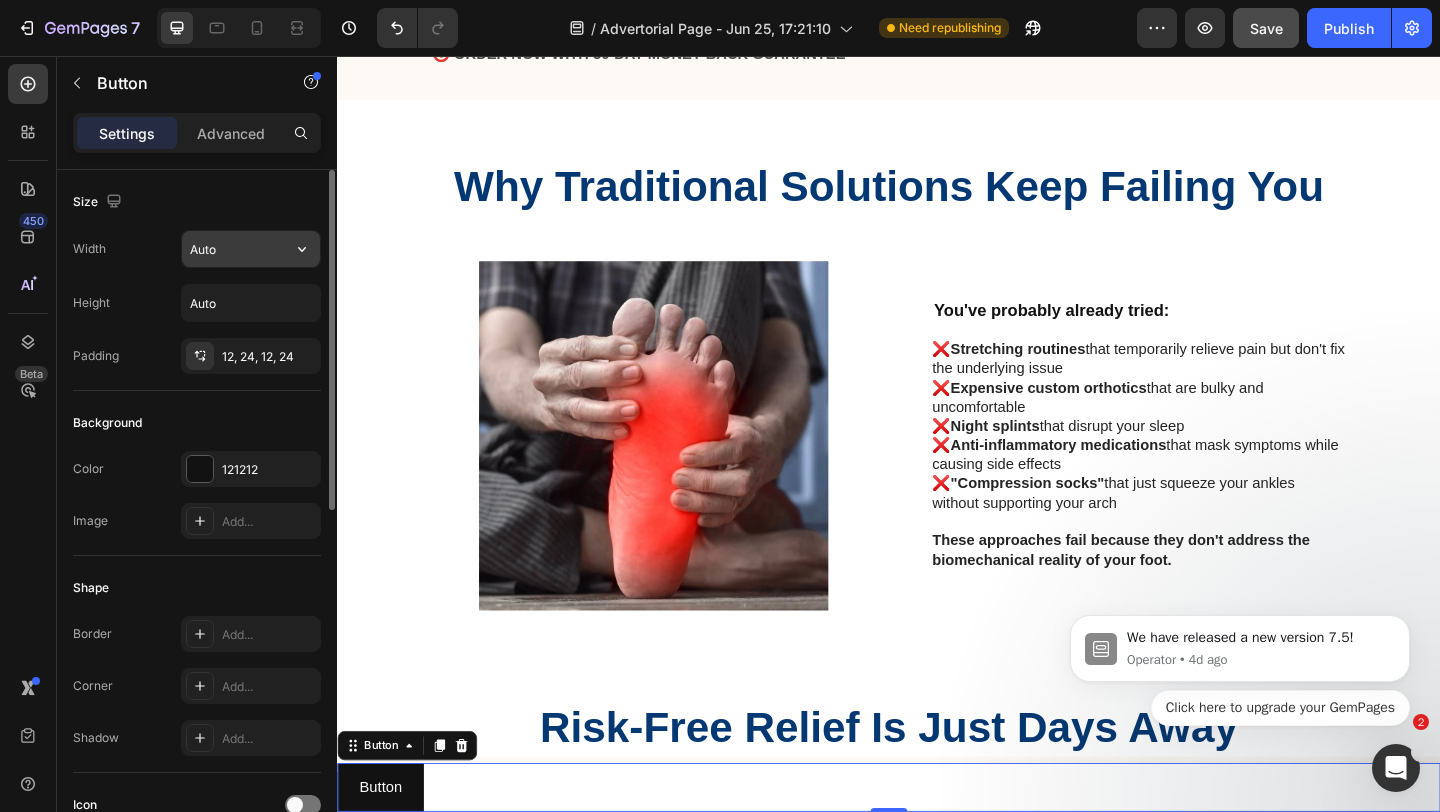 click on "Auto" at bounding box center [251, 249] 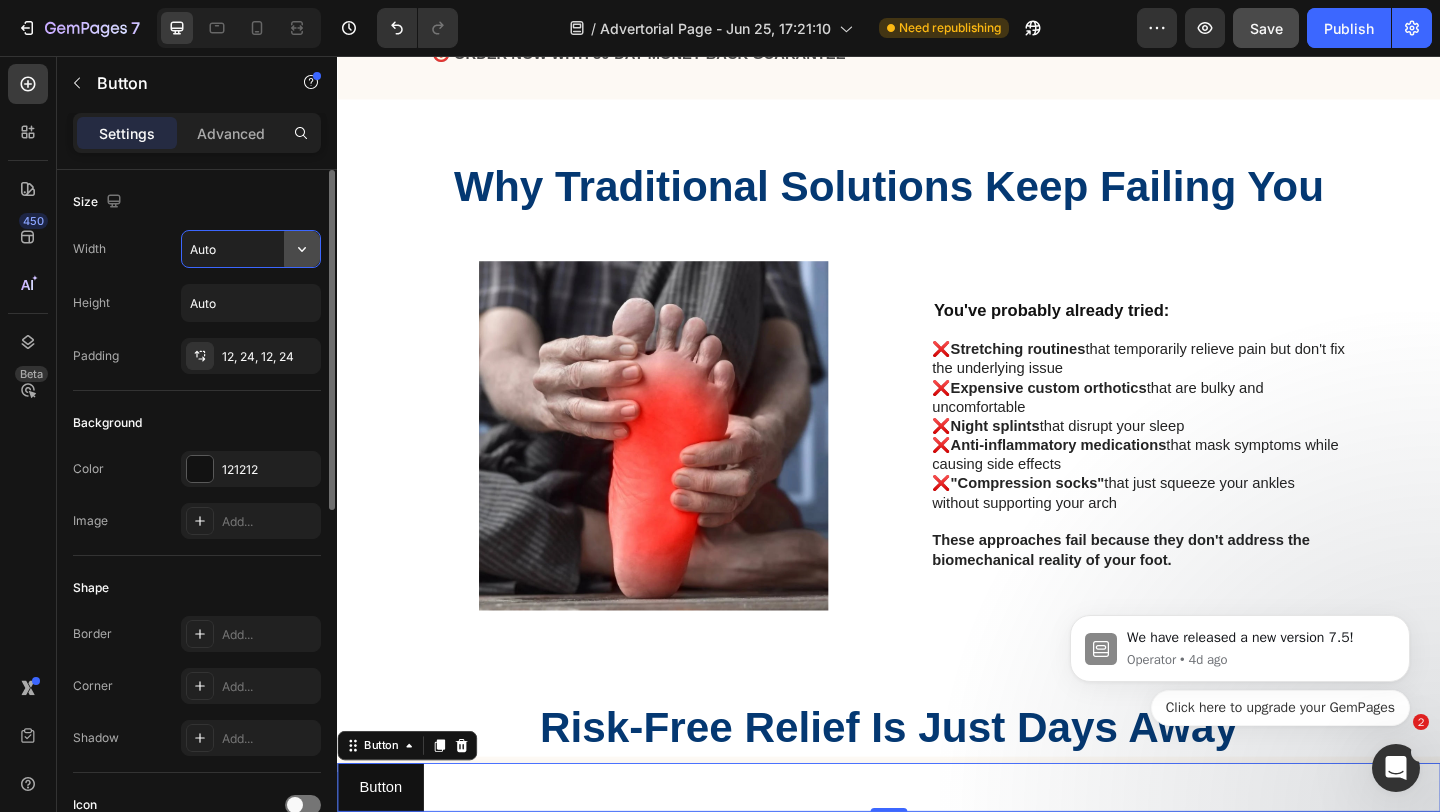 click 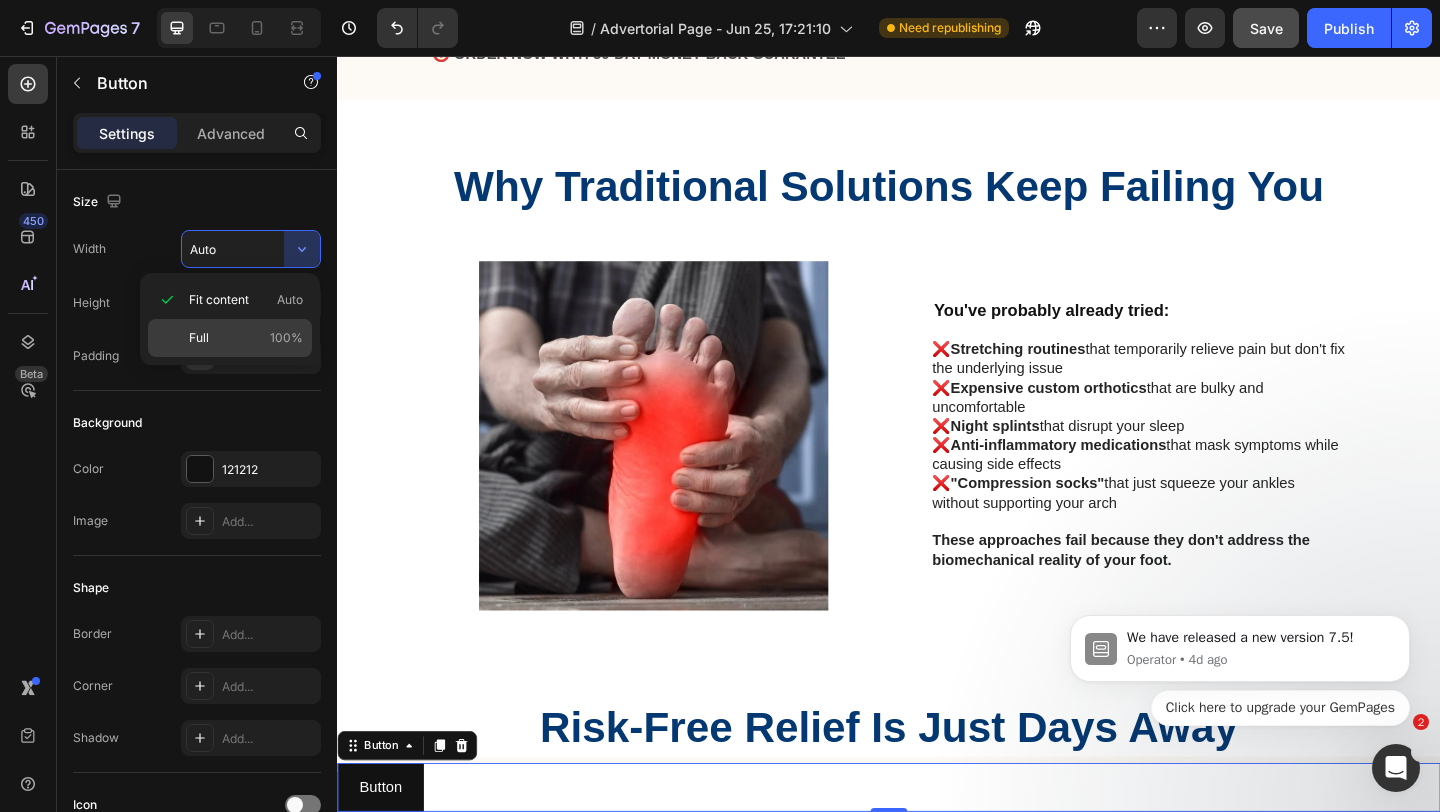 click on "Full 100%" 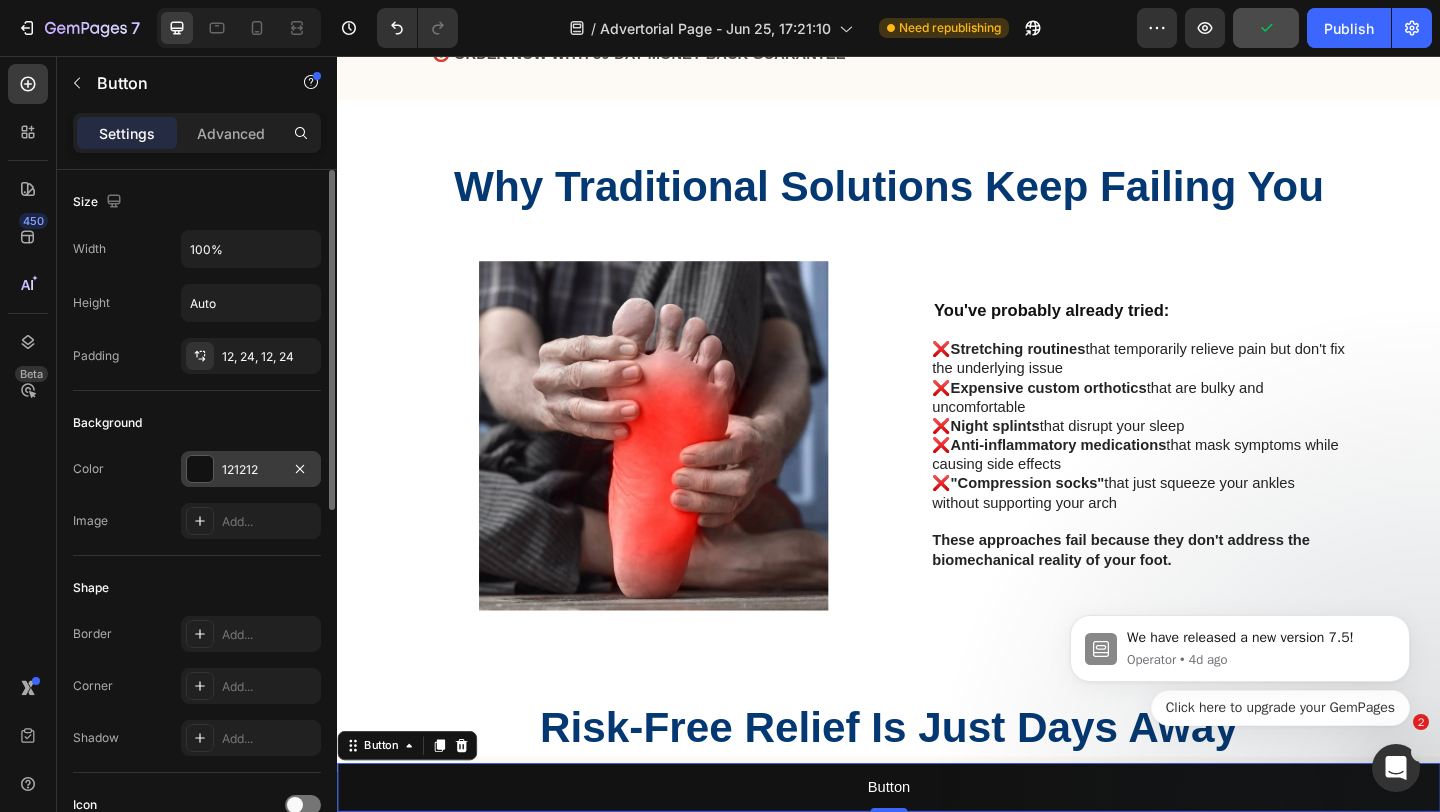 click on "121212" at bounding box center [251, 470] 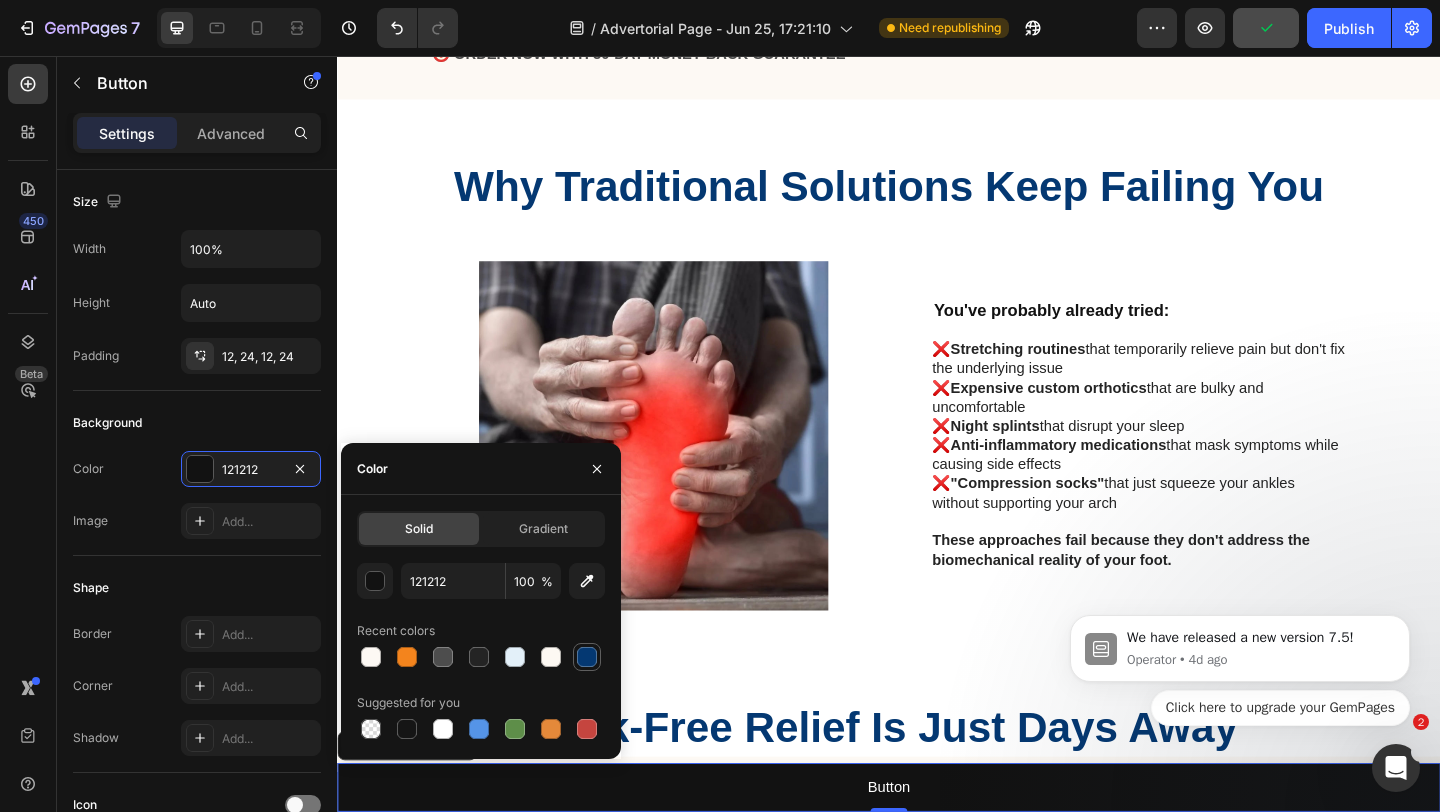 click at bounding box center [587, 657] 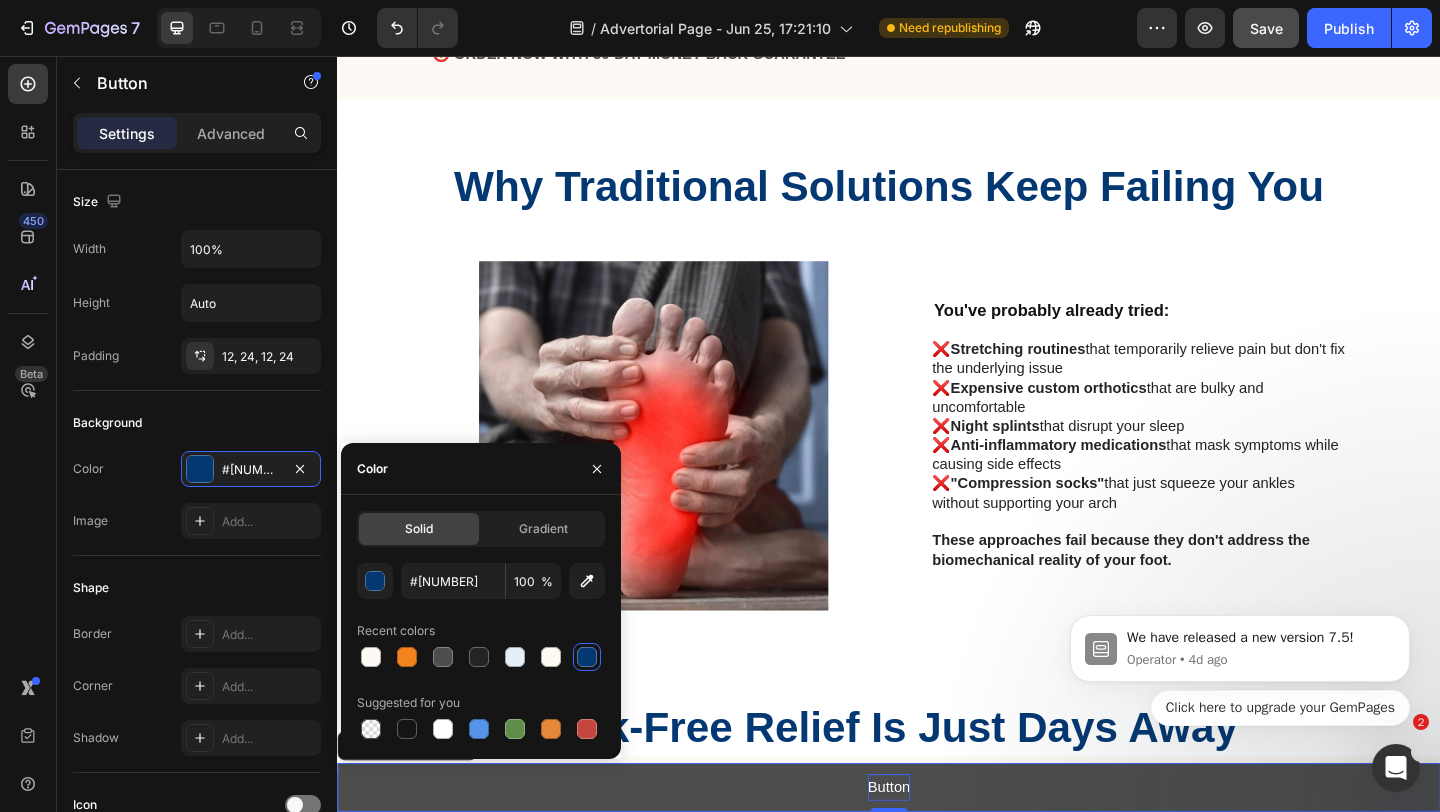 click on "Button" at bounding box center (937, 851) 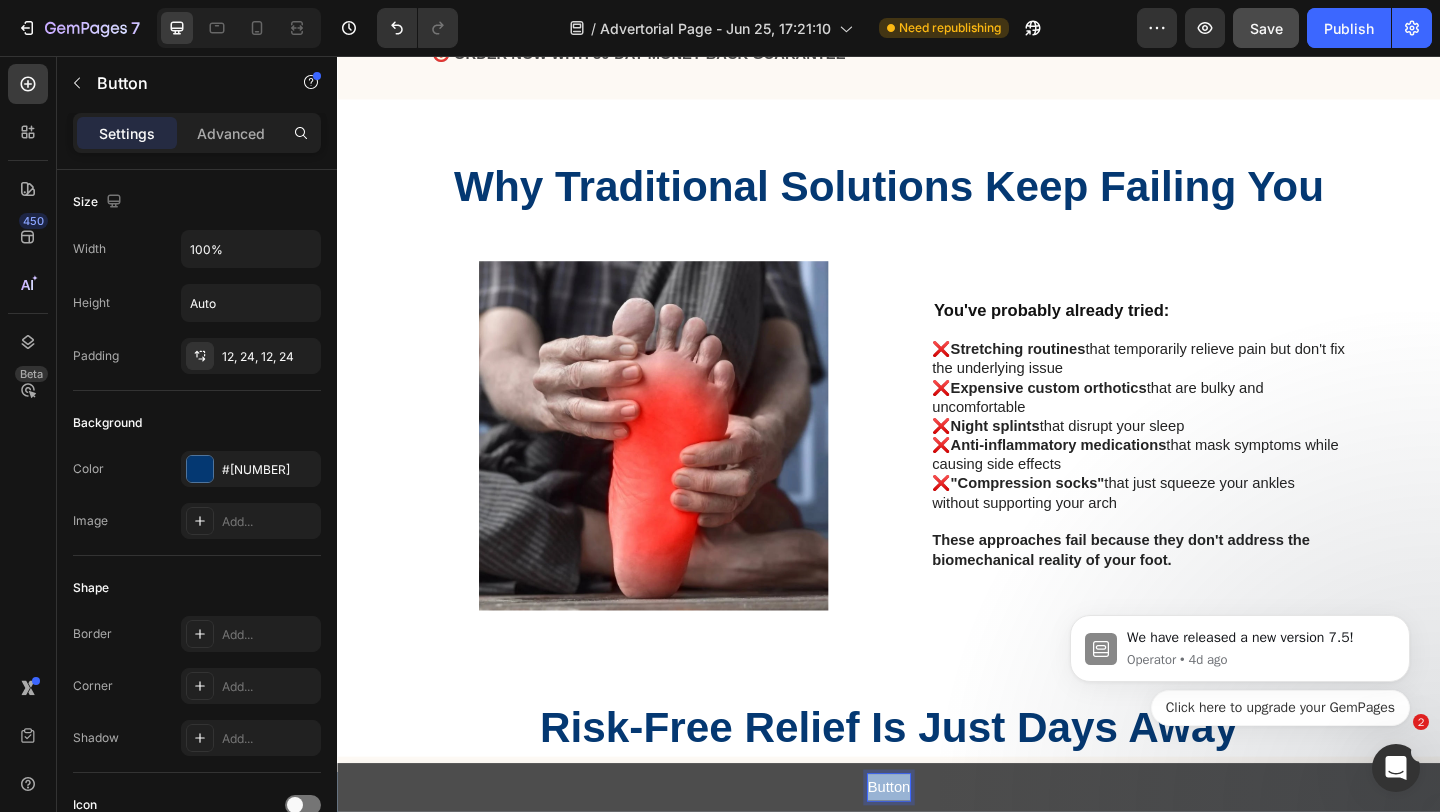 click on "Button" at bounding box center [937, 851] 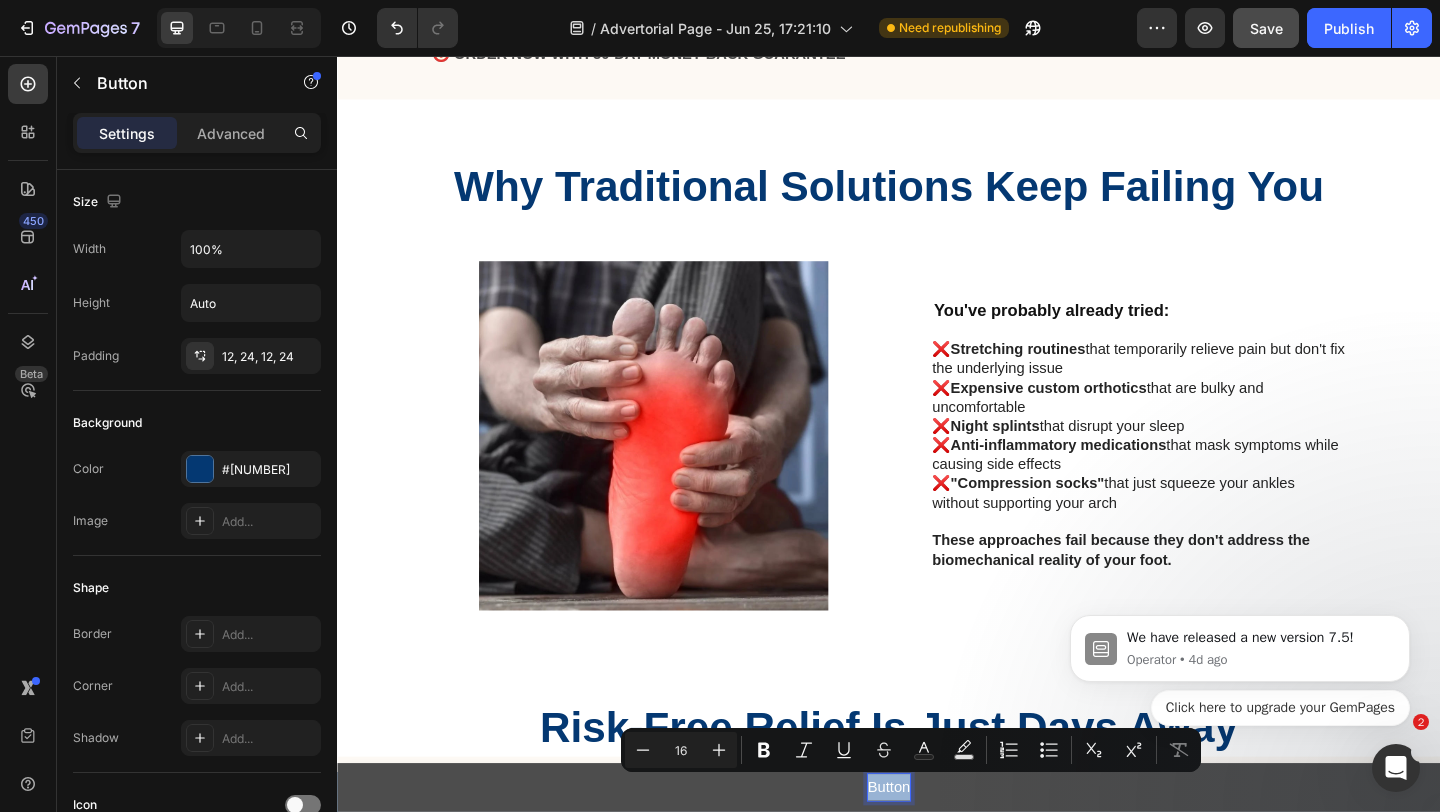 click on "Button" at bounding box center [937, 851] 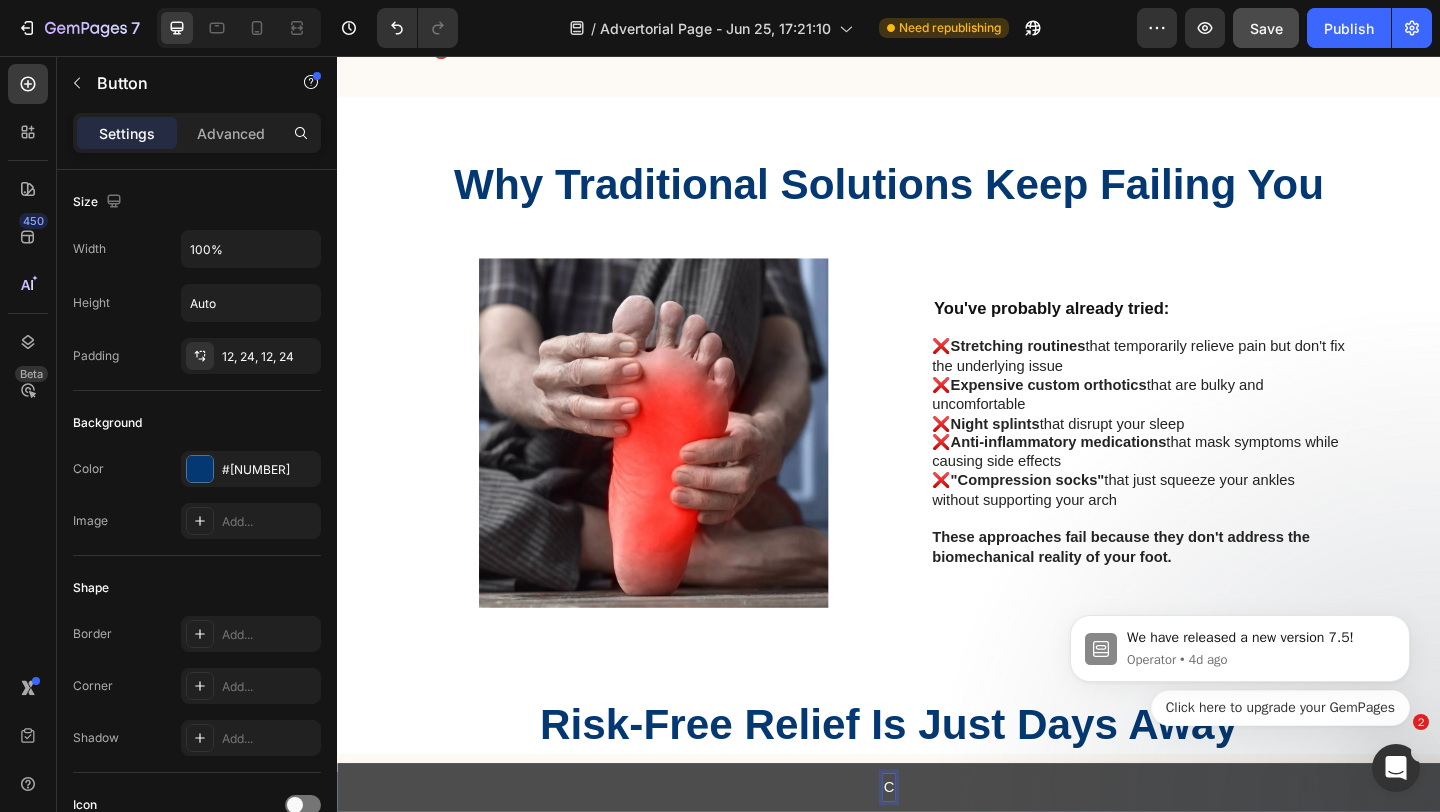 scroll, scrollTop: 6571, scrollLeft: 0, axis: vertical 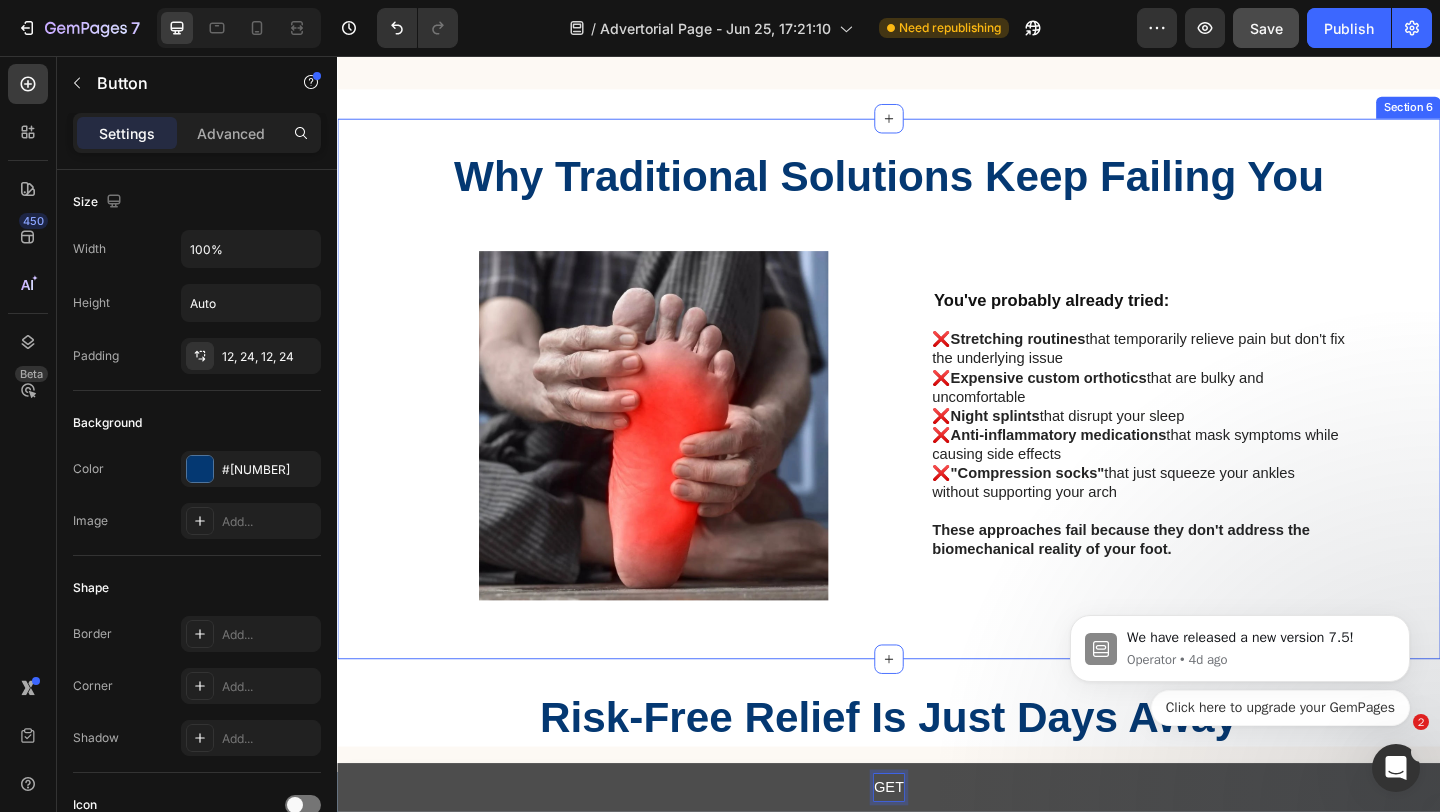 click on "GET" at bounding box center (937, 851) 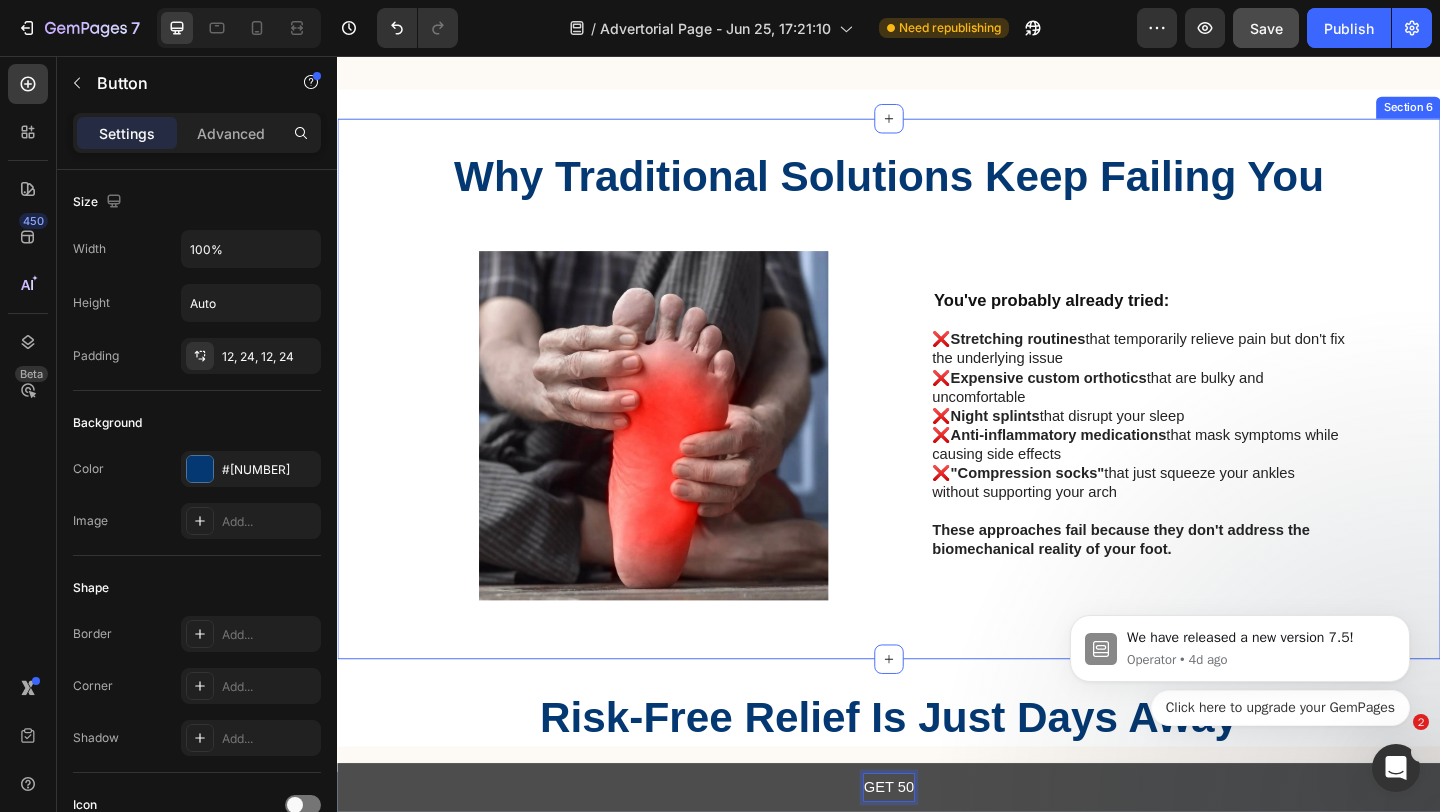 scroll, scrollTop: 6574, scrollLeft: 0, axis: vertical 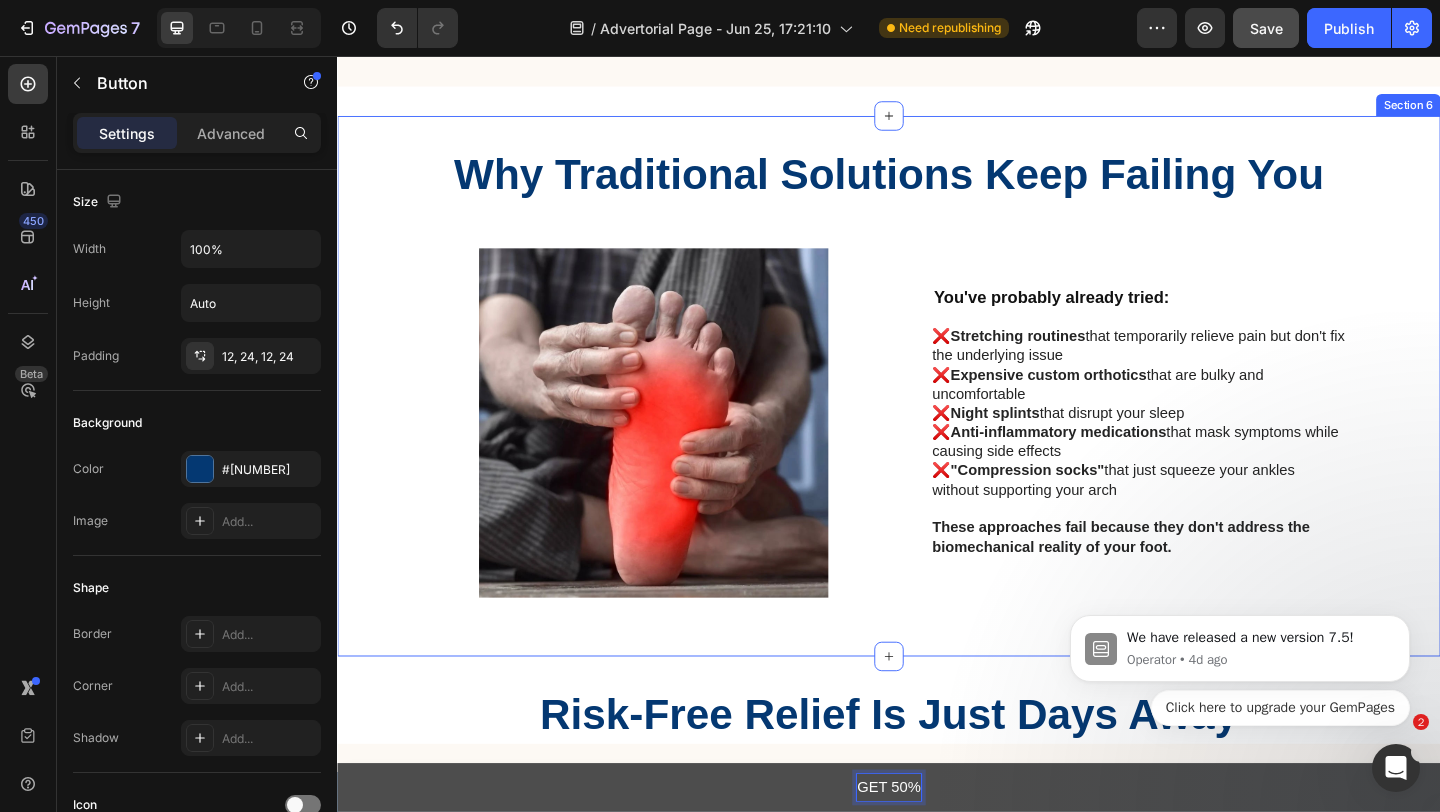 click on "GET 50%" at bounding box center (937, 851) 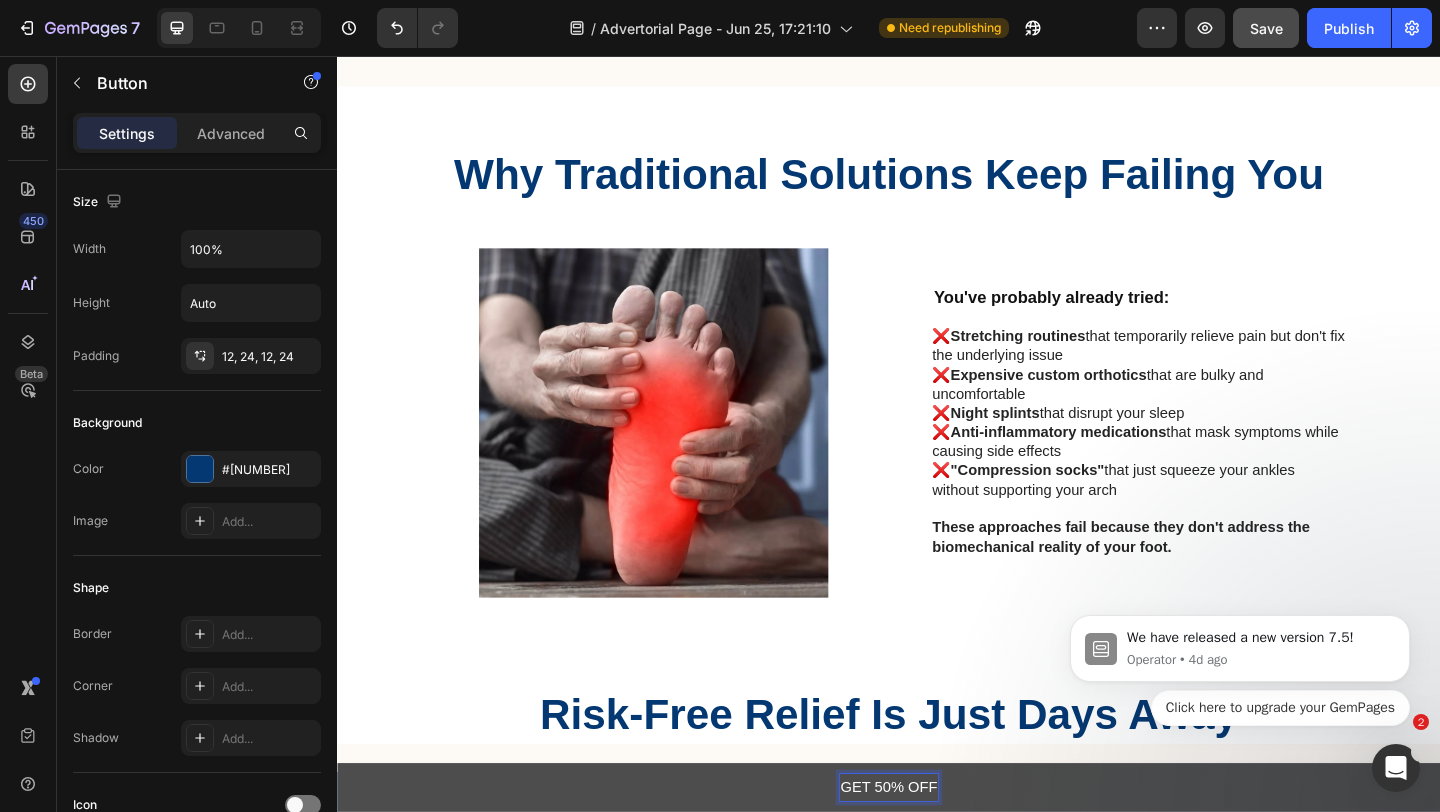 click on "GET 50% OFF" at bounding box center (937, 851) 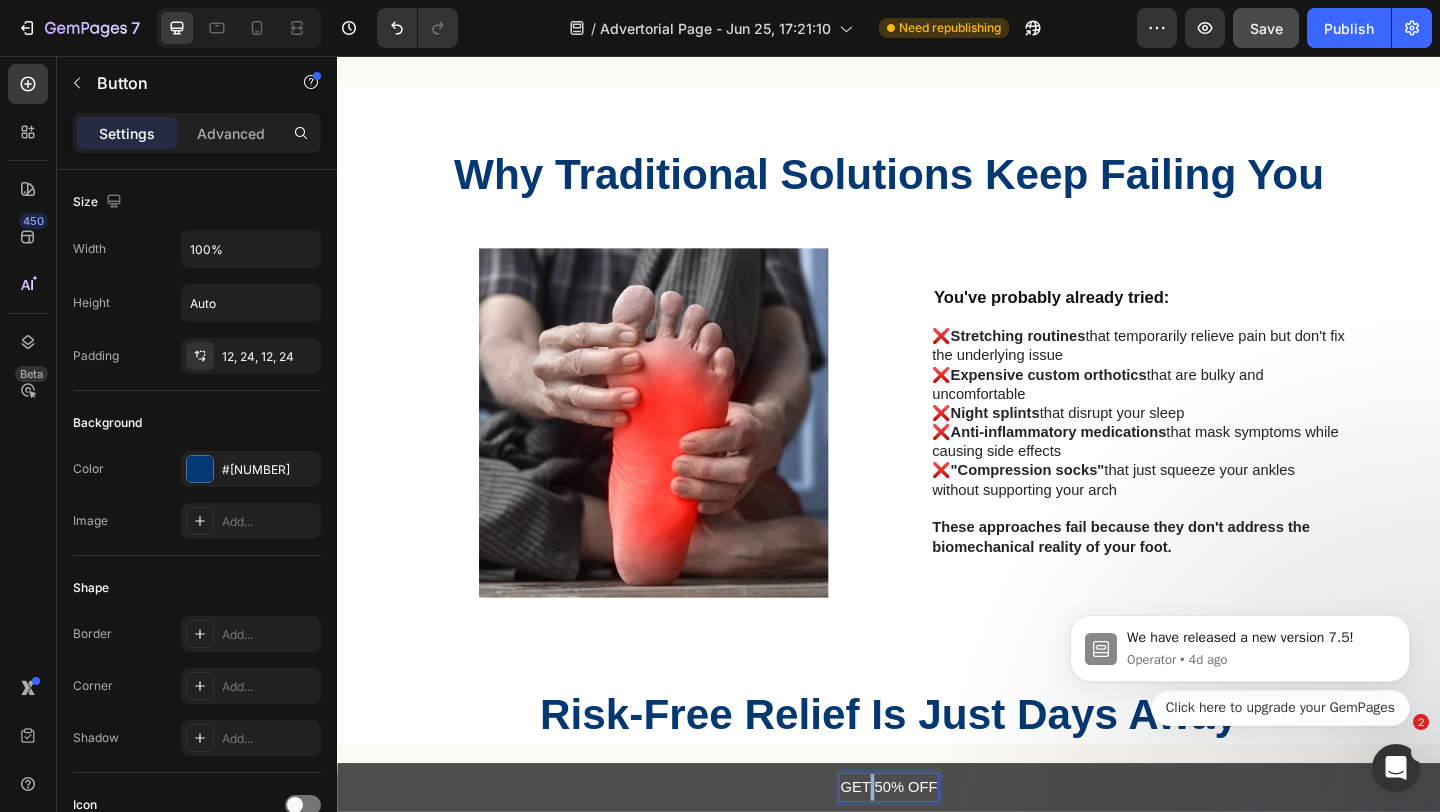 click on "GET 50% OFF" at bounding box center [937, 851] 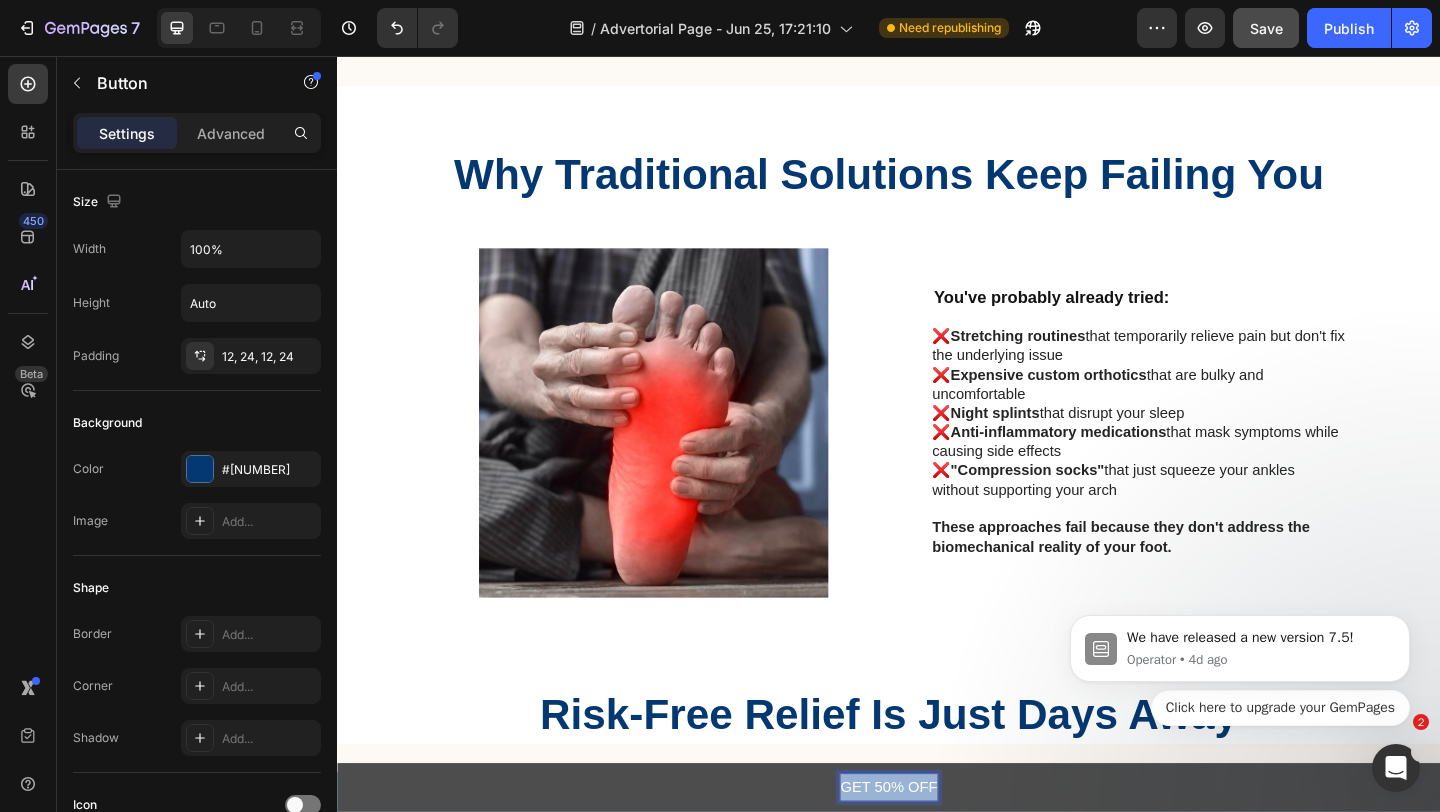 click on "GET 50% OFF" at bounding box center [937, 851] 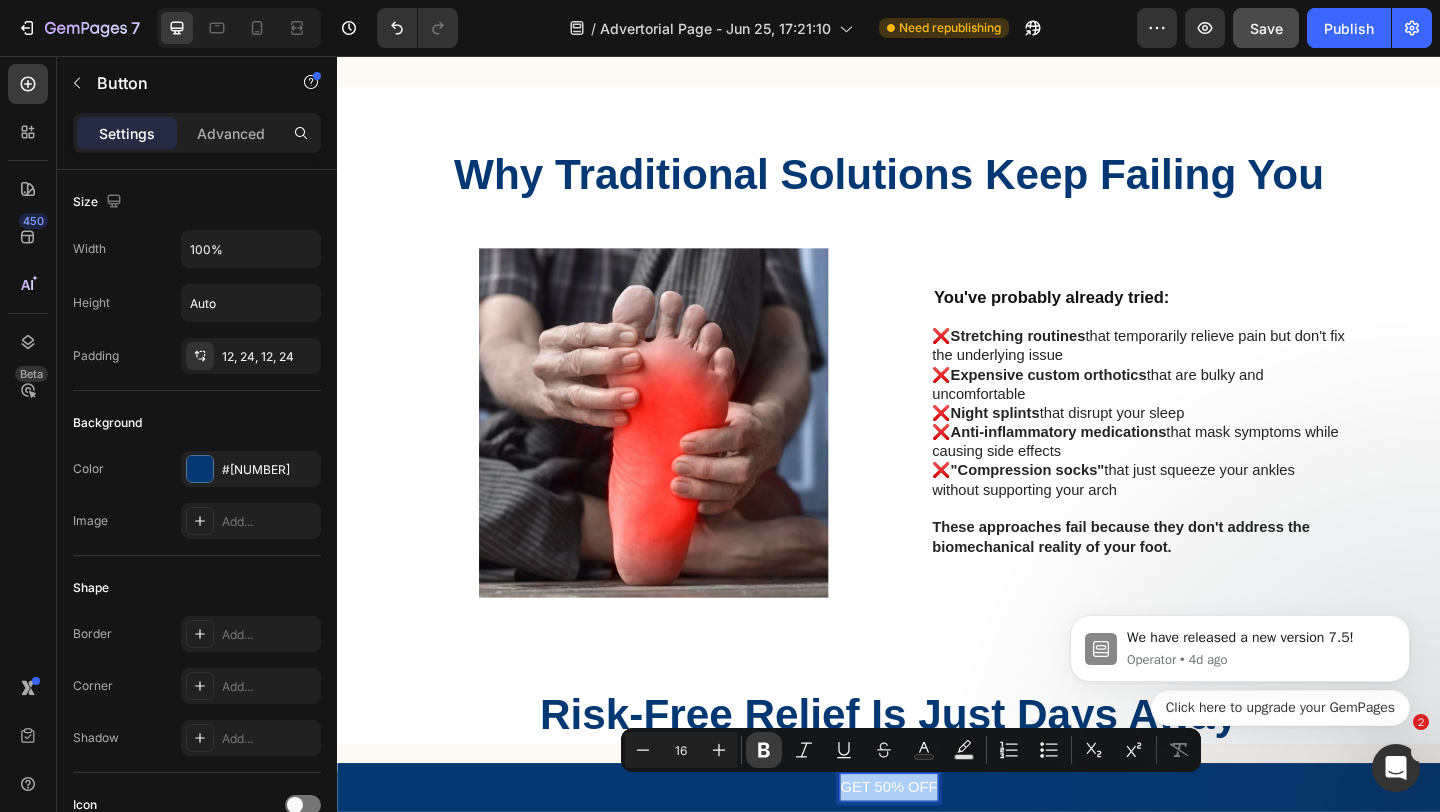 click 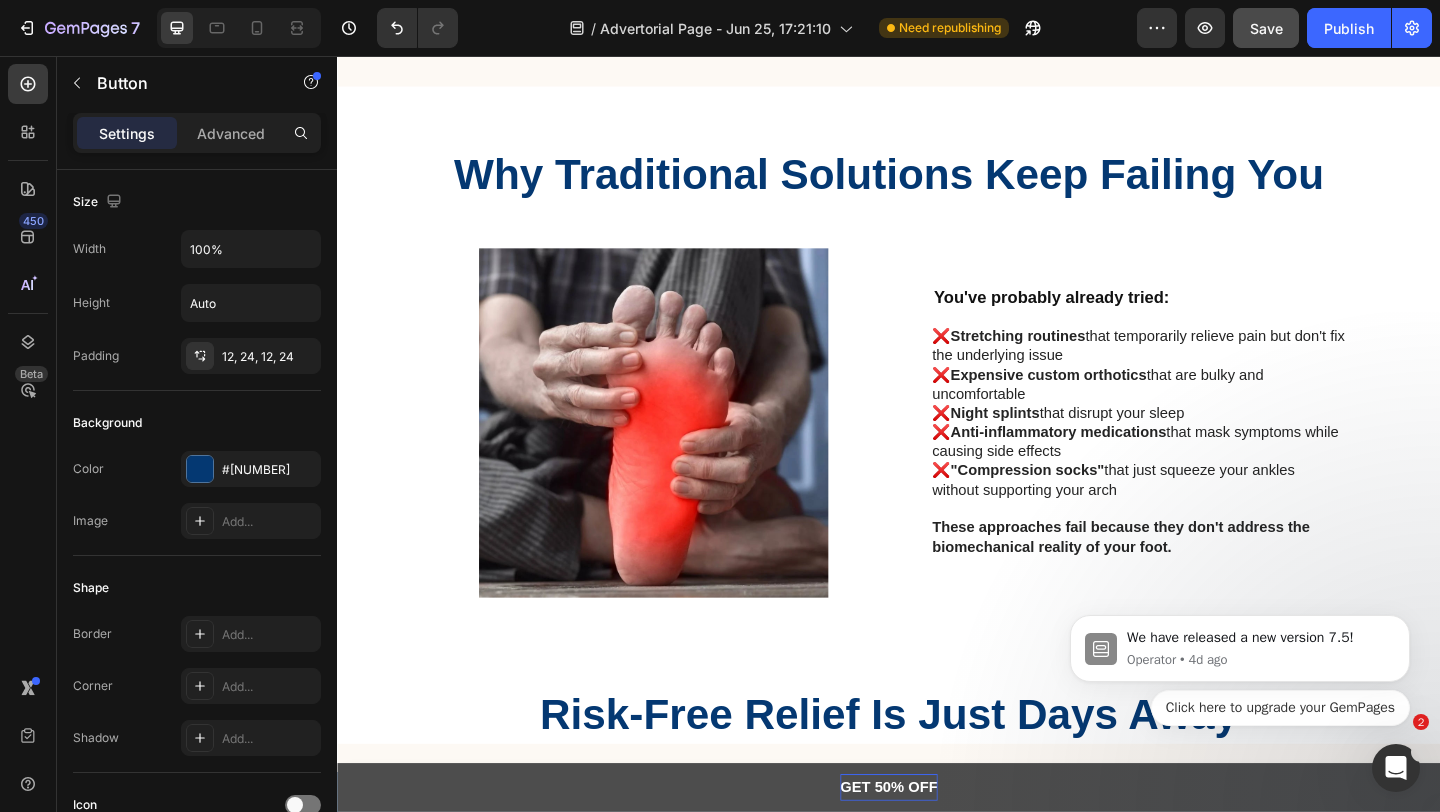 click on "GET 50% OFF" at bounding box center (937, 850) 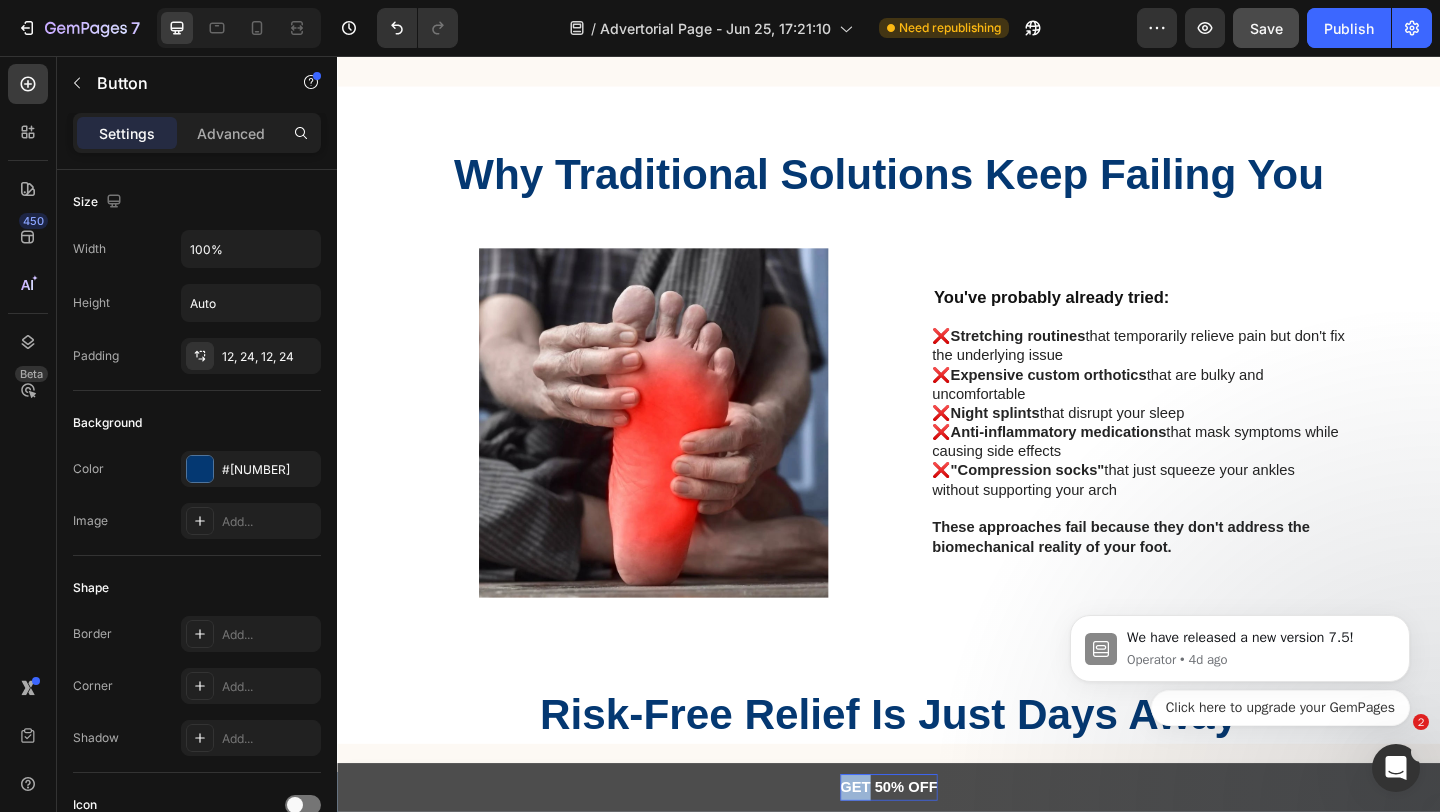 click on "GET 50% OFF" at bounding box center (937, 850) 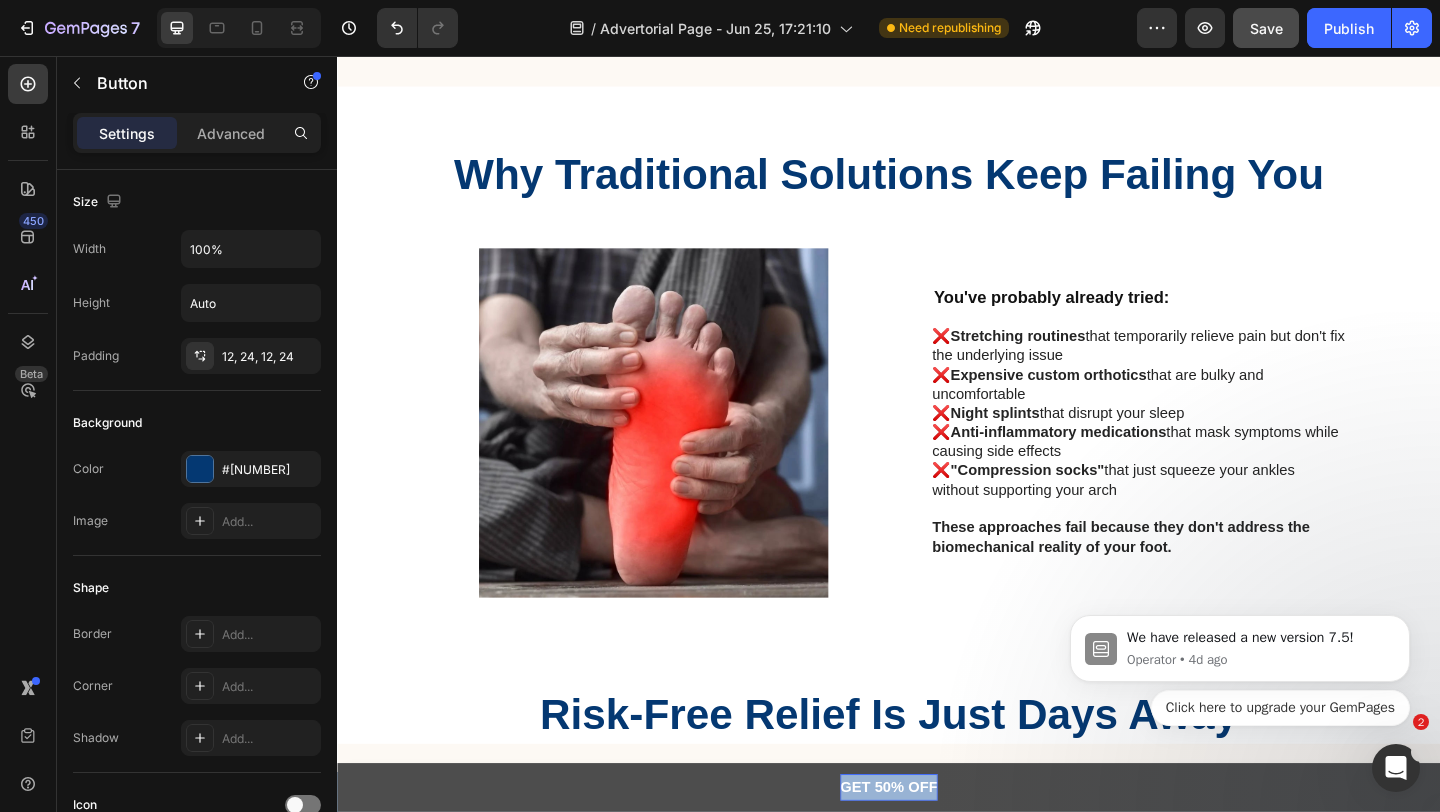 click on "GET 50% OFF" at bounding box center [937, 850] 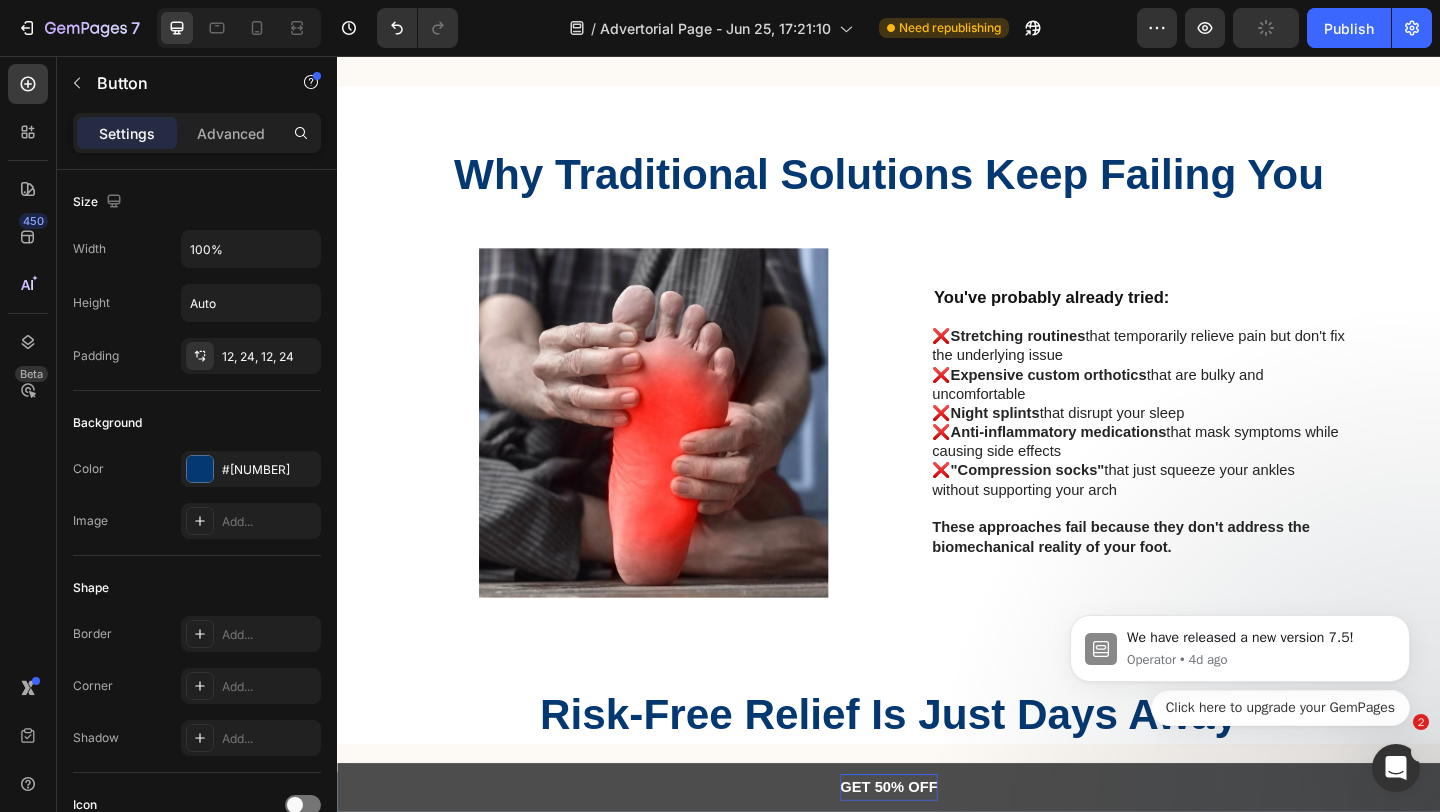 click on "GET 50% OFF" at bounding box center [937, 850] 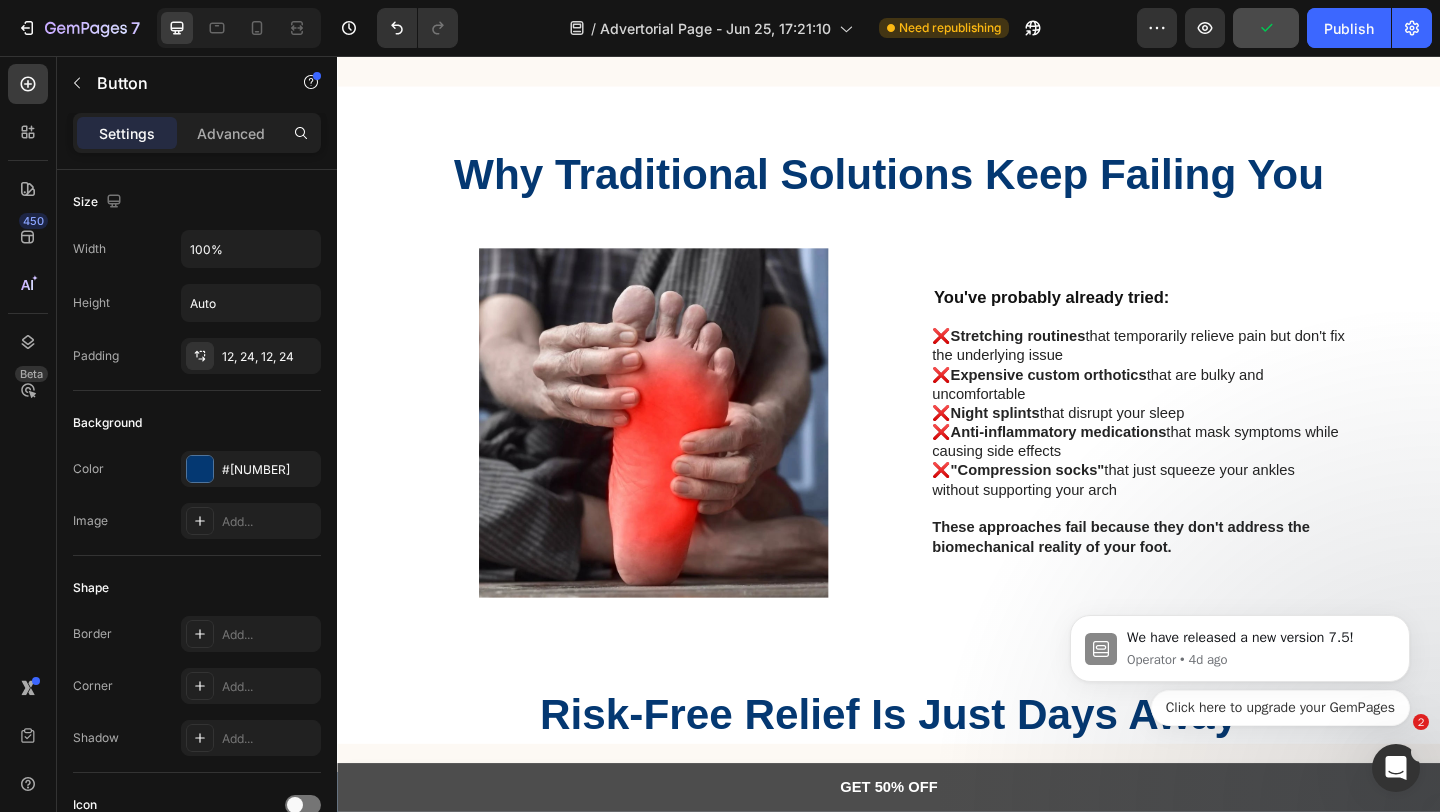 click on "GET 50% OFF" at bounding box center (937, 851) 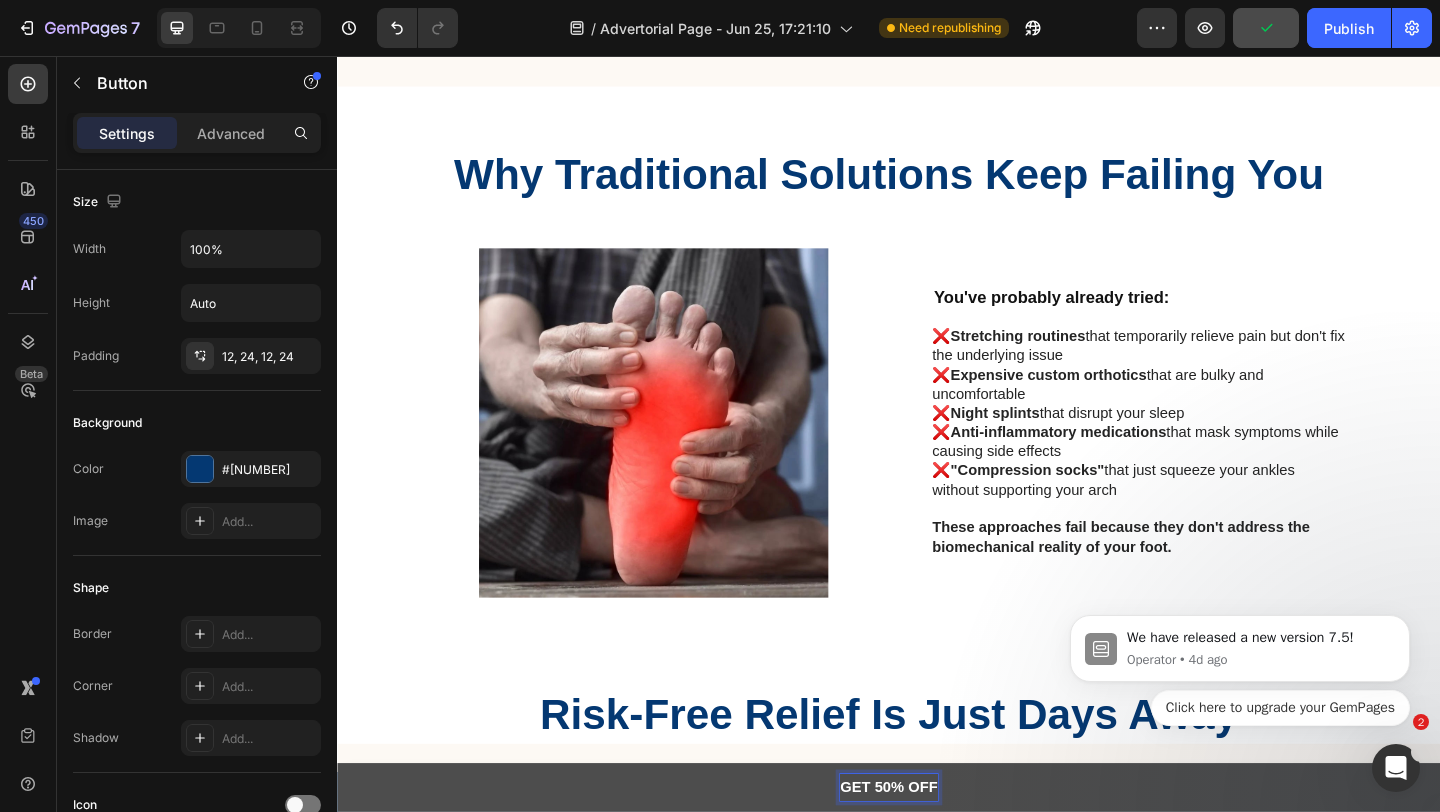 click on "GET 50% OFF" at bounding box center (937, 850) 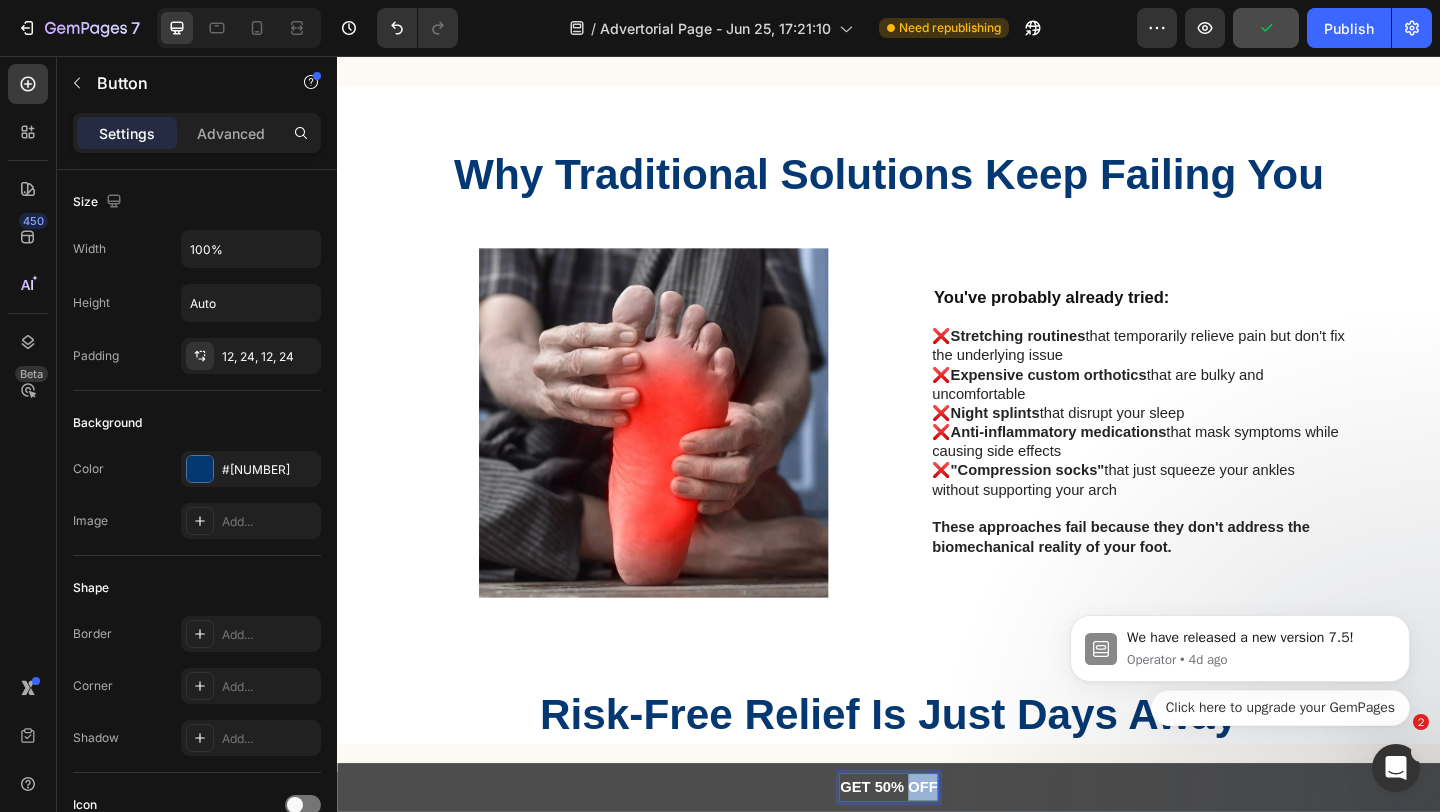 click on "GET 50% OFF" at bounding box center [937, 850] 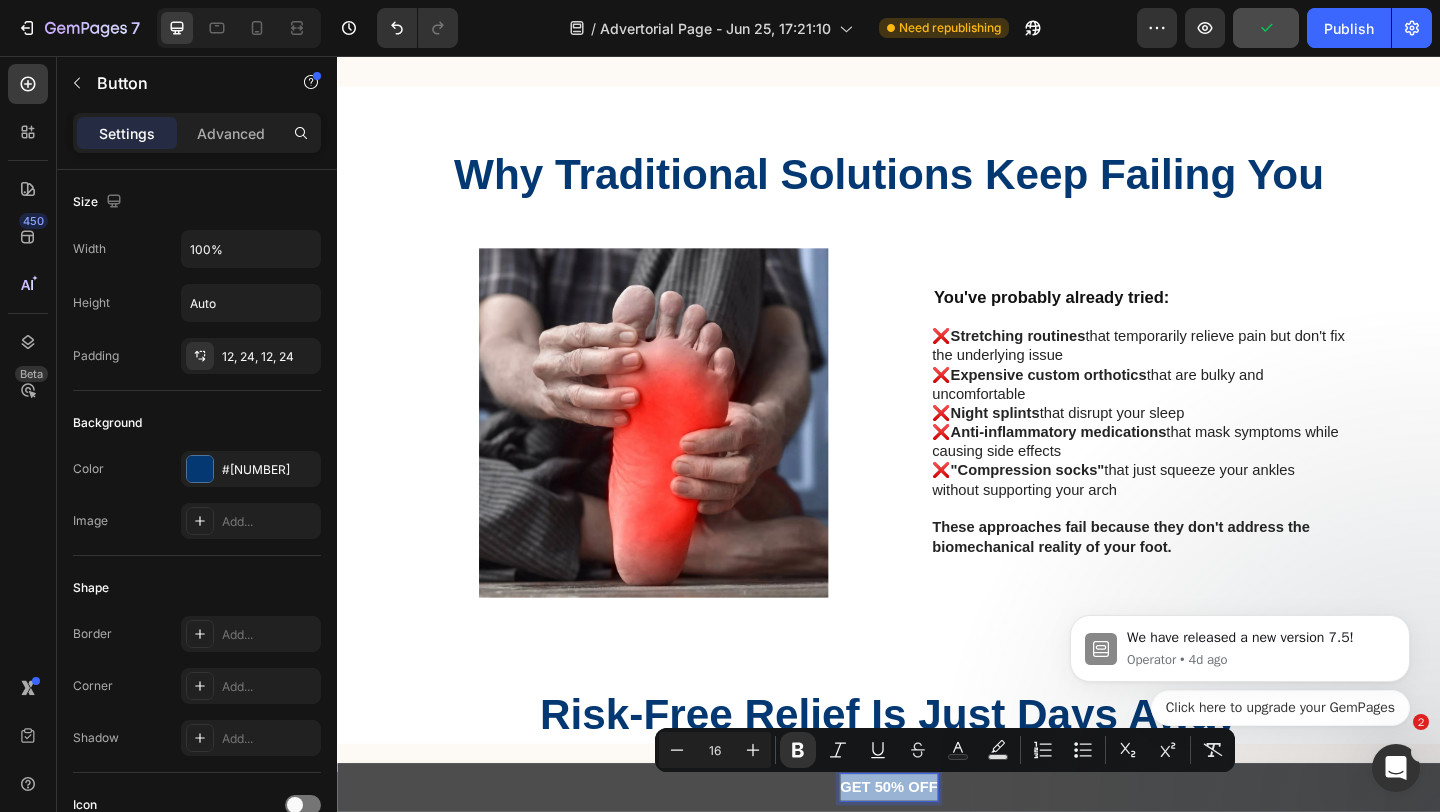 click on "GET 50% OFF" at bounding box center [937, 850] 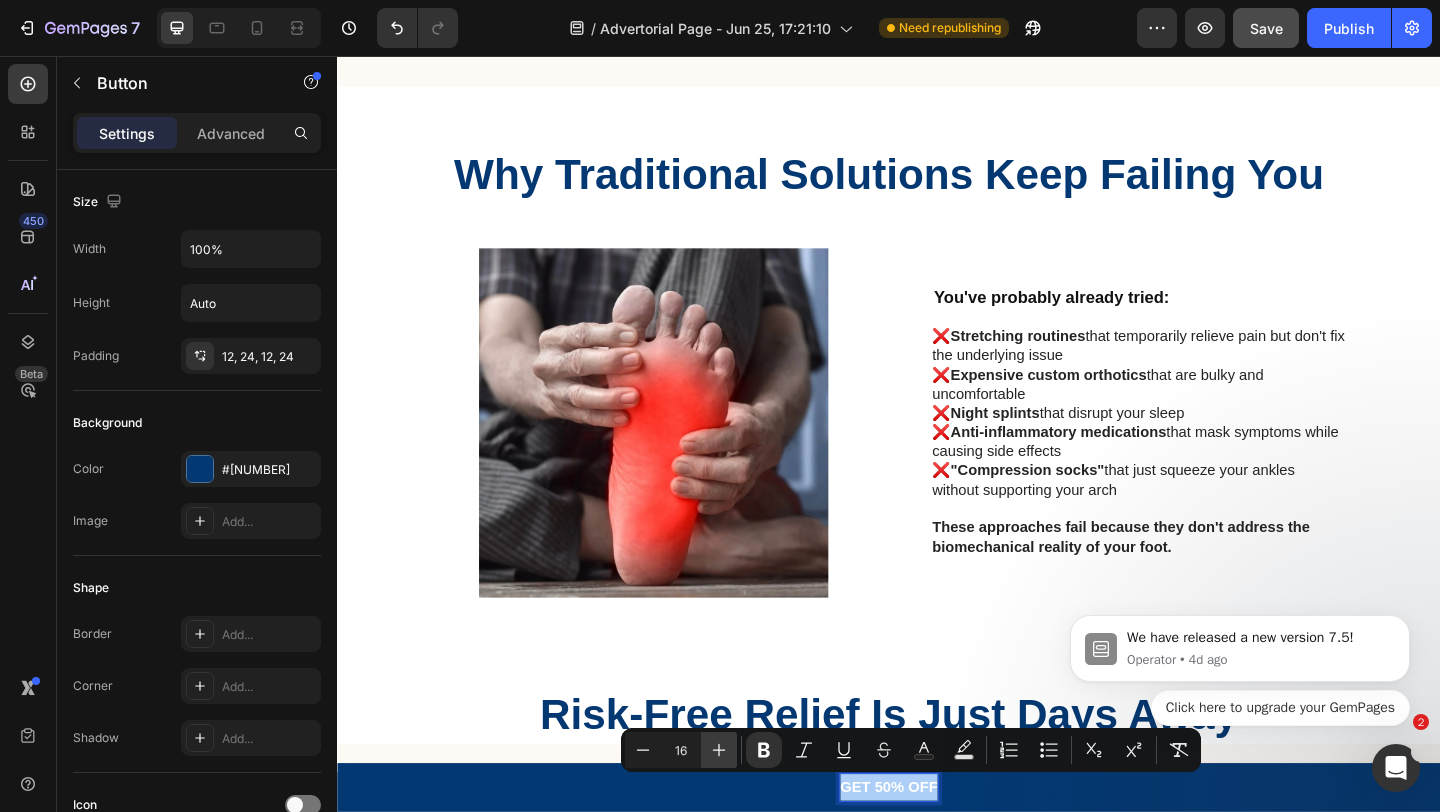 click 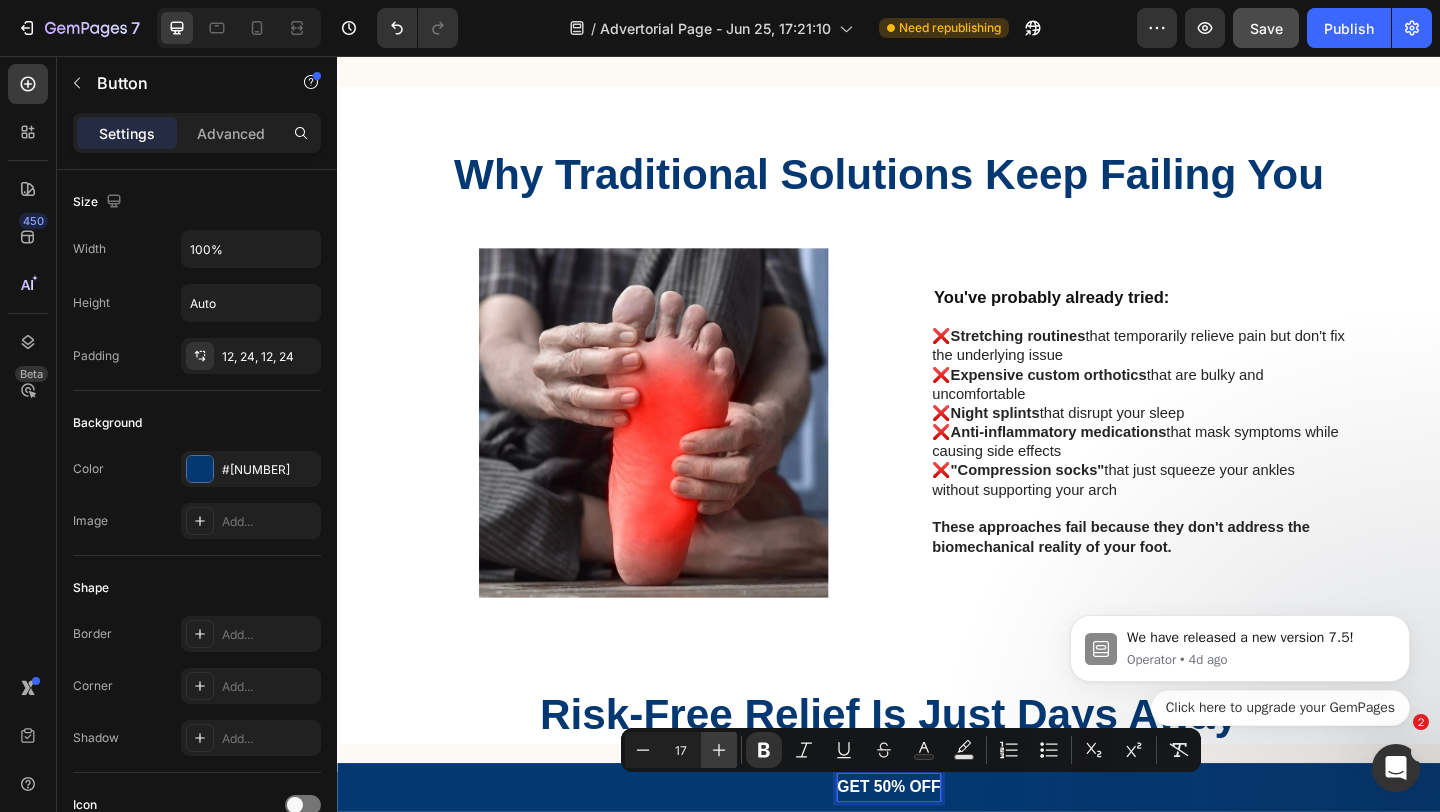 click 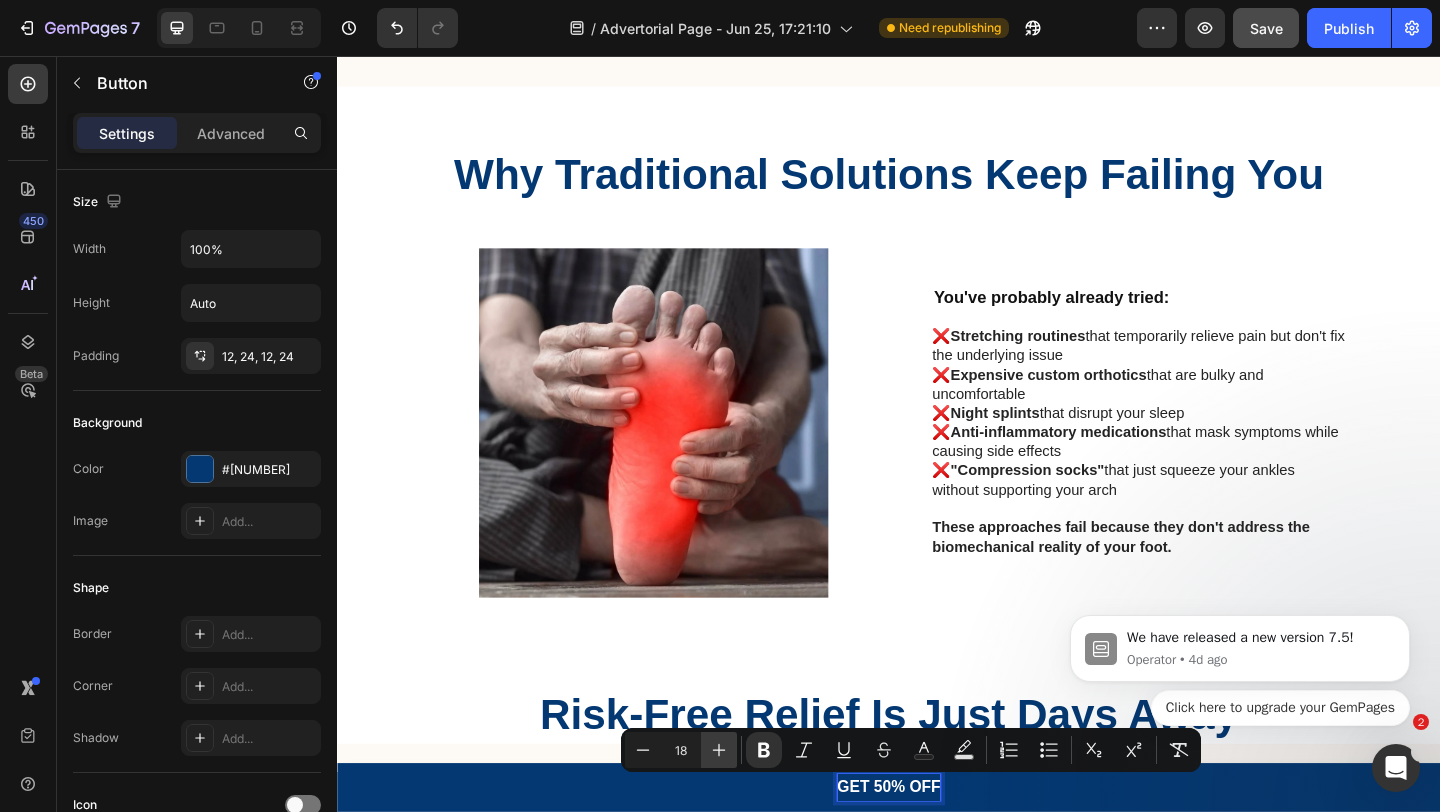 click 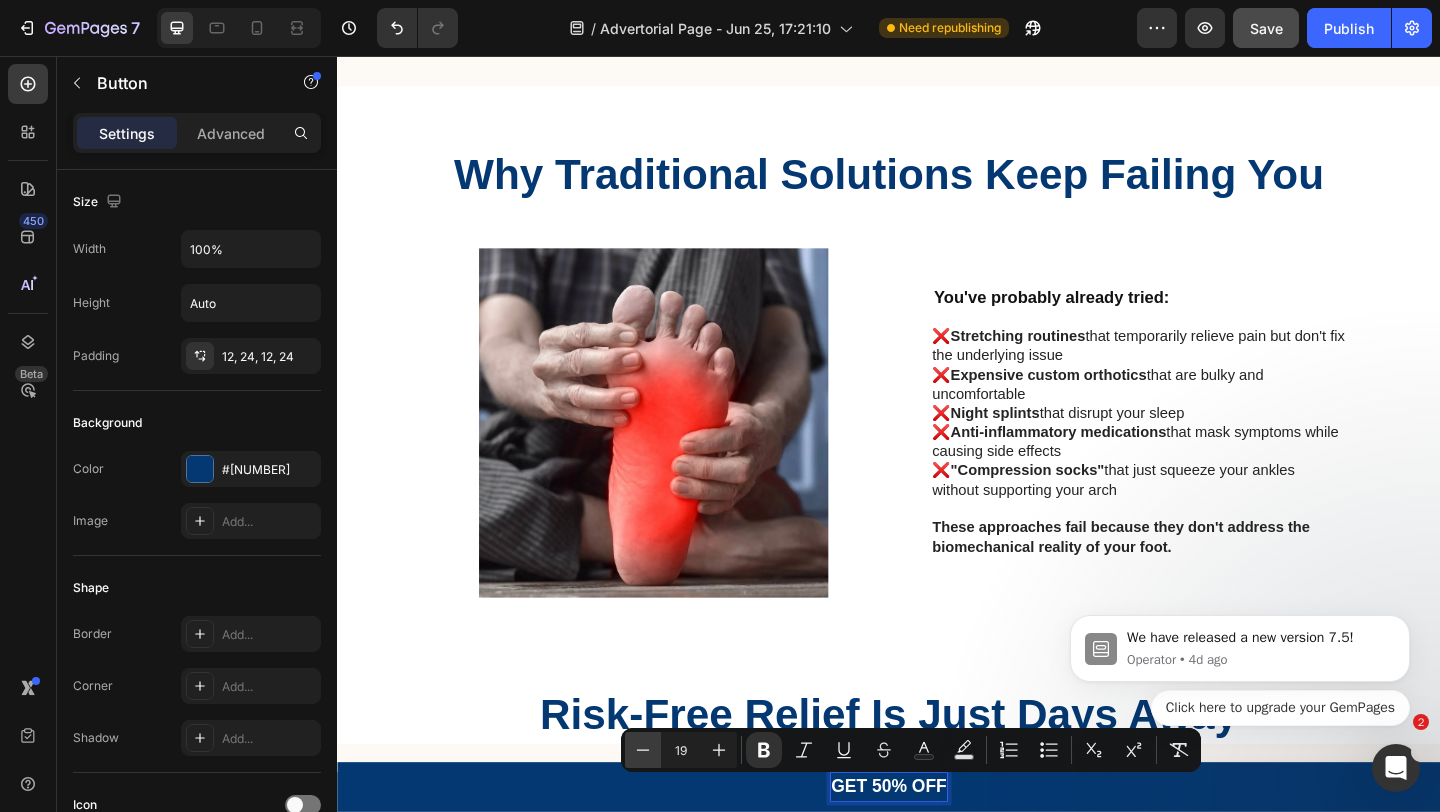 click 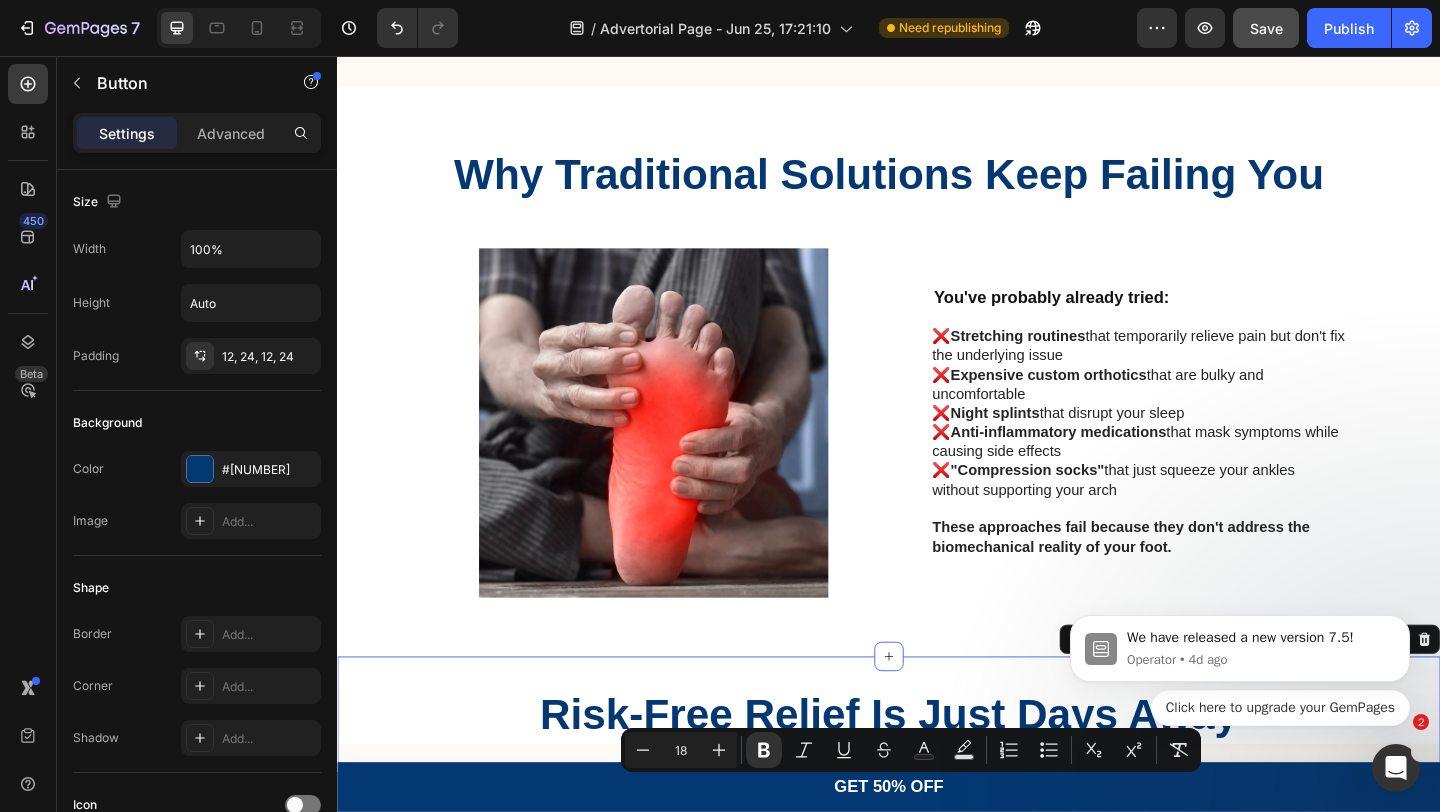 click on "Risk-Free Relief Is Just Days Away Heading Image We're so confident in [PRODUCT] that we offer something almost unheard of in the foot care industry: a 30-day, 100% money-back guarantee. If you don't experience significant relief and improvement within 60 days, we'll refund every penny—no questions asked. That means you have nothing to lose but your pain. Text Block Row SALE ENDS SOON Text Block 17 Minutes 24 Seconds Countdown Timer Stop Foot Pain. Stay Active with The [PRODUCT] Heading ⚠️ 110,000+ relieved foot pain — Selling Fast! Text Block Claim 50% Off — Limited Stock Button Sell-out Risk: High Text Block | Text Block FREE shipping Text Block Row Try it today with a 30-Day Money Back Guarantee! Text Block Row Image Row Section 7 You can create reusable sections Create Theme Section AI Content Write with GemAI What would you like to describe here? Tone and Voice Persuasive Product [PRODUCT] Show more Generate" at bounding box center (937, 1261) 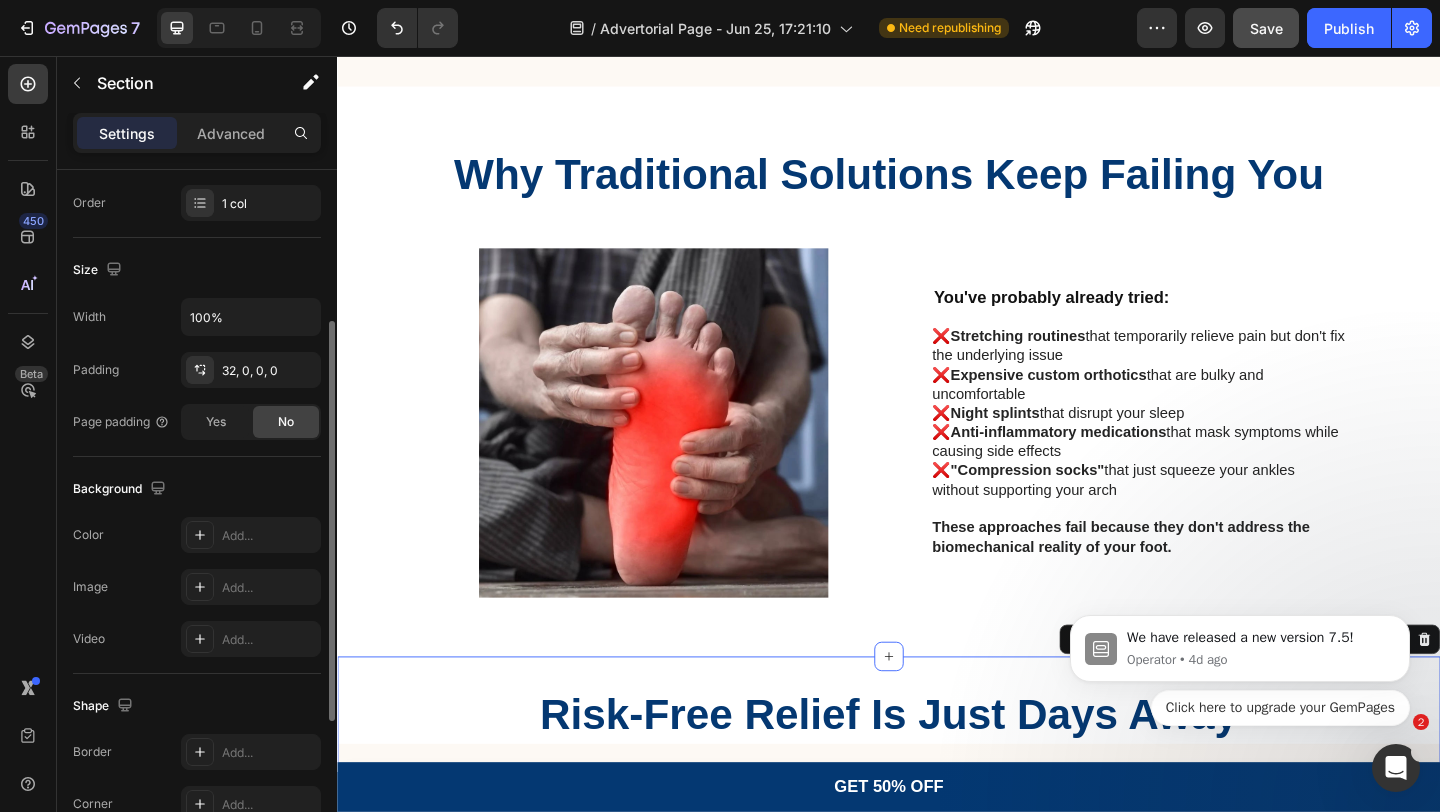 scroll, scrollTop: 286, scrollLeft: 0, axis: vertical 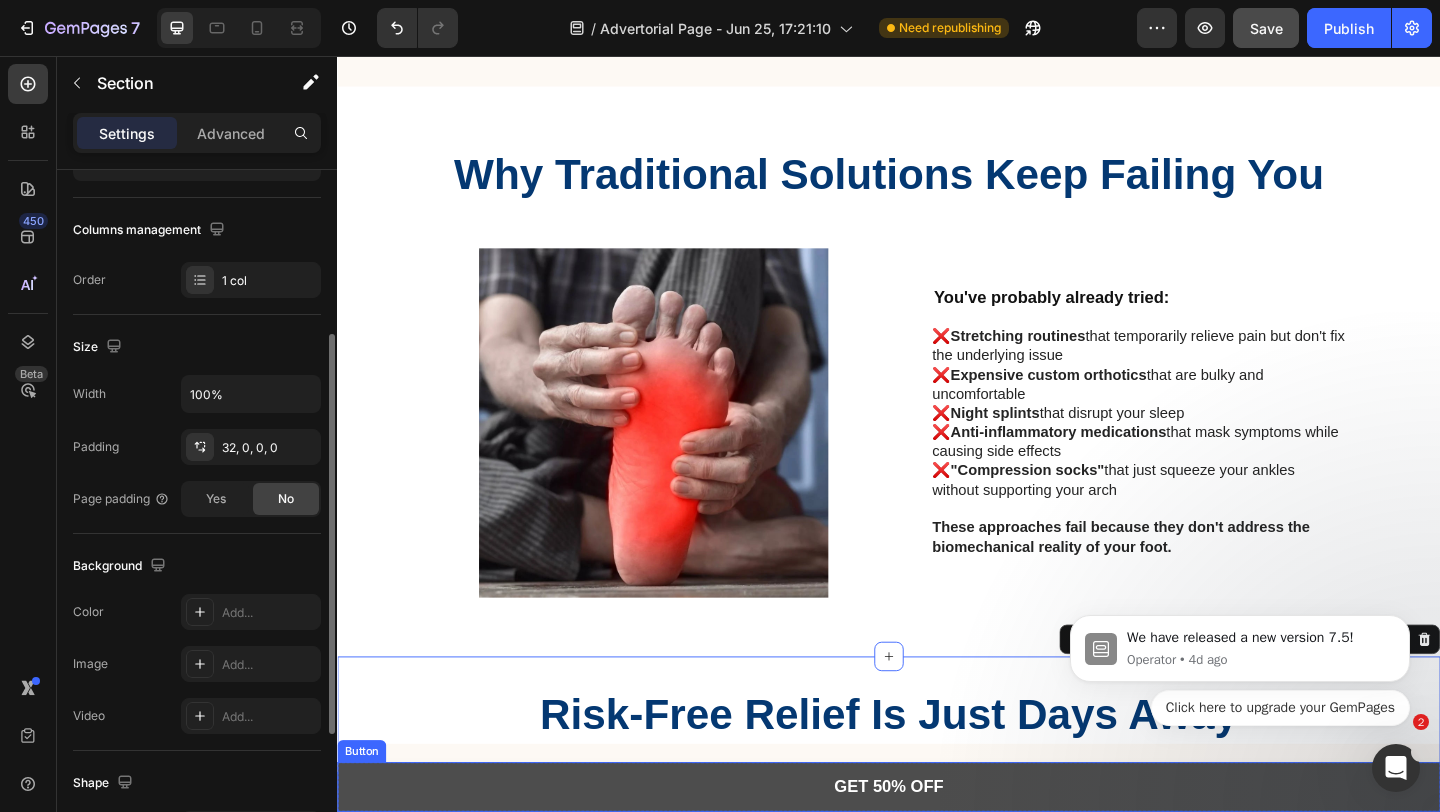 click on "GET 50% OFF" at bounding box center (937, 851) 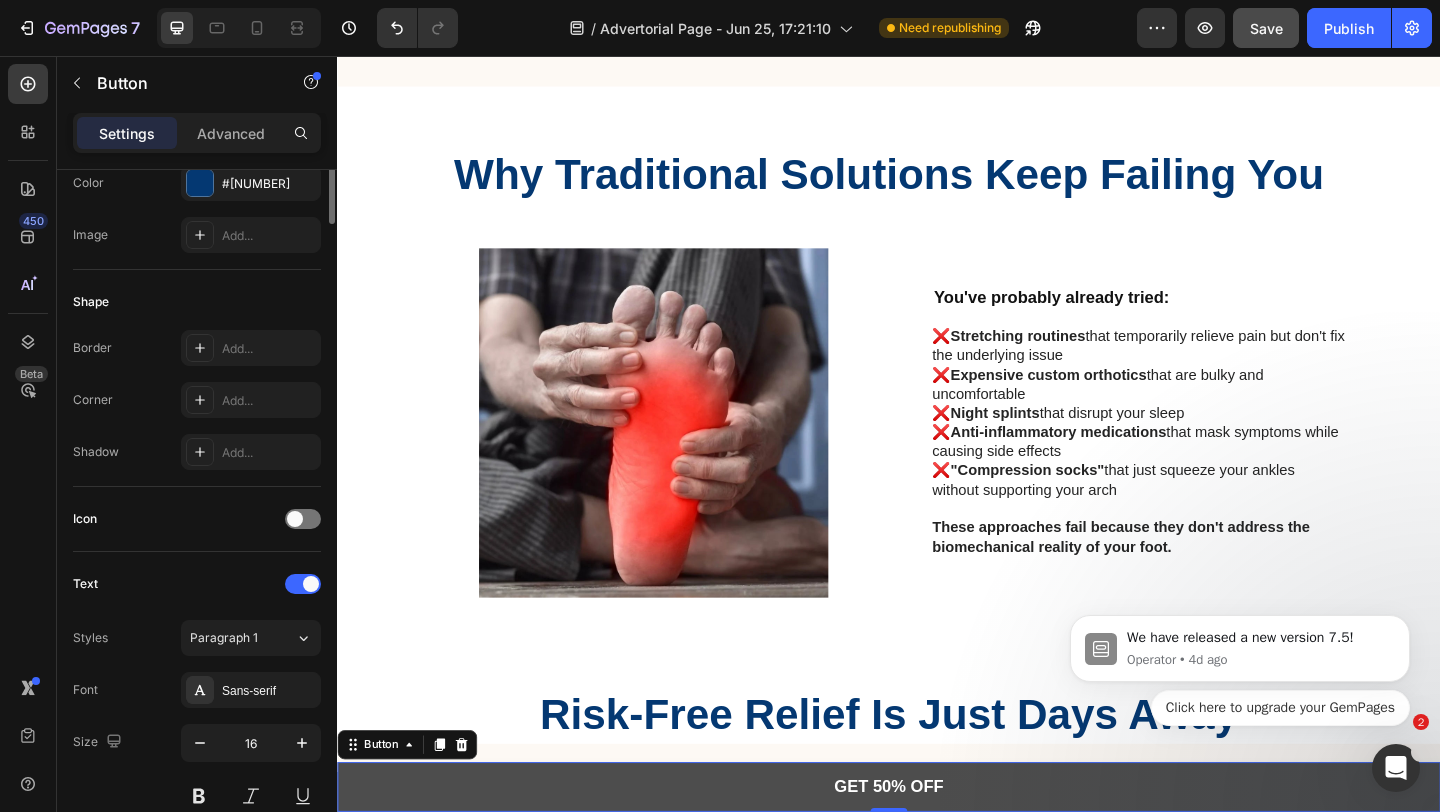 scroll, scrollTop: 0, scrollLeft: 0, axis: both 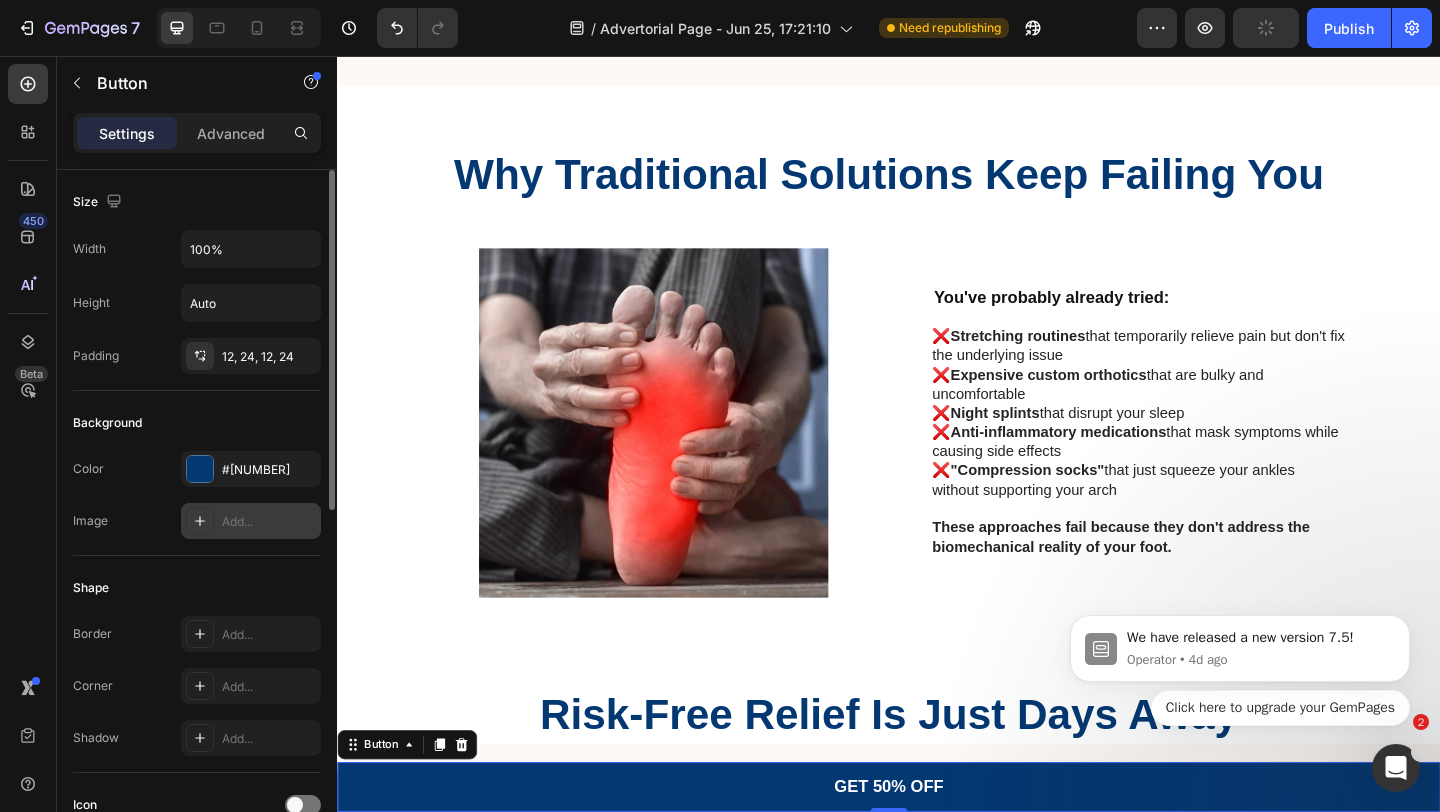 click on "Add..." at bounding box center [269, 522] 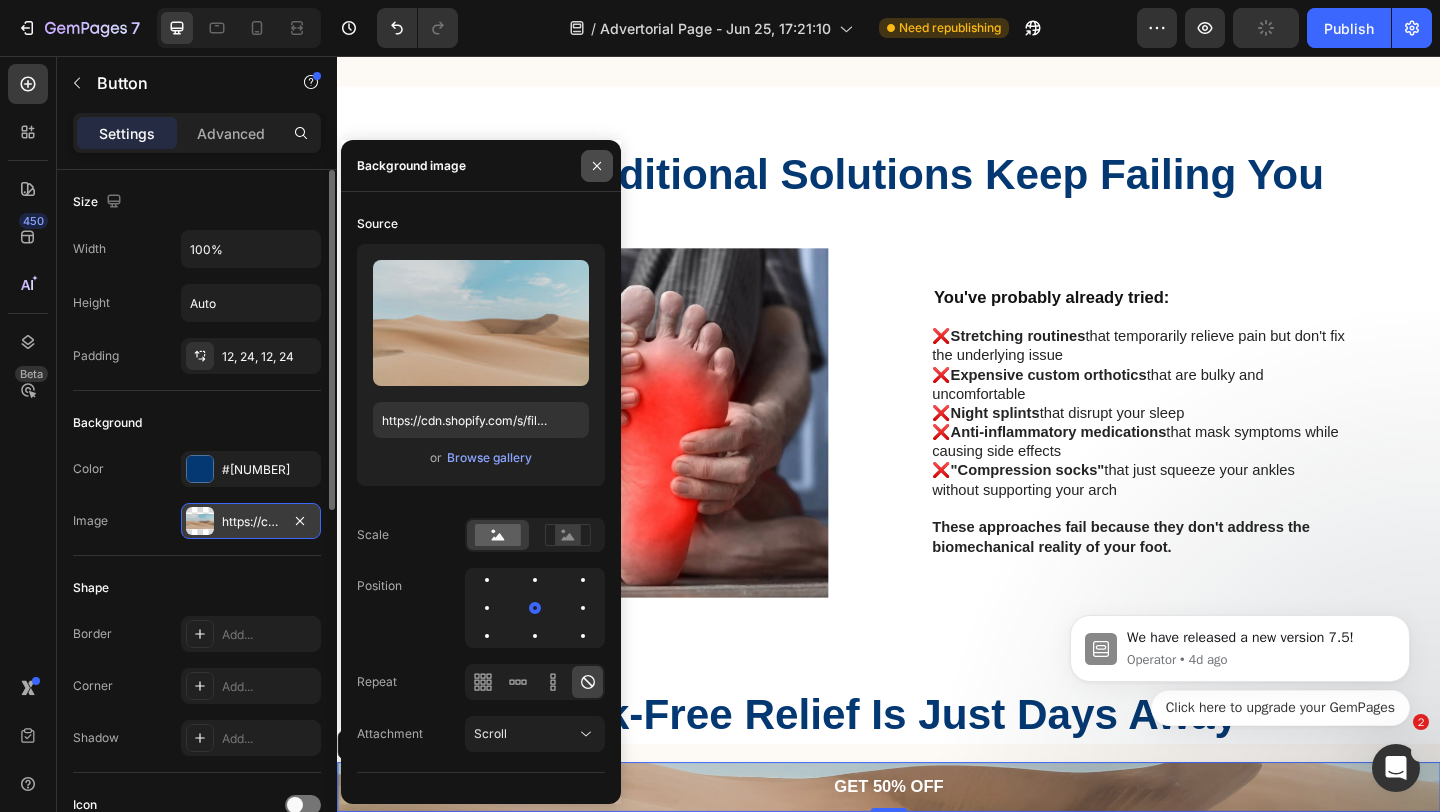click at bounding box center [597, 166] 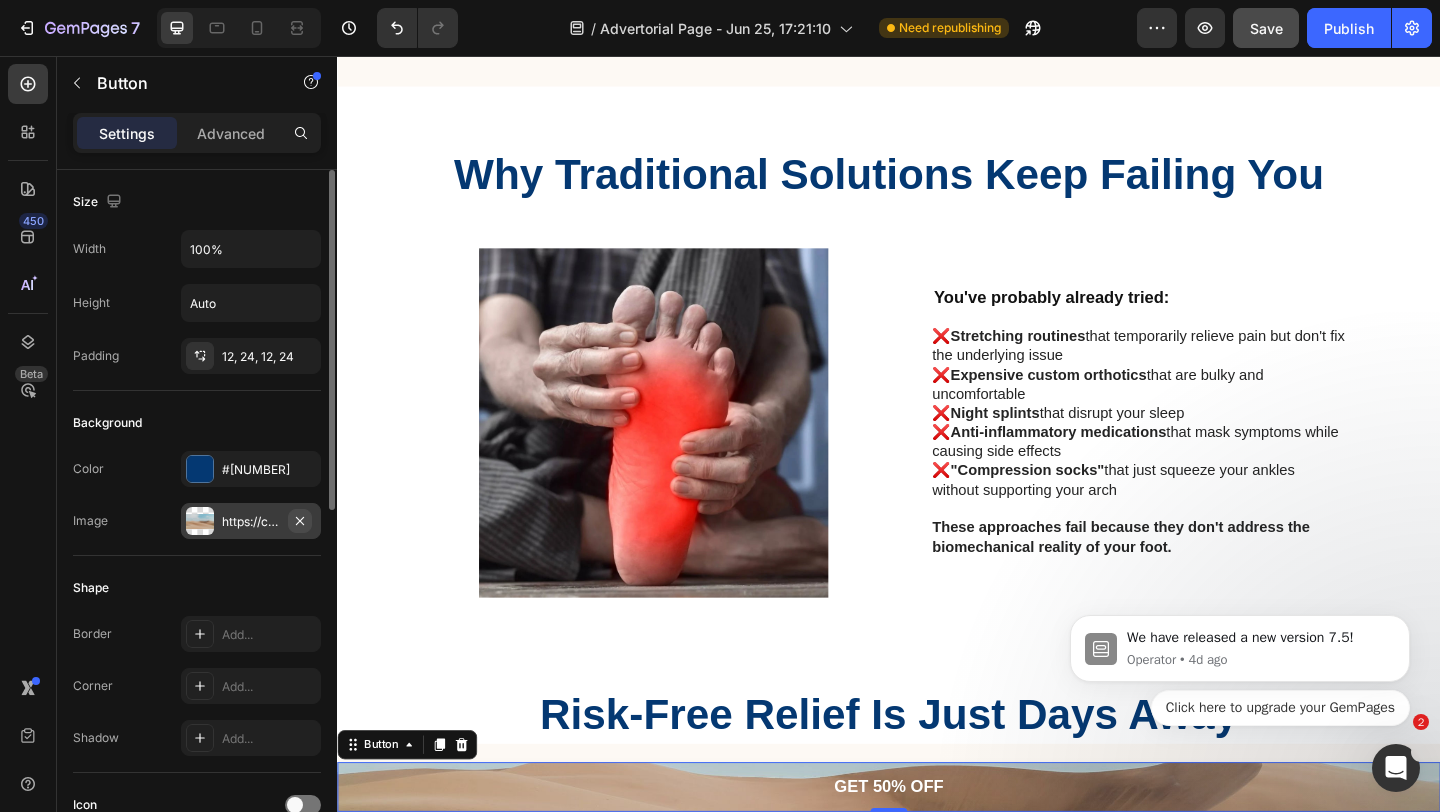 click 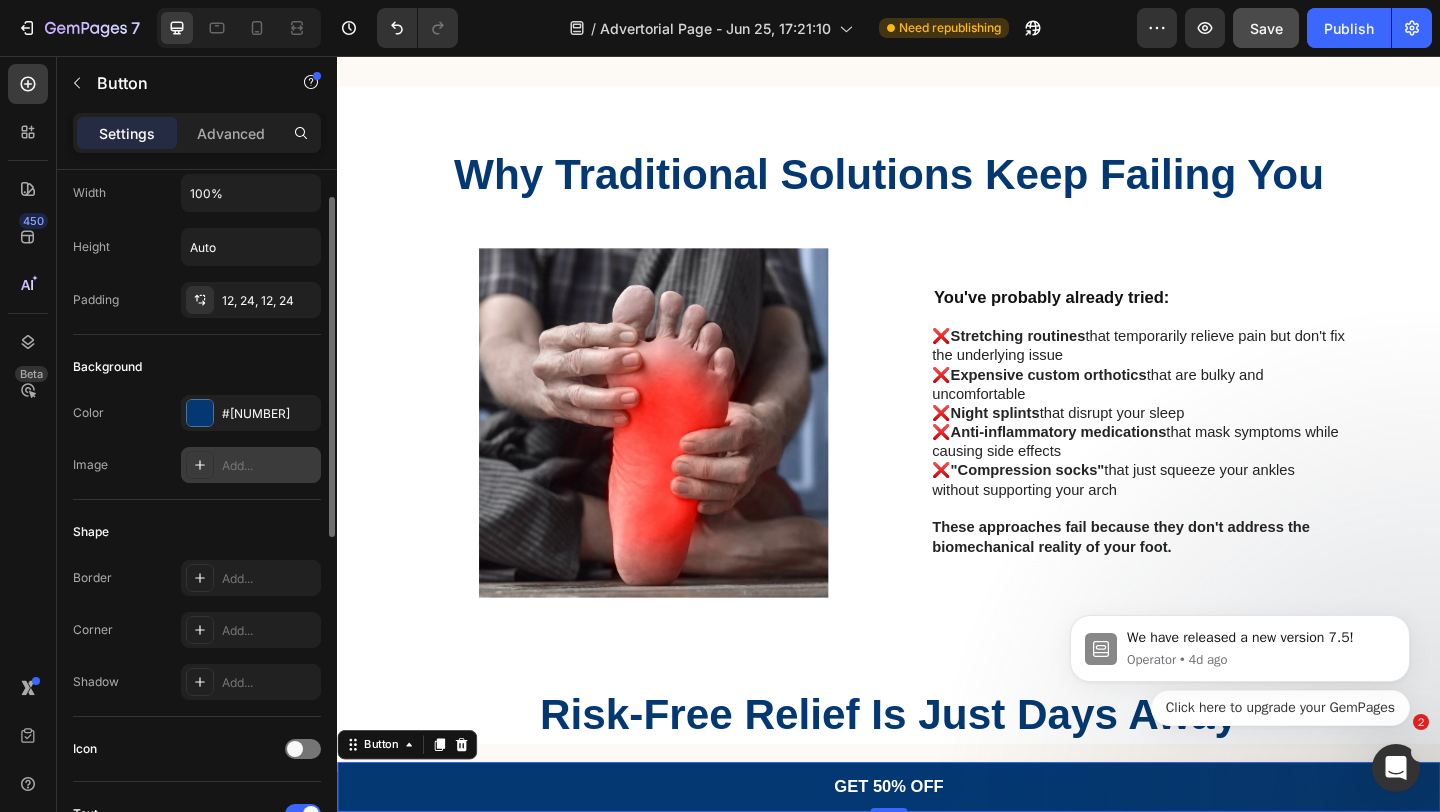 scroll, scrollTop: 63, scrollLeft: 0, axis: vertical 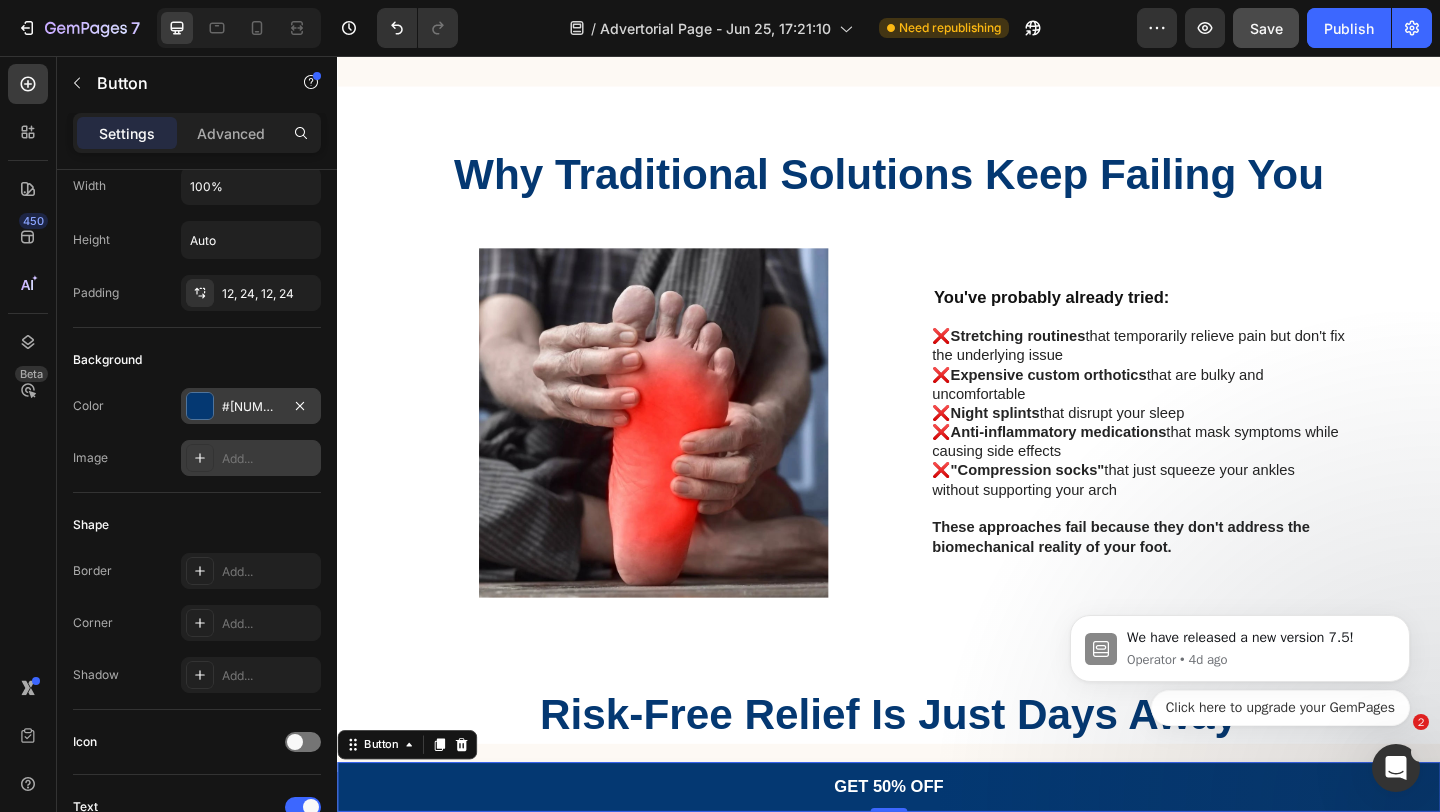 click on "#[NUMBER]" at bounding box center [251, 406] 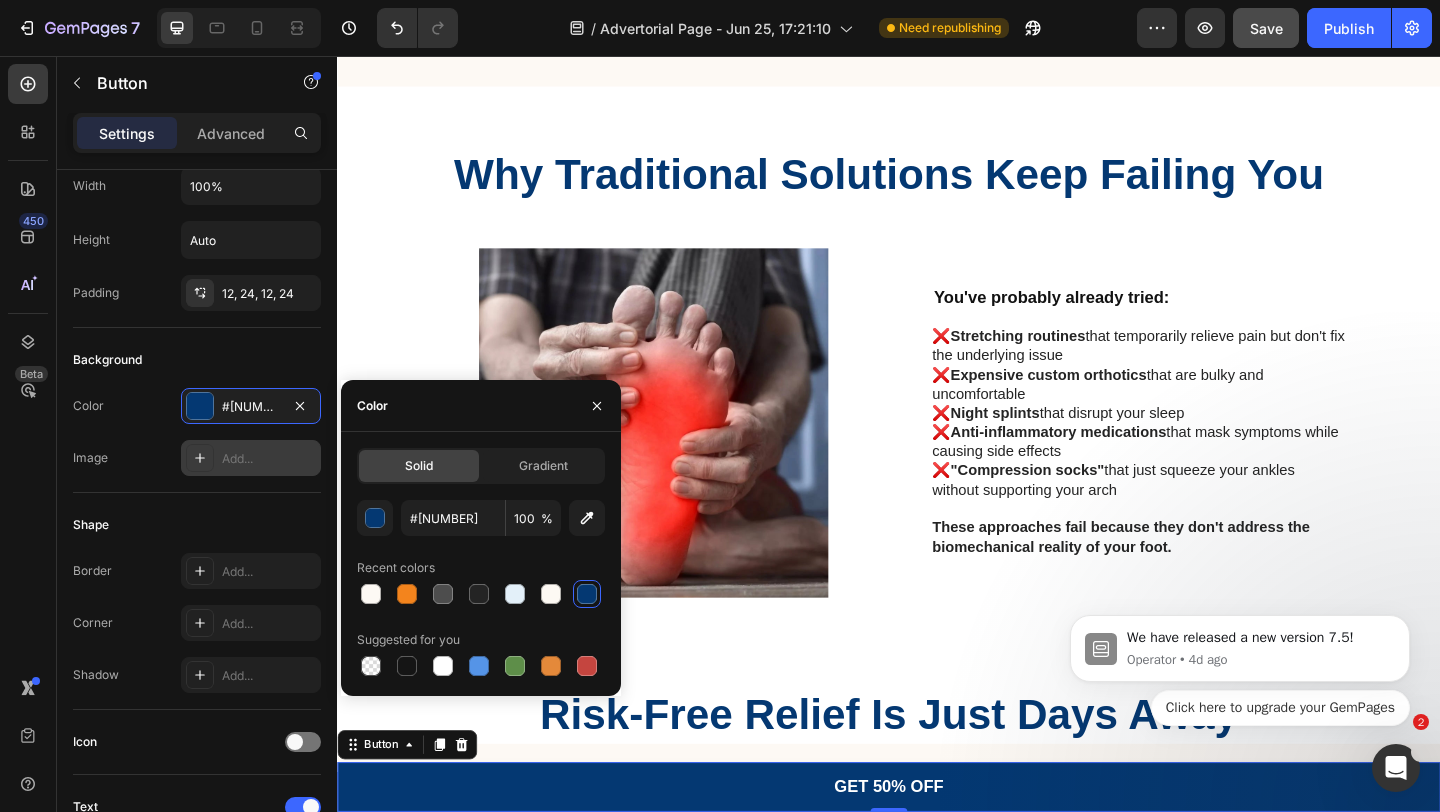 click on "Background Color #[NUMBER] Image Add..." 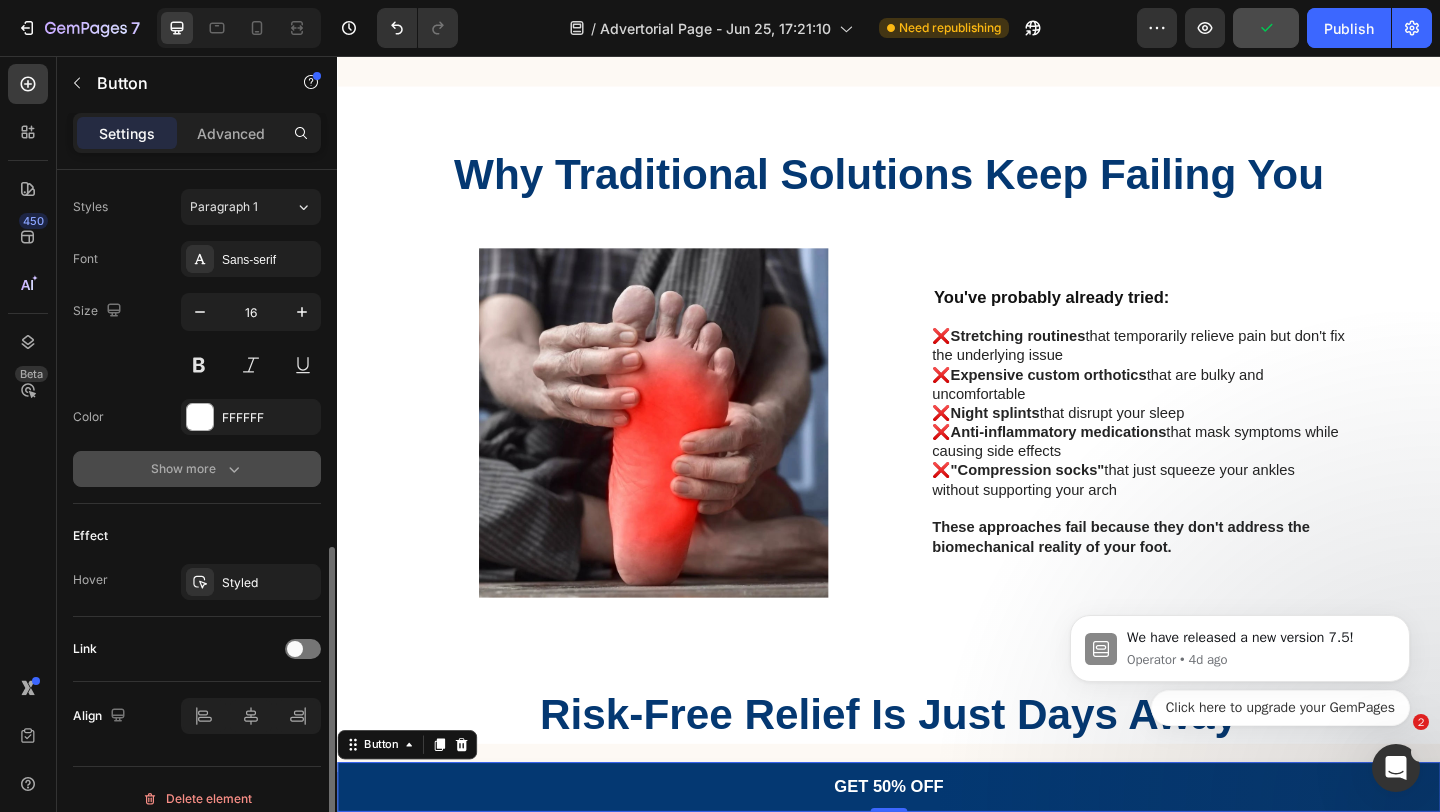 scroll, scrollTop: 735, scrollLeft: 0, axis: vertical 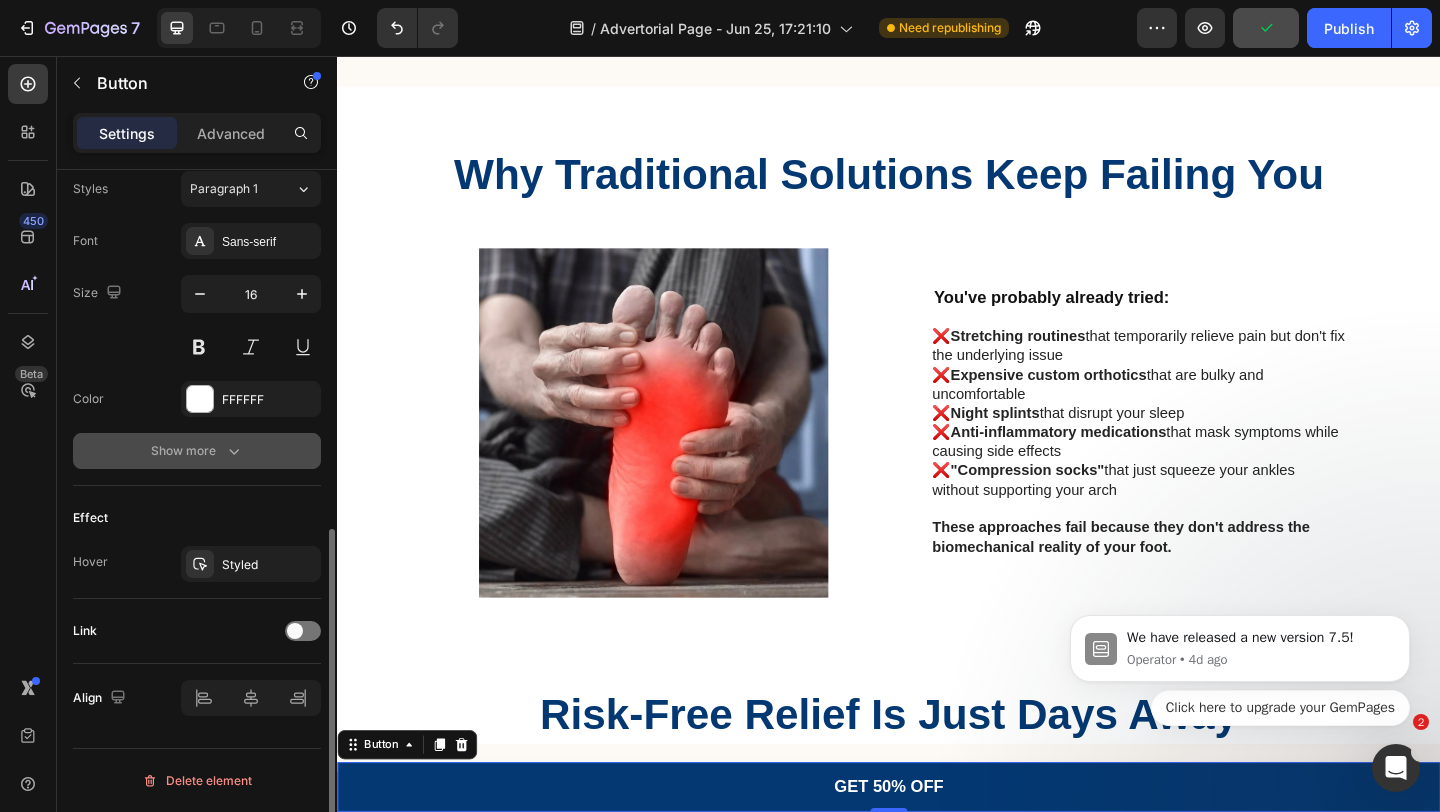 click on "Show more" at bounding box center (197, 451) 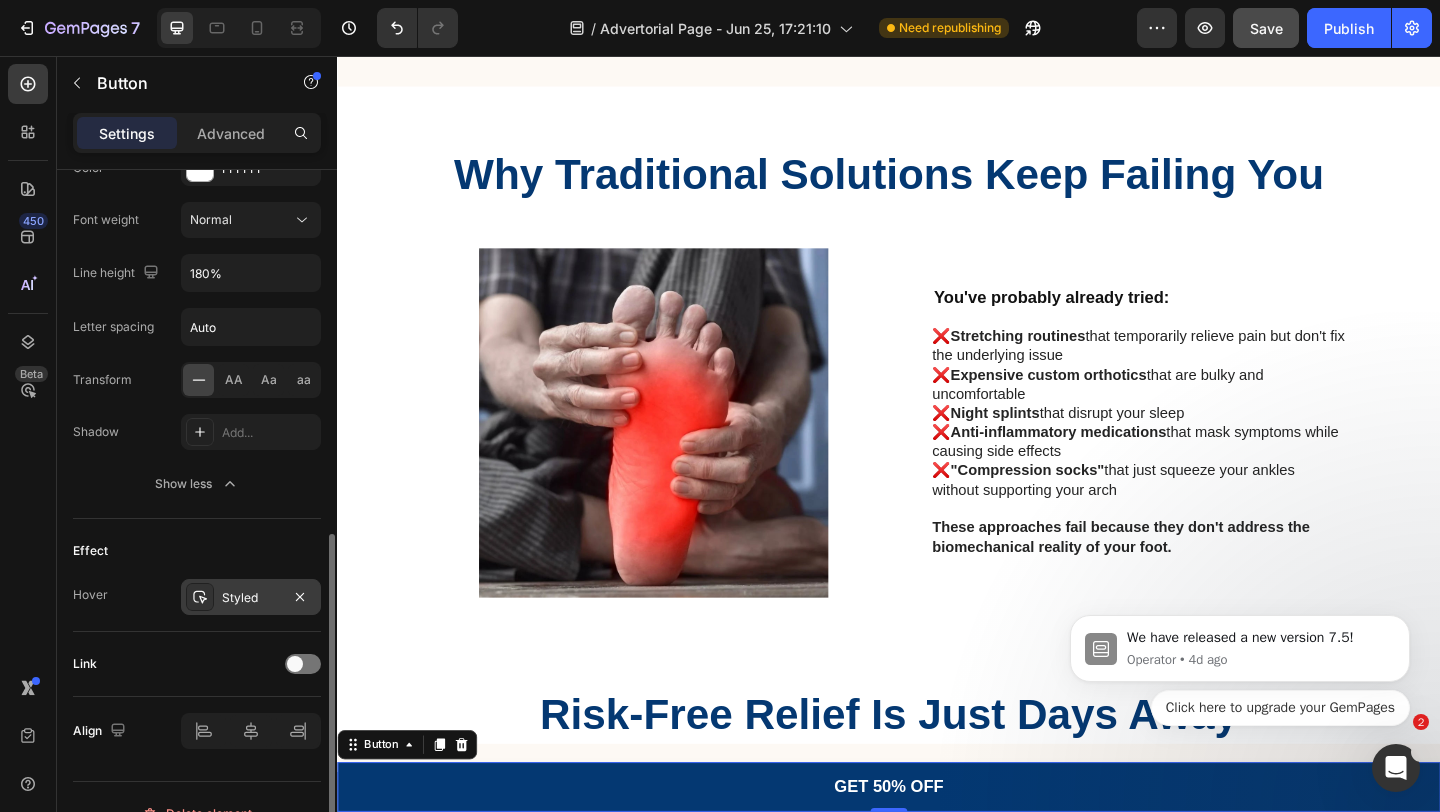scroll, scrollTop: 940, scrollLeft: 0, axis: vertical 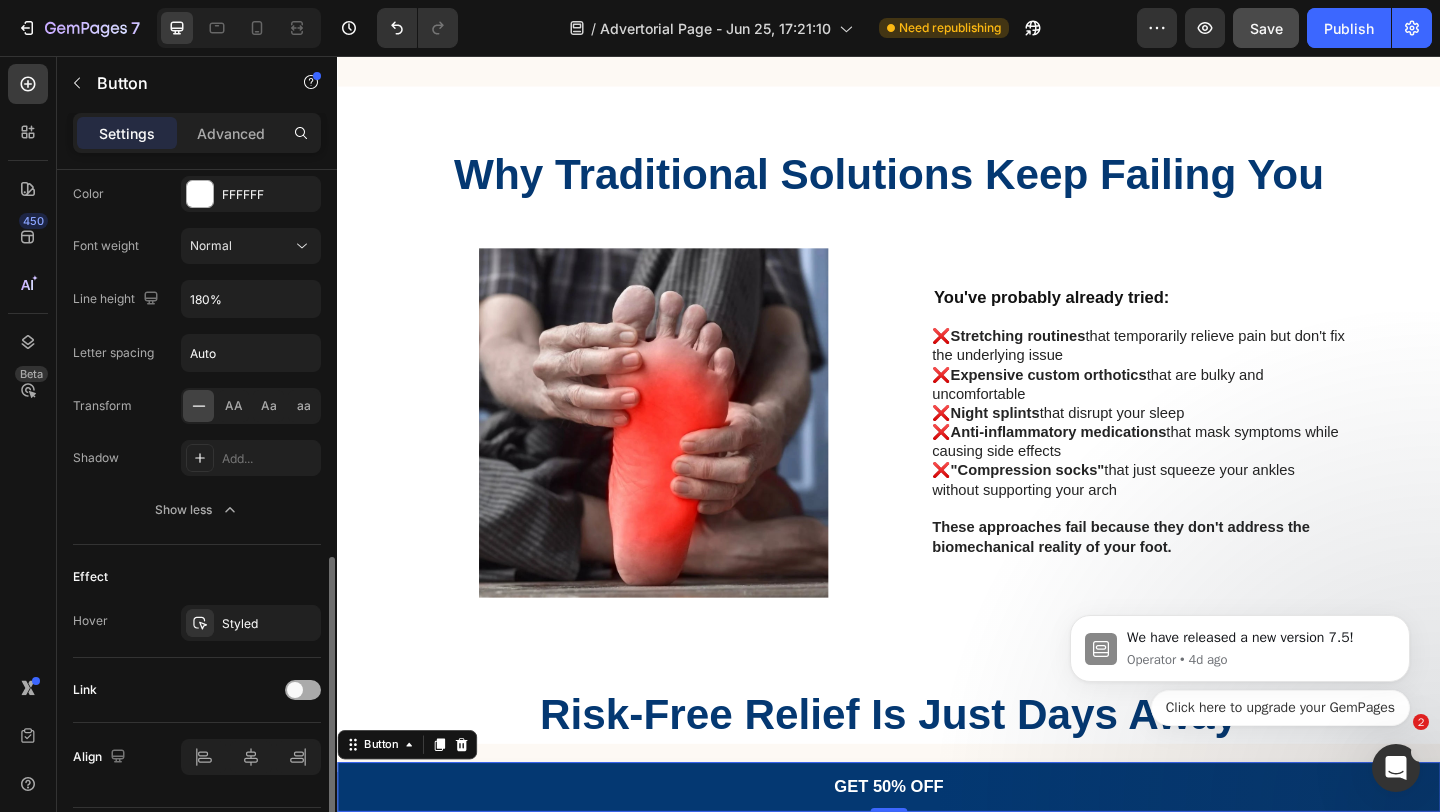 click at bounding box center (295, 690) 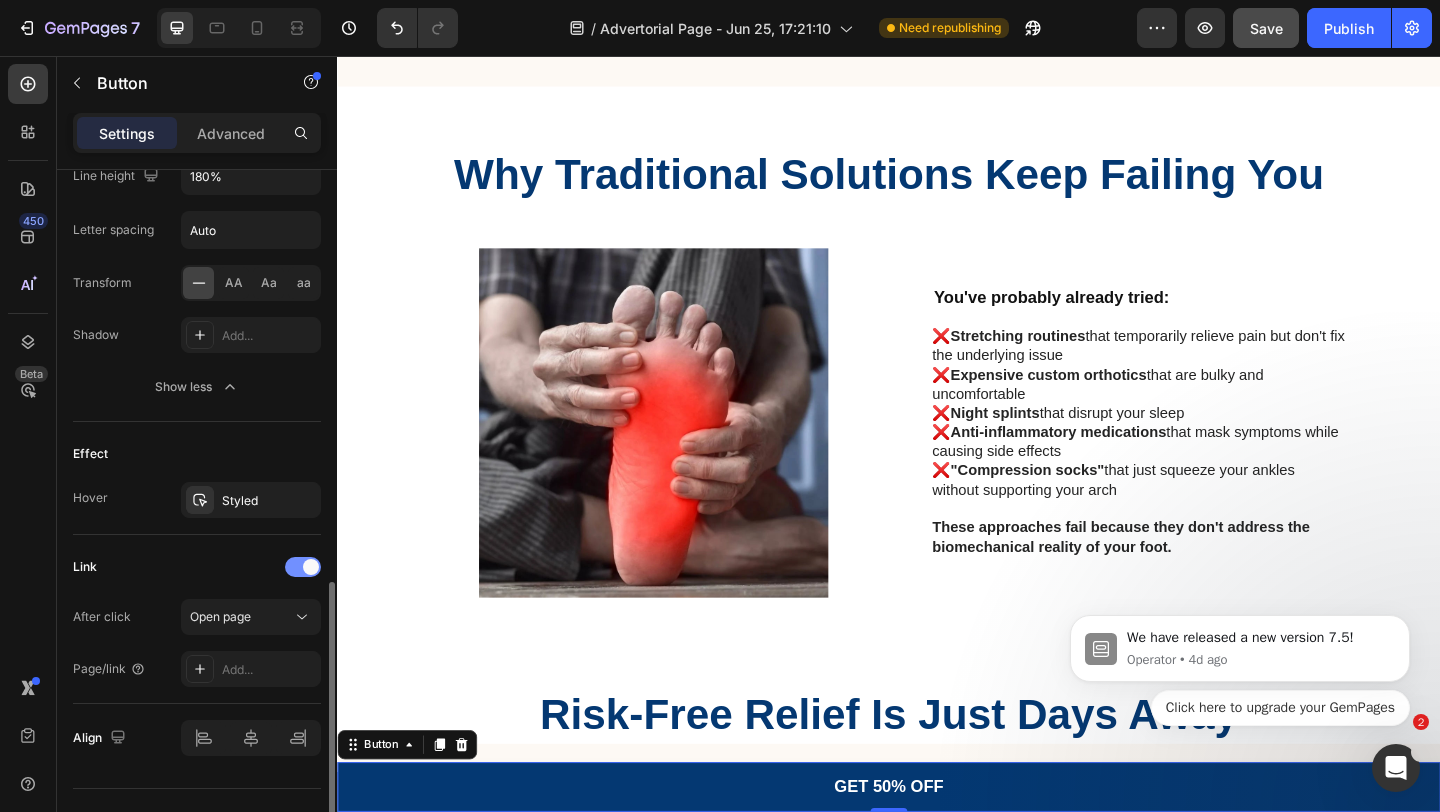 scroll, scrollTop: 1103, scrollLeft: 0, axis: vertical 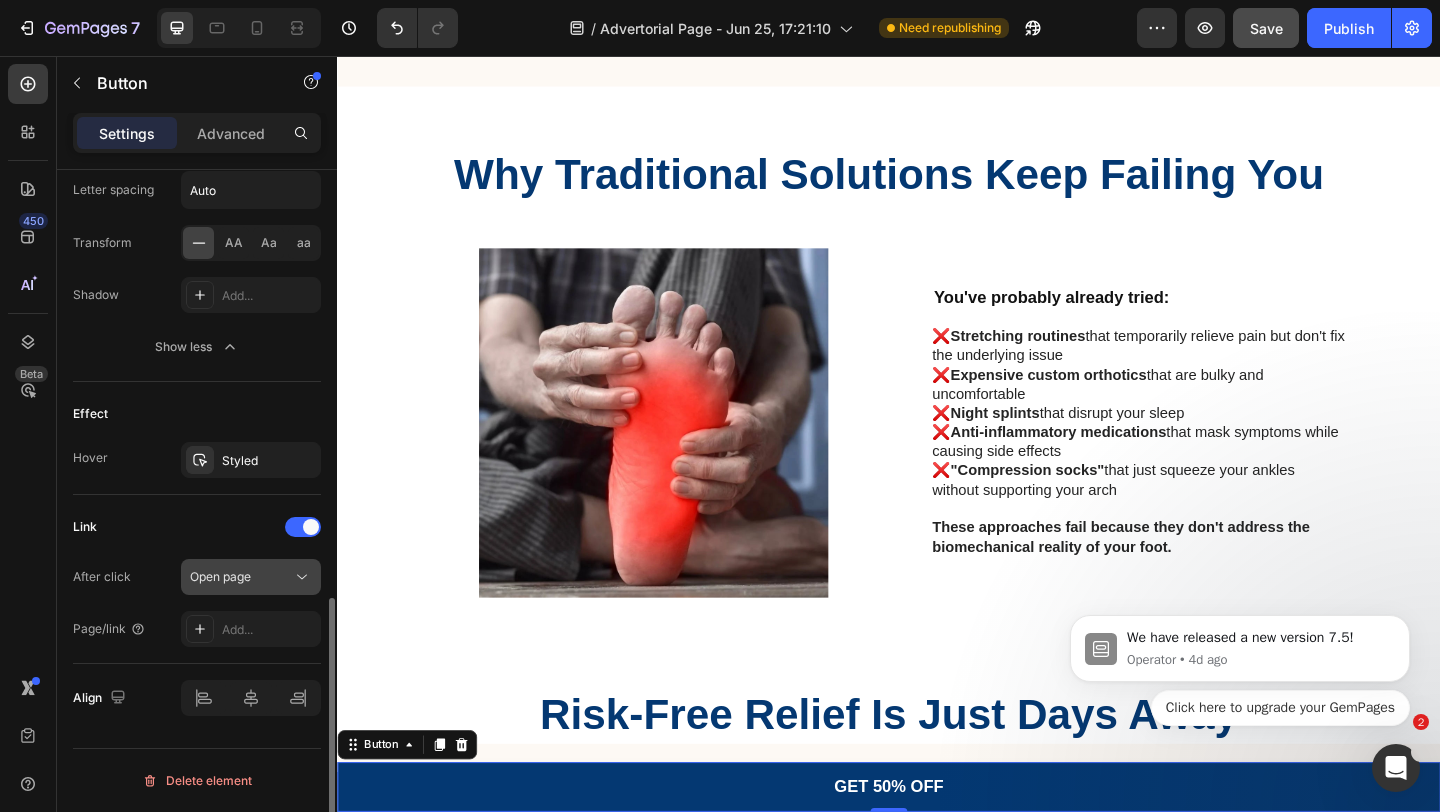 click 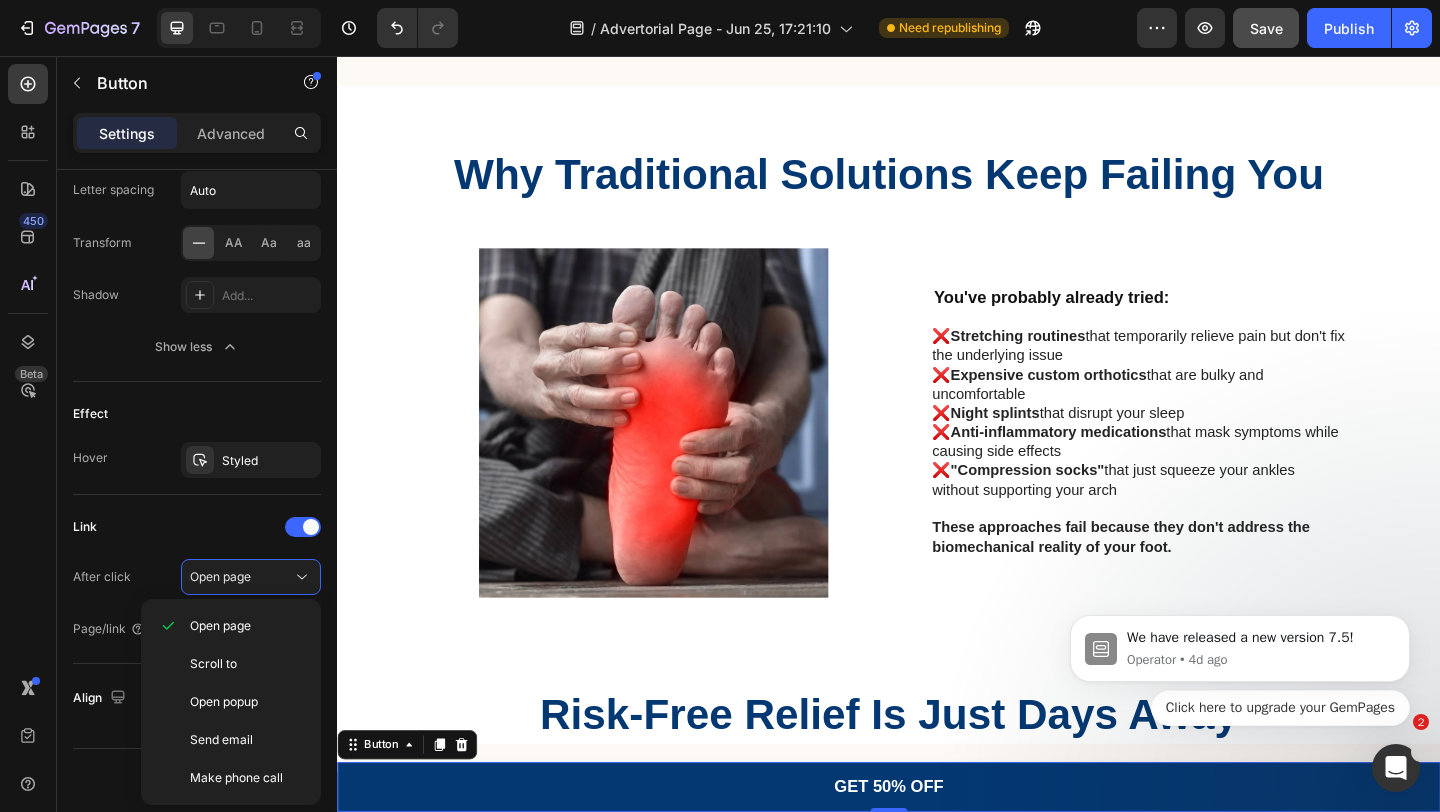 click on "Link" at bounding box center [197, 527] 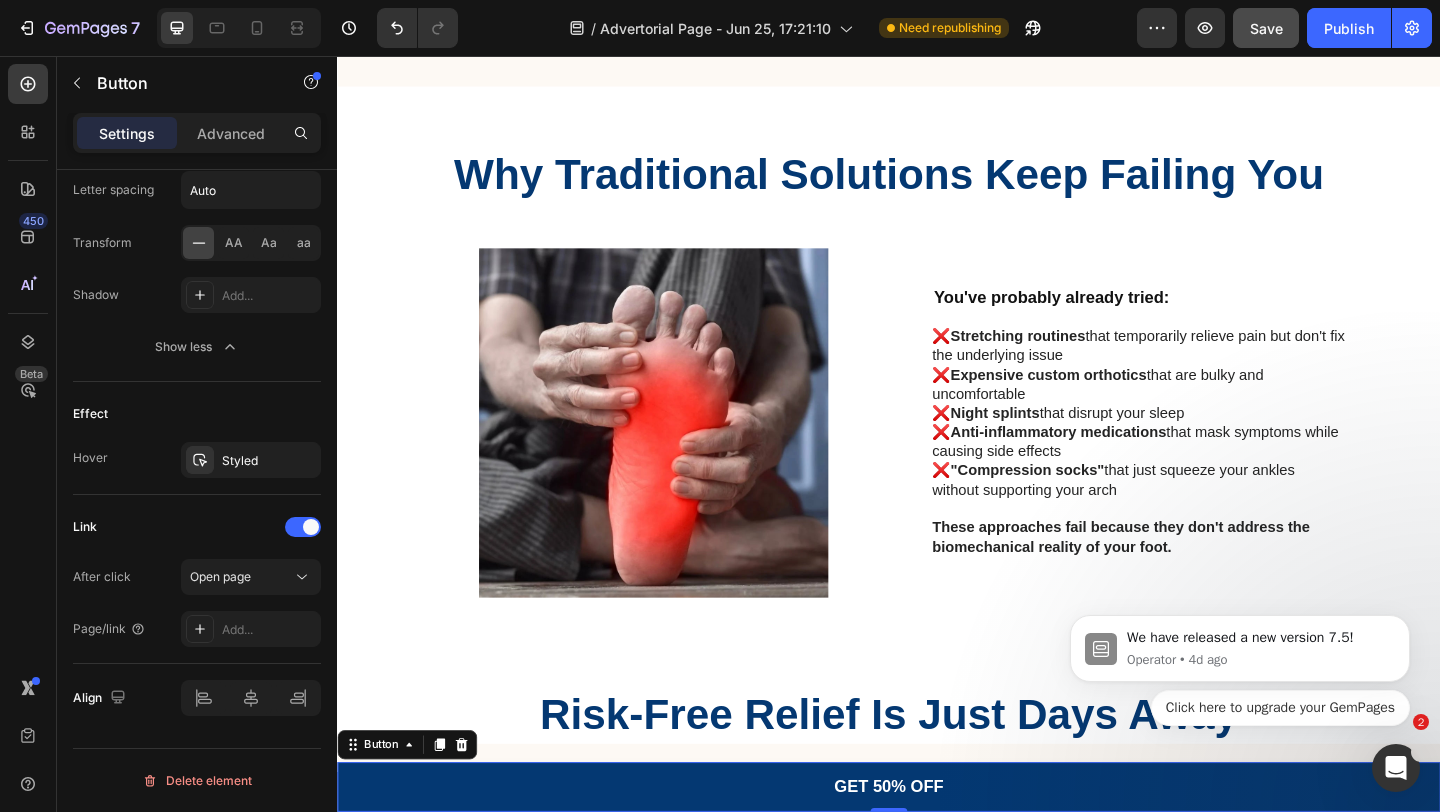 click on "Link After click Open page Page/link Add..." 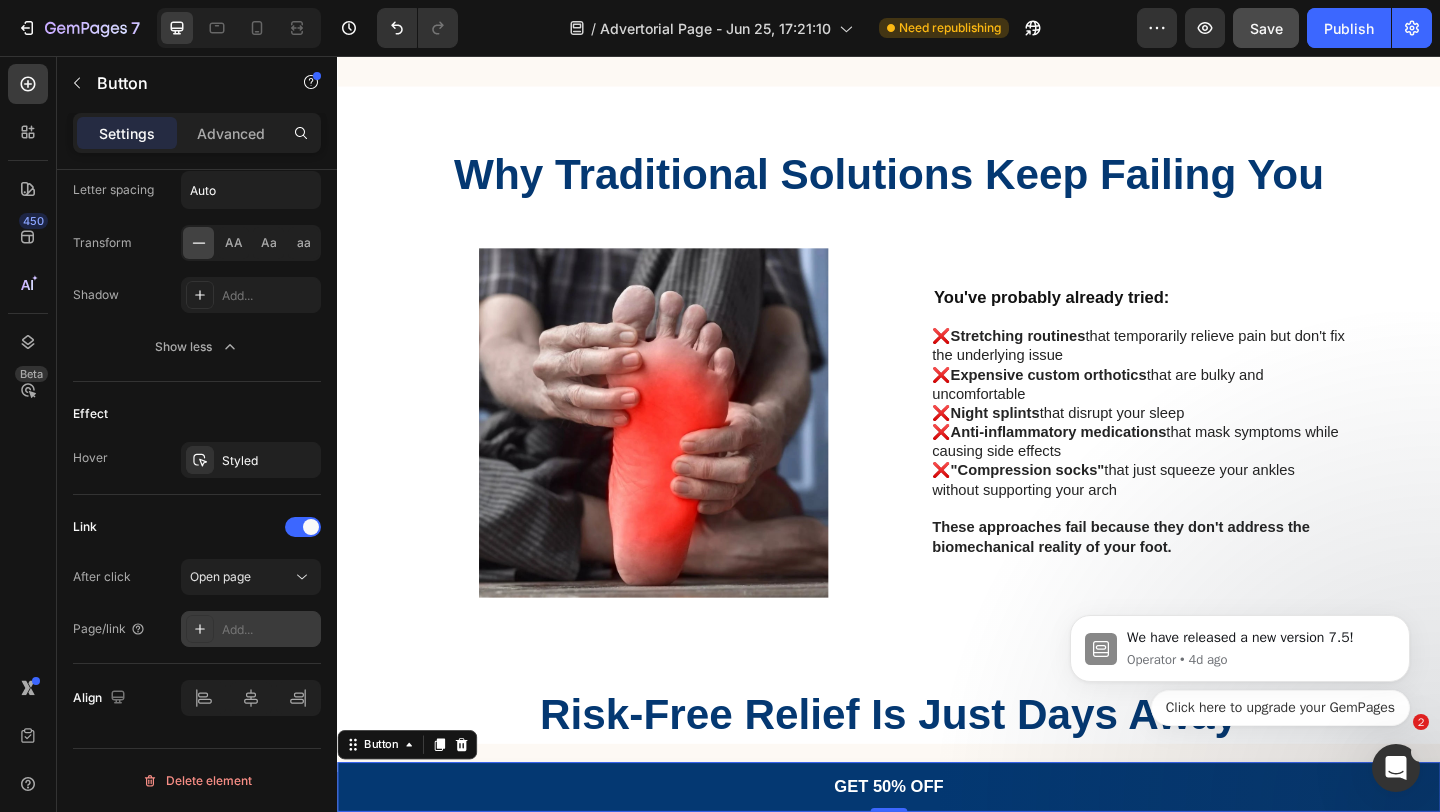 click on "Add..." at bounding box center (269, 630) 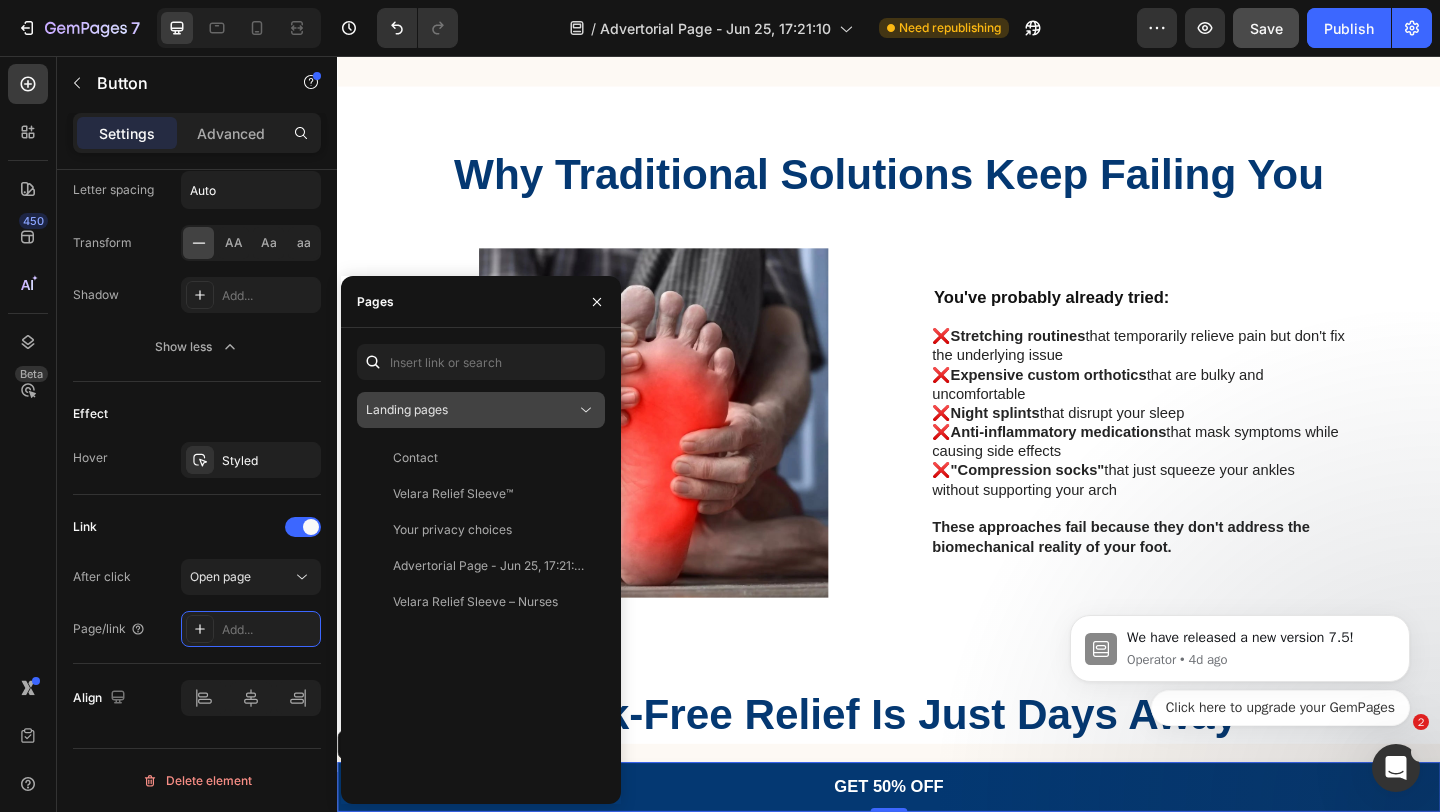click on "Landing pages" at bounding box center [481, 410] 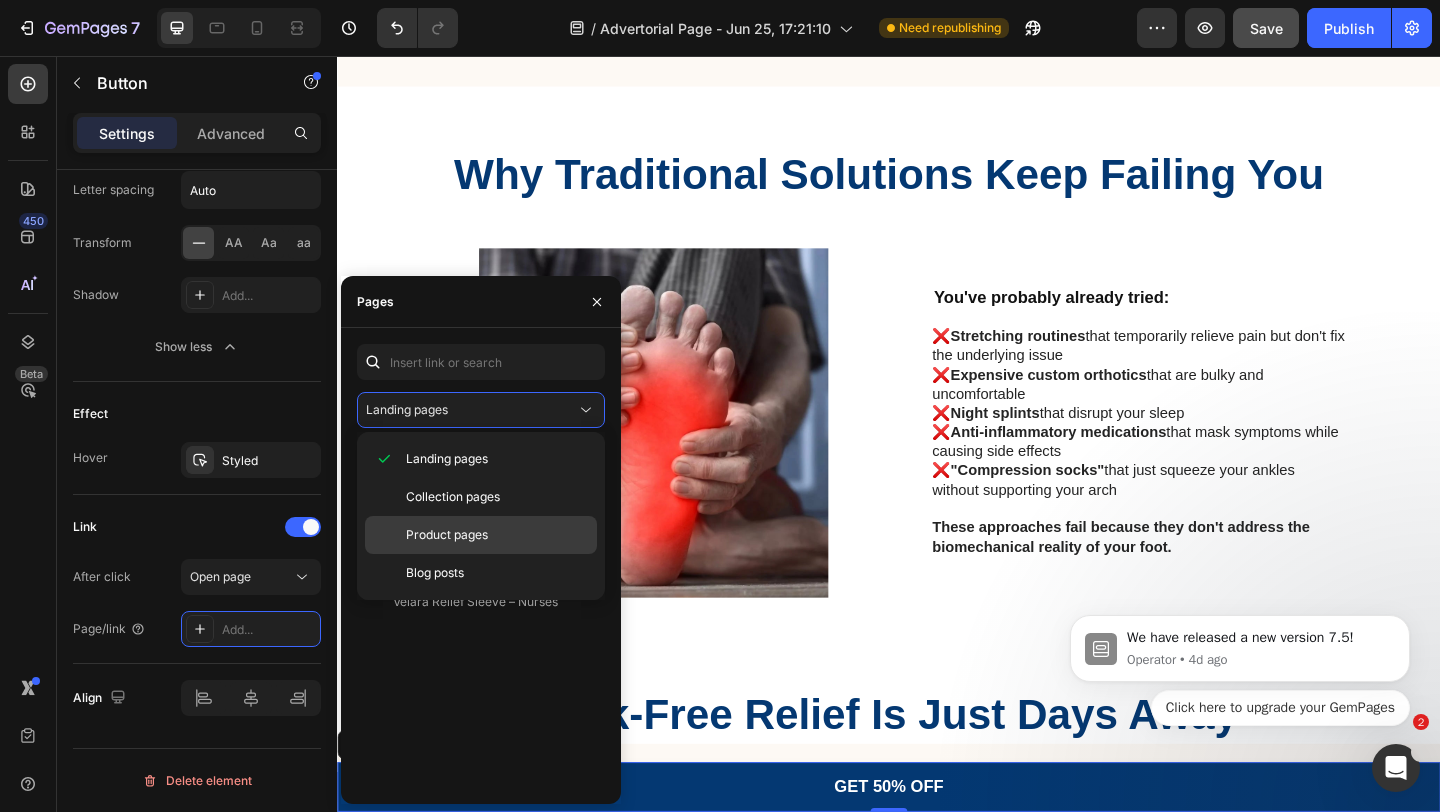 click on "Product pages" at bounding box center [497, 535] 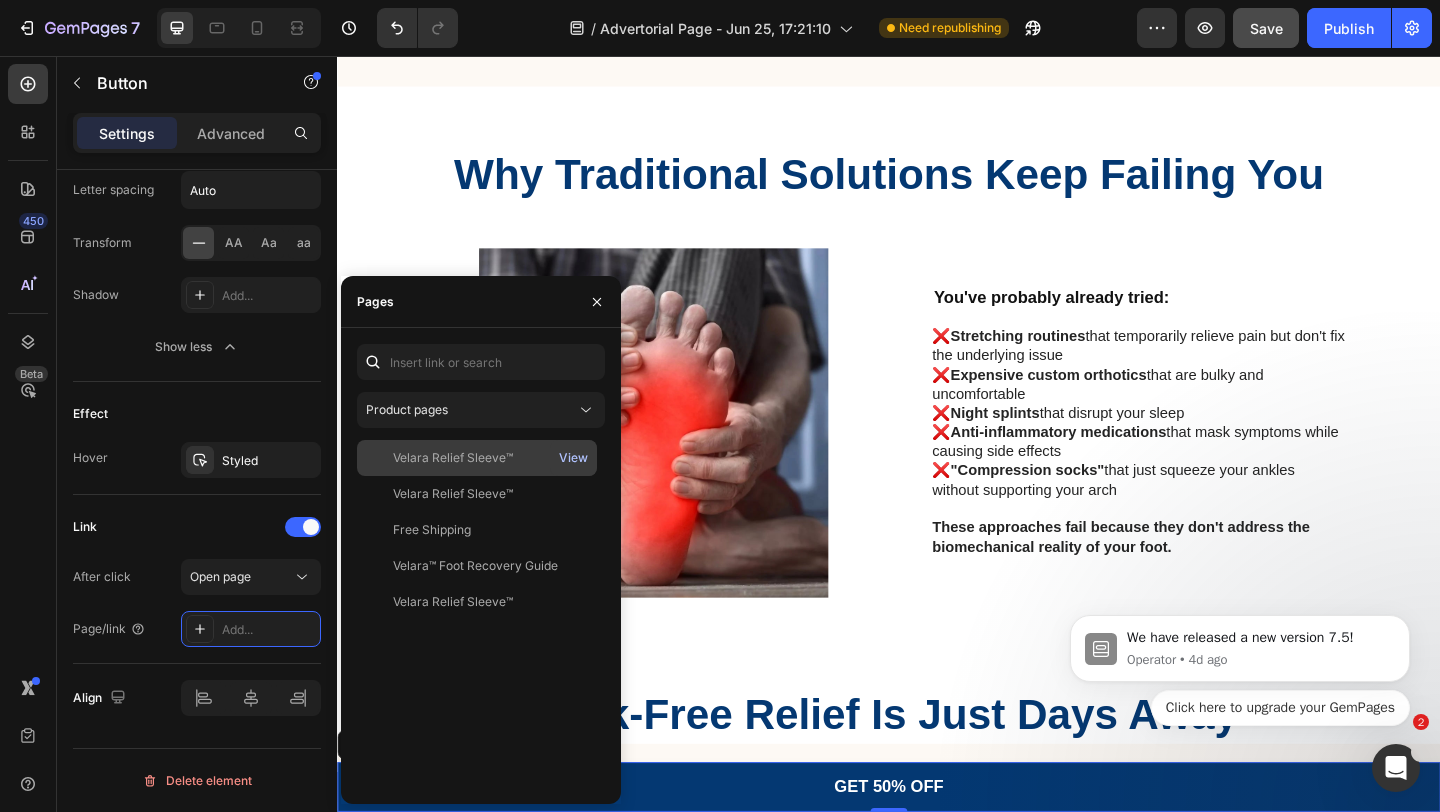 click on "View" at bounding box center [573, 458] 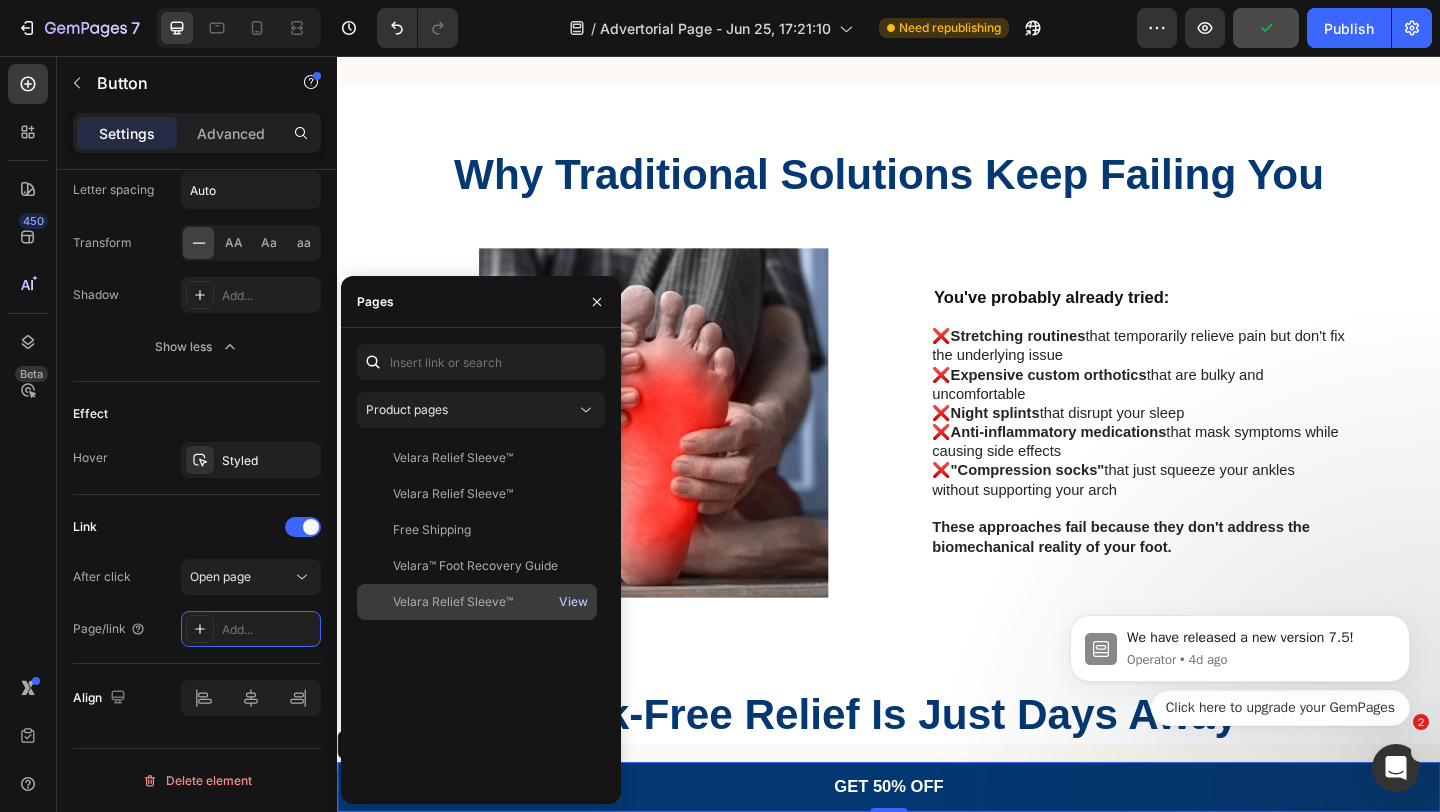 click on "View" at bounding box center [573, 602] 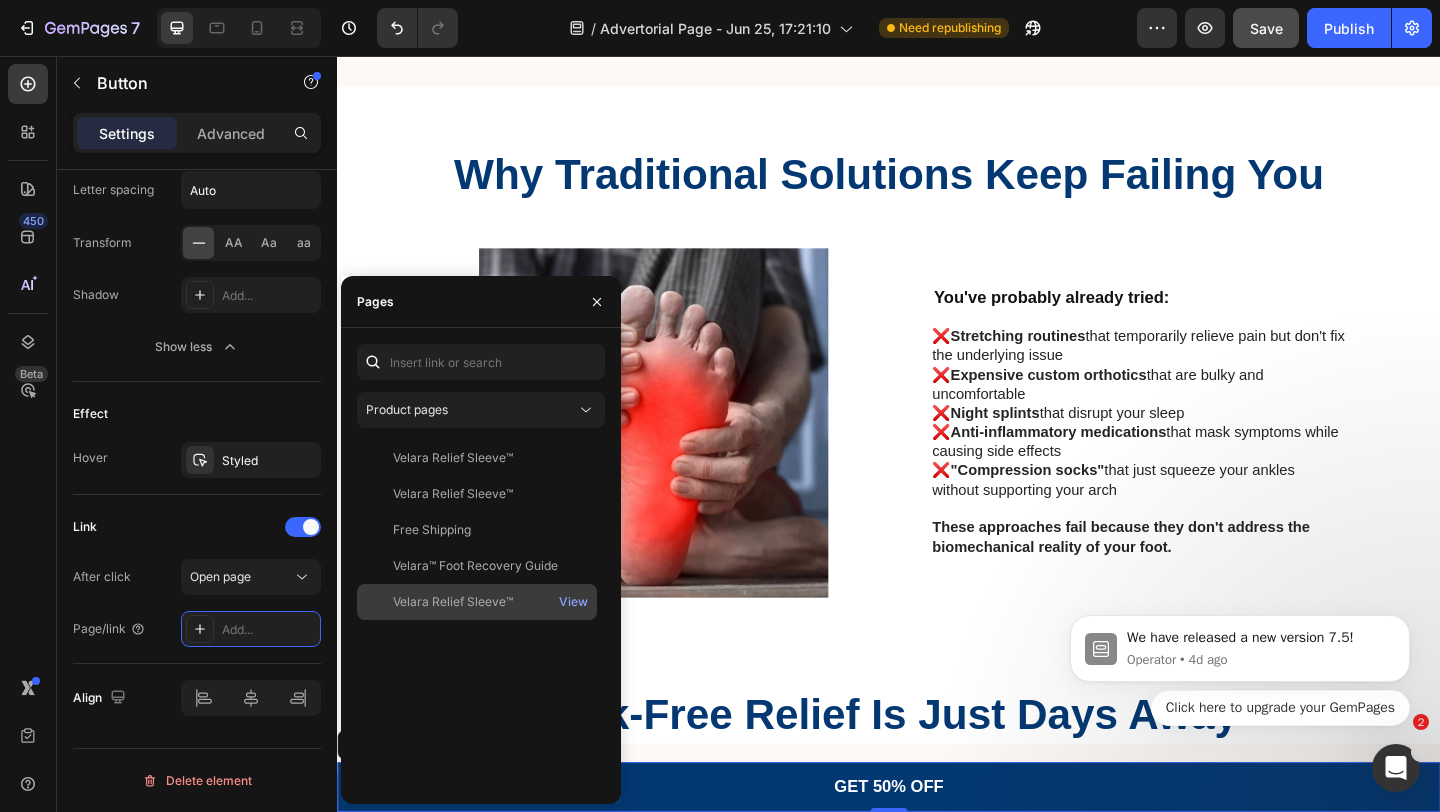click on "Velara Relief Sleeve™" 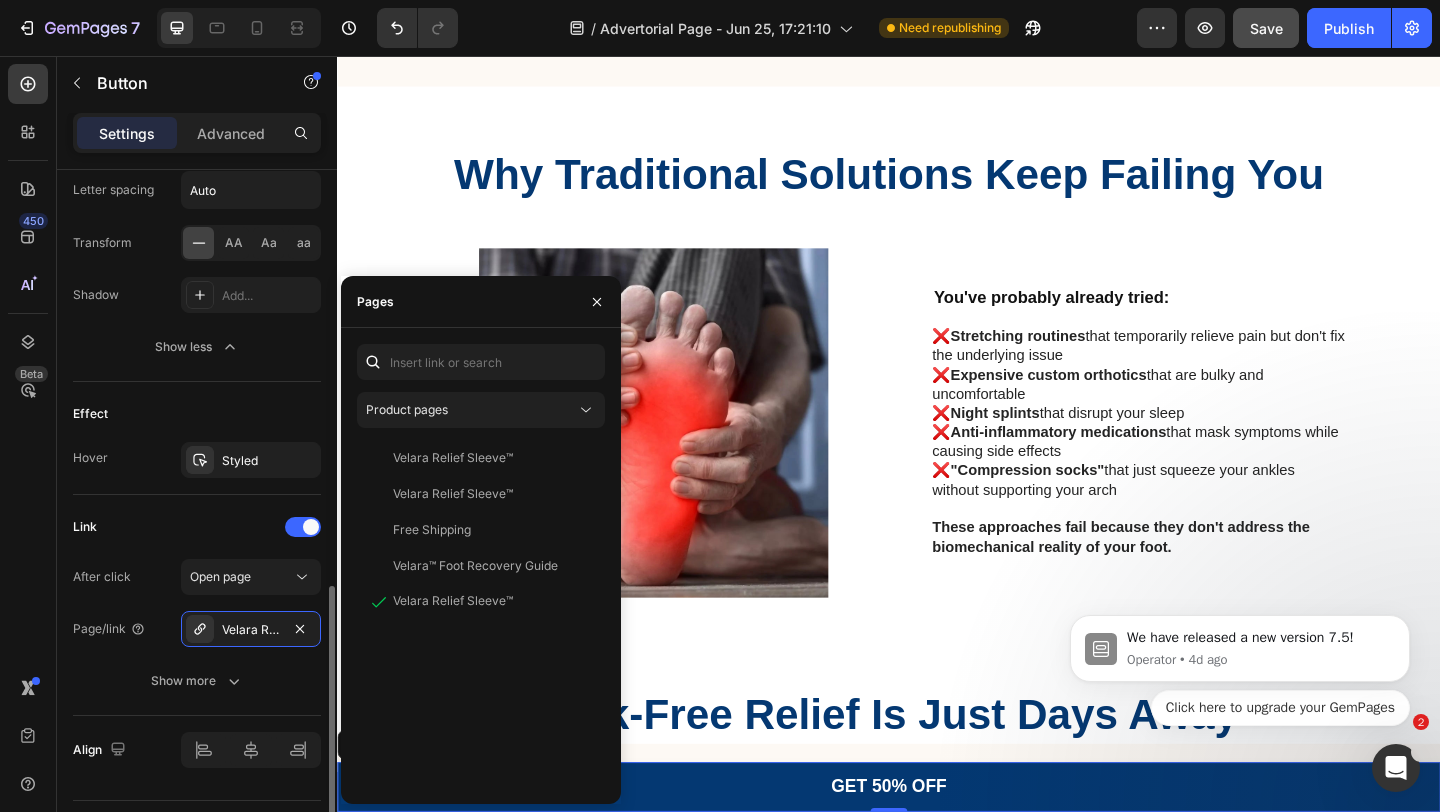 click on "Link After click Open page Page/link [PRODUCT] Show more" 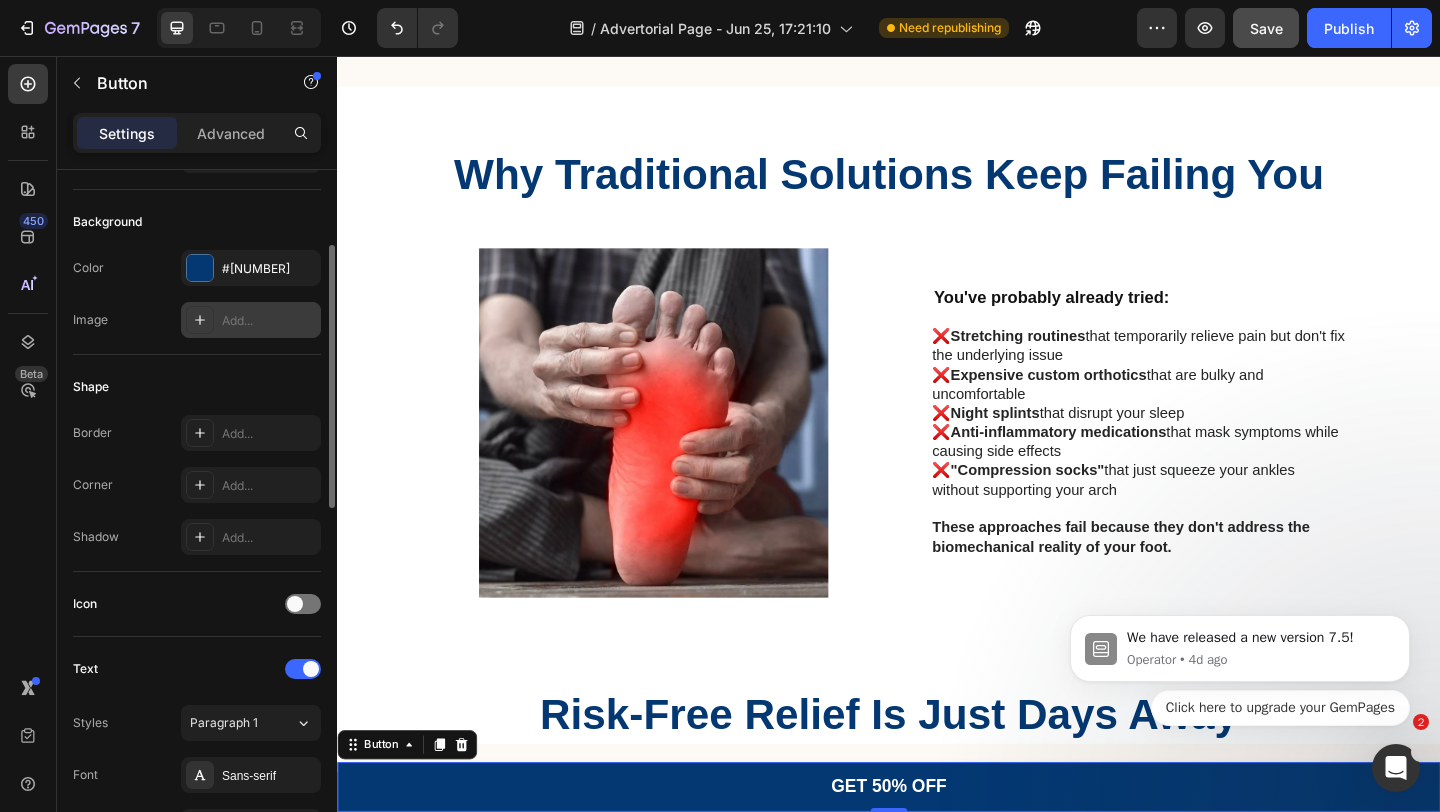 scroll, scrollTop: 189, scrollLeft: 0, axis: vertical 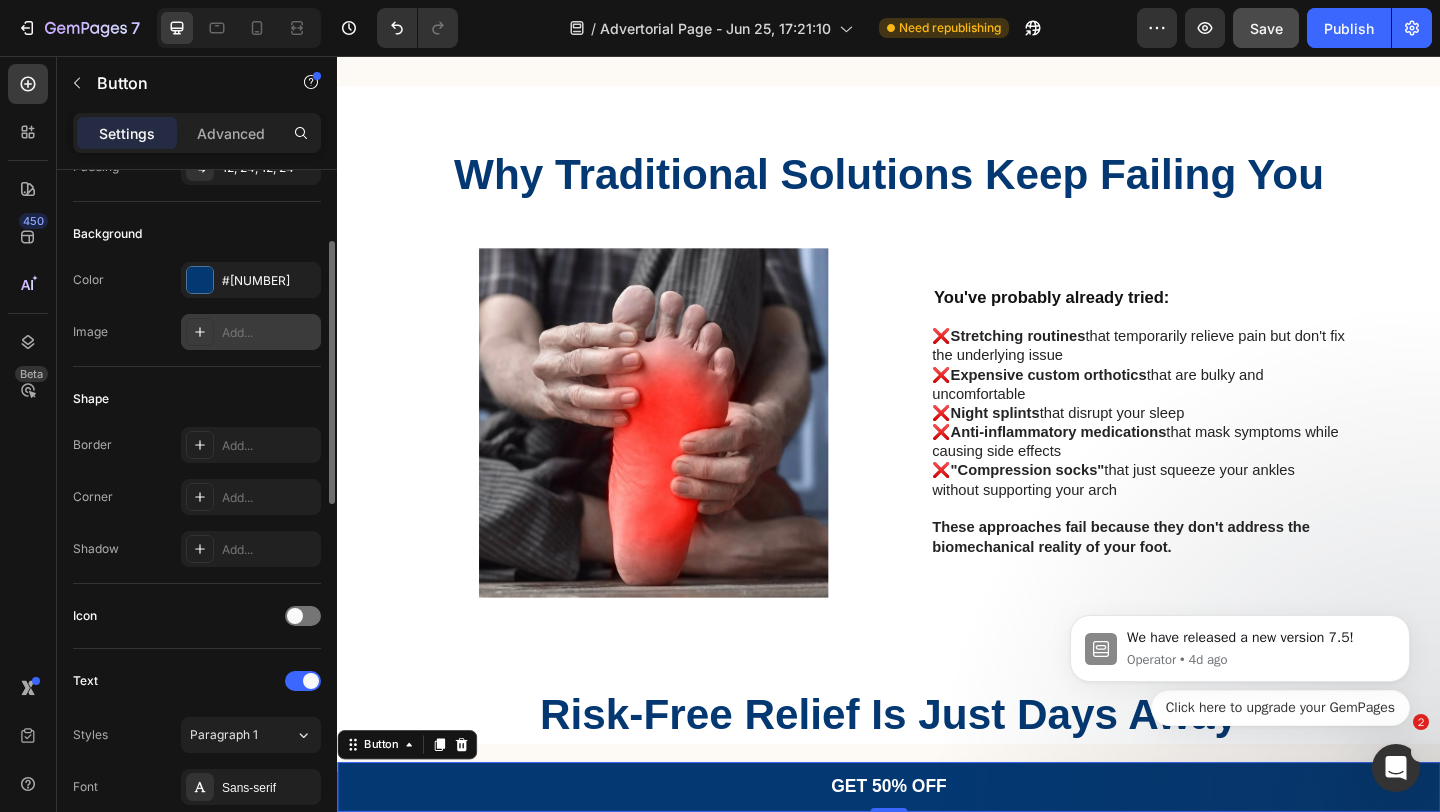 click on "Background" at bounding box center (197, 234) 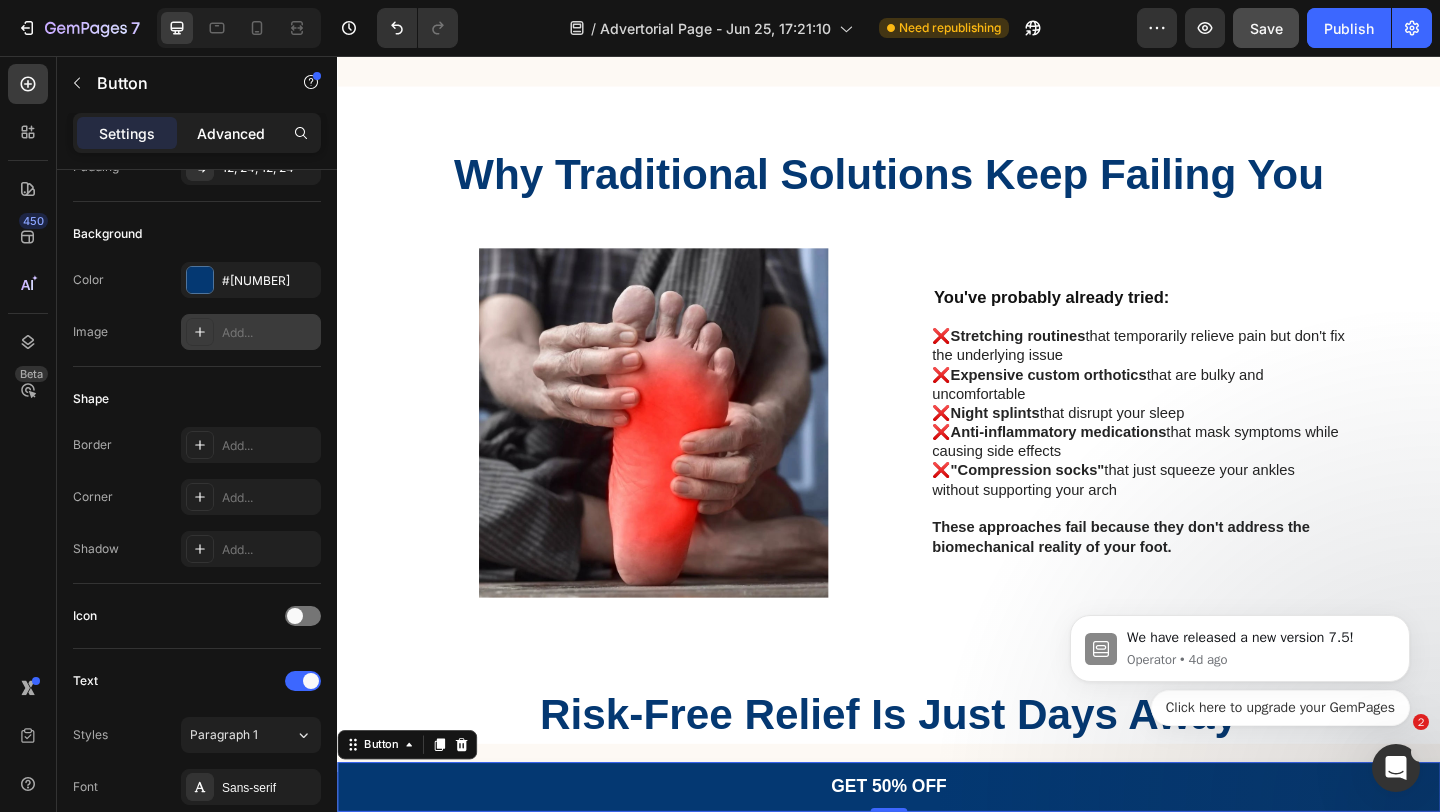 click on "Advanced" at bounding box center [231, 133] 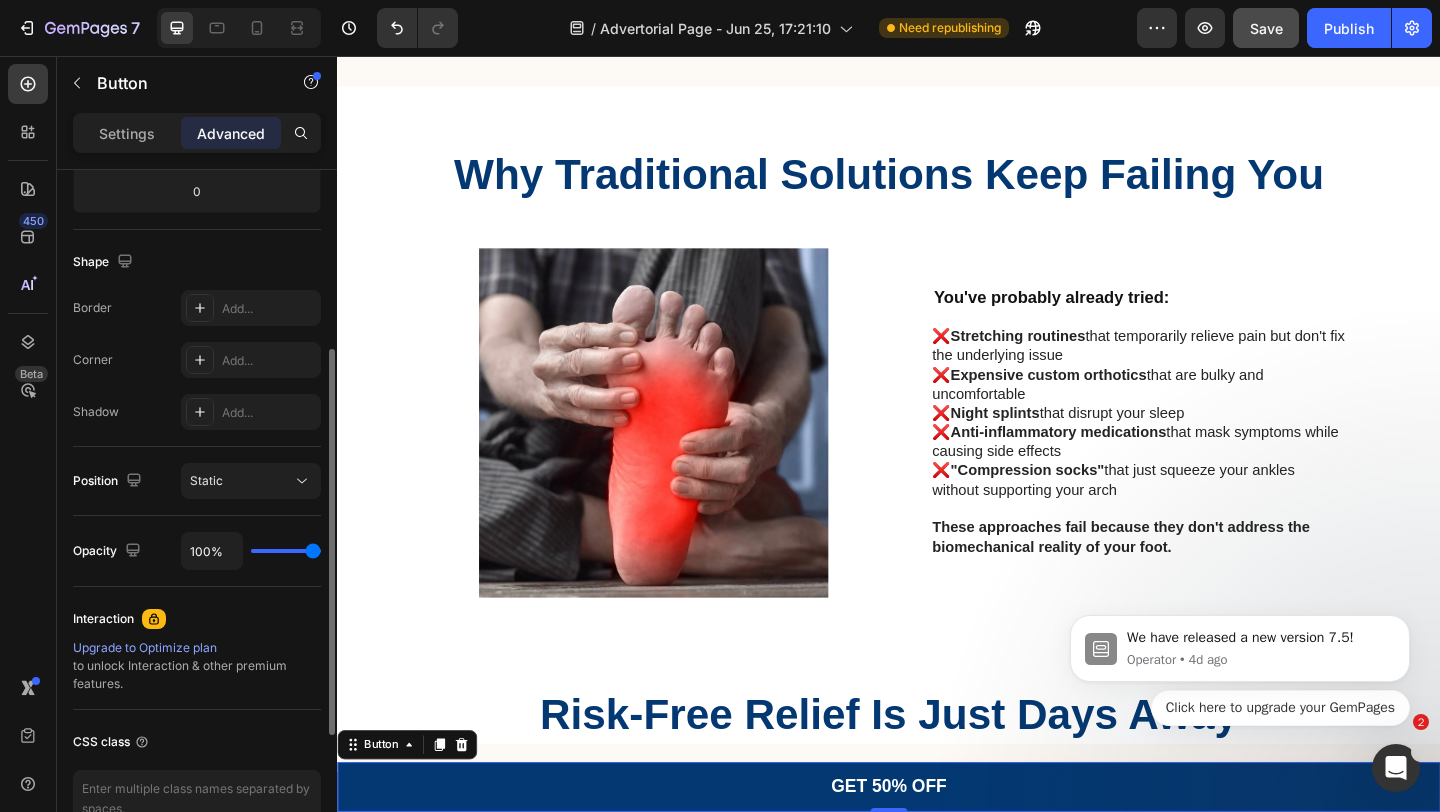 scroll, scrollTop: 566, scrollLeft: 0, axis: vertical 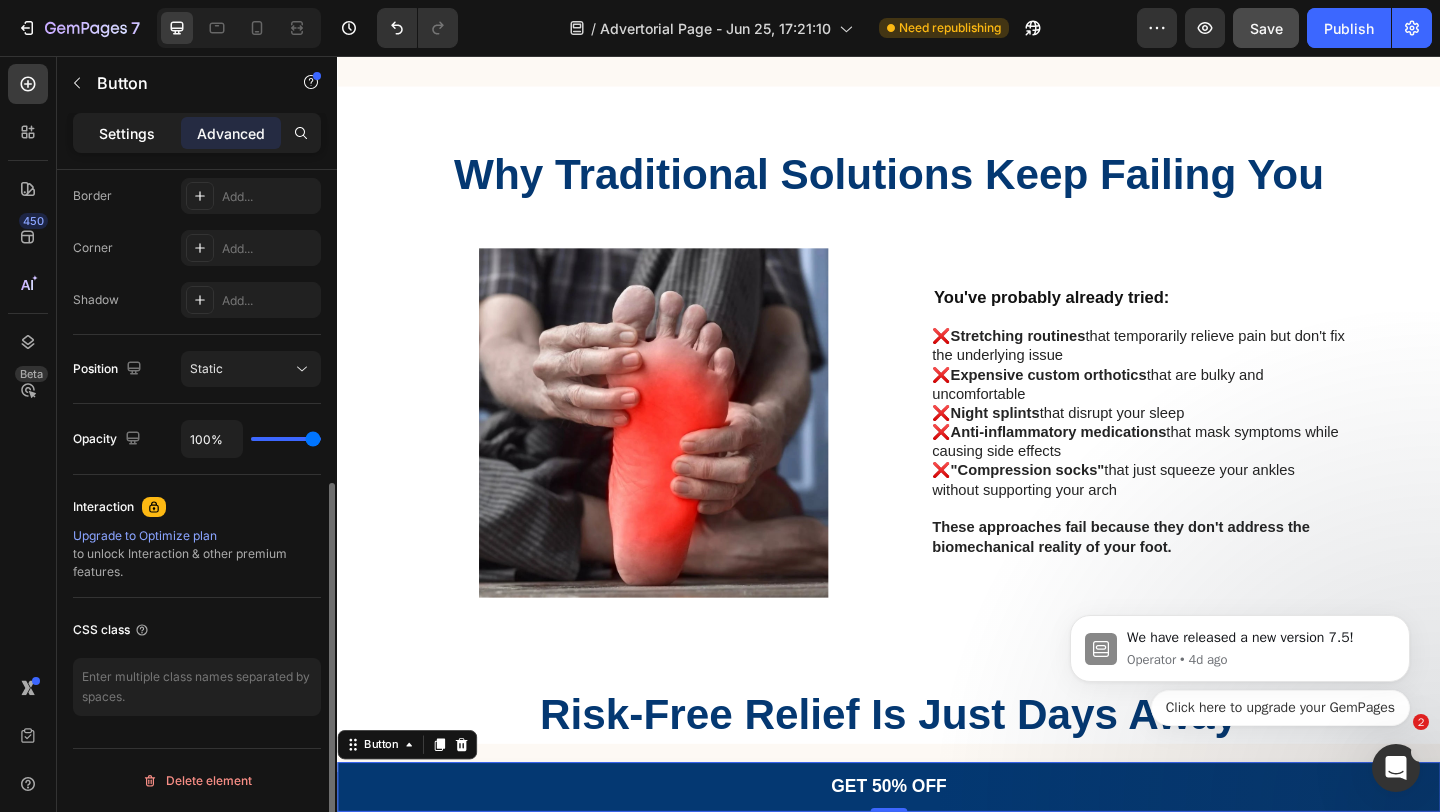 click on "Settings" at bounding box center (127, 133) 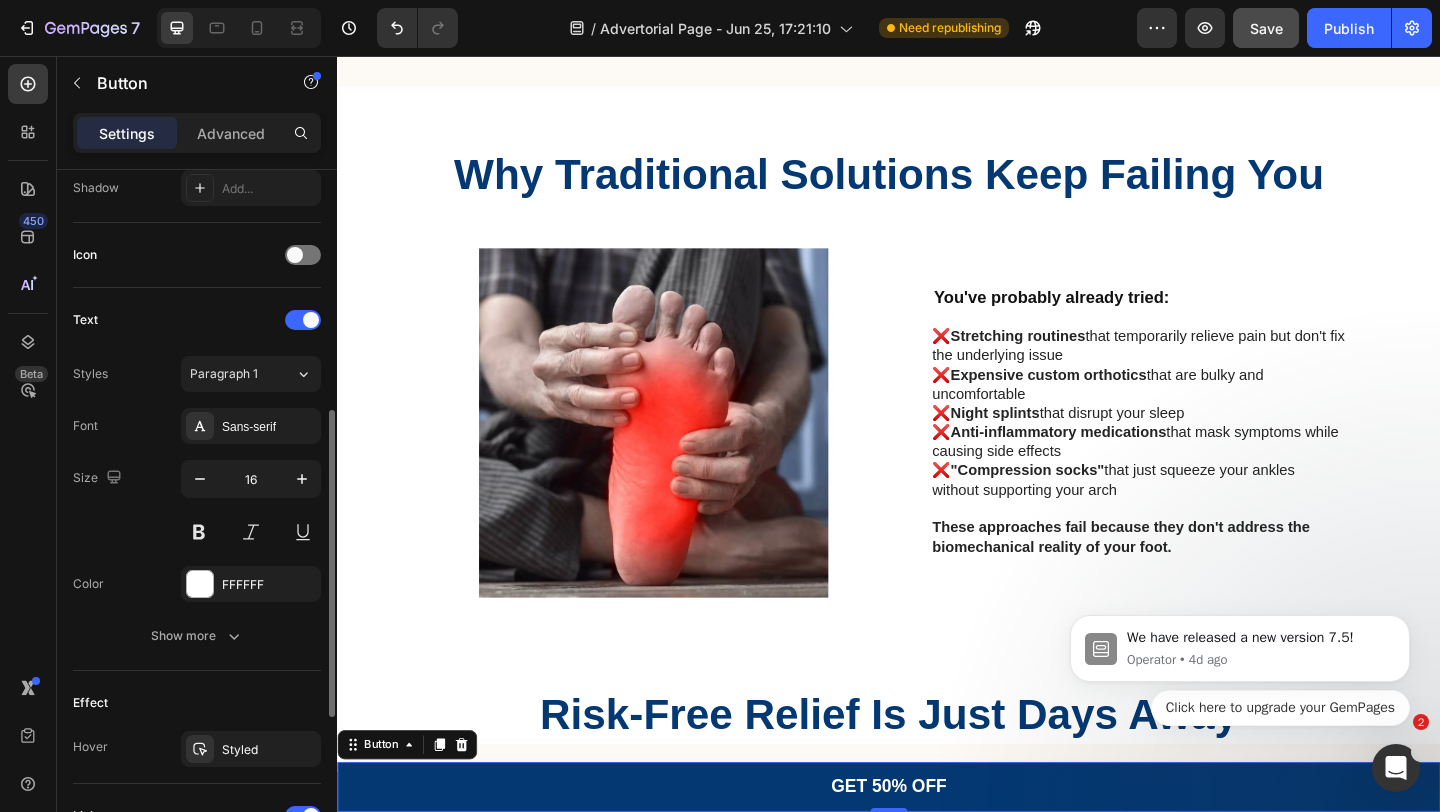 scroll, scrollTop: 549, scrollLeft: 0, axis: vertical 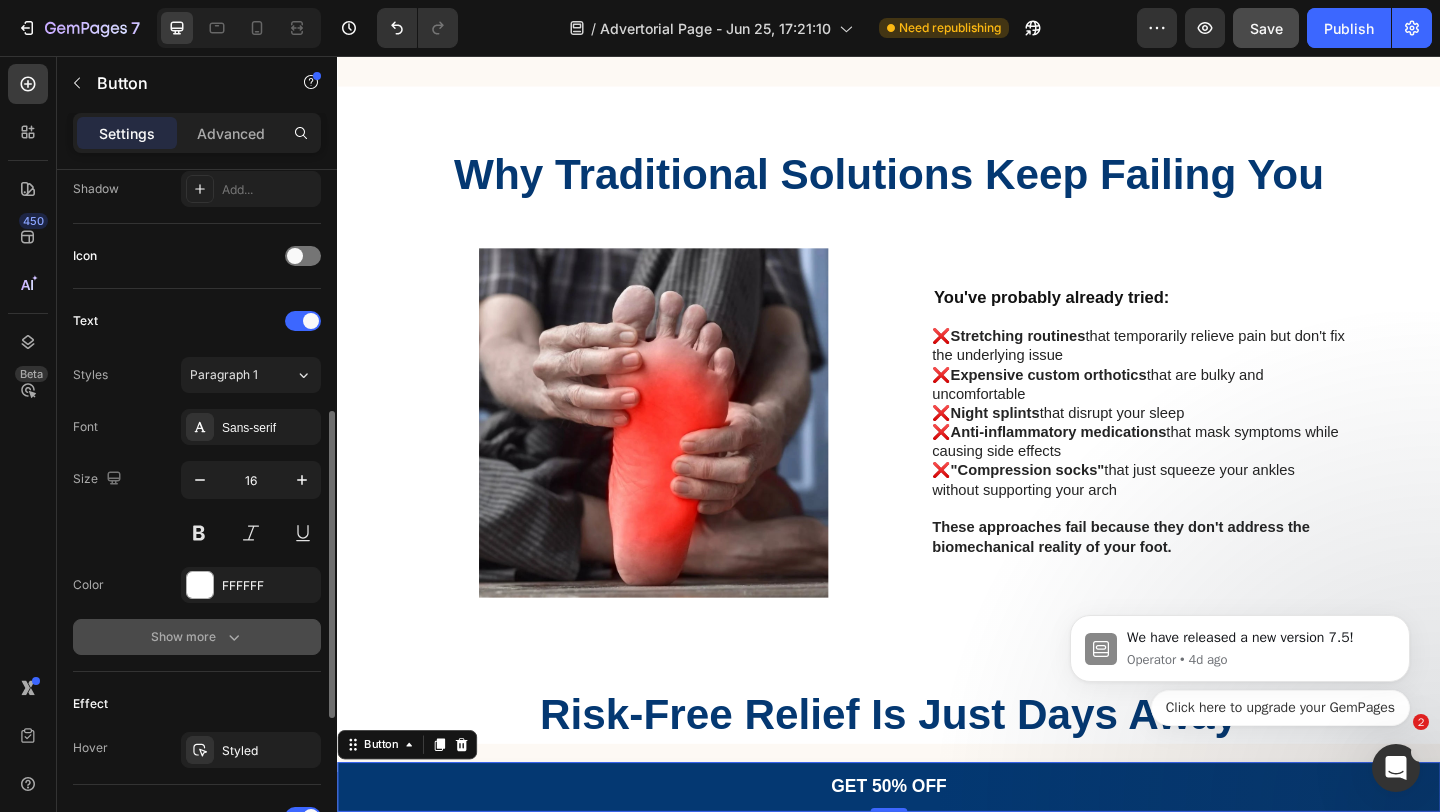 click on "Show more" at bounding box center [197, 637] 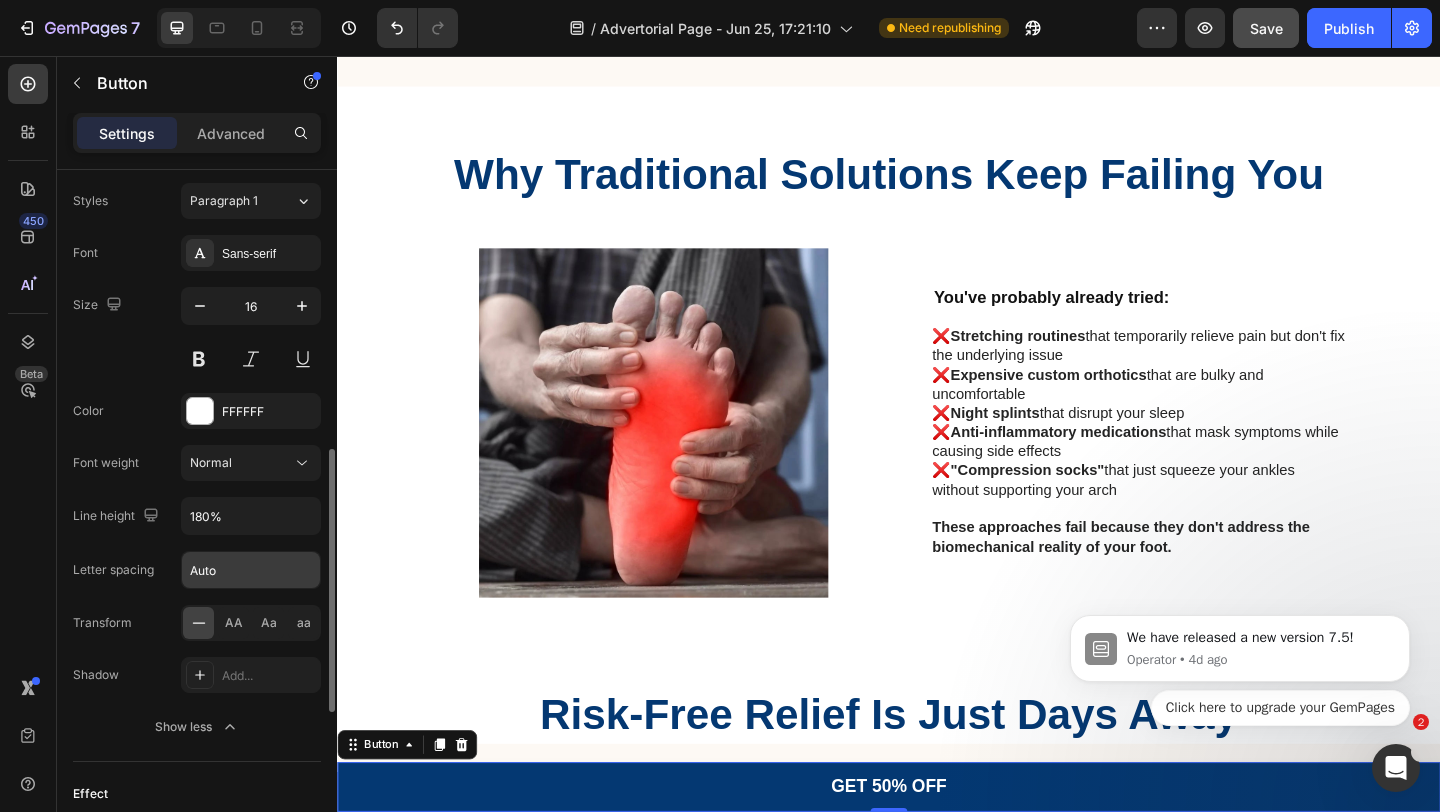 scroll, scrollTop: 735, scrollLeft: 0, axis: vertical 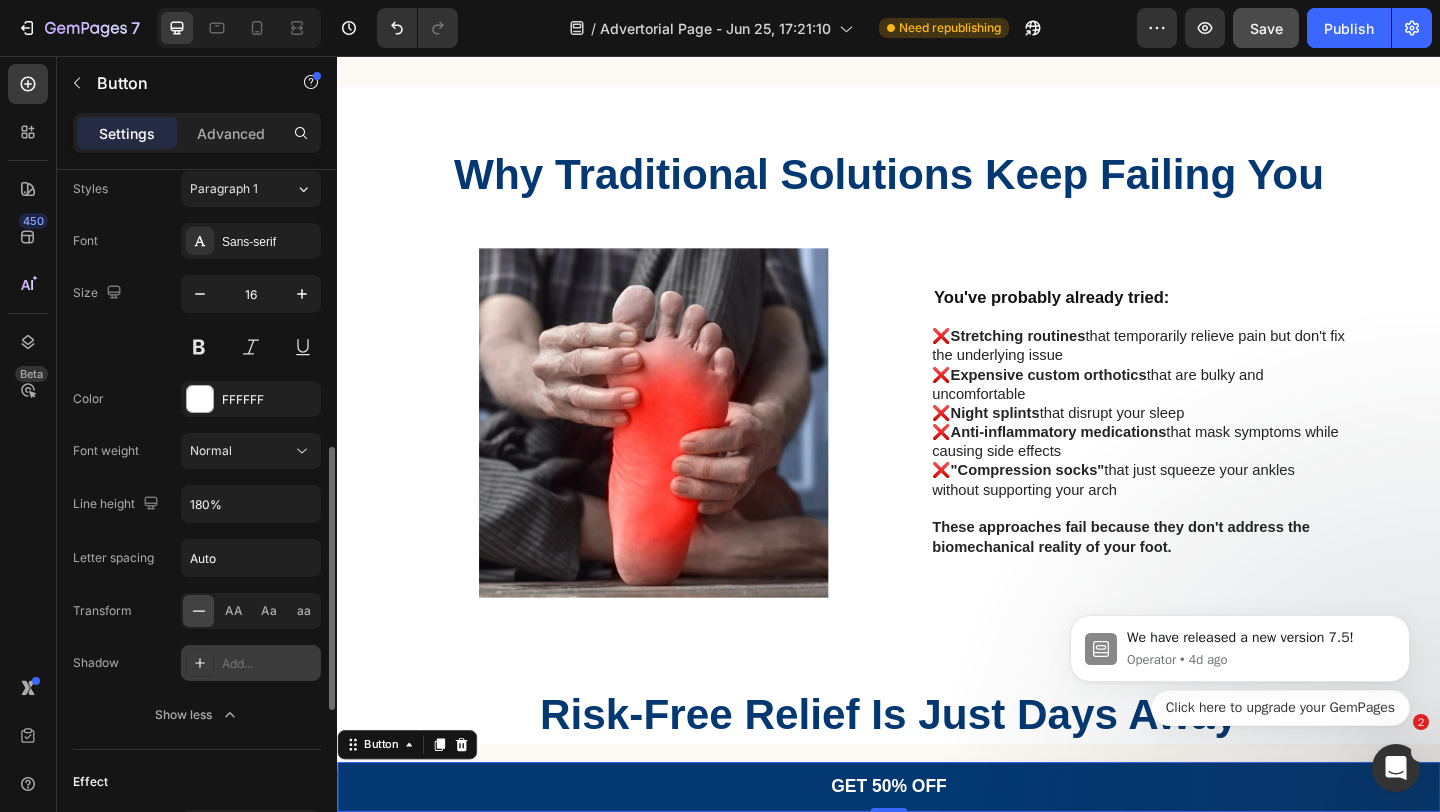 click on "Add..." at bounding box center [269, 664] 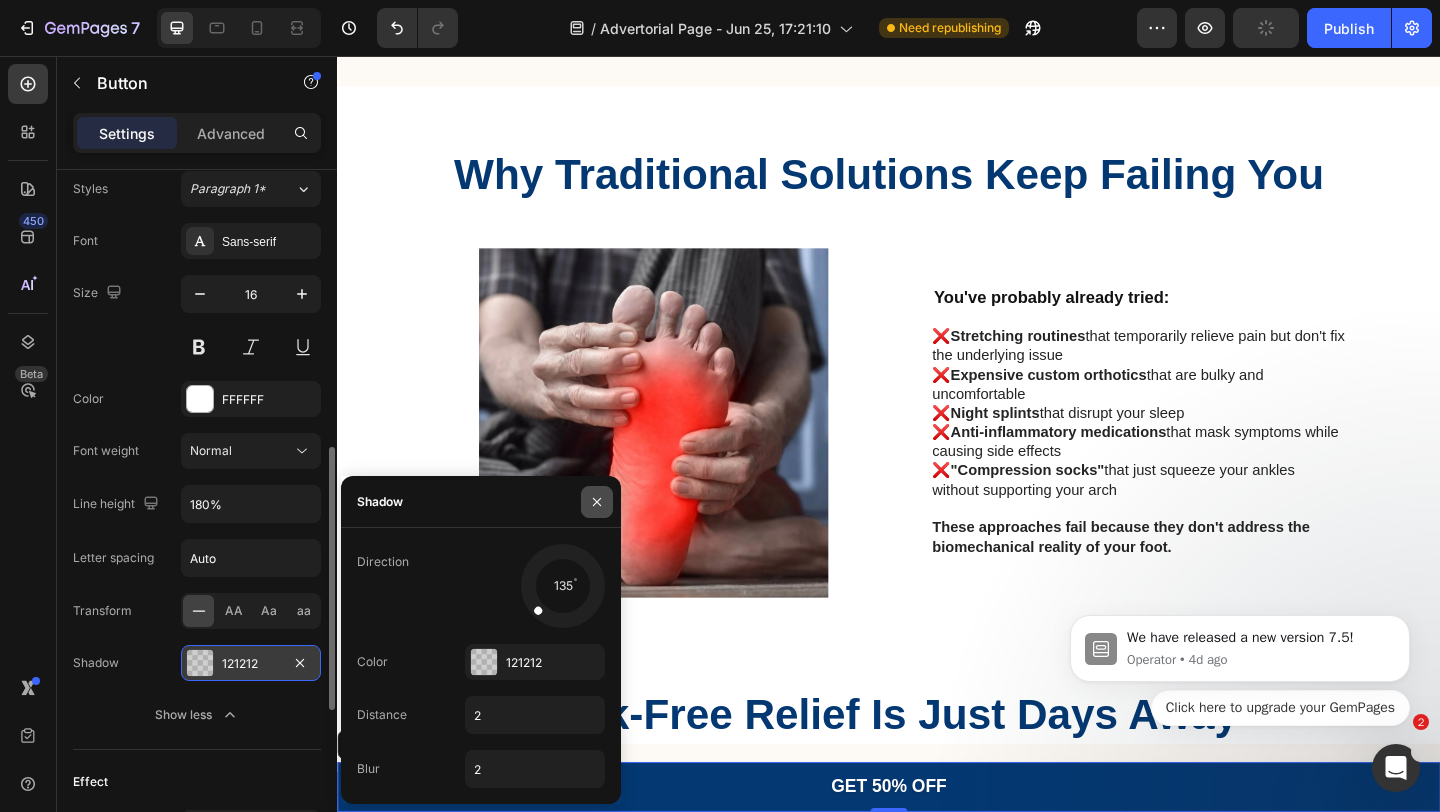 click at bounding box center (597, 502) 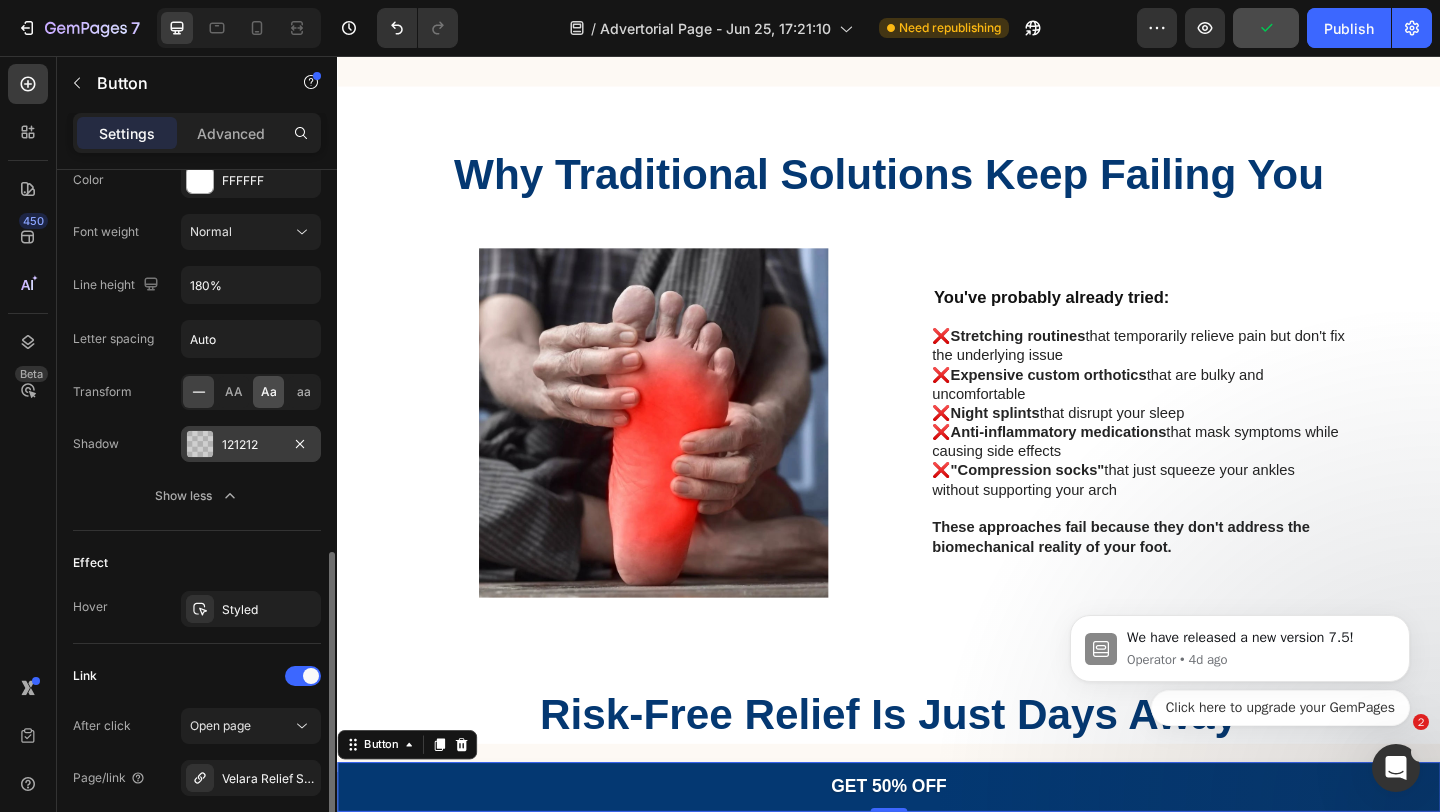 scroll, scrollTop: 976, scrollLeft: 0, axis: vertical 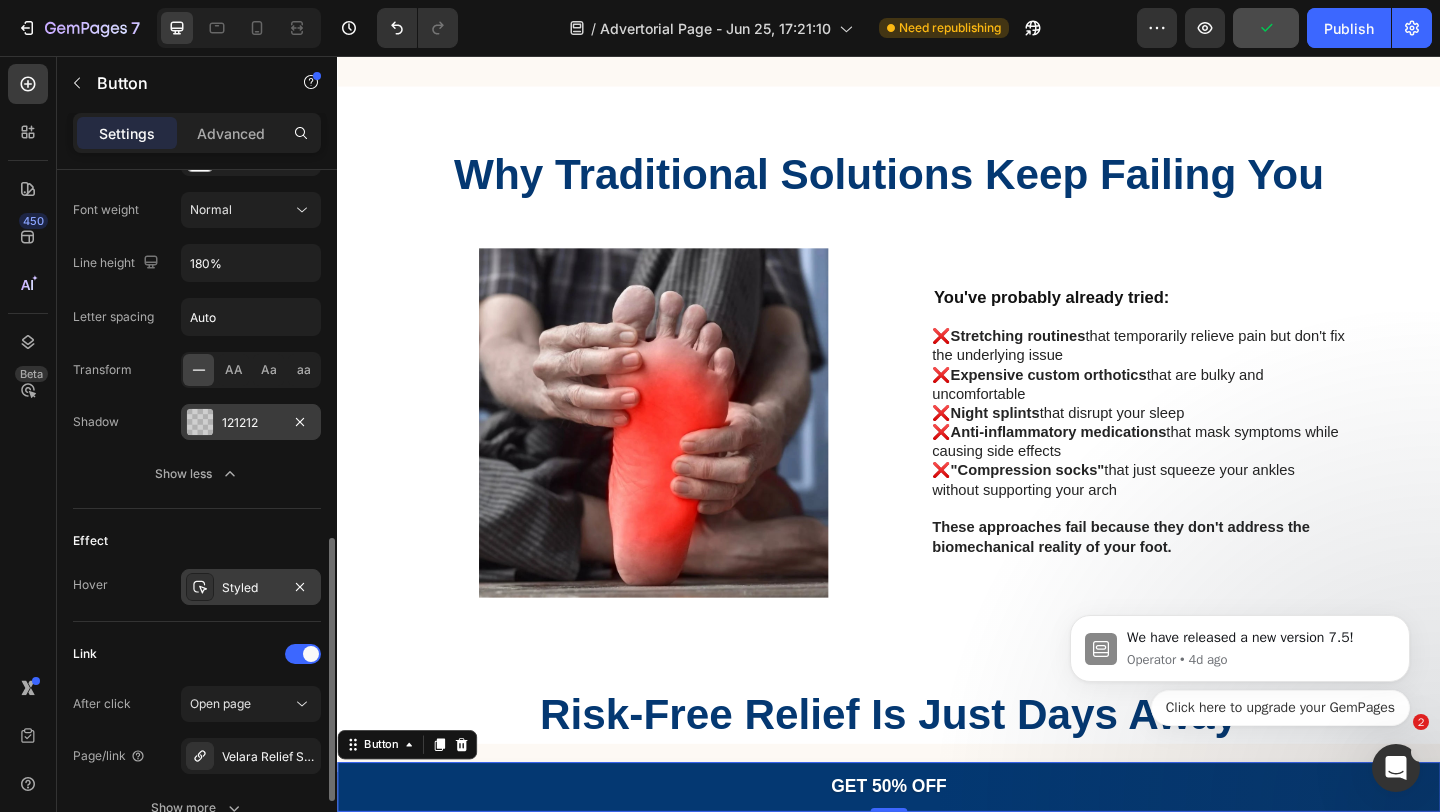 click on "Styled" at bounding box center [251, 588] 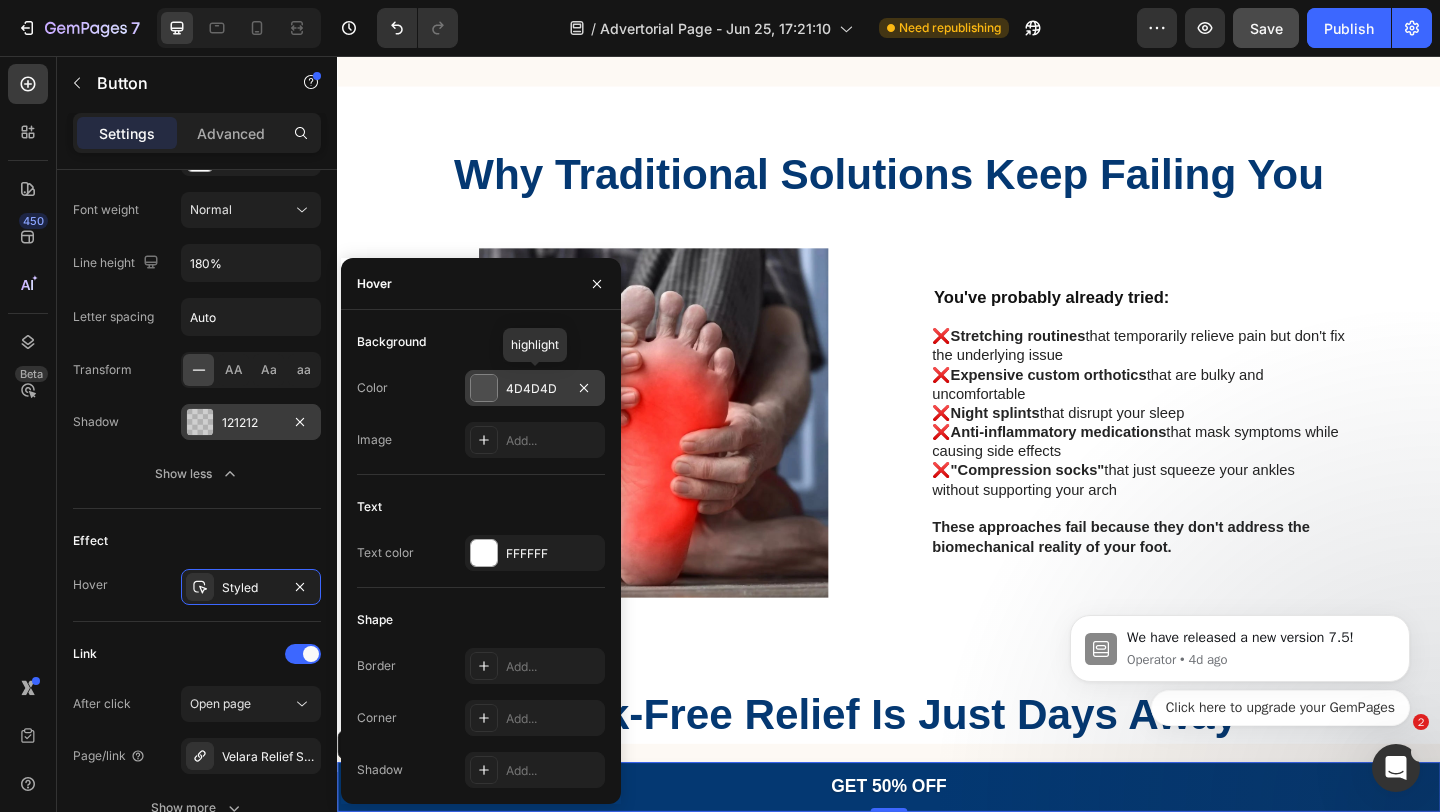 click at bounding box center (484, 388) 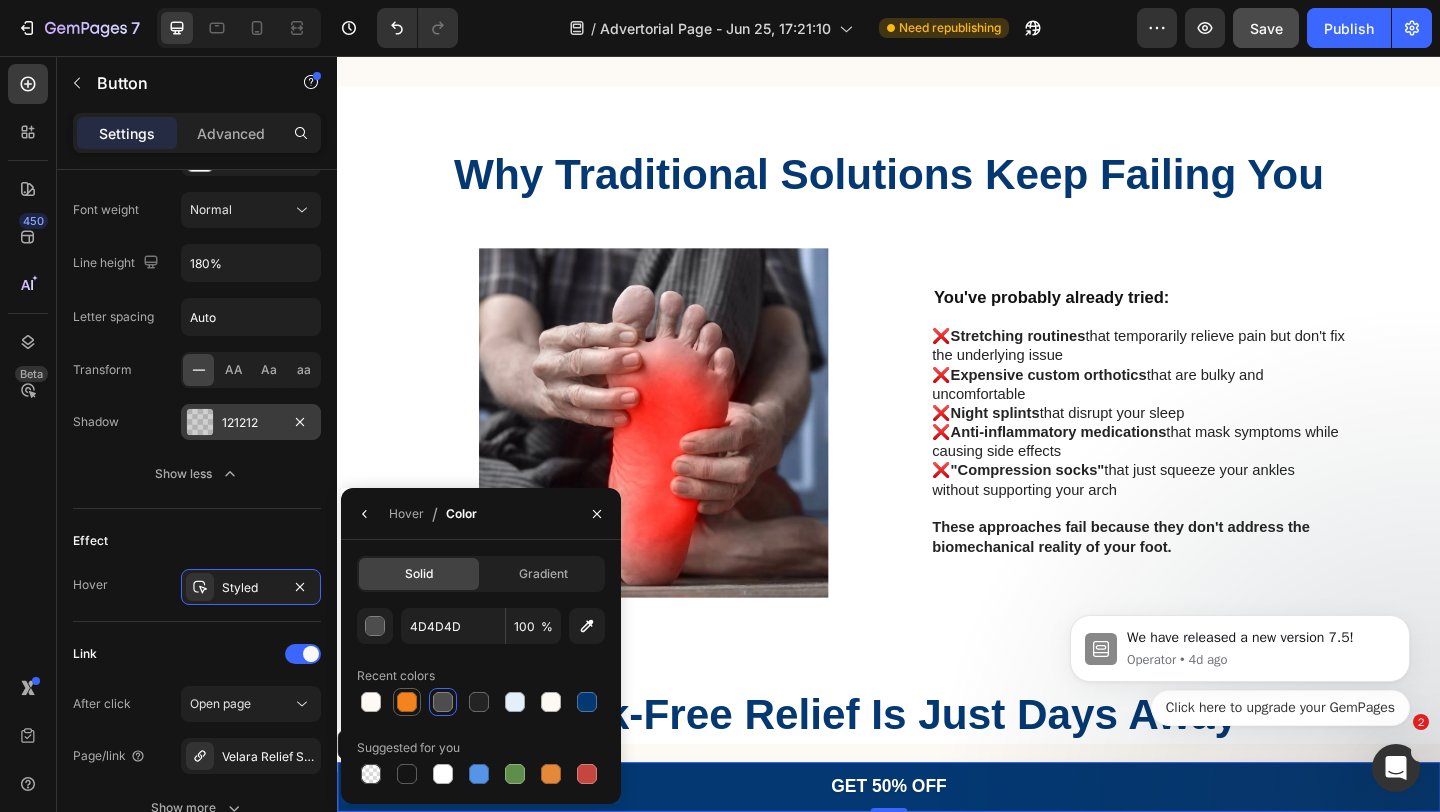 click at bounding box center [407, 702] 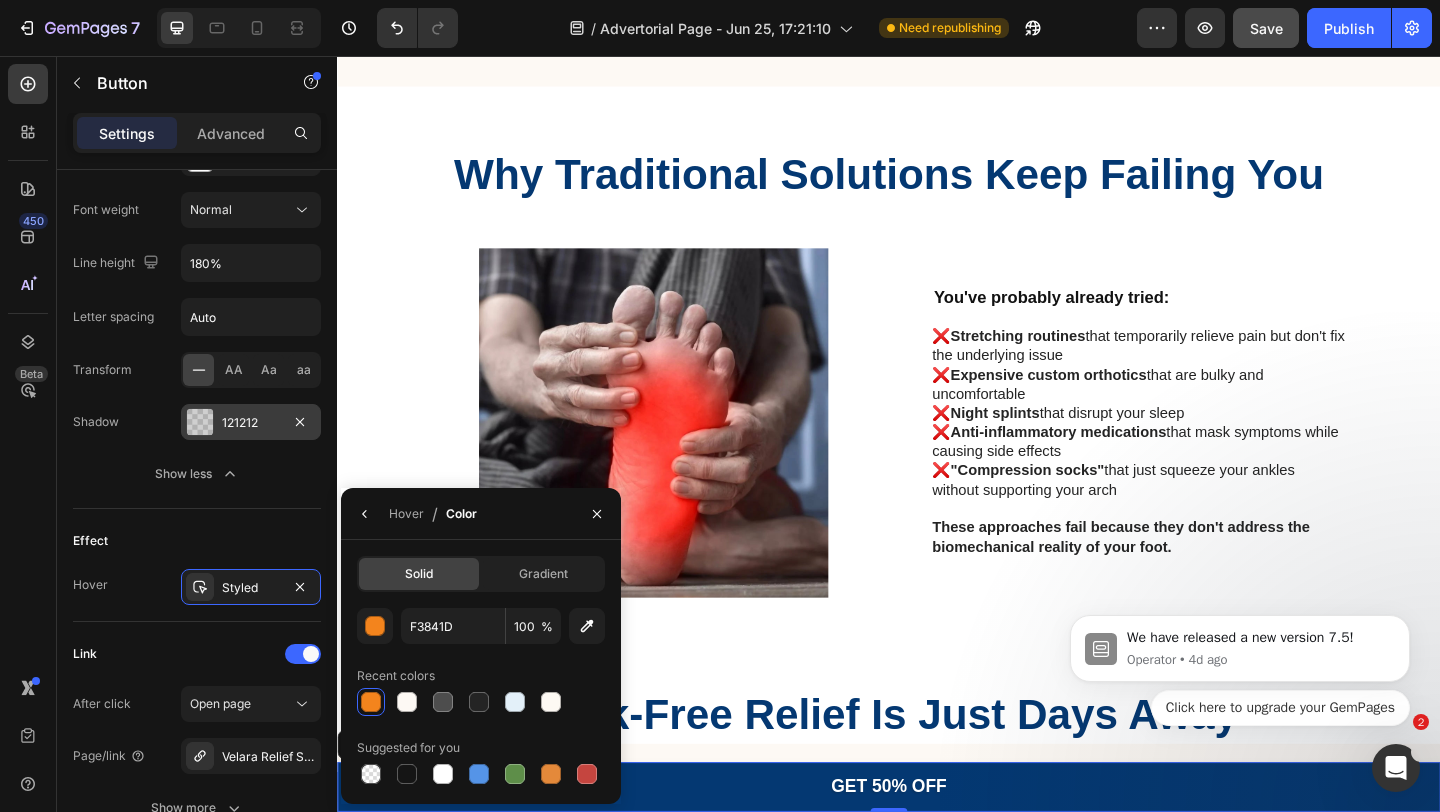 drag, startPoint x: 474, startPoint y: 773, endPoint x: 715, endPoint y: 790, distance: 241.59885 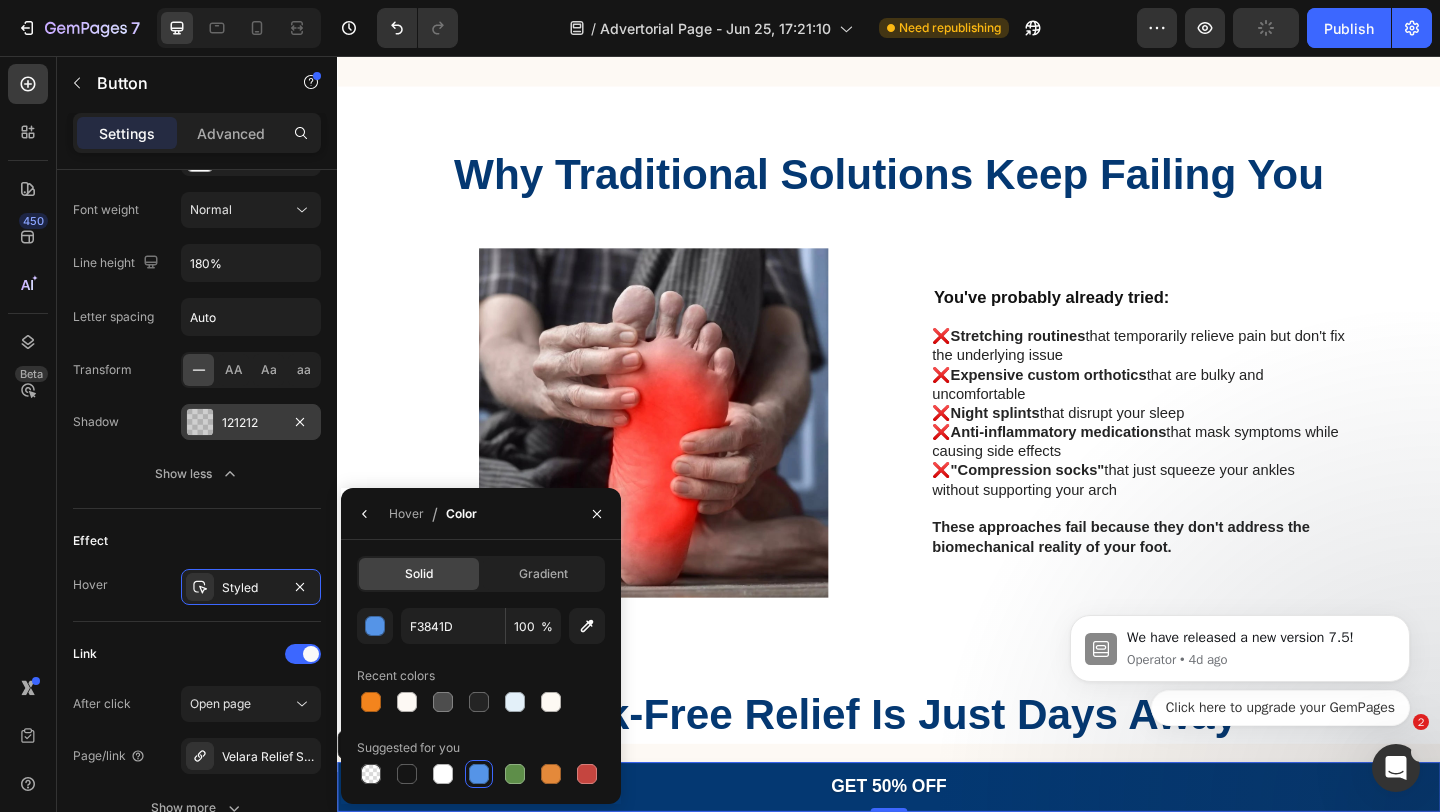 click at bounding box center [479, 774] 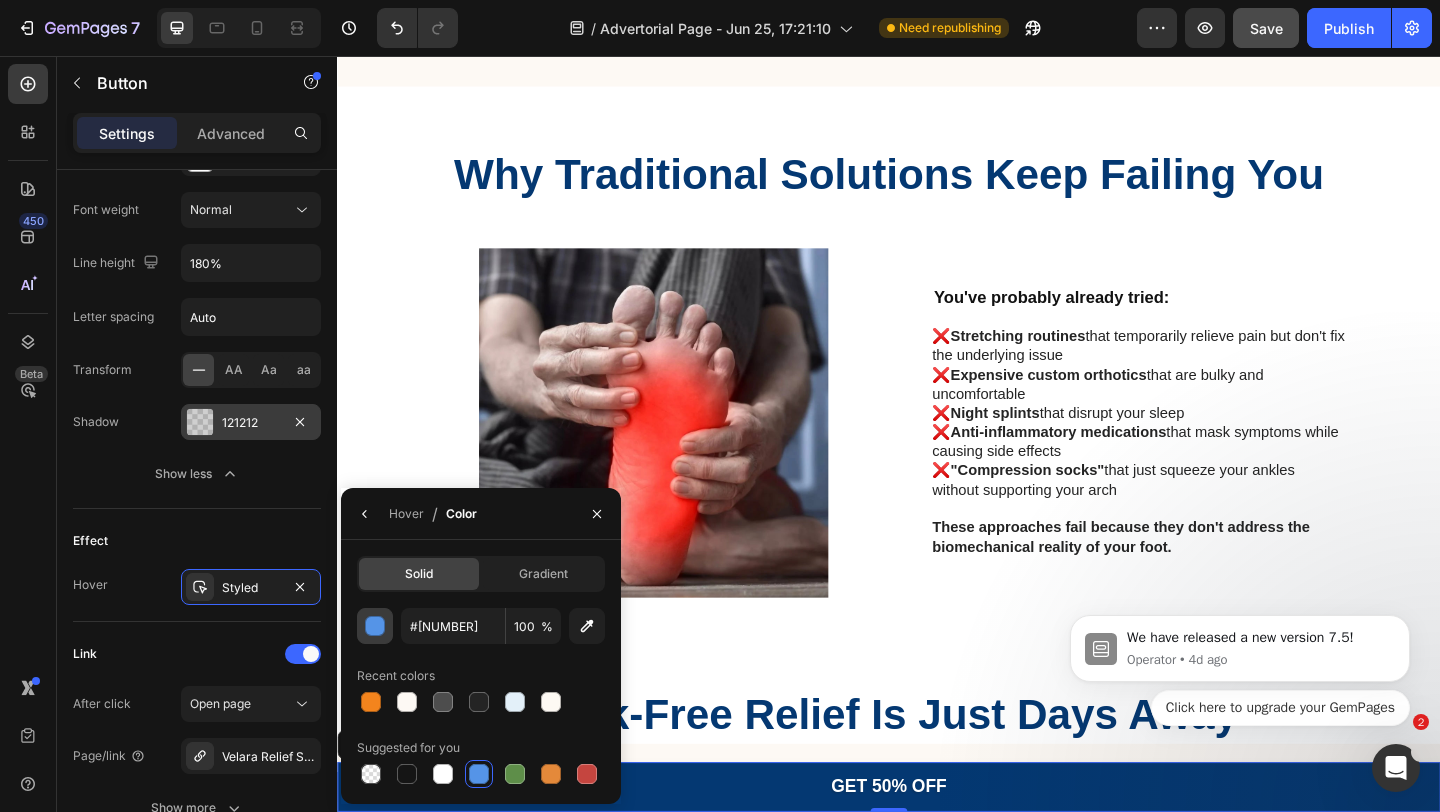 click at bounding box center [376, 627] 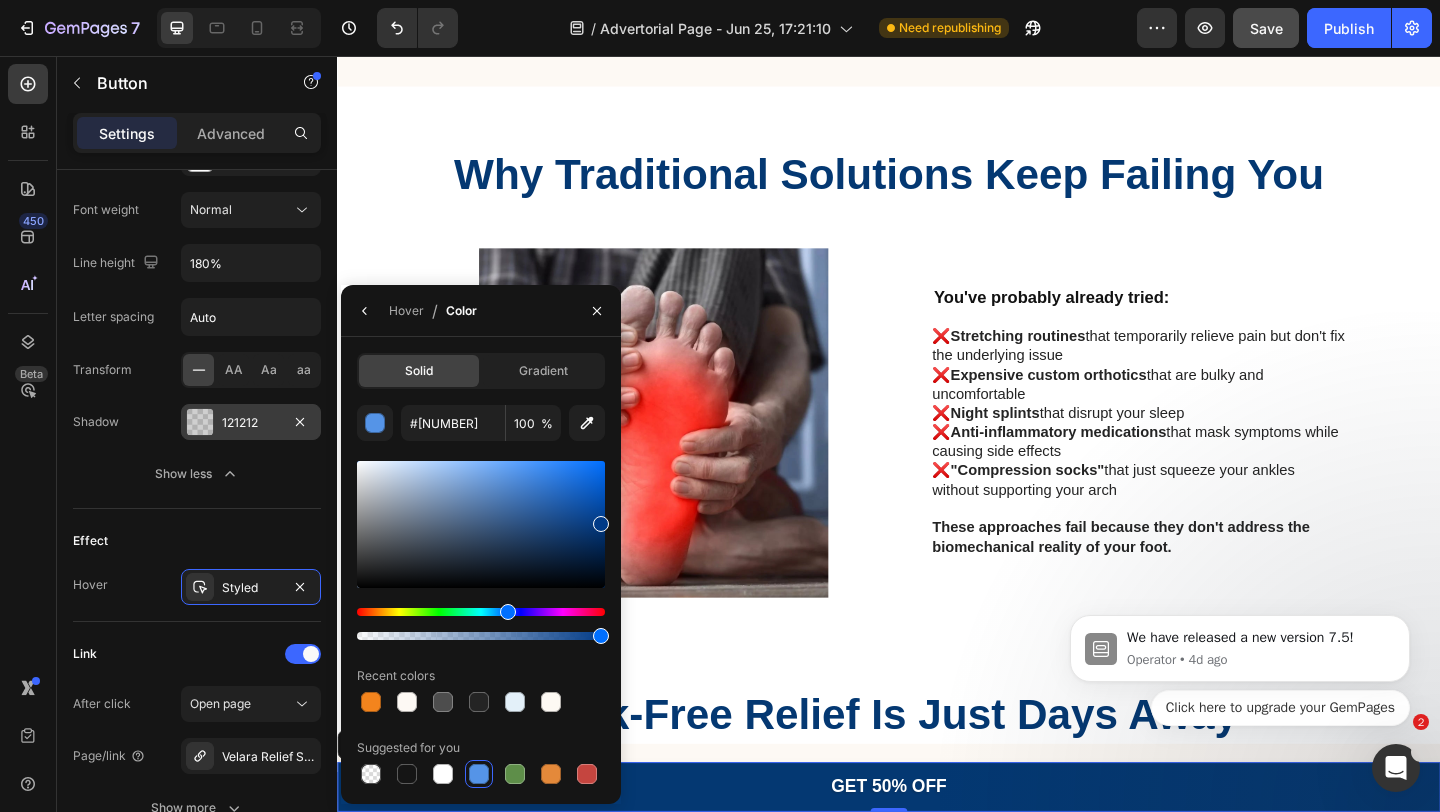 drag, startPoint x: 571, startPoint y: 516, endPoint x: 618, endPoint y: 520, distance: 47.169907 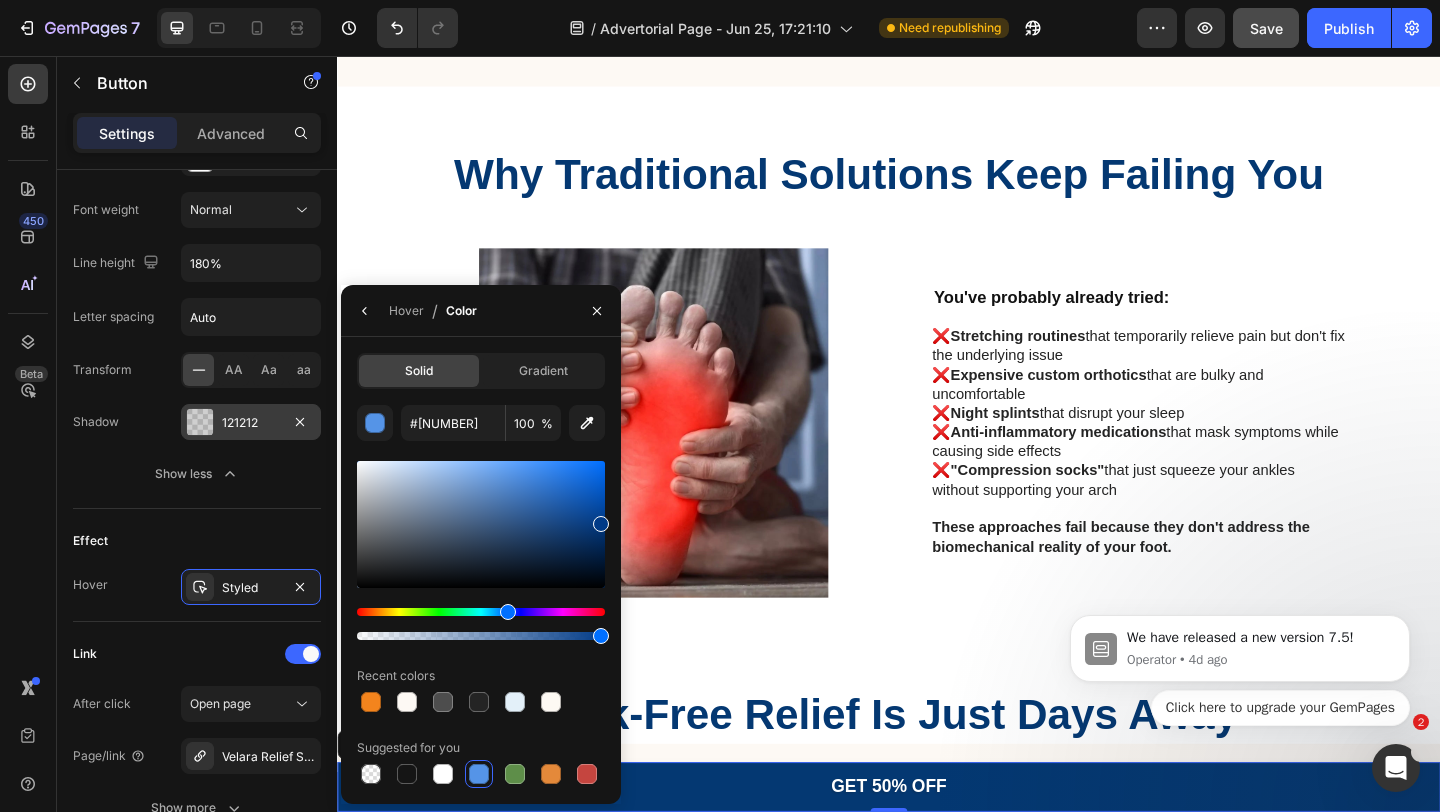 click on "Solid Gradient 5594E7 100 % Recent colors Suggested for you" at bounding box center [481, 570] 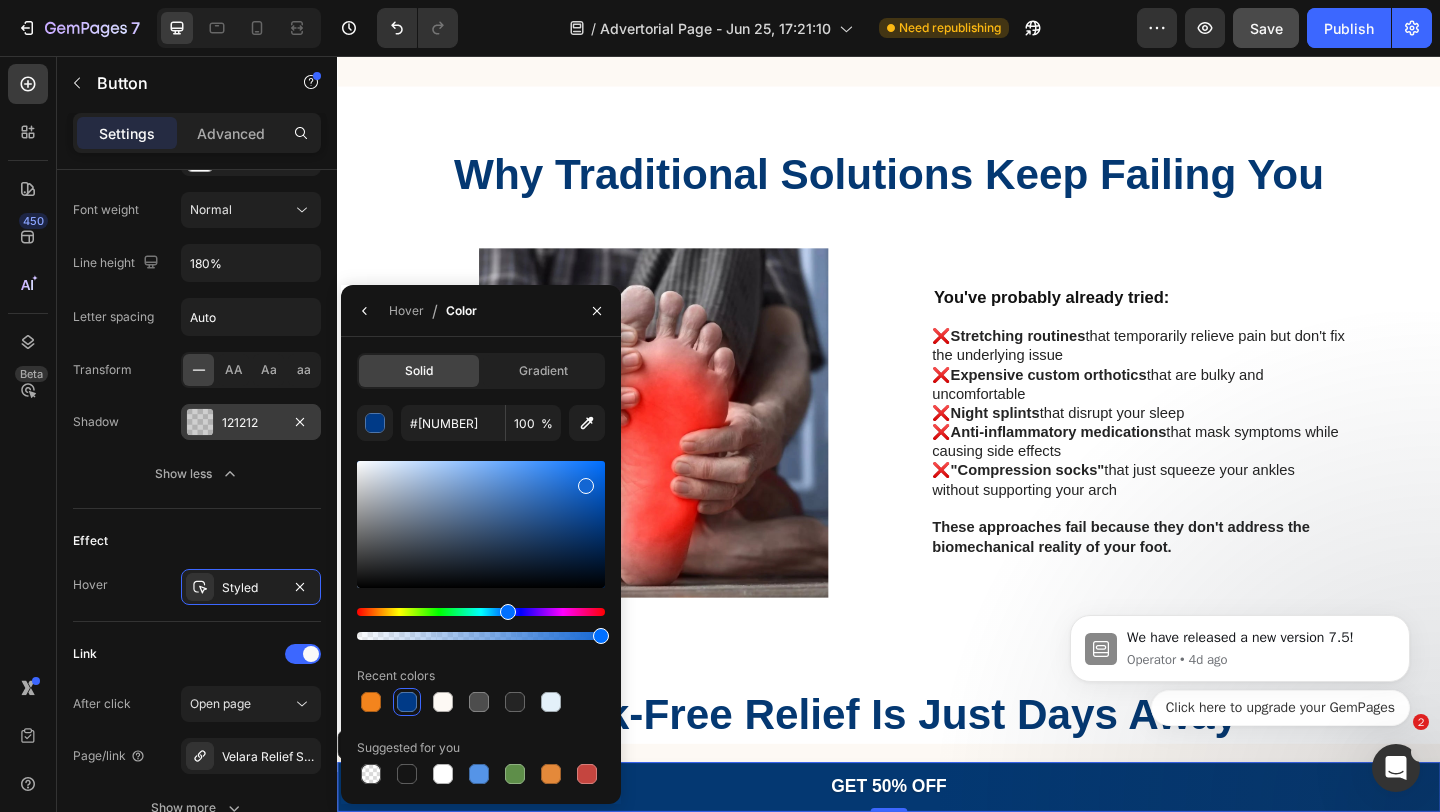 drag, startPoint x: 591, startPoint y: 524, endPoint x: 585, endPoint y: 483, distance: 41.4367 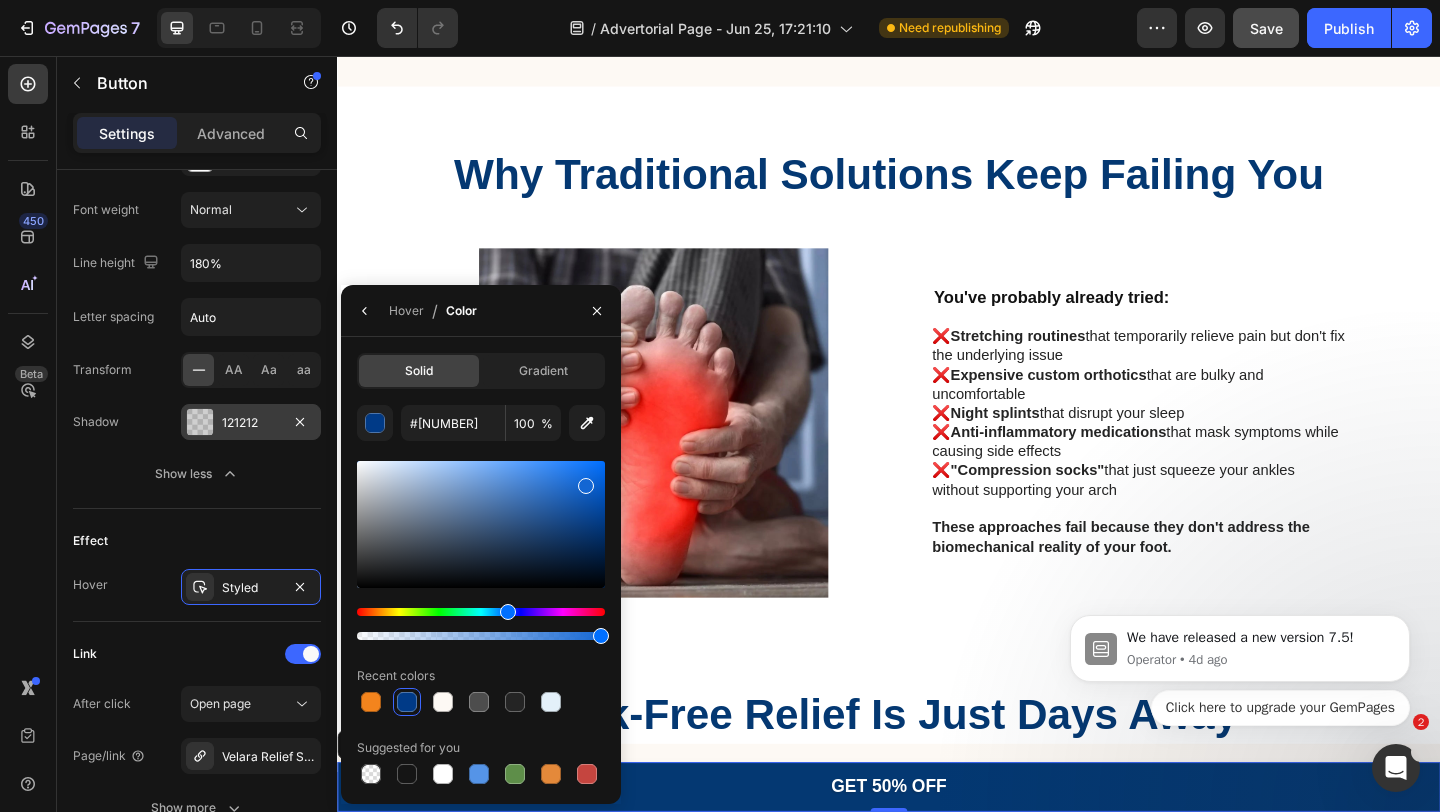 click at bounding box center (481, 524) 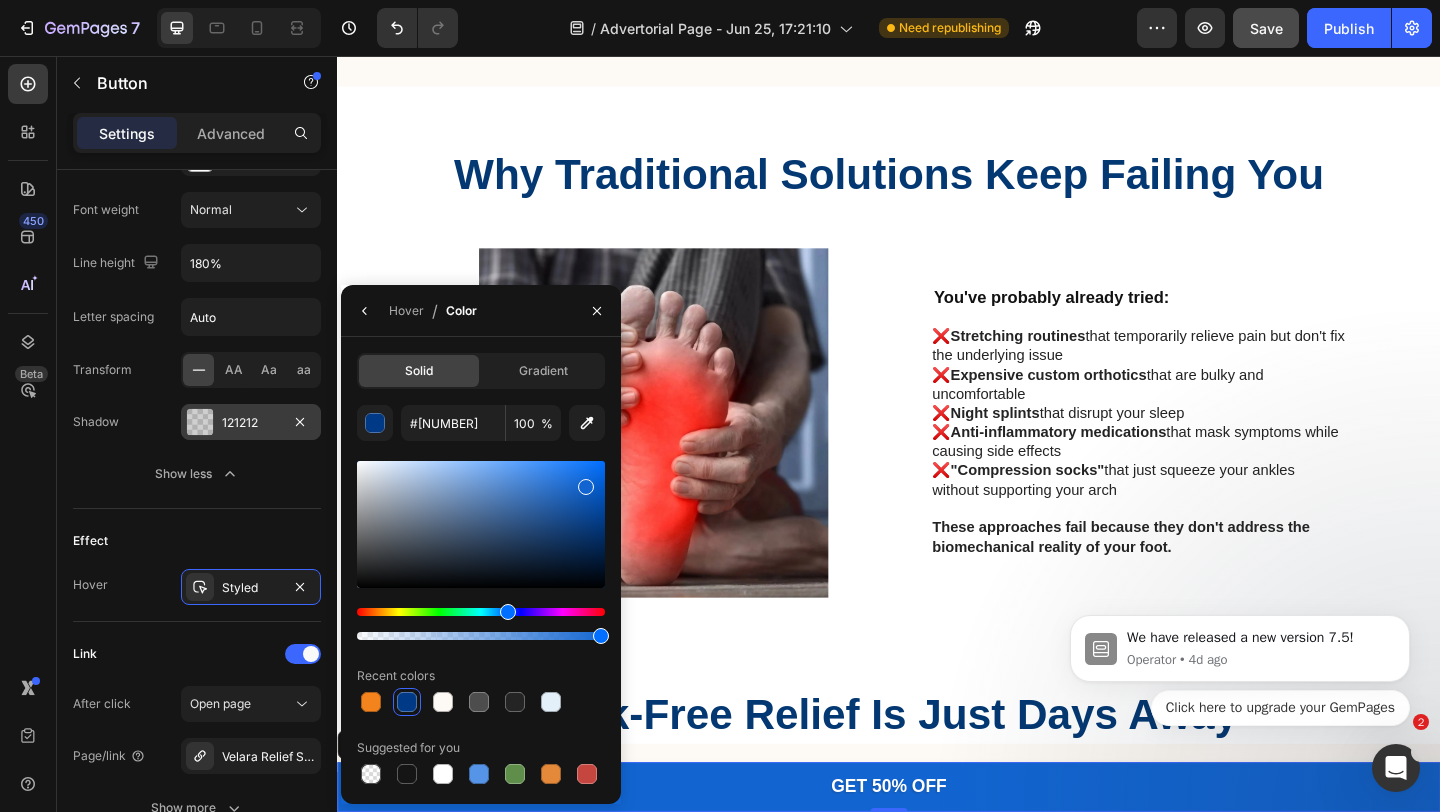 type on "#[NUMBER]" 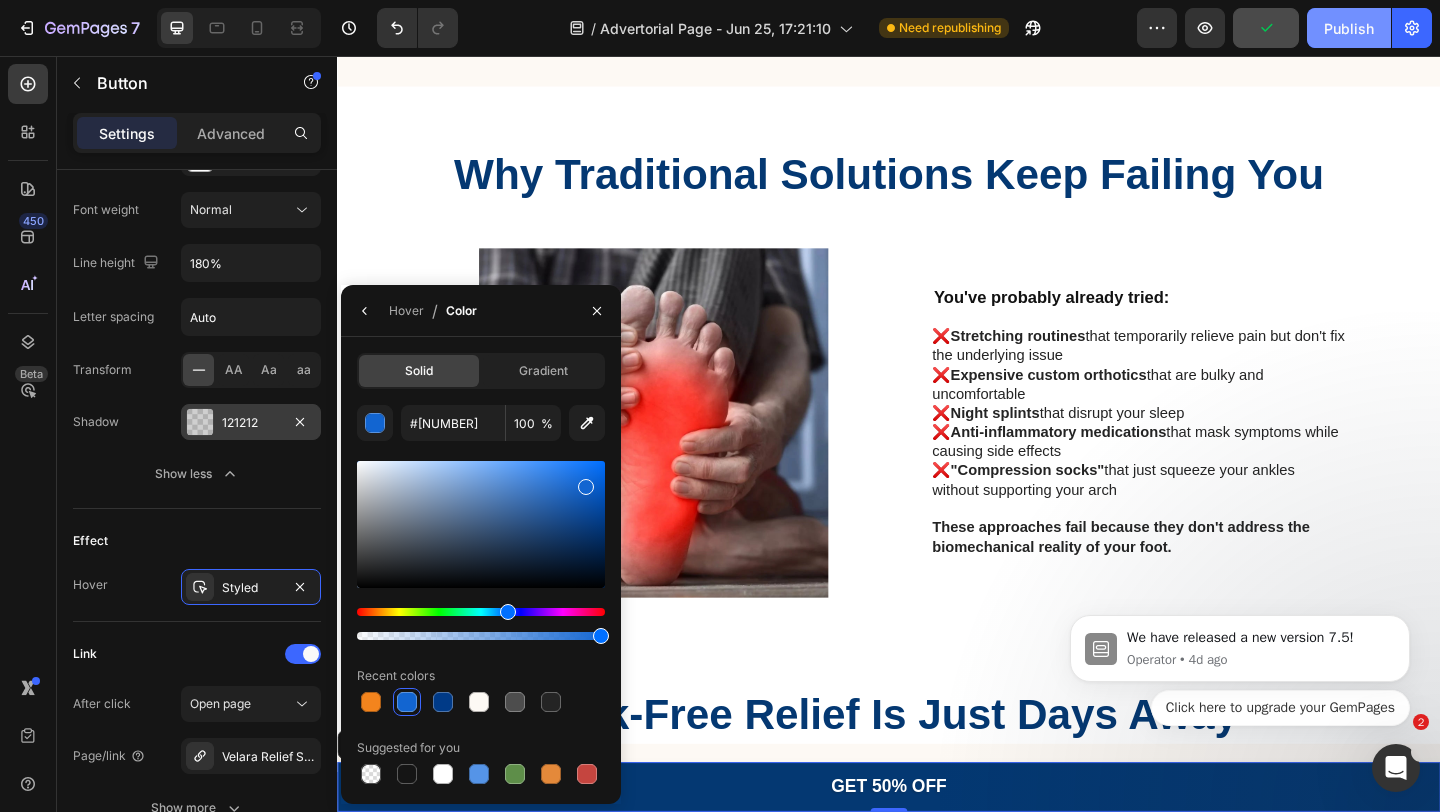 click on "Publish" at bounding box center [1349, 28] 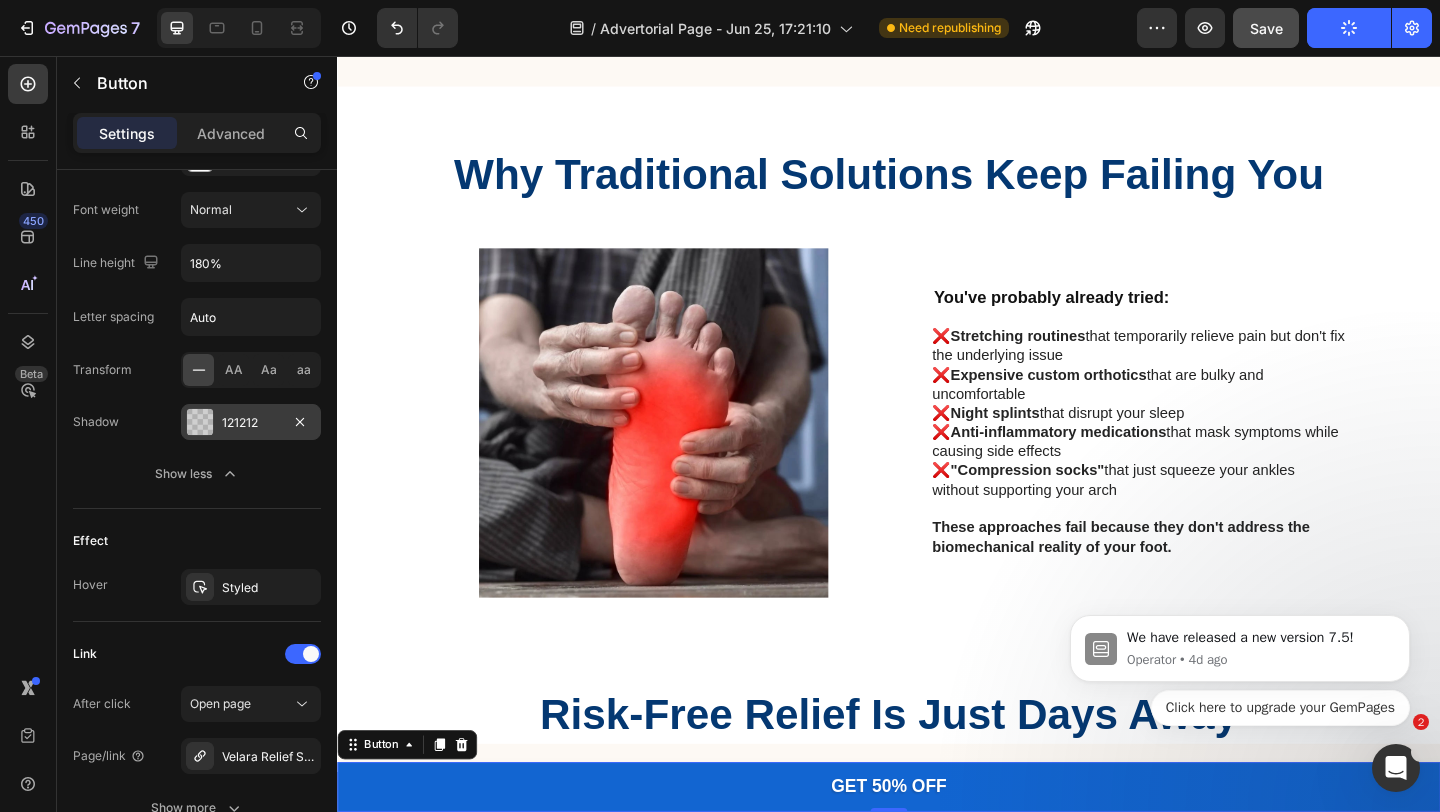 click on "GET 50% OFF" at bounding box center (937, 851) 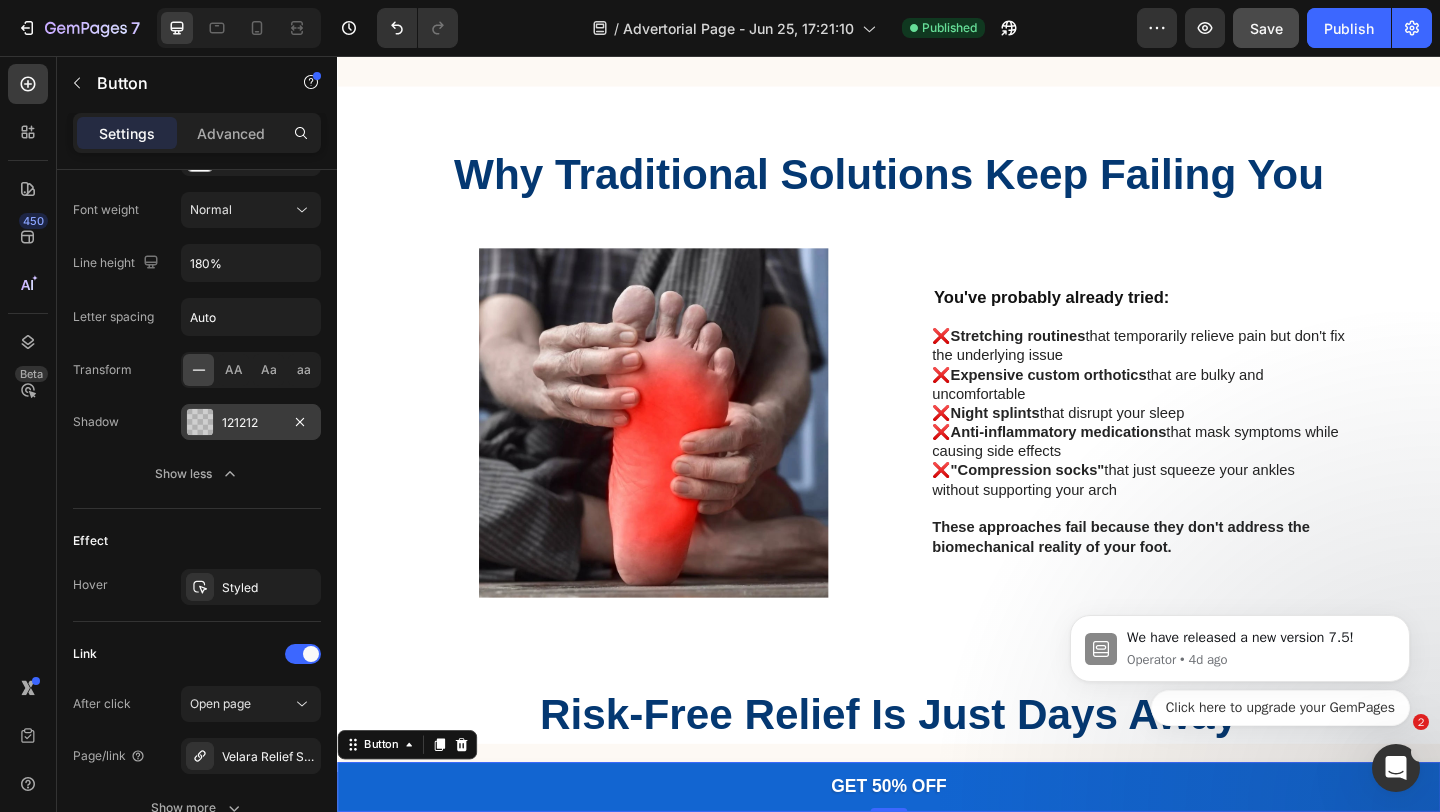click on "GET 50% OFF" at bounding box center (937, 851) 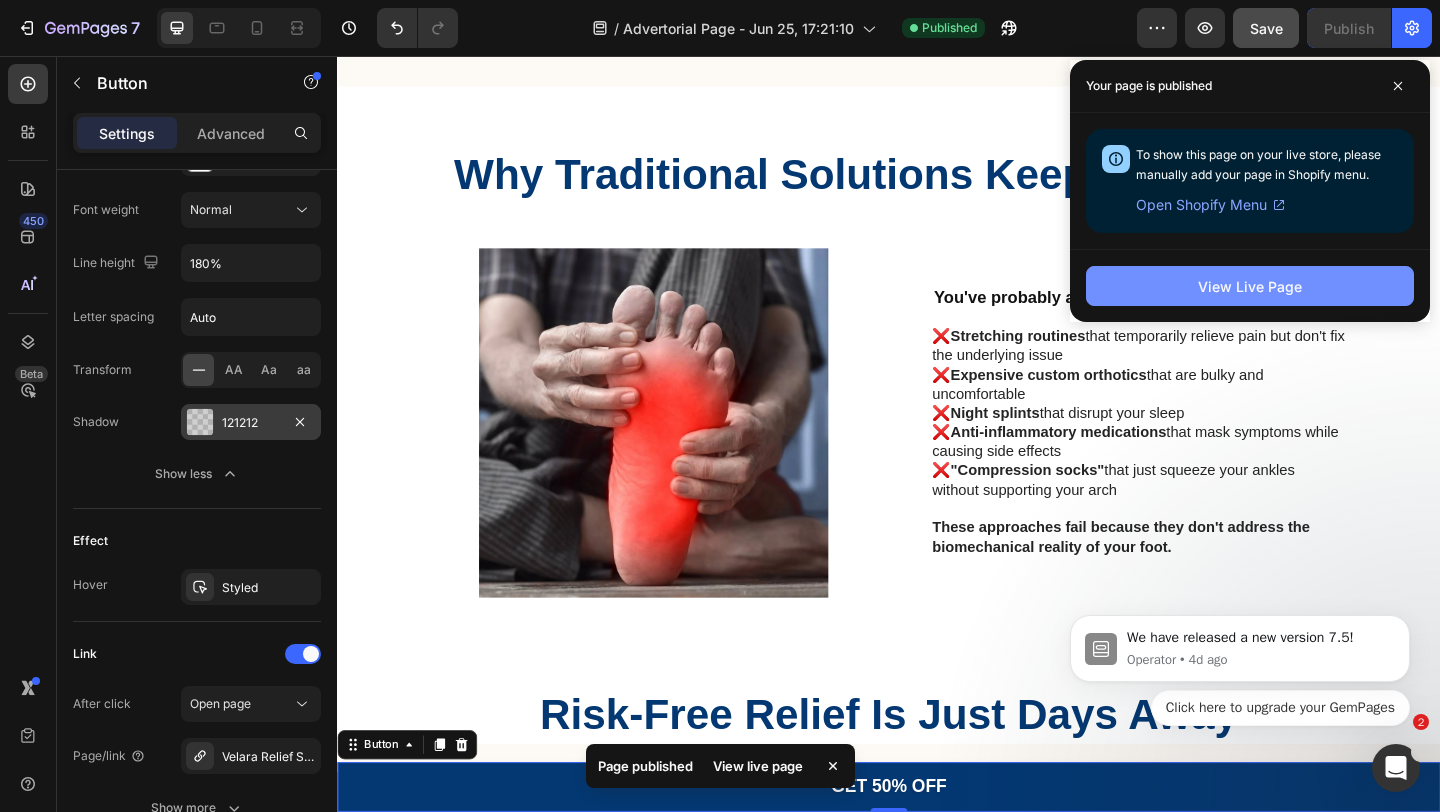 click on "View Live Page" at bounding box center (1250, 286) 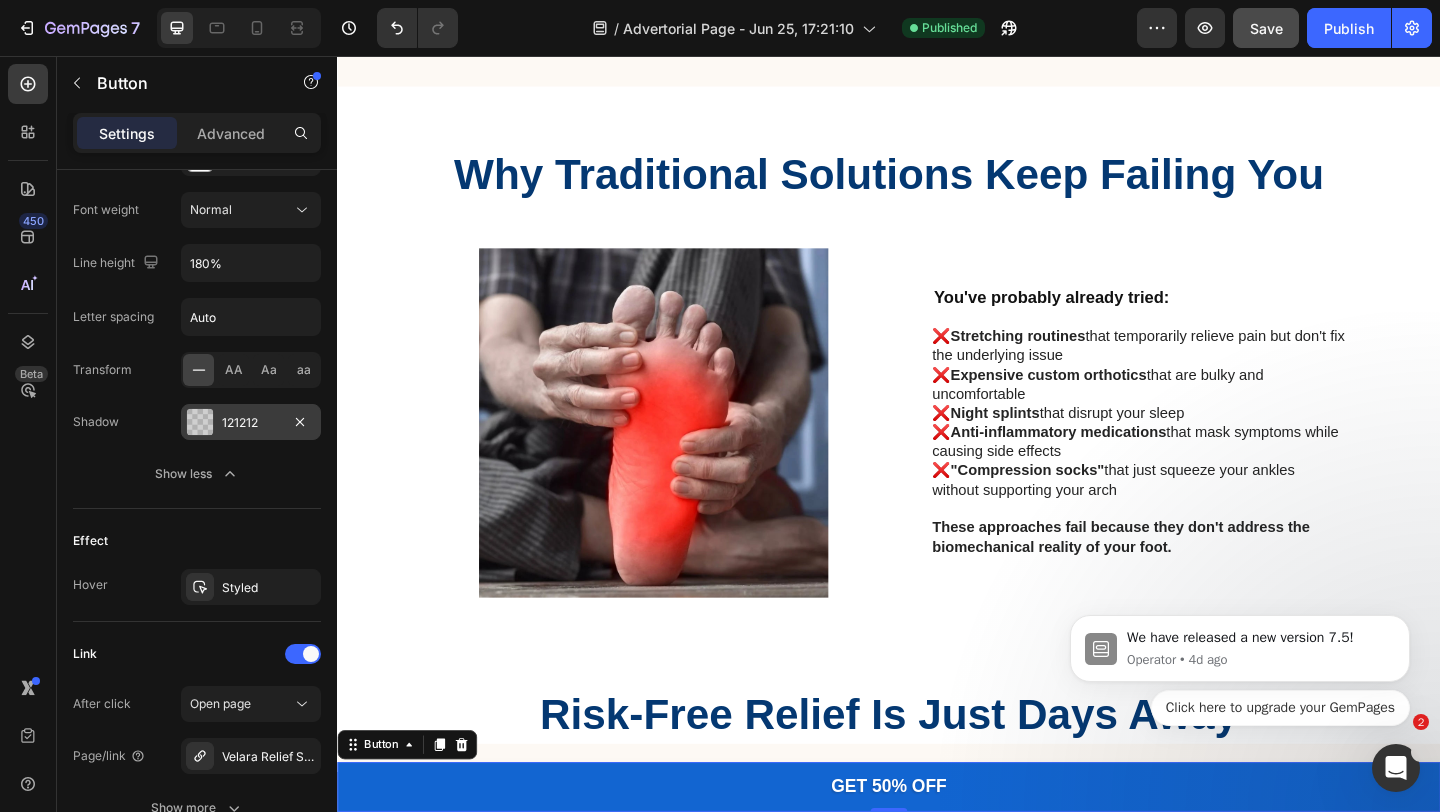 click on "GET 50% OFF" at bounding box center [937, 851] 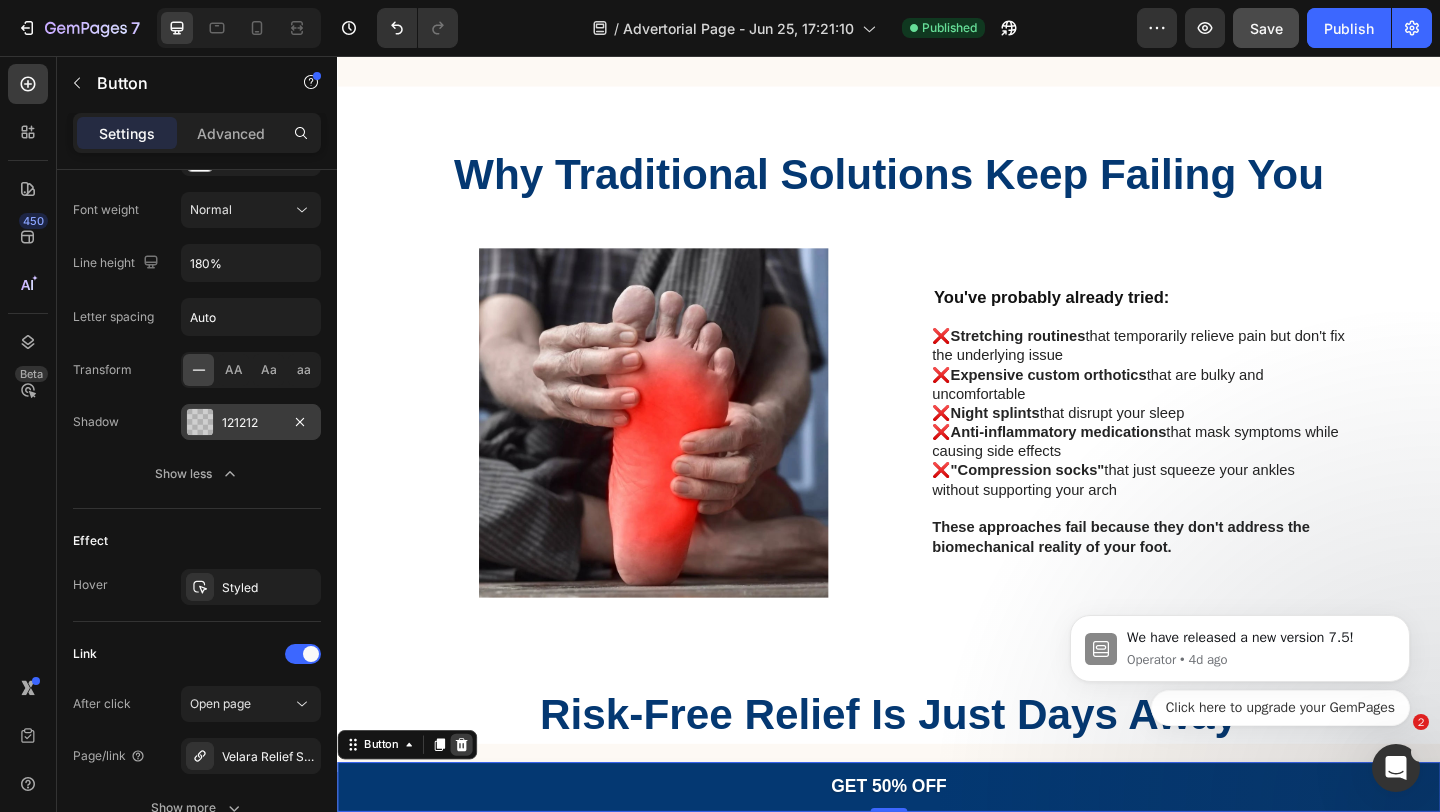 click at bounding box center (472, 805) 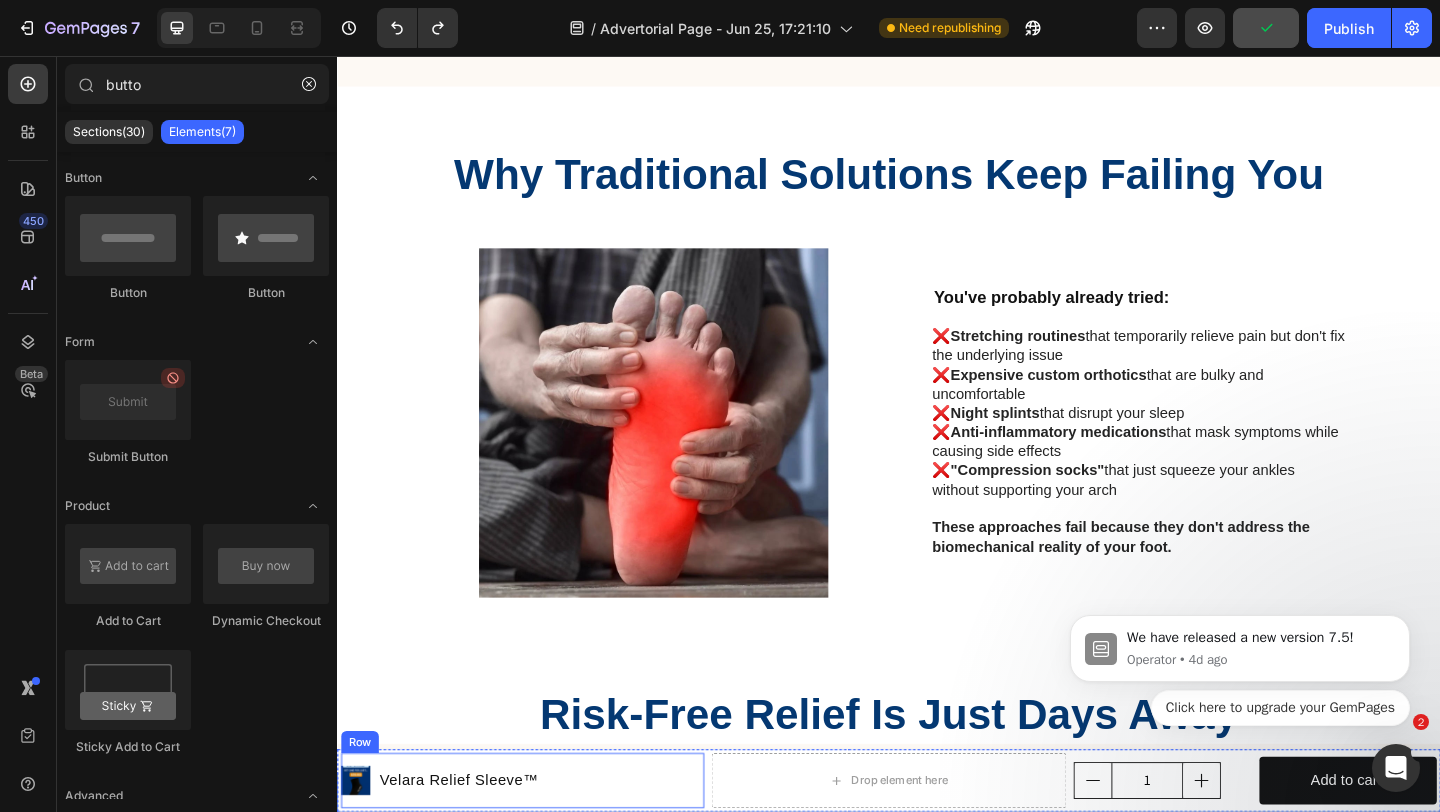 click on "Product Images [PRODUCT] Product Title Row" at bounding box center (538, 844) 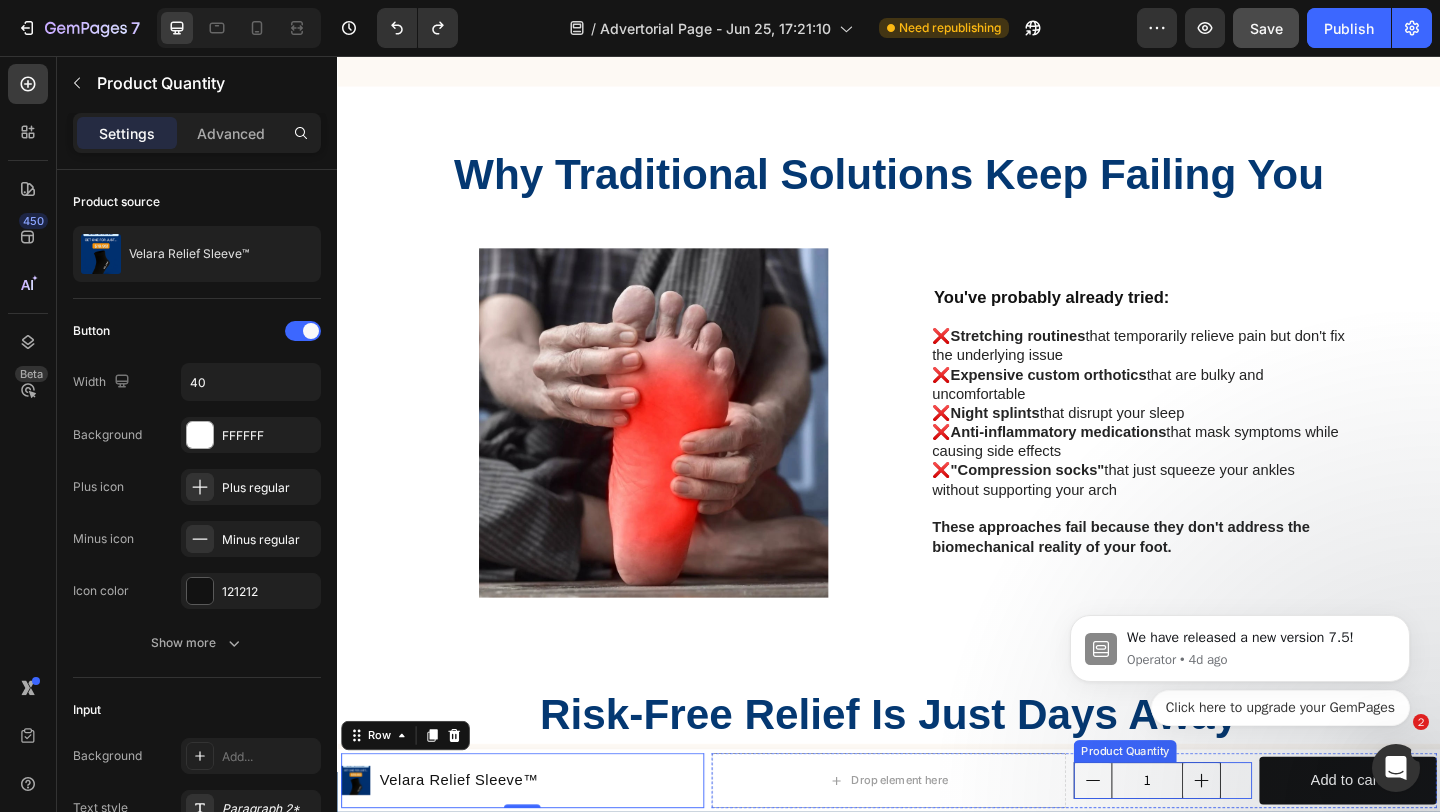 click on "1" at bounding box center (1218, 844) 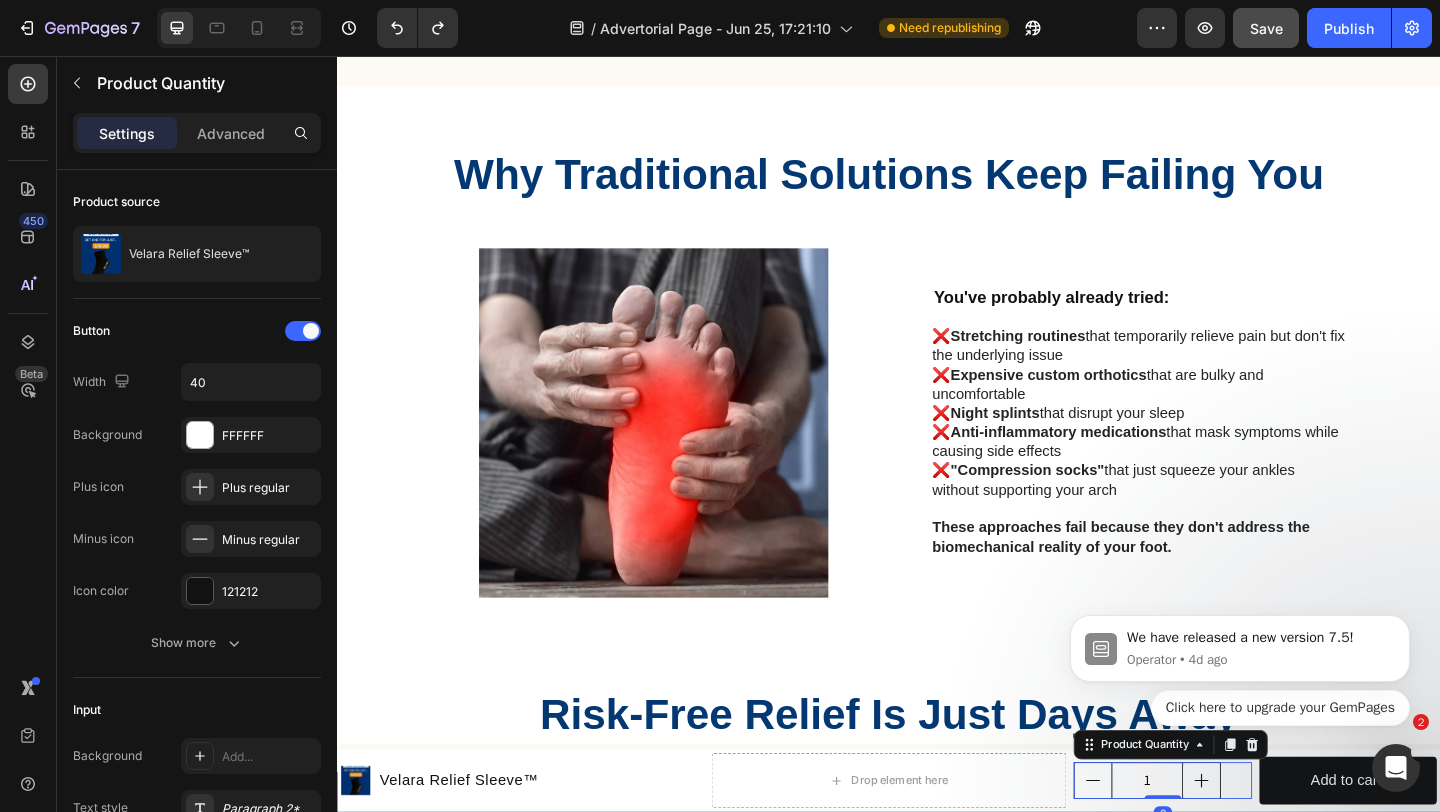 click on "We have released a new version 7.5! Operator • 4d ago Click here to upgrade your GemPages" at bounding box center [1240, 653] 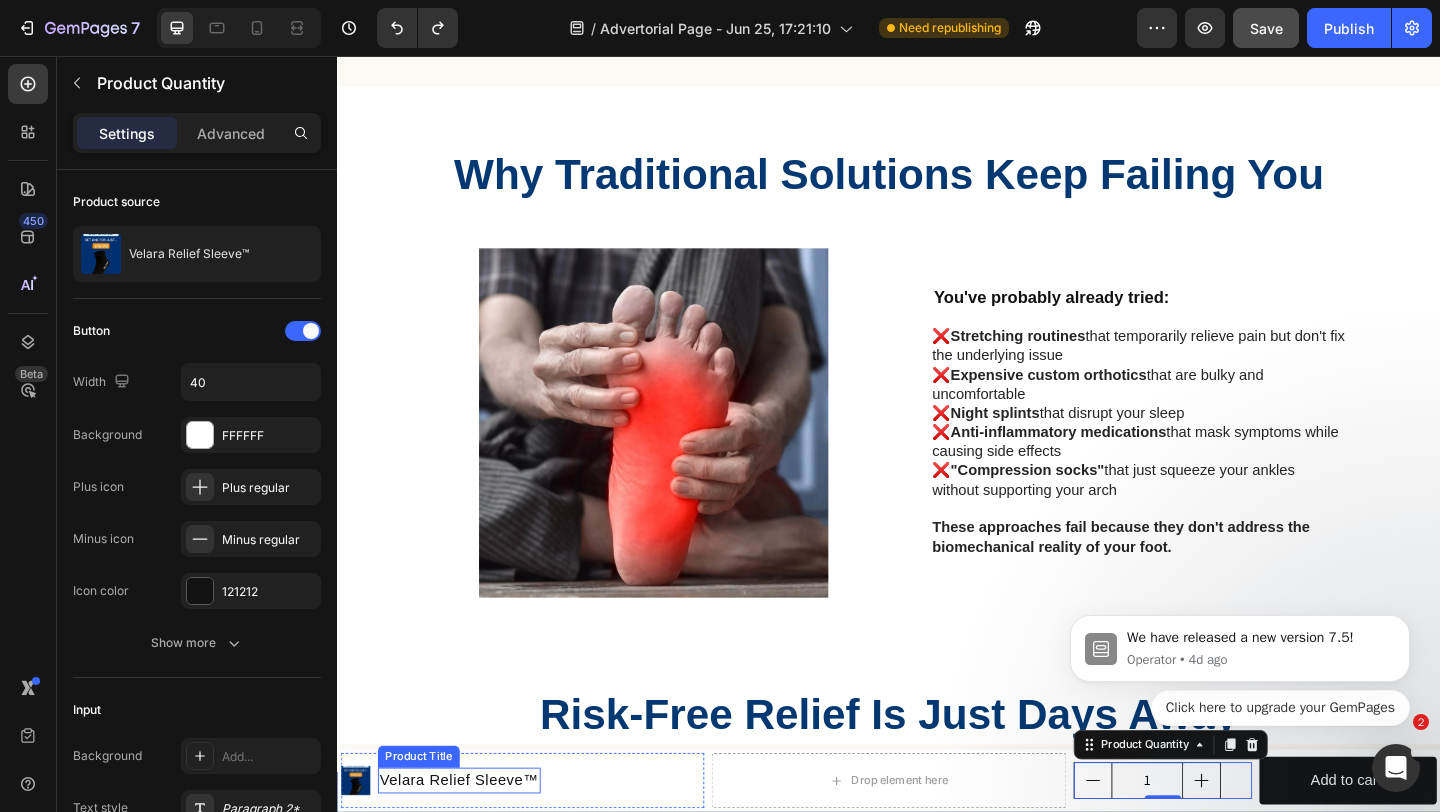 click on "Velara Relief Sleeve™" at bounding box center (469, 844) 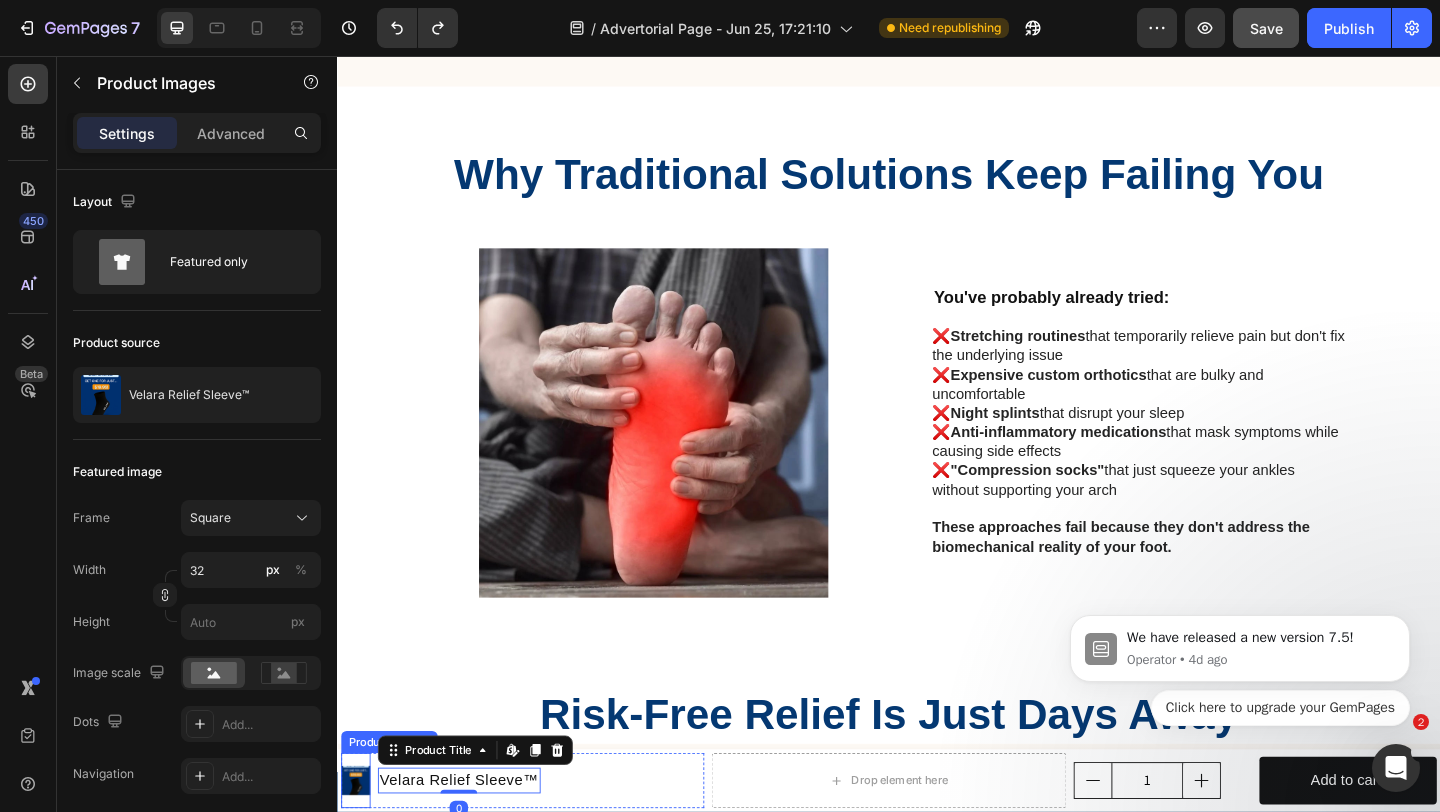 click at bounding box center (357, 844) 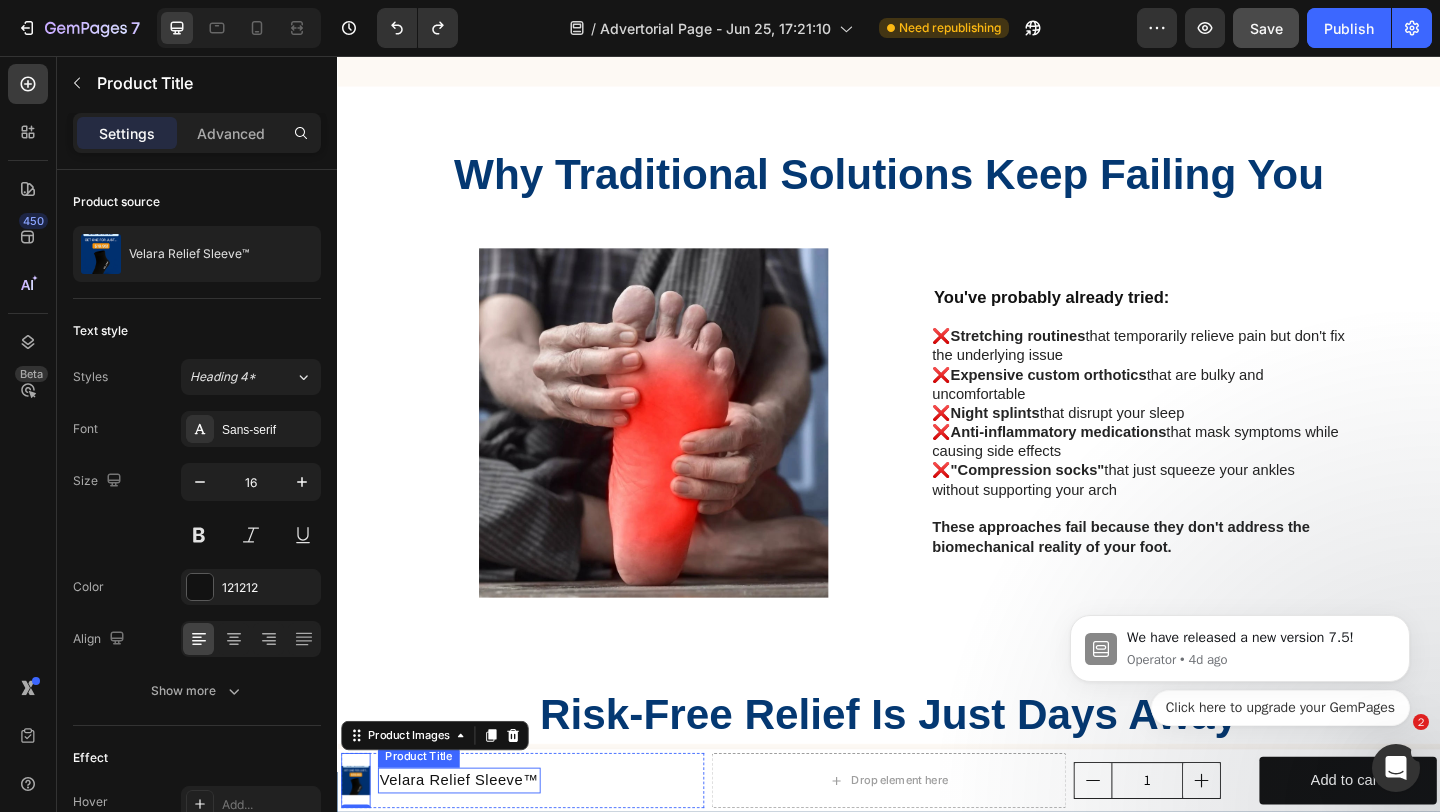 click on "Velara Relief Sleeve™" at bounding box center [469, 844] 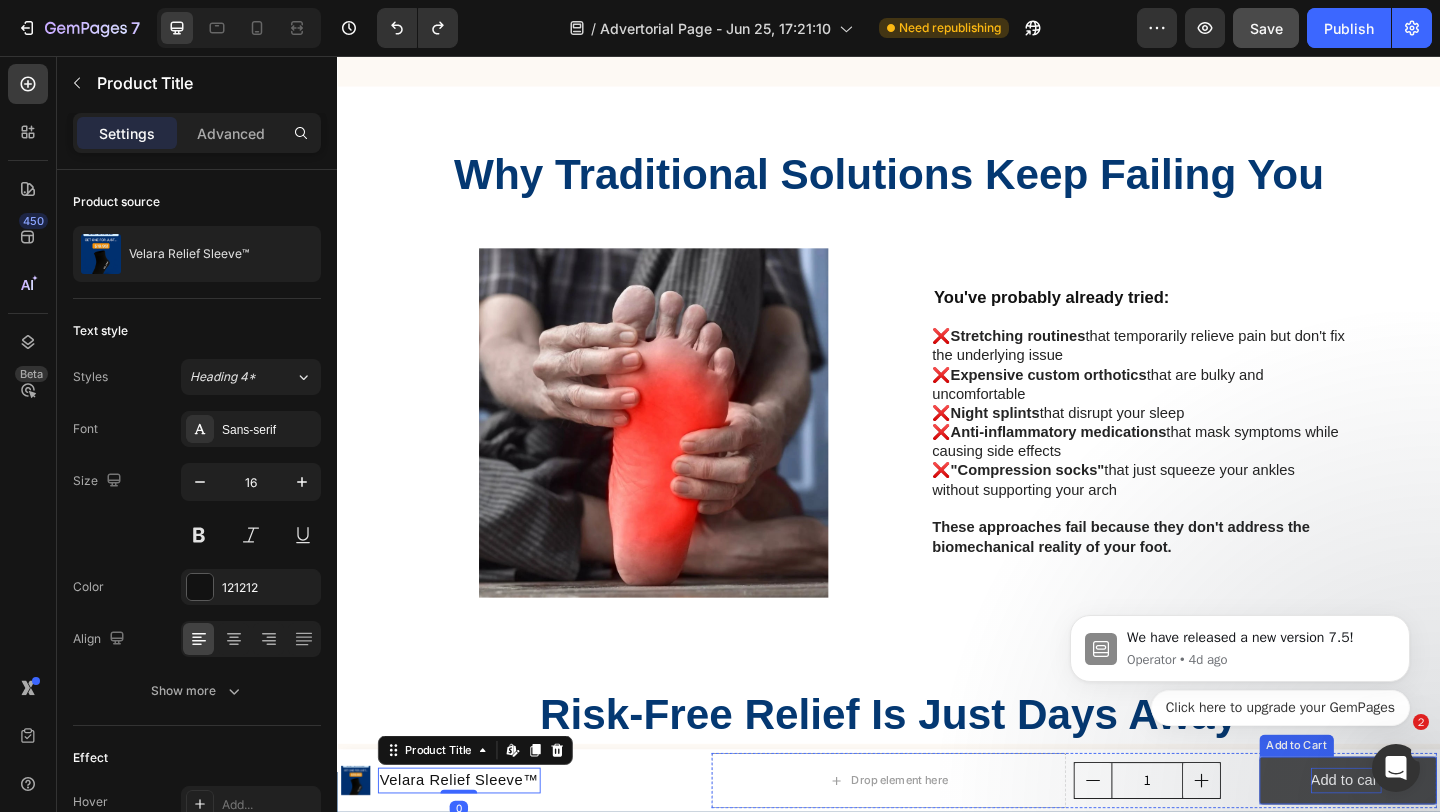 click on "Add to cart" at bounding box center [1434, 844] 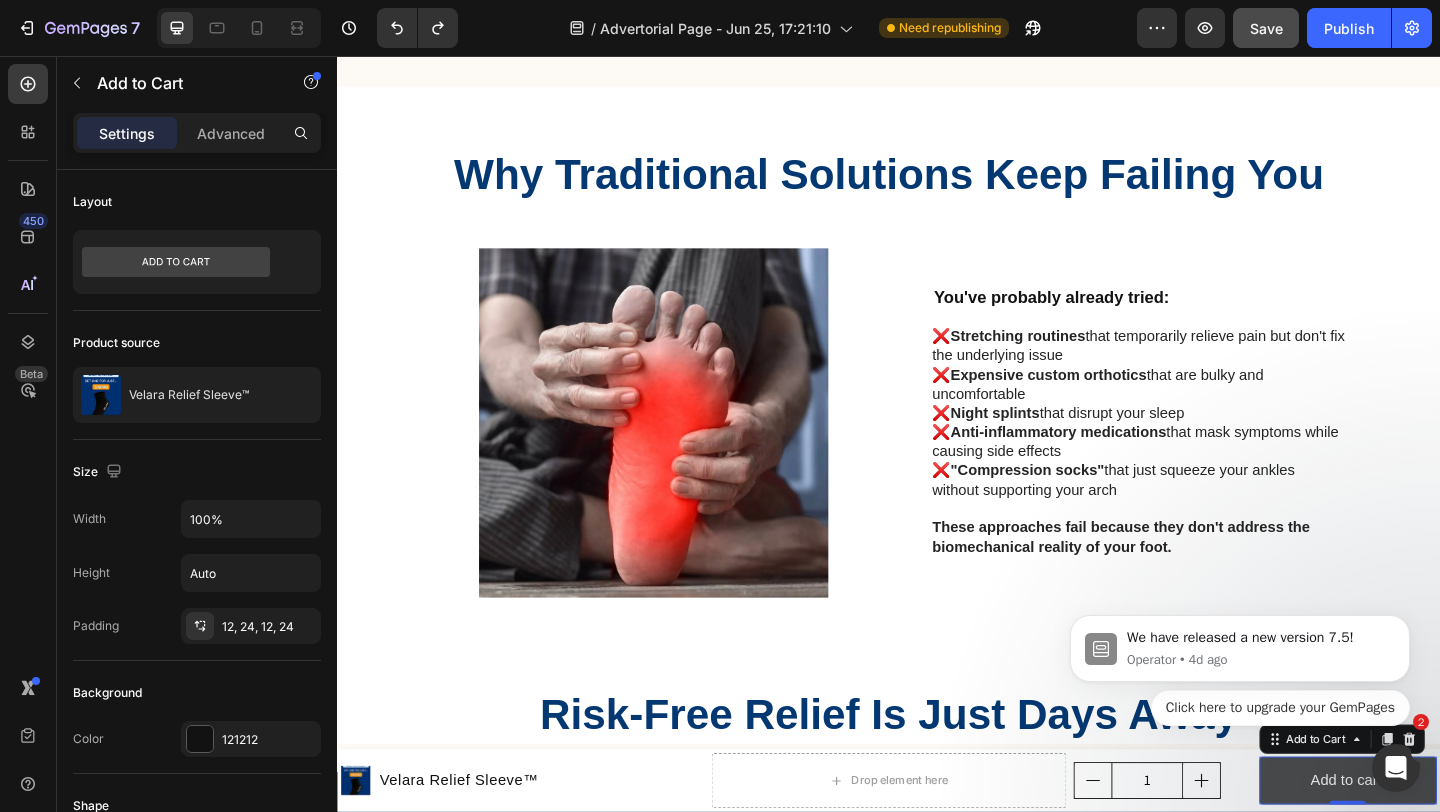 click on "Add to cart" at bounding box center (1436, 844) 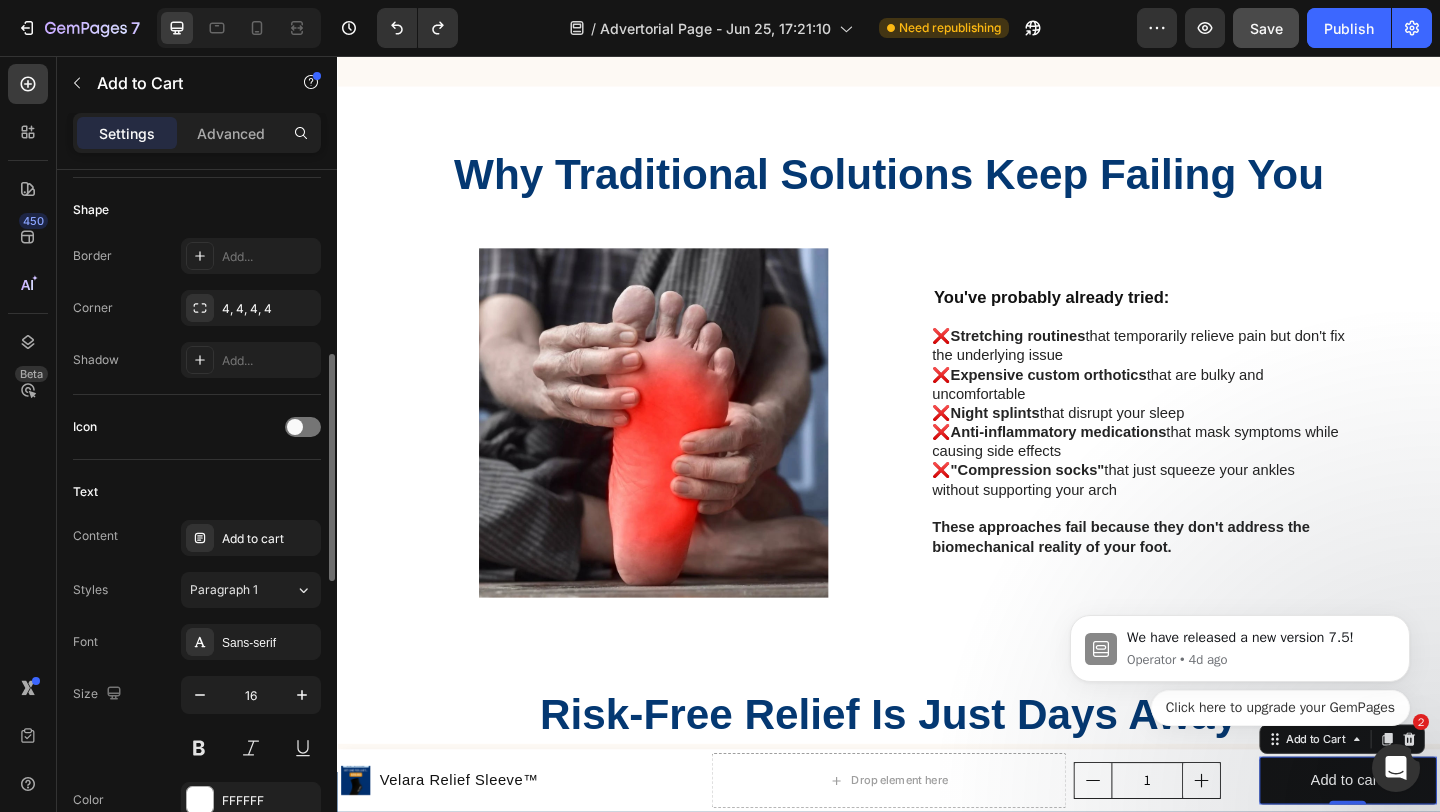 scroll, scrollTop: 621, scrollLeft: 0, axis: vertical 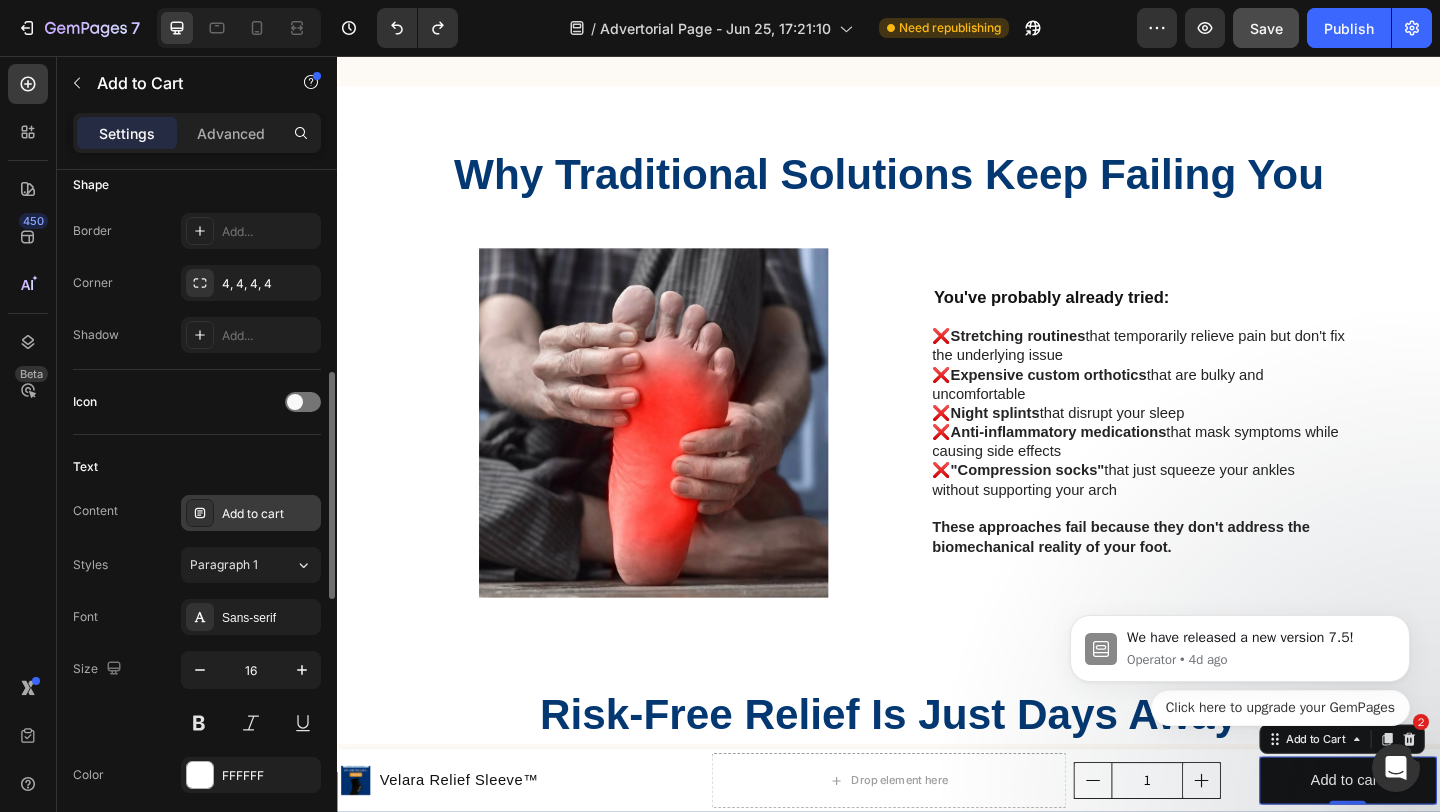 click on "Add to cart" at bounding box center [269, 514] 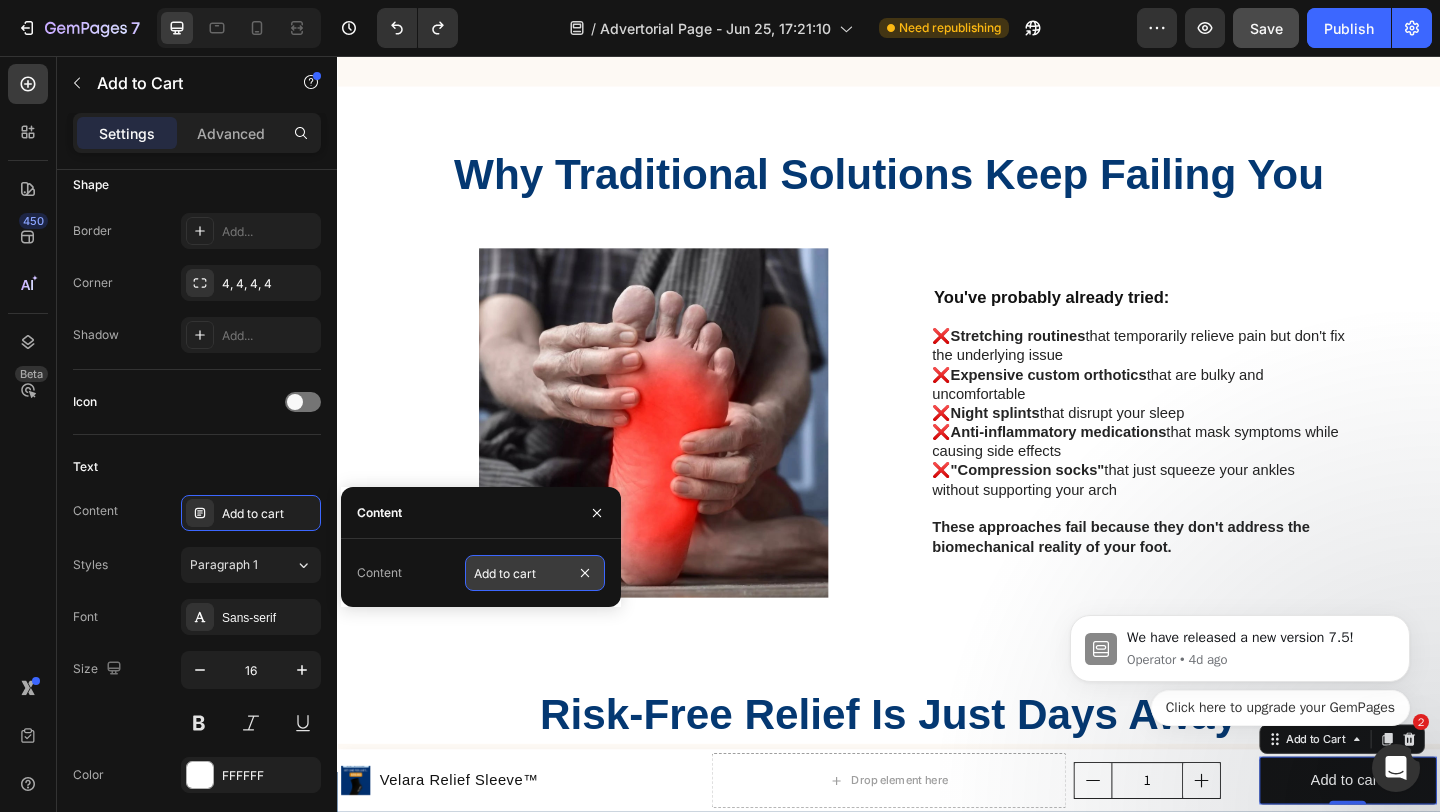 click on "Add to cart" at bounding box center (535, 573) 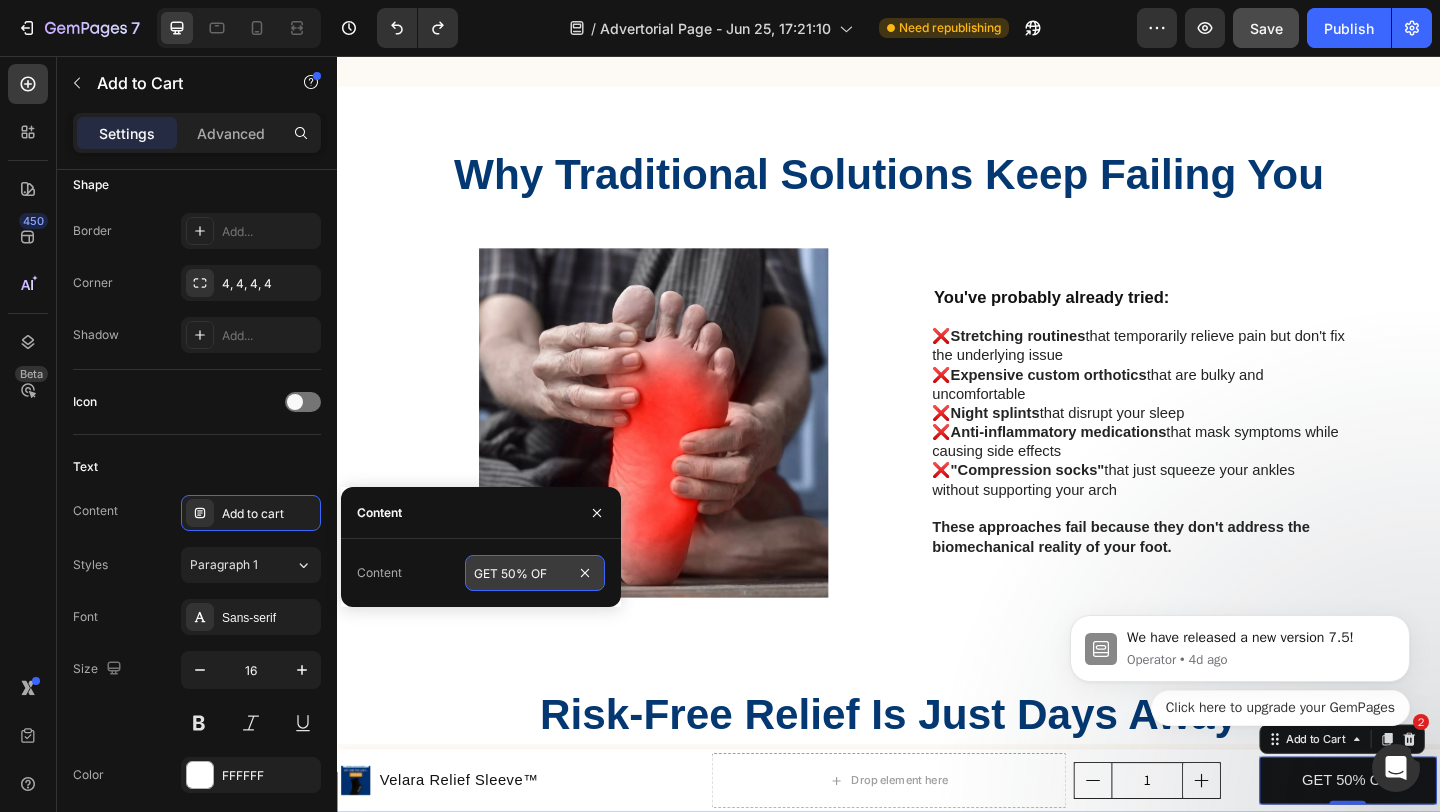 type on "GET 50% OFF" 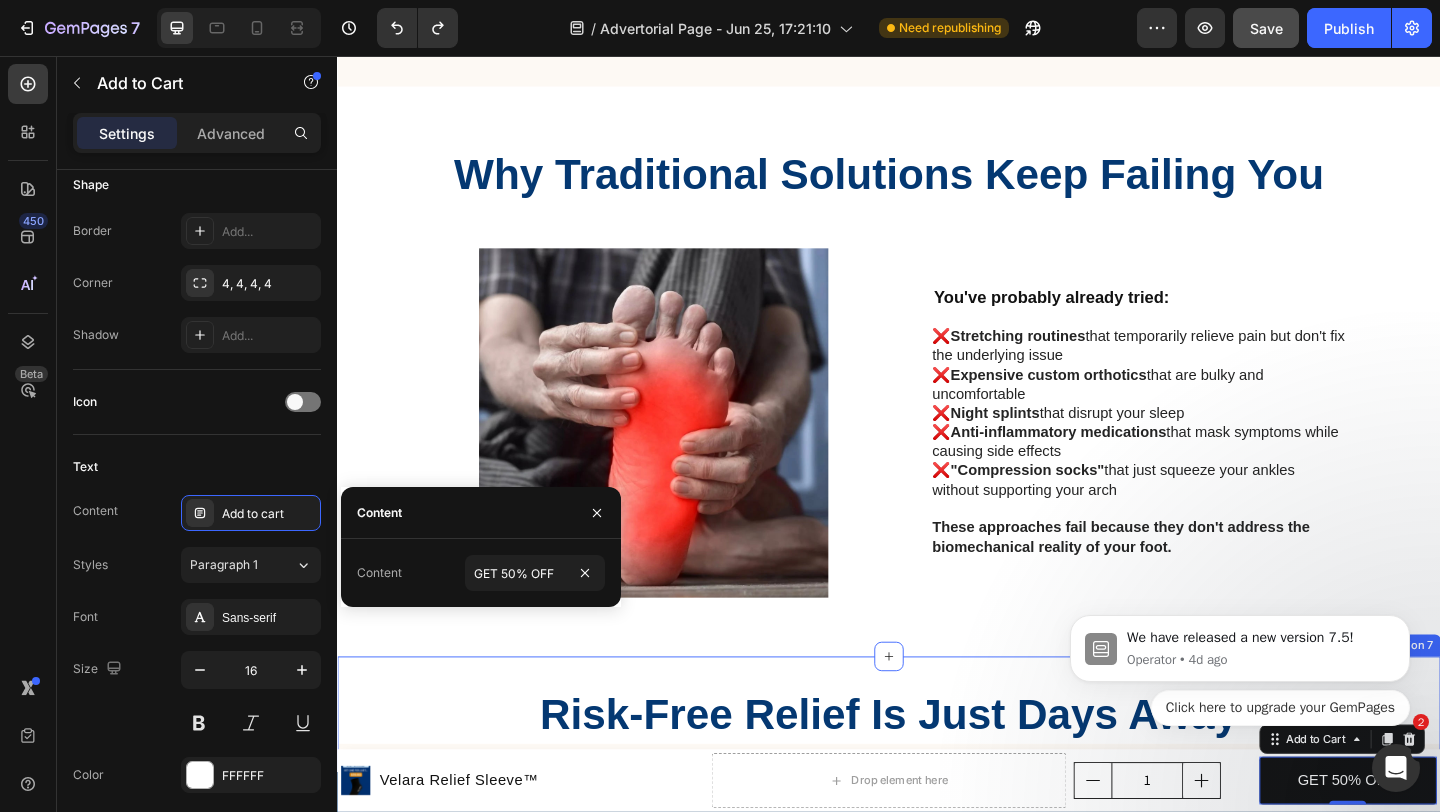 click on "Risk-Free Relief Is Just Days Away Heading Image We're so confident in Velara Relief Sleeve™ that we offer something almost unheard of in the foot care industry:  a 30-day, 100% money-back guarantee.   If you don't experience significant relief and improvement within 60 days, we'll refund every penny—no questions asked.   That means you have nothing to lose but your pain. Text Block Row SALE ENDS SOON Text Block 14 Minutes 35 Seconds Countdown Timer Stop Foot Pain. Stay Active with The Velara Relief Sleeve™ Heading ⚠️ 110,000+ relieved foot pain — Selling Fast! Text Block Claim 50% Off — Limited Stock    Button Sell-out Risk:  High Text Block | Text Block FREE  shipping Text Block Row Try it today with a 30-Day Money Back Guarantee! Text Block Row Image Row Section 7" at bounding box center [937, 1261] 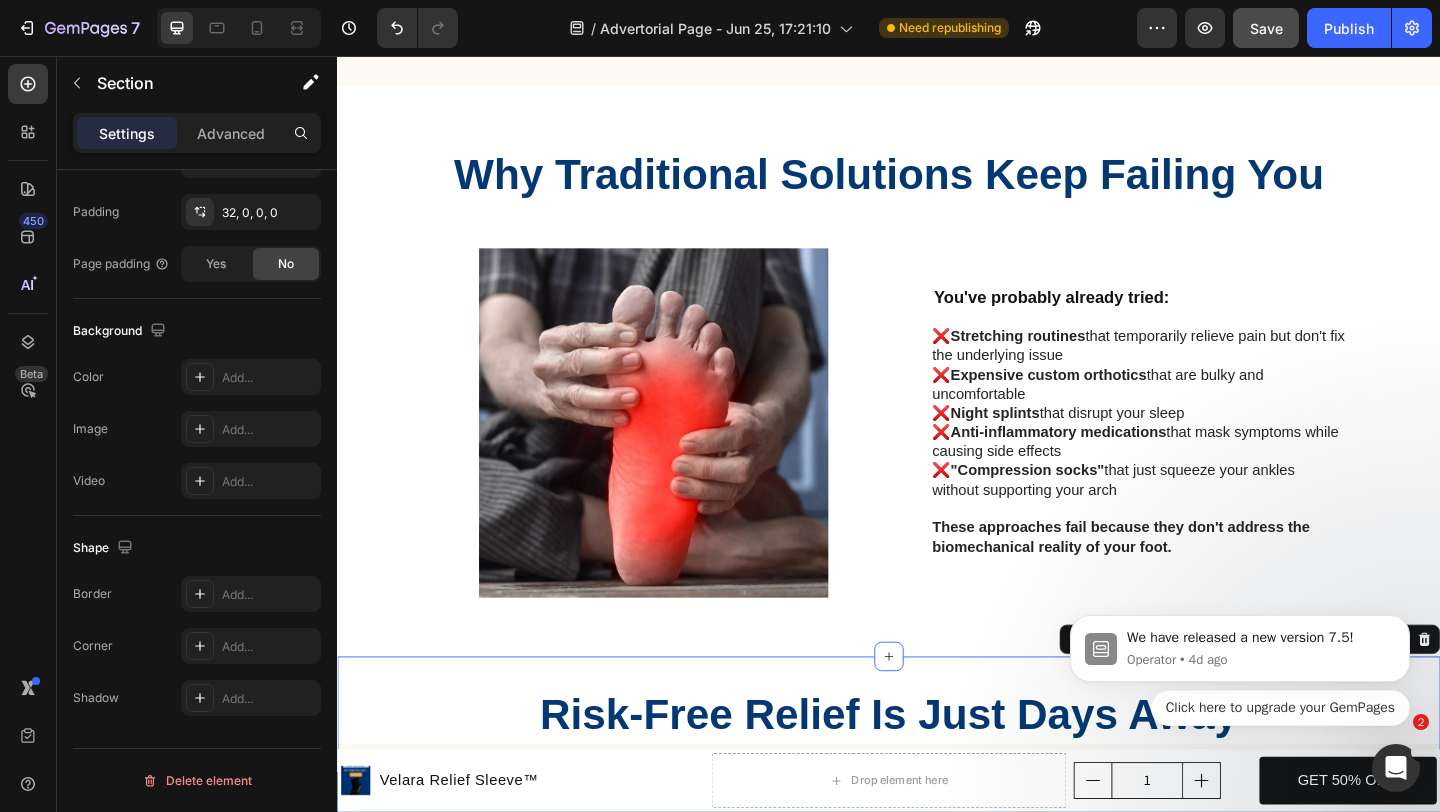 scroll, scrollTop: 0, scrollLeft: 0, axis: both 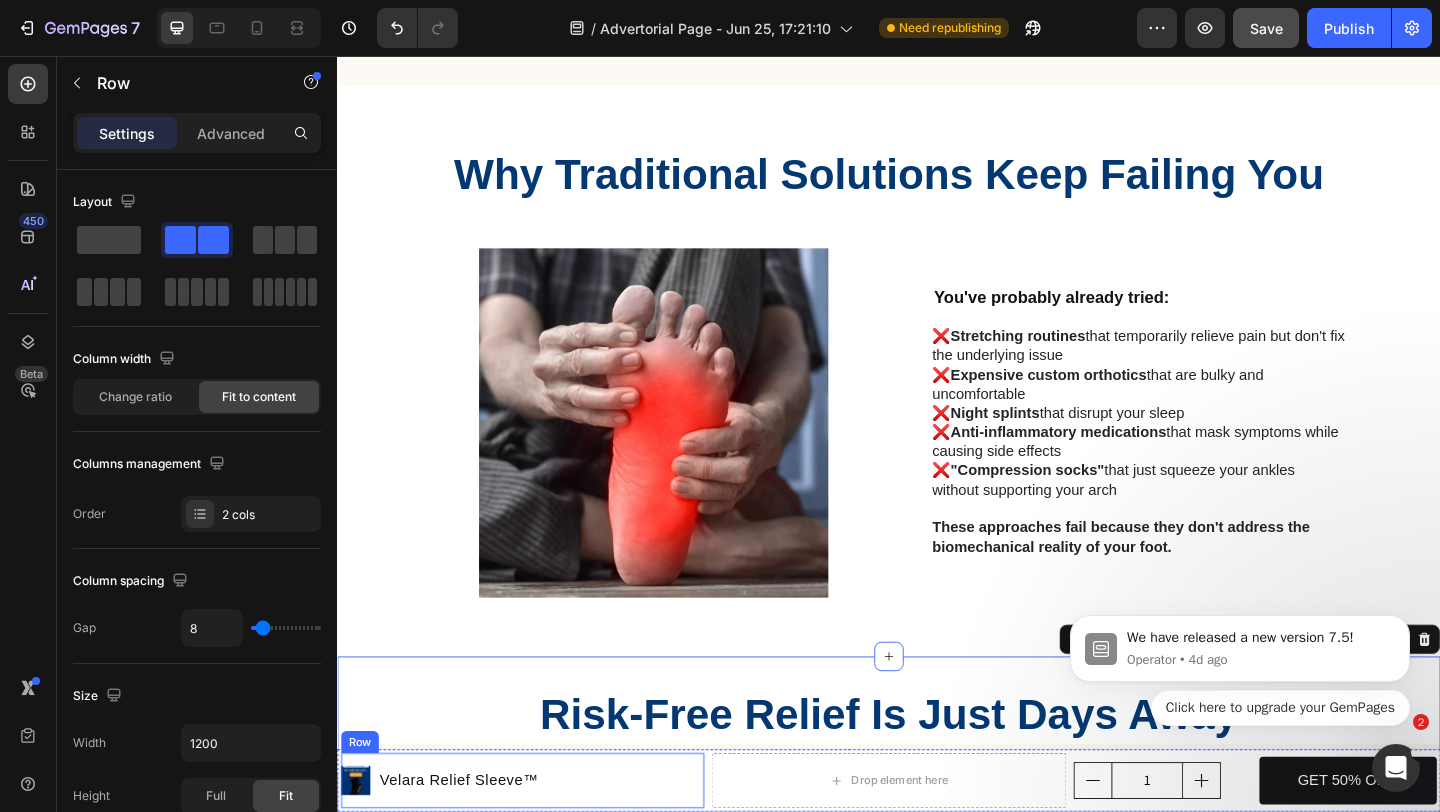 click on "Product Images [PRODUCT] Product Title Row" at bounding box center (538, 844) 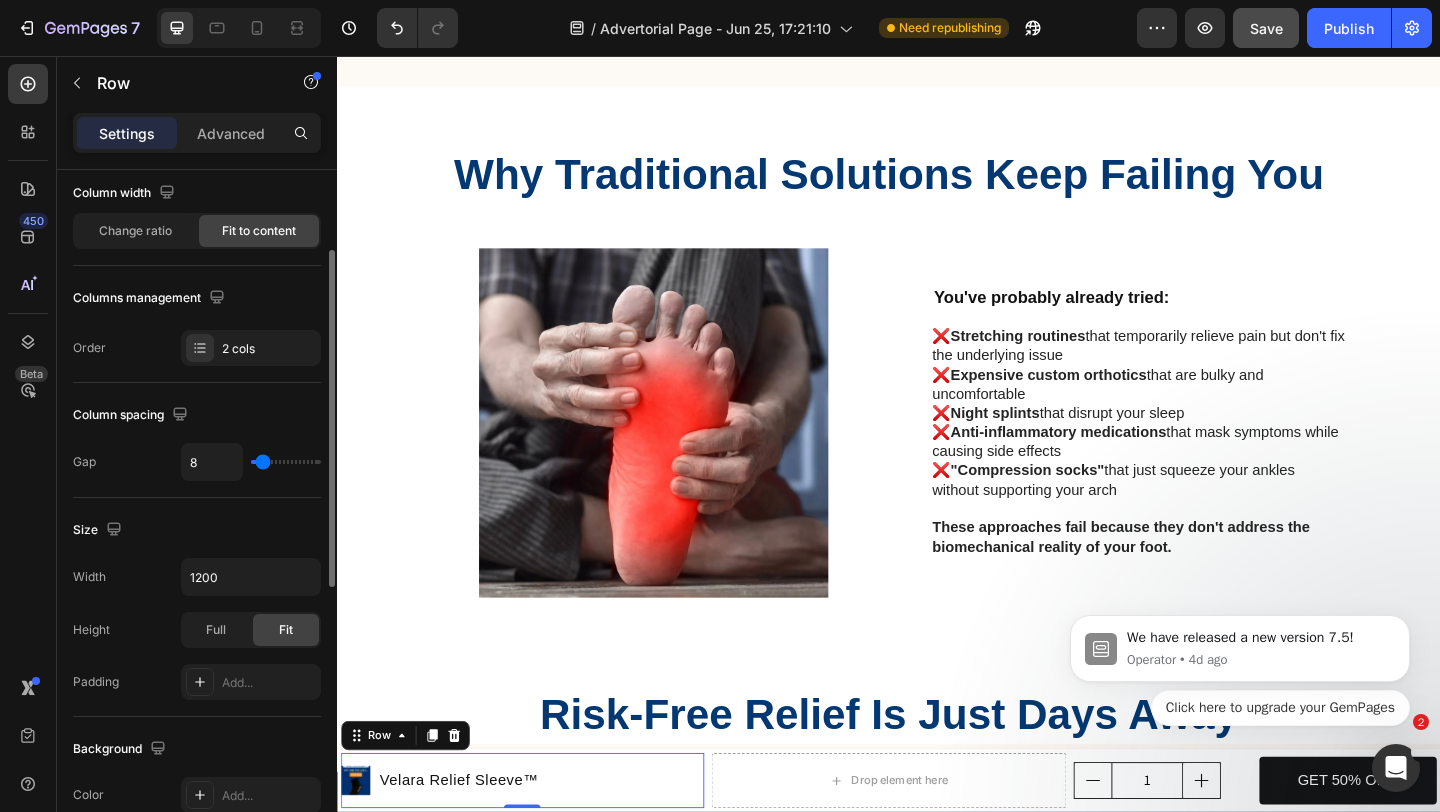scroll, scrollTop: 167, scrollLeft: 0, axis: vertical 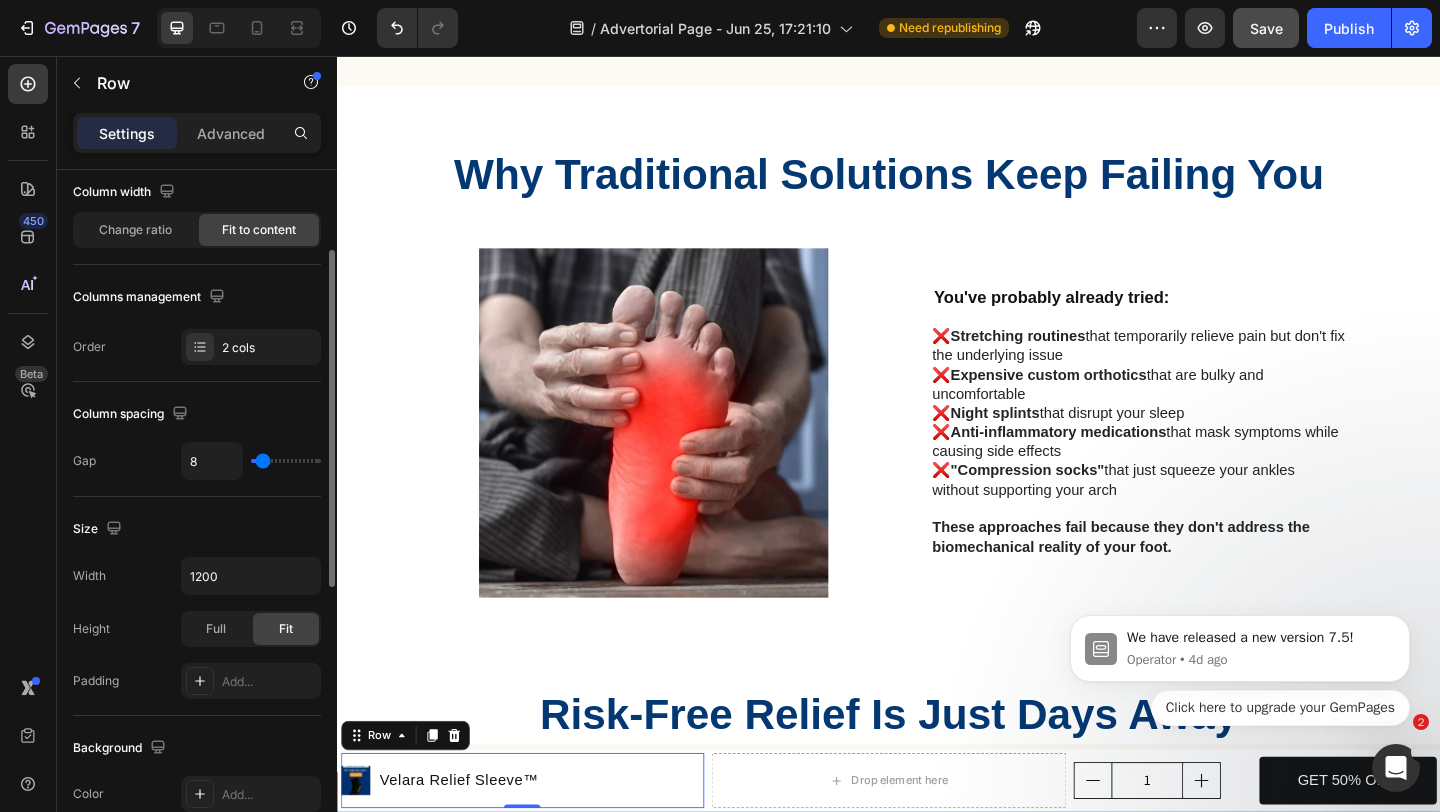 type on "9" 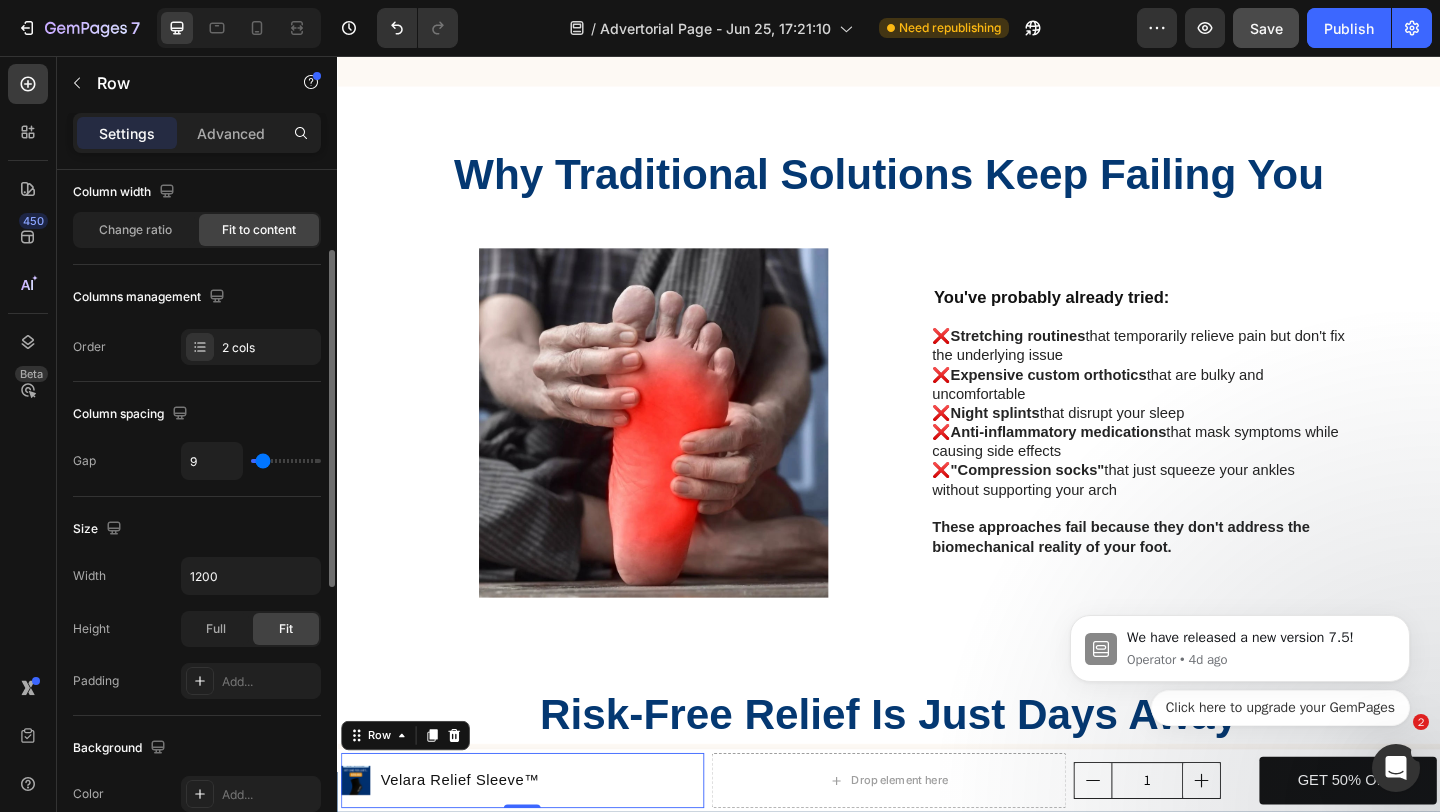 type on "17" 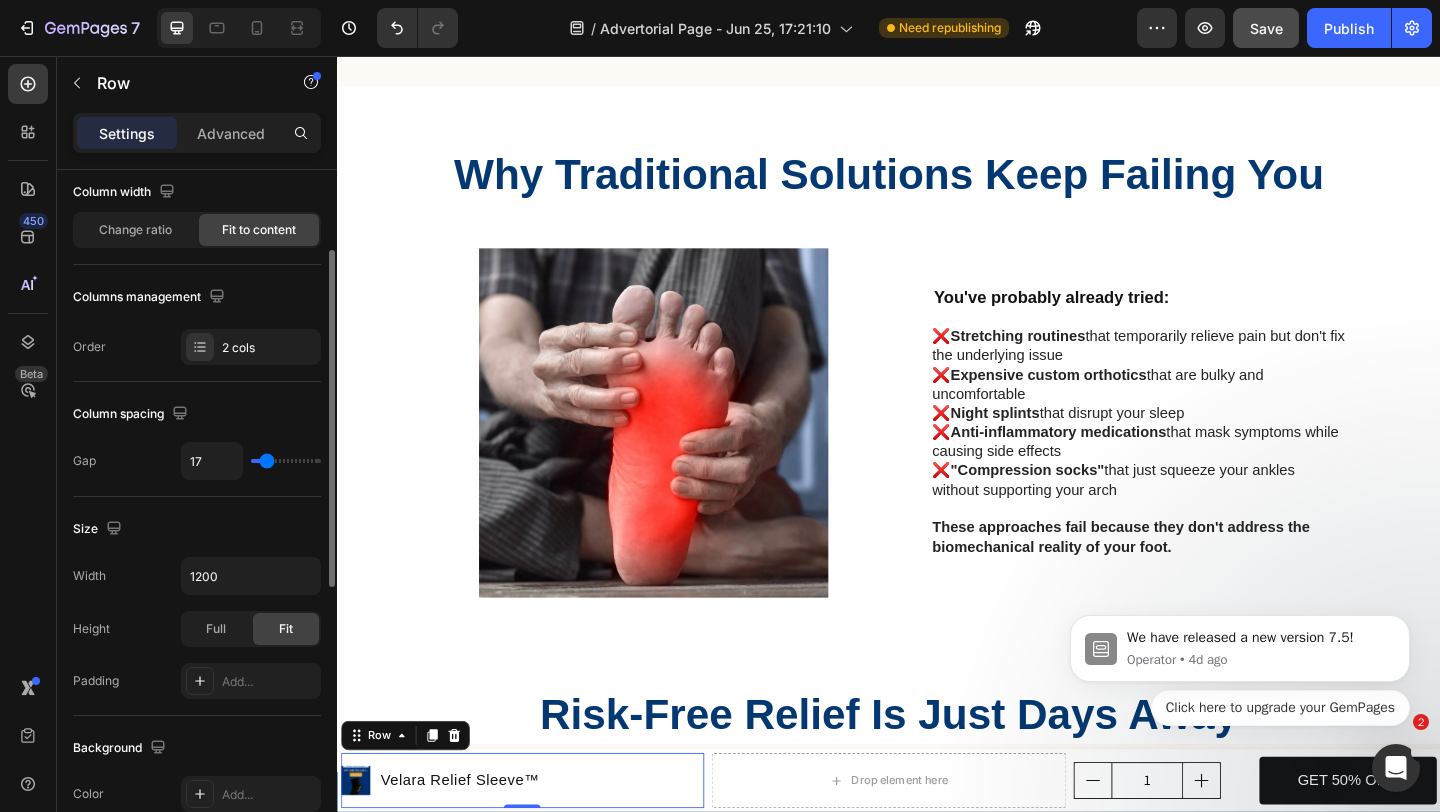 type on "28" 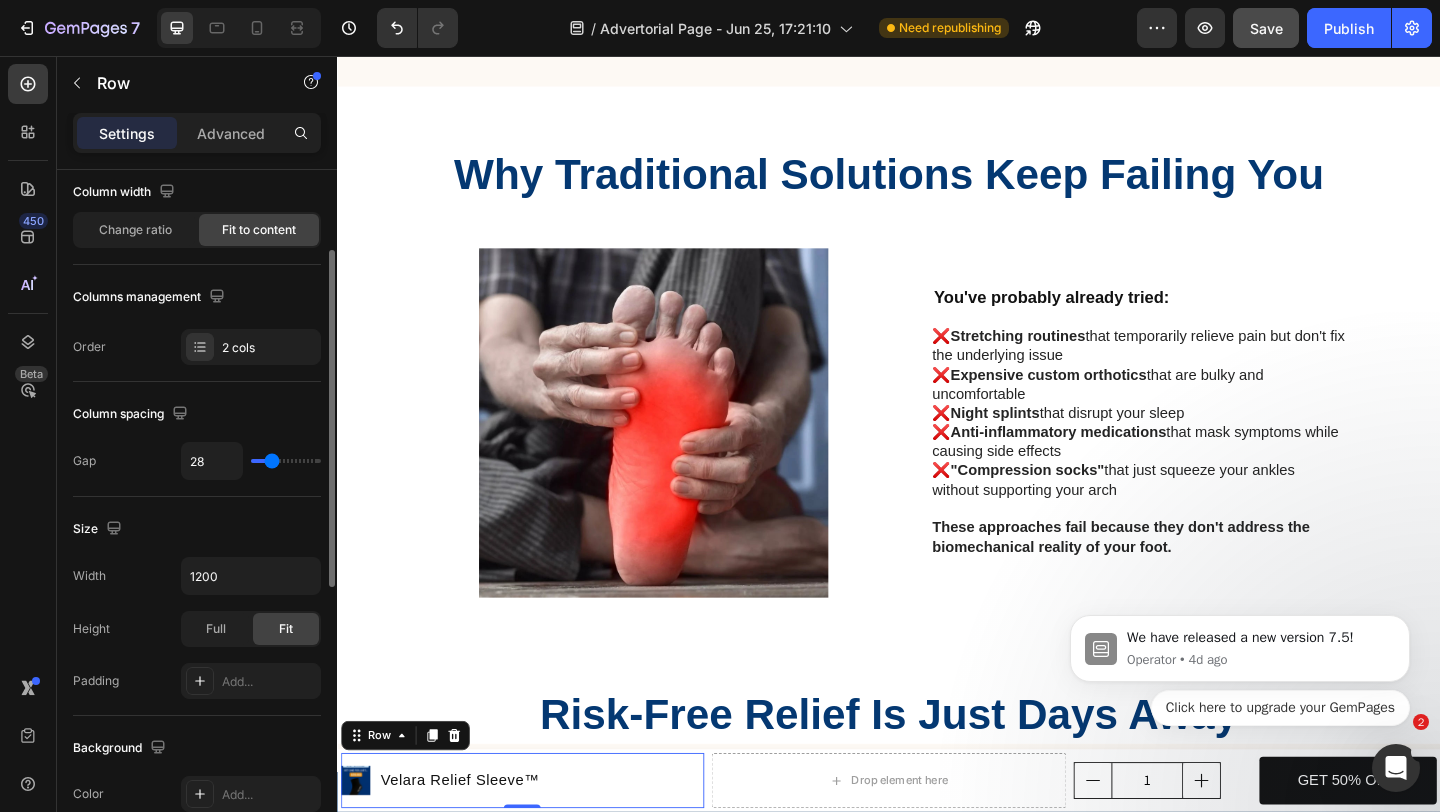 type on "40" 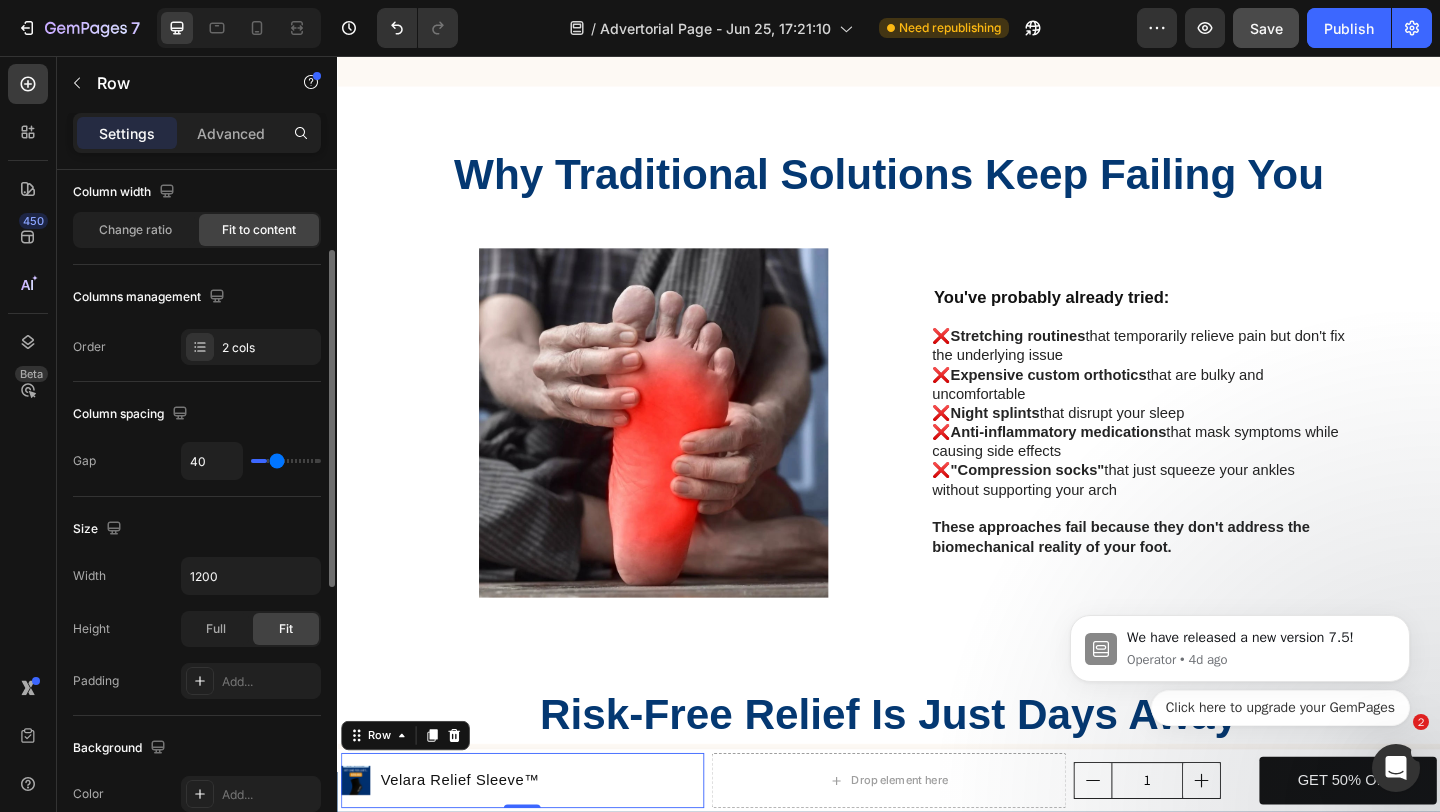 type on "50" 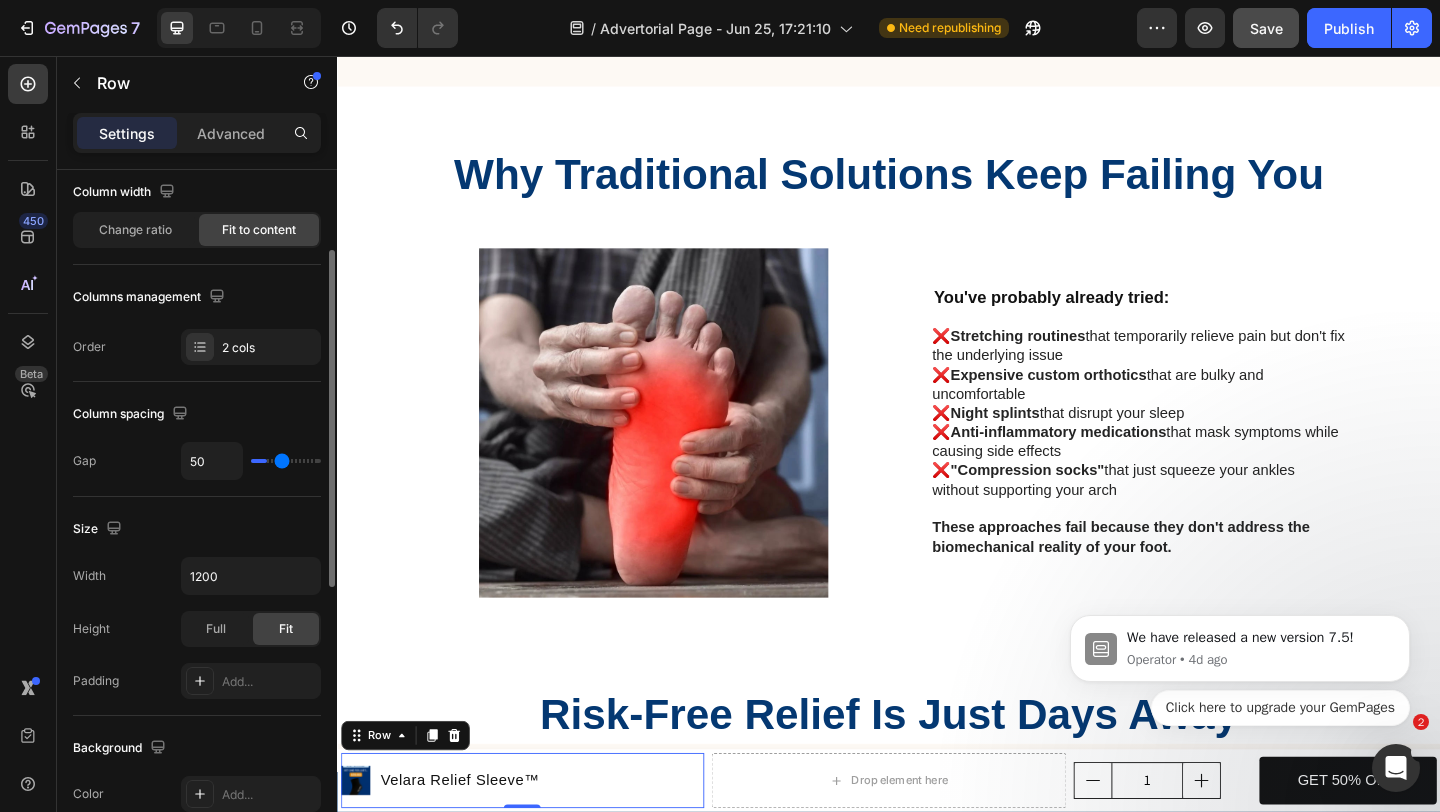 type on "60" 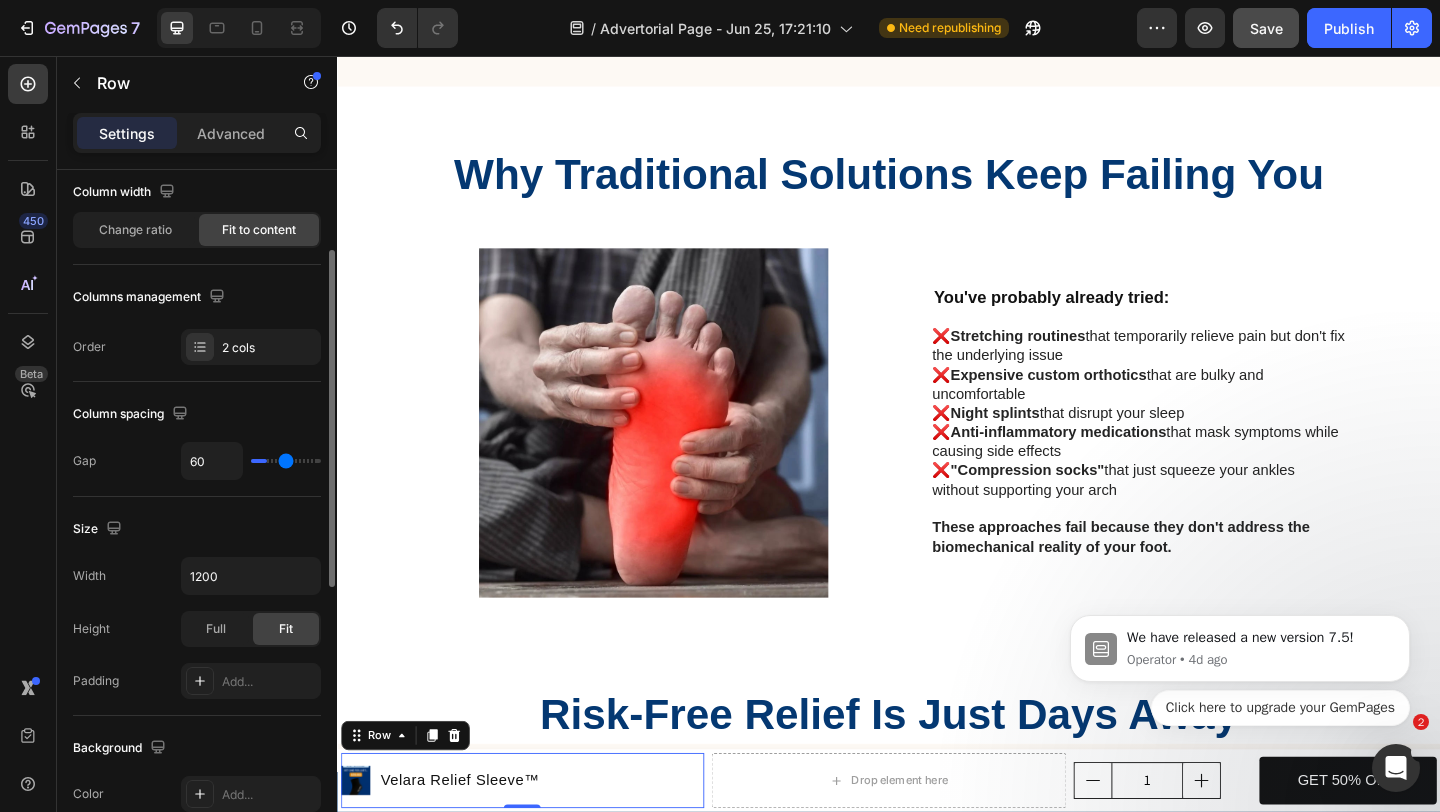type on "66" 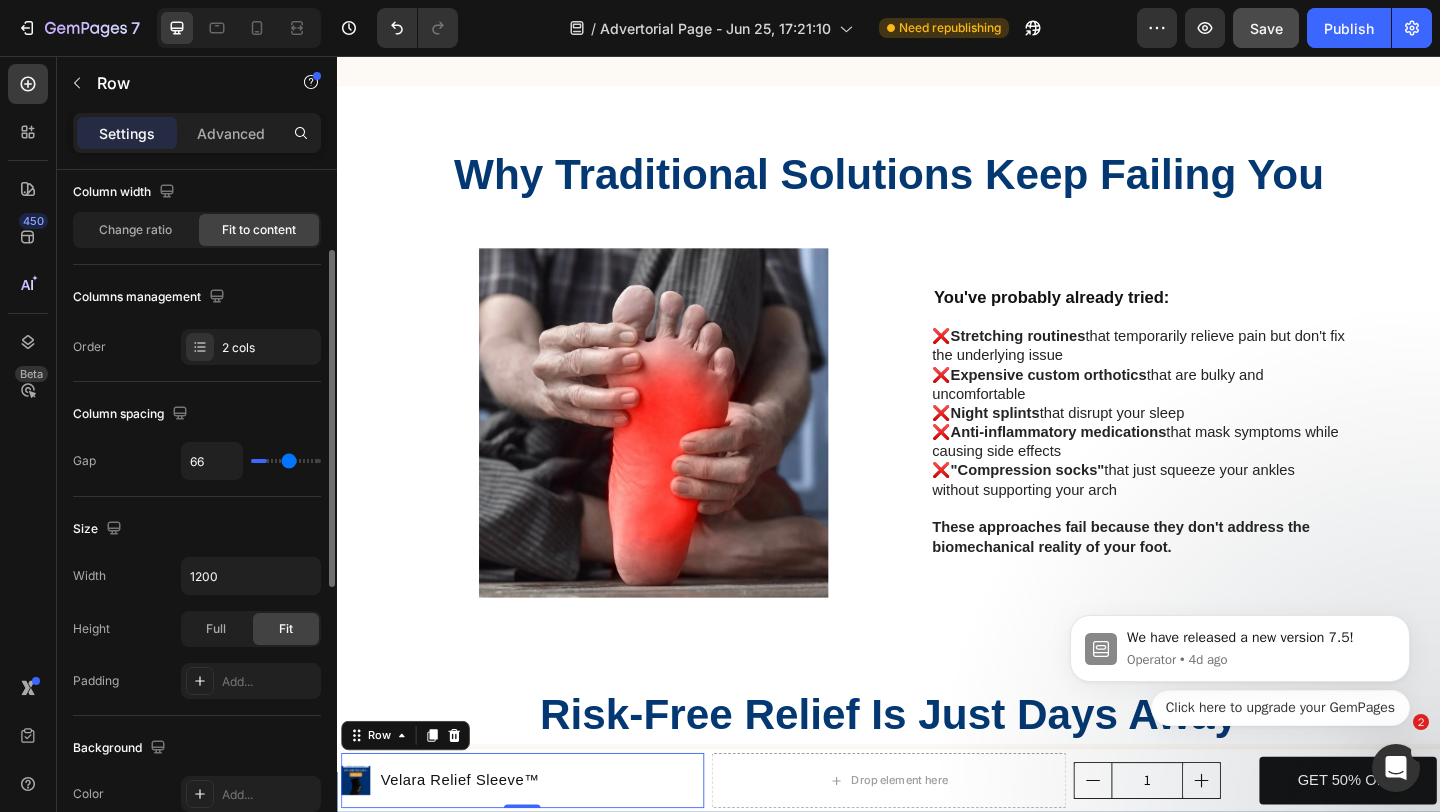type on "70" 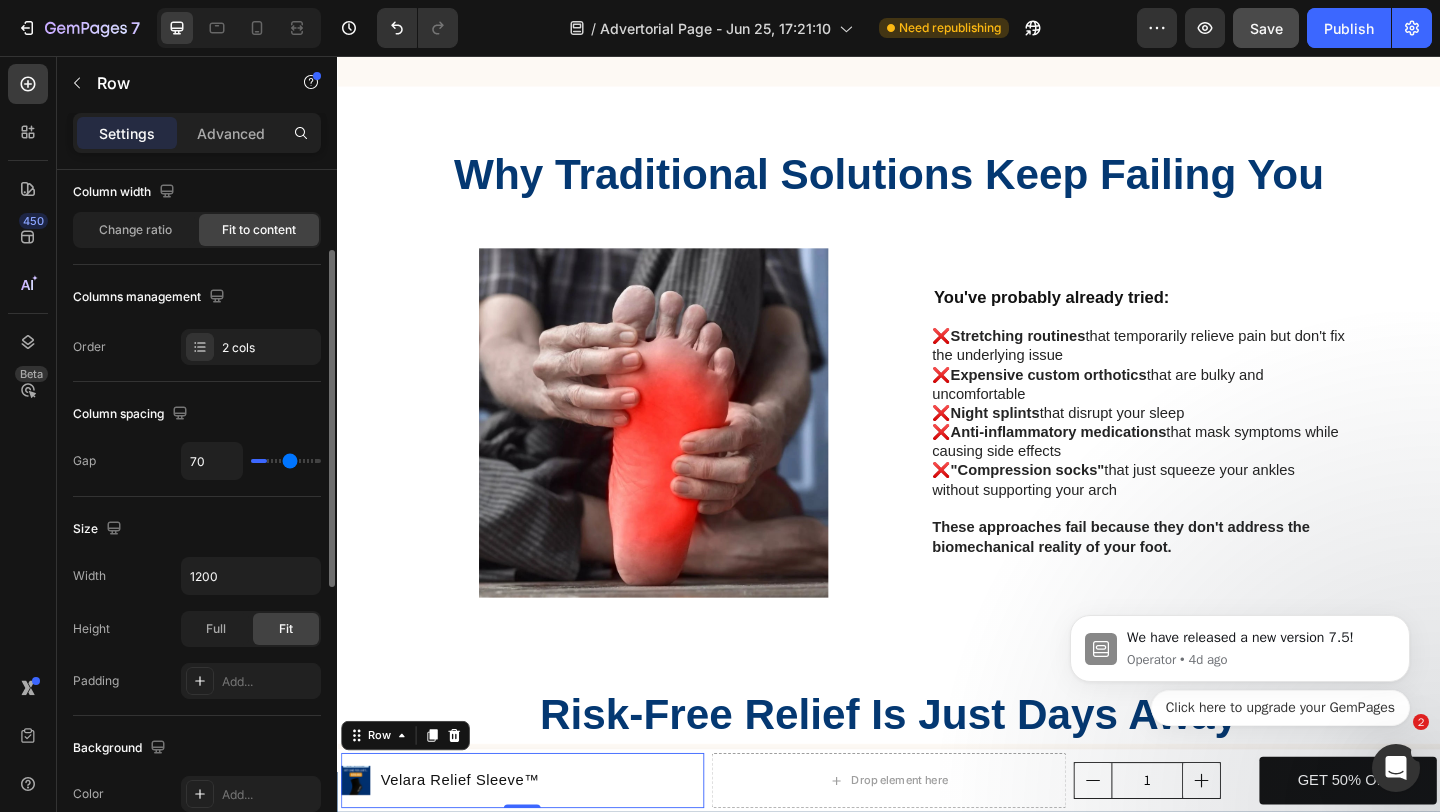 type on "74" 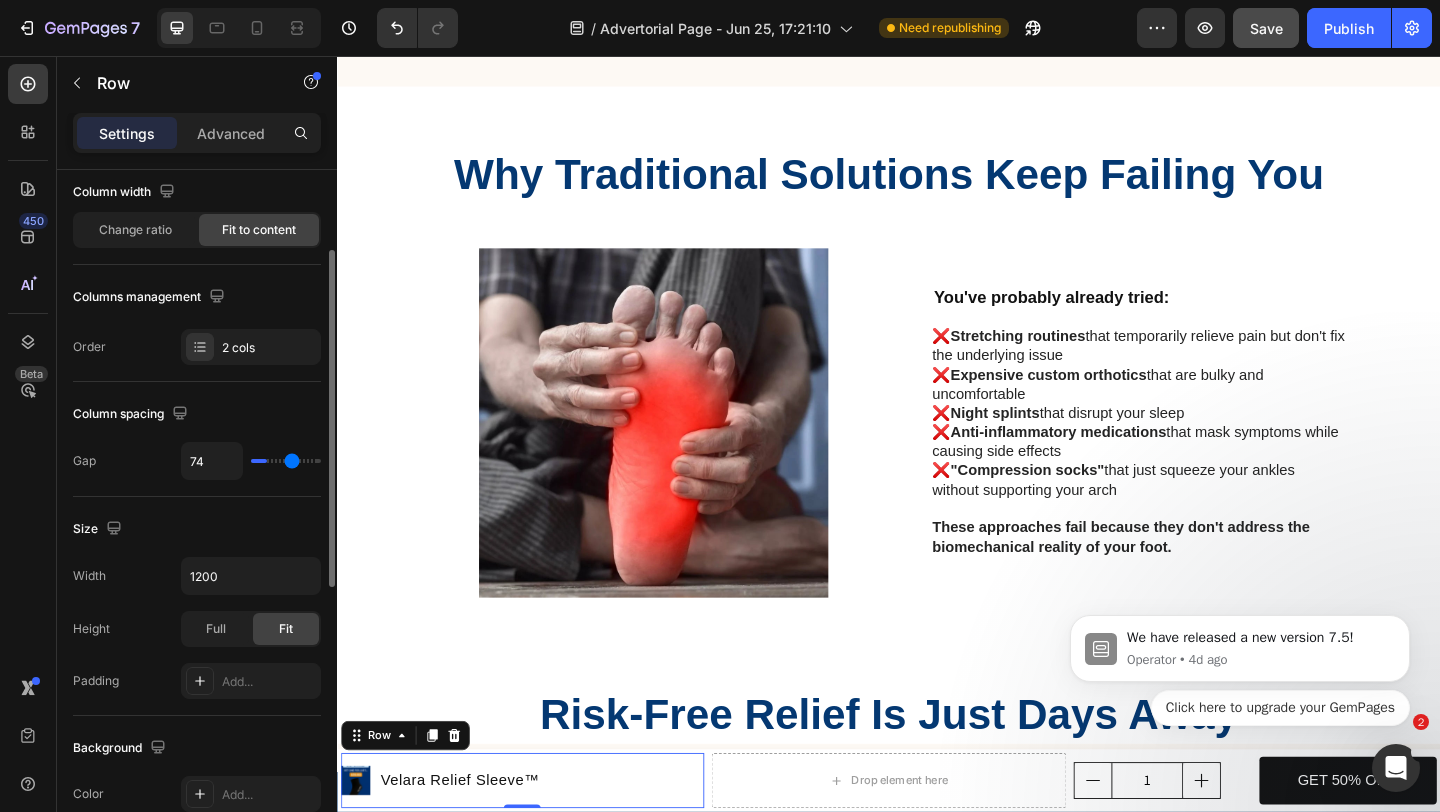 type on "76" 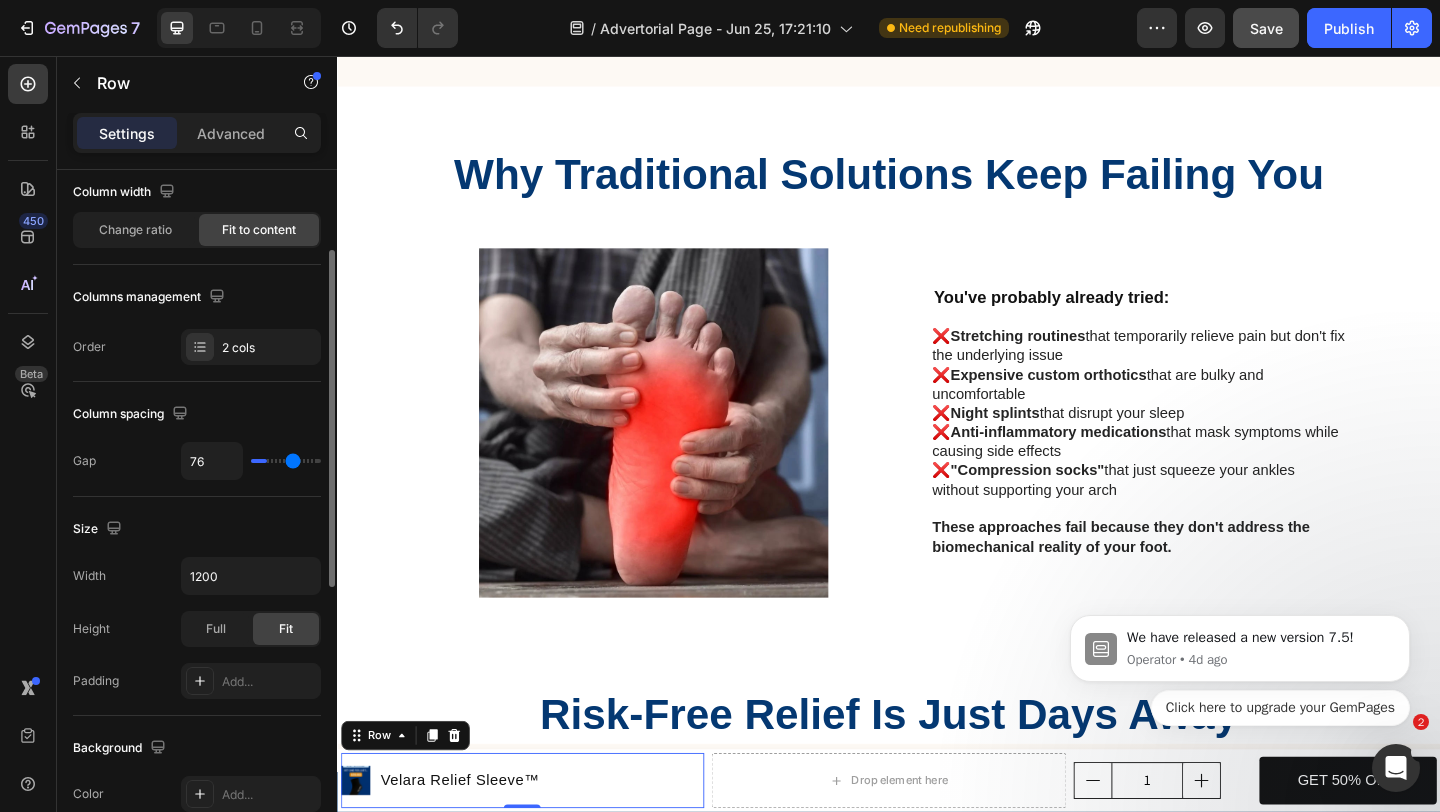 type on "78" 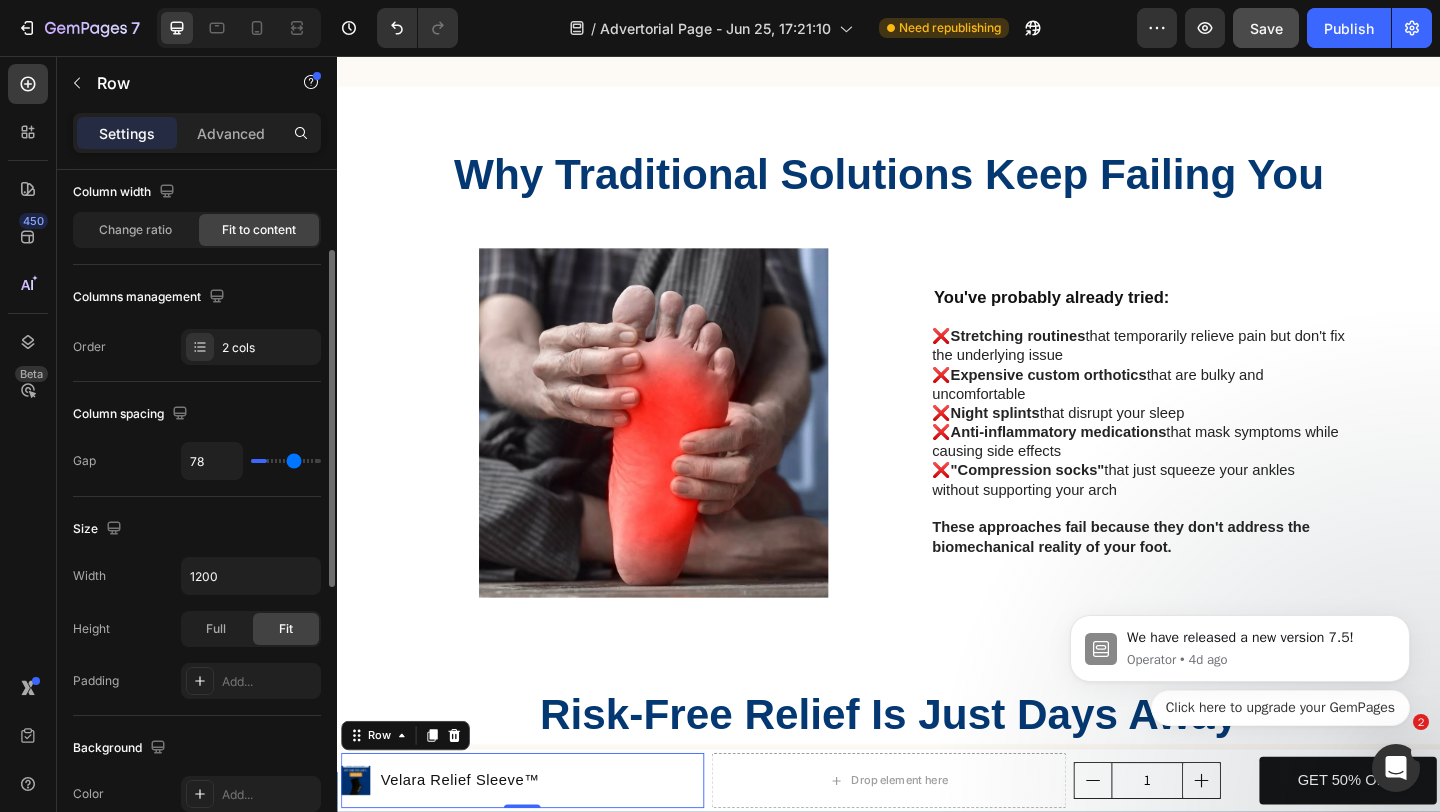 type on "79" 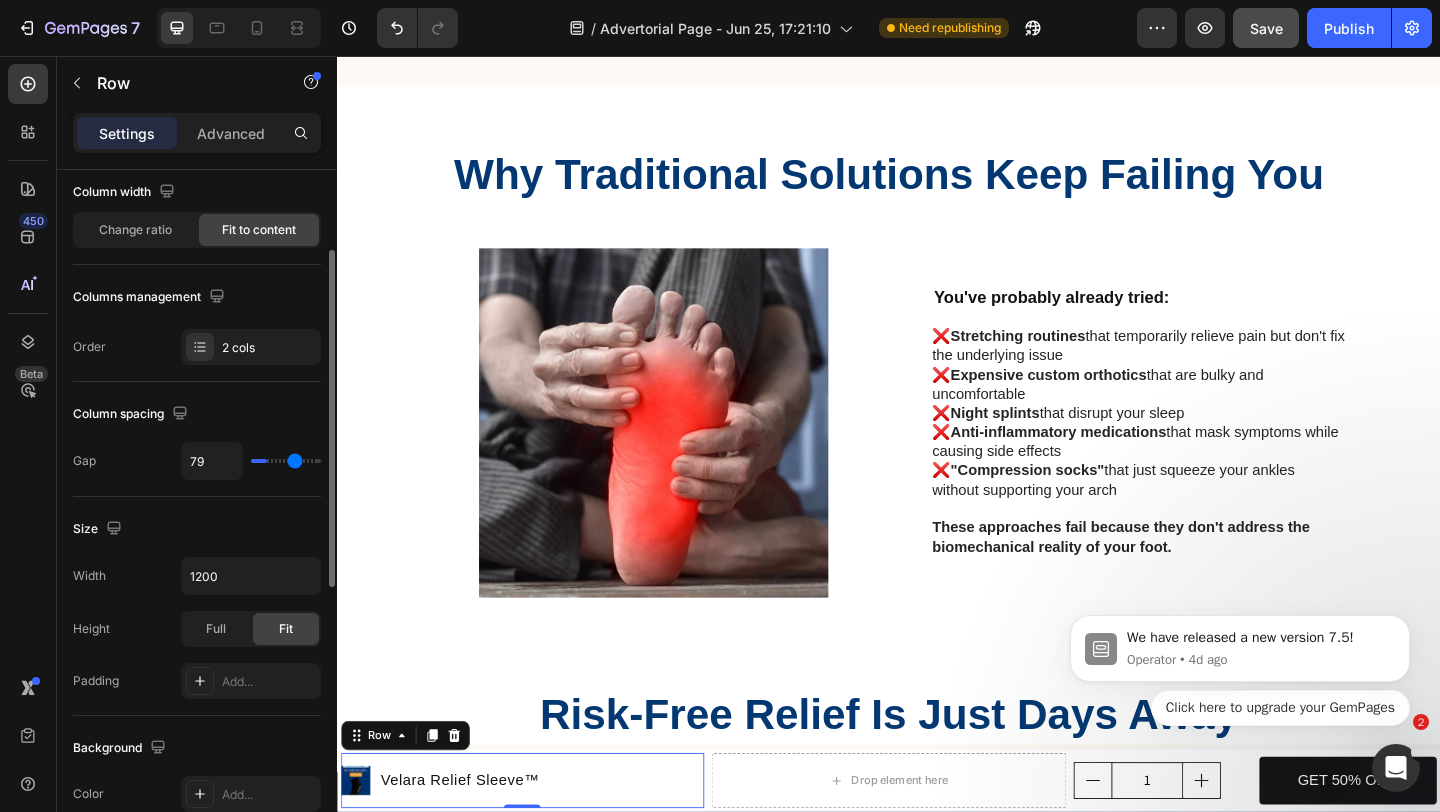 type on "81" 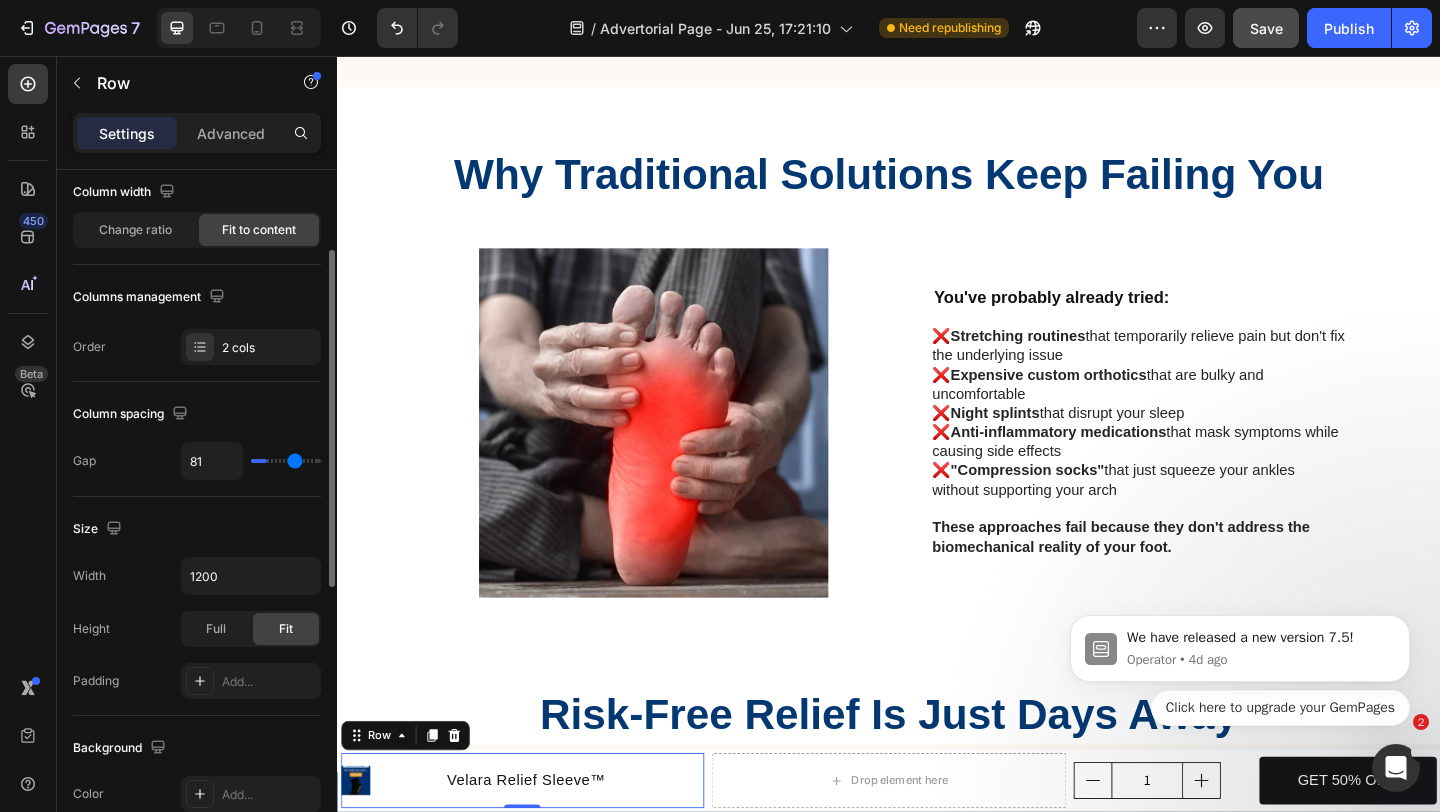 type on "83" 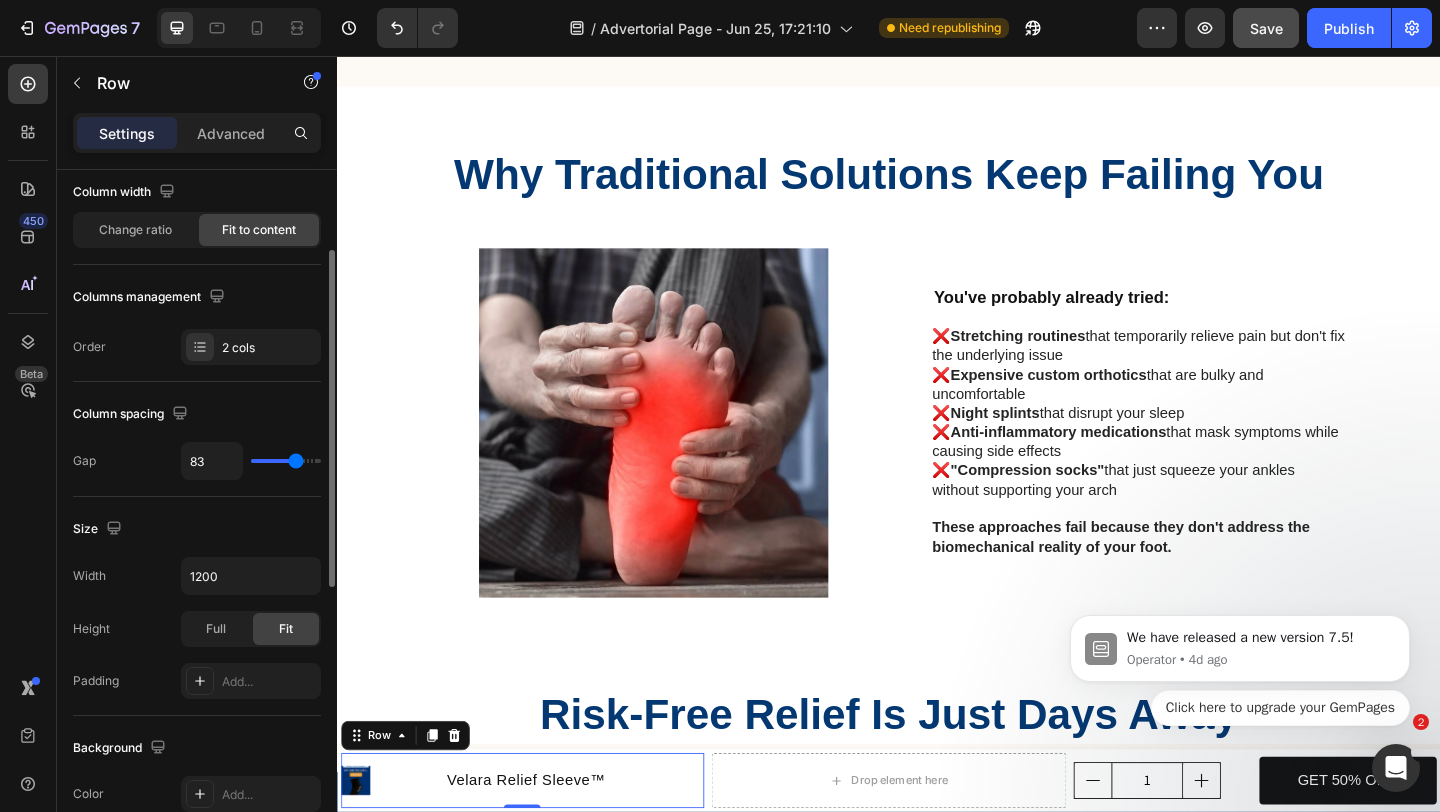 type on "85" 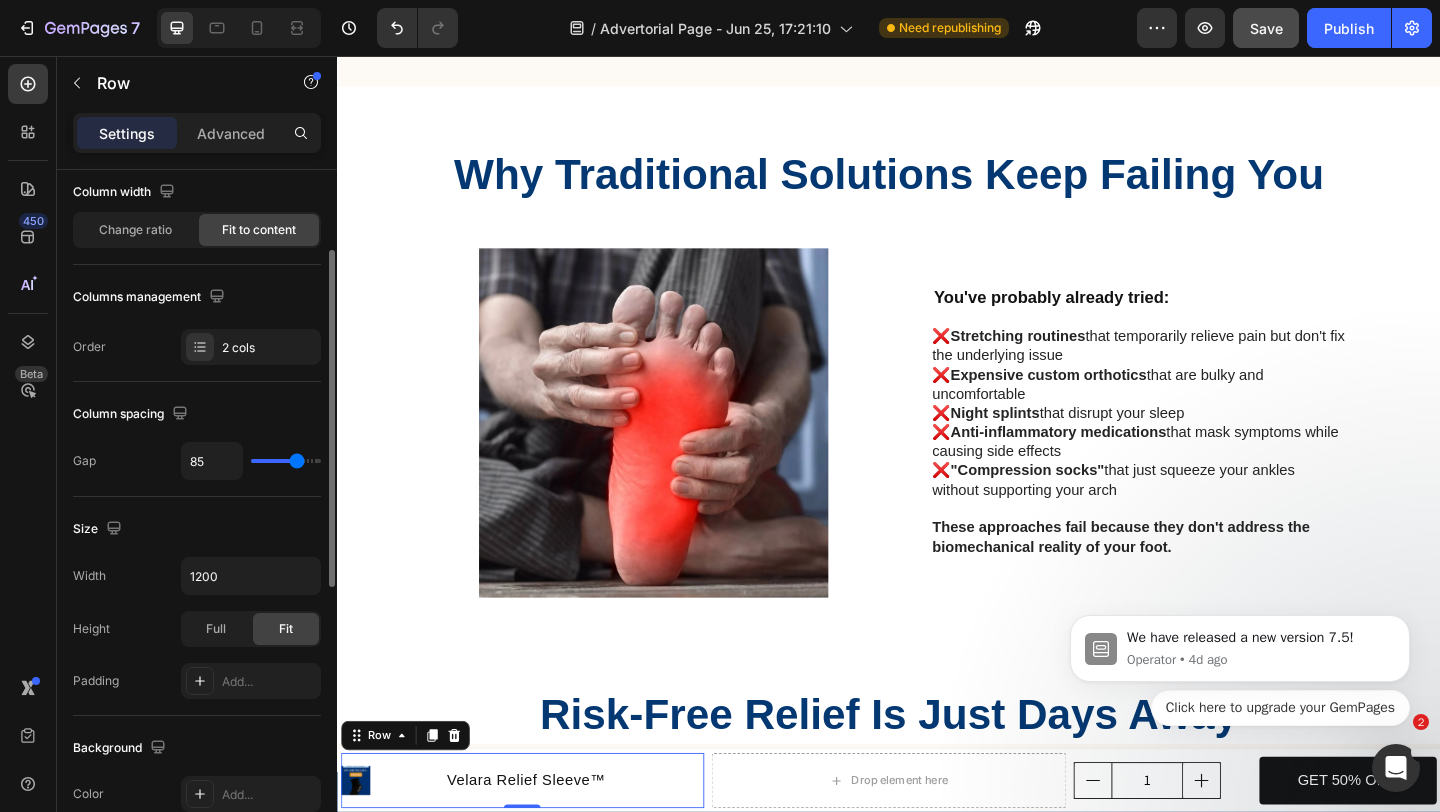 type on "86" 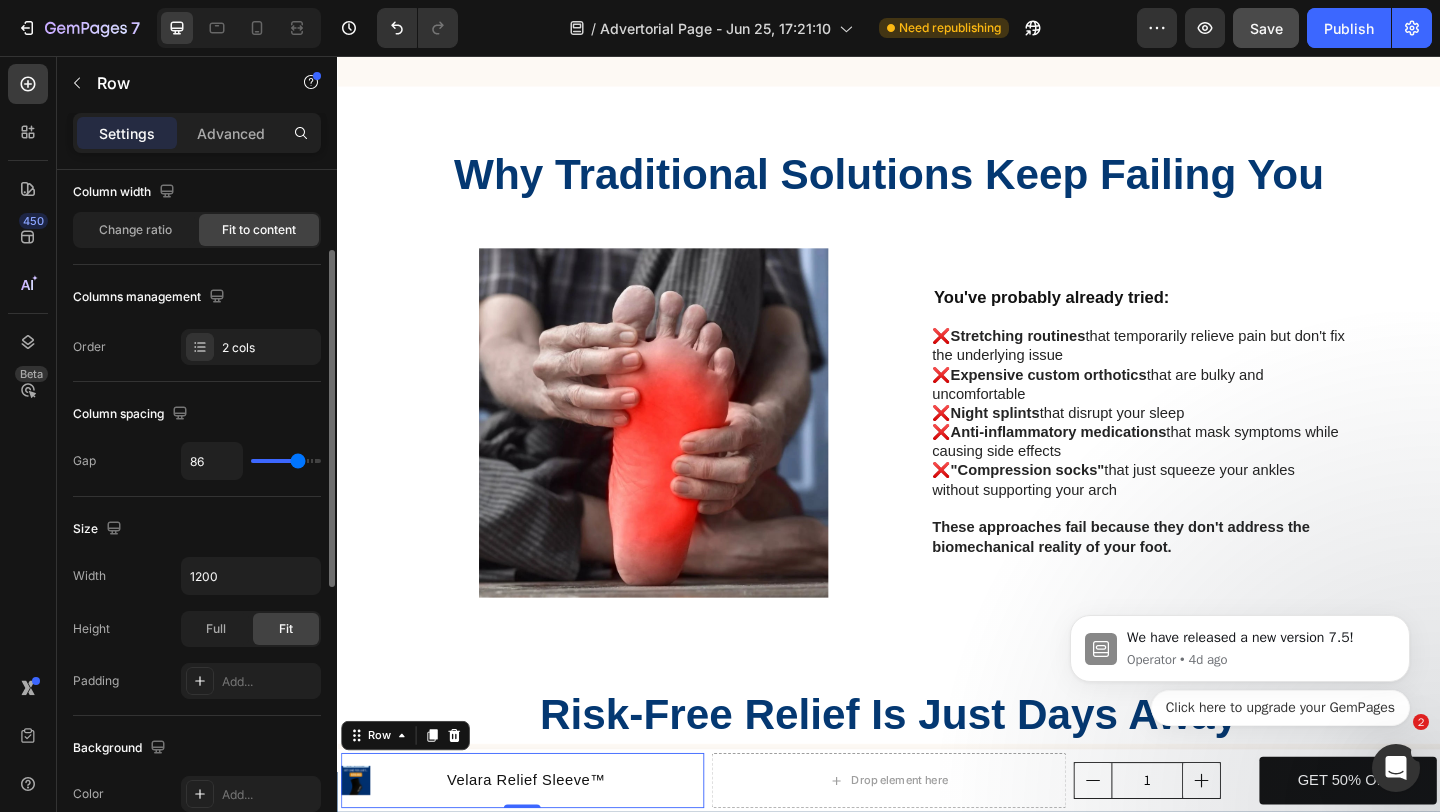 type on "87" 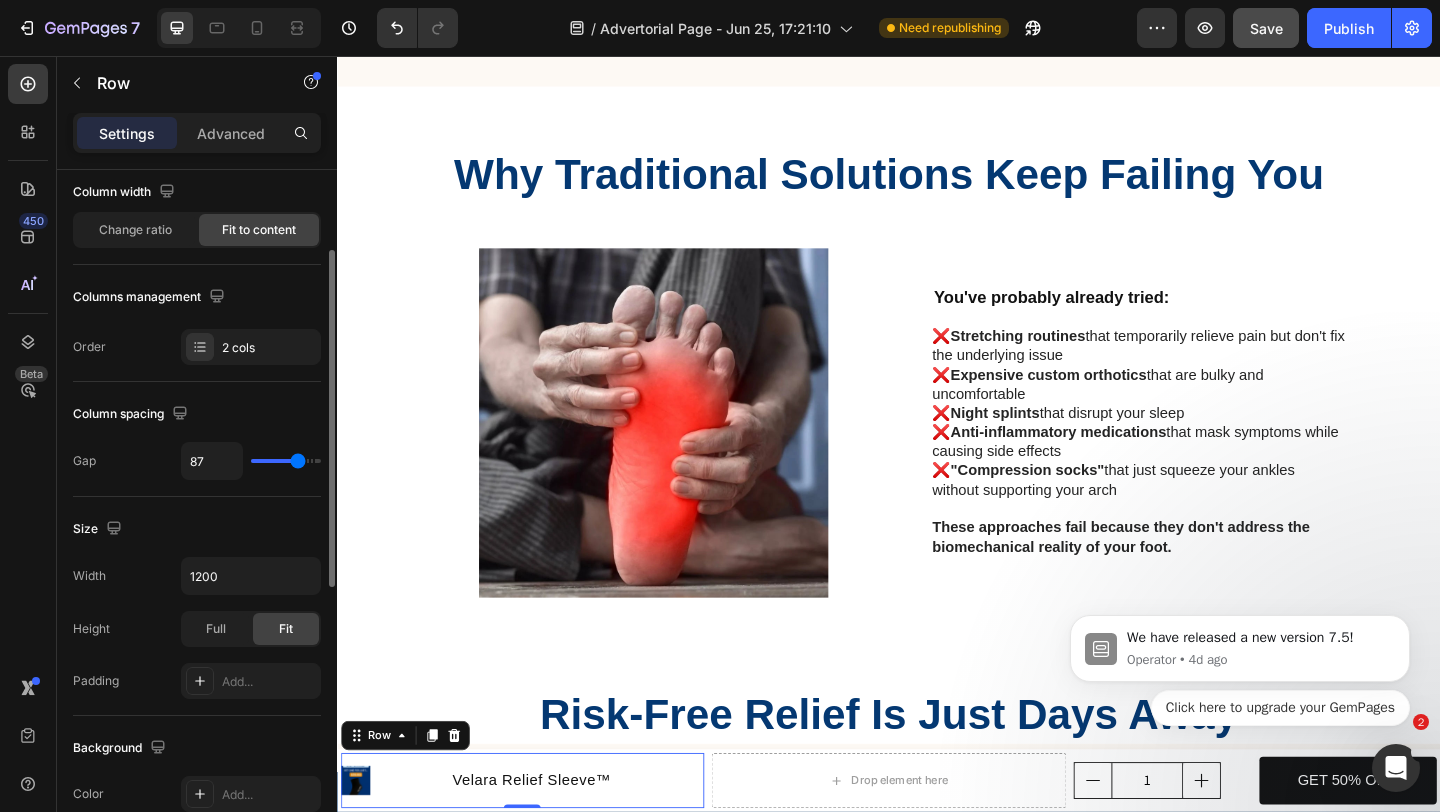 type on "93" 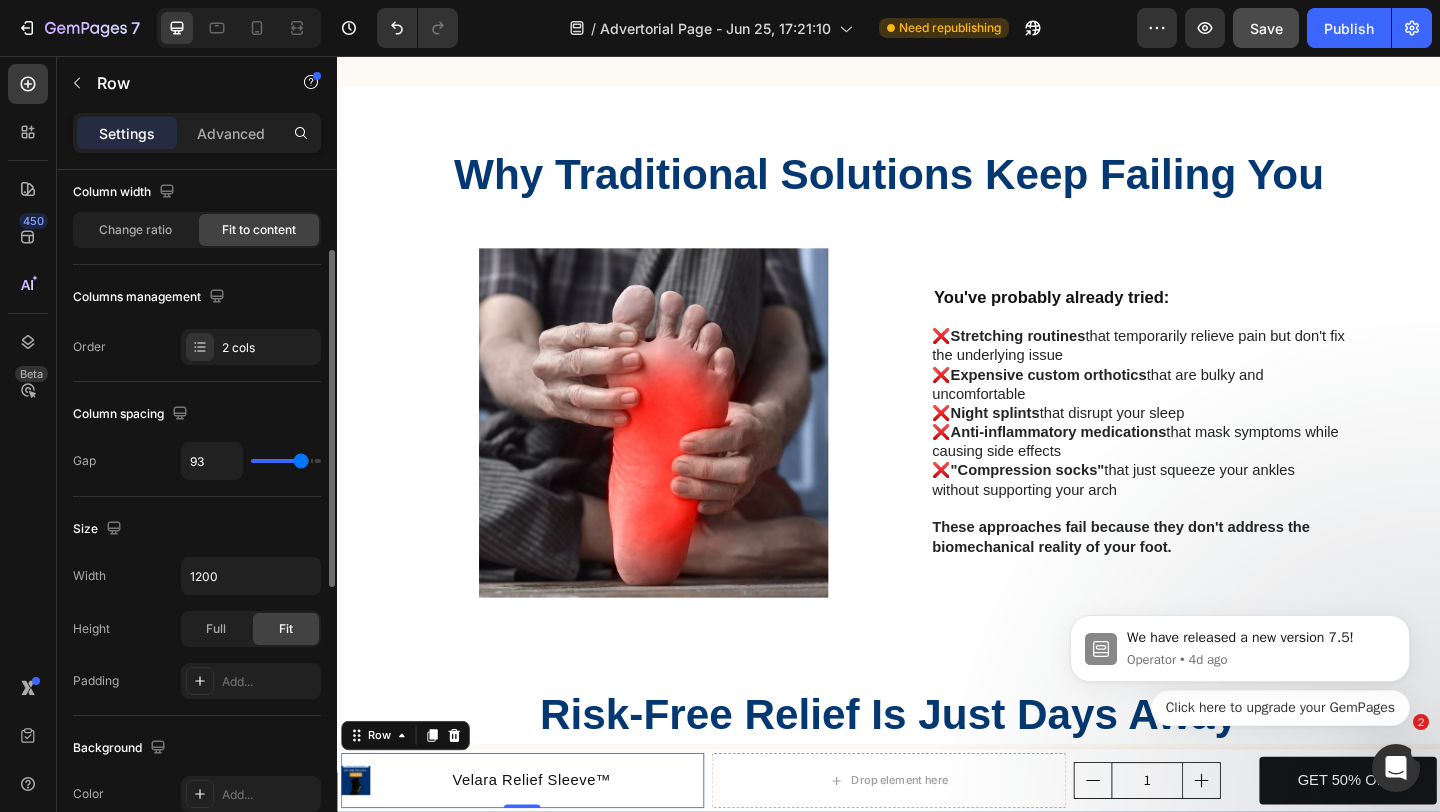 type on "102" 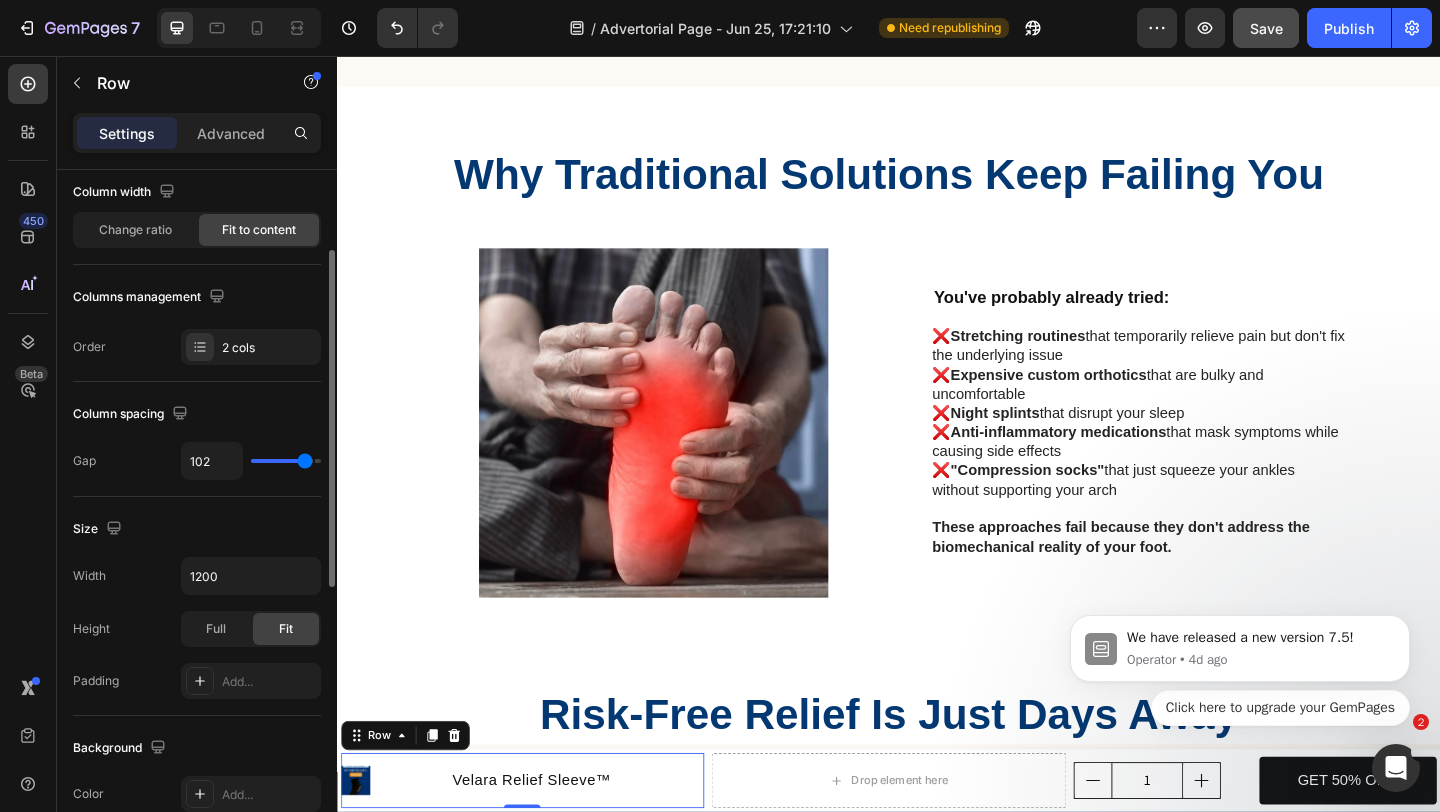 type on "113" 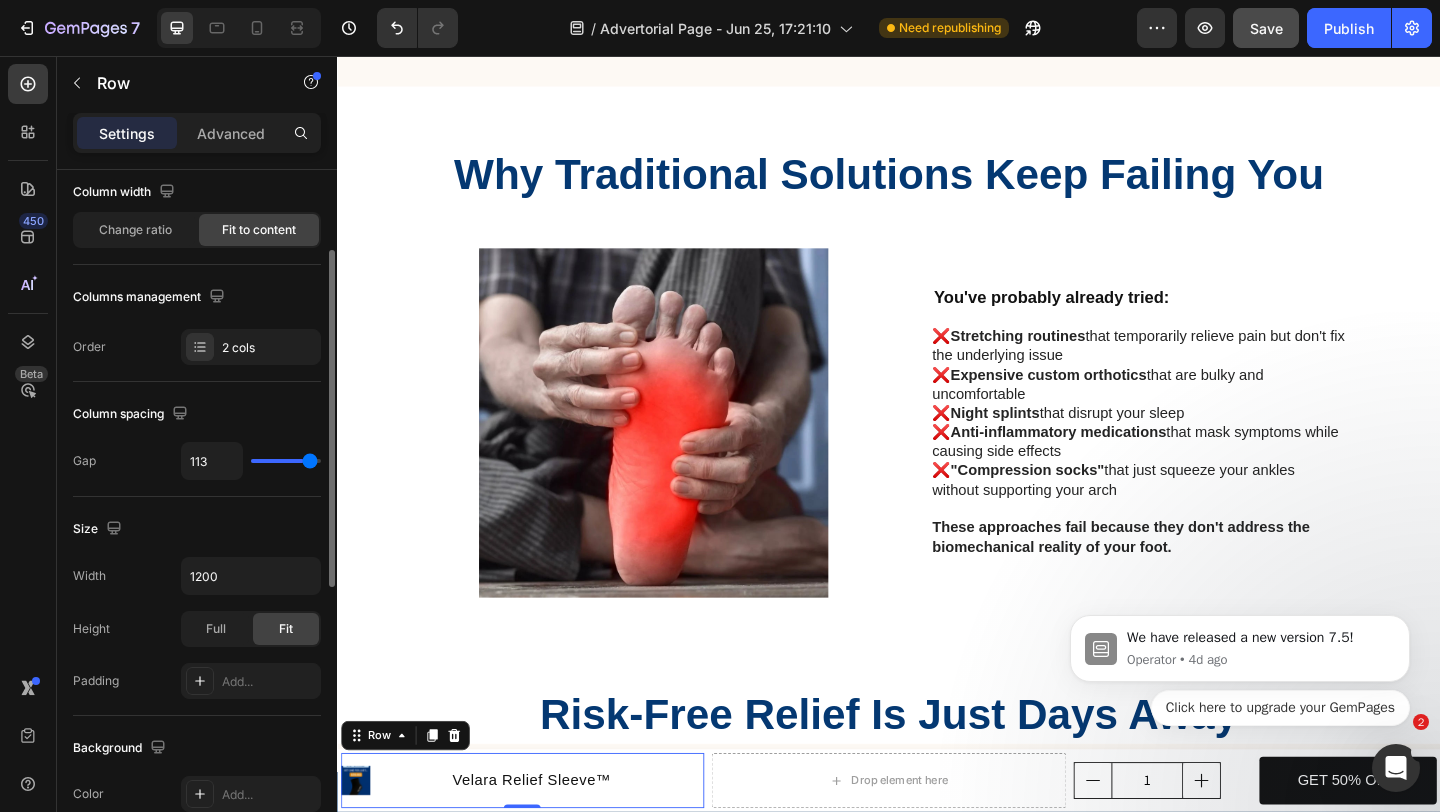 type on "120" 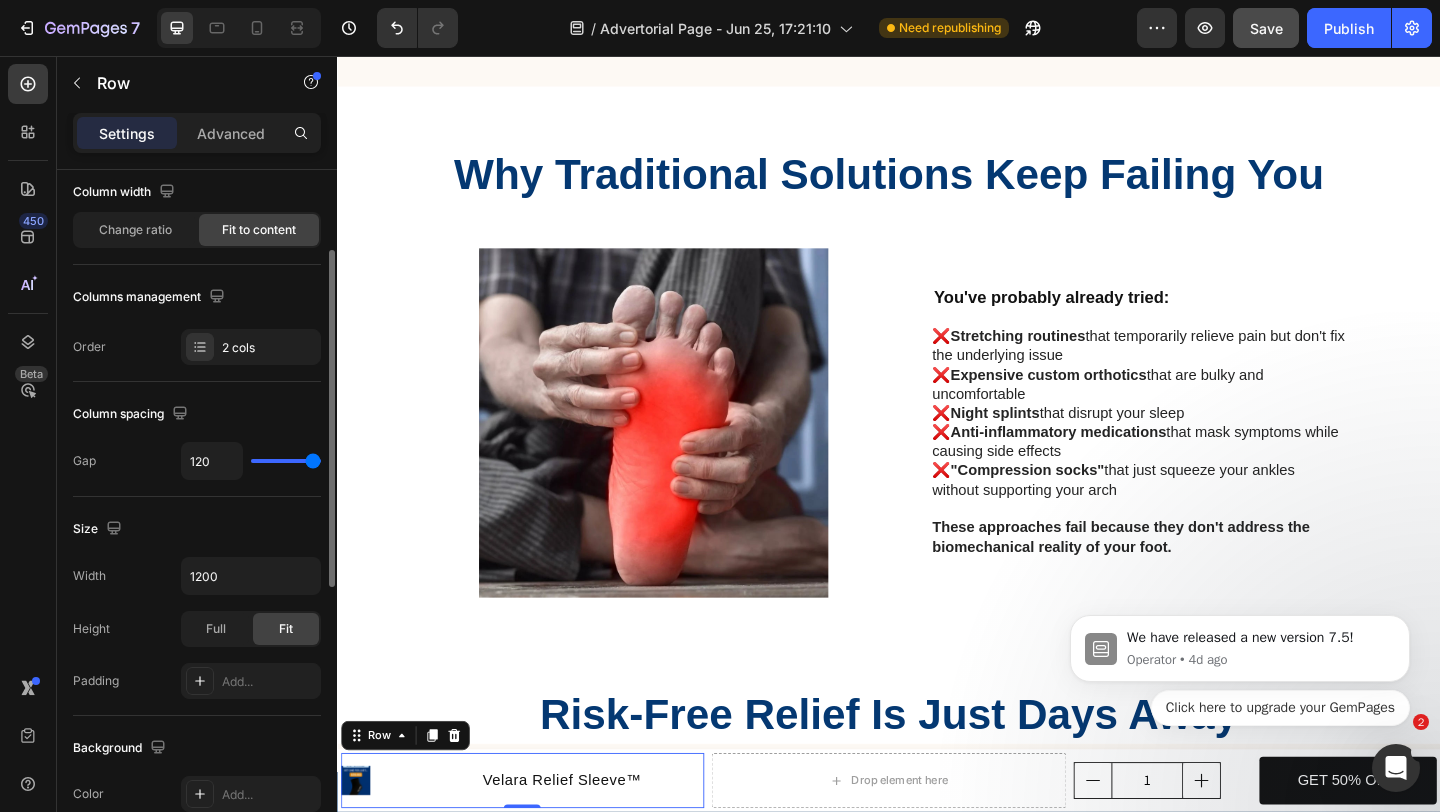 type on "111" 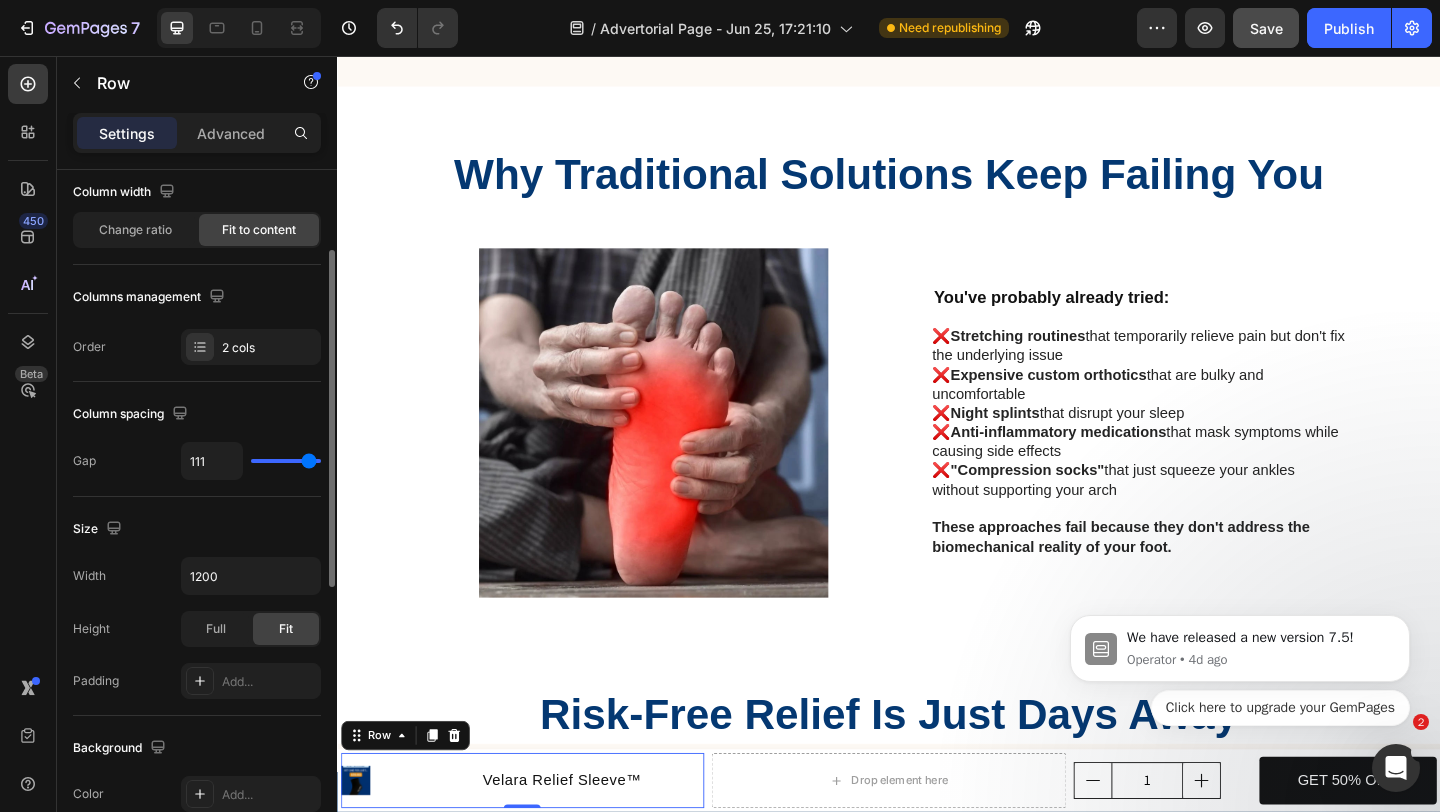 type on "101" 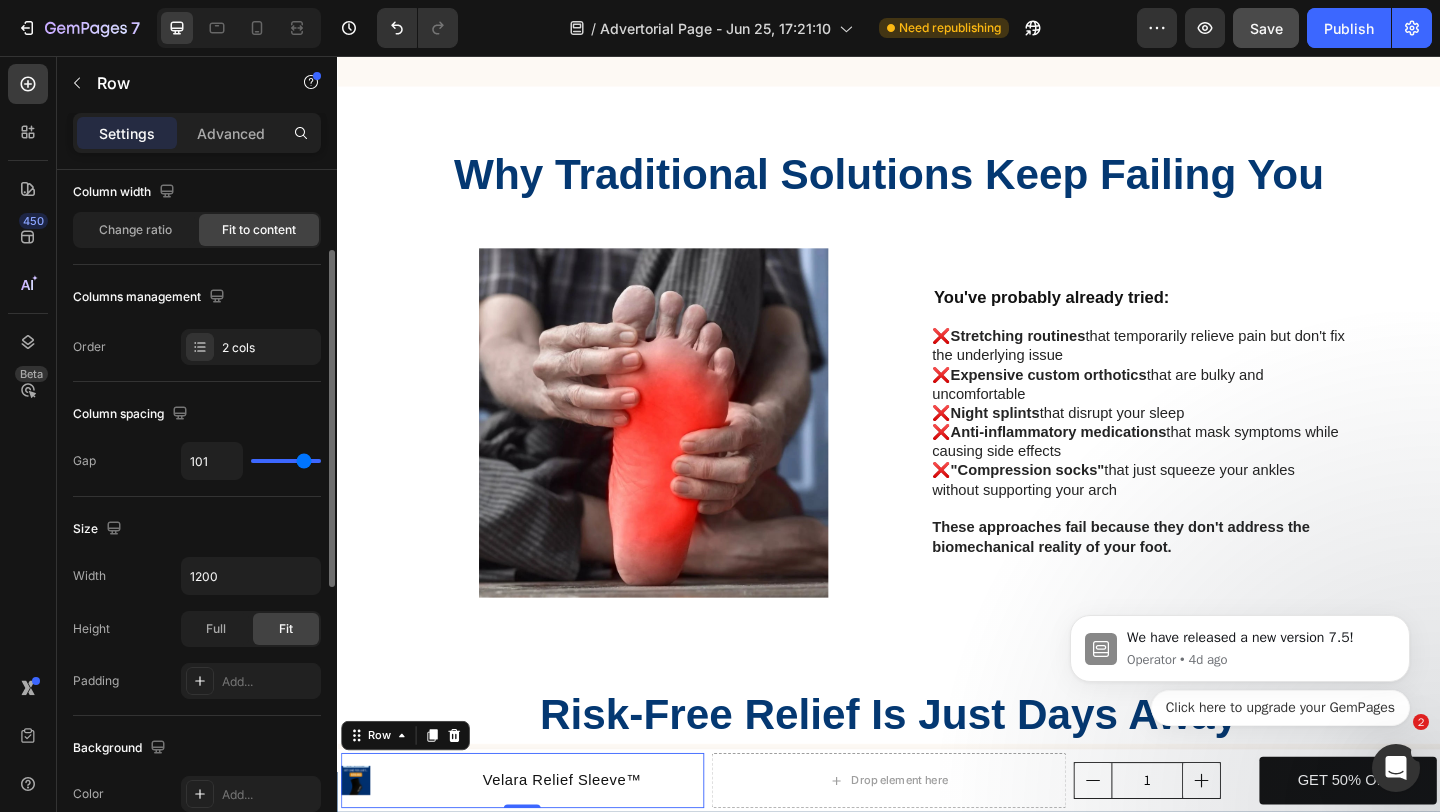 type on "87" 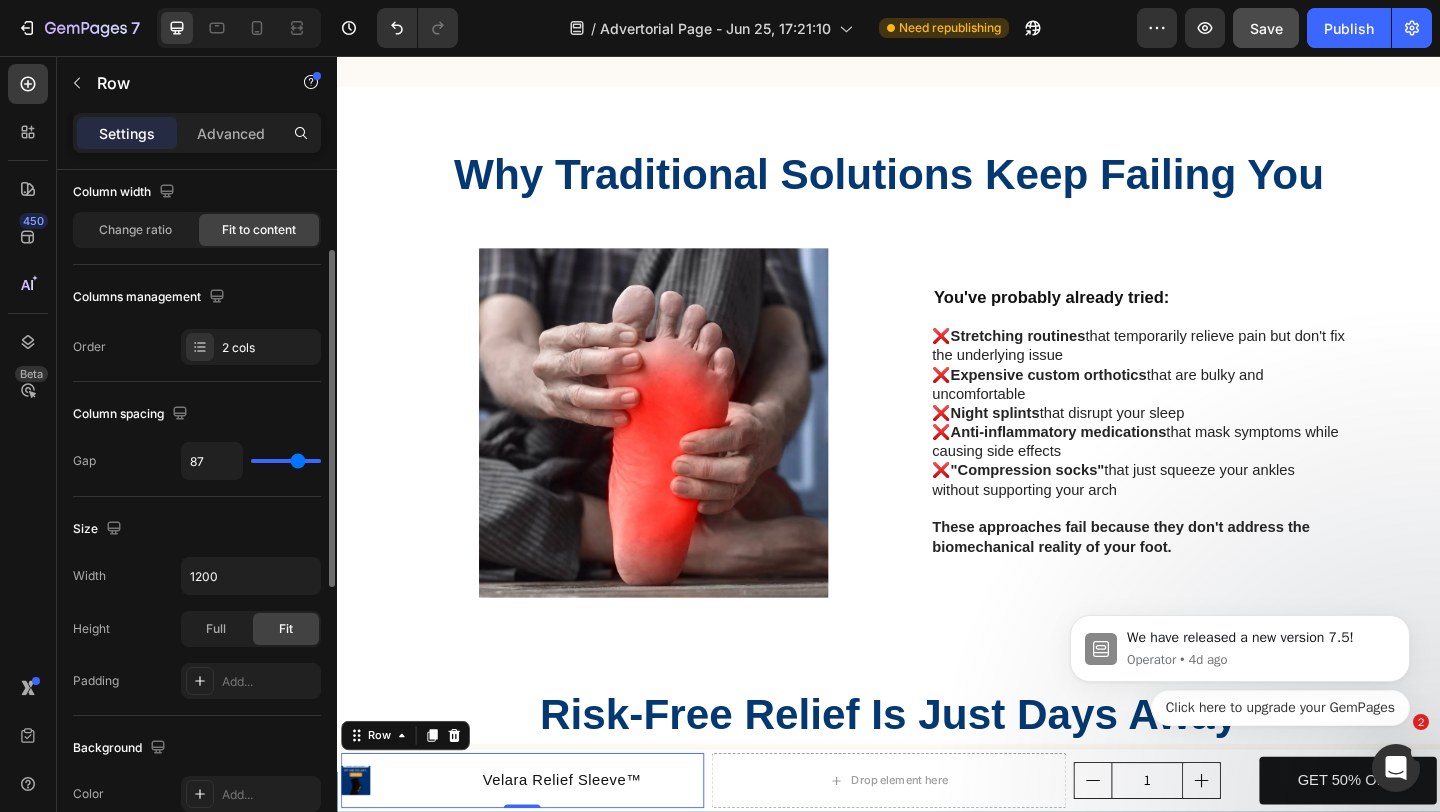 type on "83" 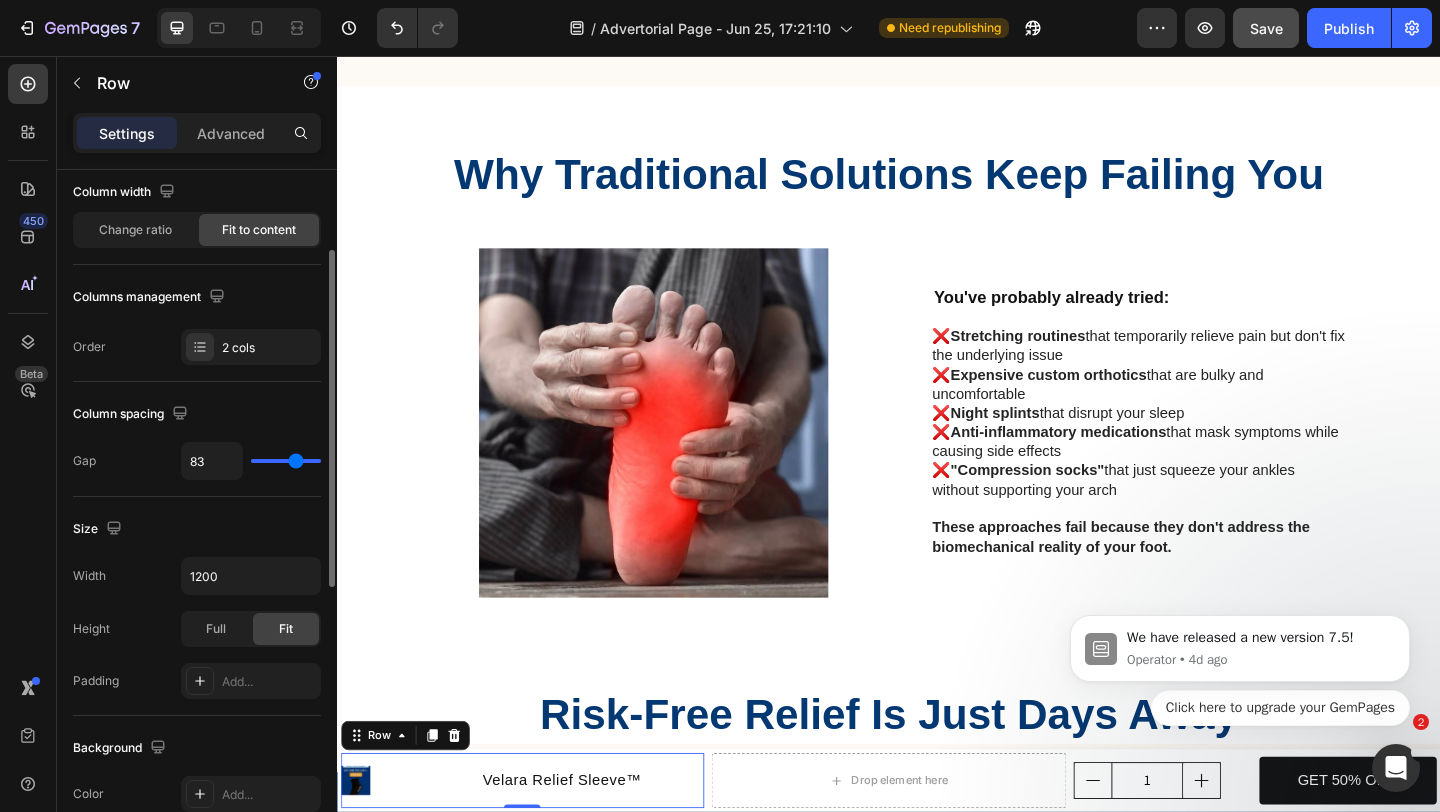 type on "80" 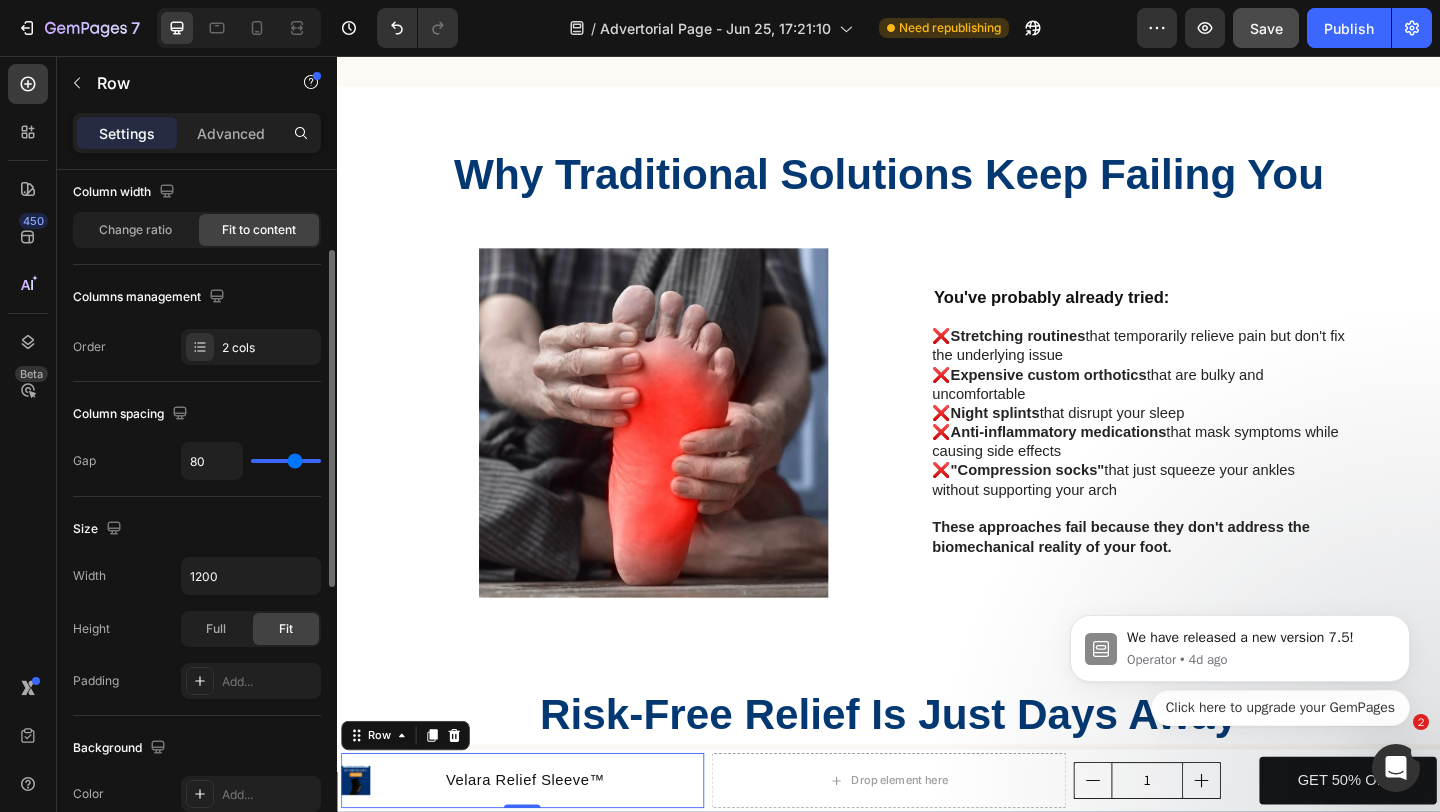 type on "78" 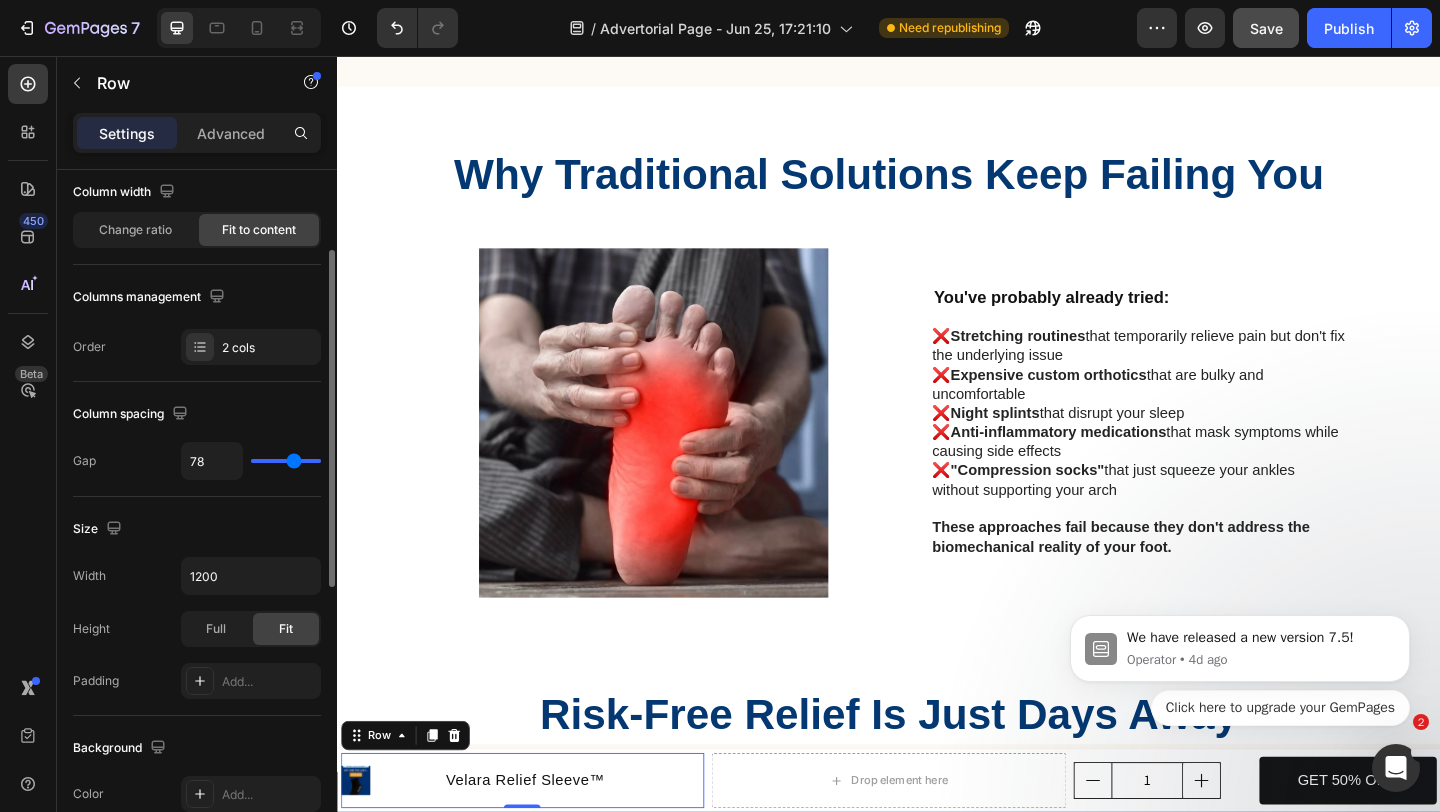 type on "76" 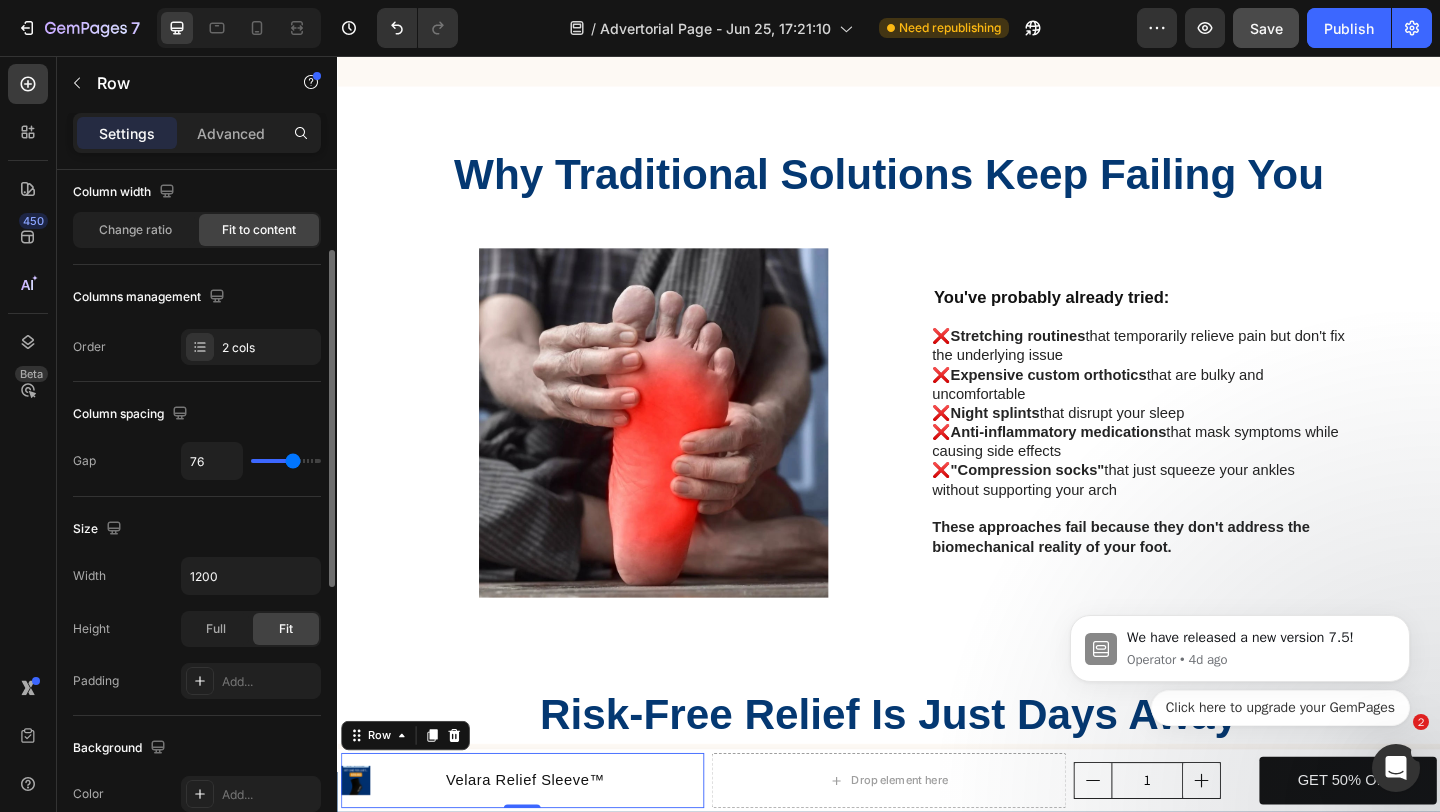 type on "75" 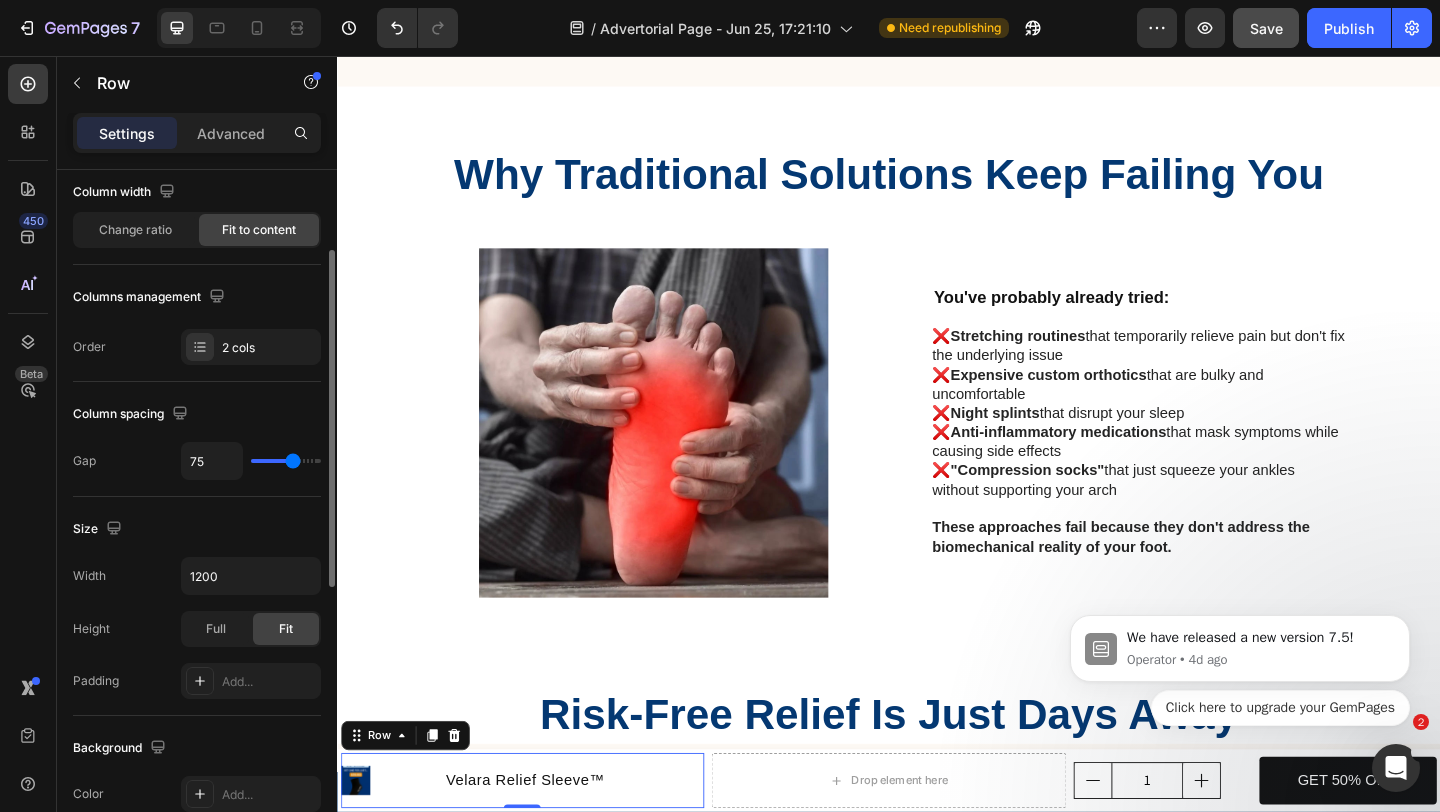 type on "74" 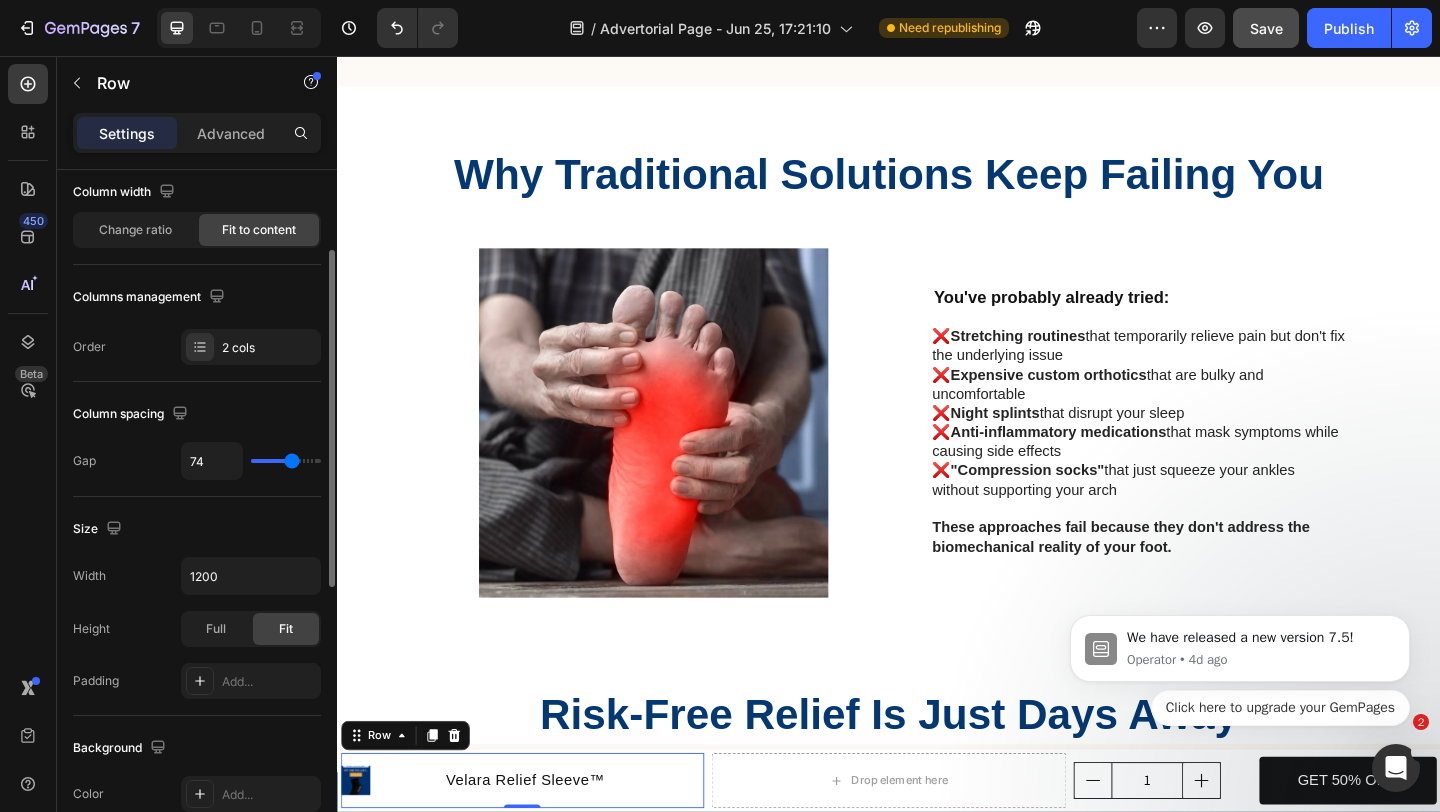 type on "72" 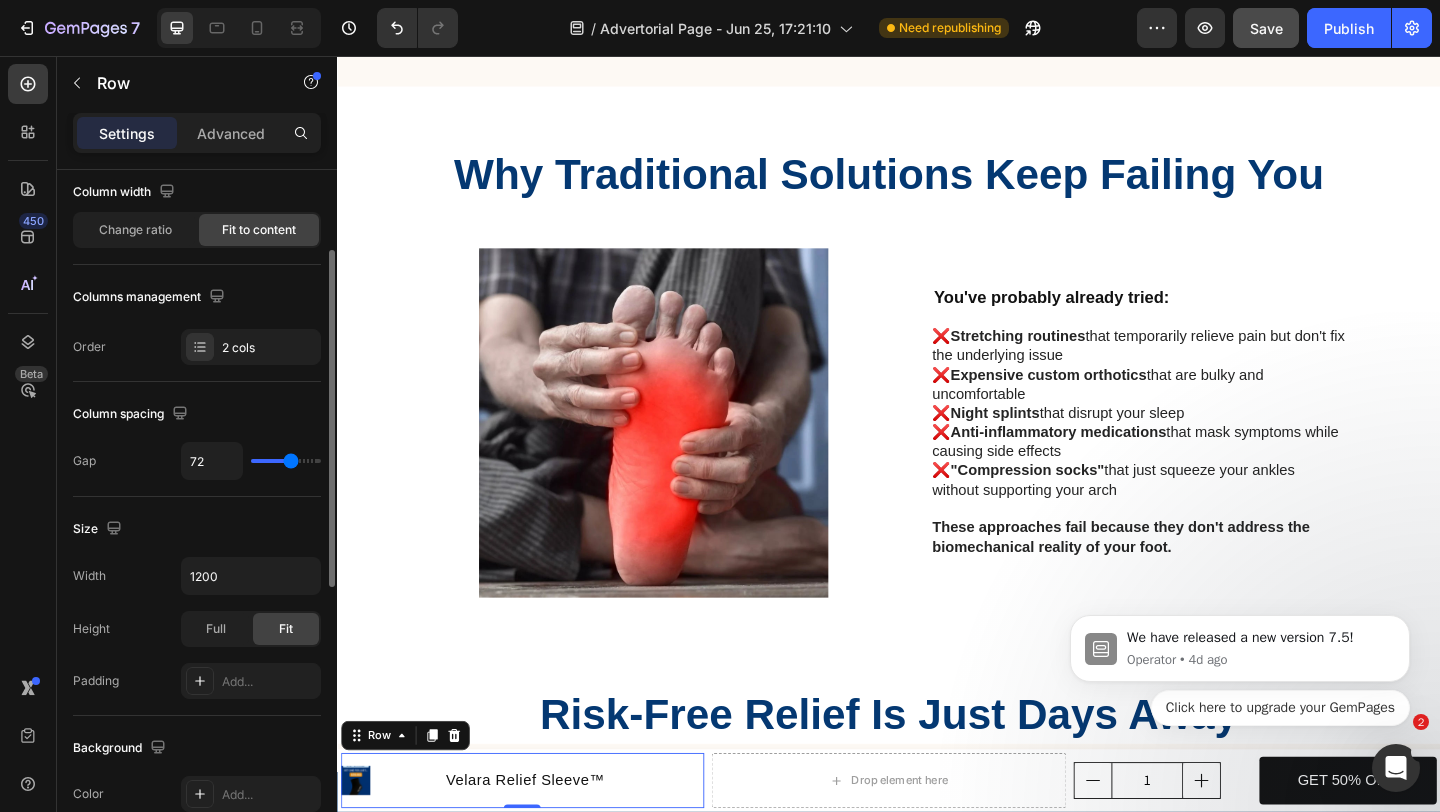 type on "70" 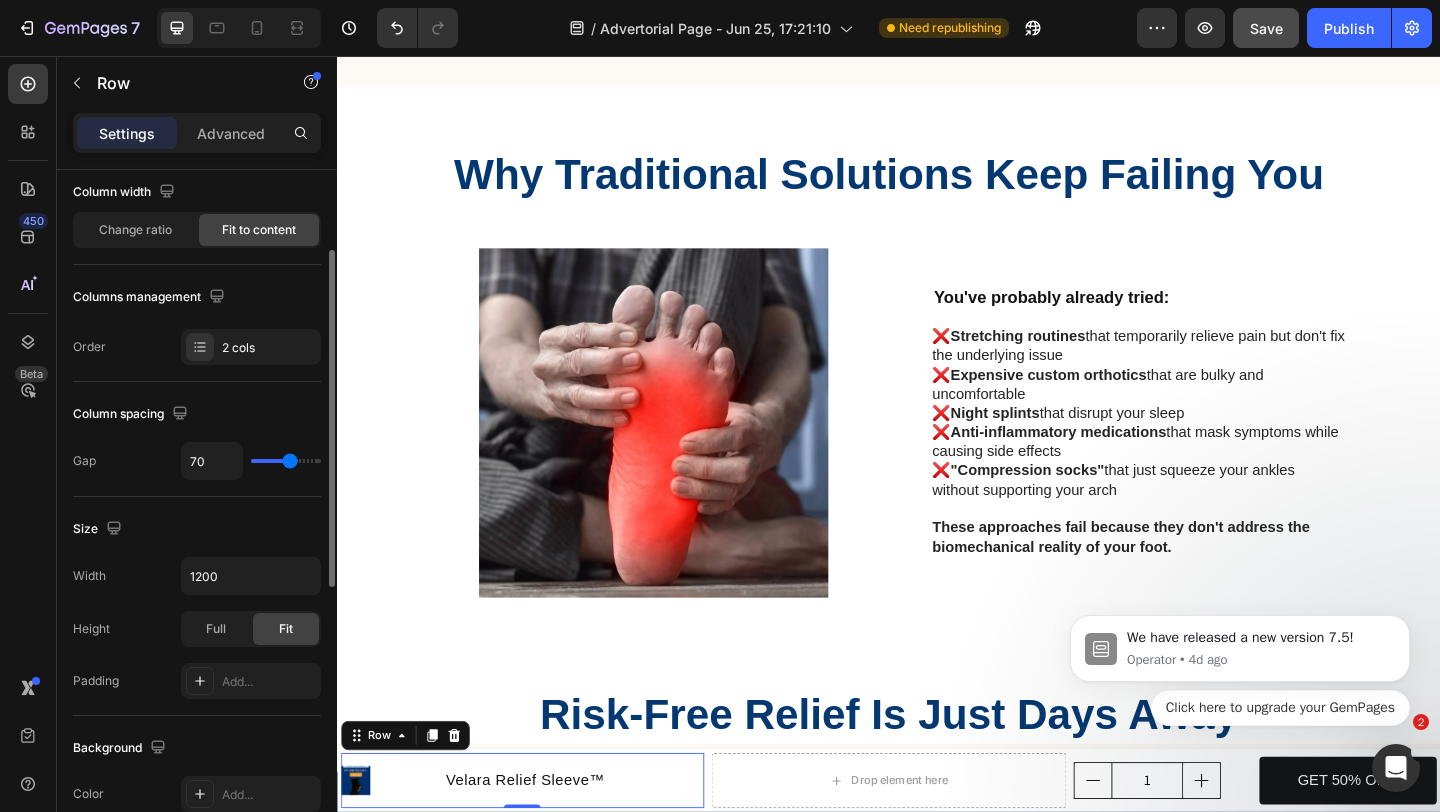 type on "65" 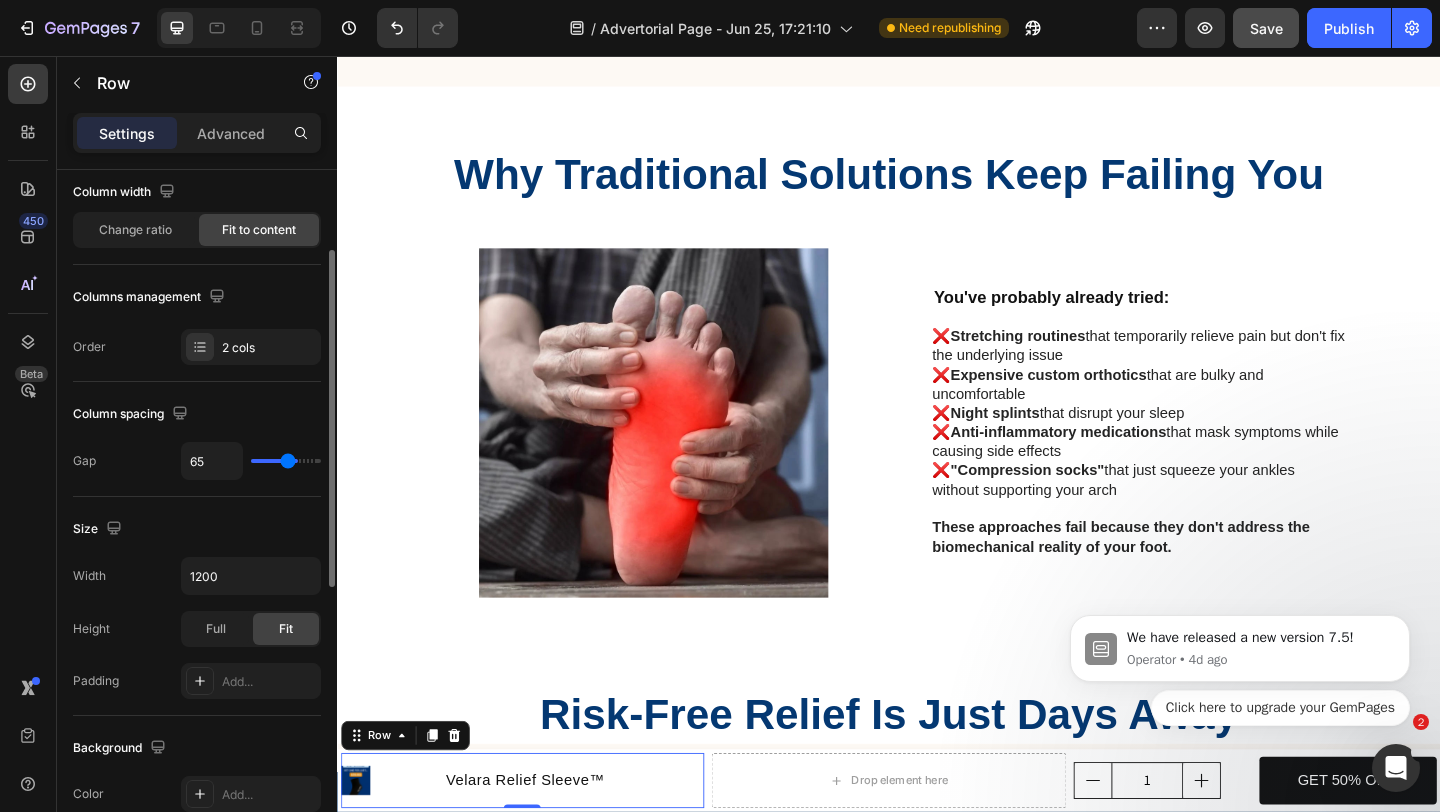 type on "60" 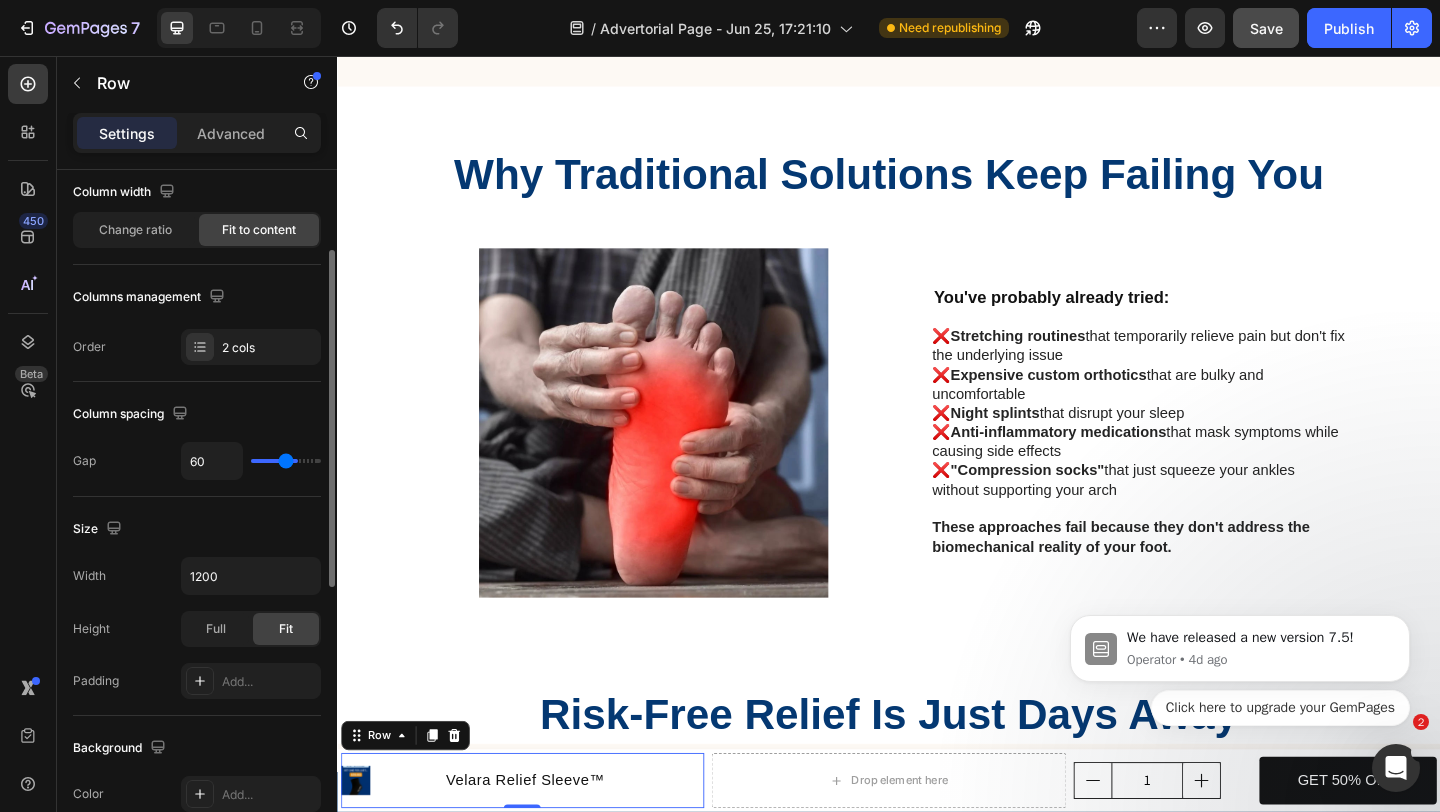 type on "52" 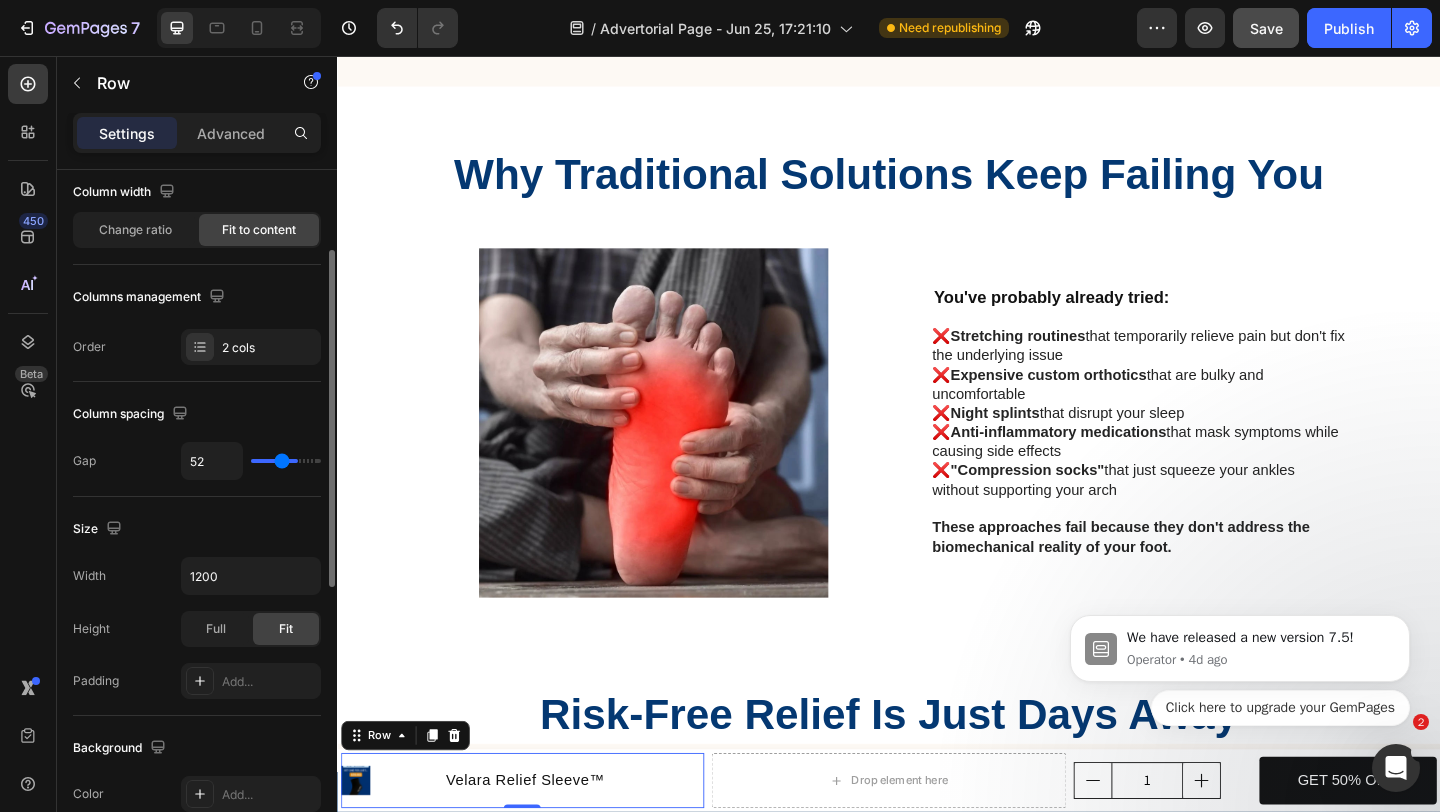 type on "42" 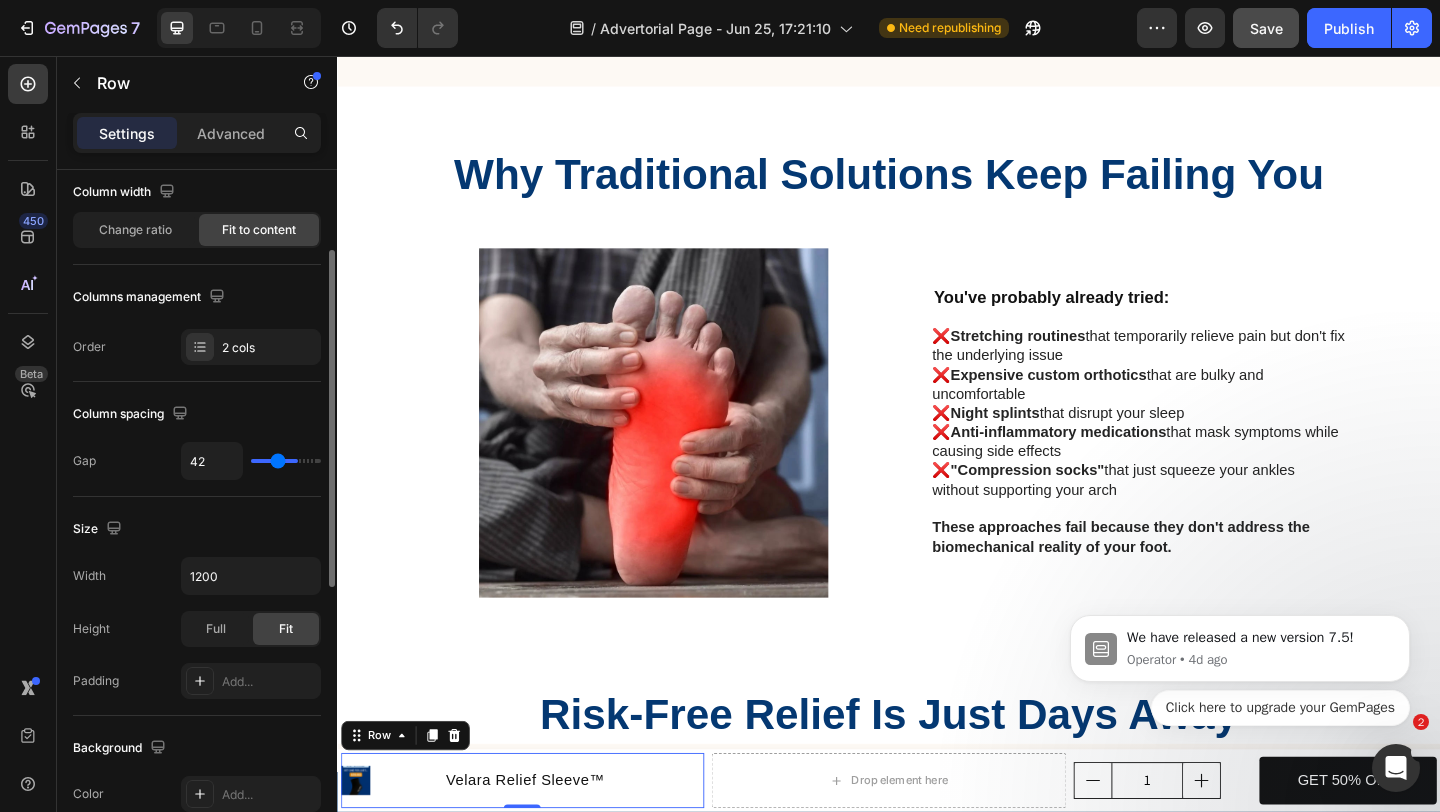 type on "31" 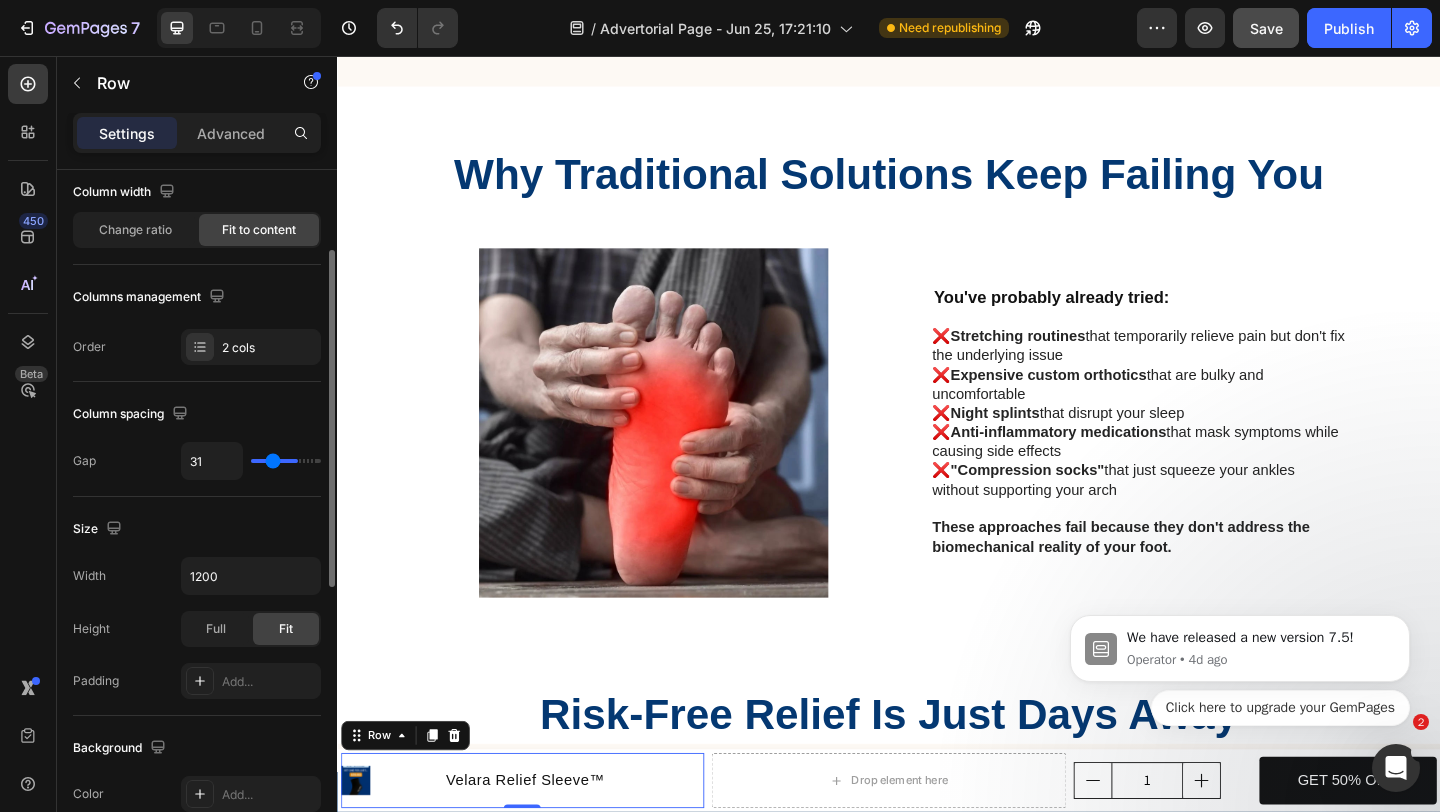 type on "18" 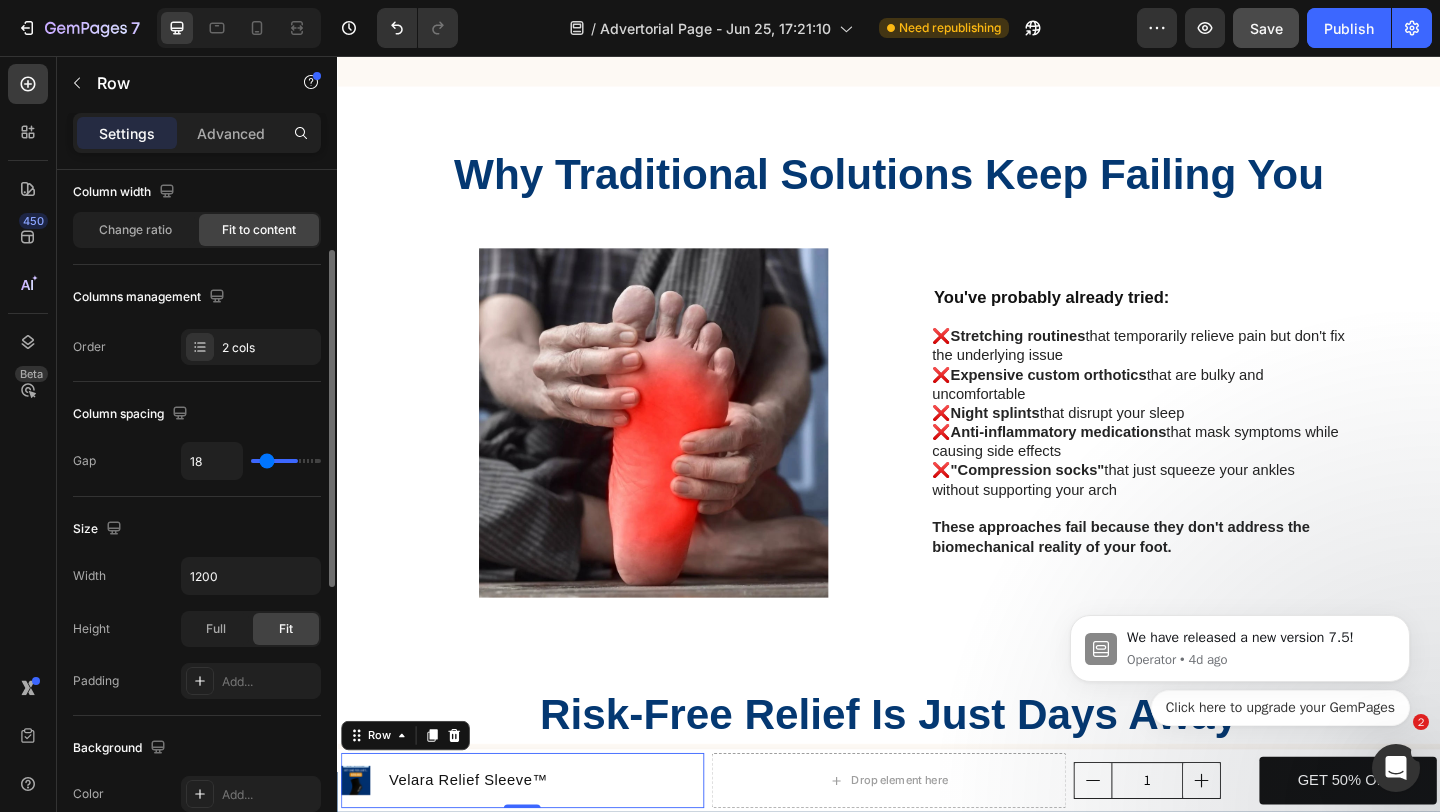 type on "6" 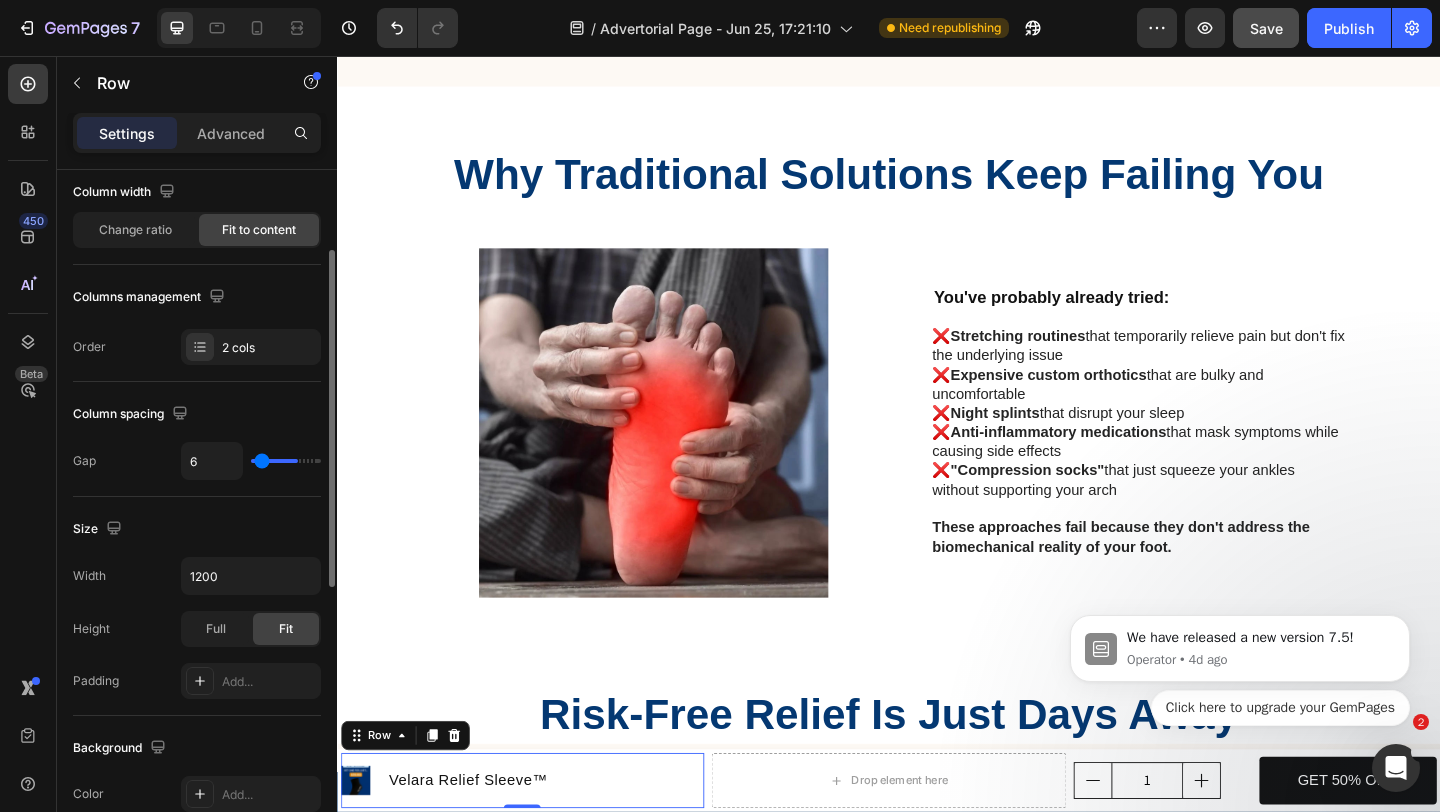 type on "0" 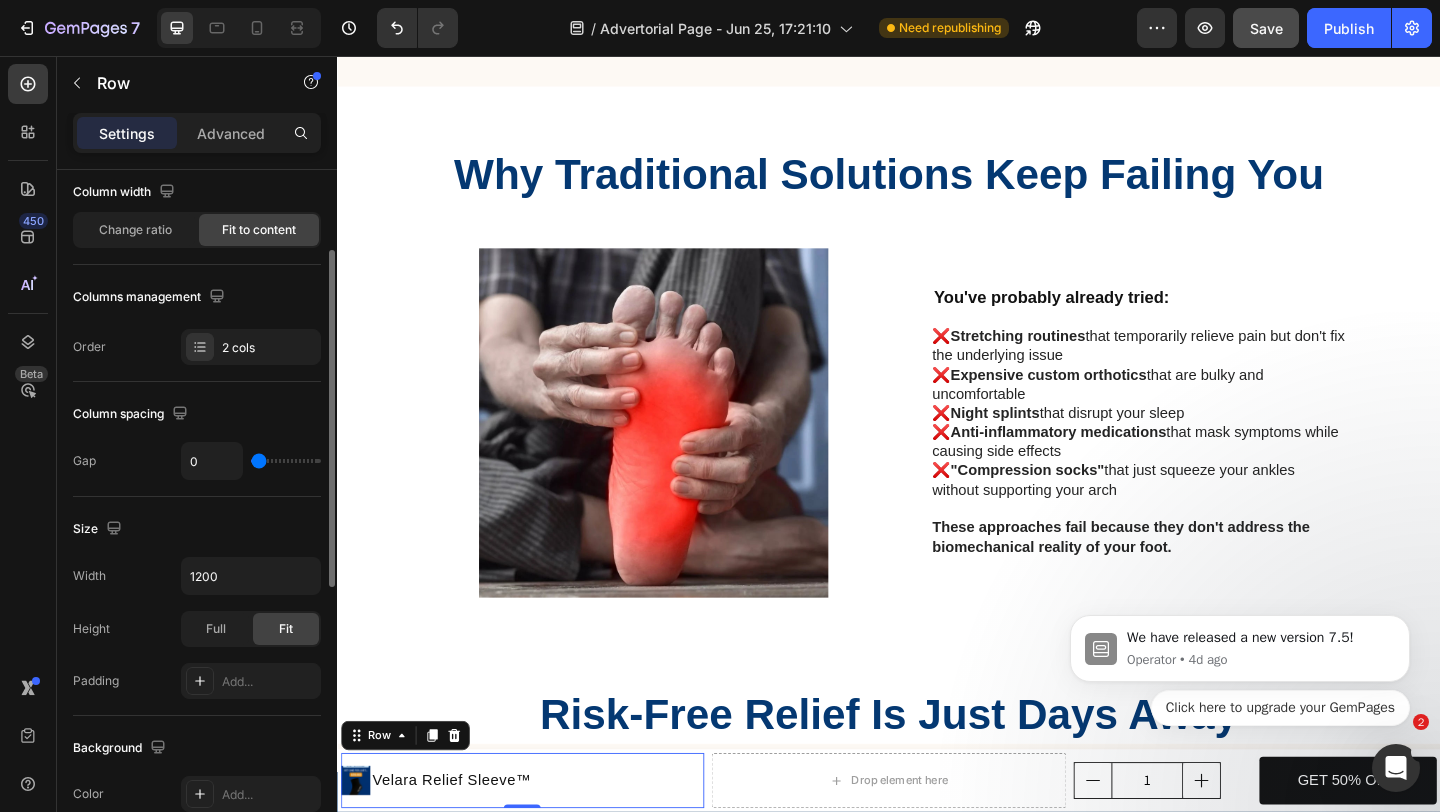 type on "1" 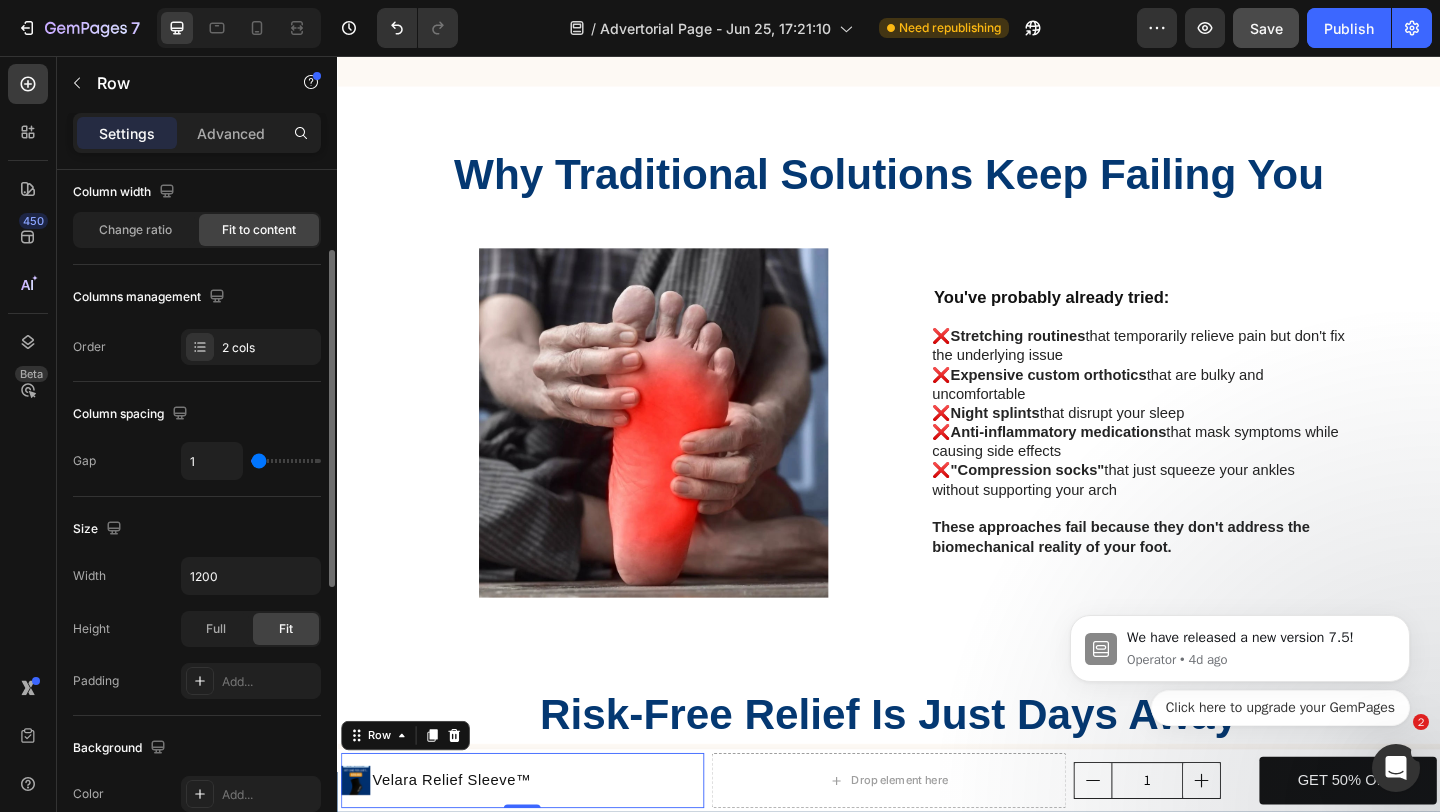 type on "2" 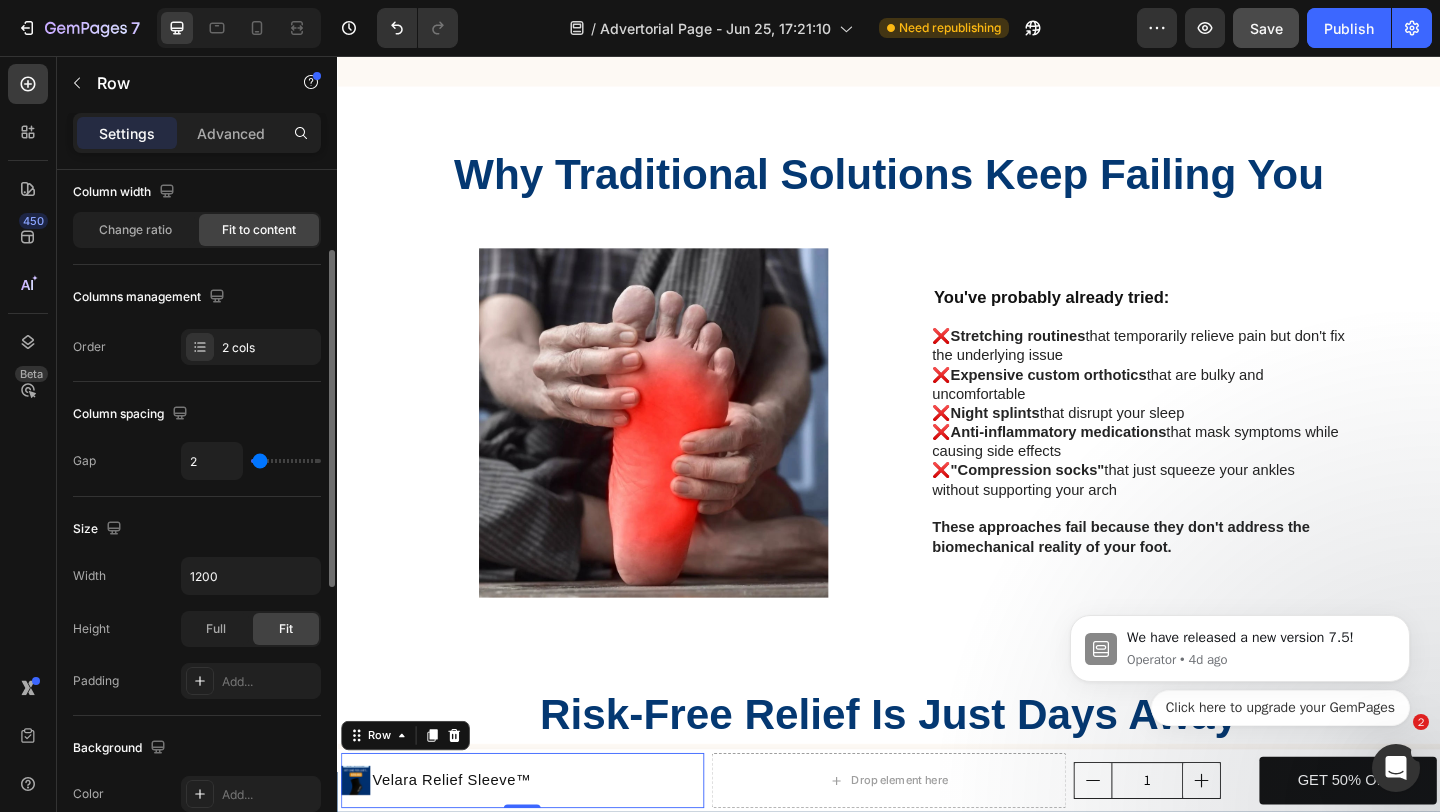 type on "8" 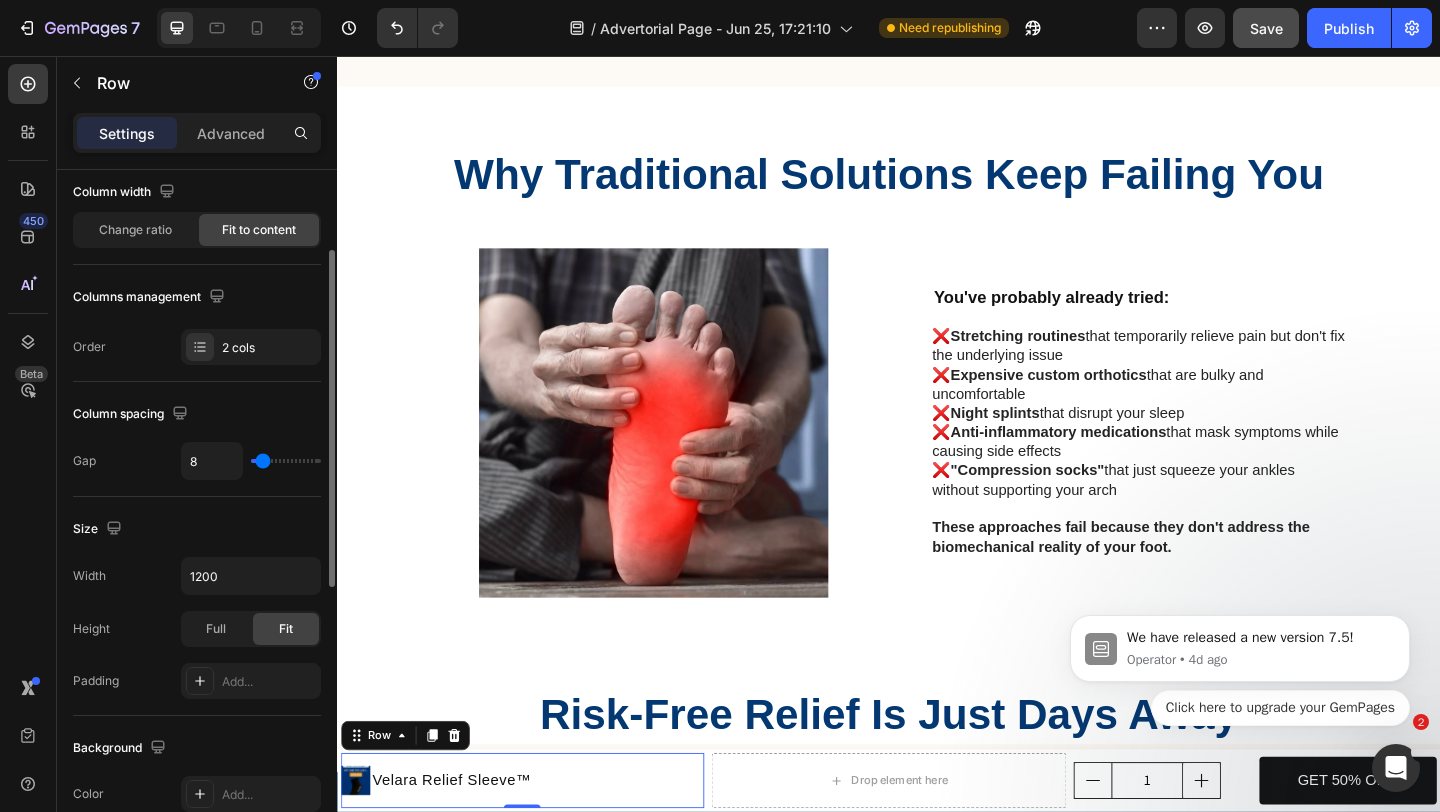 type on "10" 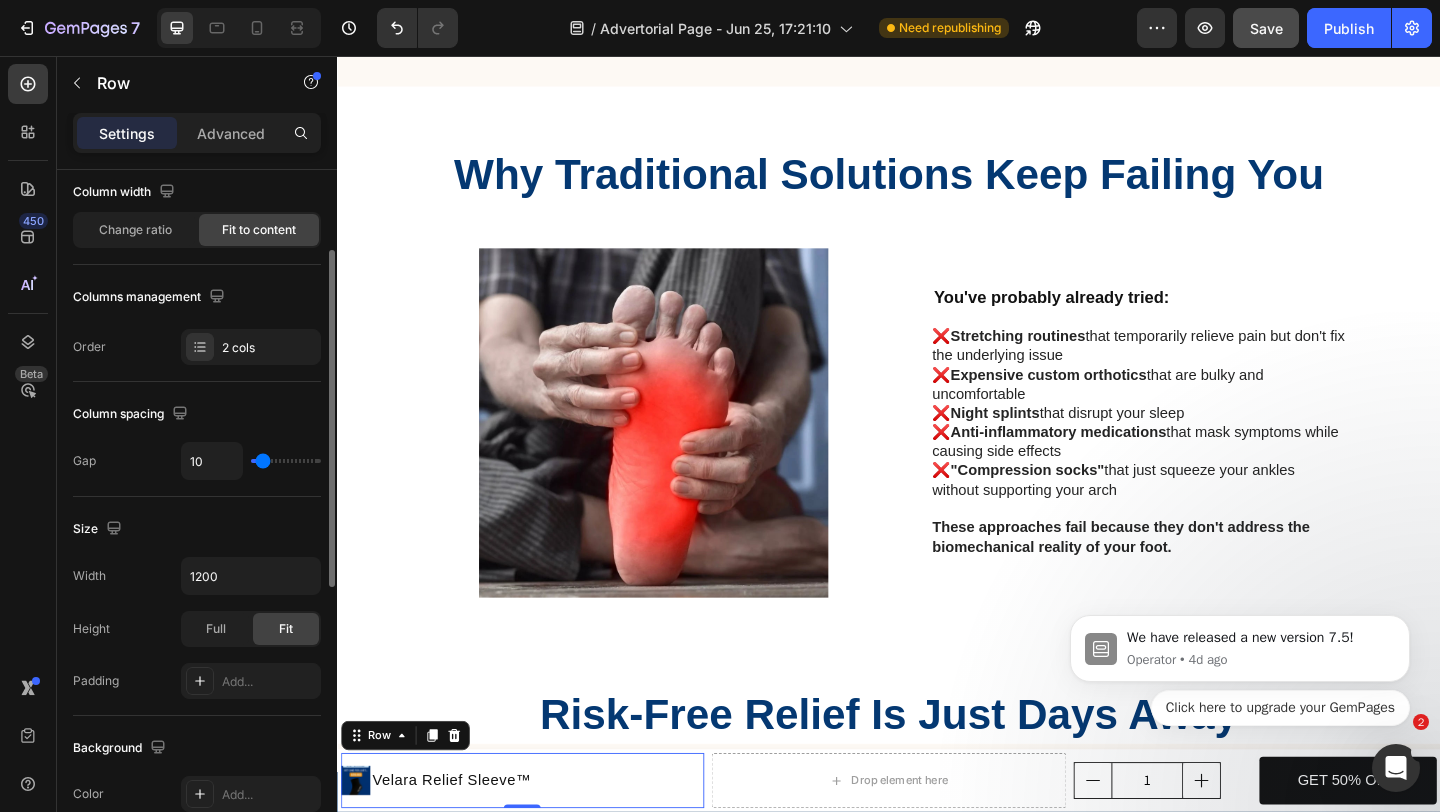 type on "13" 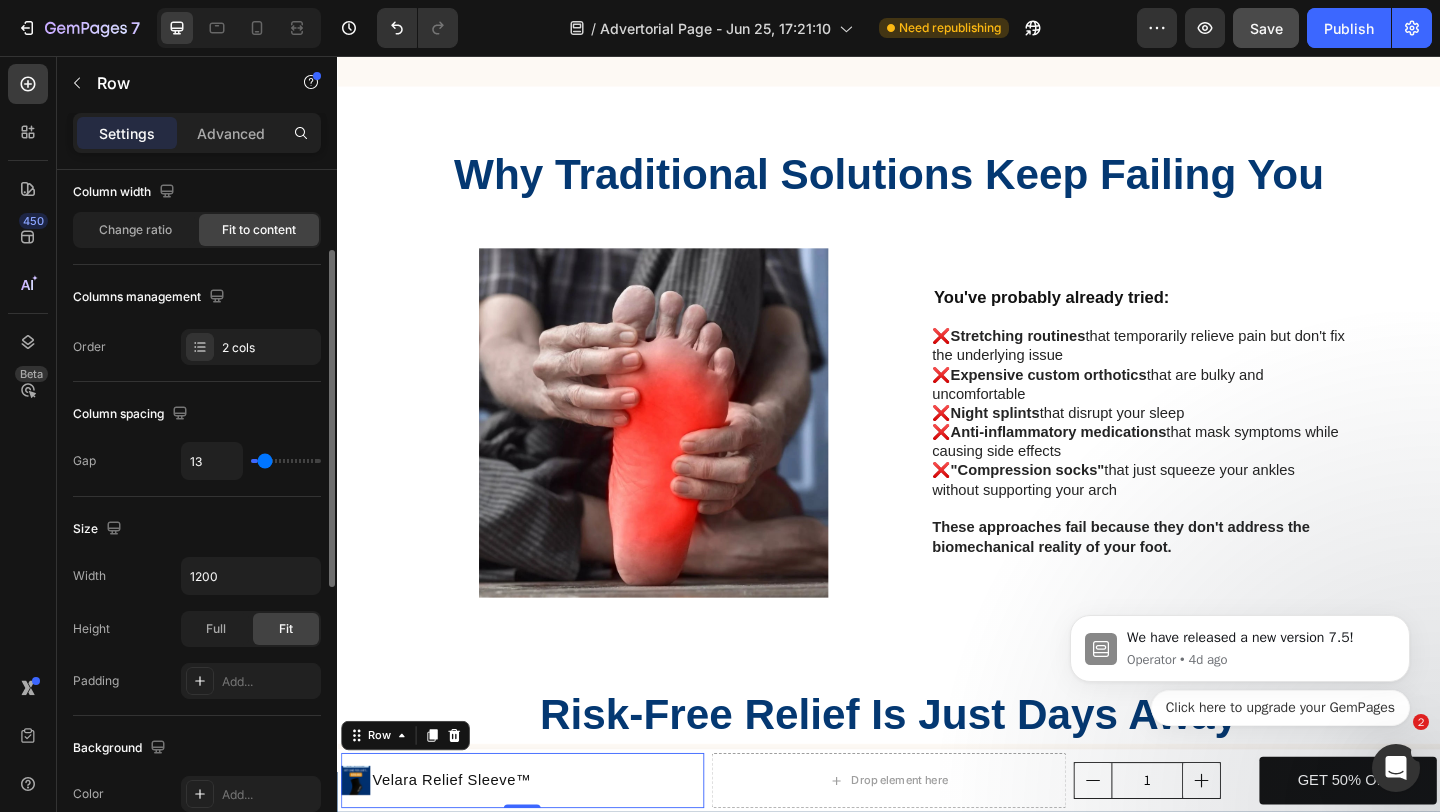 type on "15" 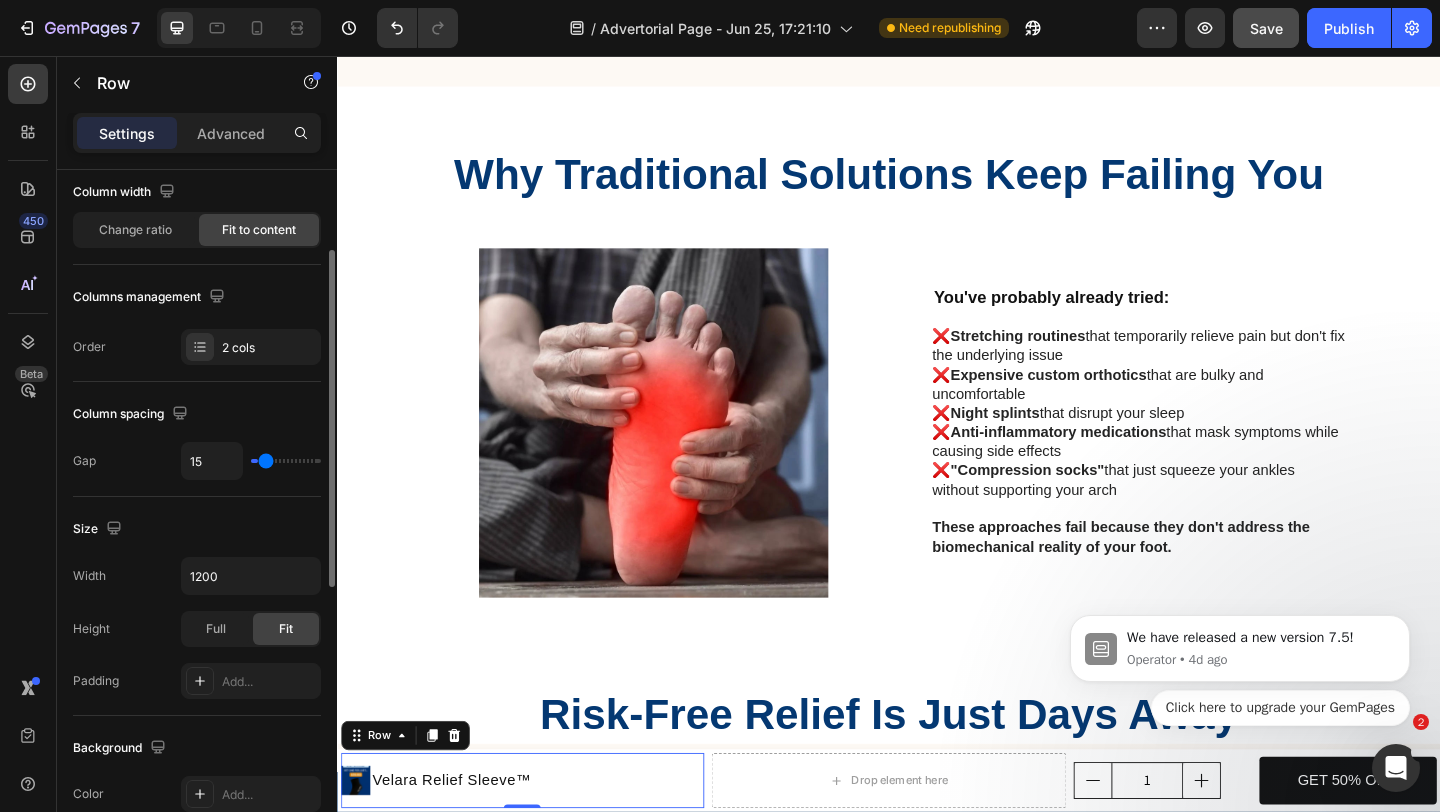 type on "17" 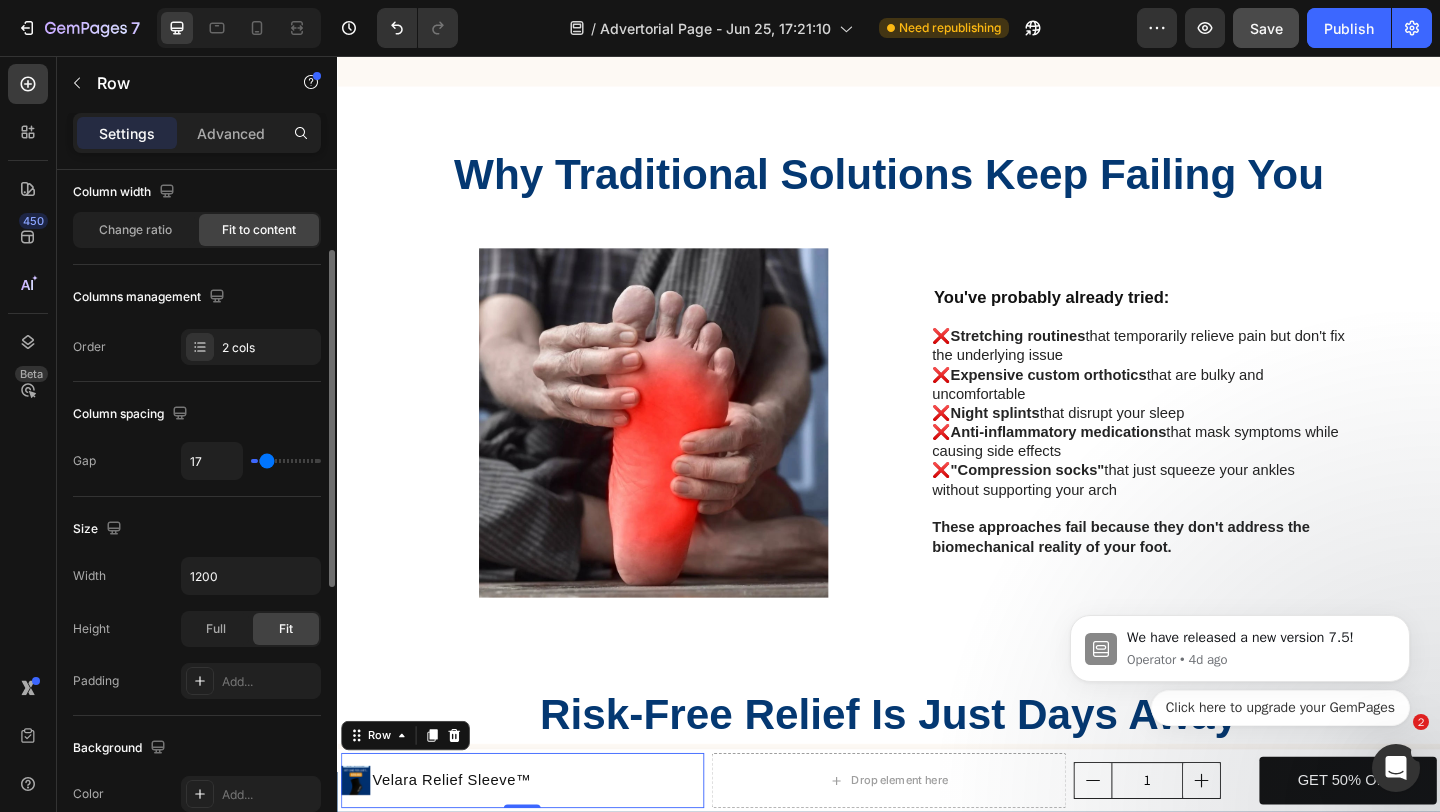 type on "18" 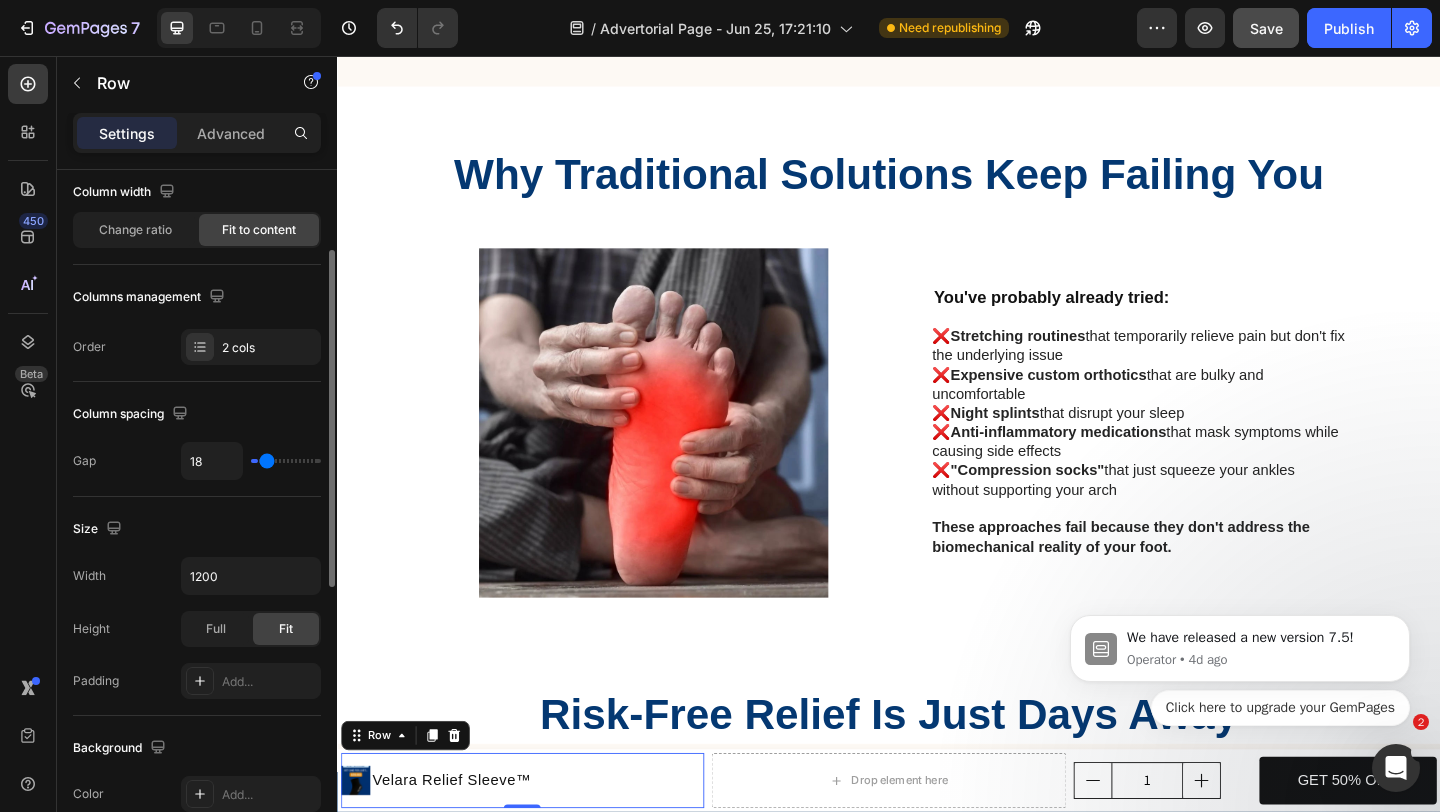 type on "19" 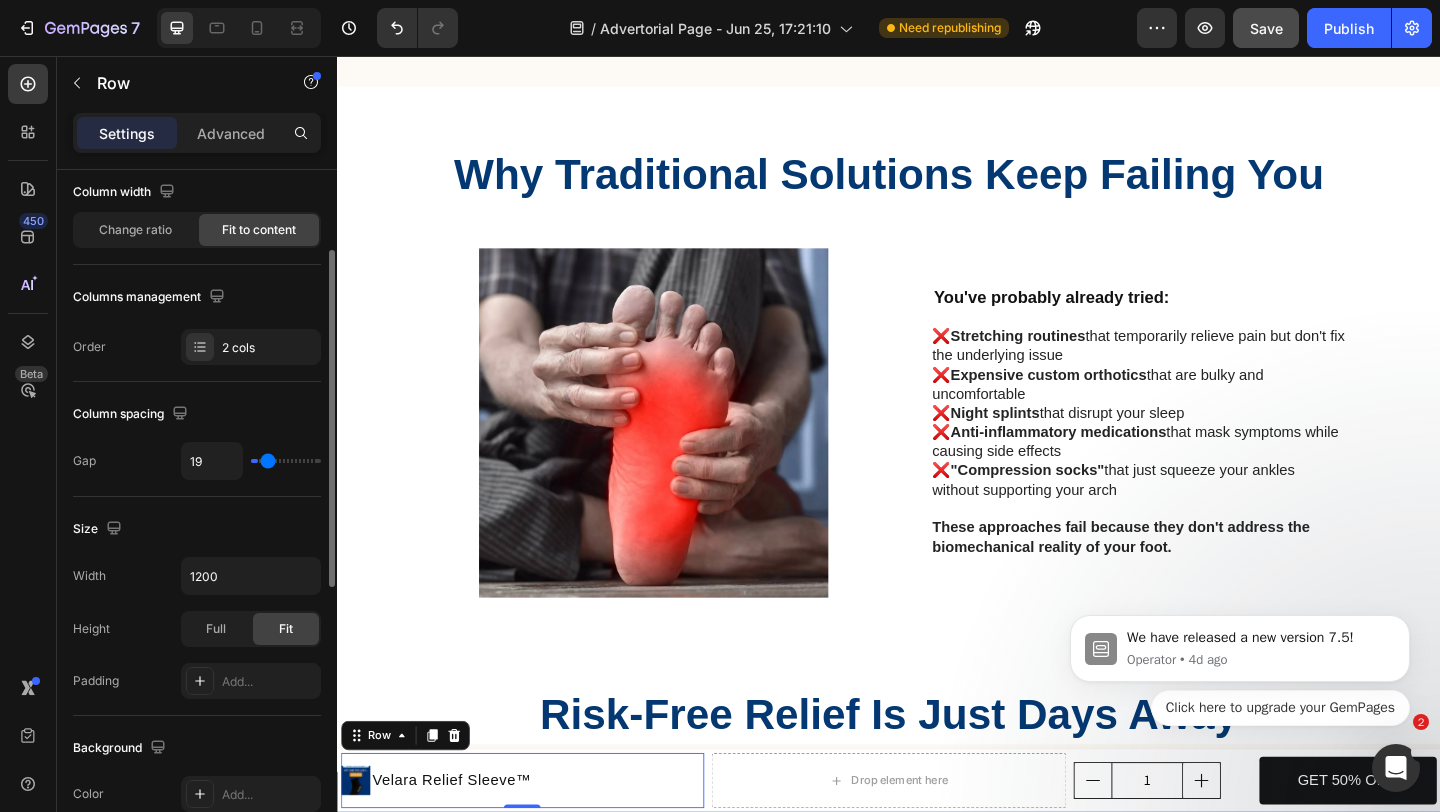 type on "20" 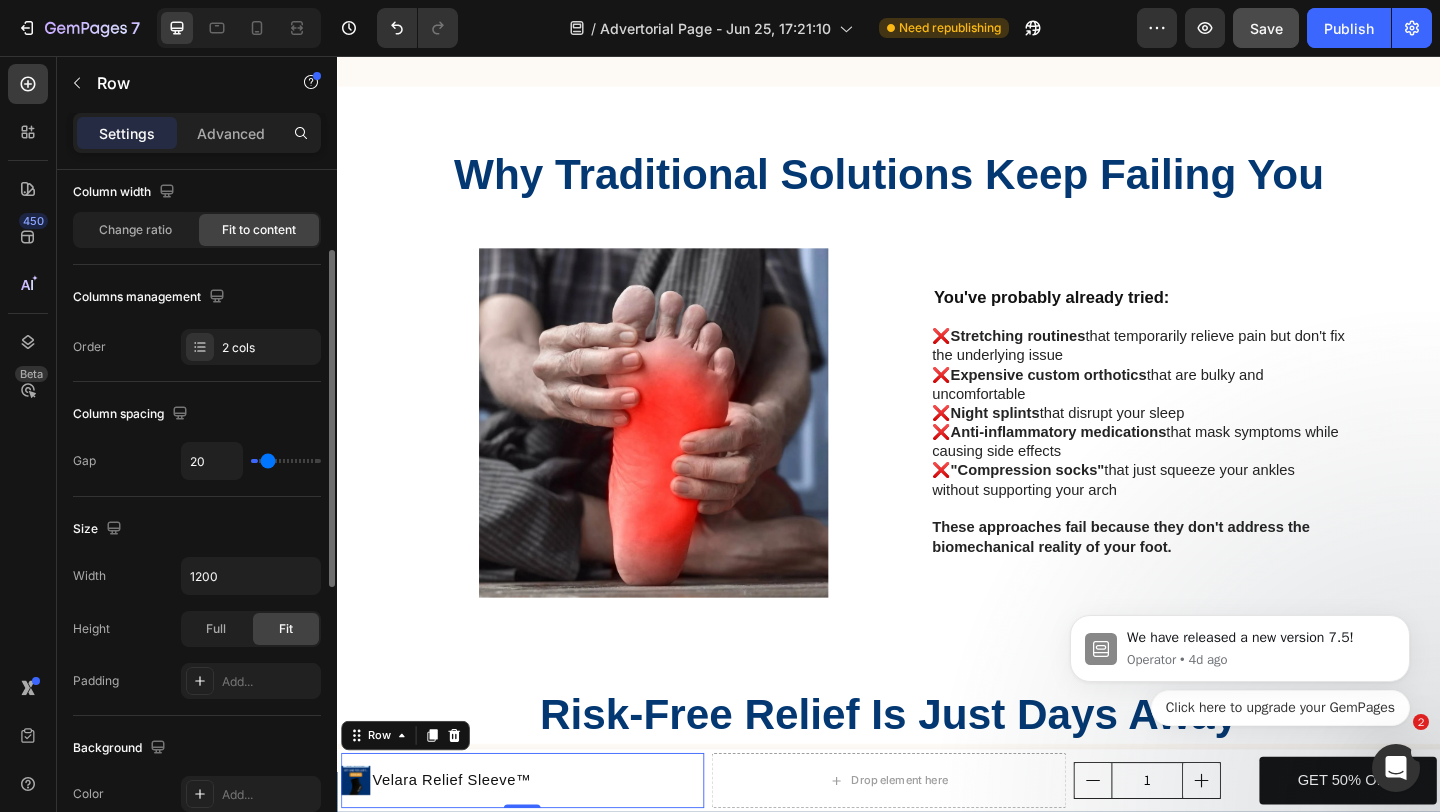 type on "21" 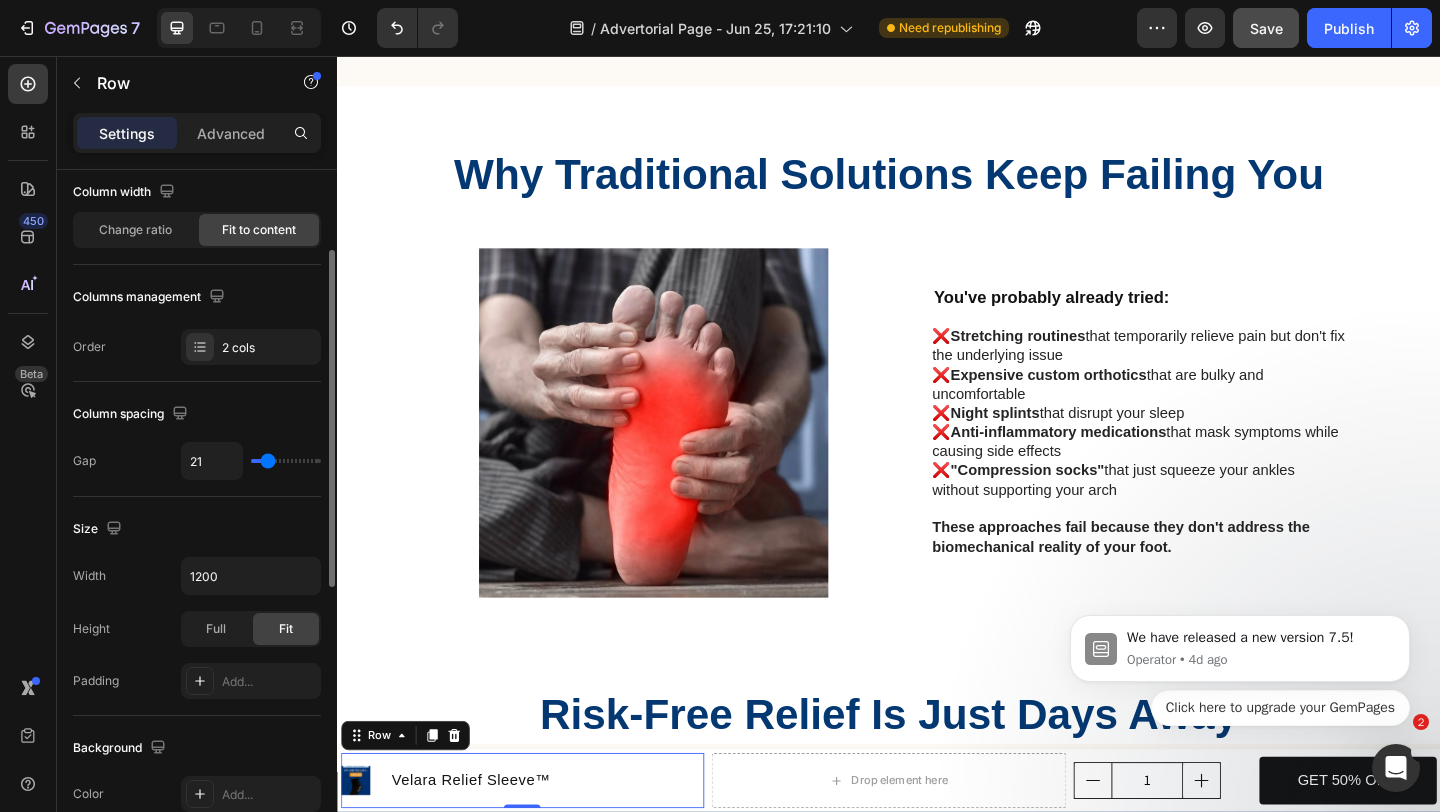 type on "23" 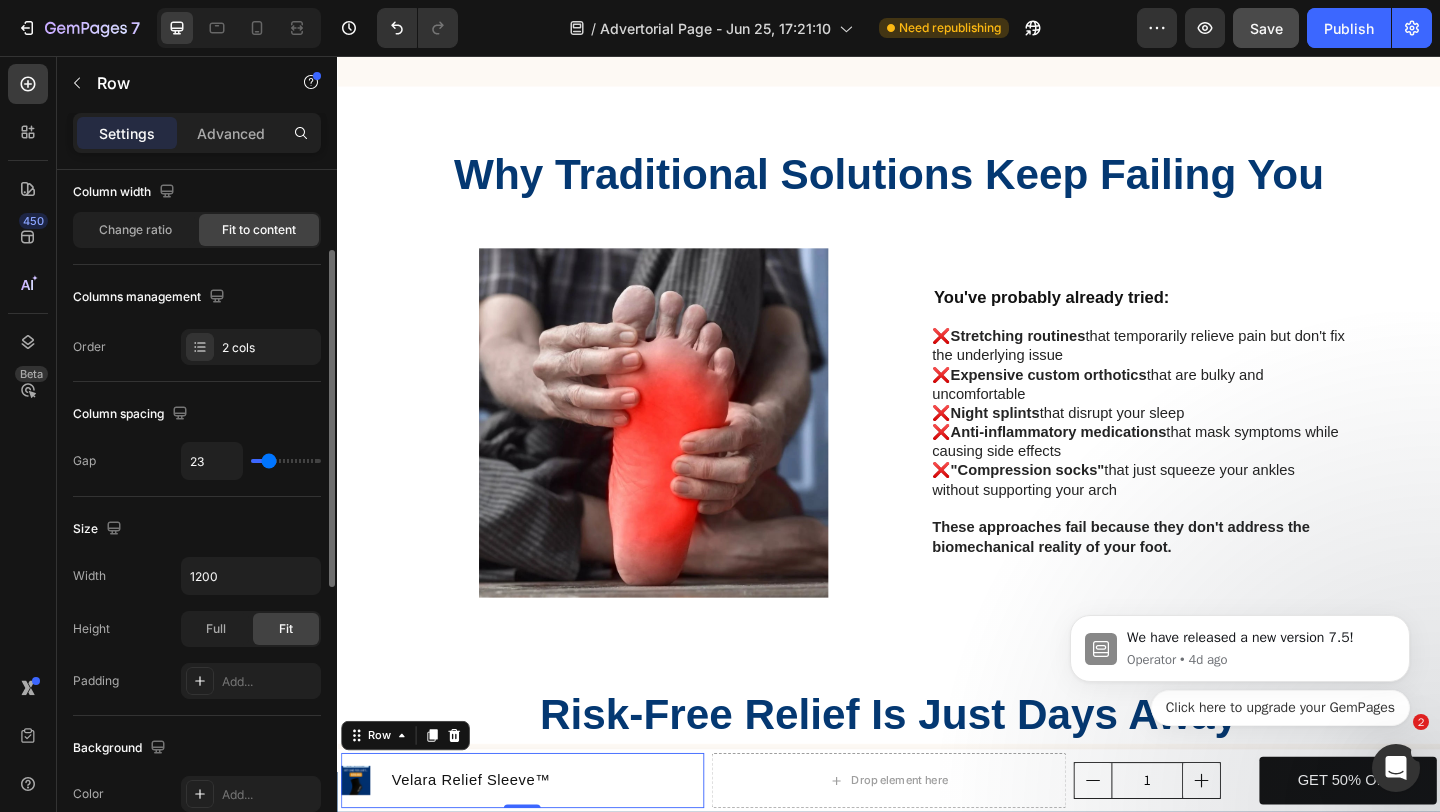 type on "24" 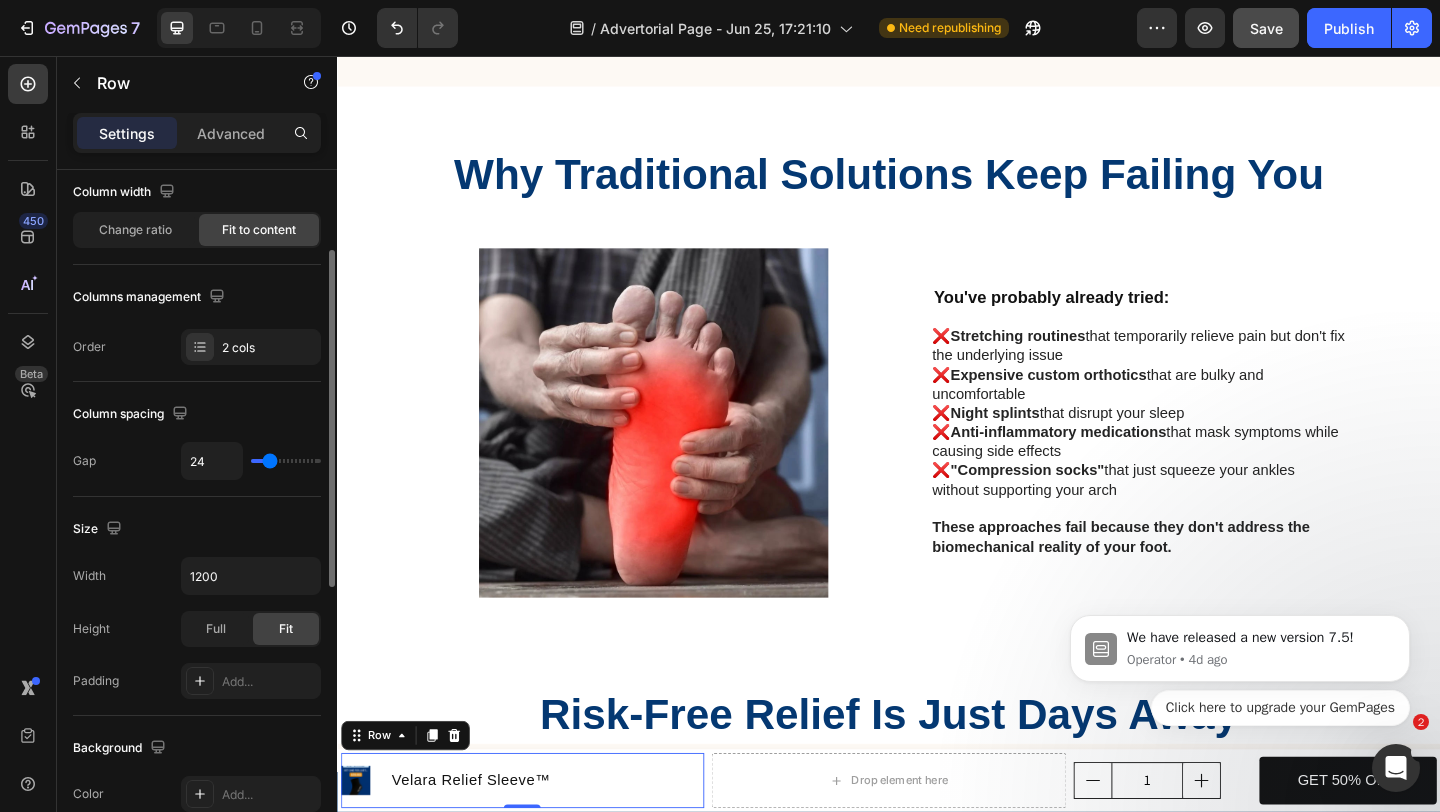 type on "25" 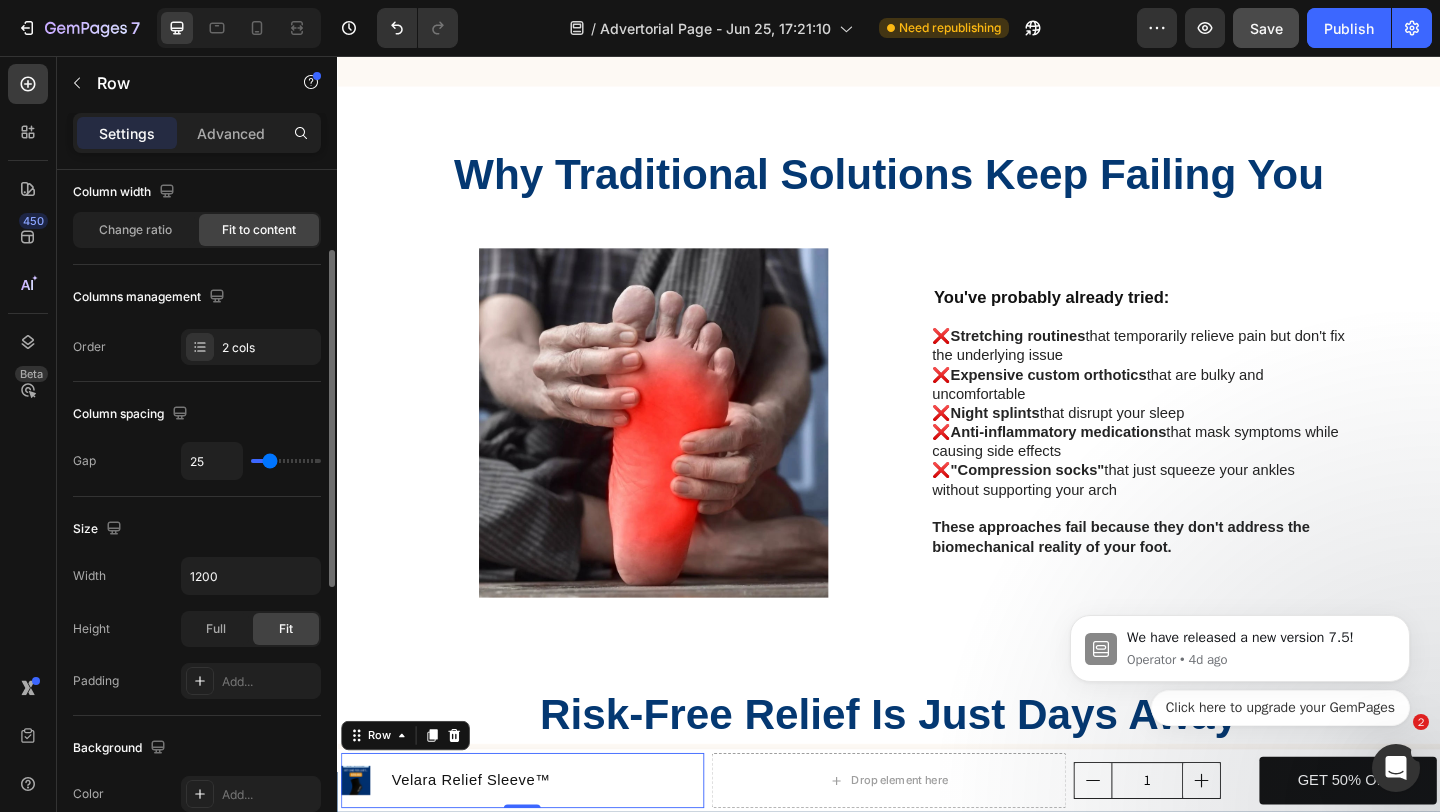 type on "26" 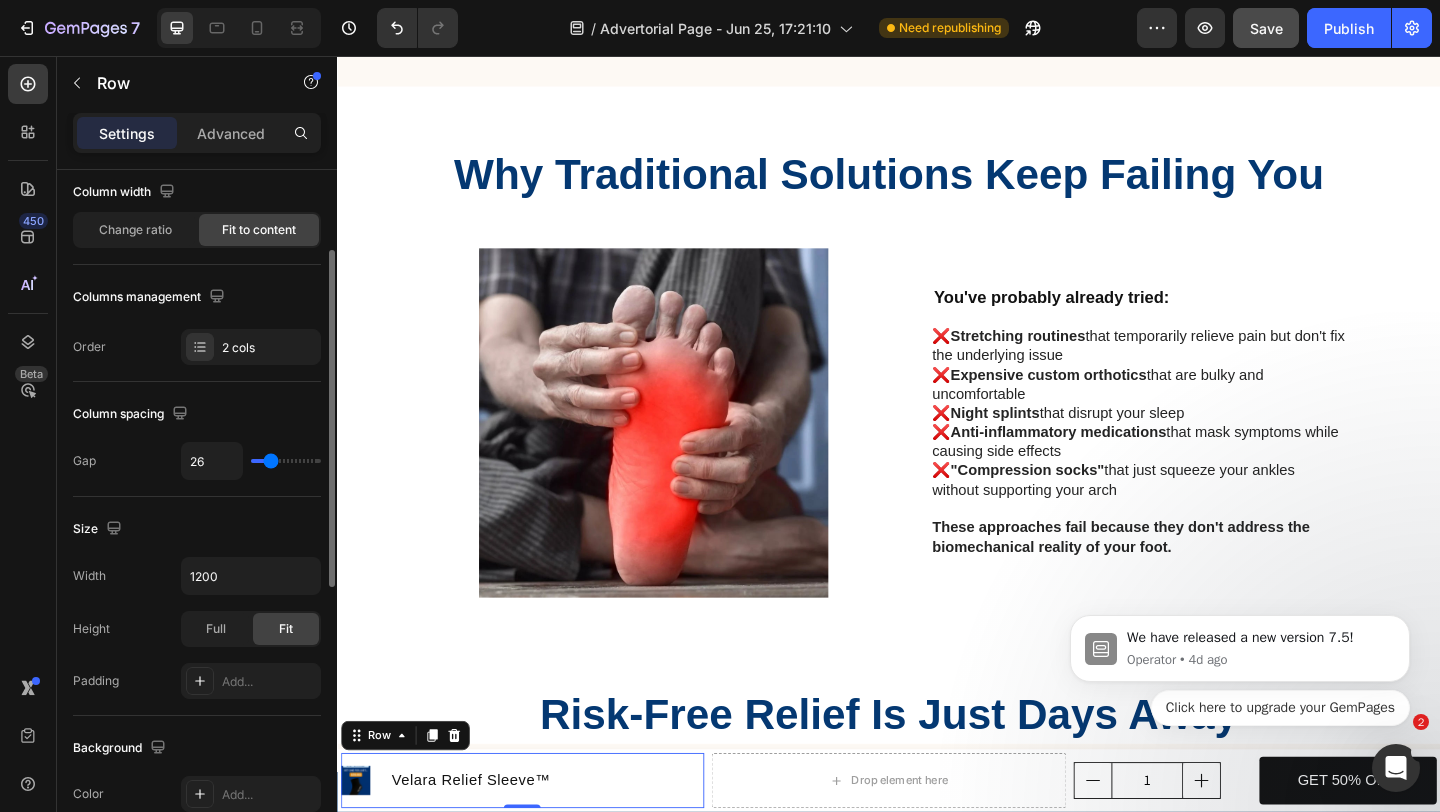 type on "27" 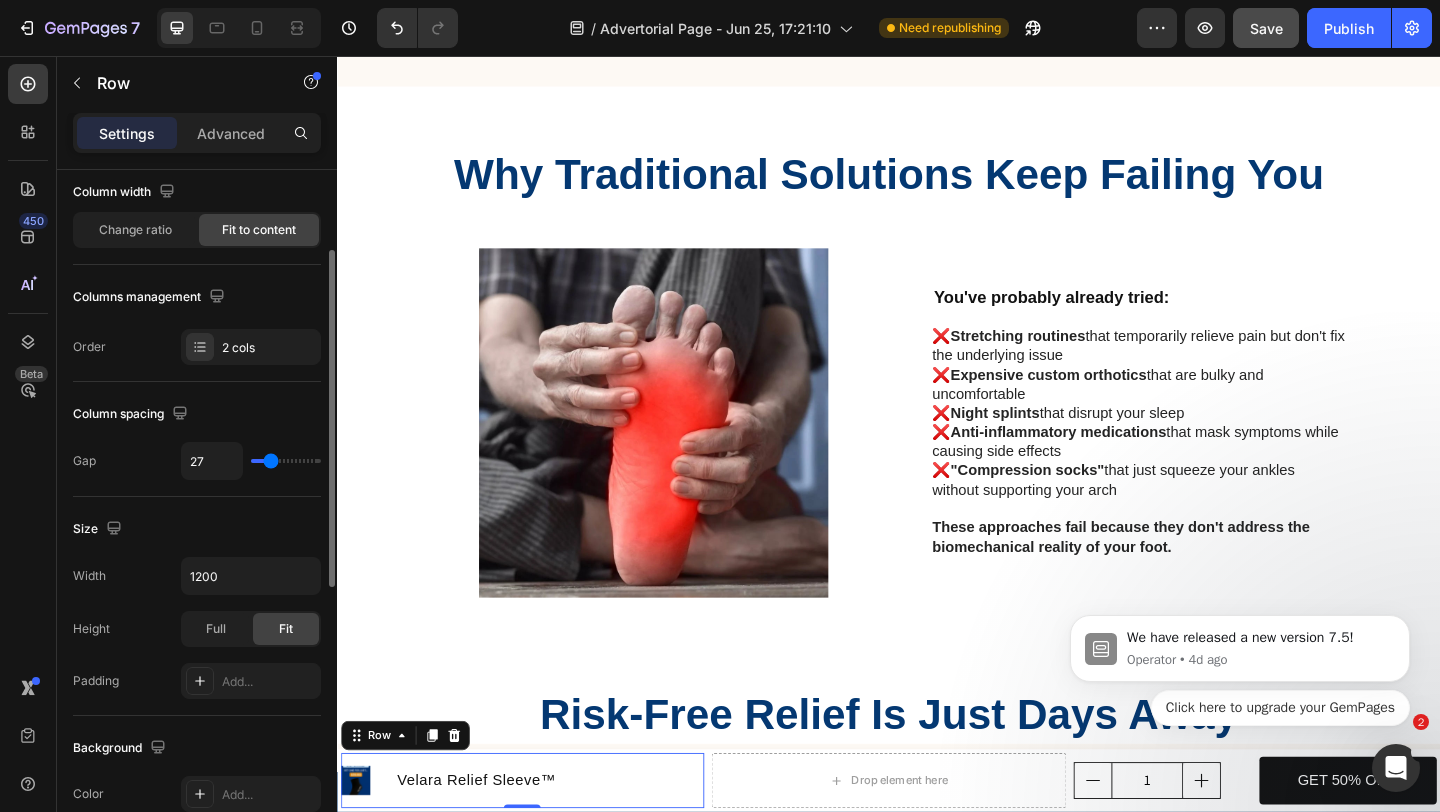 type on "26" 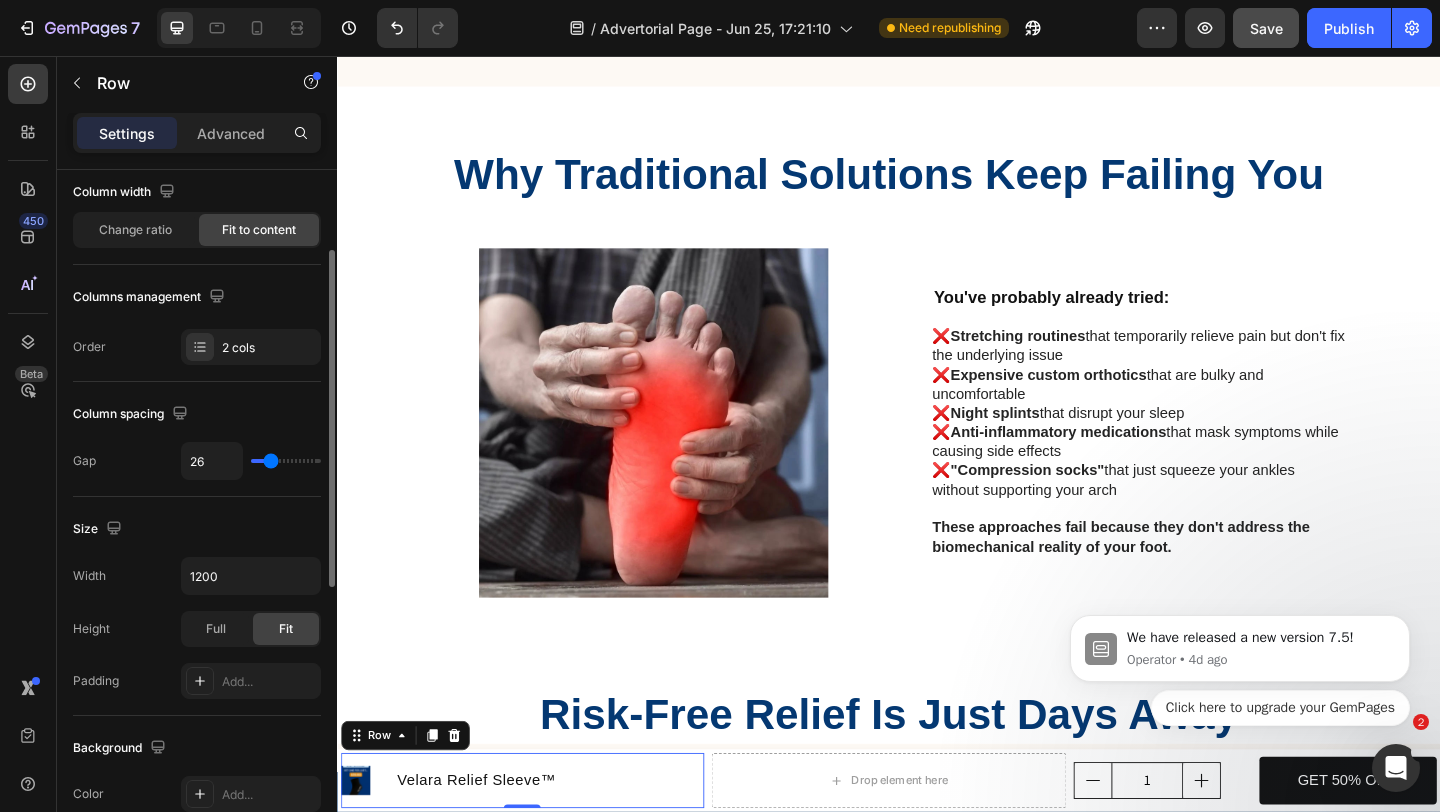 type on "24" 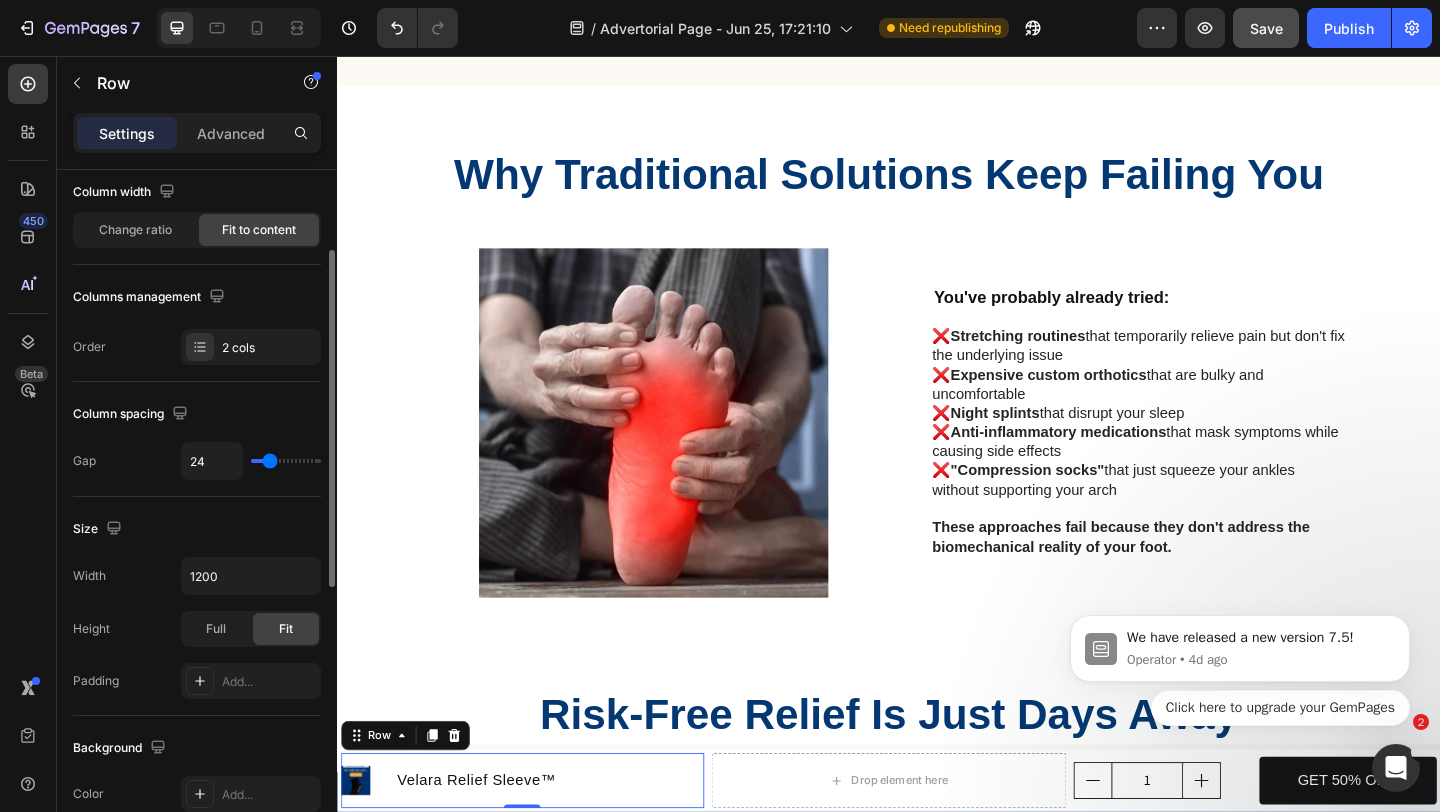 type on "23" 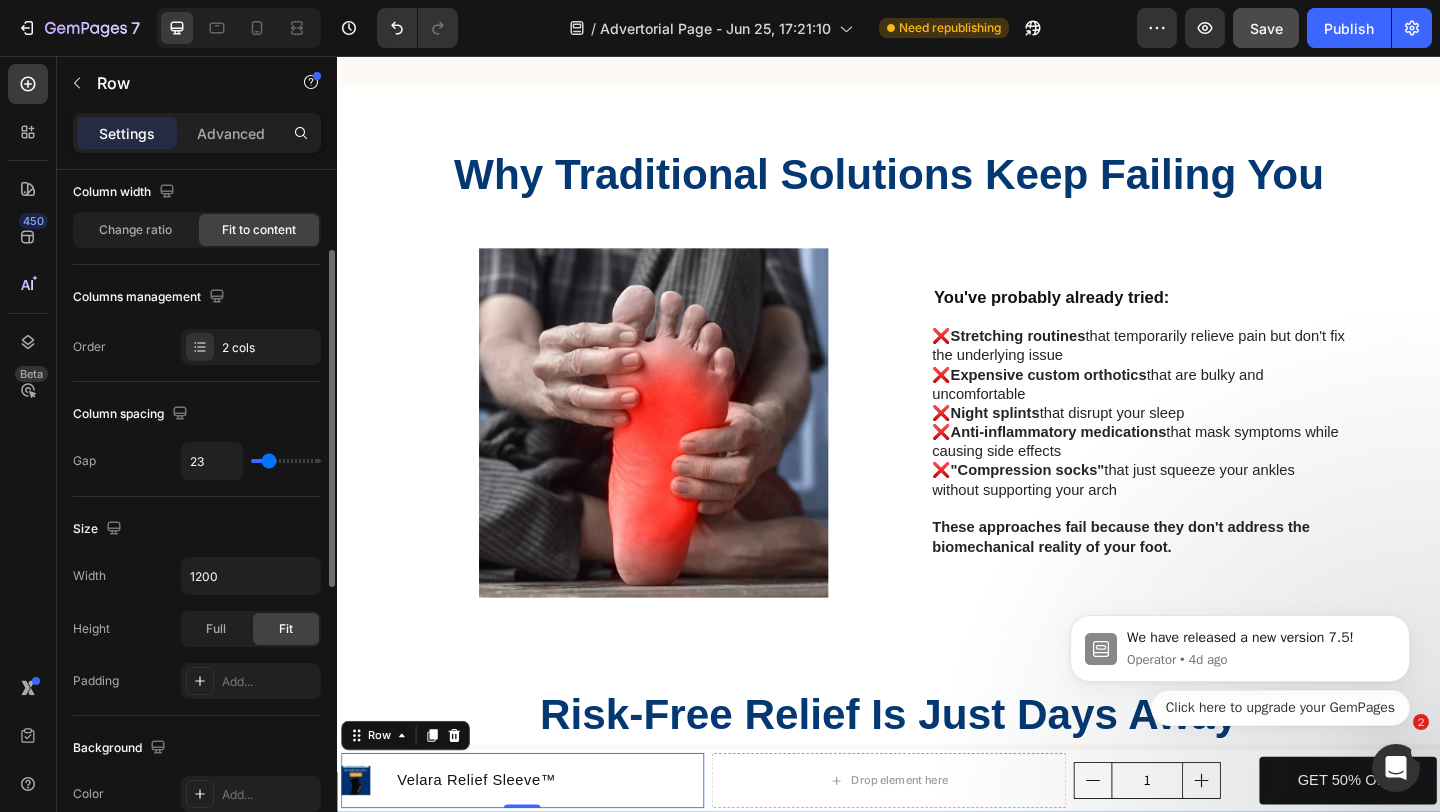 type on "22" 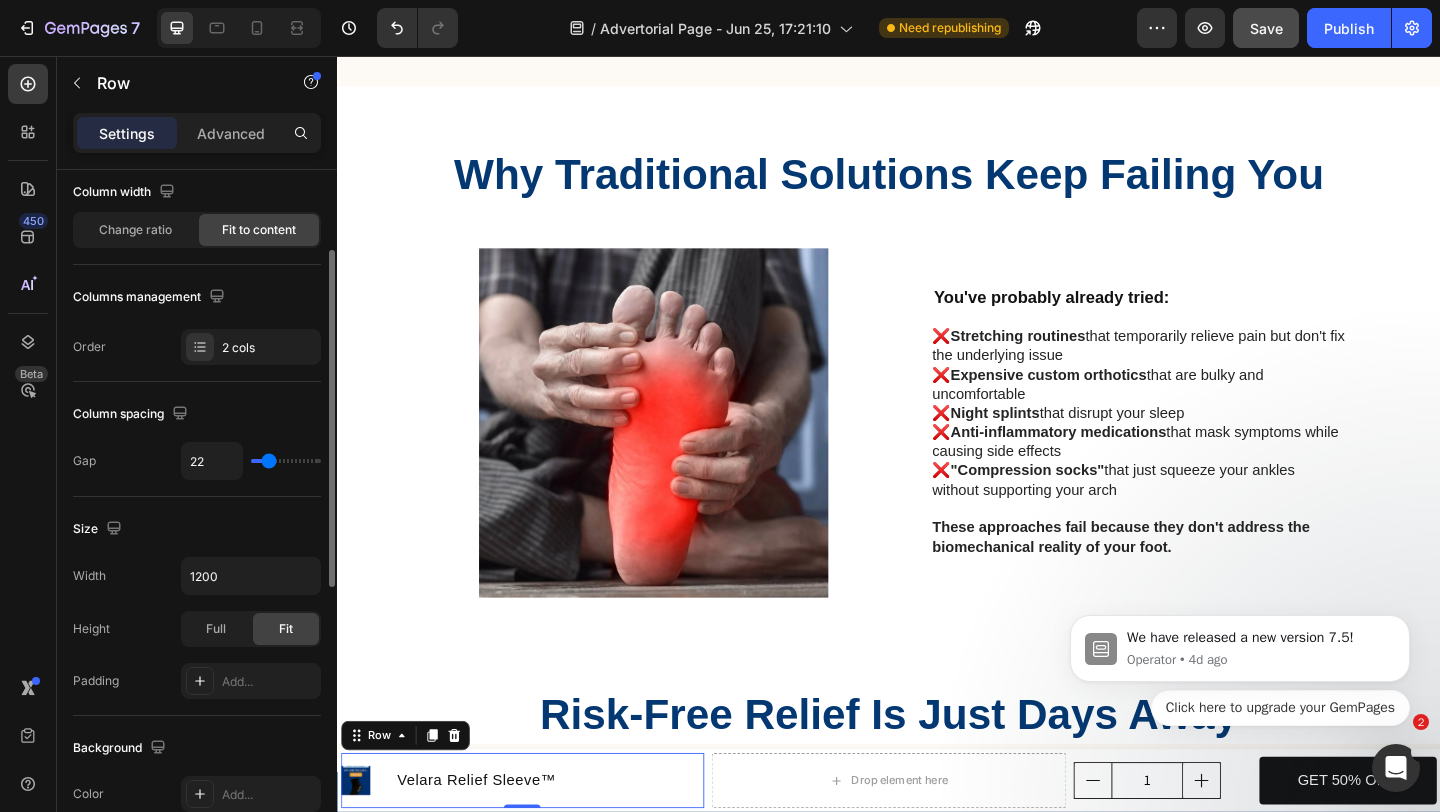 type on "21" 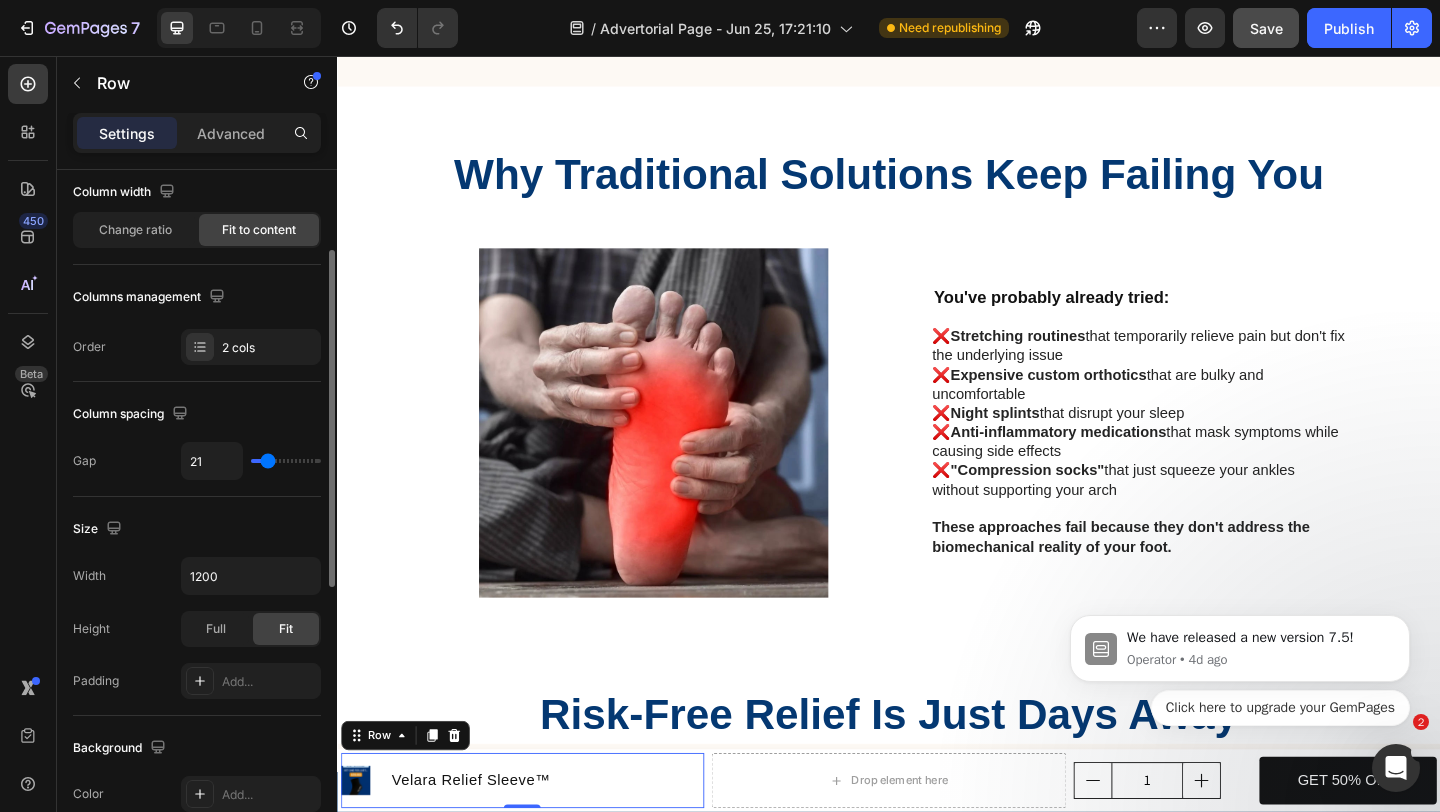 type on "20" 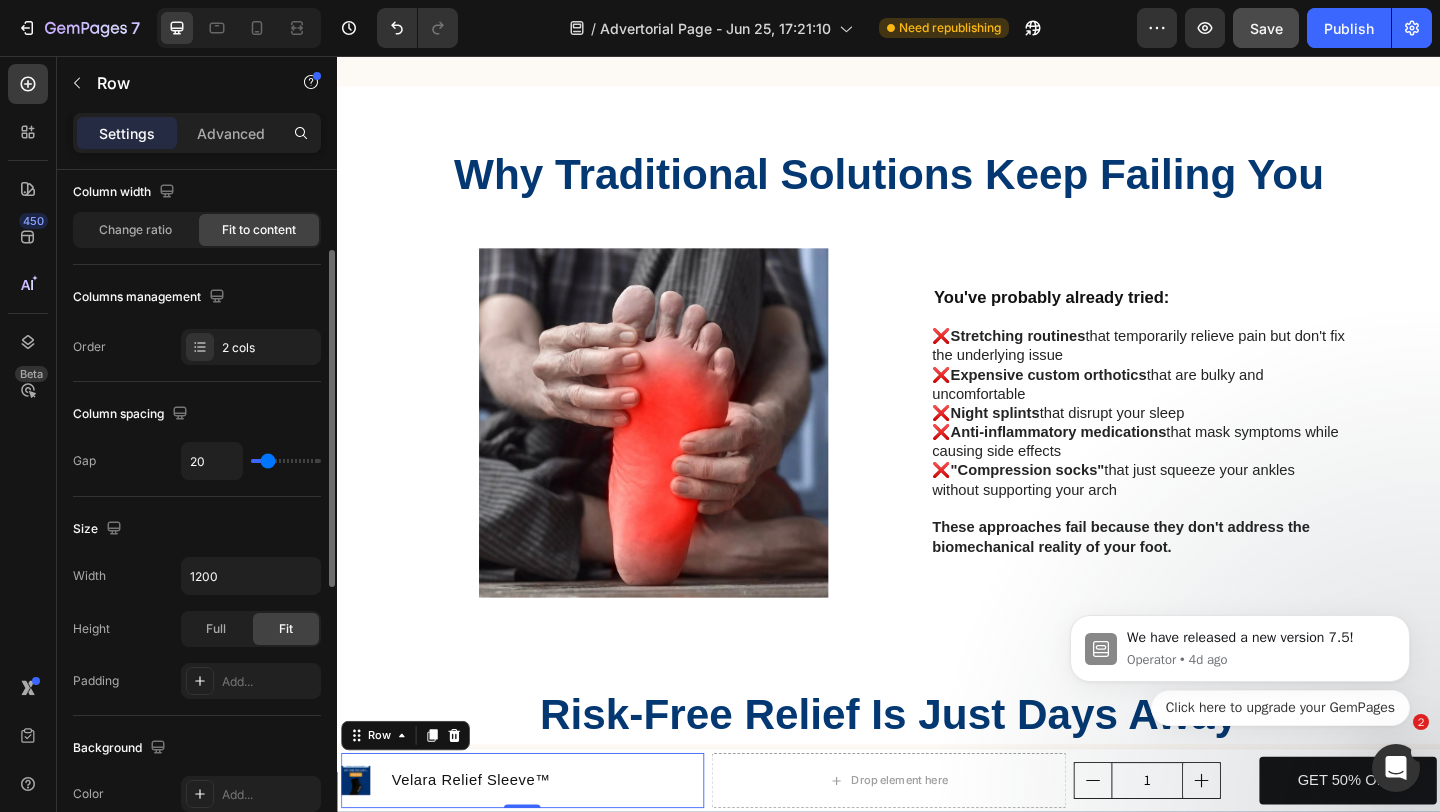 type on "19" 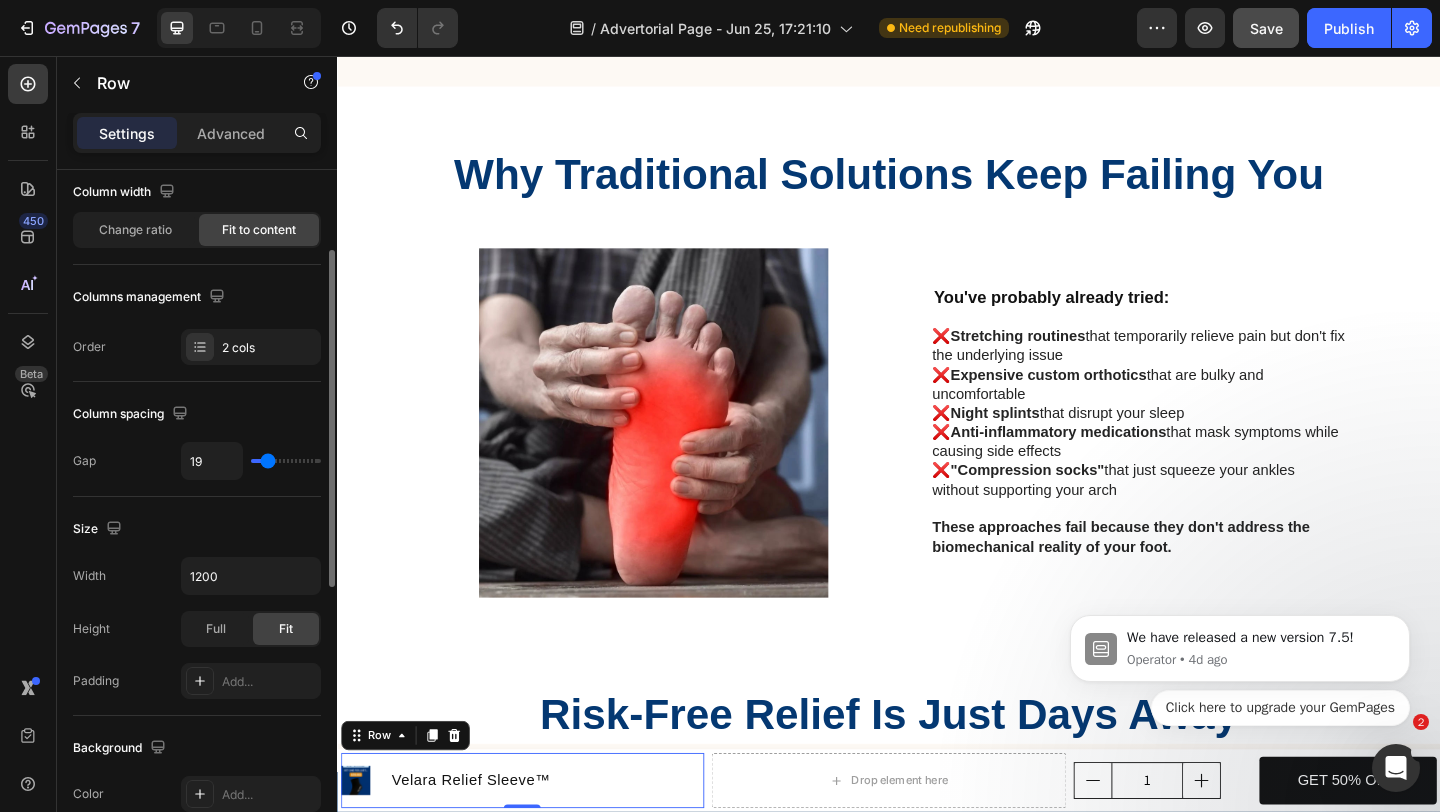 type on "18" 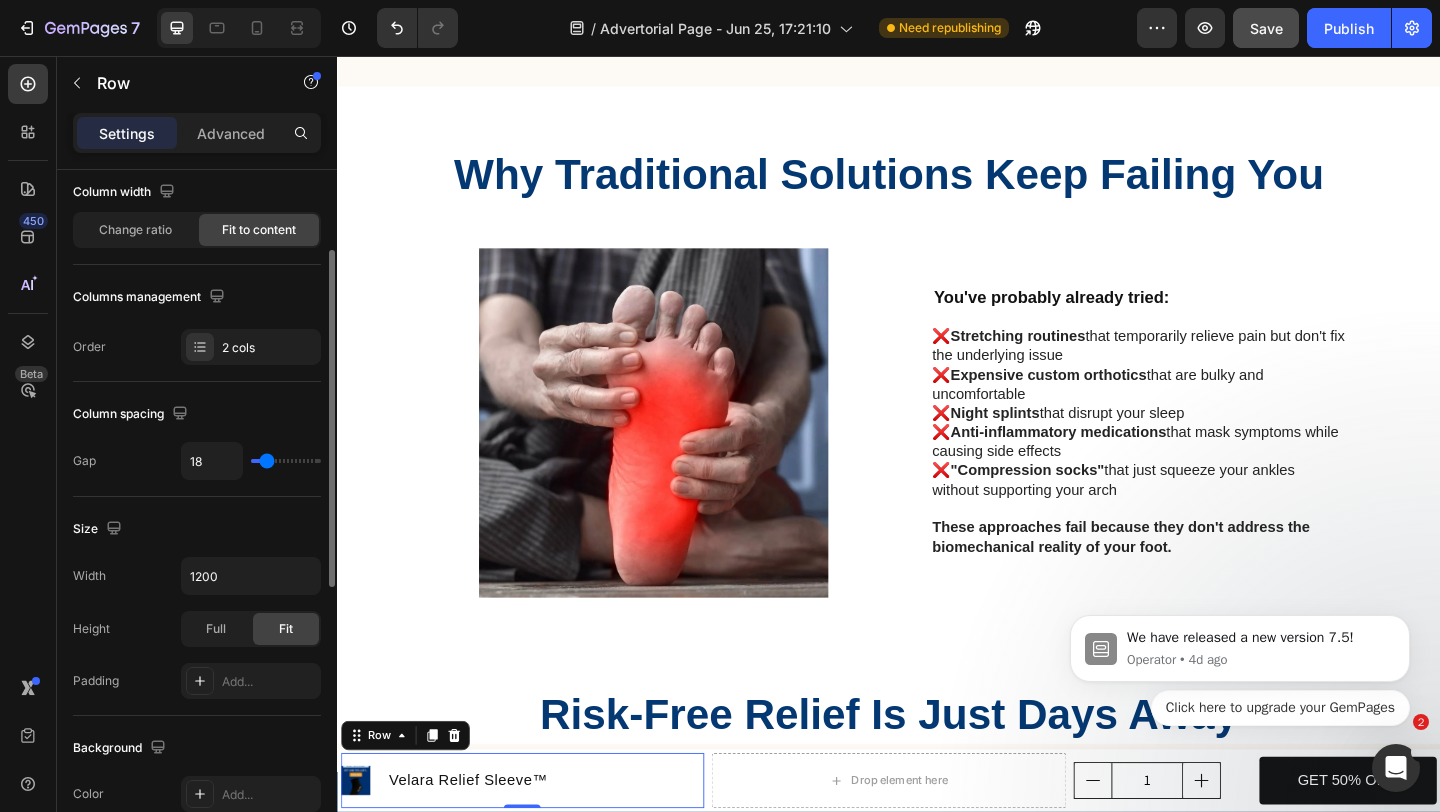 type on "17" 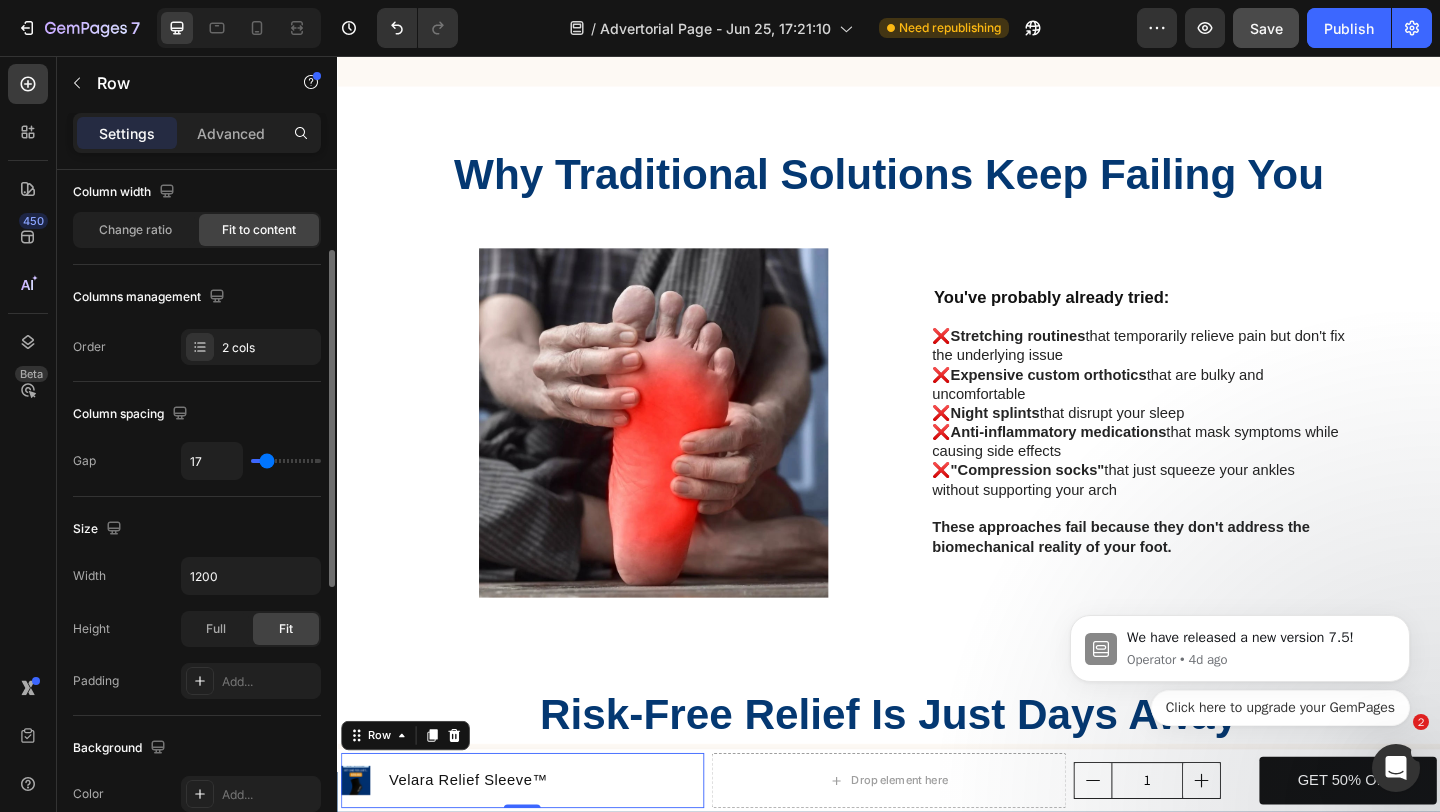type on "16" 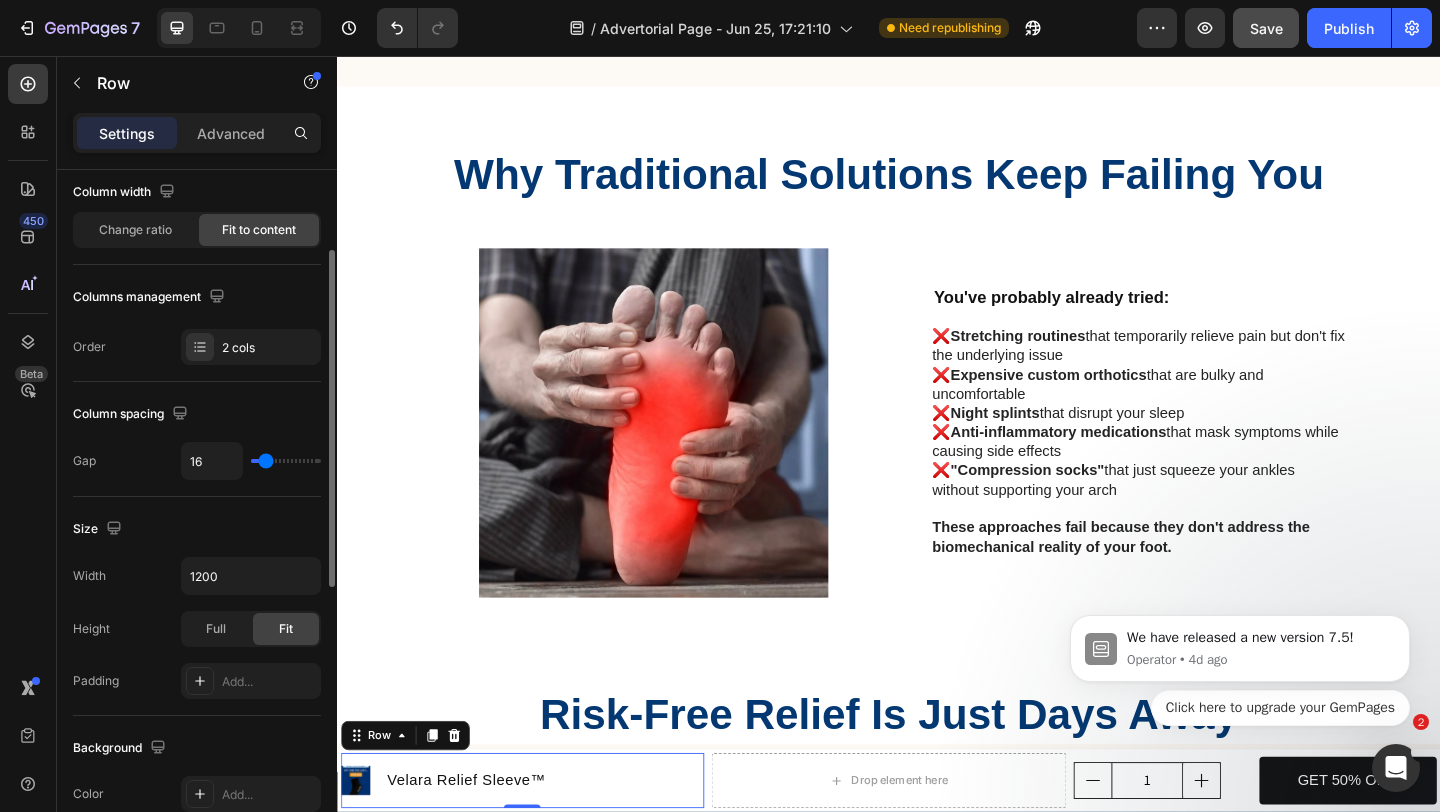 type on "15" 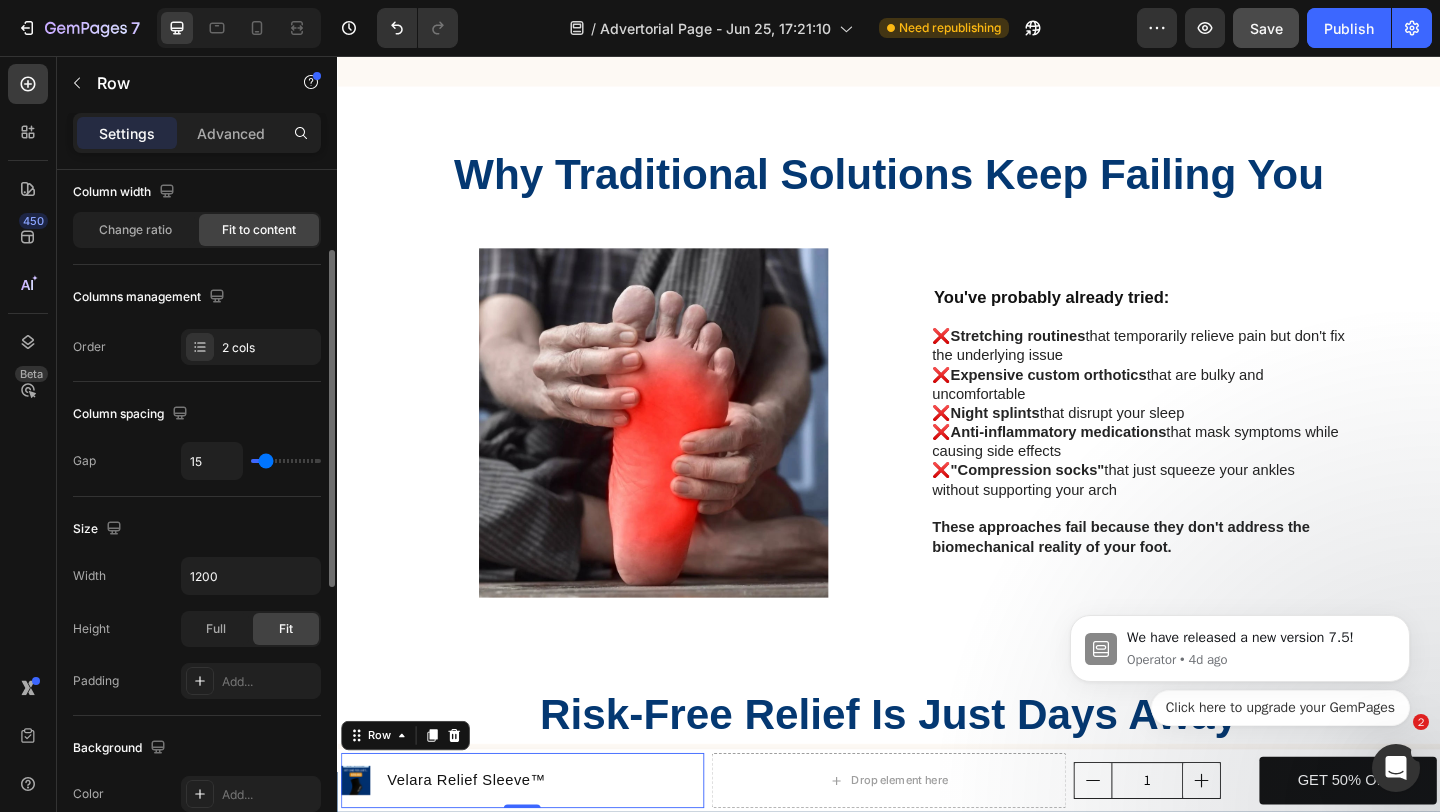 type on "14" 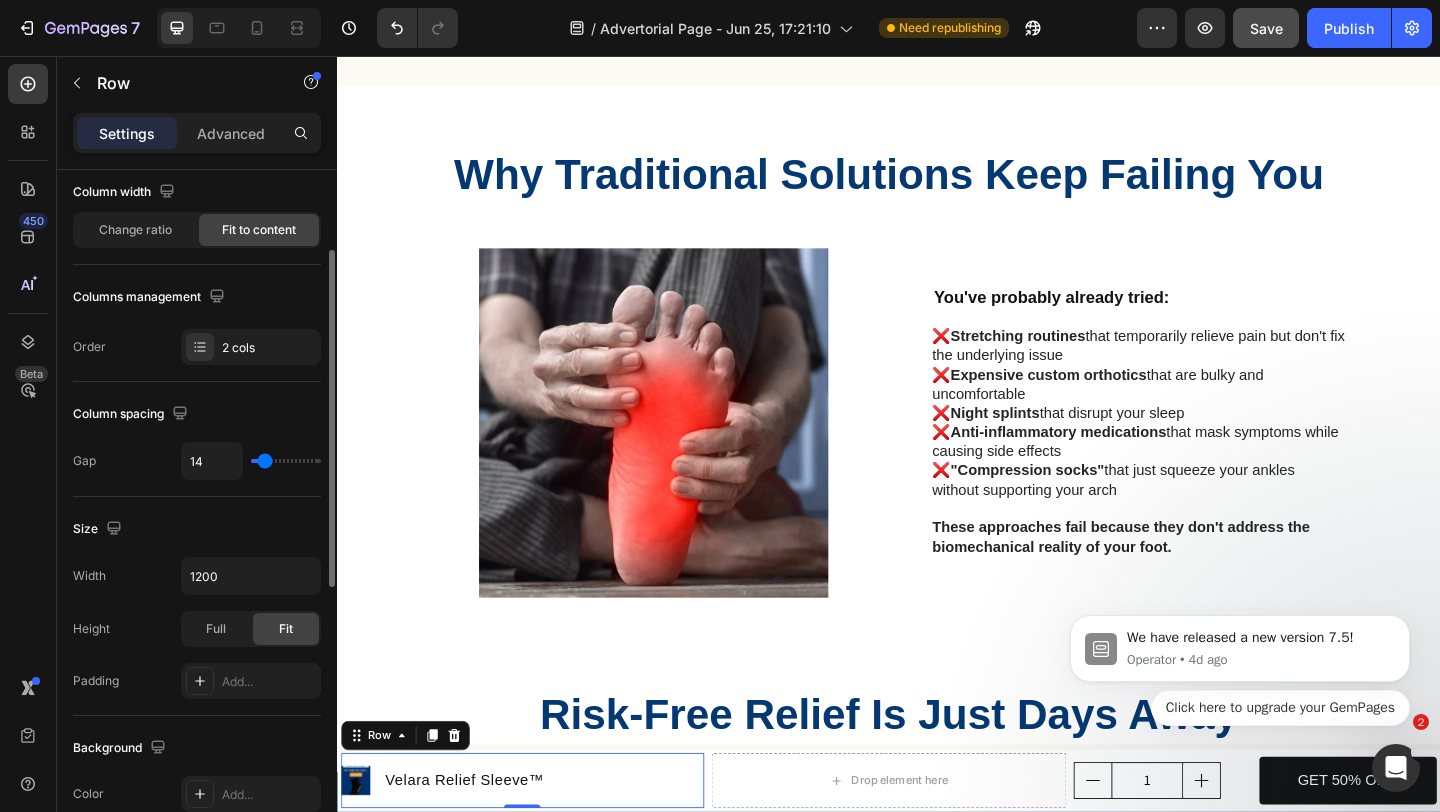 type on "13" 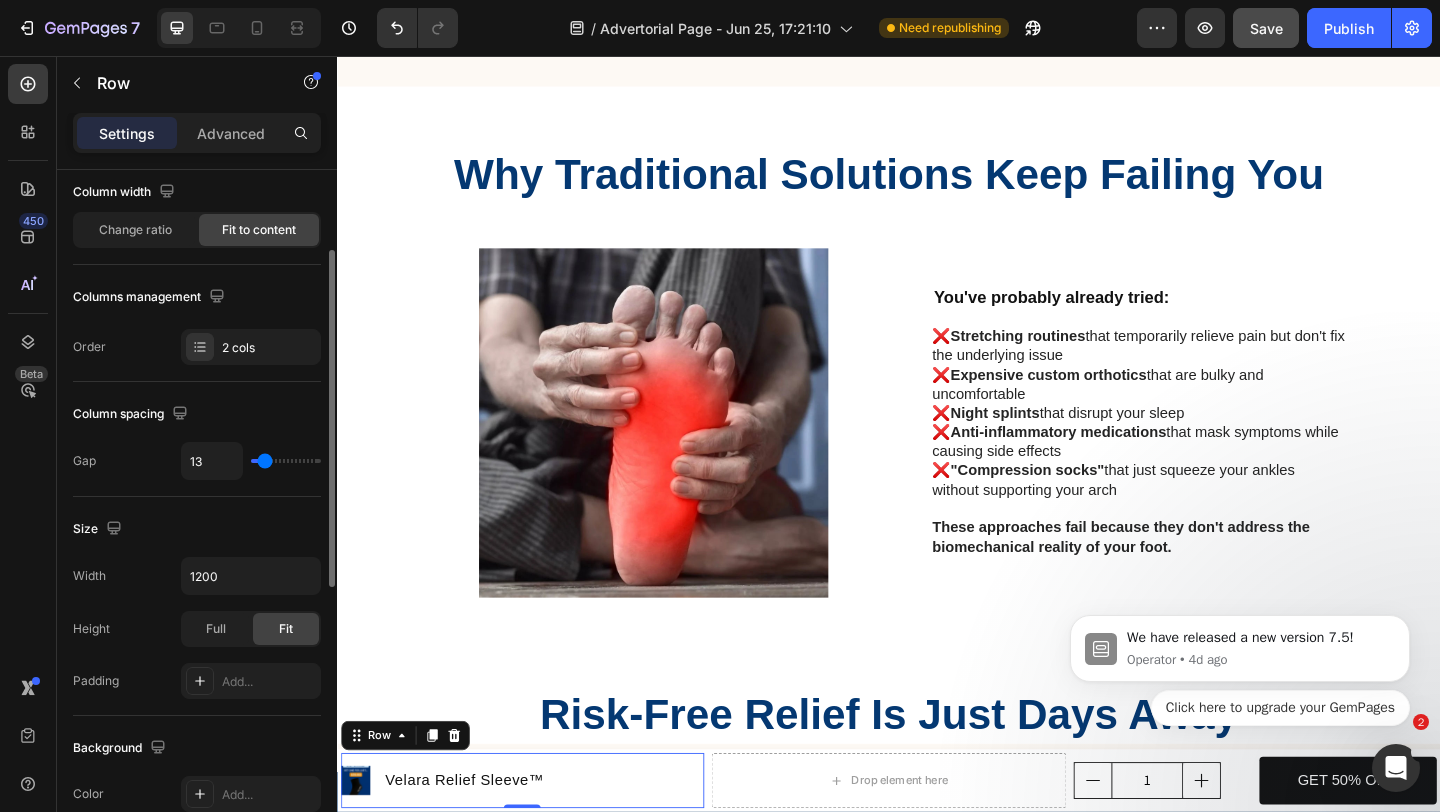 type on "12" 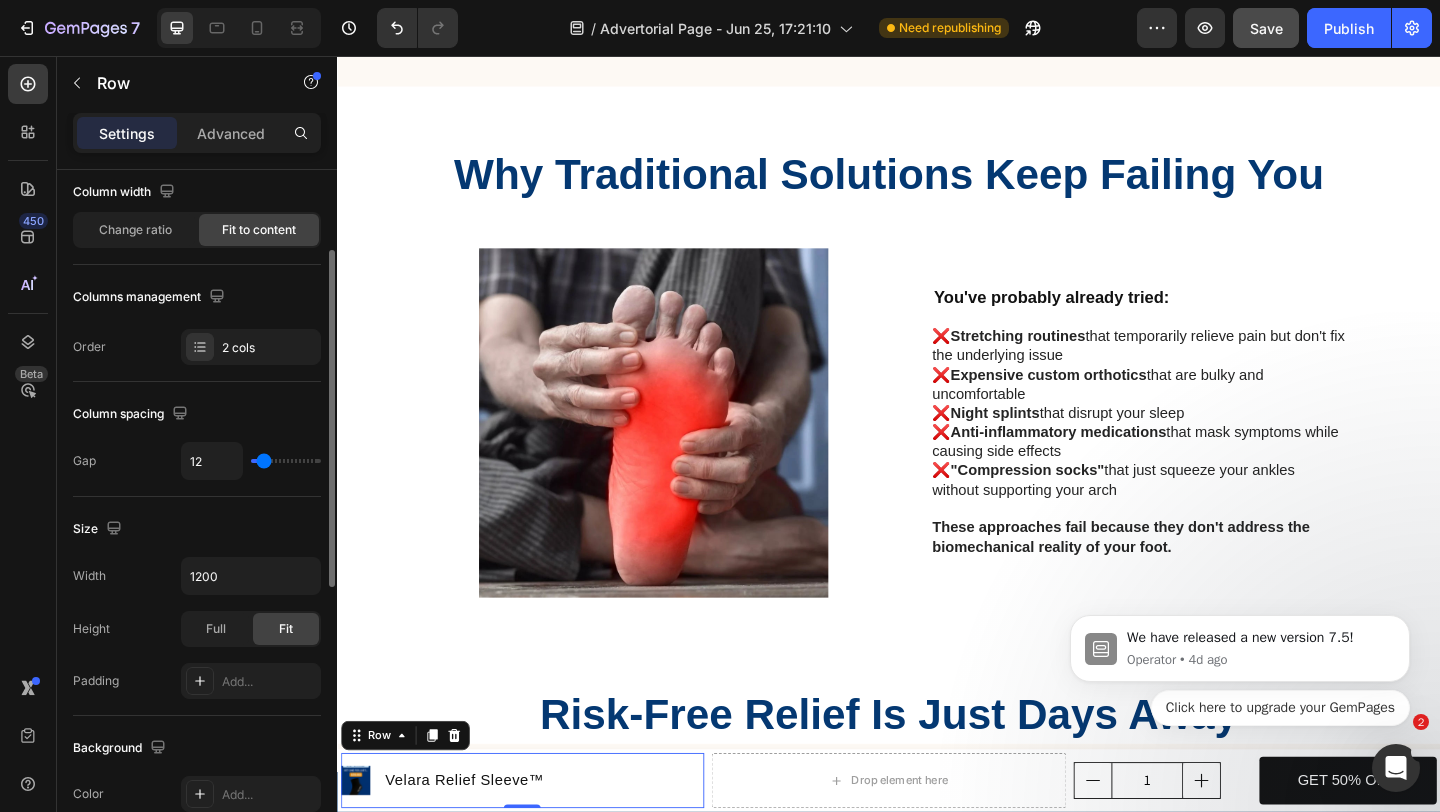 type on "11" 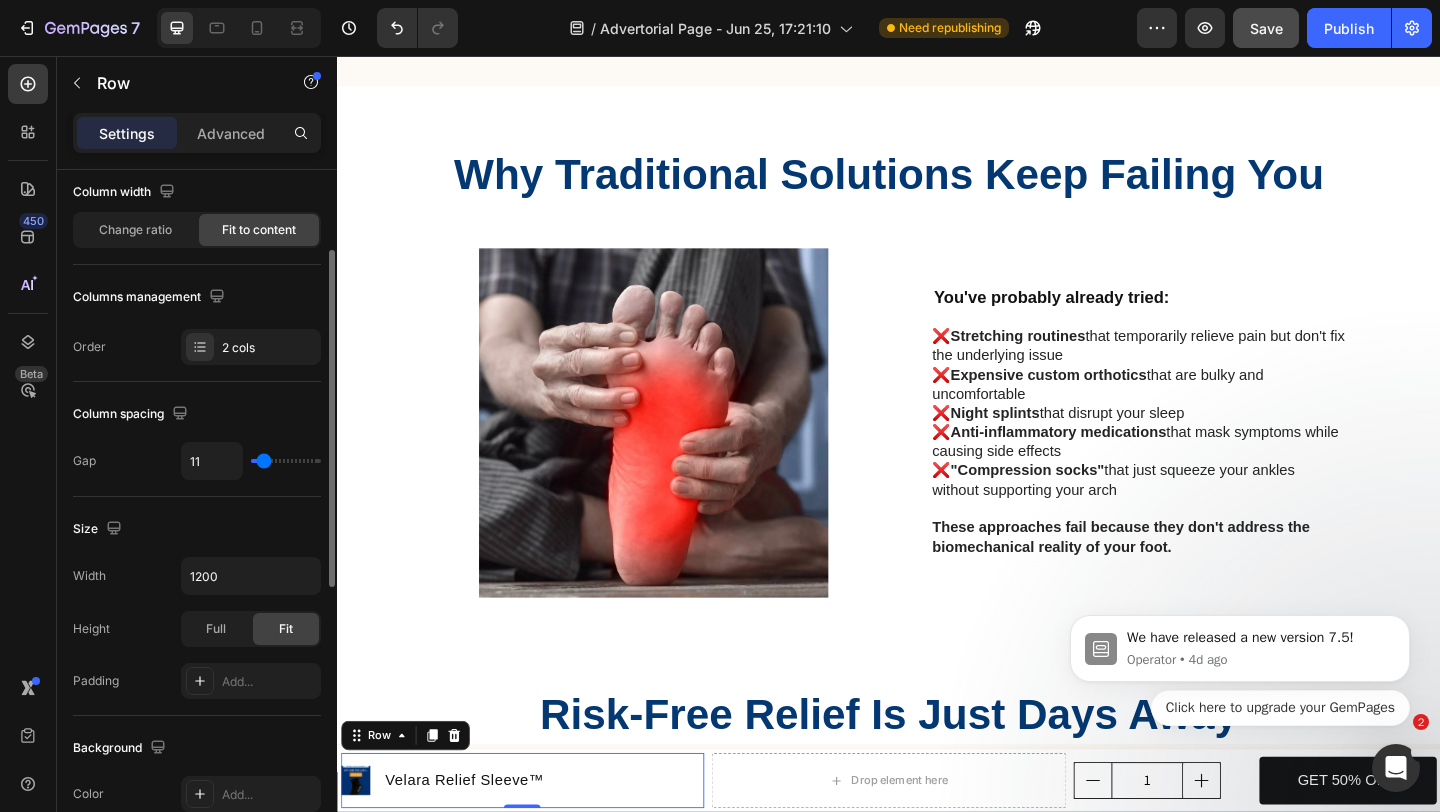 type on "10" 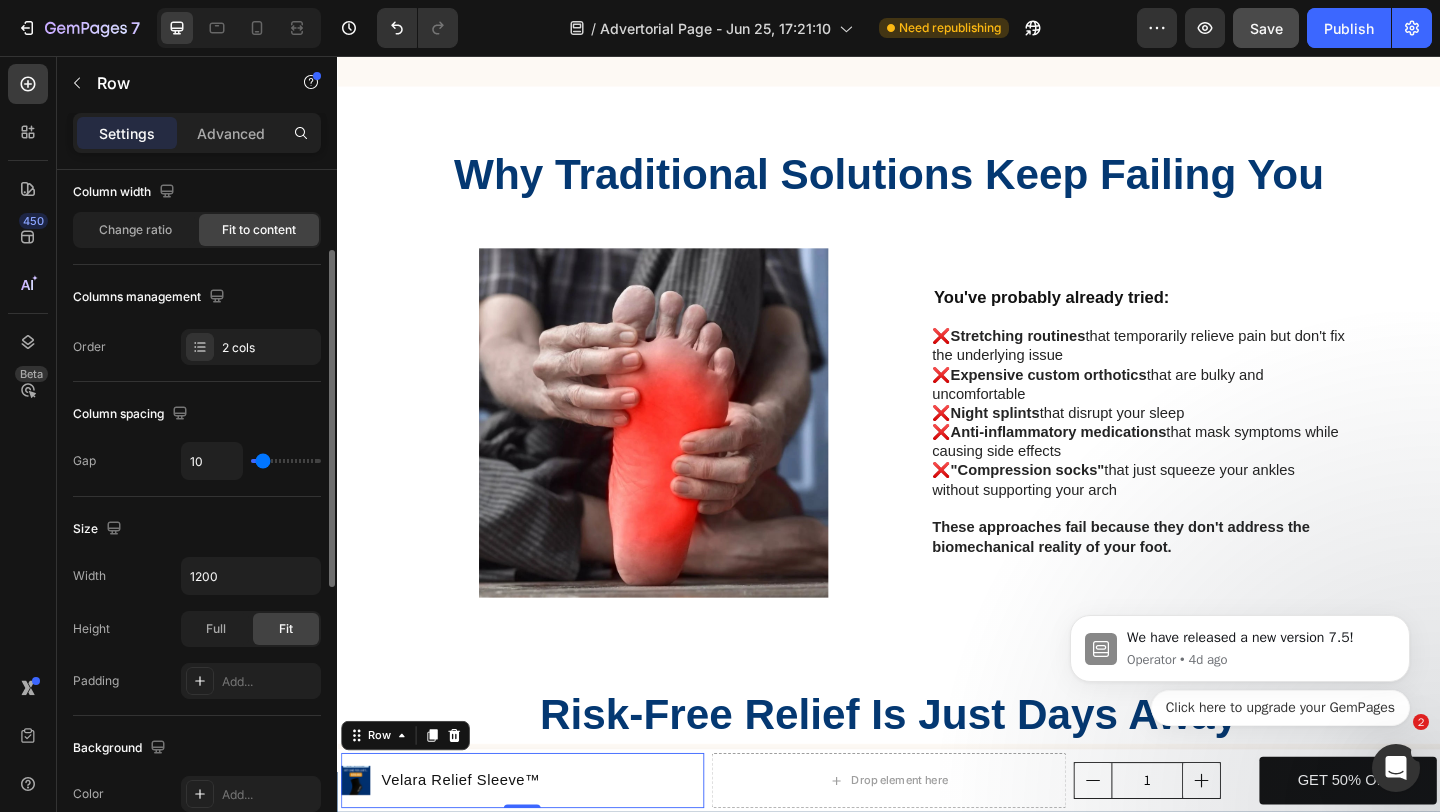 type on "9" 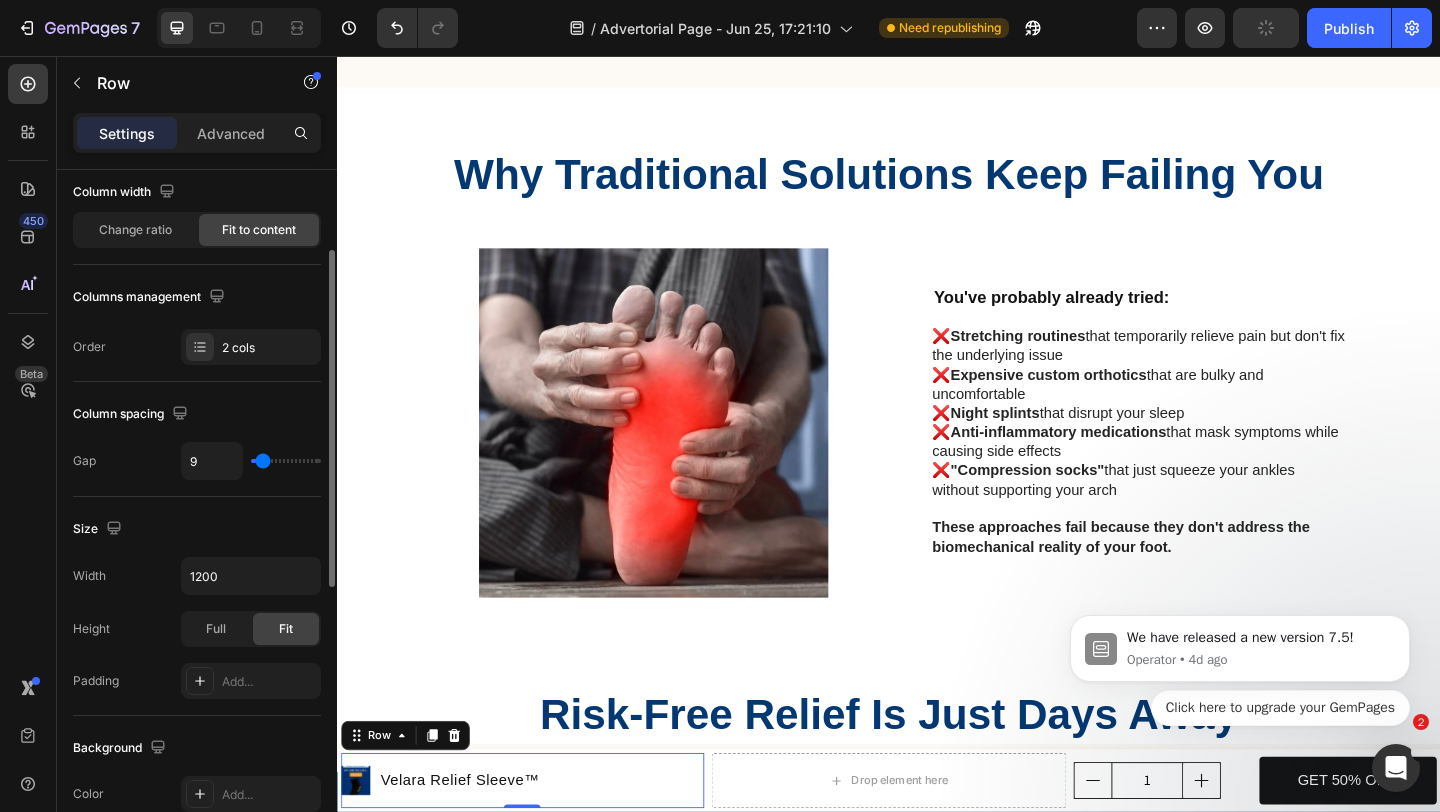 type on "8" 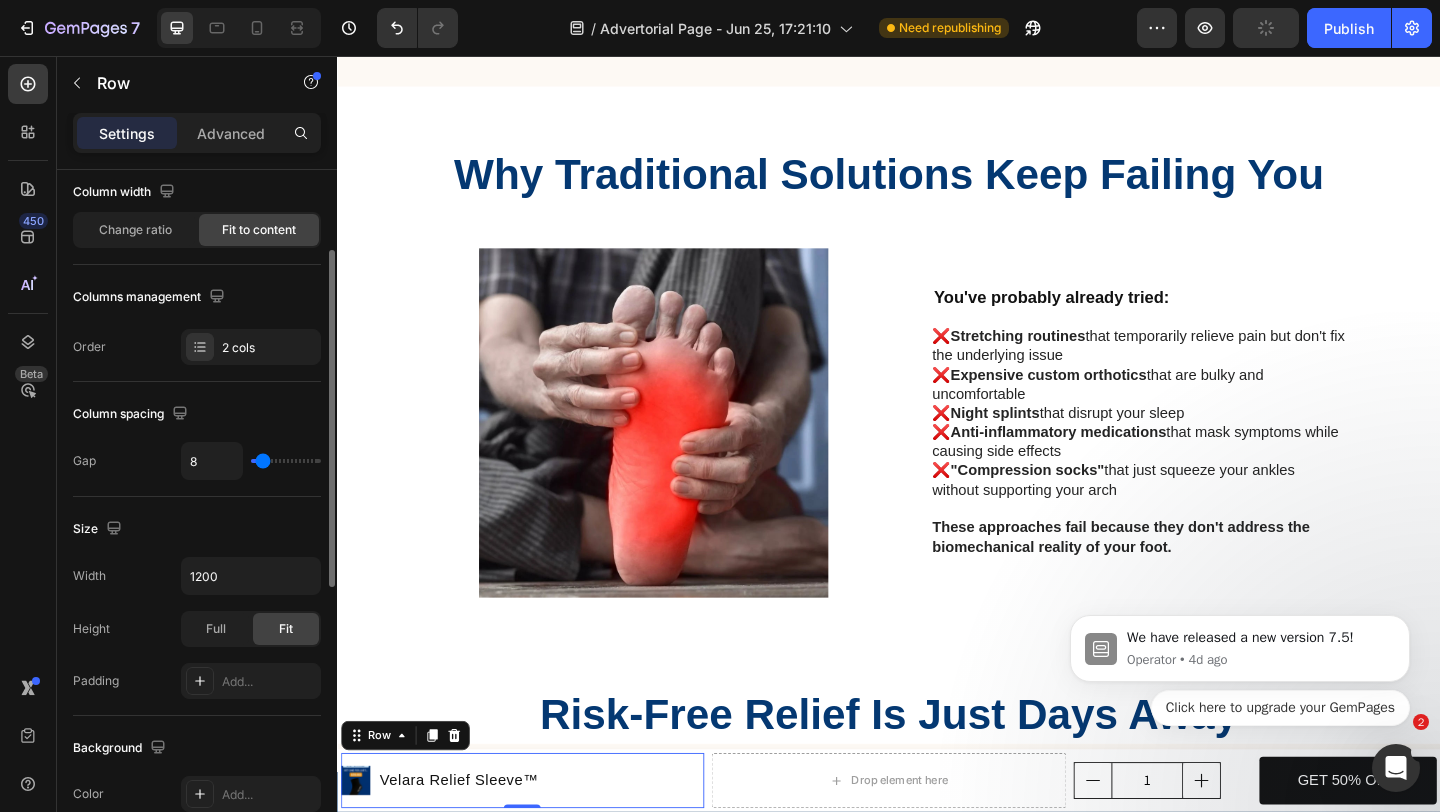 click at bounding box center [286, 461] 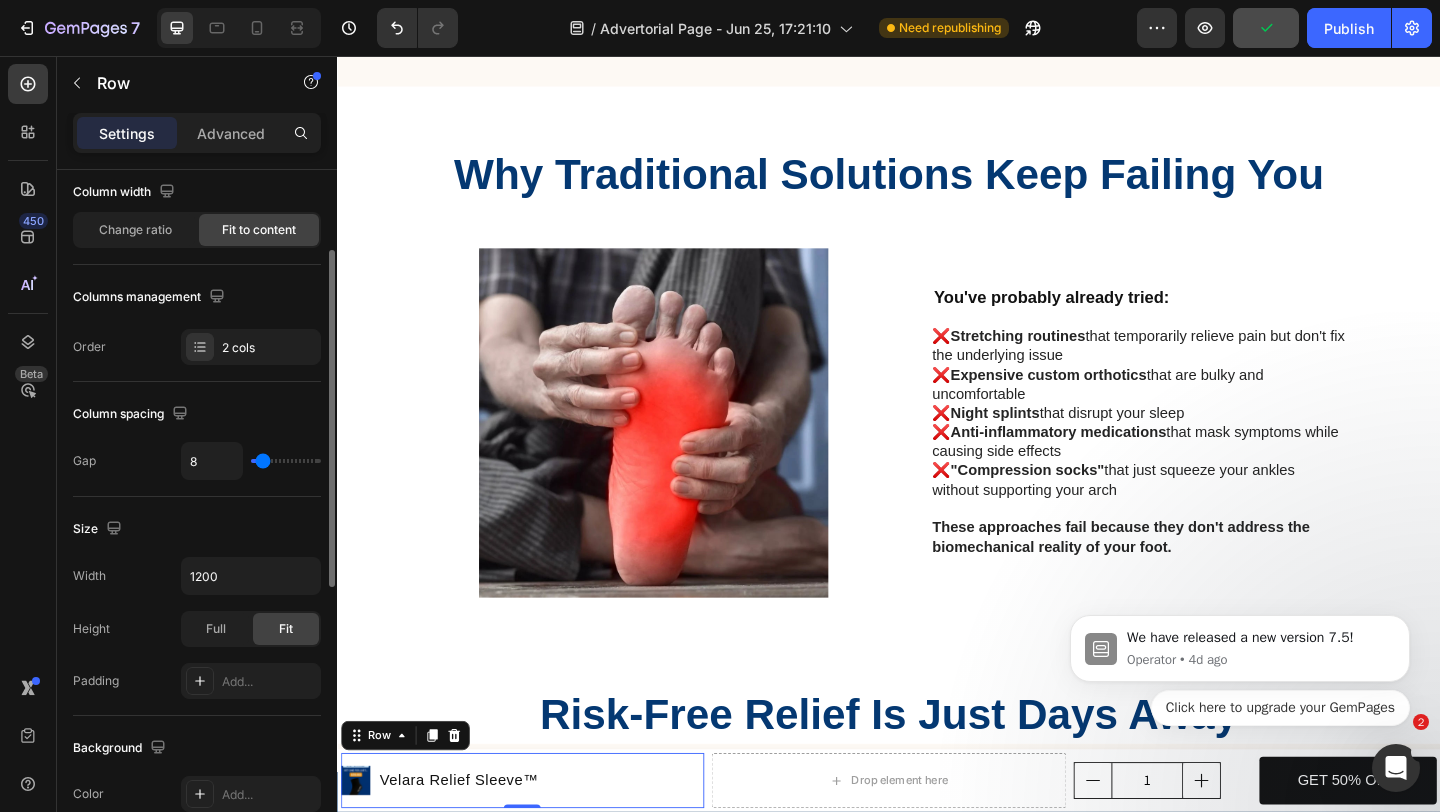 scroll, scrollTop: 202, scrollLeft: 0, axis: vertical 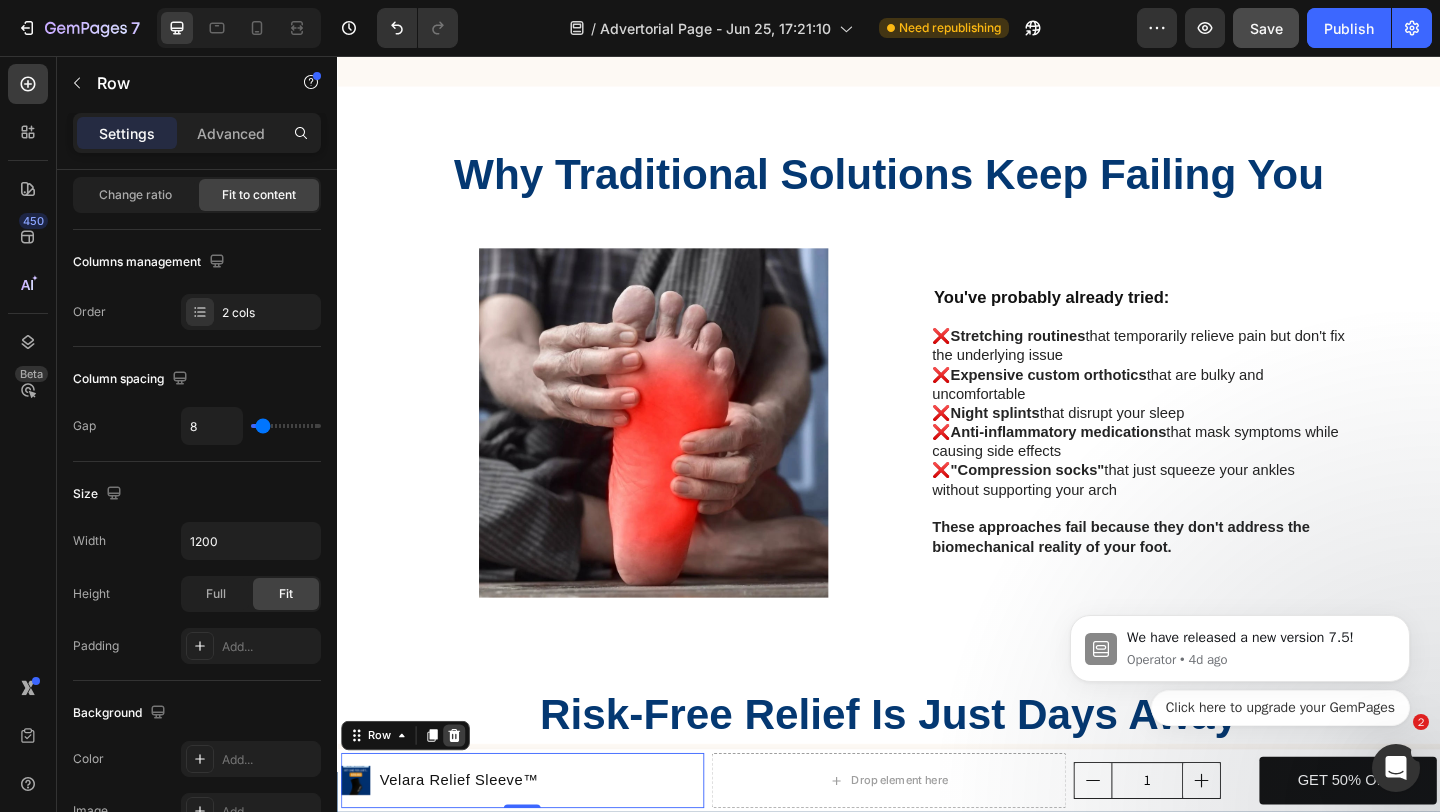 click 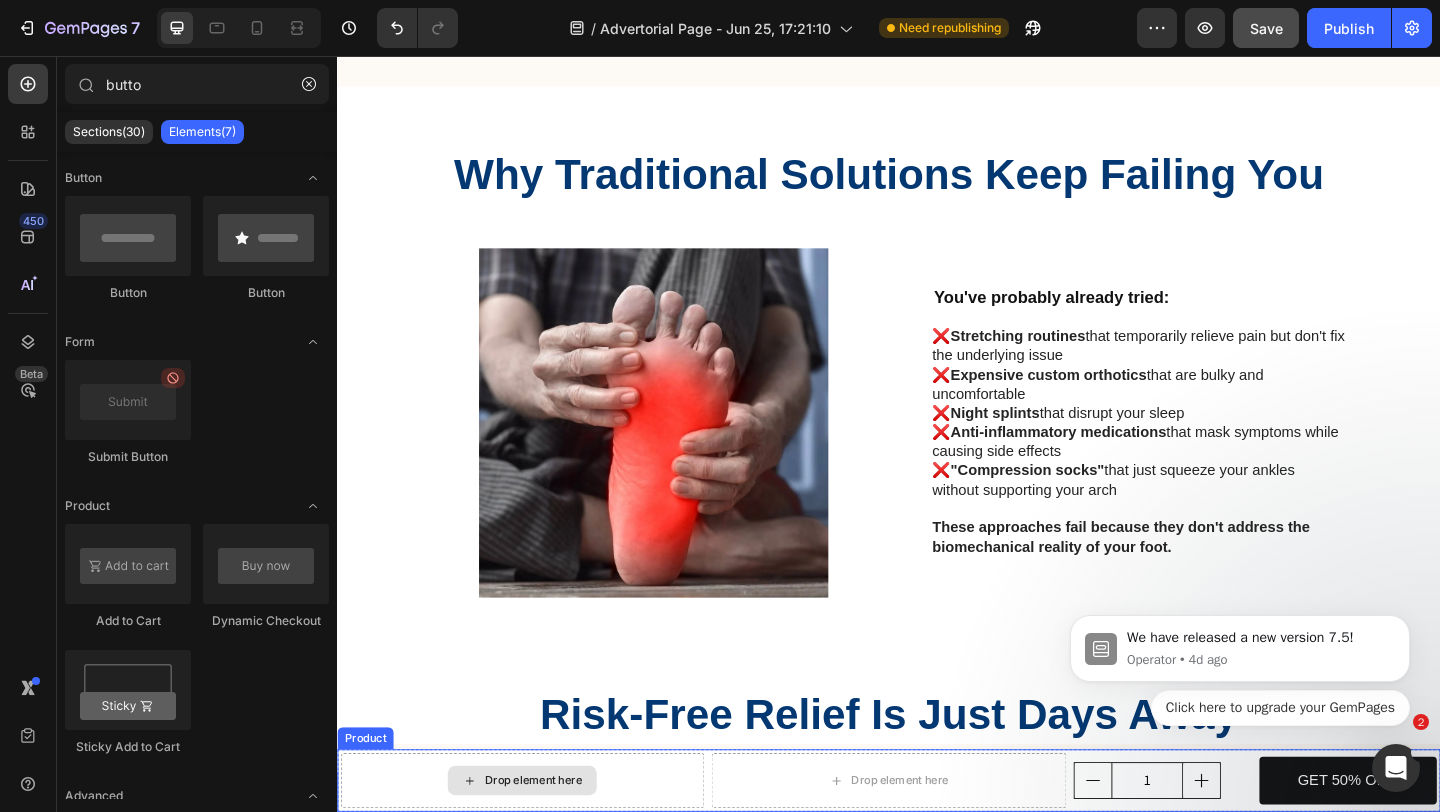 click on "Drop element here" at bounding box center (538, 844) 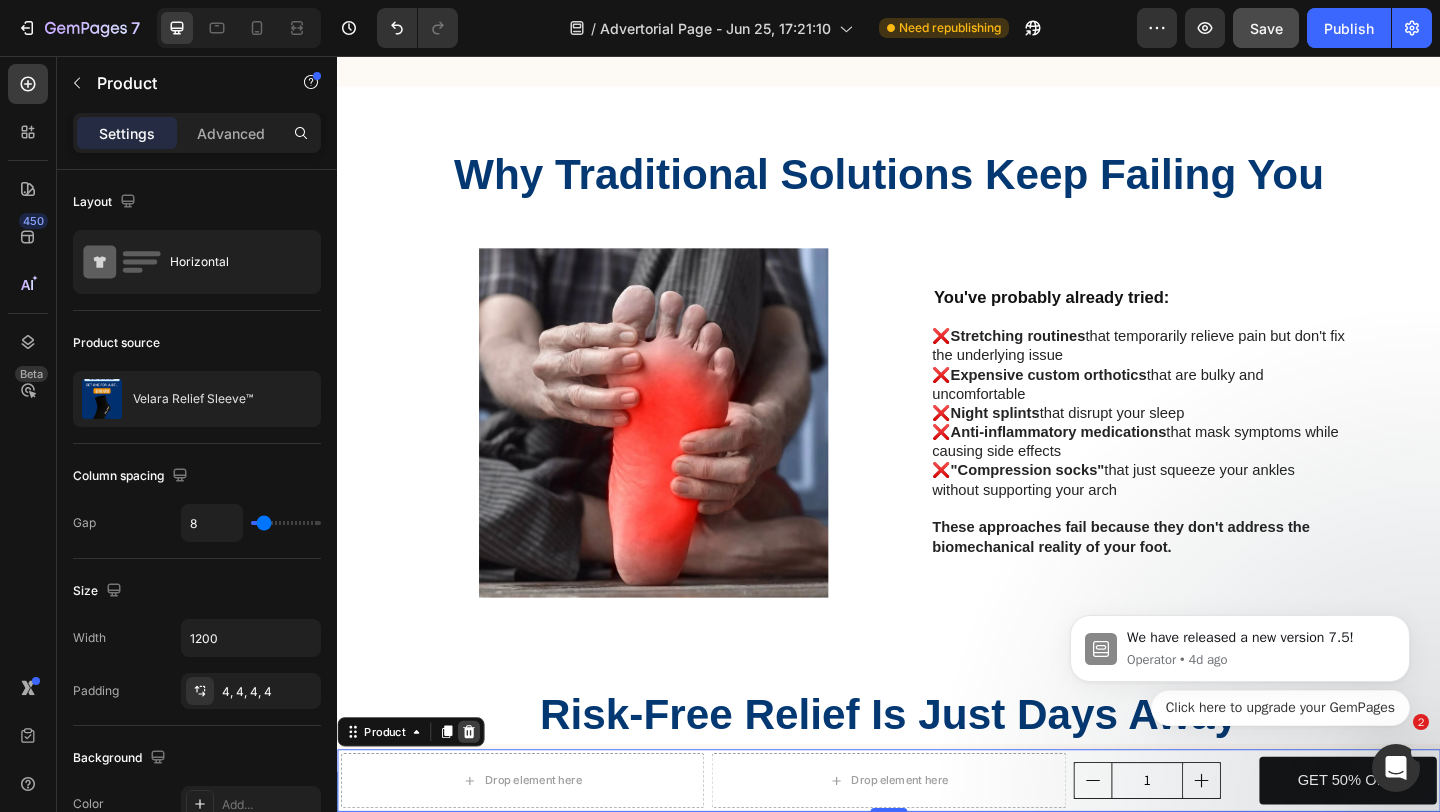 click 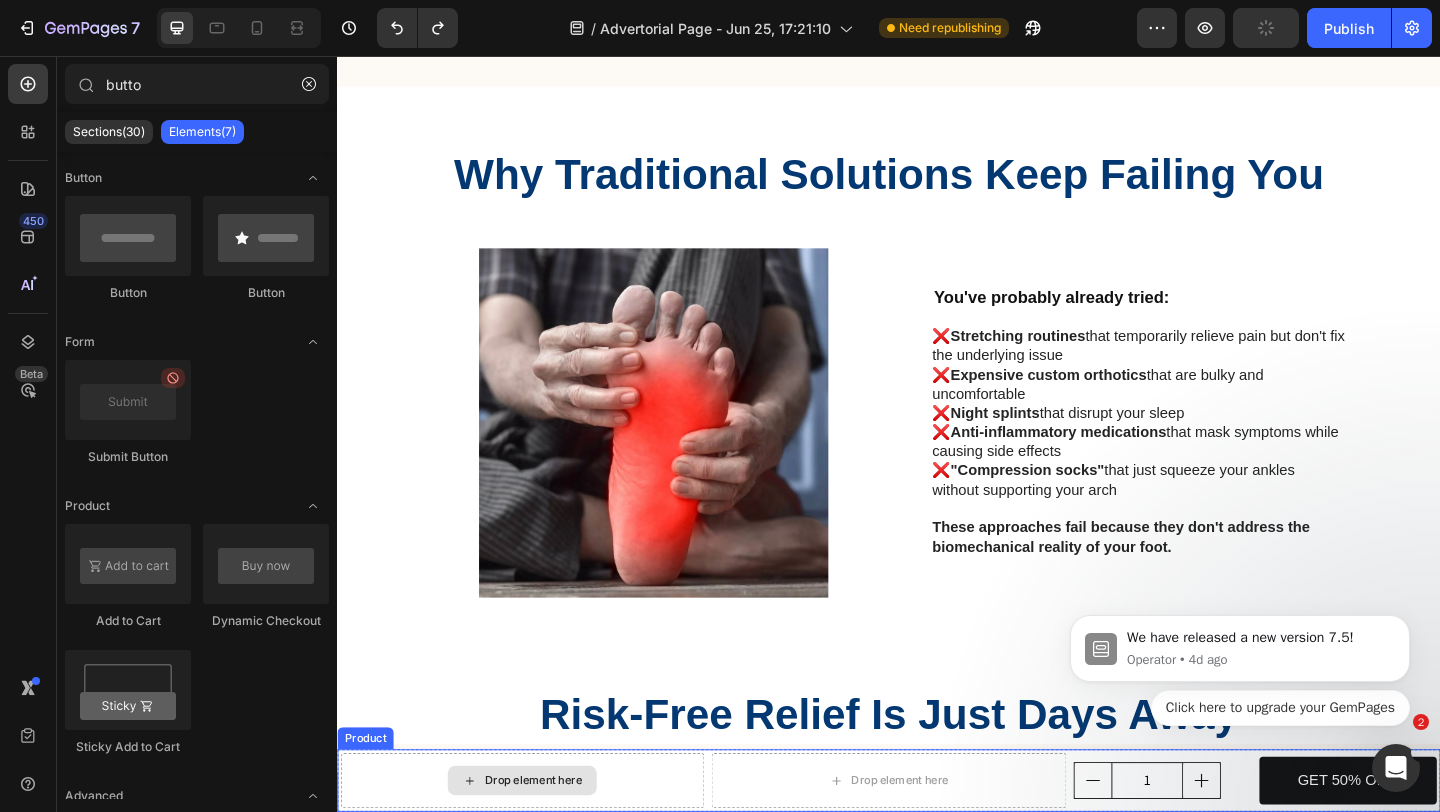 click on "Drop element here" at bounding box center (538, 844) 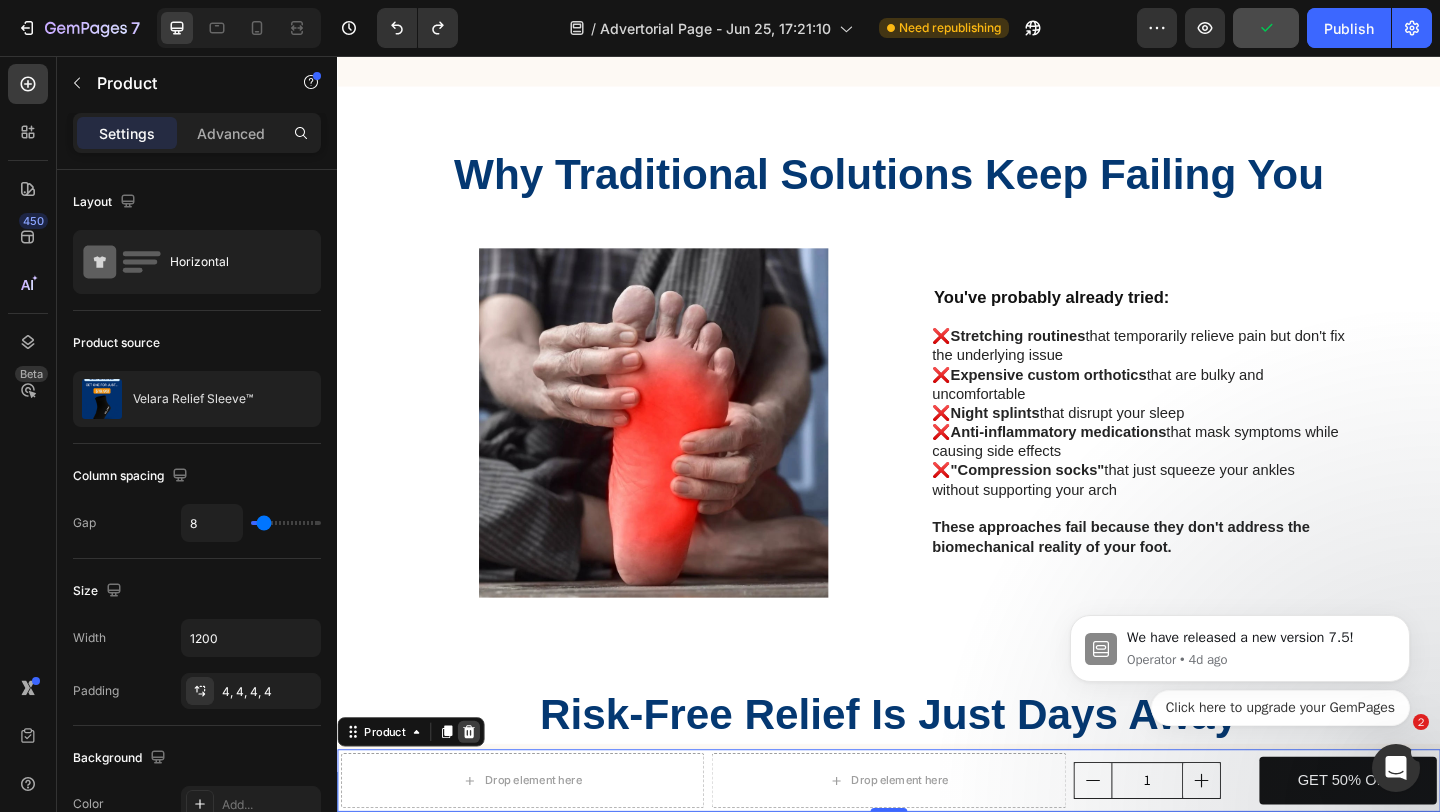 click 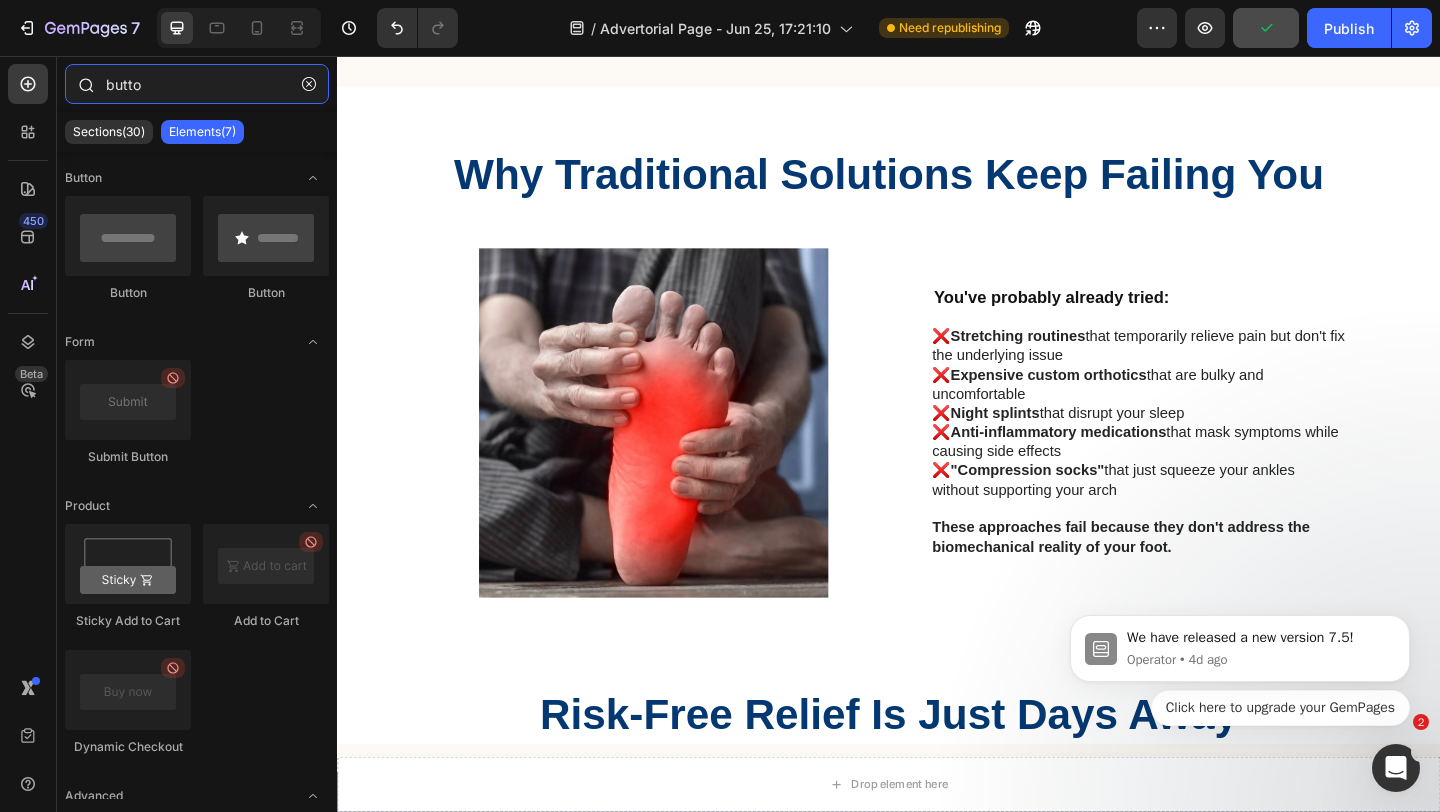 click on "butto" at bounding box center [197, 84] 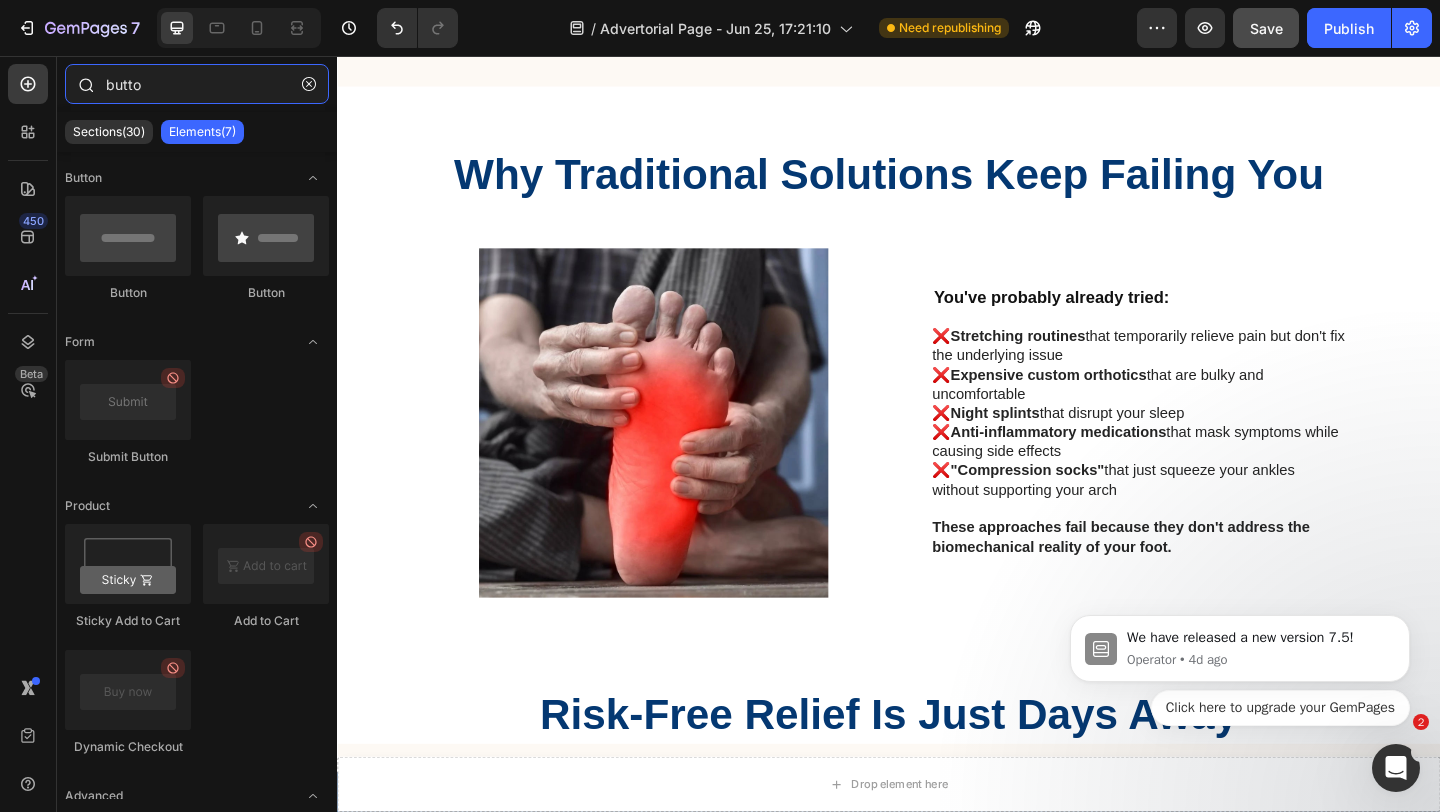 click on "butto" at bounding box center [197, 84] 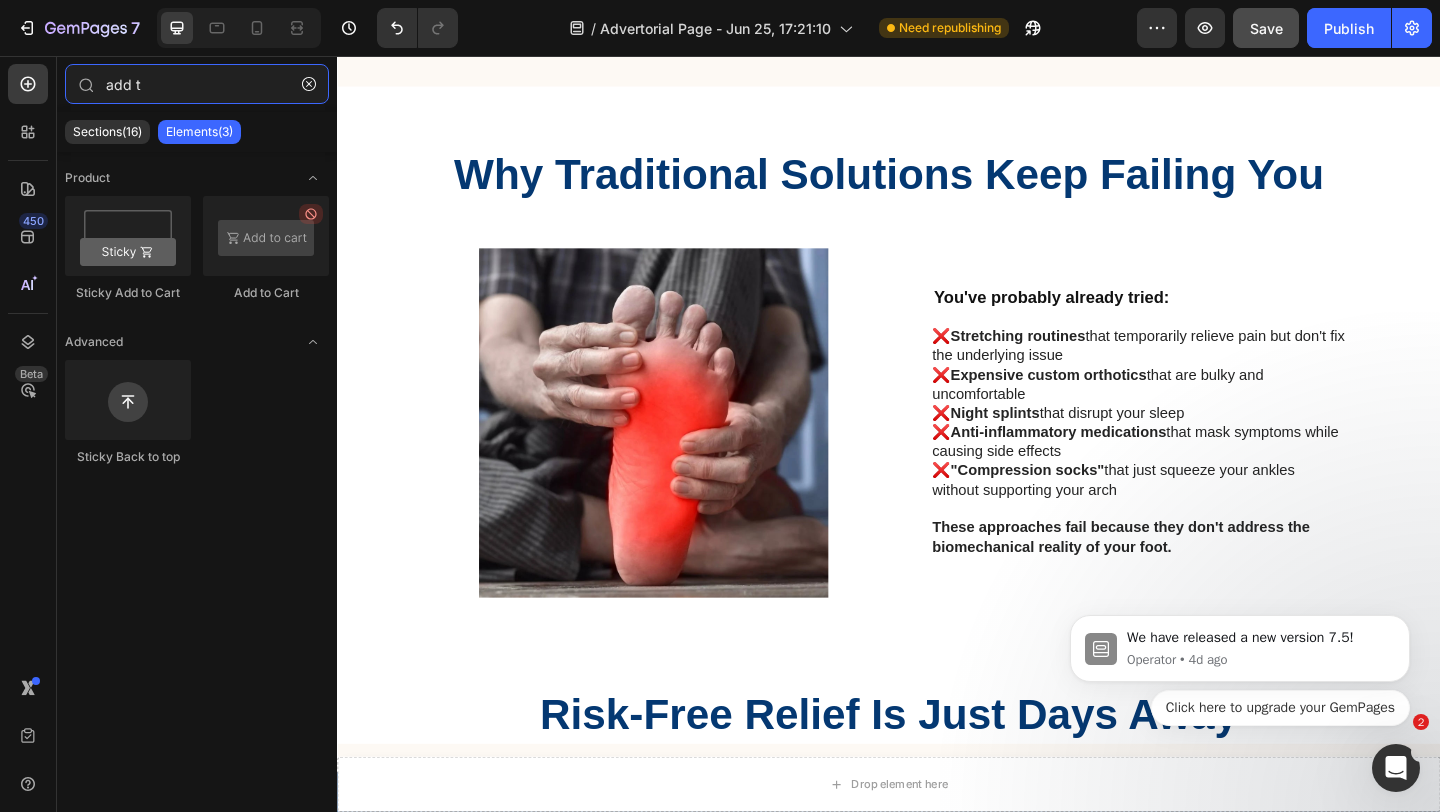type on "add t" 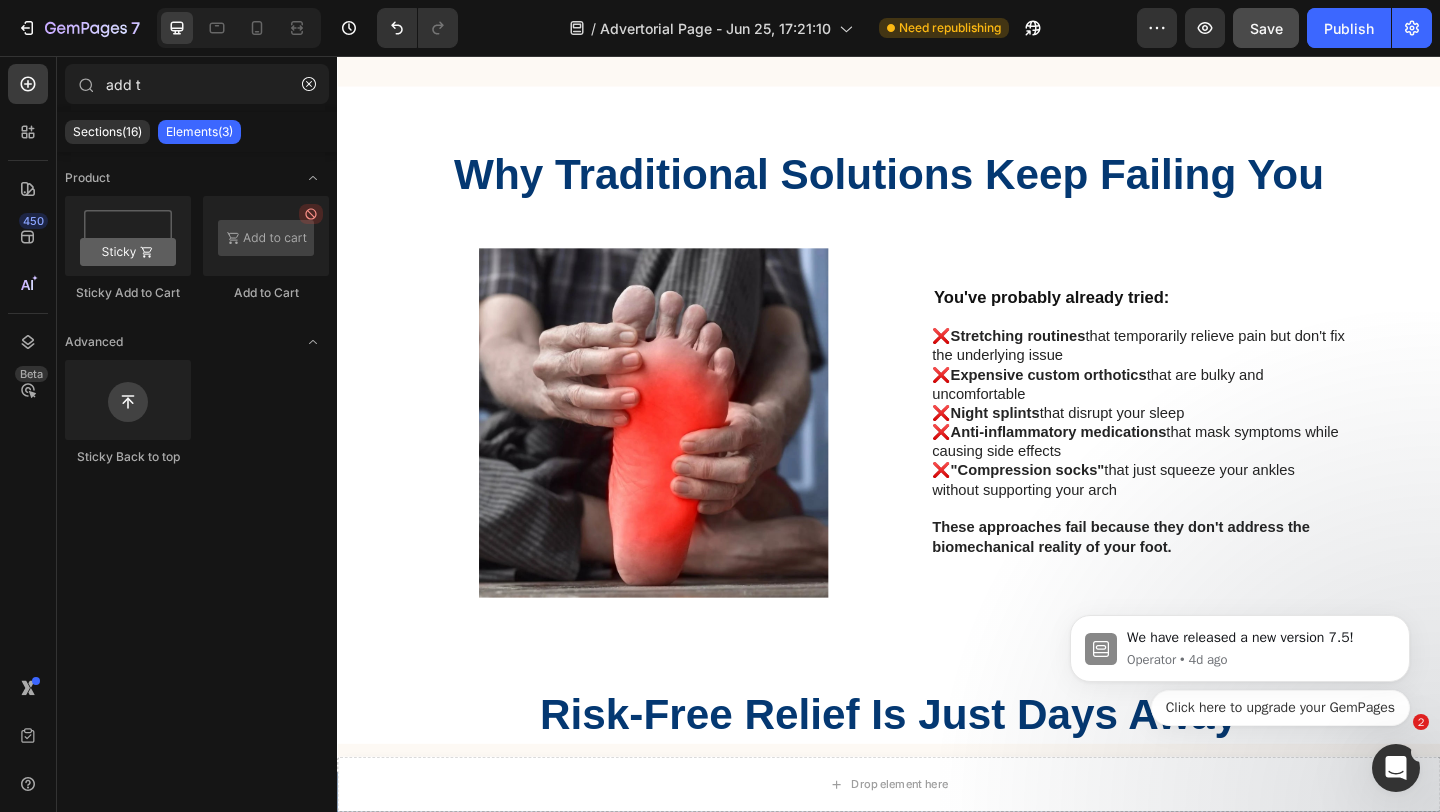 click at bounding box center [266, 236] 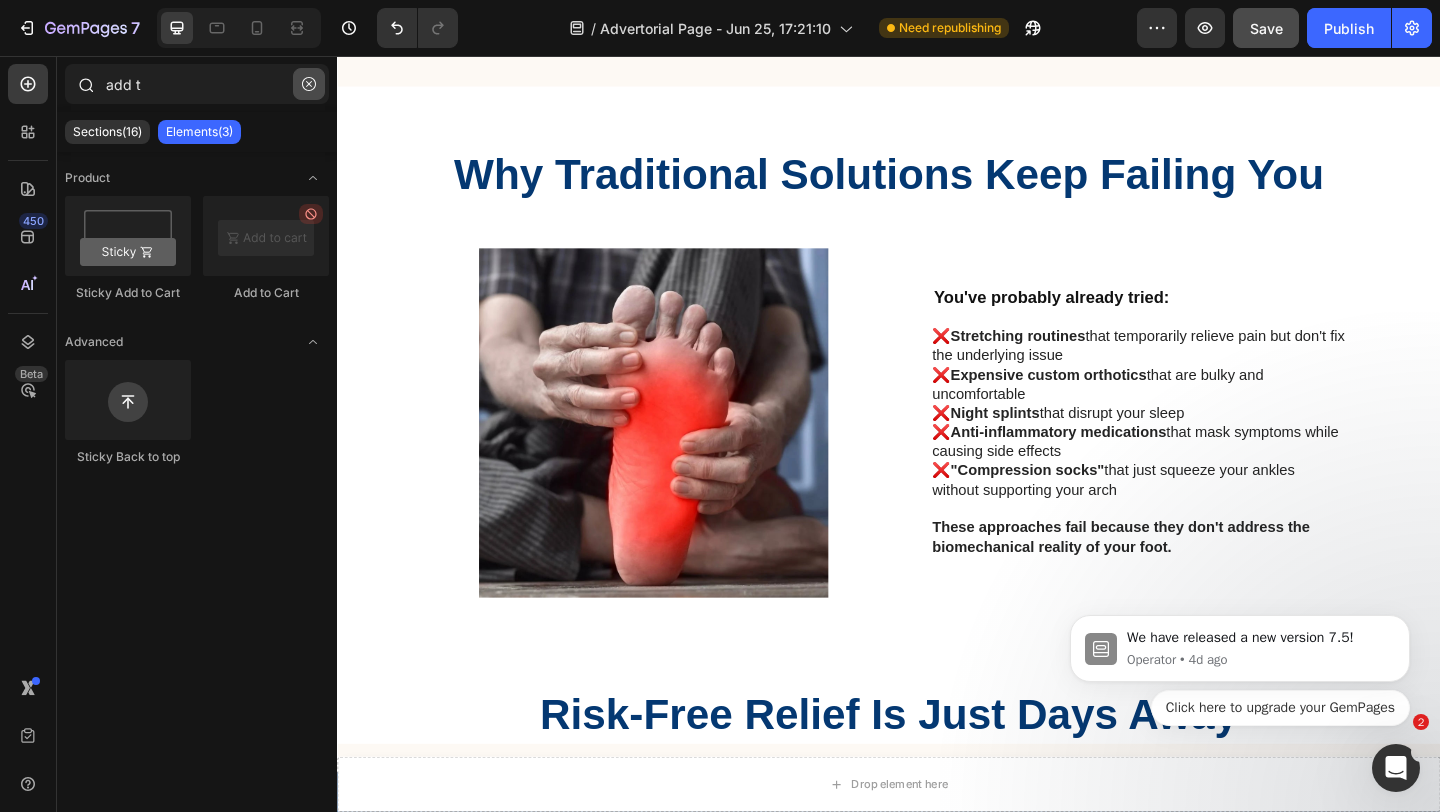 click 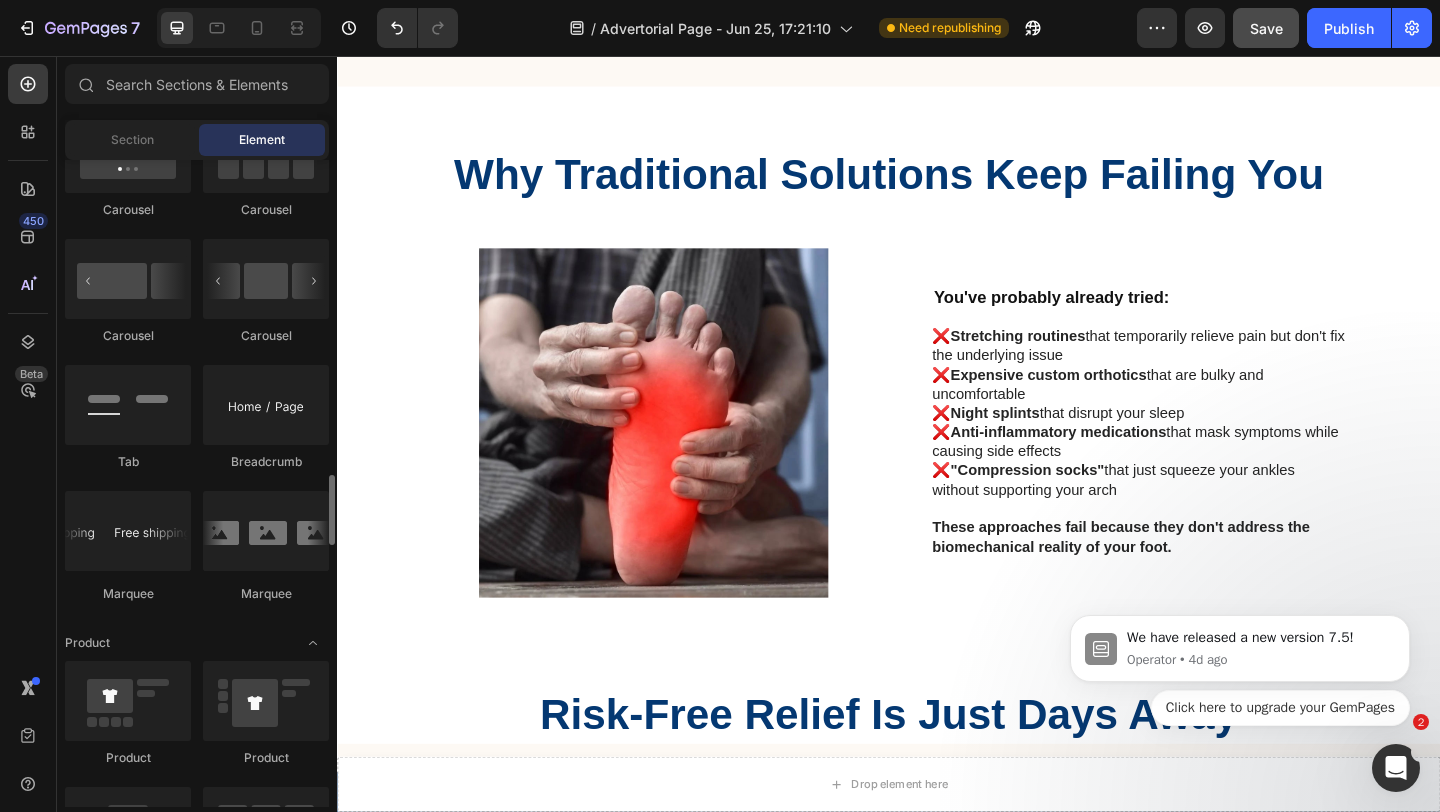 scroll, scrollTop: 2168, scrollLeft: 0, axis: vertical 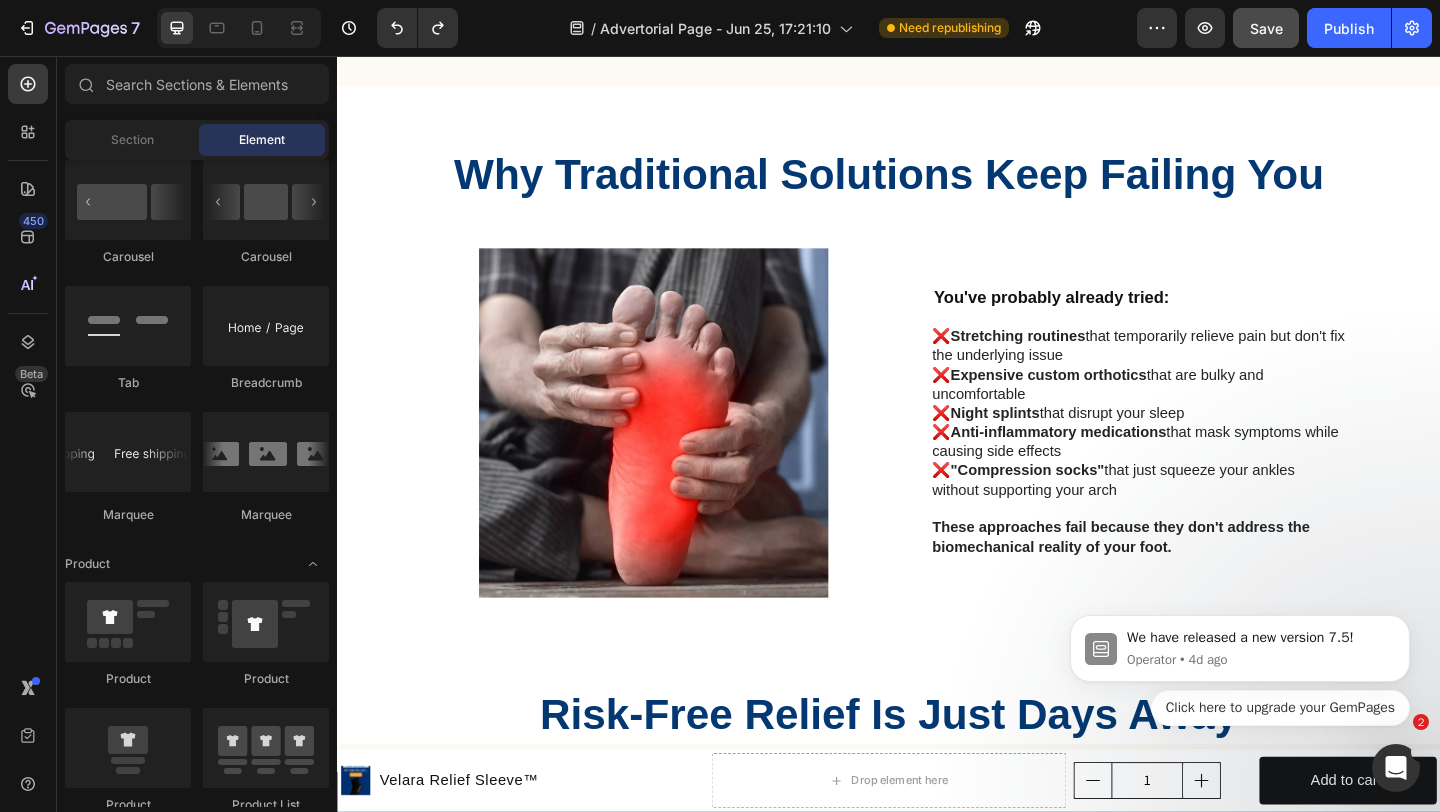 click on "We have released a new version 7.5! Operator • 4d ago Click here to upgrade your GemPages" 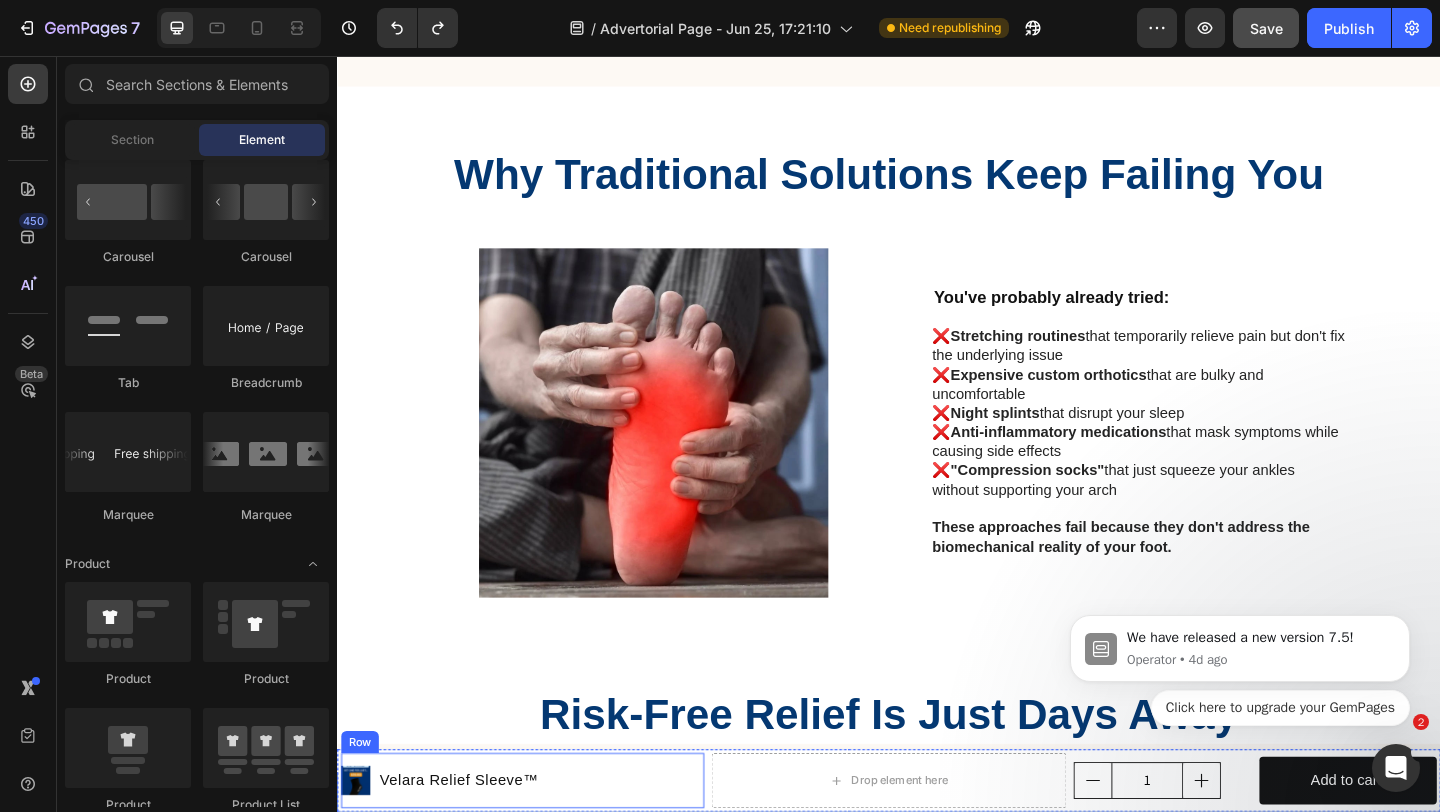 click on "Product Images [PRODUCT] Product Title Row" at bounding box center (538, 844) 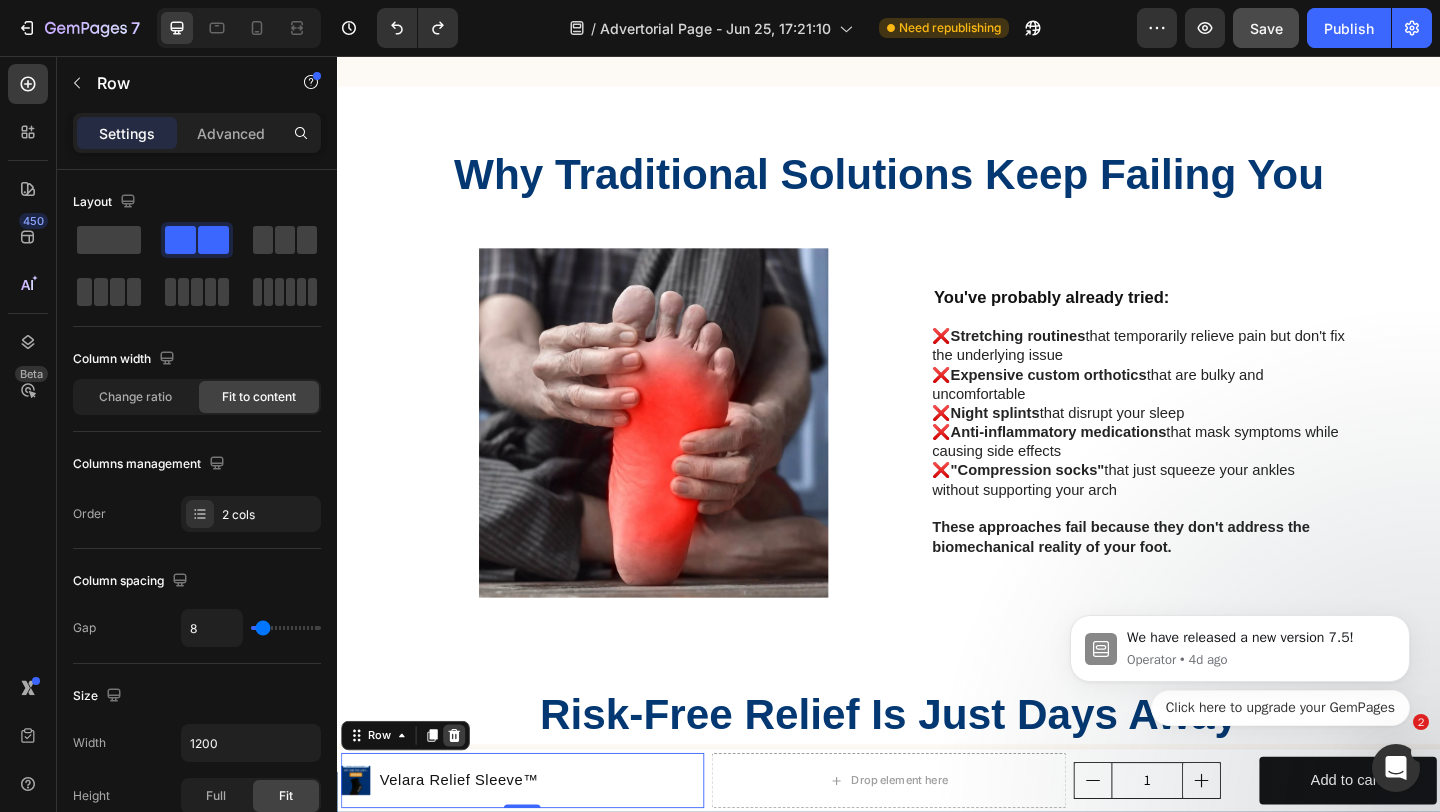 click 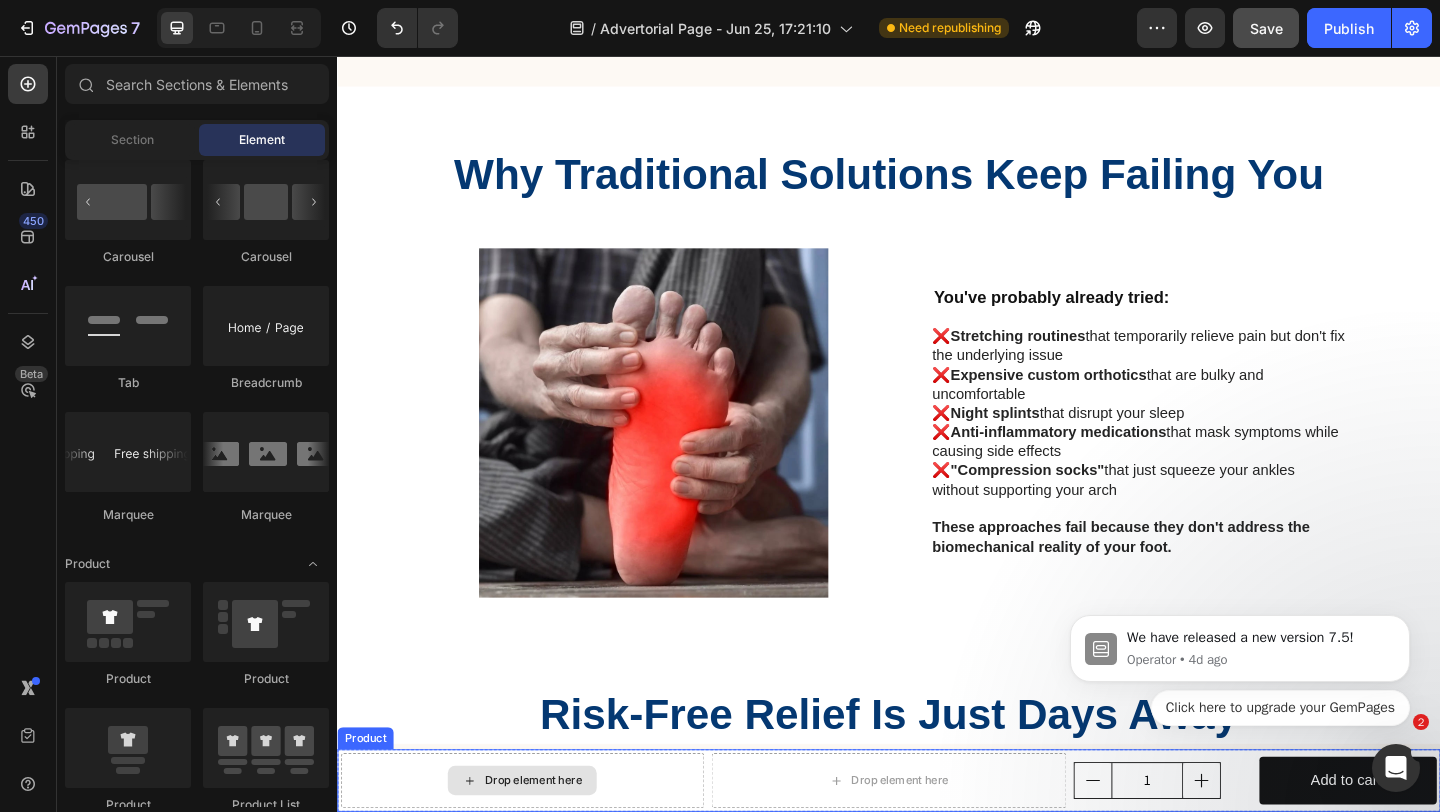 click on "Drop element here" at bounding box center (538, 844) 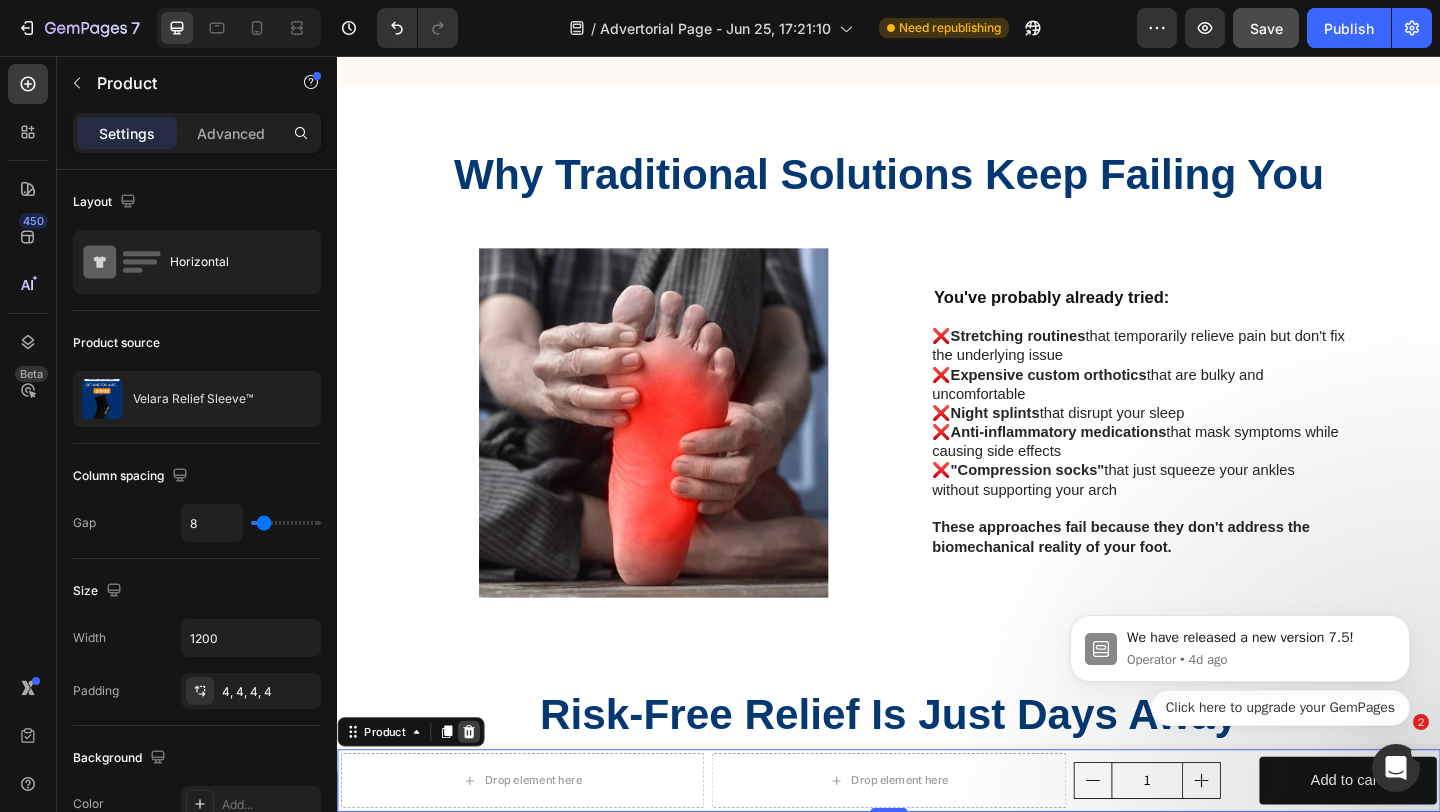 click 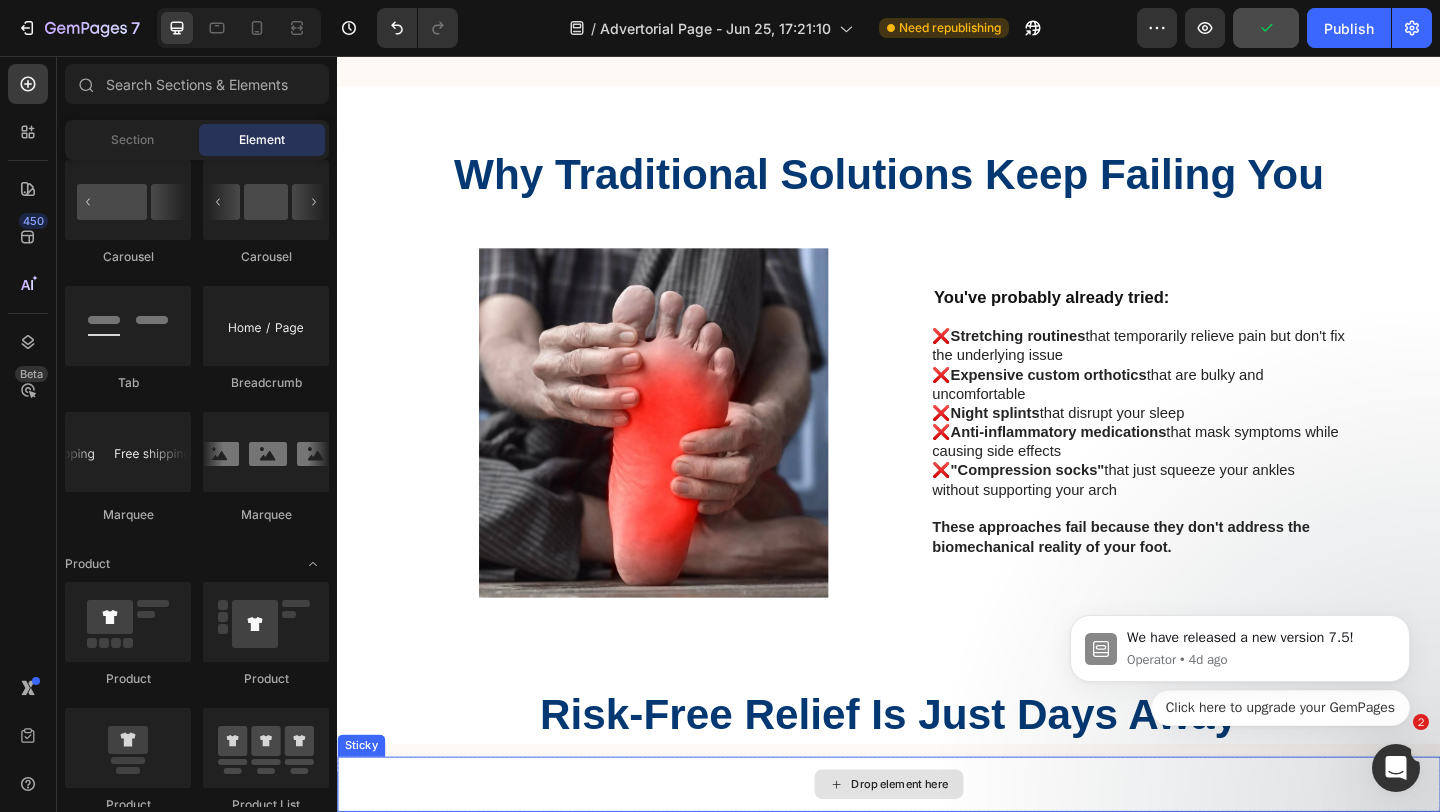 click on "Drop element here" at bounding box center (937, 848) 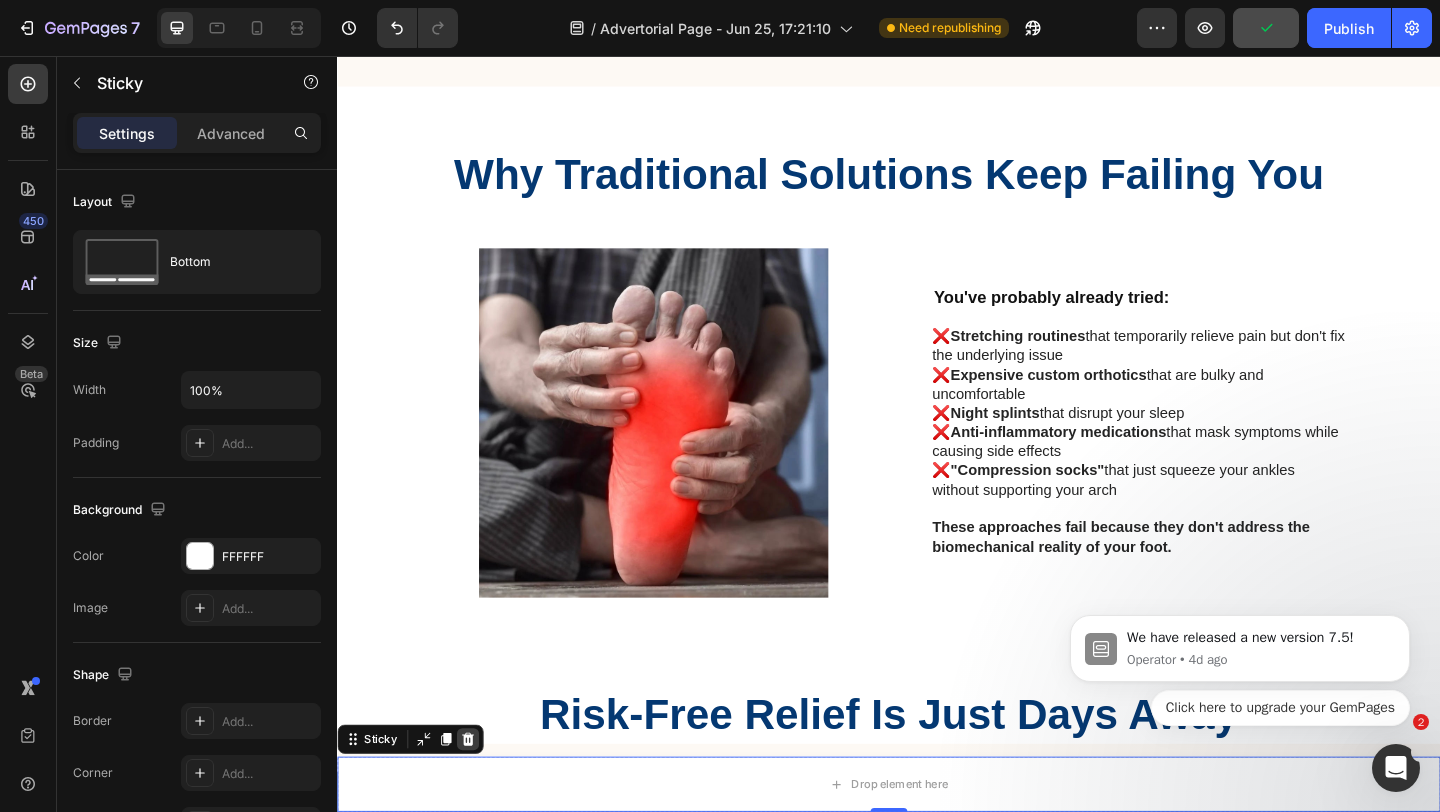 click 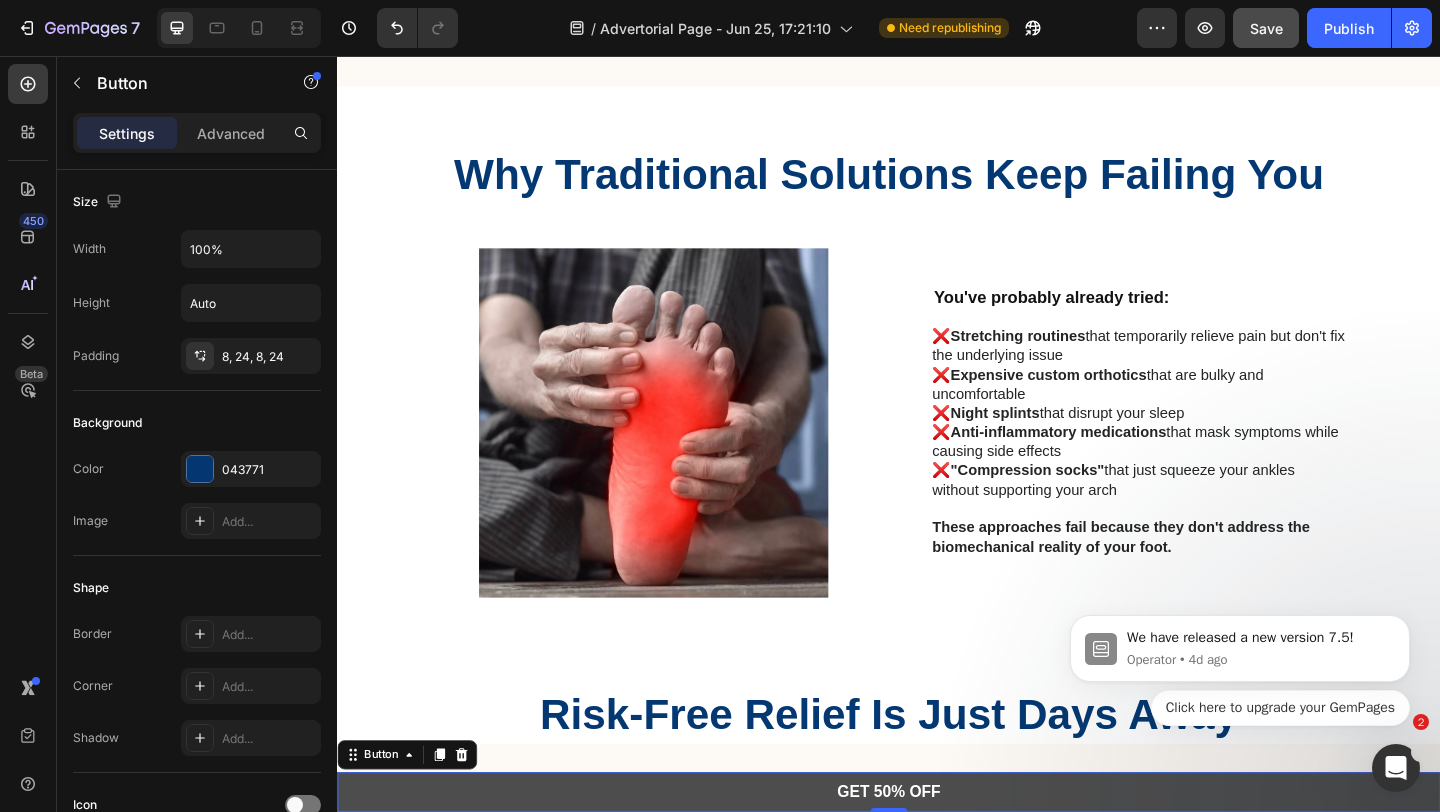 click on "GET 50% OFF" at bounding box center (937, 856) 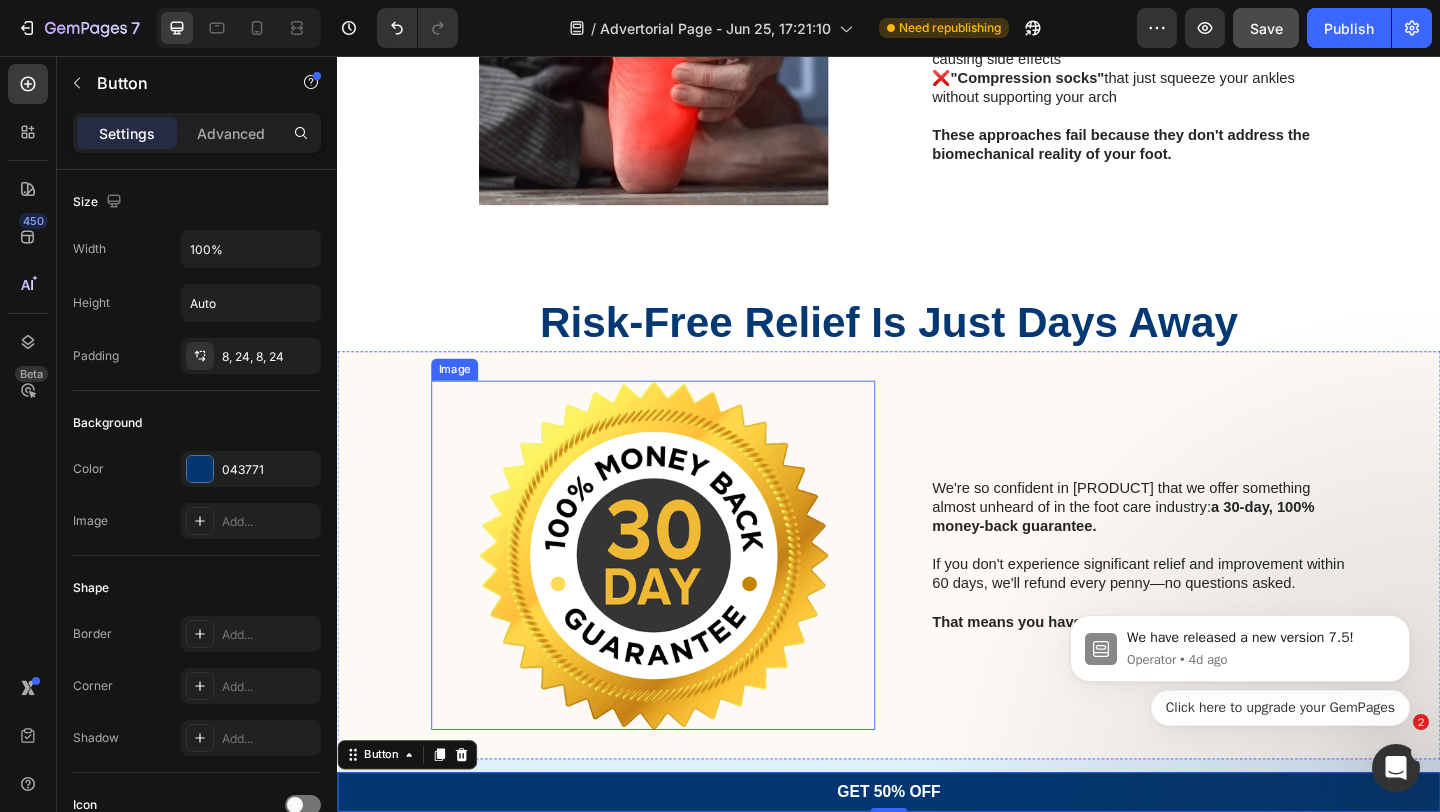 scroll, scrollTop: 7004, scrollLeft: 0, axis: vertical 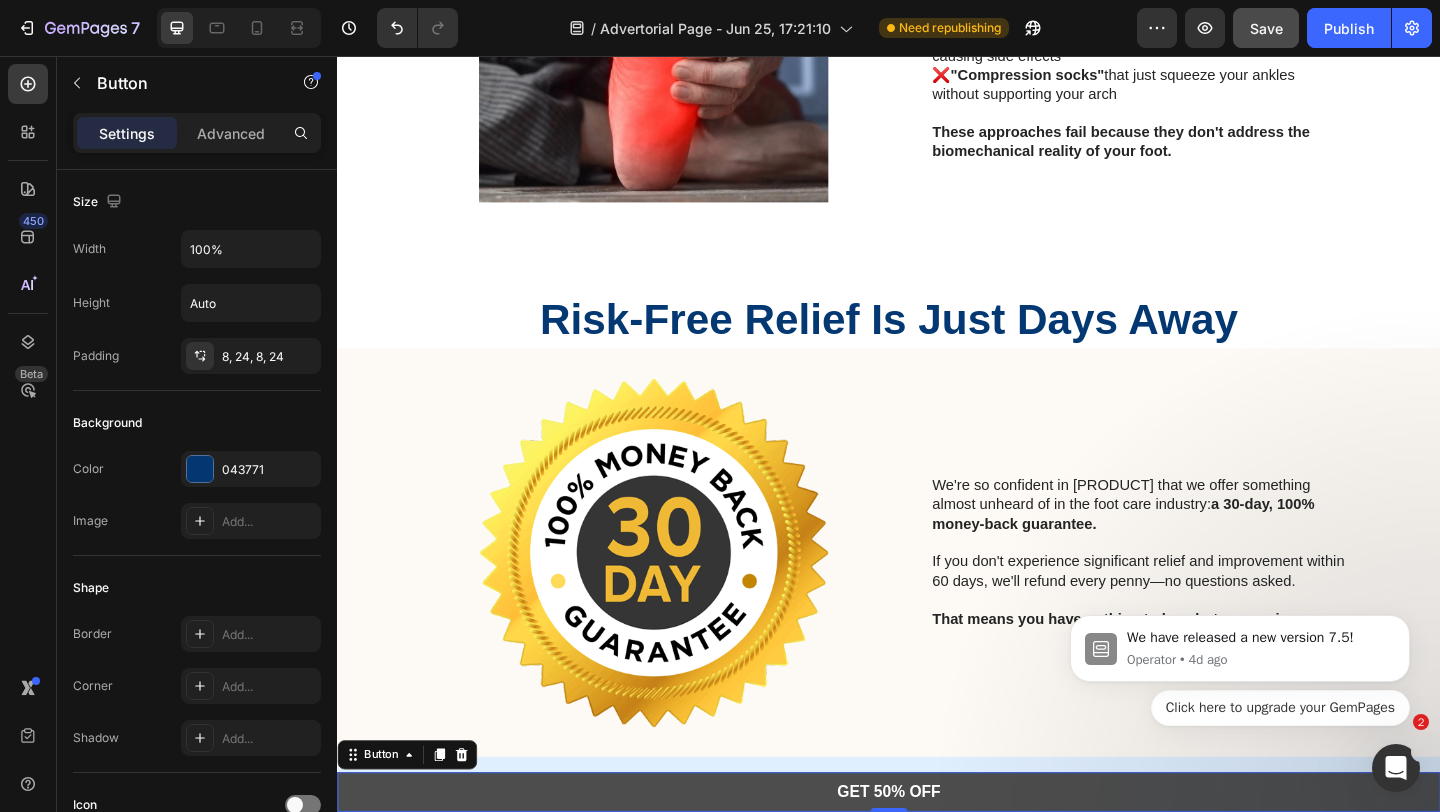 click on "GET 50% OFF" at bounding box center (937, 856) 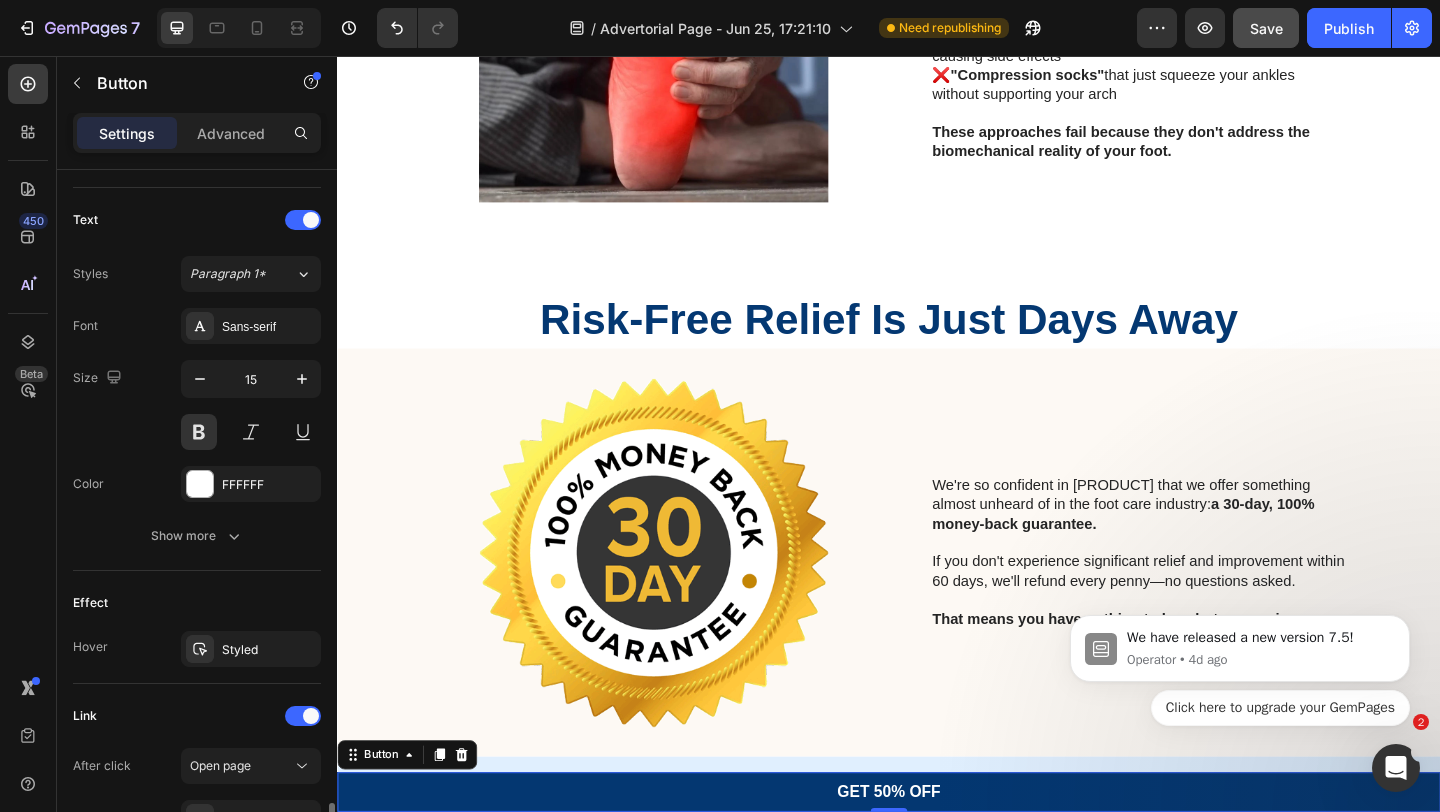 scroll, scrollTop: 891, scrollLeft: 0, axis: vertical 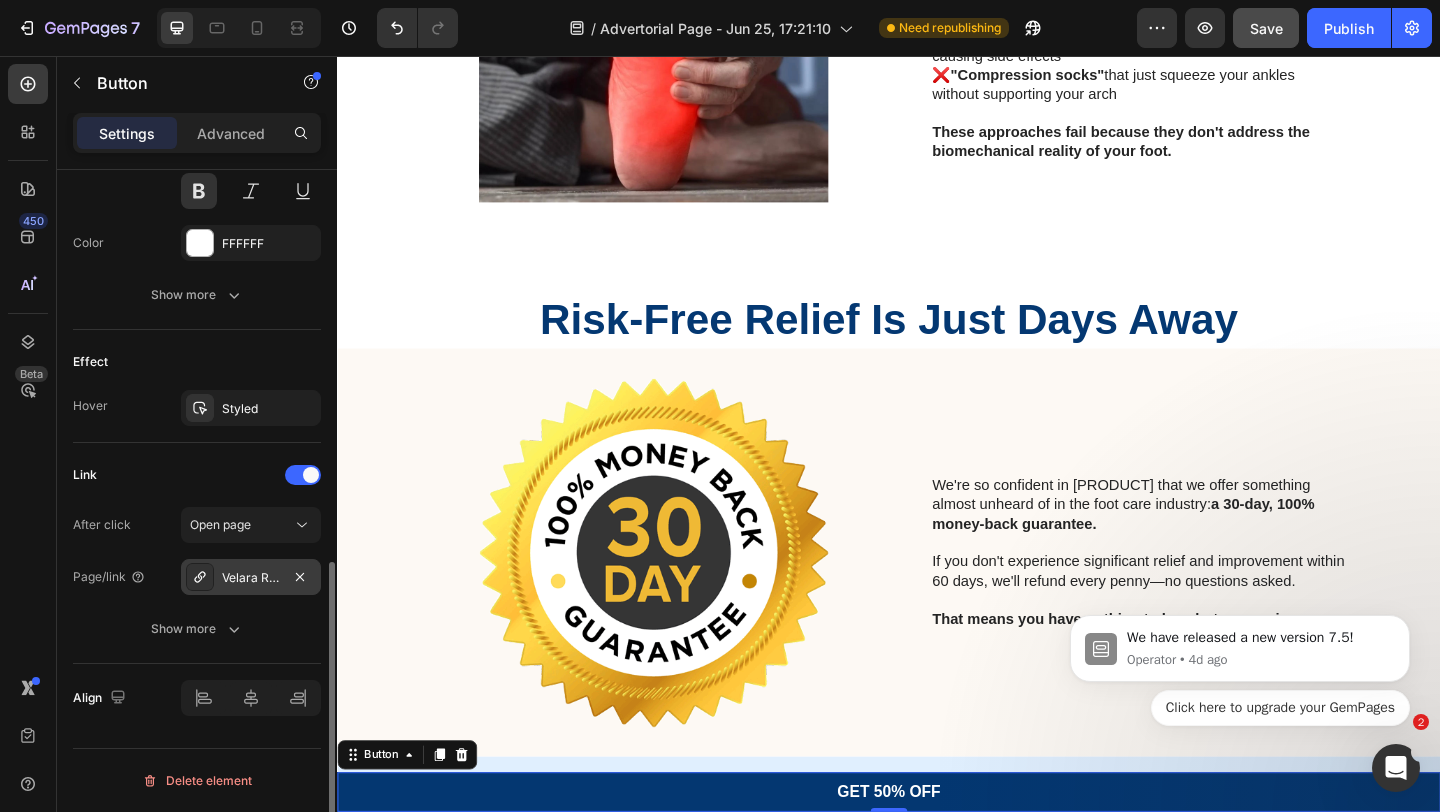 click on "Velara Relief Sleeve™" at bounding box center [251, 578] 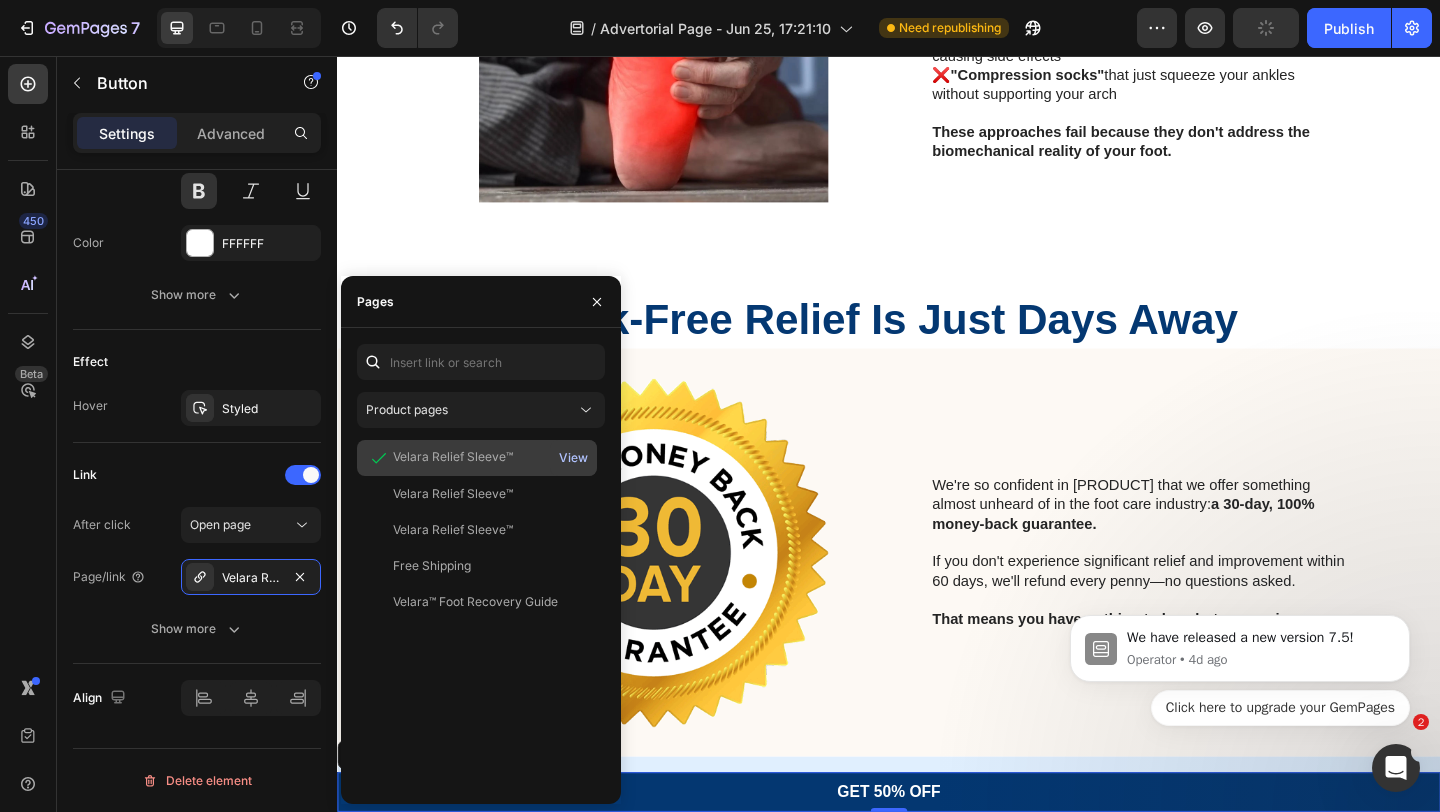 click on "View" at bounding box center [573, 458] 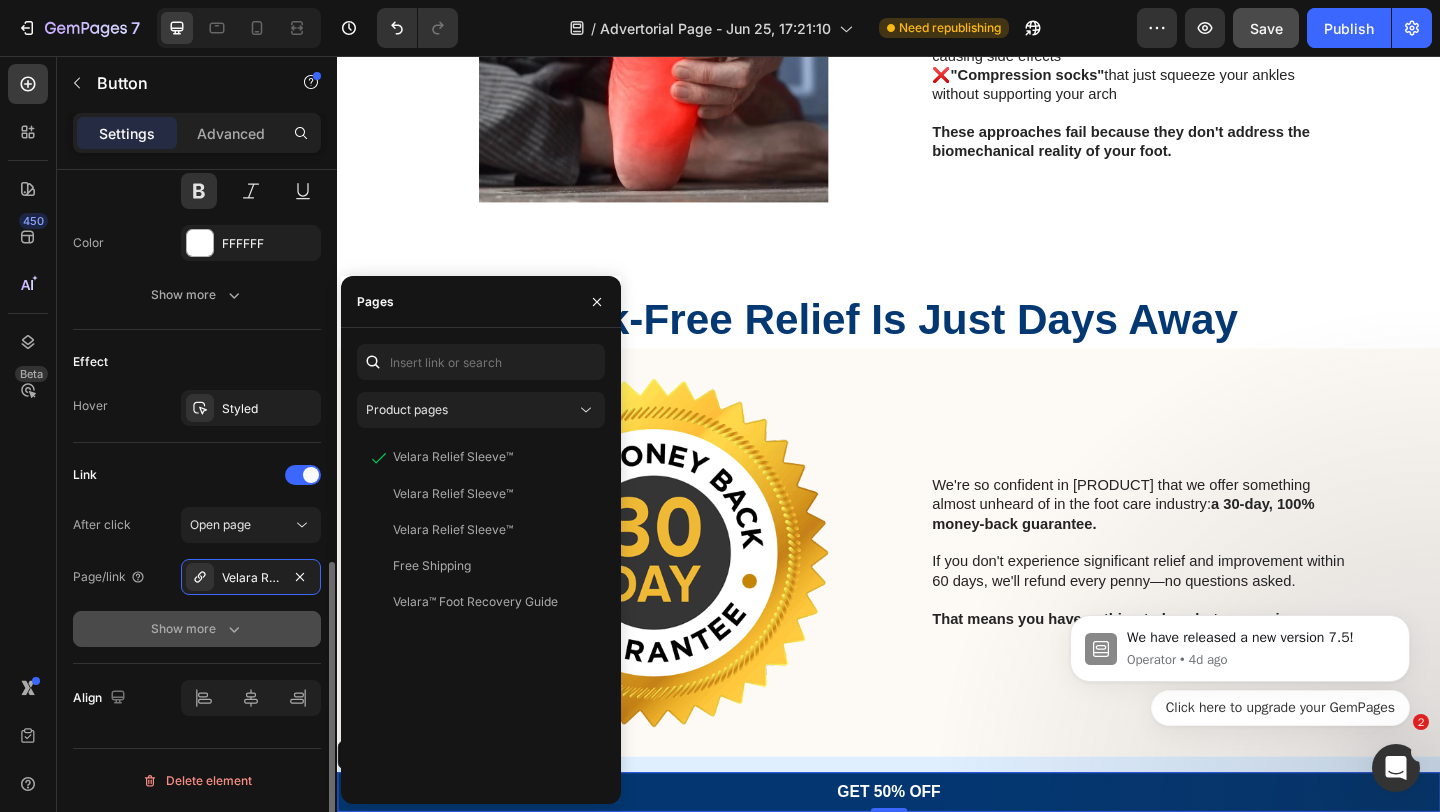 click on "Show more" at bounding box center (197, 629) 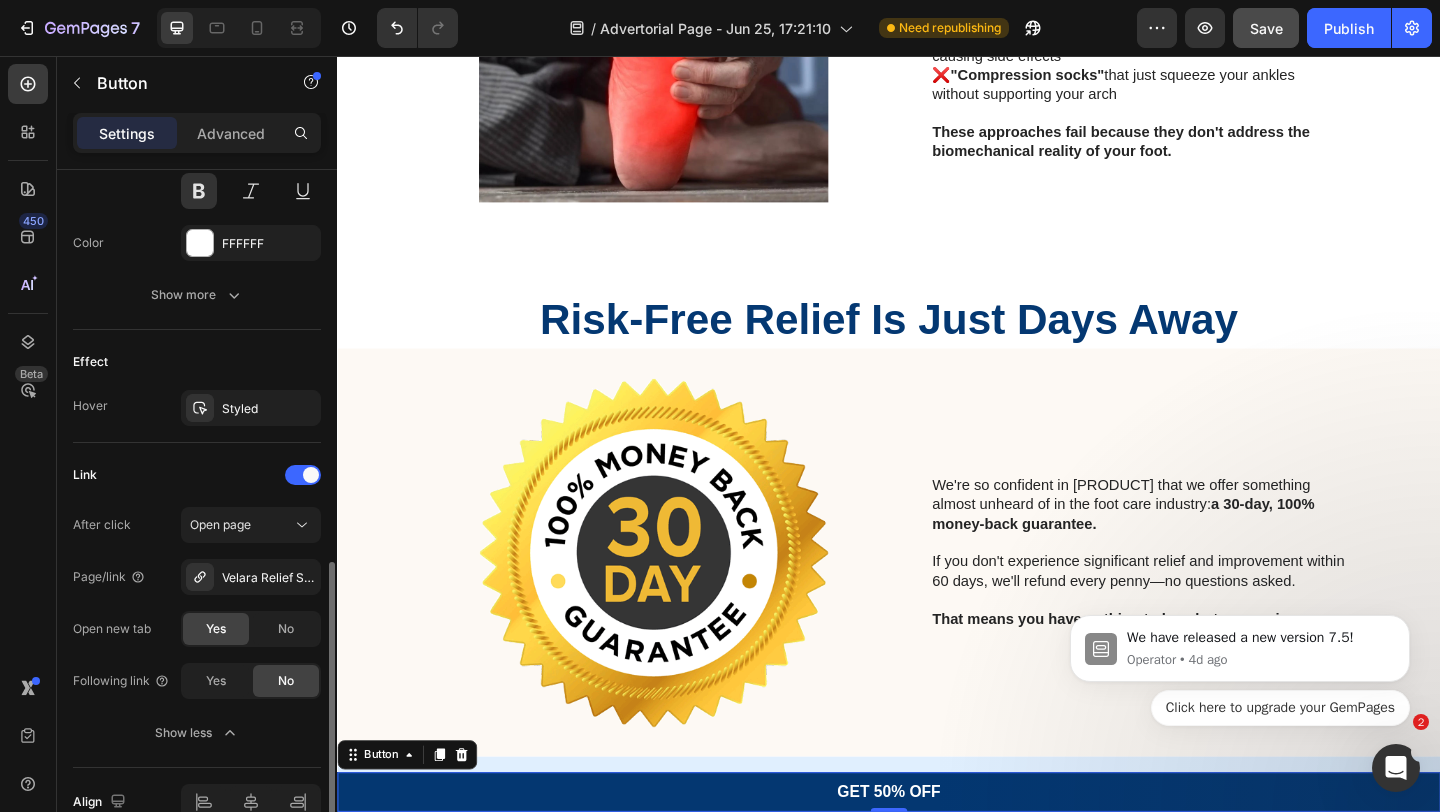 click on "Link" at bounding box center (197, 475) 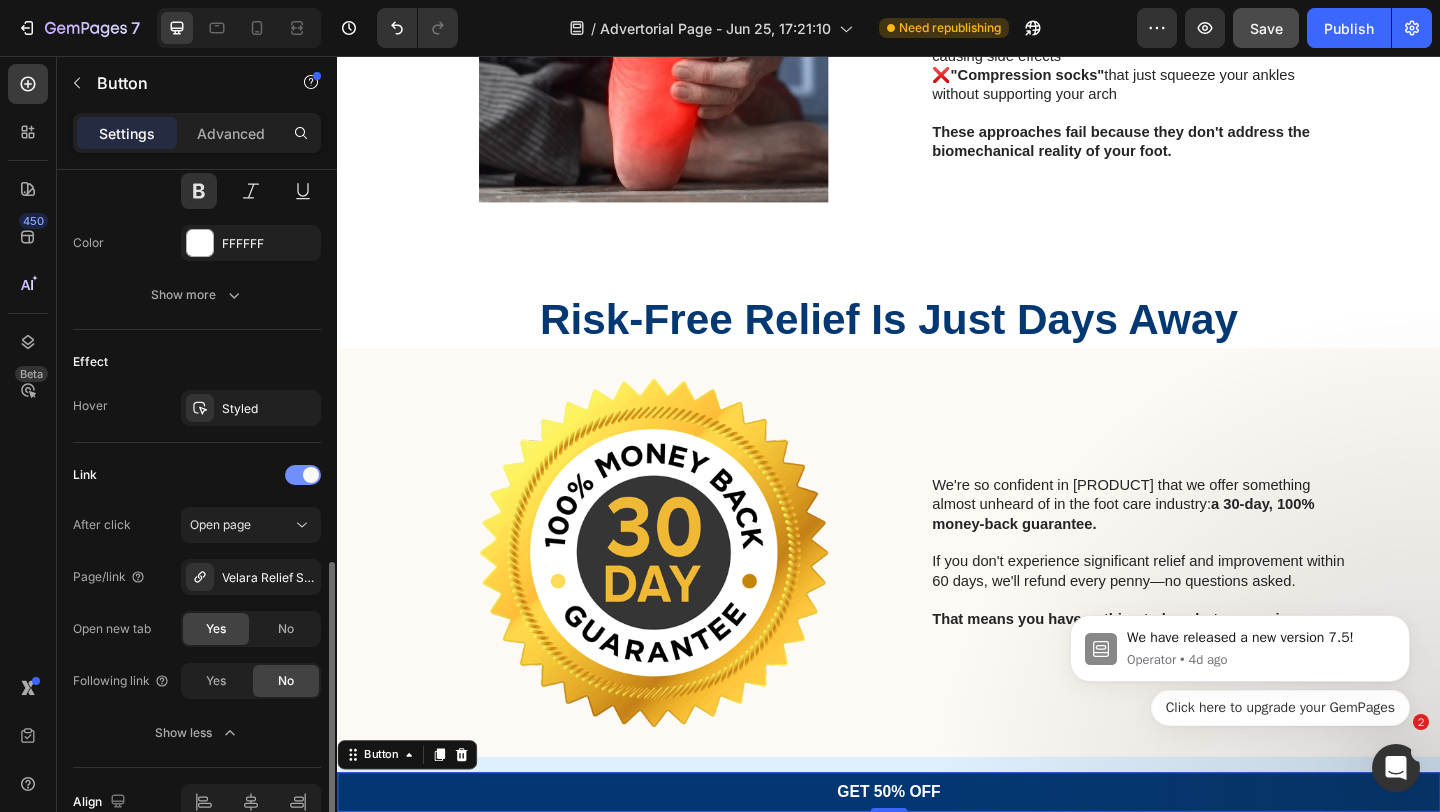click at bounding box center [303, 475] 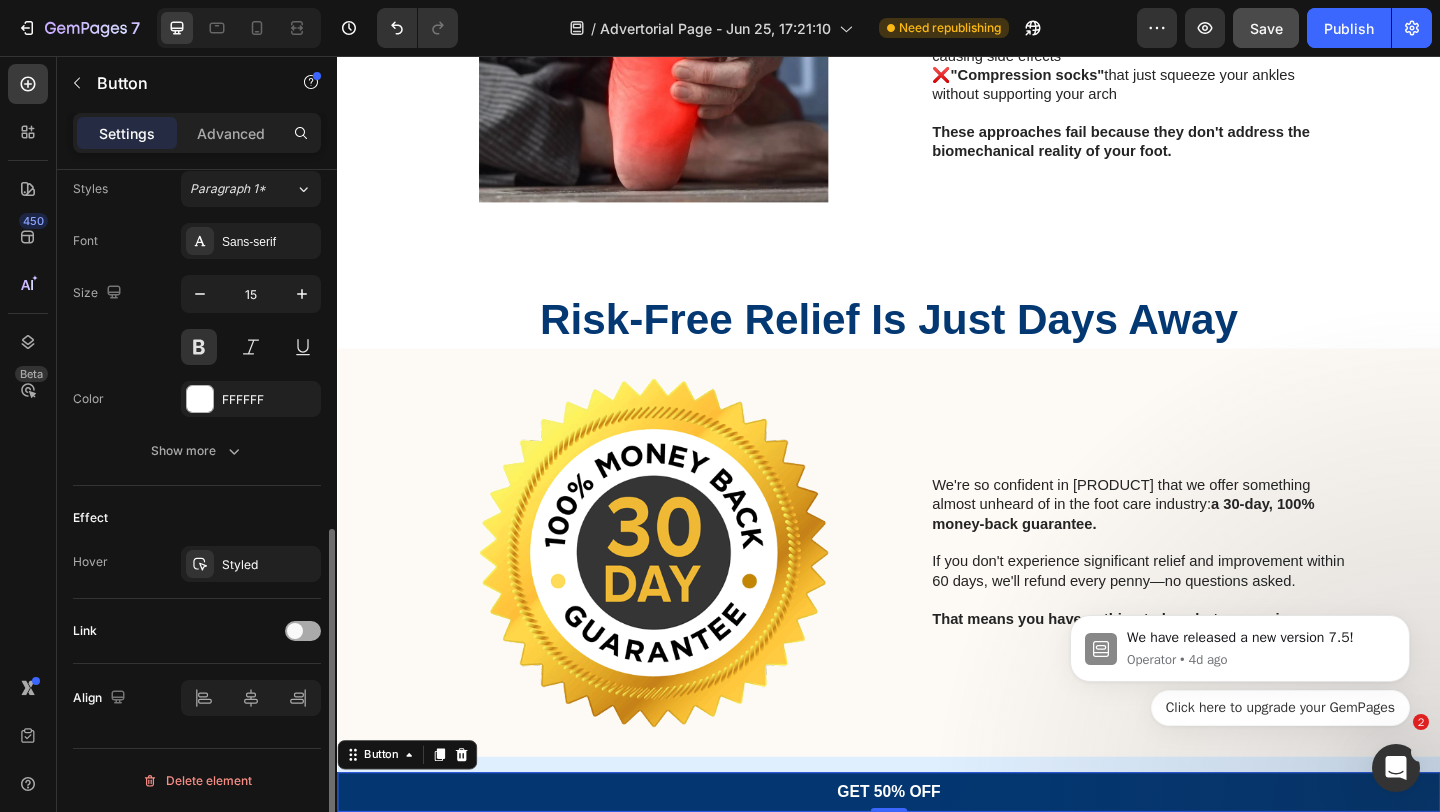 scroll, scrollTop: 735, scrollLeft: 0, axis: vertical 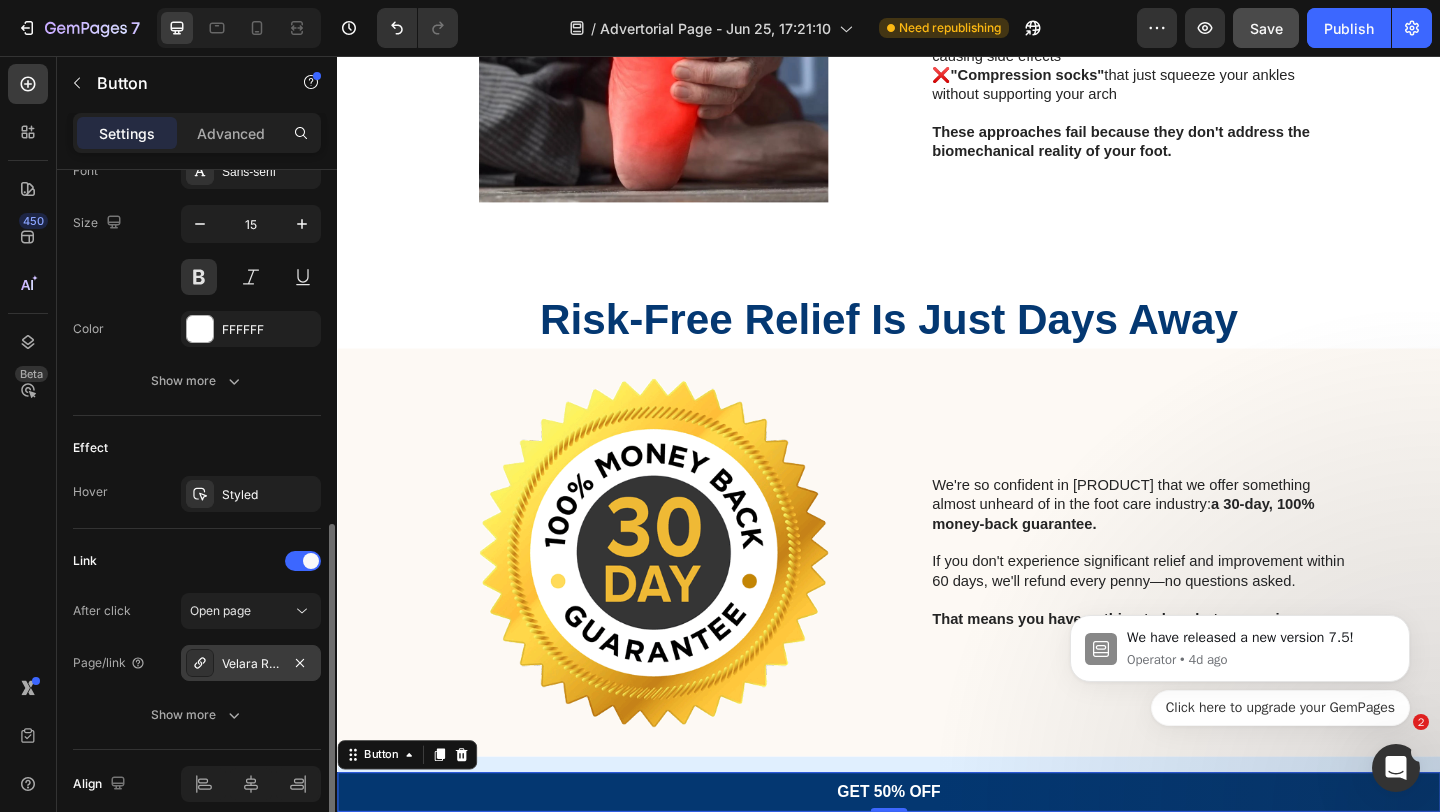 click on "Velara Relief Sleeve™" at bounding box center (251, 664) 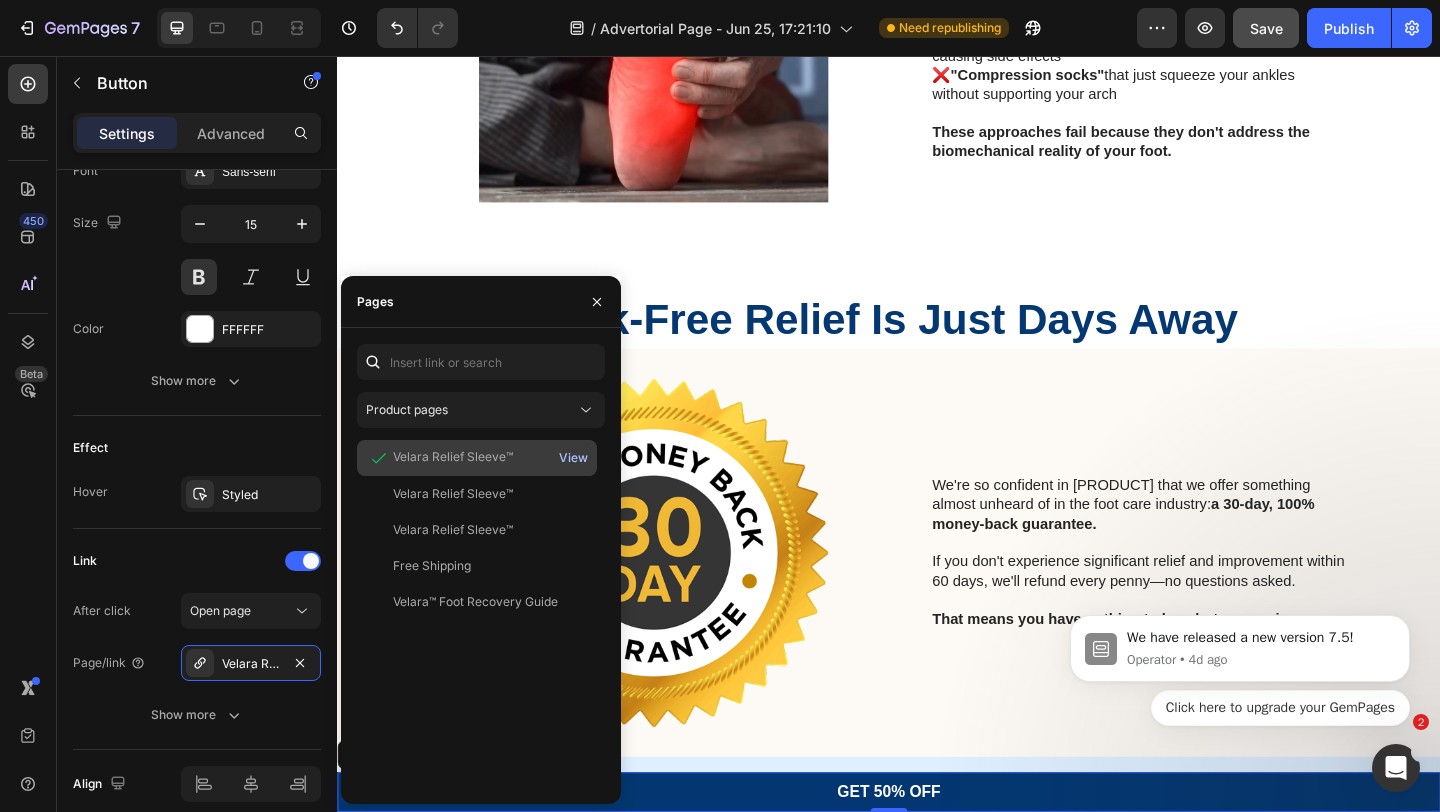 click on "View" at bounding box center [573, 458] 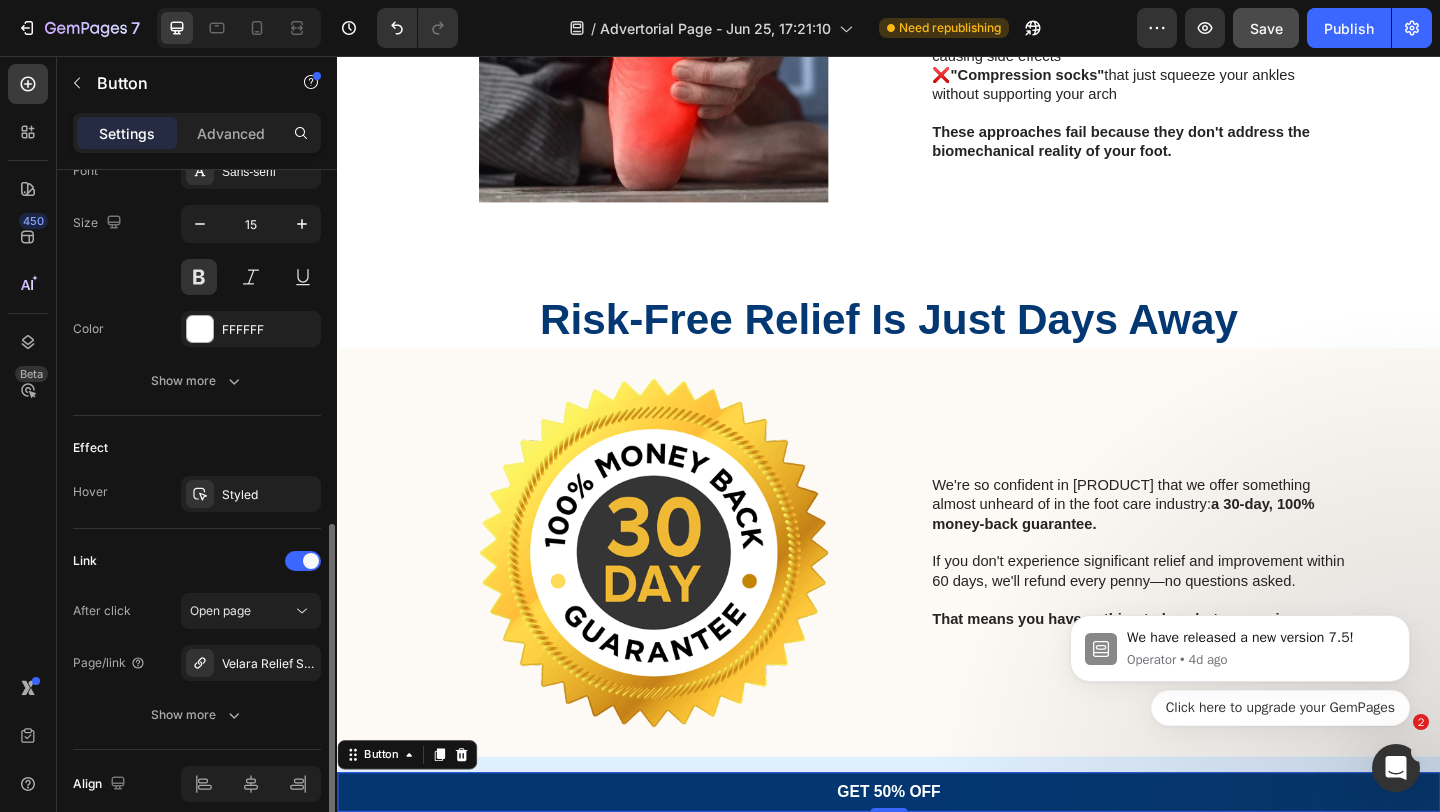 click on "Link" at bounding box center [197, 561] 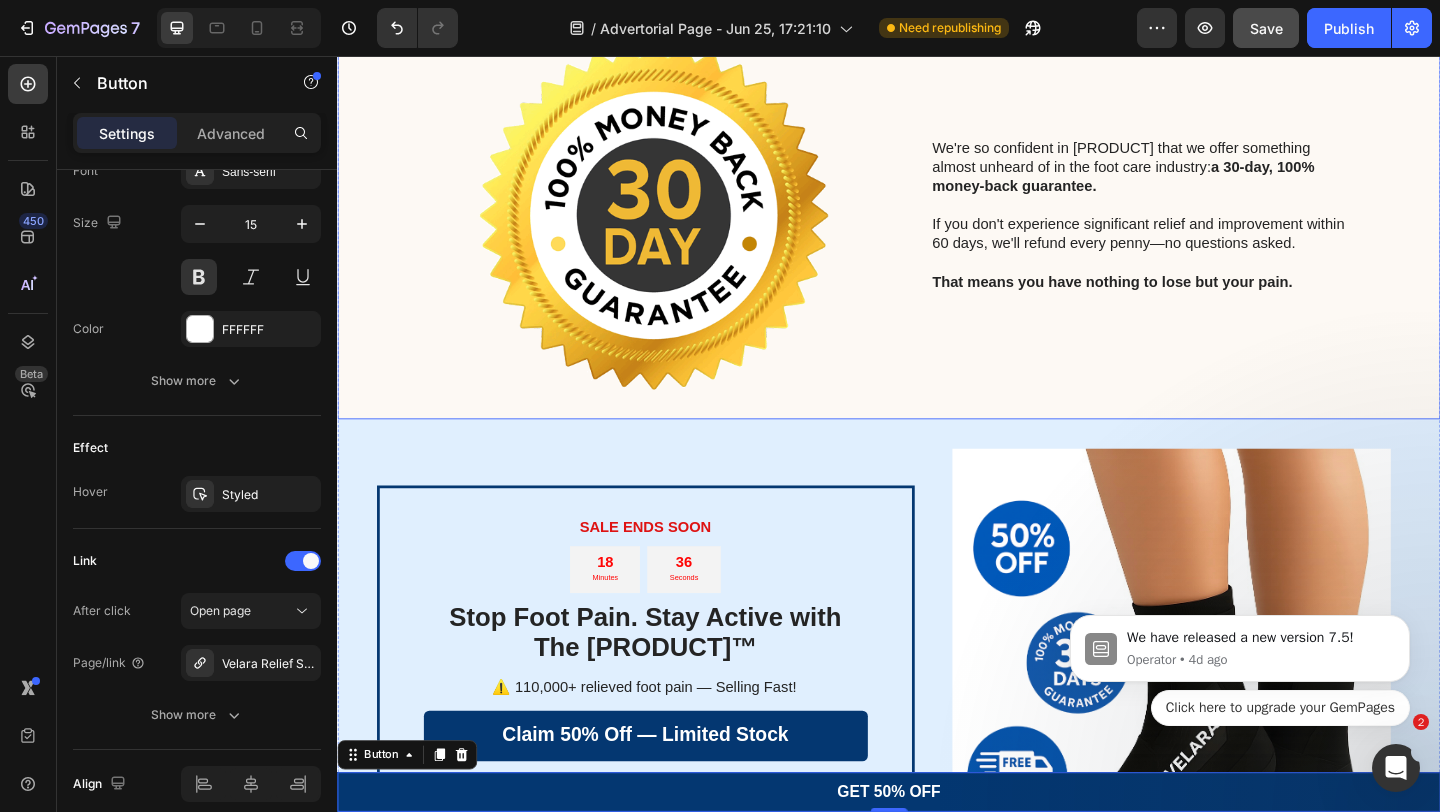 scroll, scrollTop: 7374, scrollLeft: 0, axis: vertical 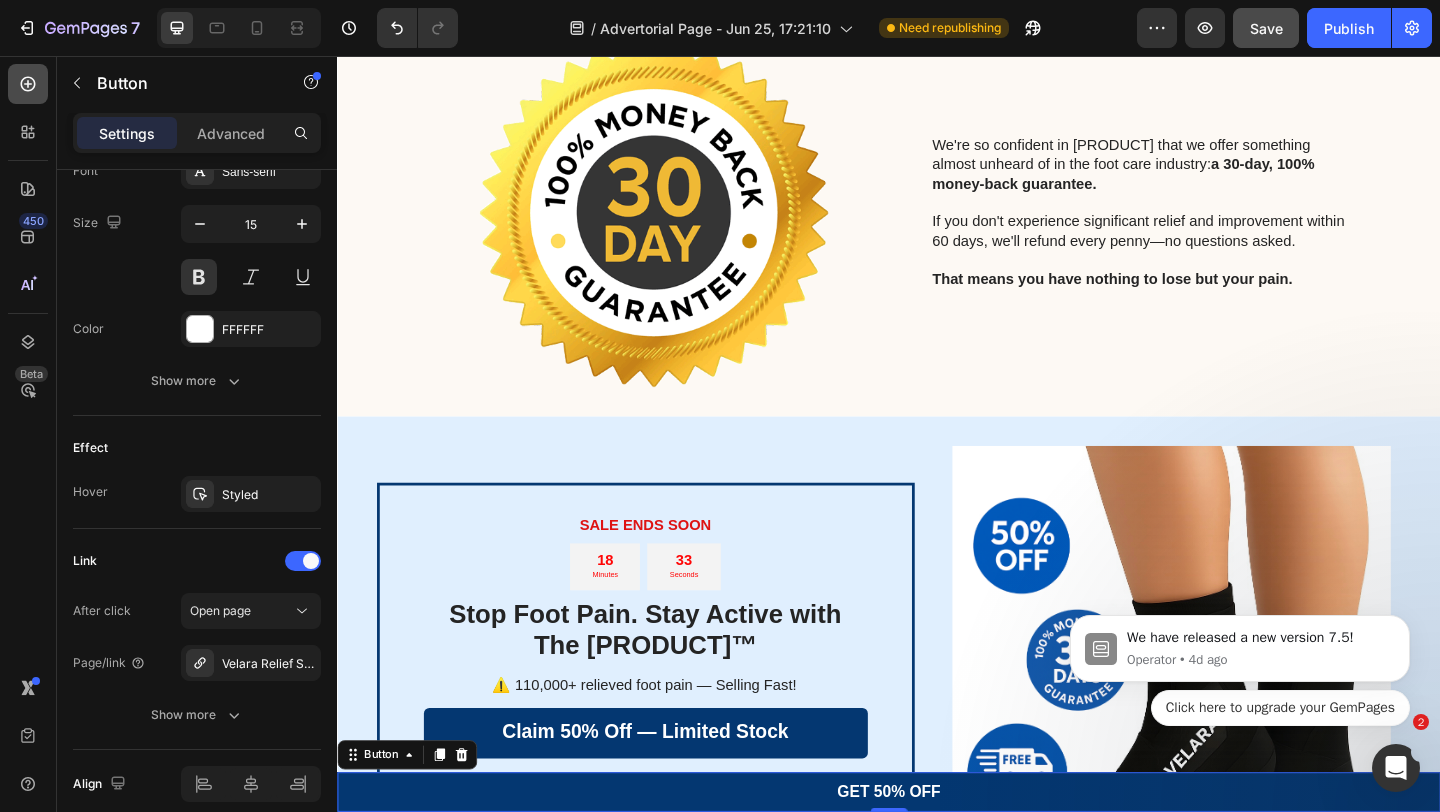 click 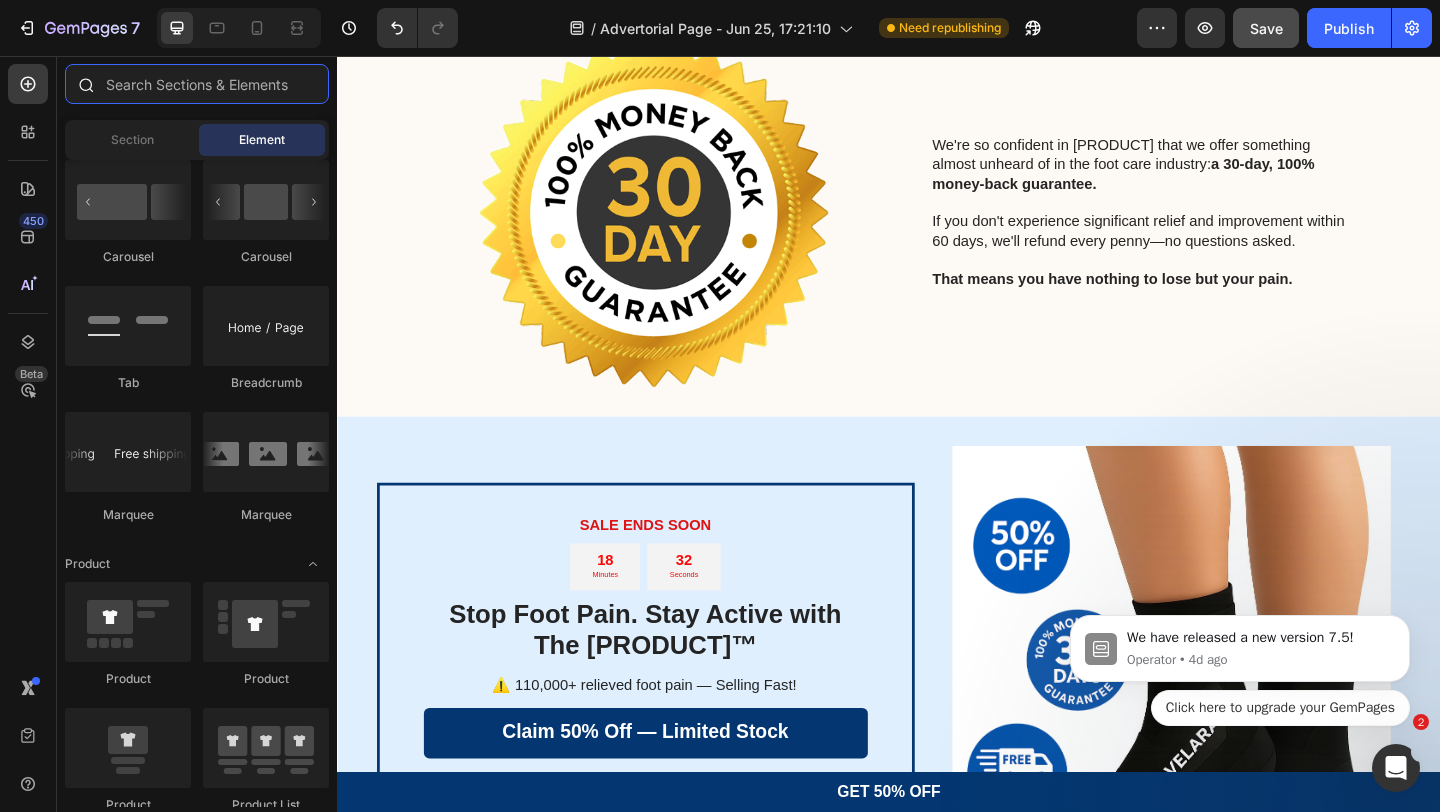 click at bounding box center (197, 84) 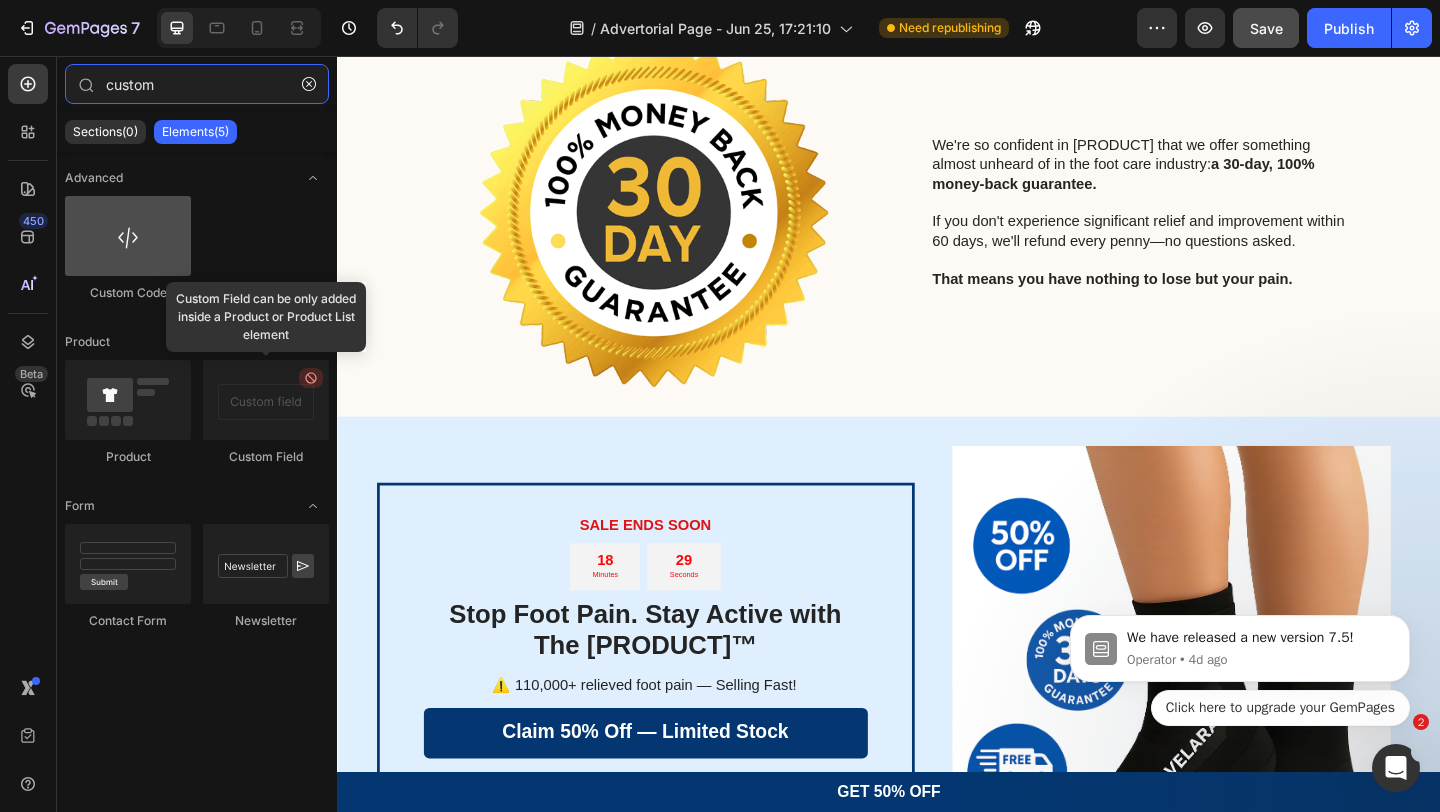 type on "custom" 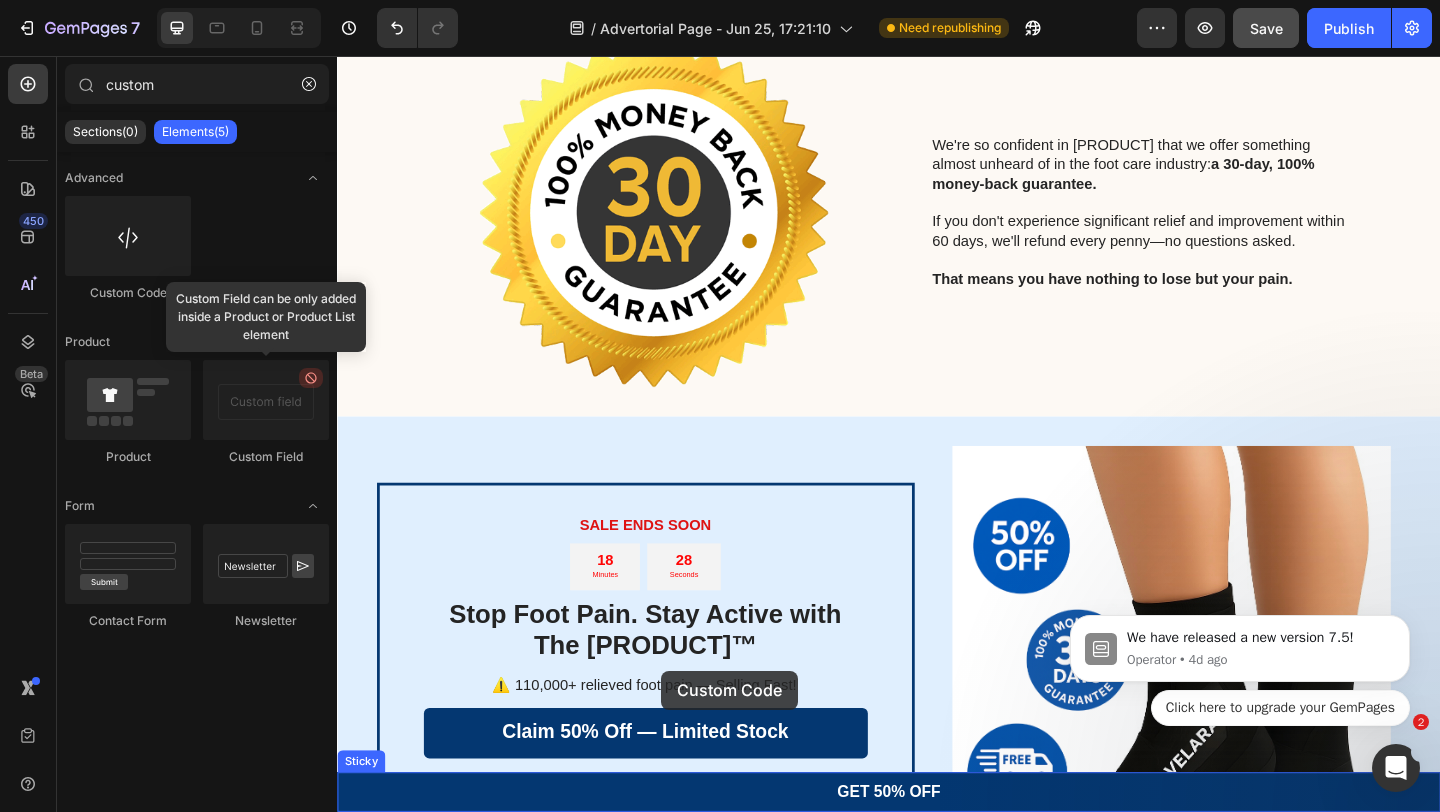 scroll, scrollTop: 7509, scrollLeft: 0, axis: vertical 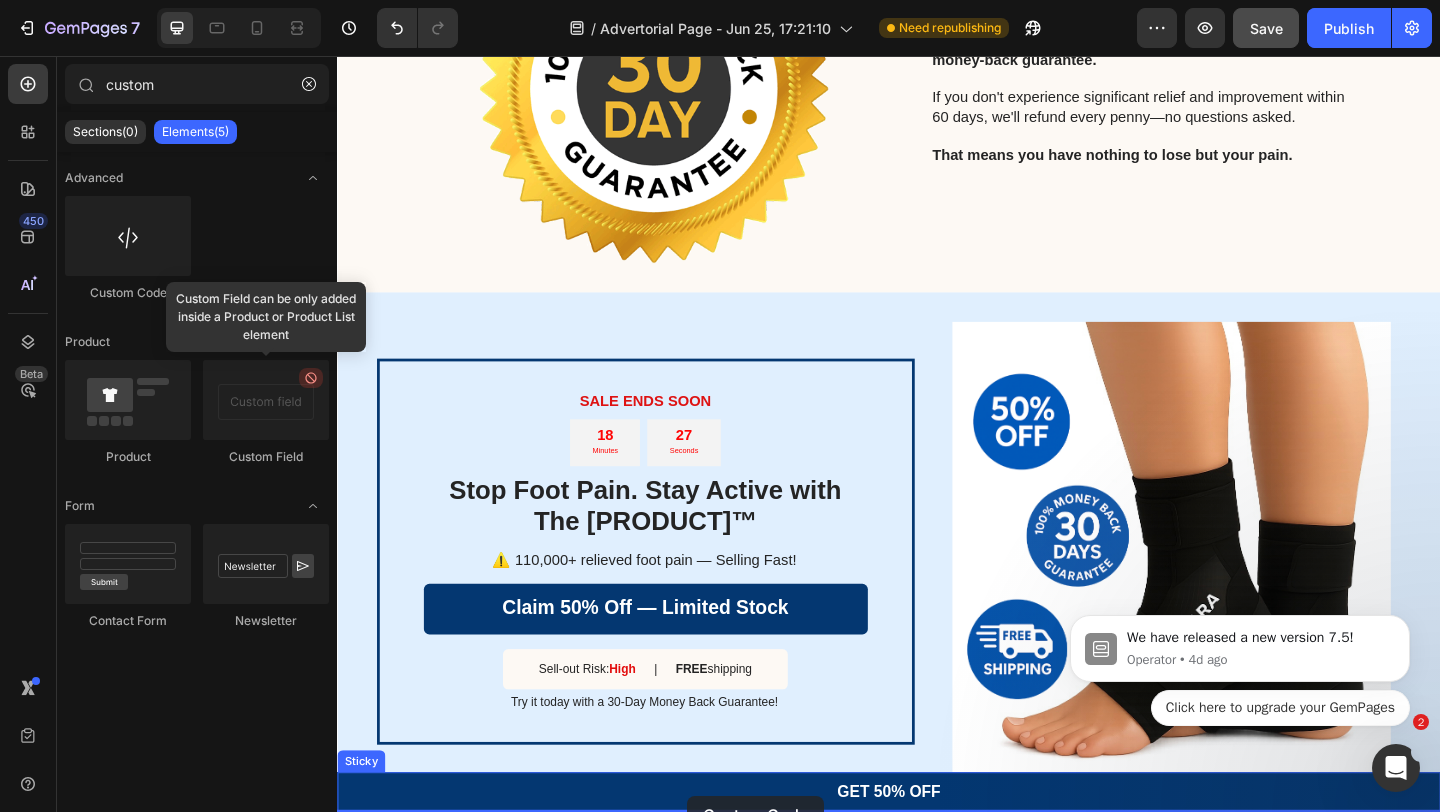 drag, startPoint x: 480, startPoint y: 298, endPoint x: 718, endPoint y: 861, distance: 611.2389 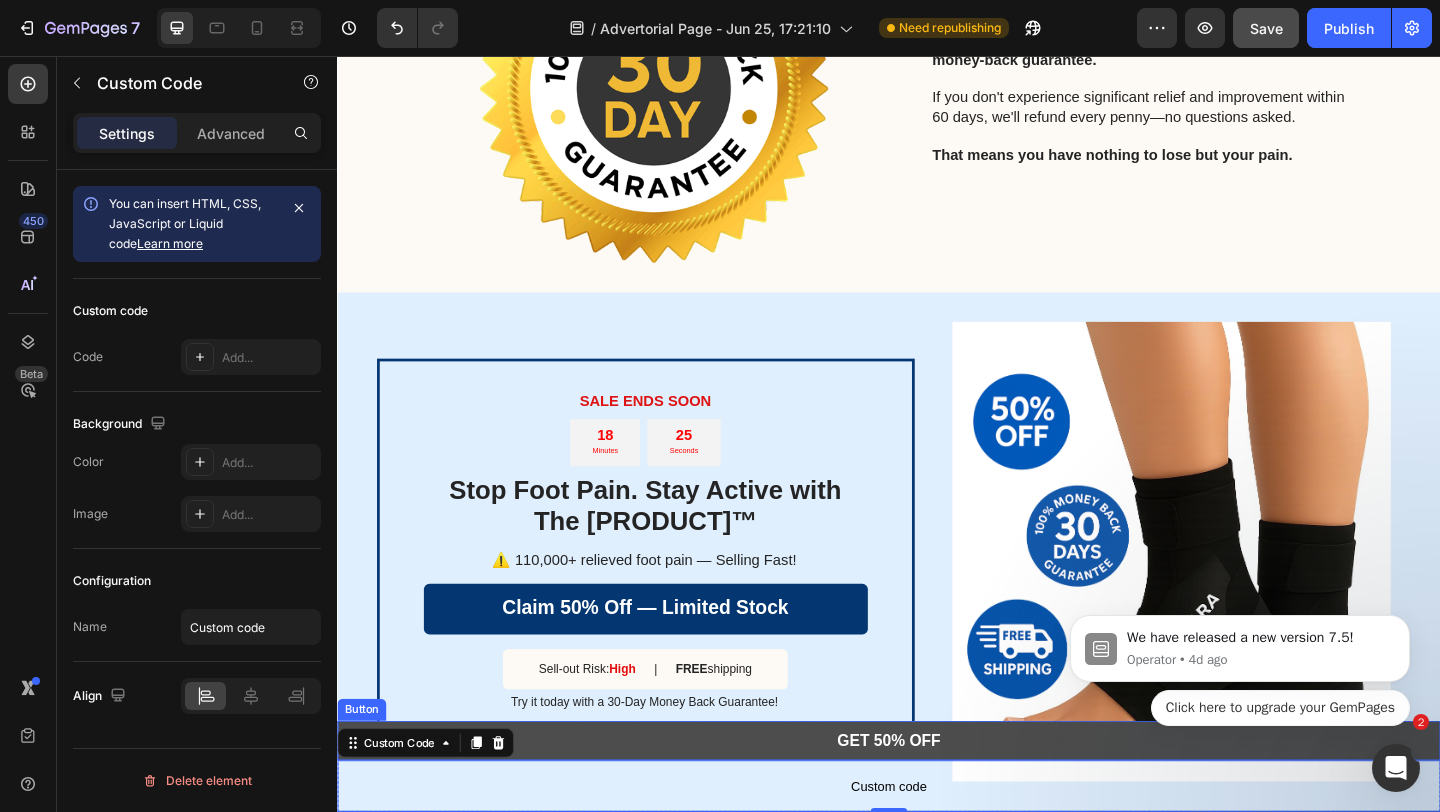 click on "GET 50% OFF" at bounding box center [937, 800] 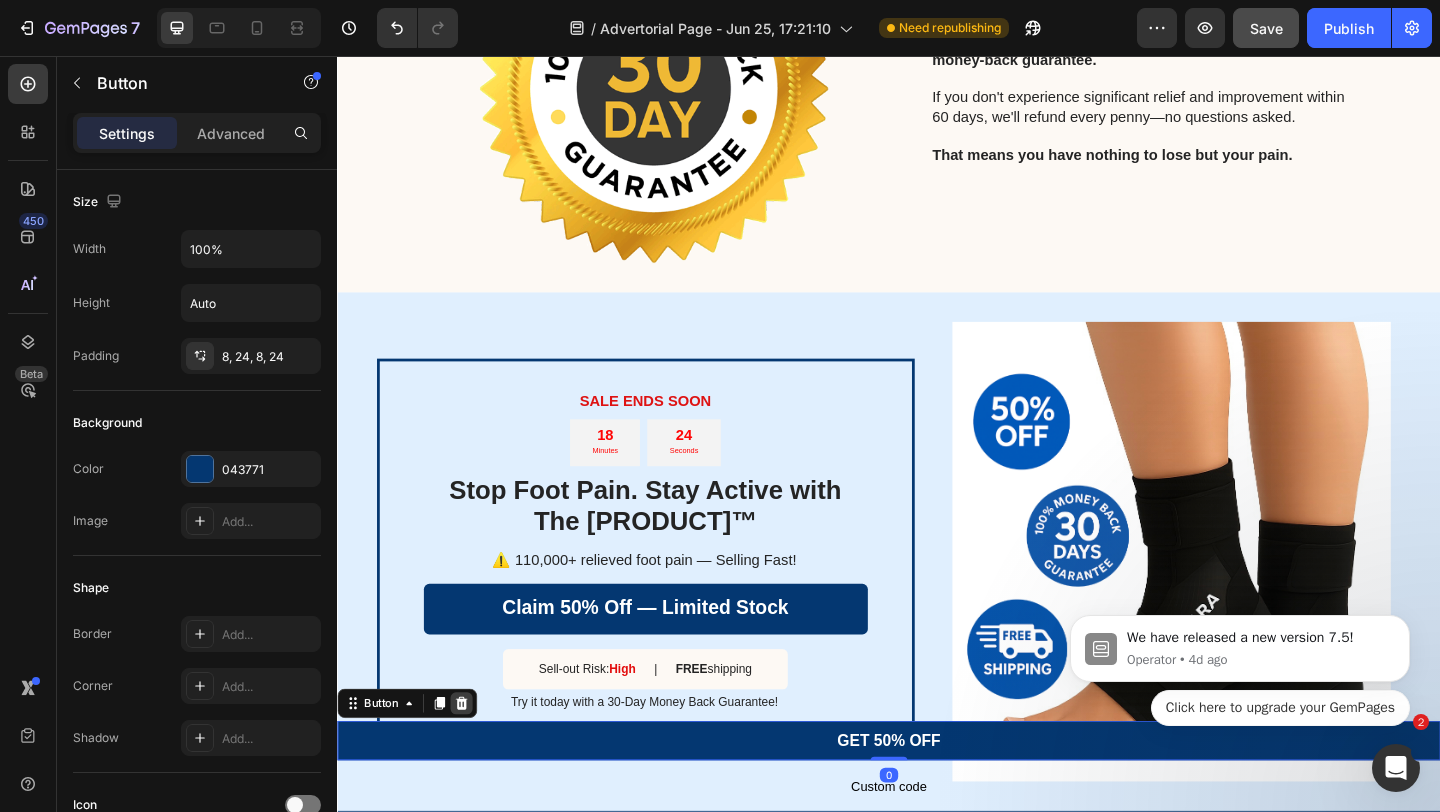 click 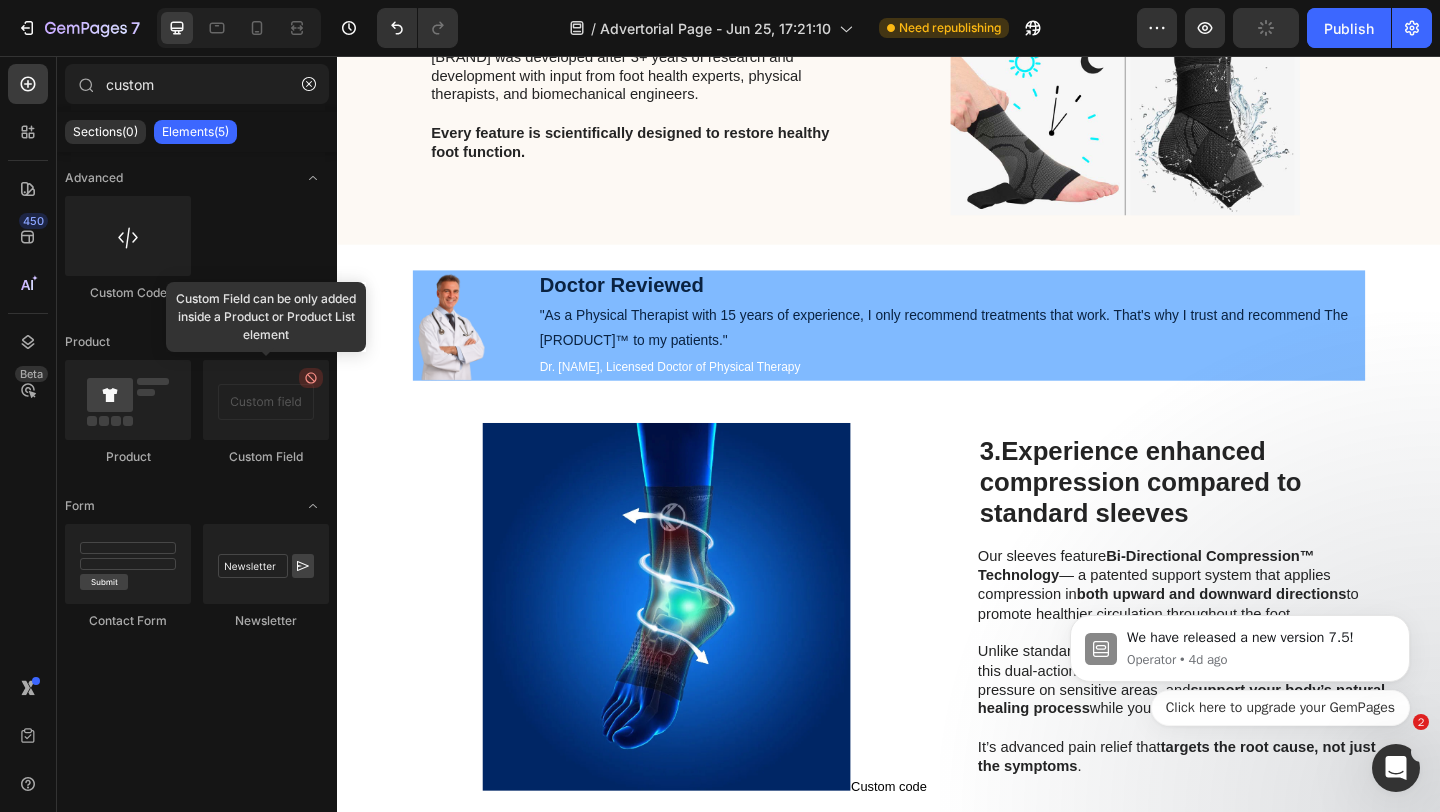 scroll, scrollTop: 1491, scrollLeft: 0, axis: vertical 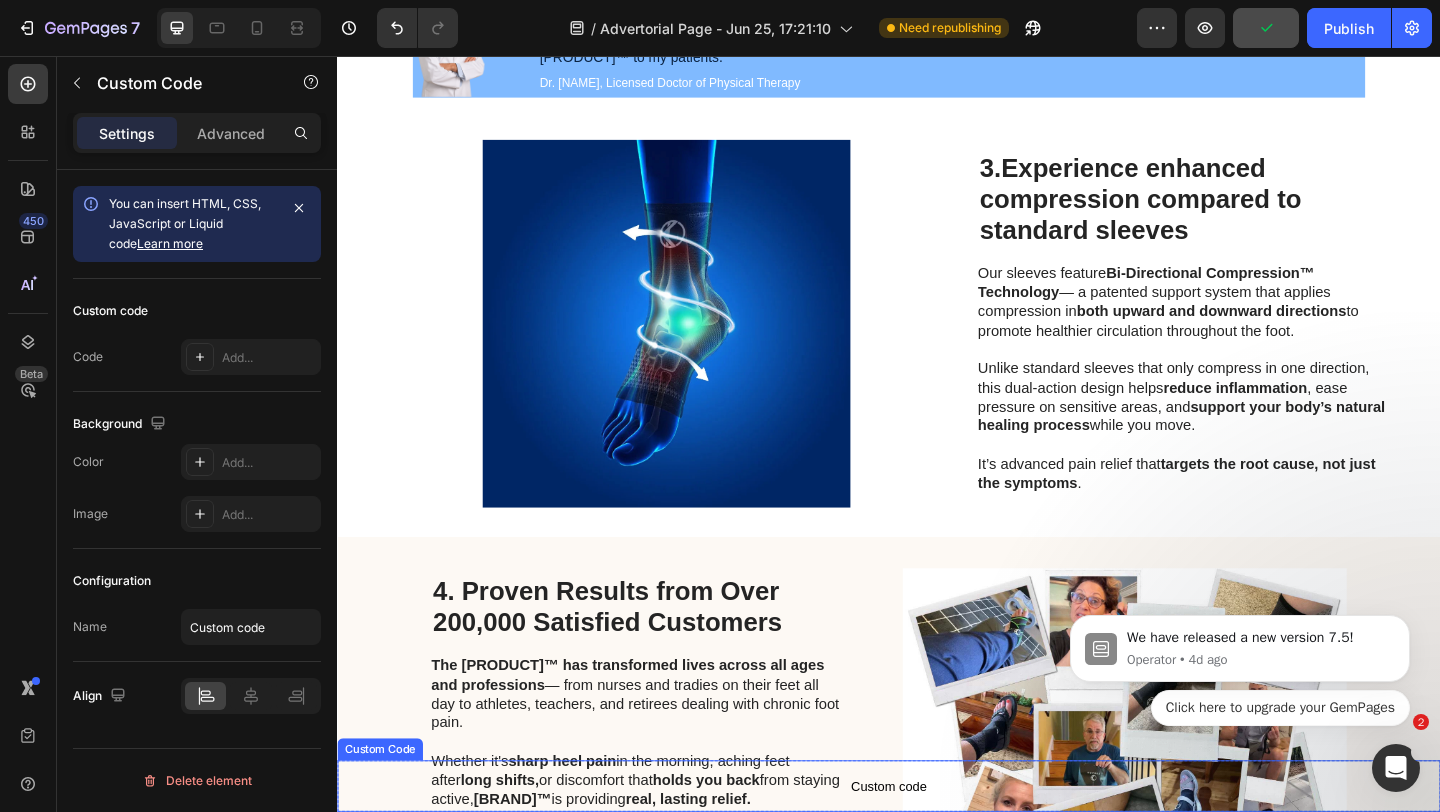 click on "Custom code" at bounding box center (937, 850) 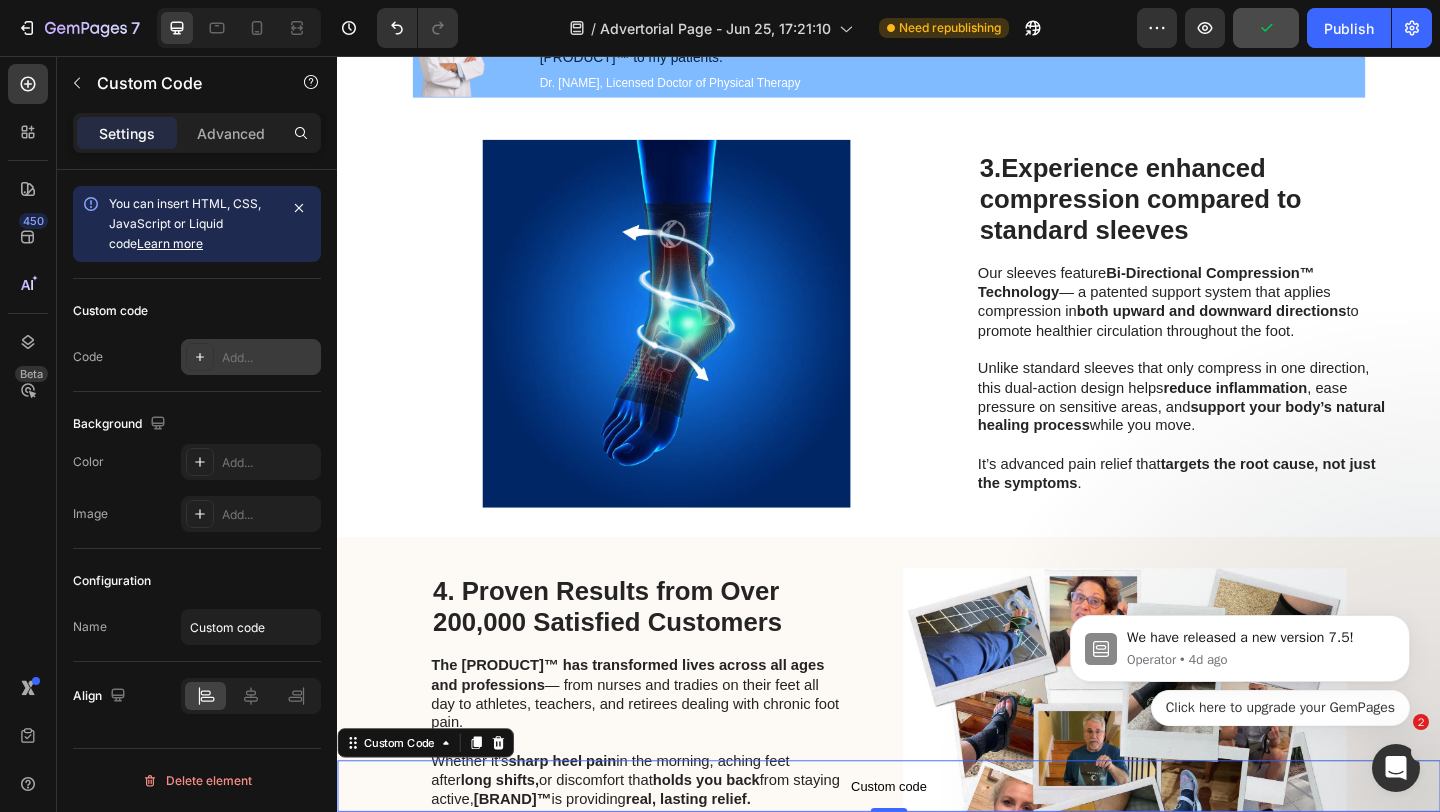 click on "Add..." at bounding box center (269, 358) 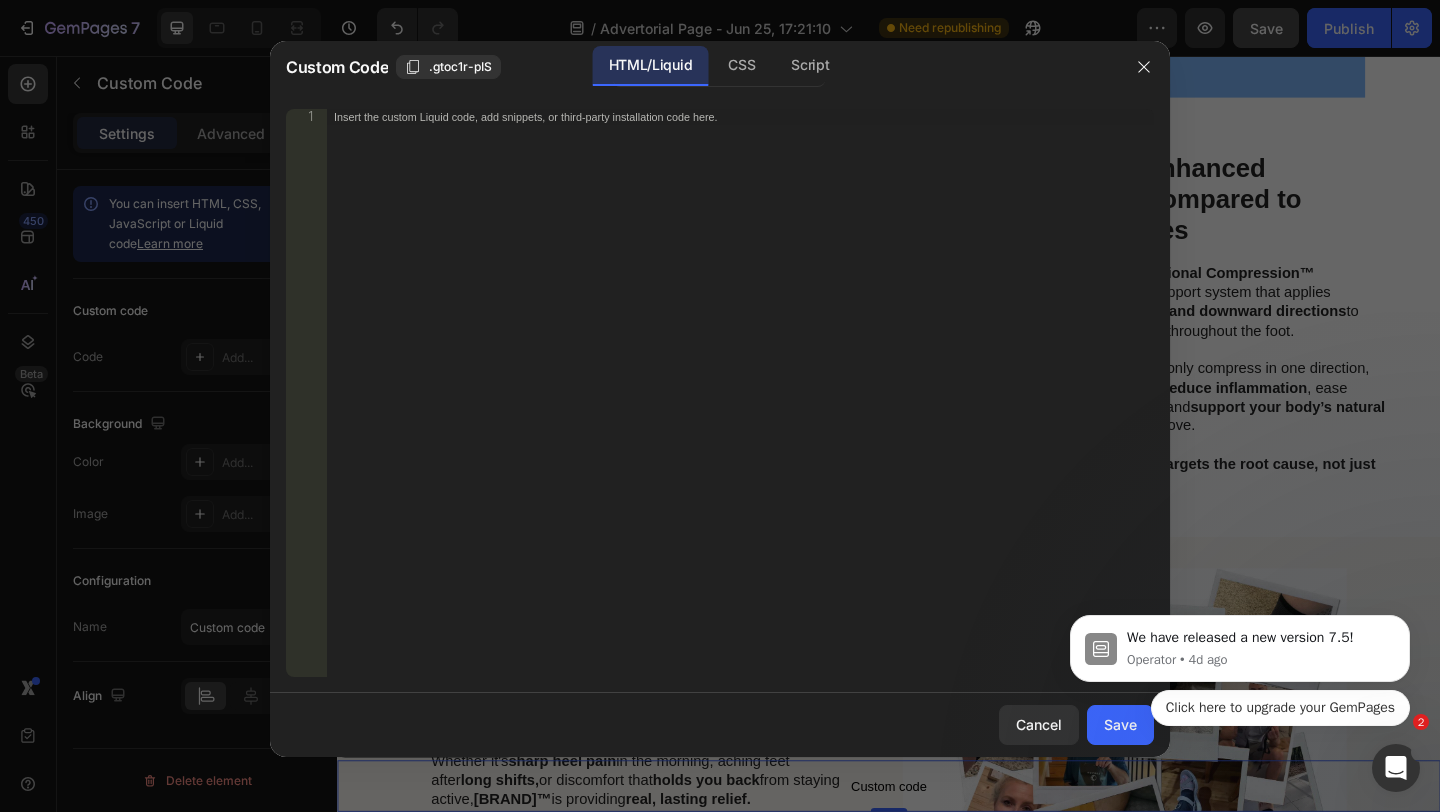 type 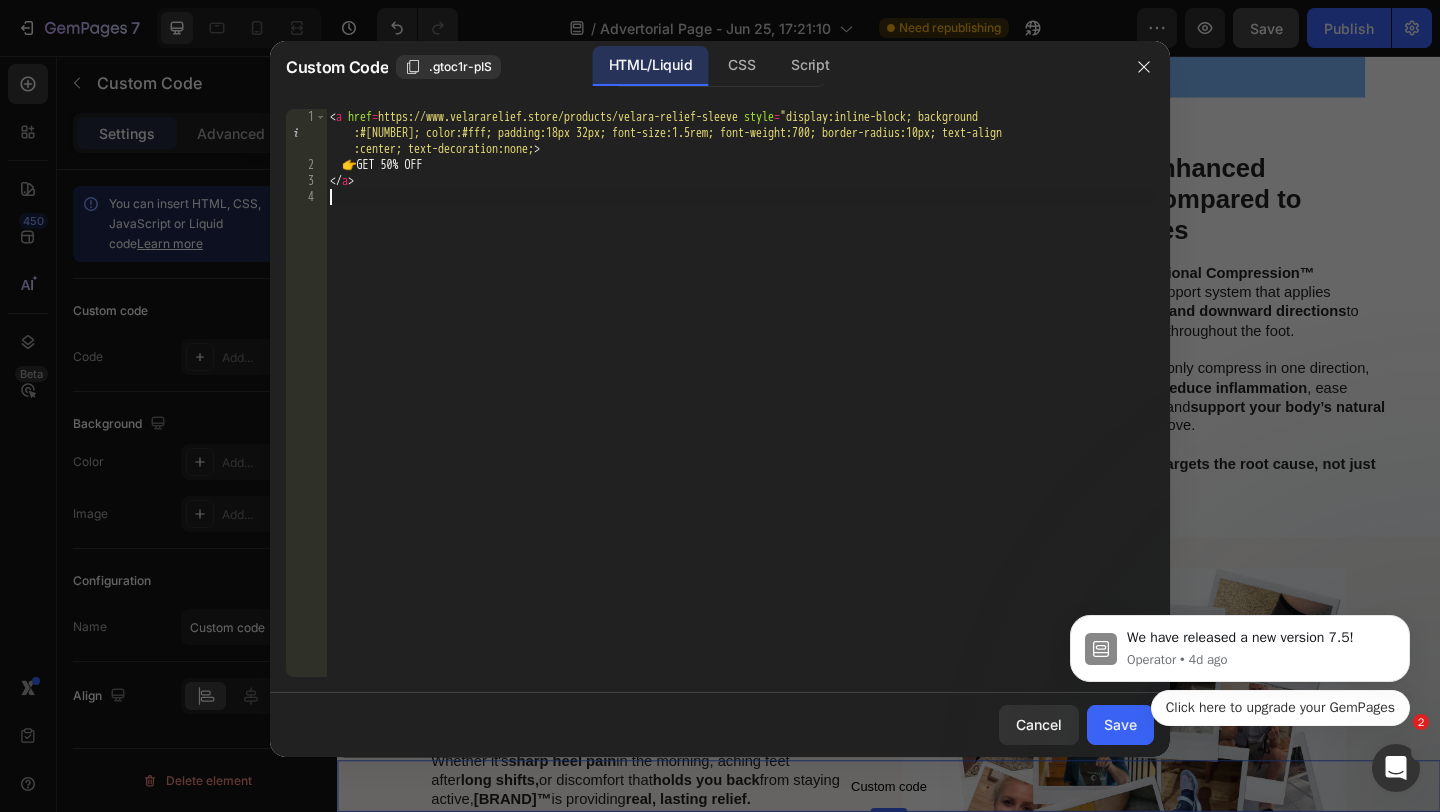 click on "We have released a new version 7.5! Operator • 4d ago Click here to upgrade your GemPages" 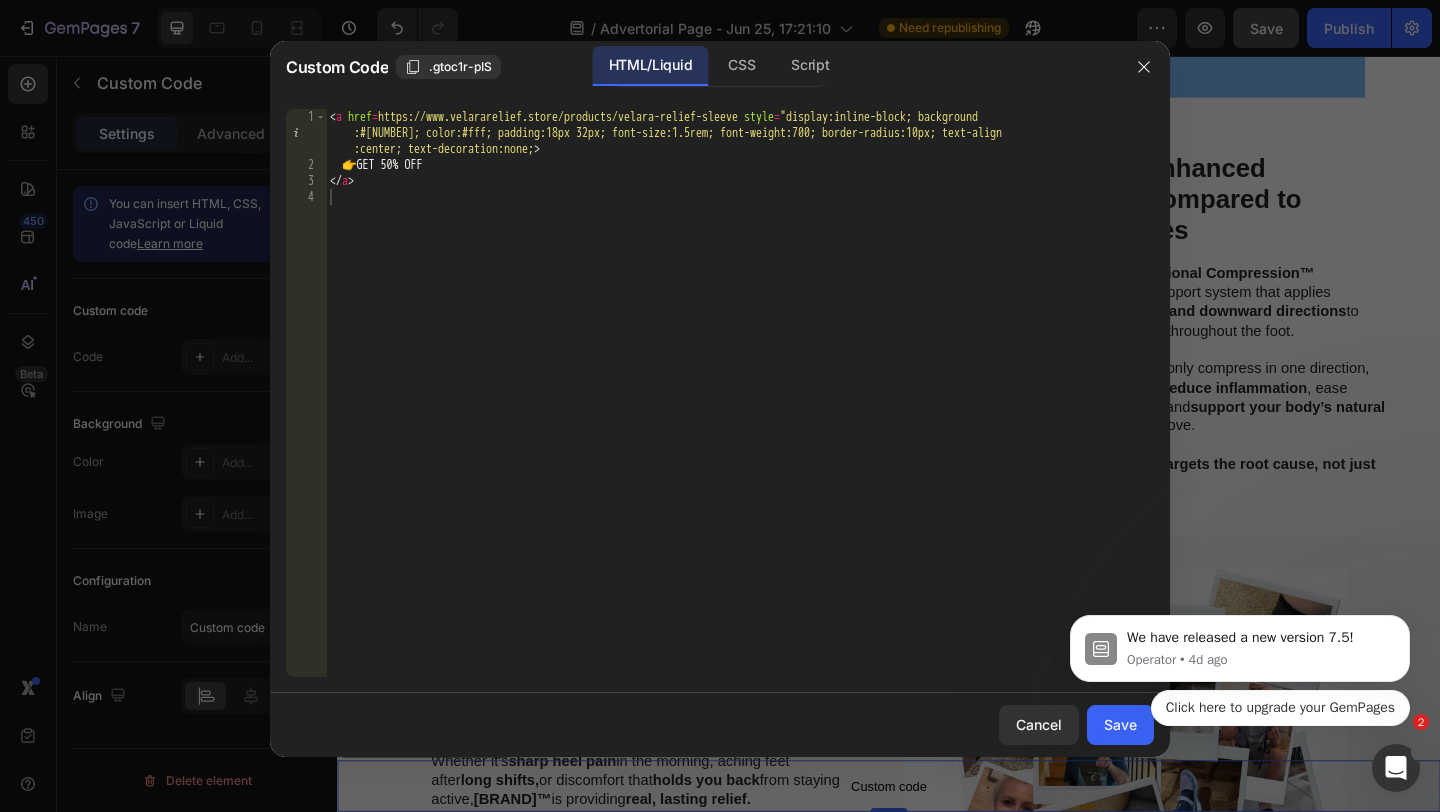 click on "We have released a new version 7.5! Operator • 4d ago Click here to upgrade your GemPages" at bounding box center [1240, 653] 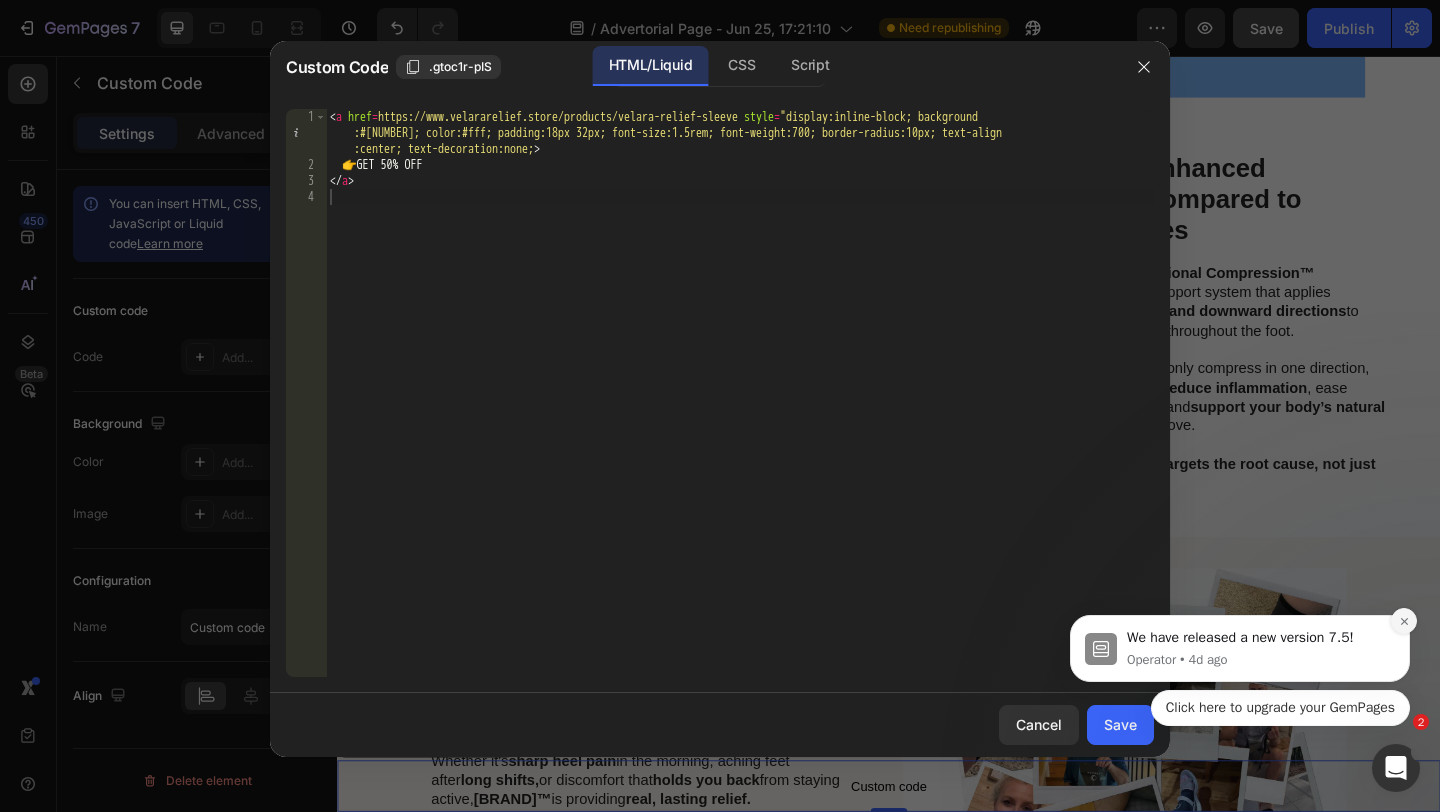 click 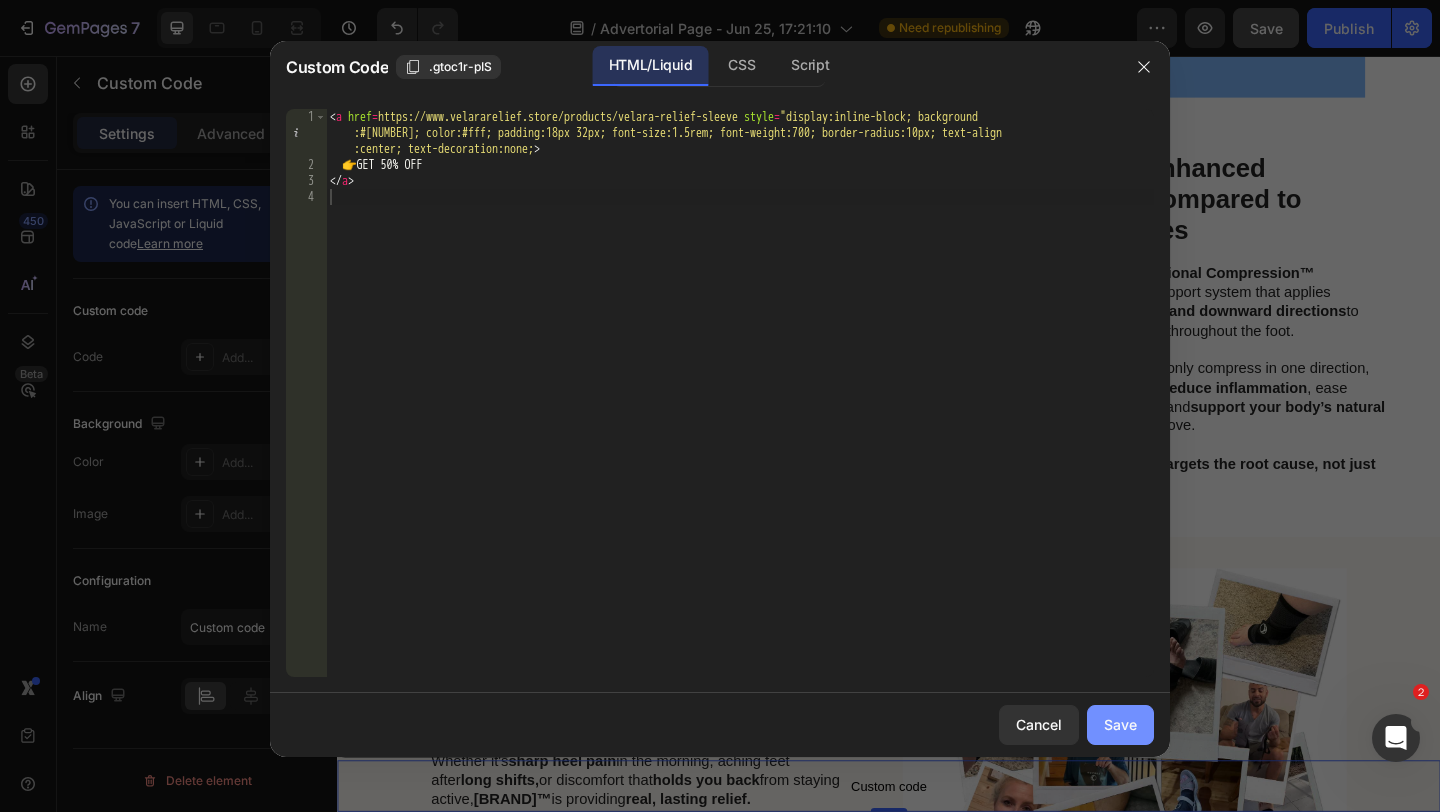 click on "Save" at bounding box center (1120, 724) 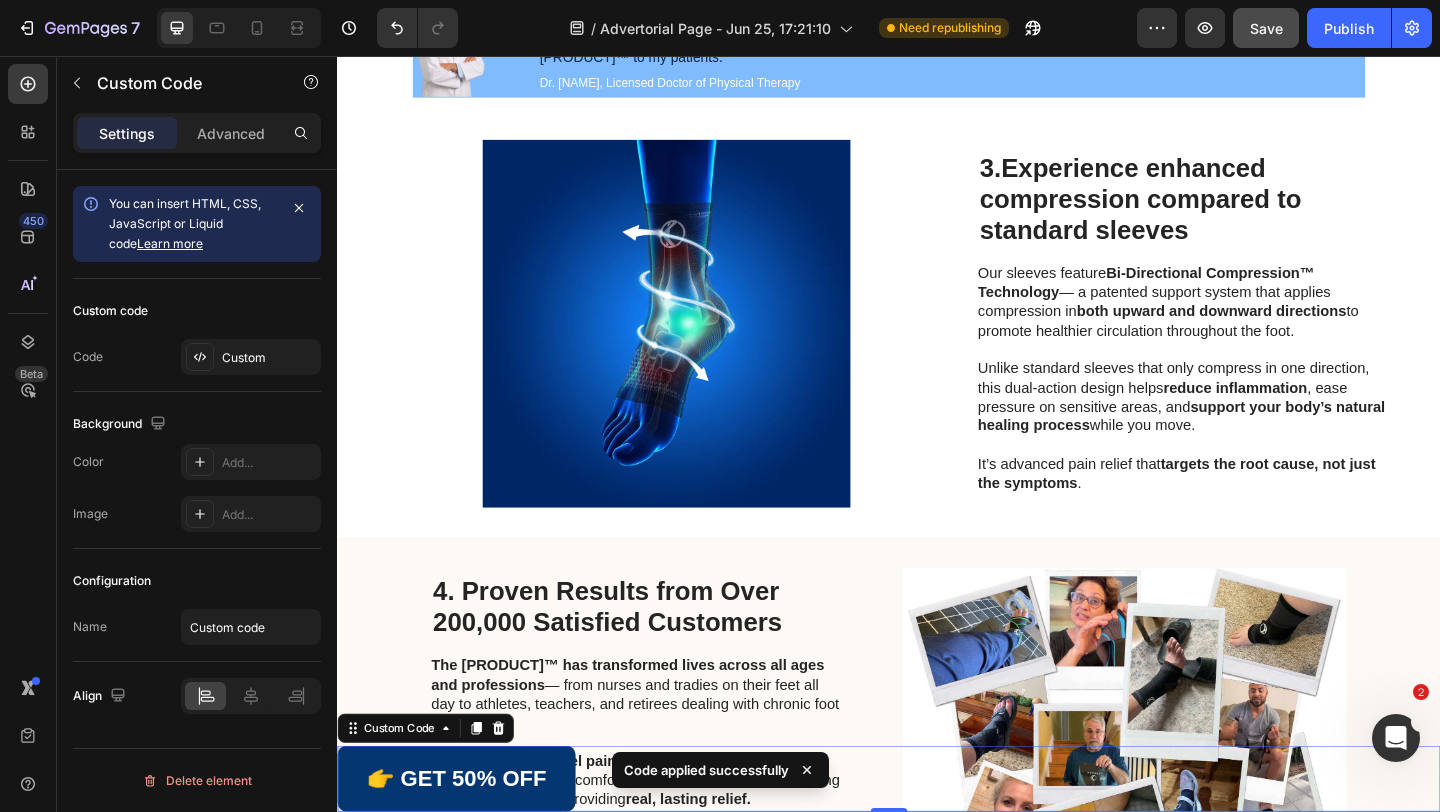click on "👉 GET 50% OFF" at bounding box center (466, 842) 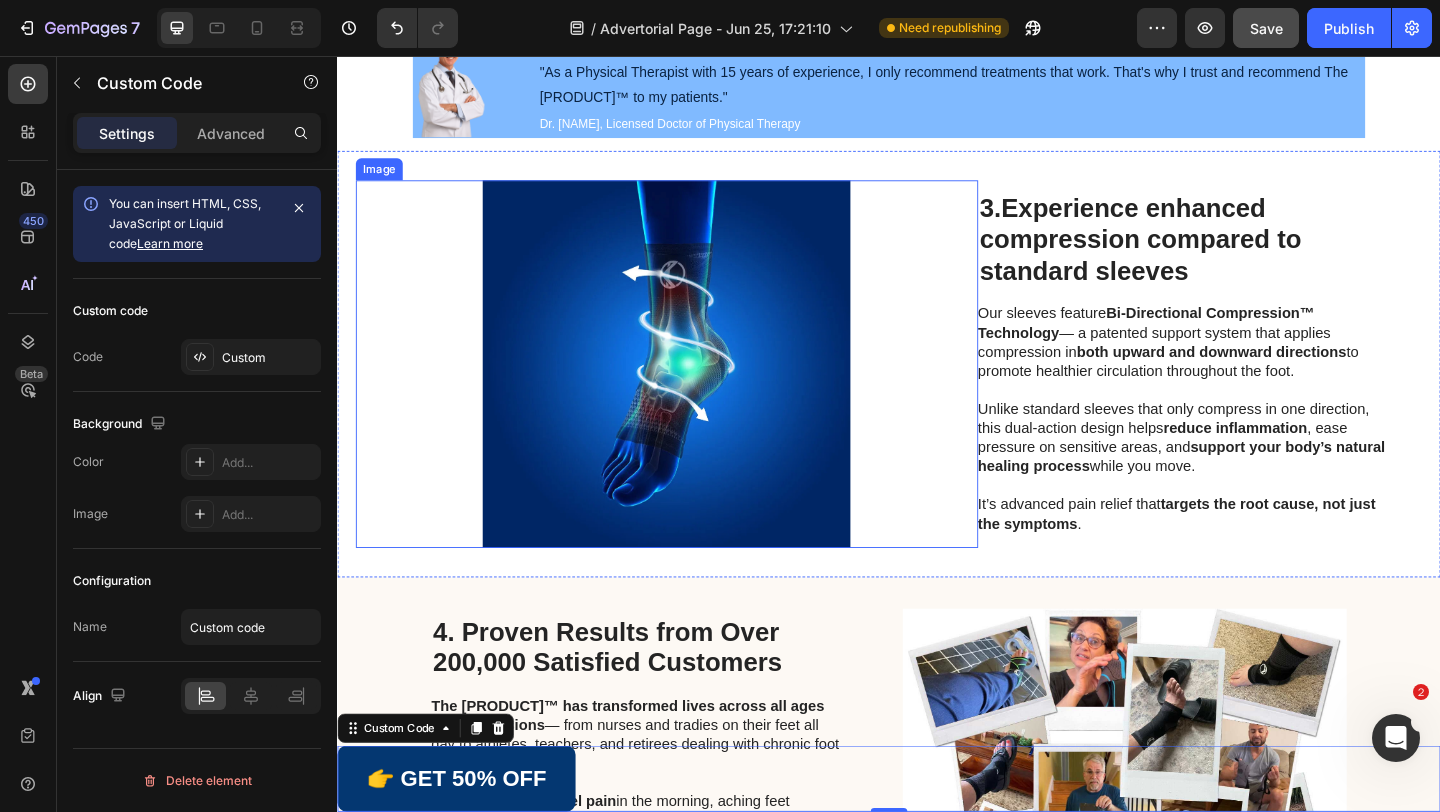 scroll, scrollTop: 1441, scrollLeft: 0, axis: vertical 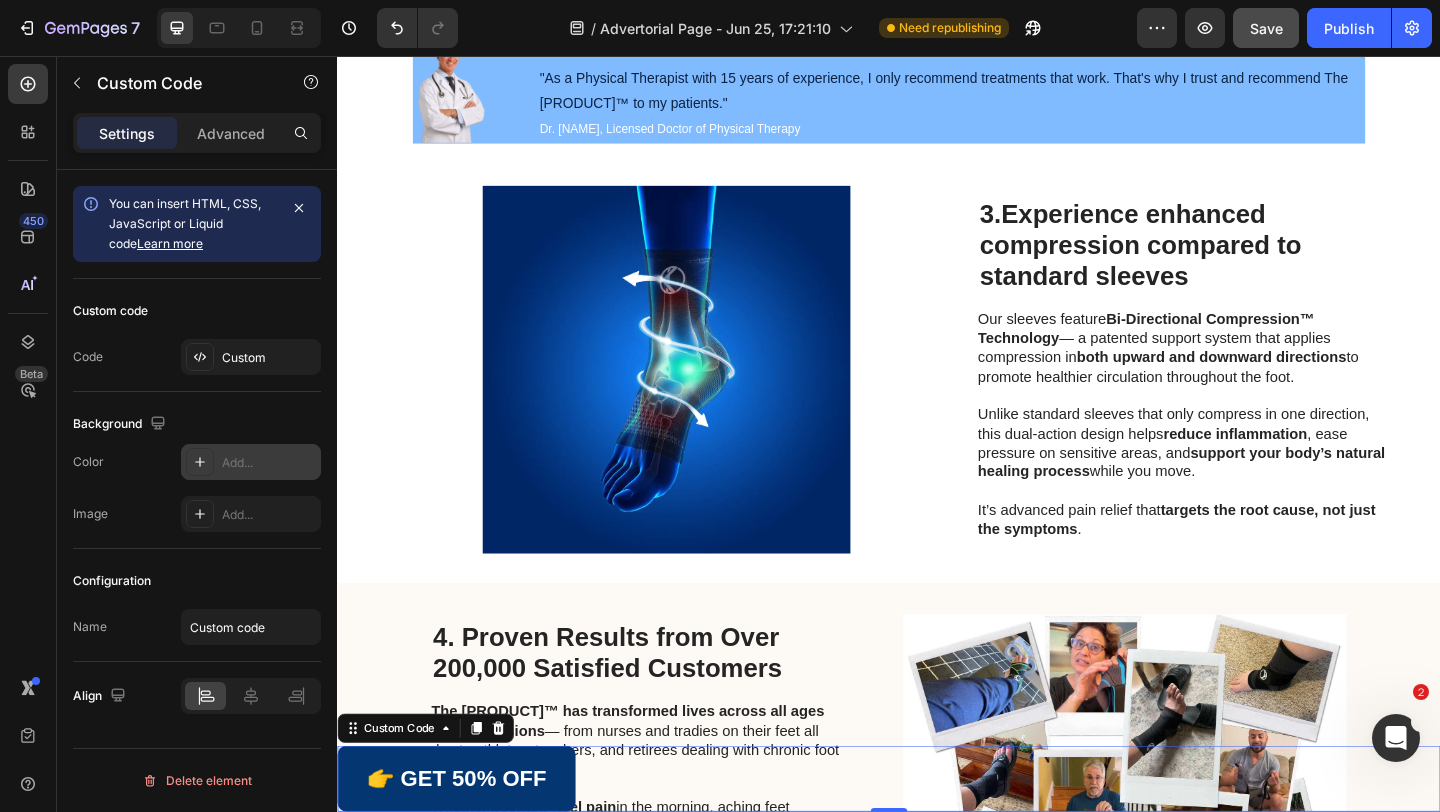click on "Add..." at bounding box center [269, 463] 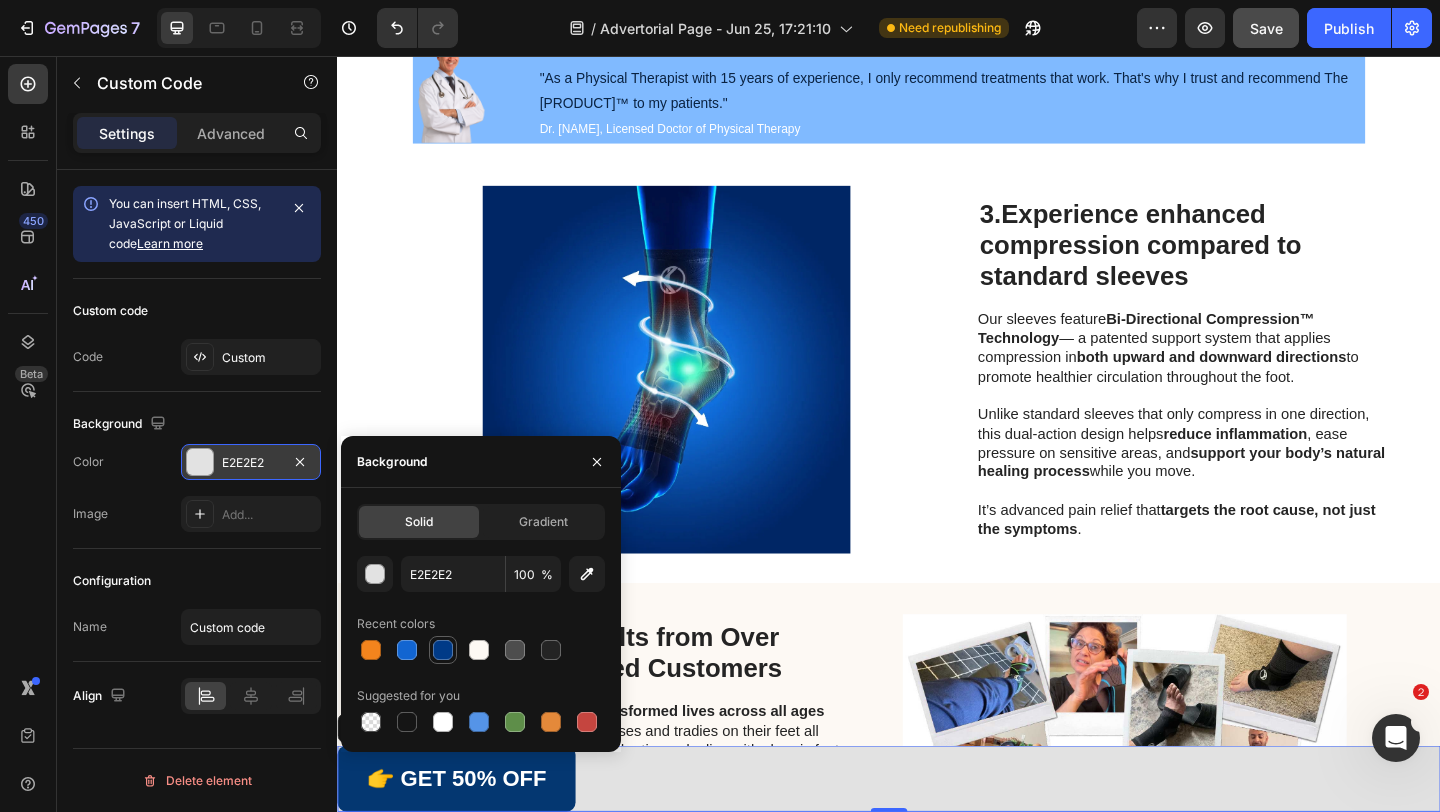 click at bounding box center (443, 650) 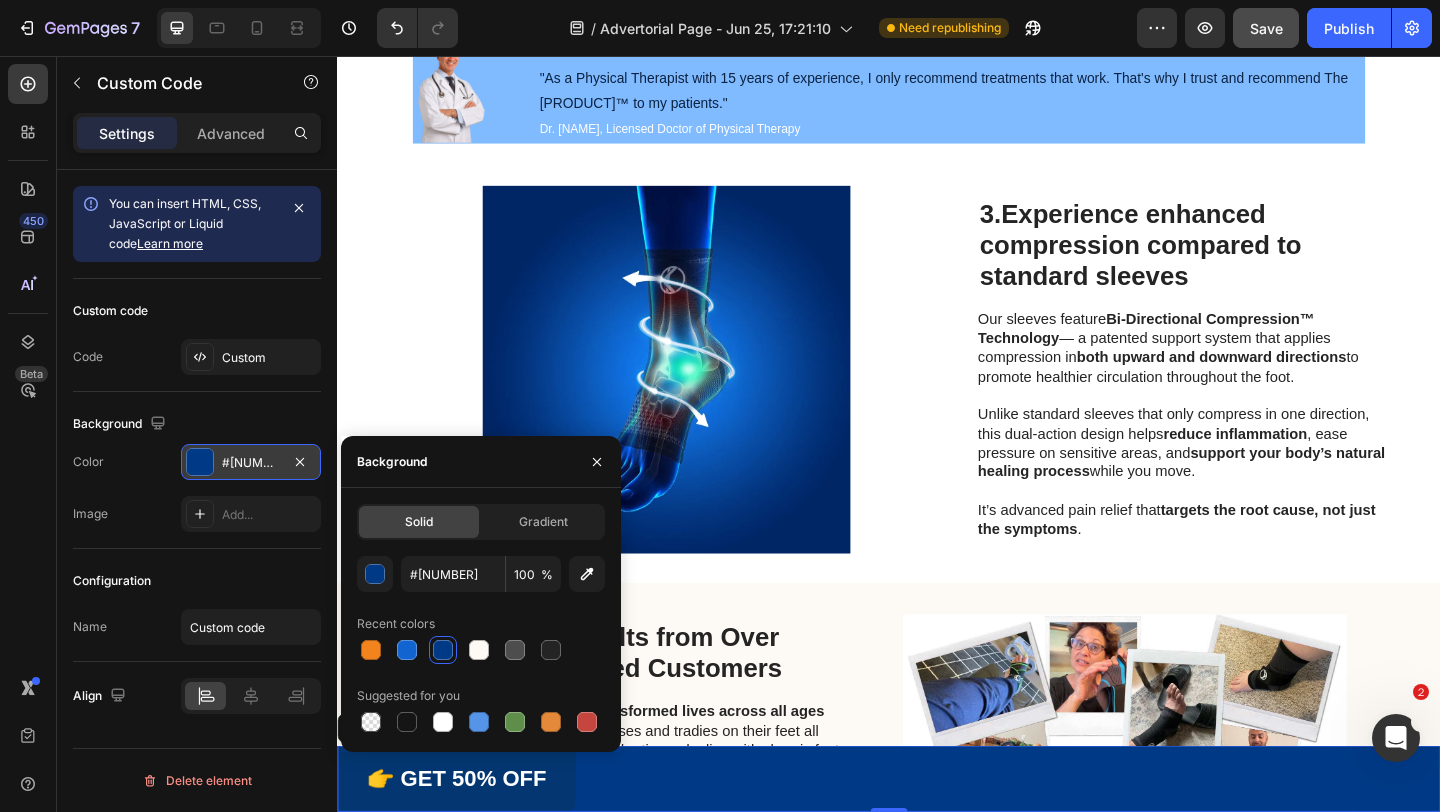 click on "👉 GET 50% OFF" at bounding box center [466, 842] 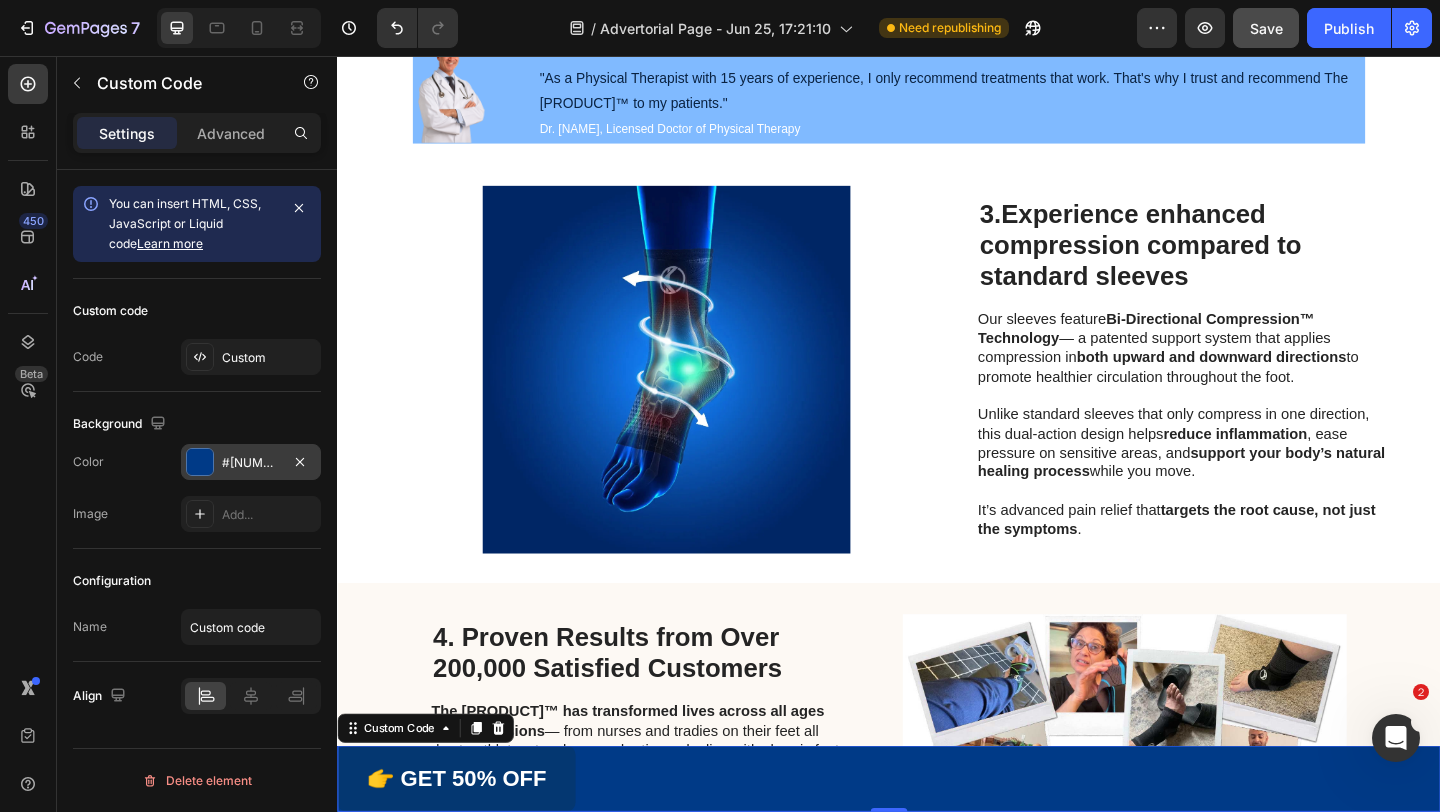click on "👉 GET 50% OFF" at bounding box center (466, 842) 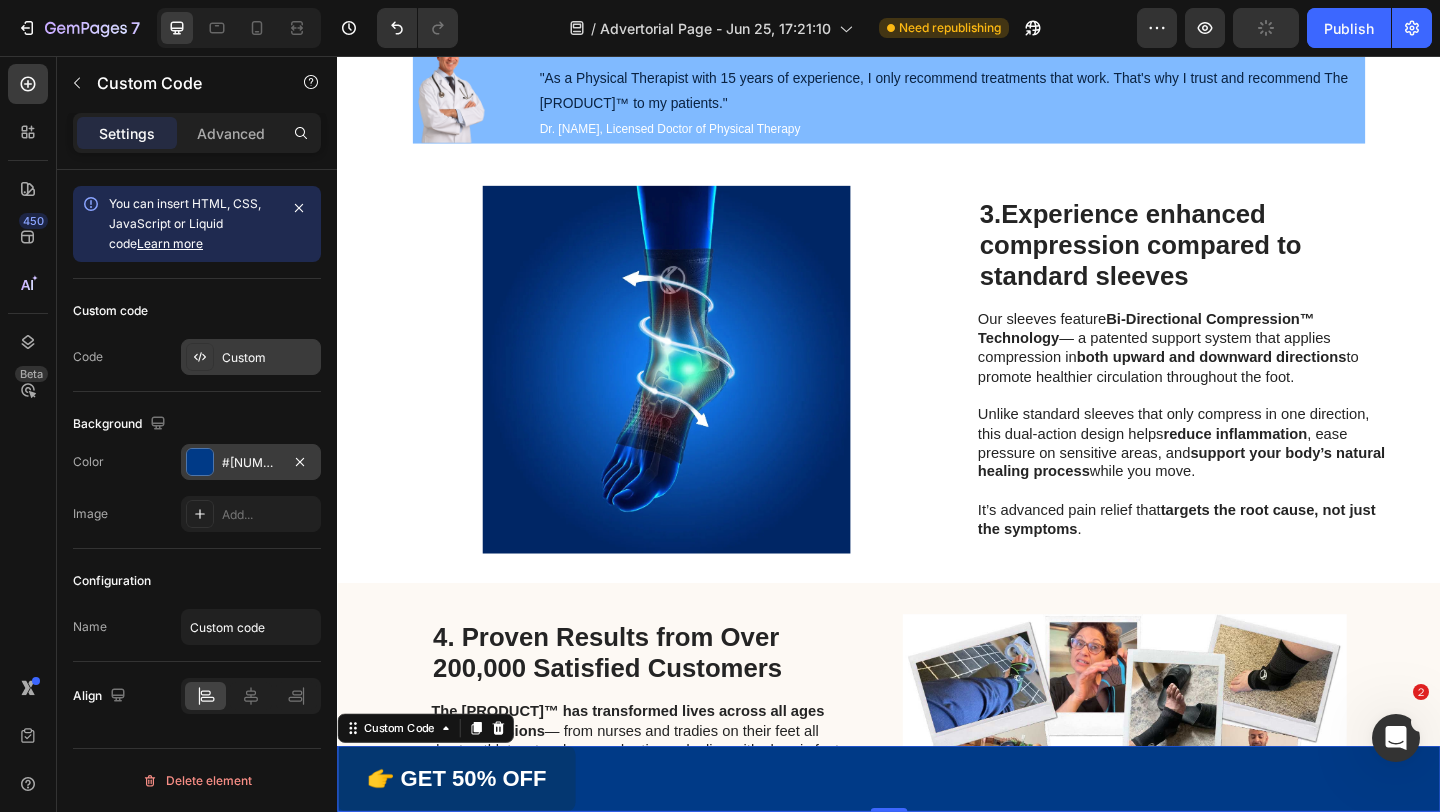 click on "Custom" at bounding box center (251, 357) 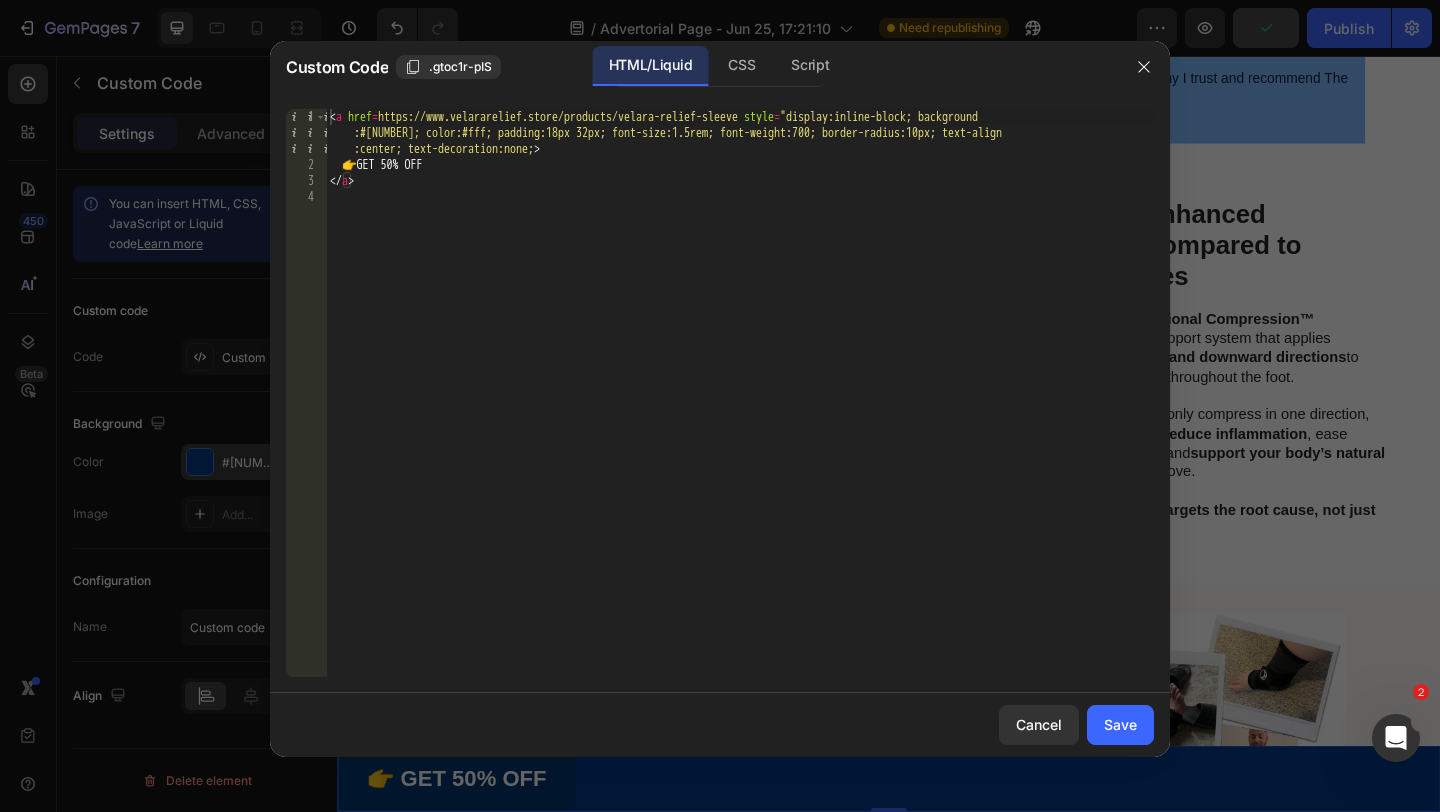 type on "<a href="https://www.velararelief.store/products/velara-relief-sleeve" style="display:inline-block; background:#043771; color:#fff; padding:18px 32px; font-size:1.5rem; font-weight:700; border-radius:10px; text-align:center; text-decoration:none;">" 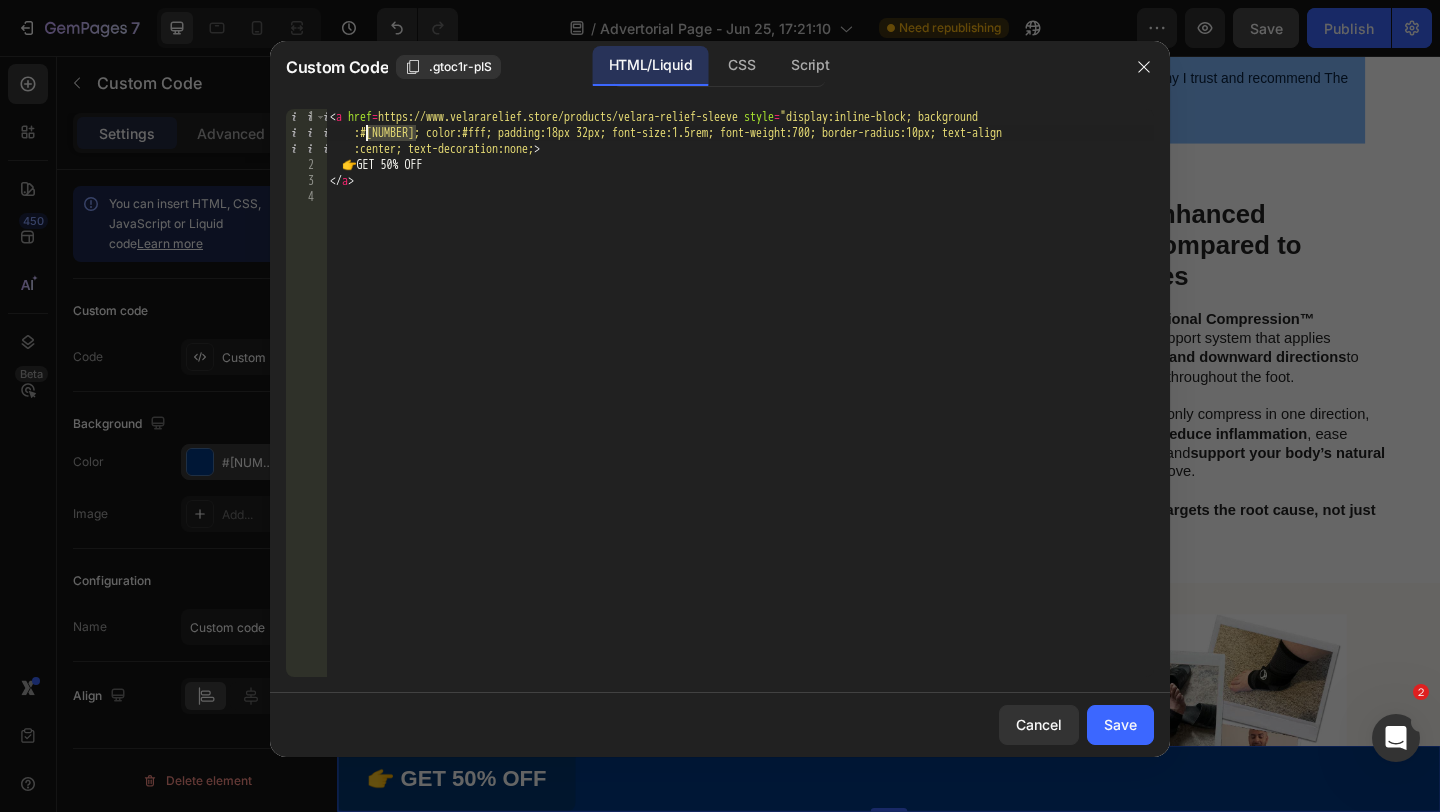 drag, startPoint x: 415, startPoint y: 132, endPoint x: 368, endPoint y: 132, distance: 47 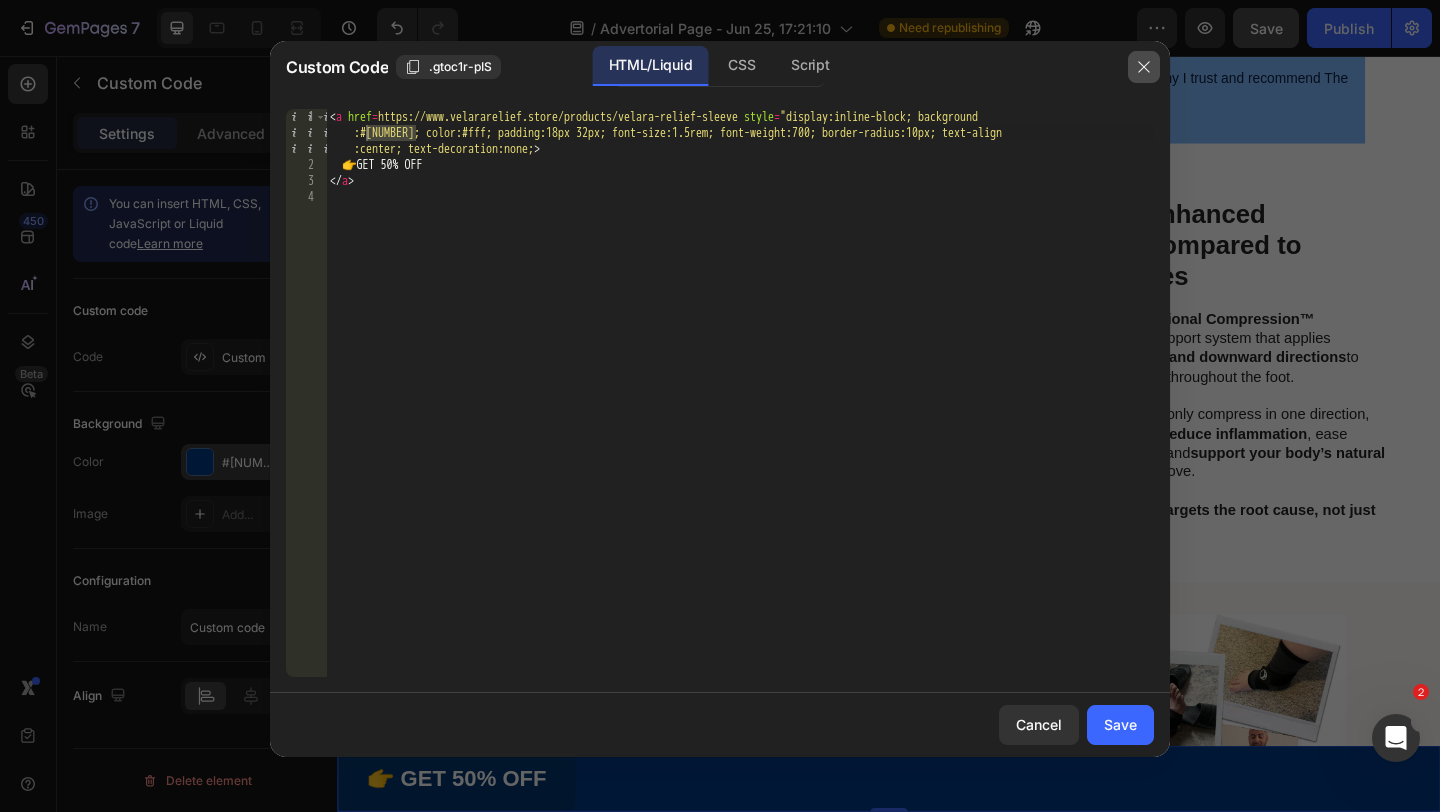 click at bounding box center (1144, 67) 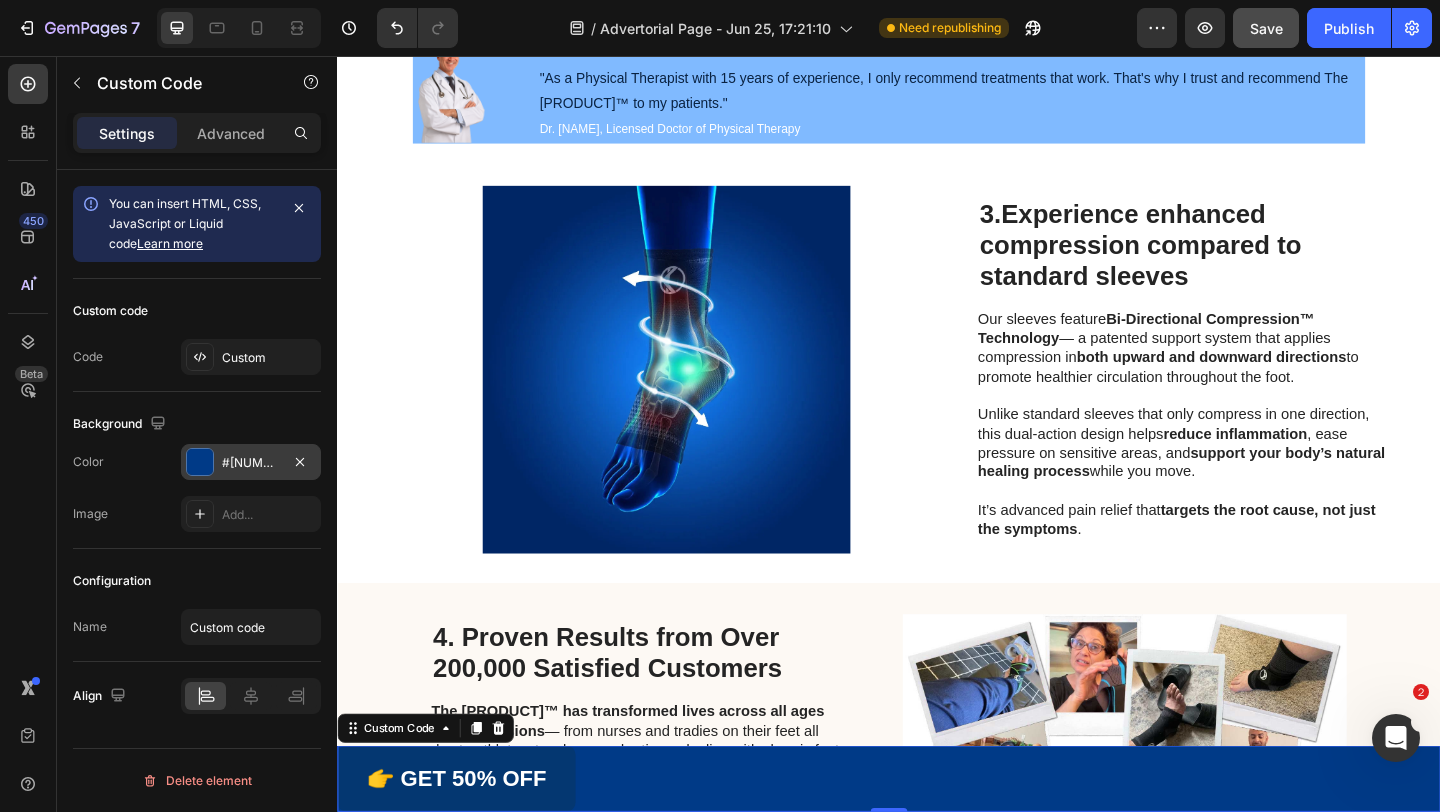 click on "👉 GET 50% OFF" at bounding box center [937, 842] 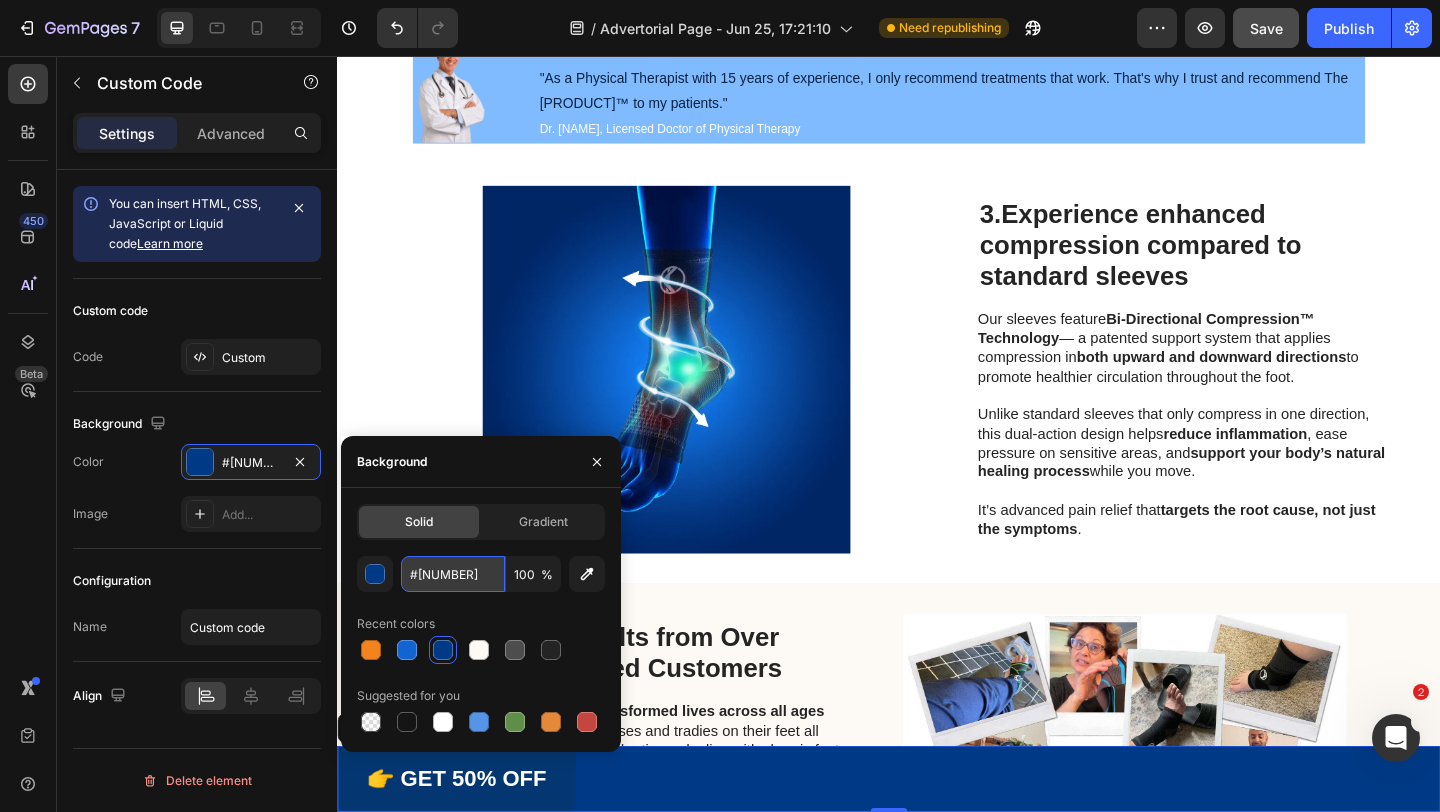 click on "#[NUMBER]" at bounding box center [453, 574] 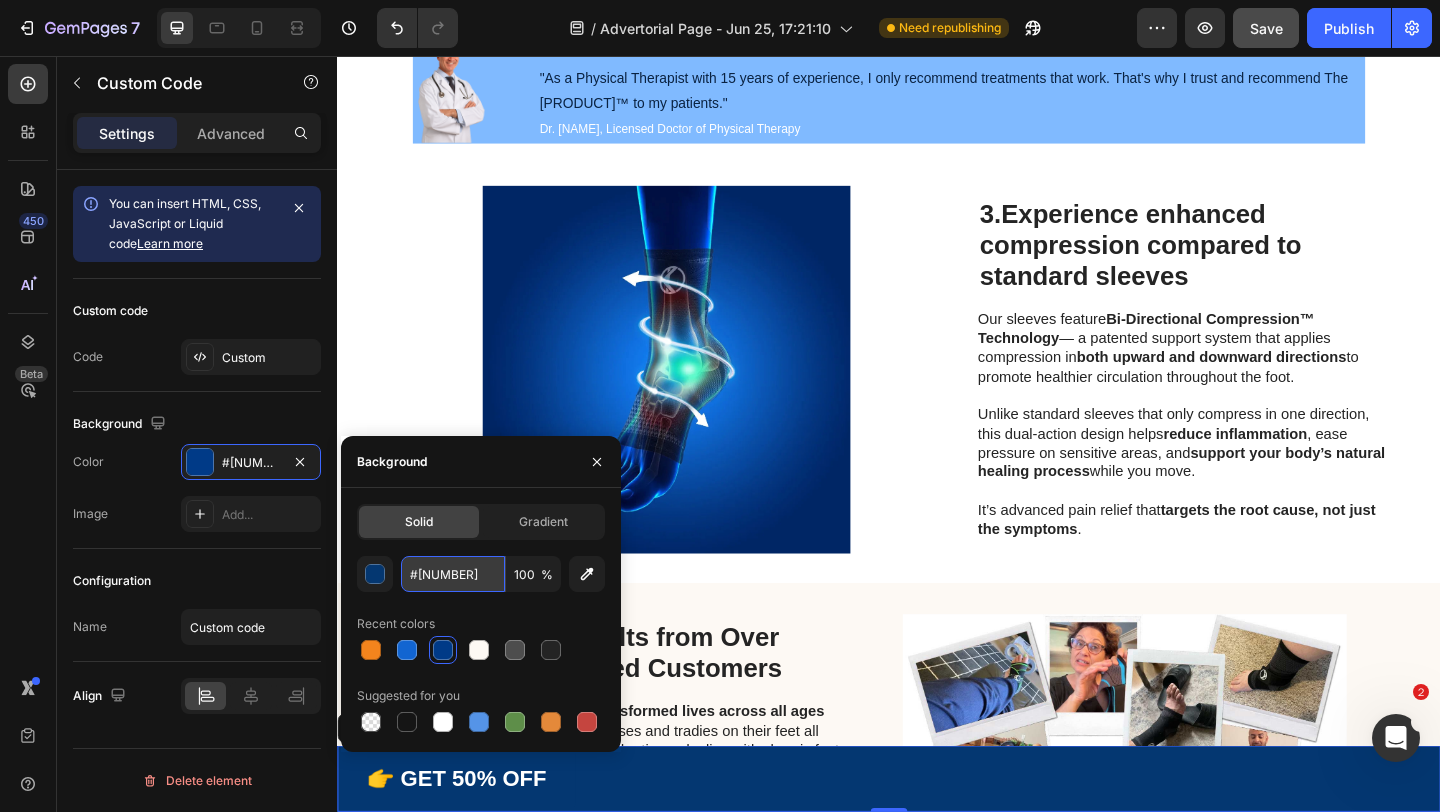 click on "#[NUMBER]" at bounding box center (453, 574) 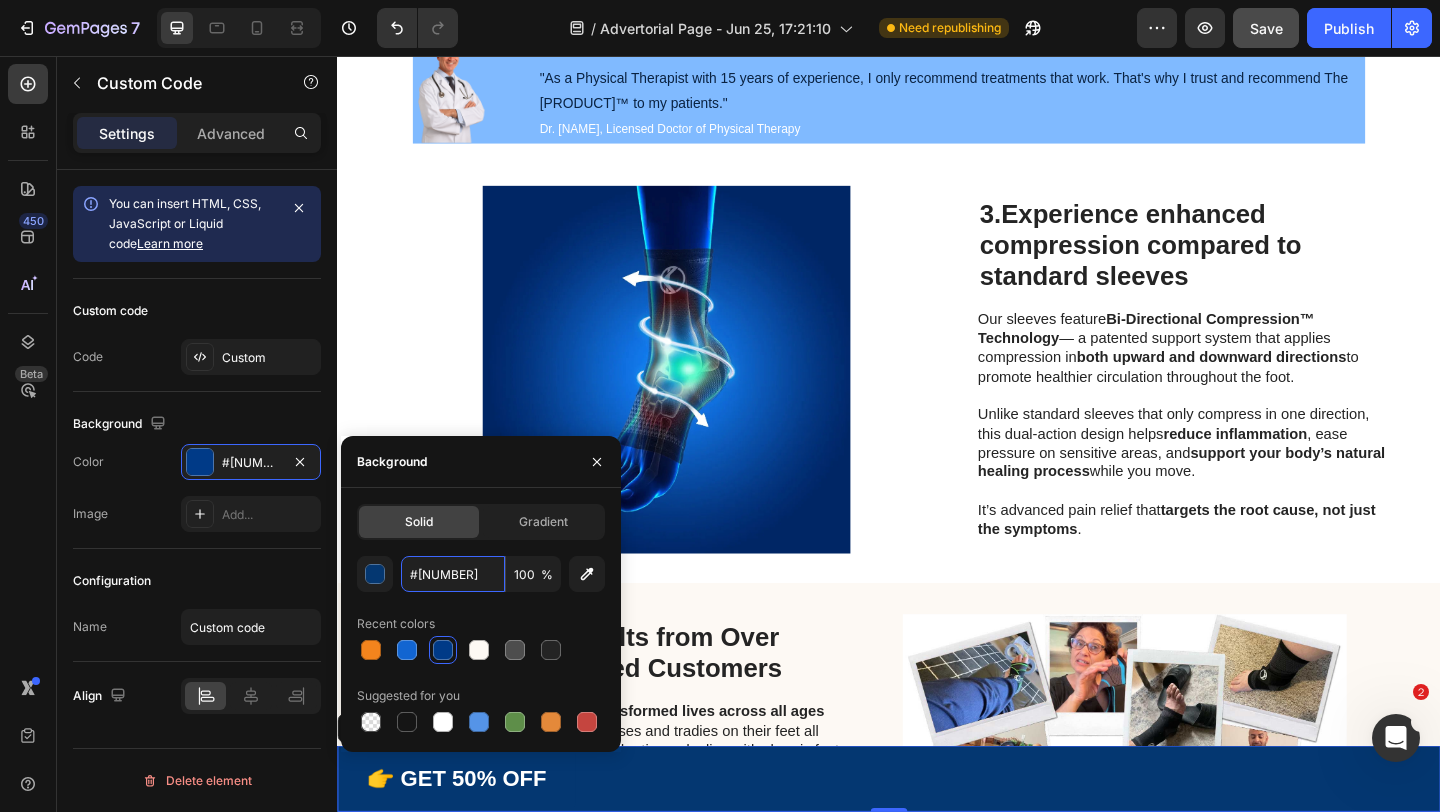 type on "043771" 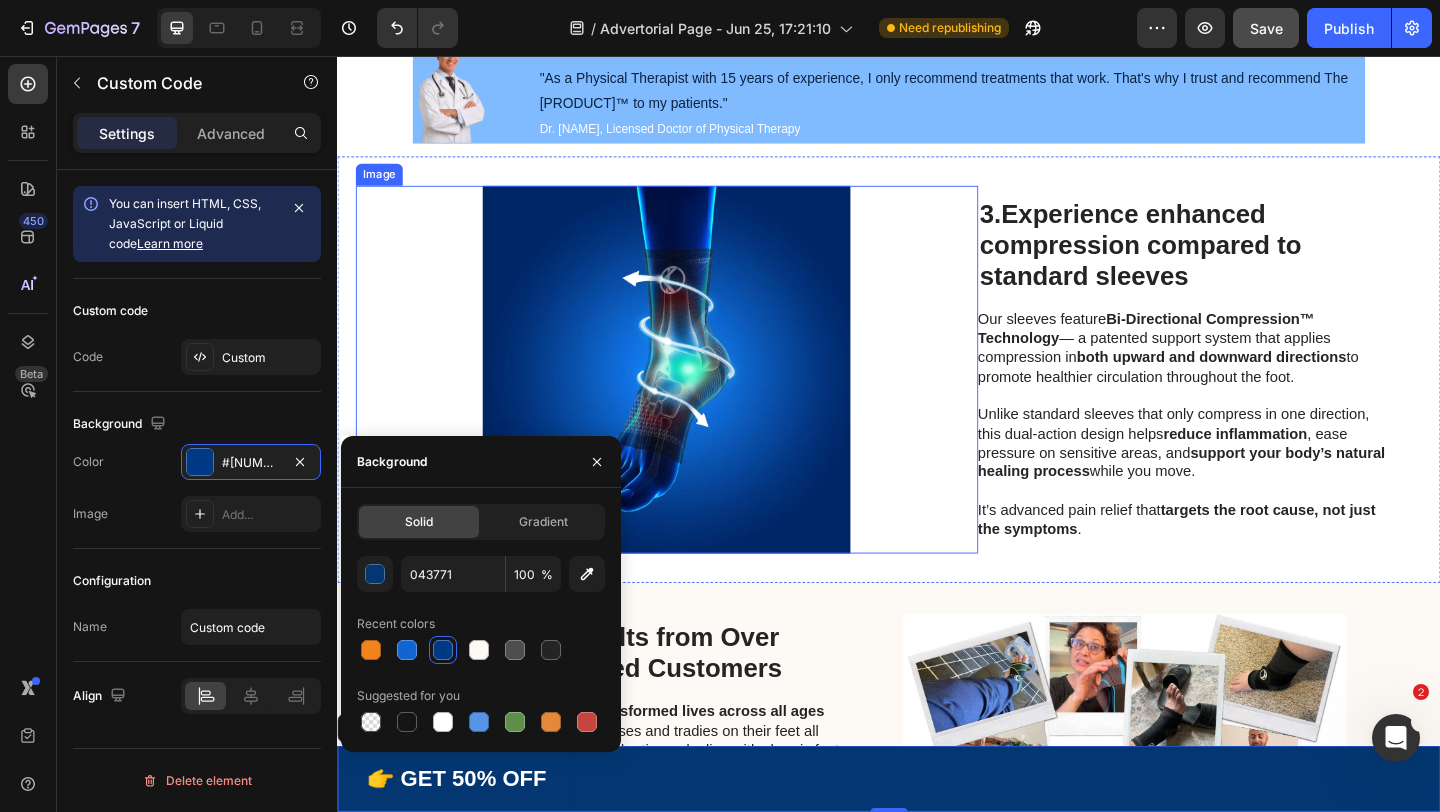 click at bounding box center [695, 397] 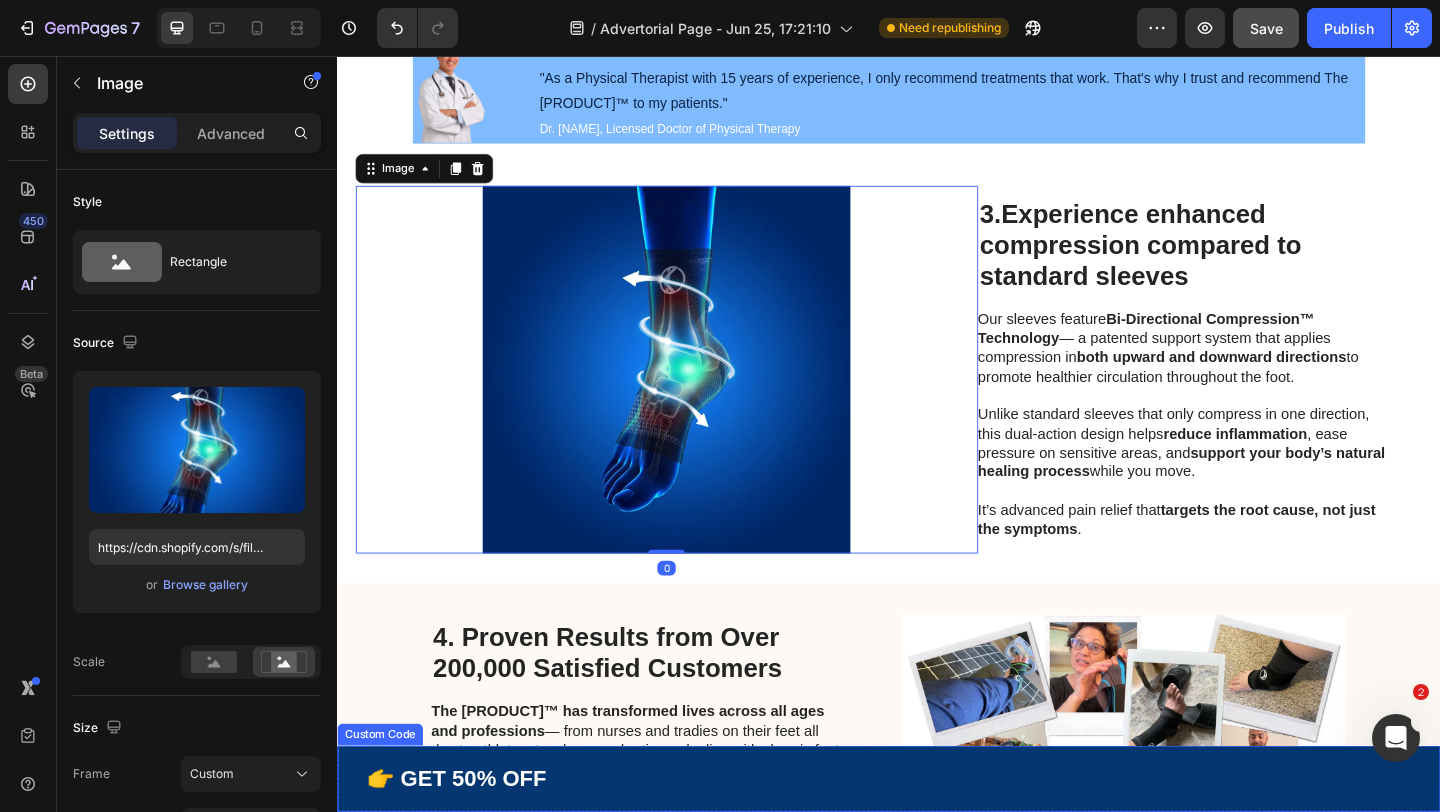 click on "👉 GET 50% OFF" at bounding box center (466, 842) 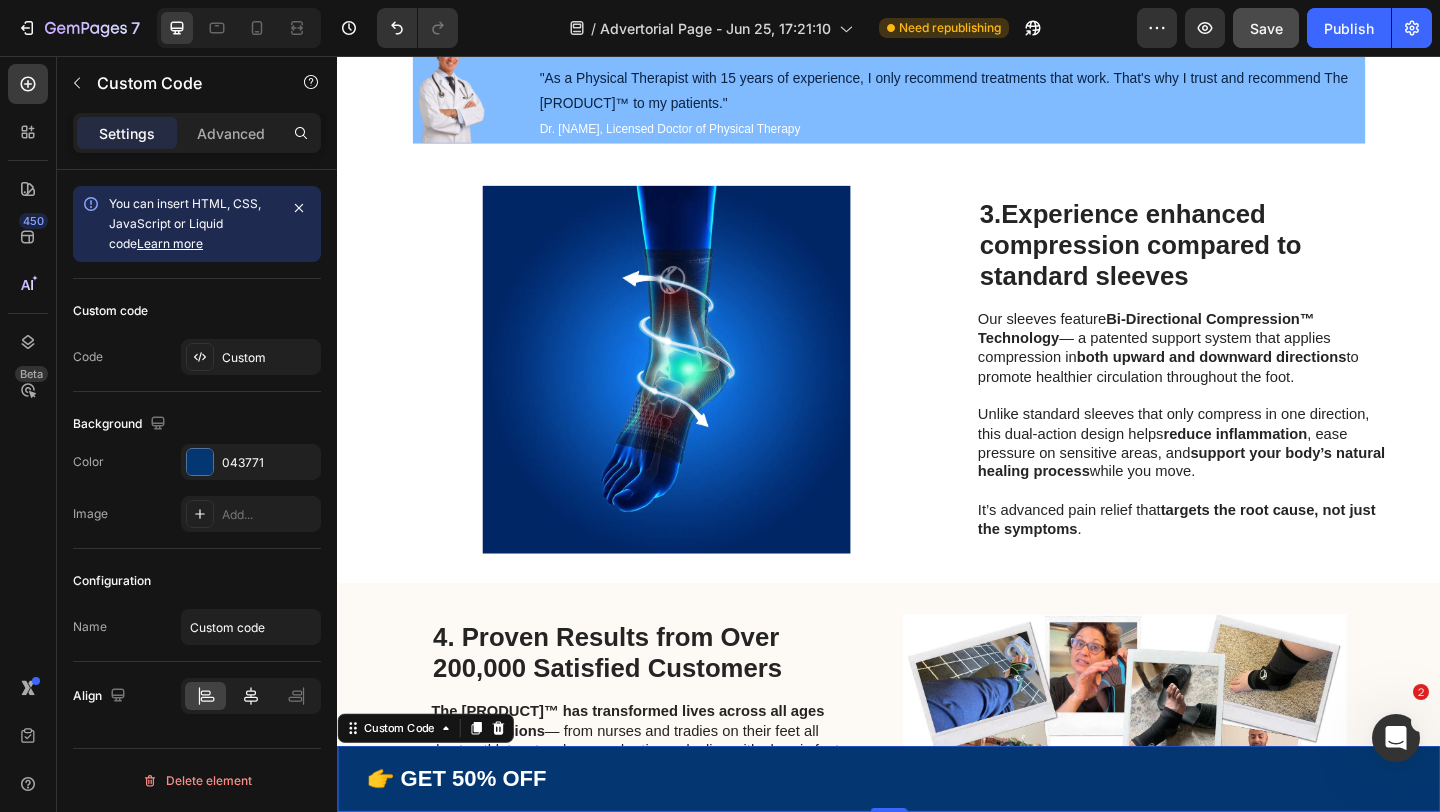 click 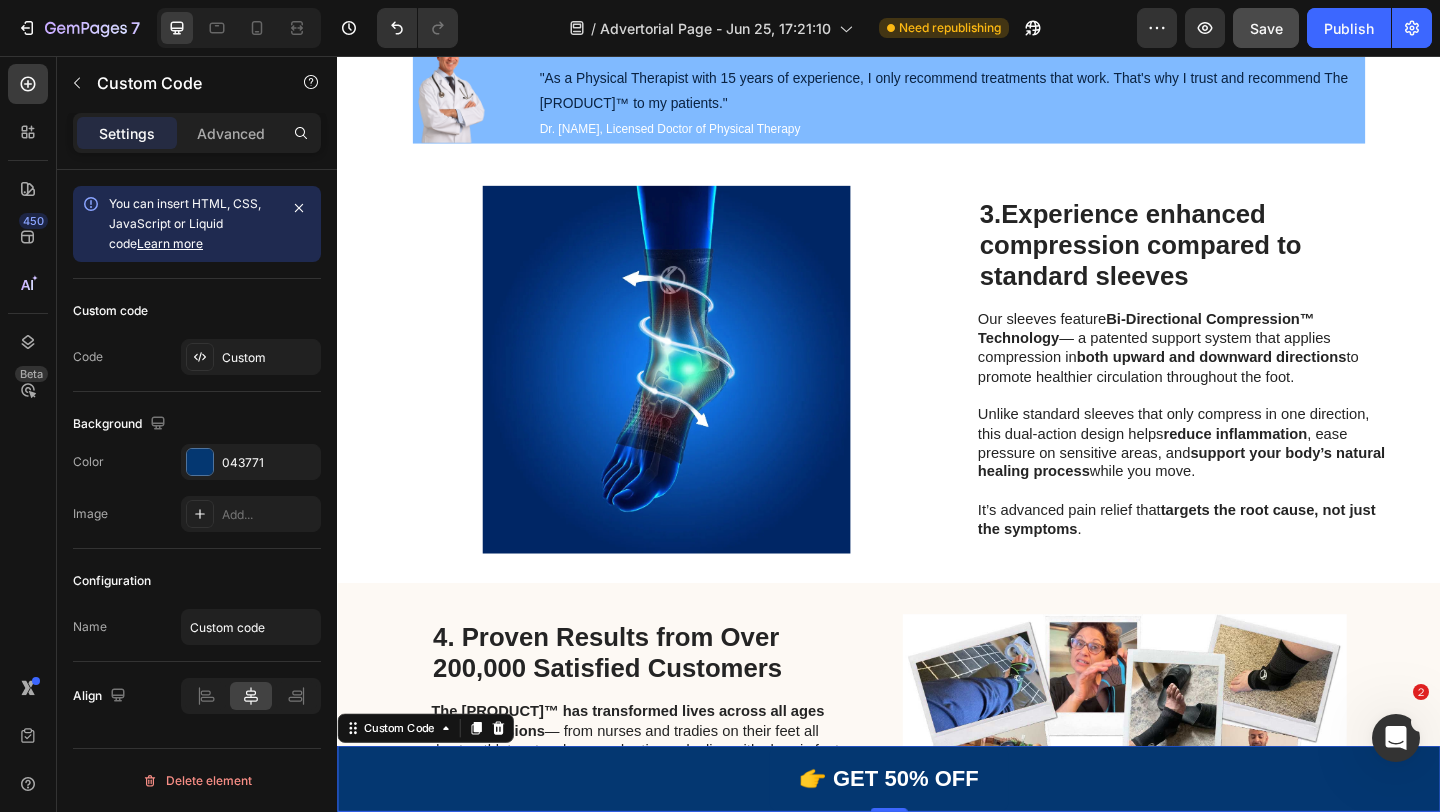 click on "👉 GET 50% OFF" at bounding box center [936, 842] 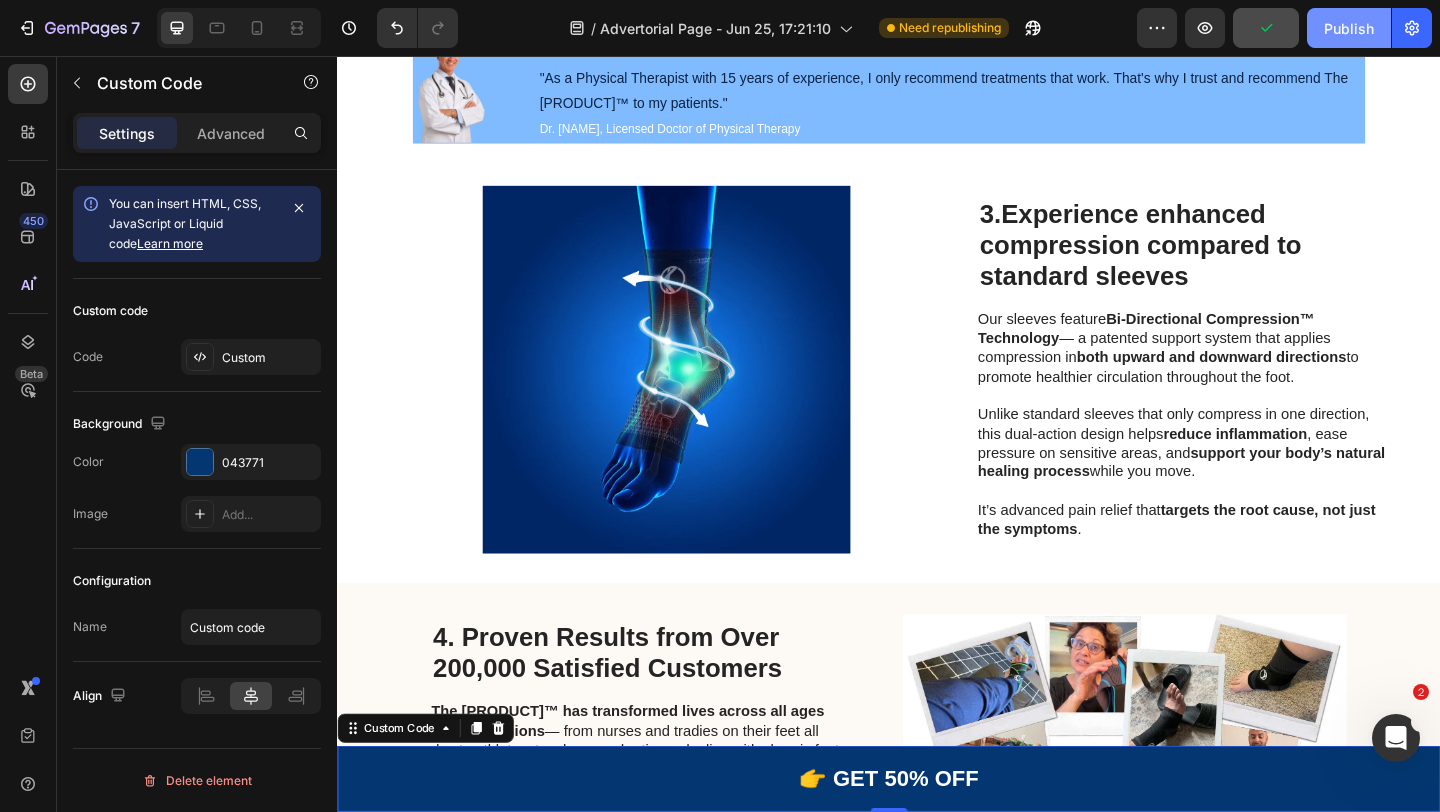 click on "Publish" at bounding box center [1349, 28] 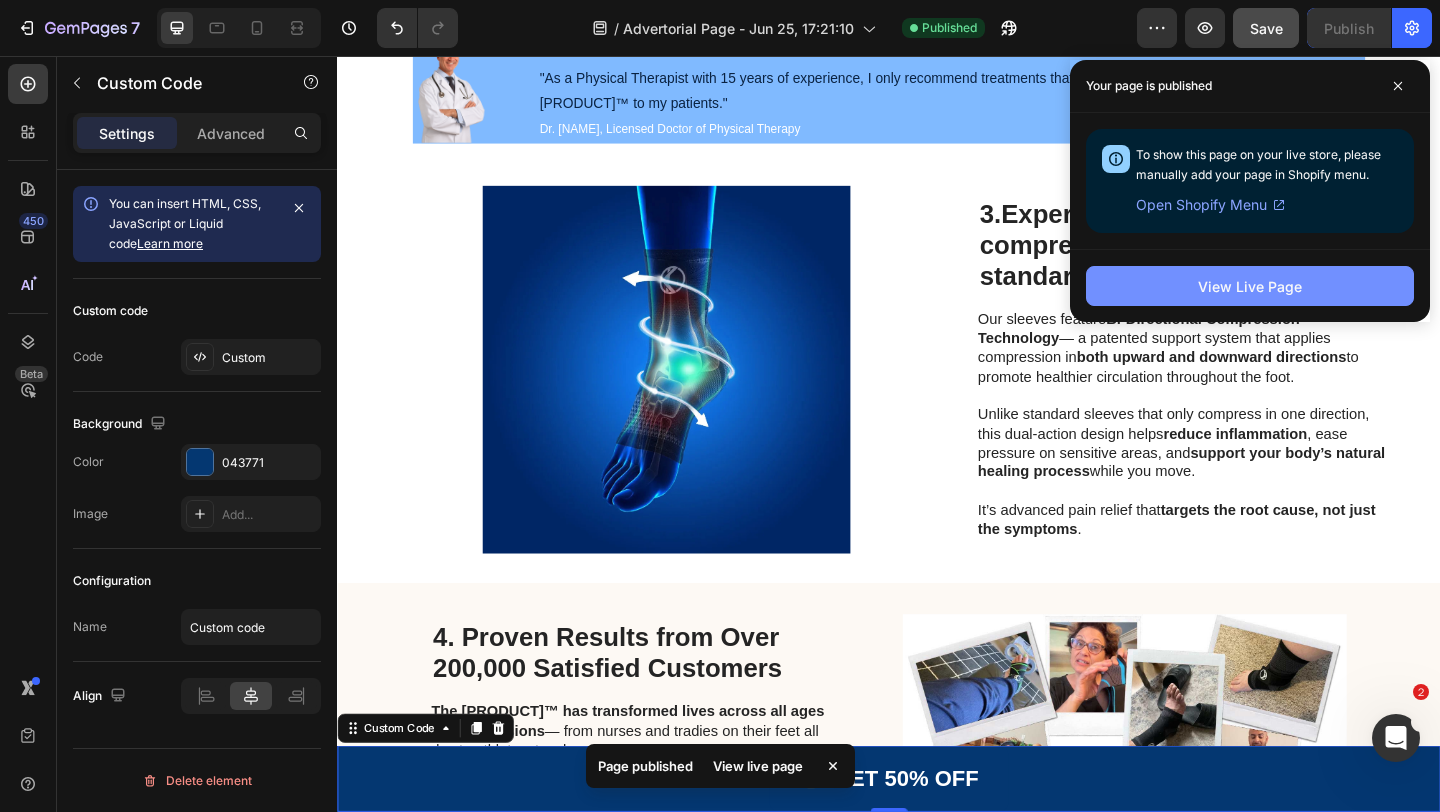 click on "View Live Page" at bounding box center [1250, 286] 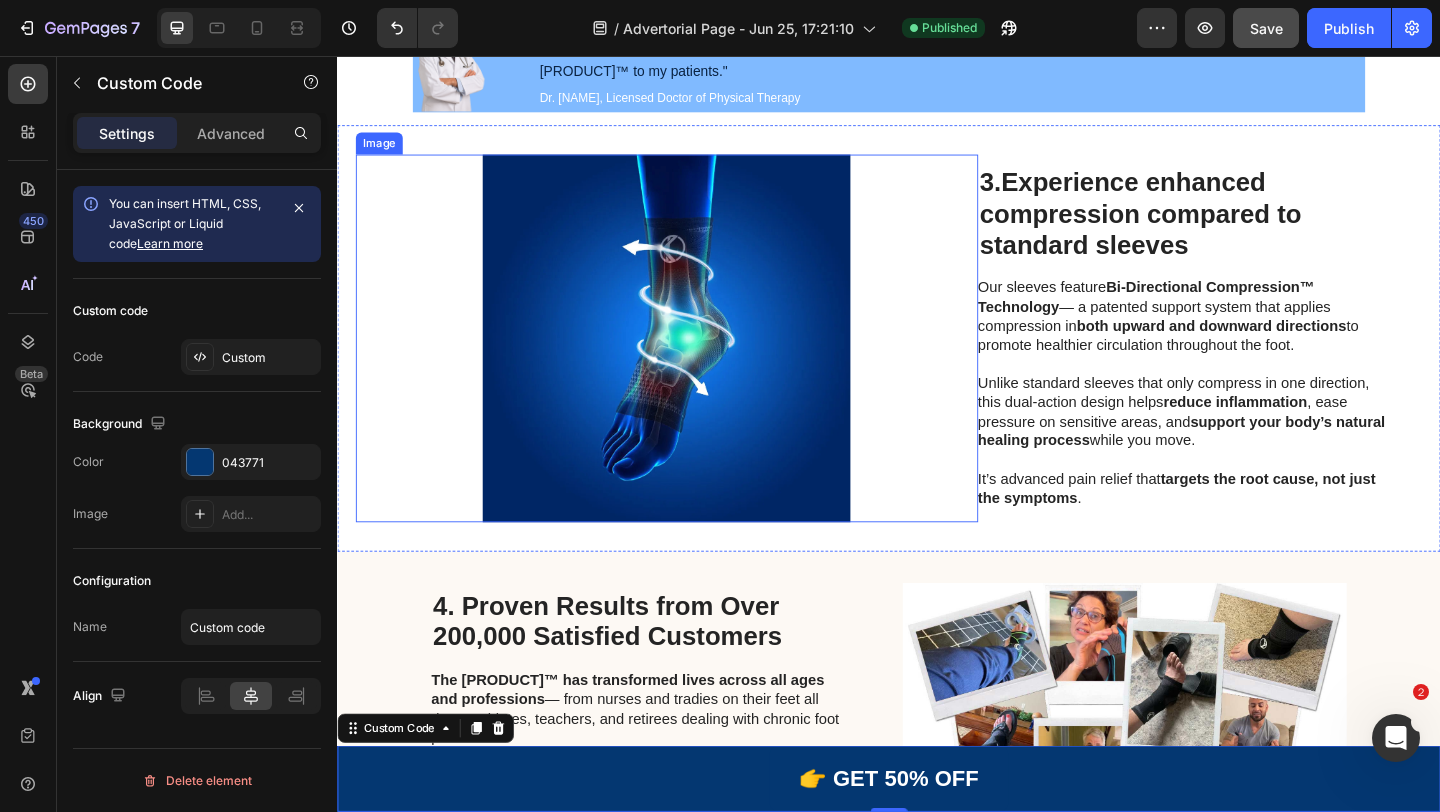 scroll, scrollTop: 1493, scrollLeft: 0, axis: vertical 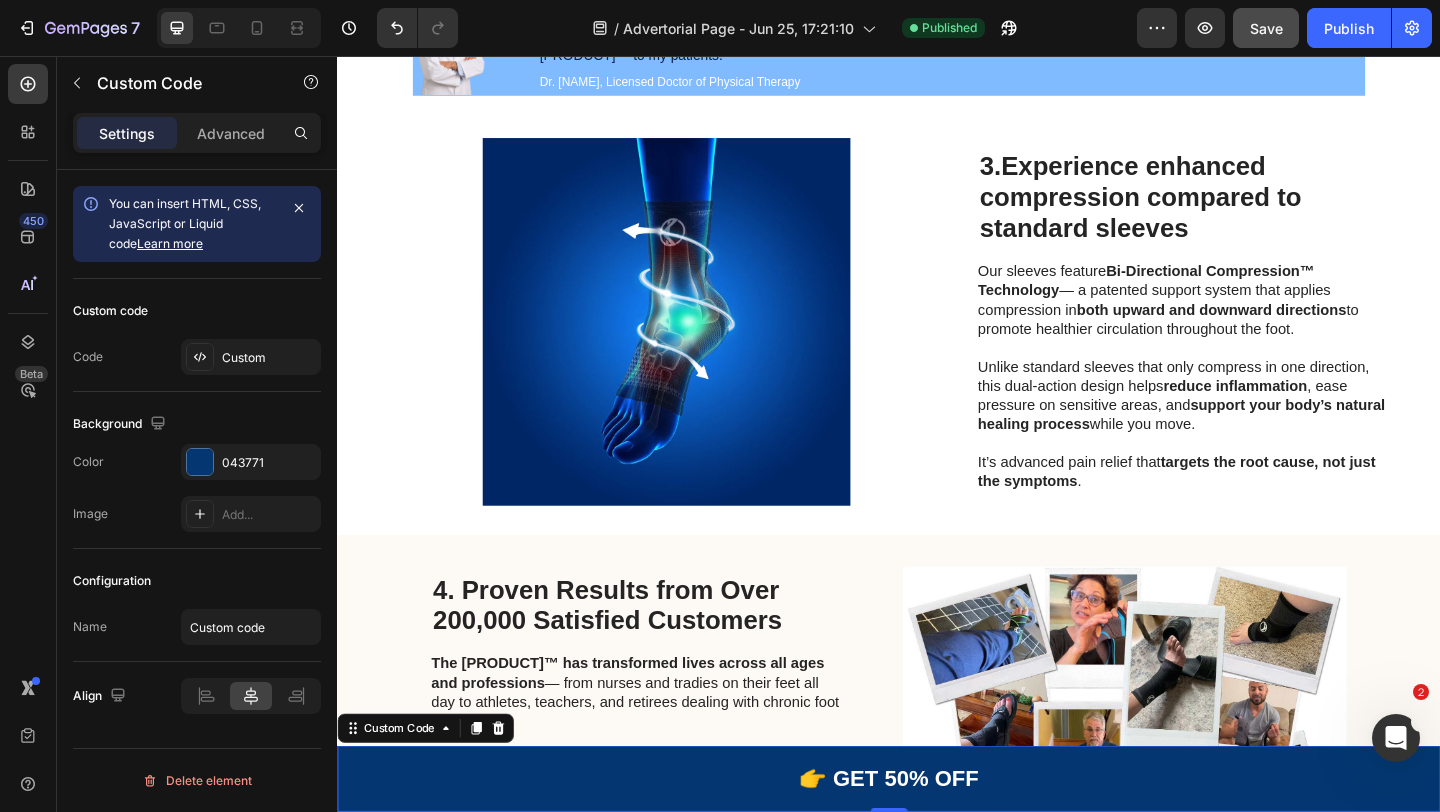 click on "👉 GET 50% OFF" at bounding box center (937, 842) 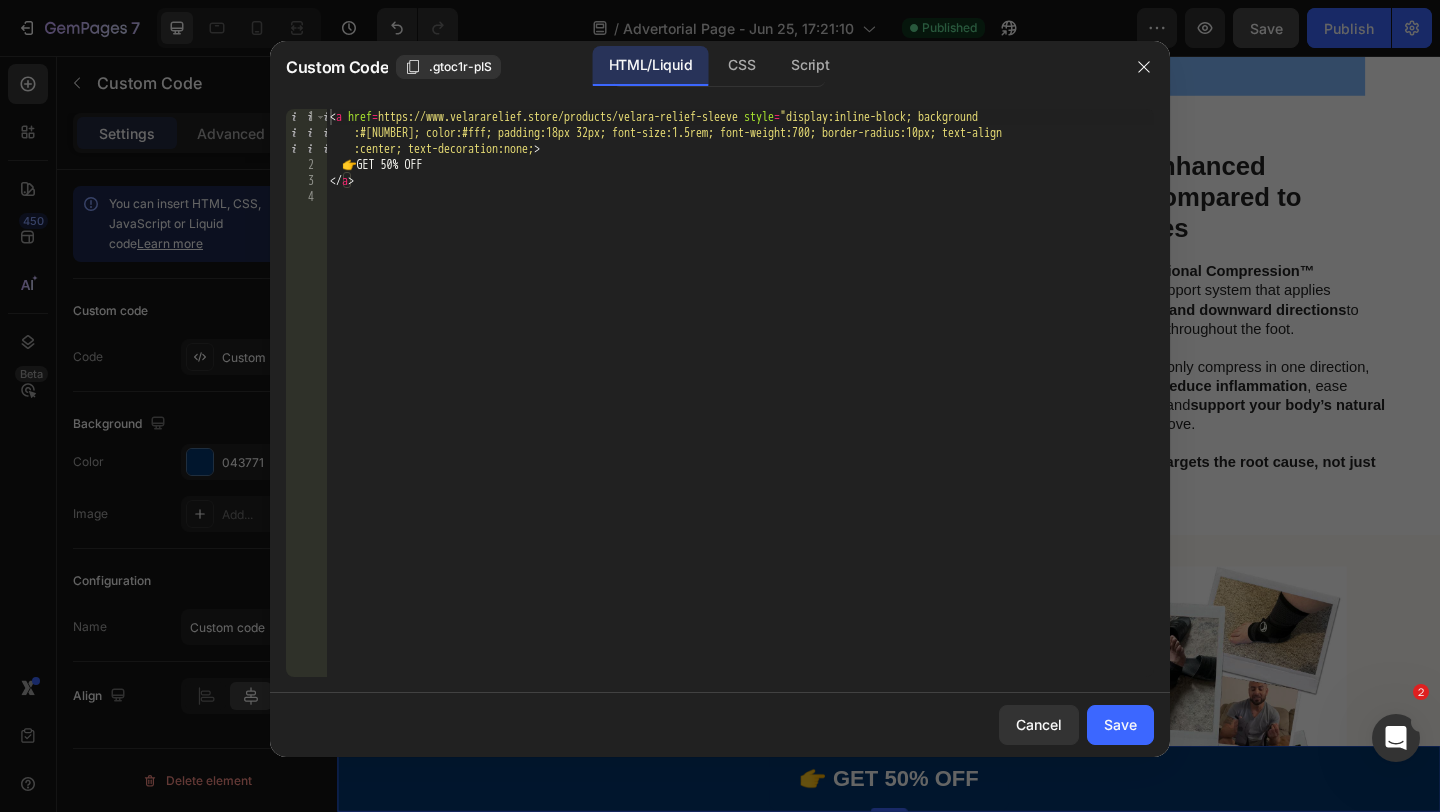 click on "👉 GET 50% OFF" at bounding box center (740, 425) 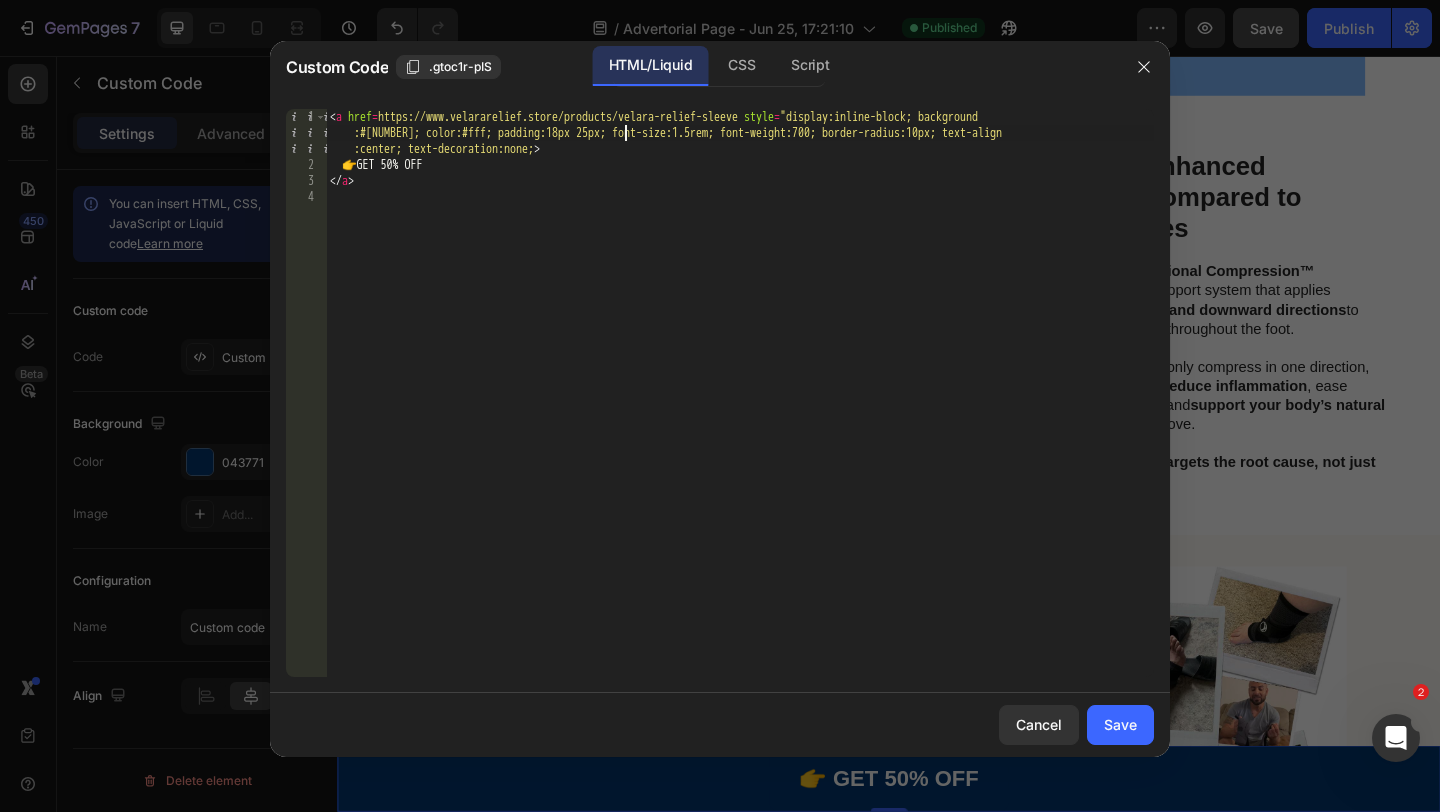 scroll, scrollTop: 0, scrollLeft: 87, axis: horizontal 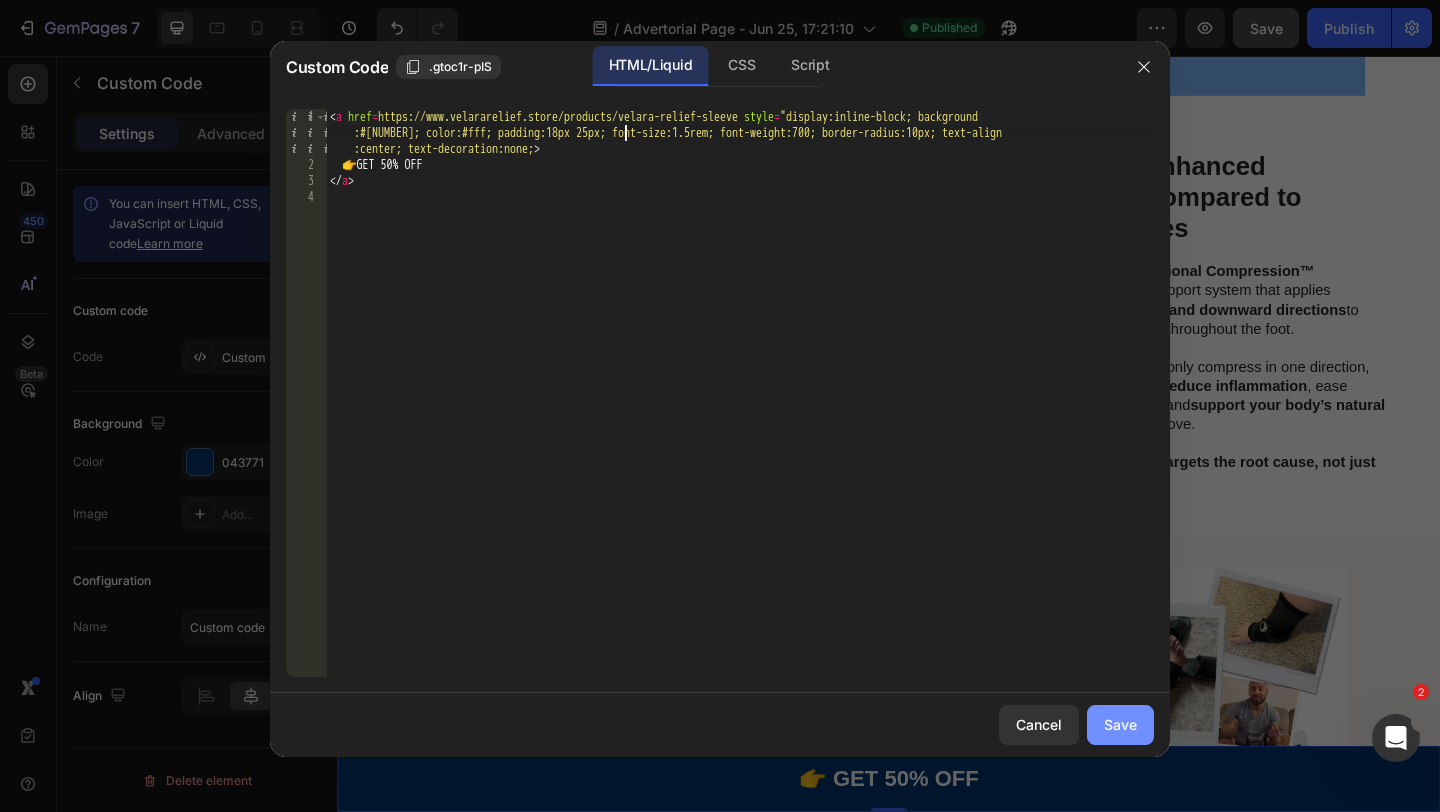 type on "https://www.velararelief.store/products/velara-relief-sleeve" 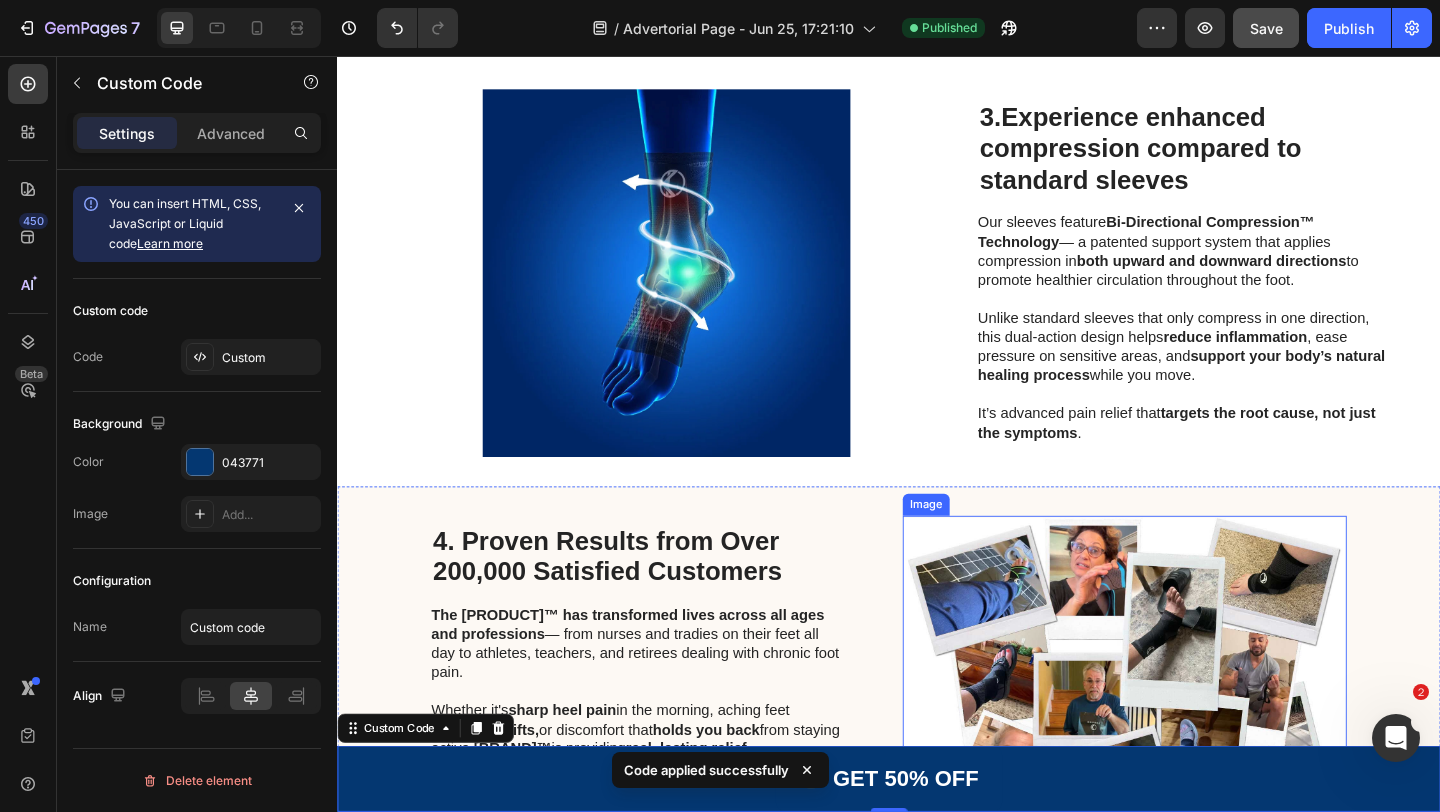 scroll, scrollTop: 1547, scrollLeft: 0, axis: vertical 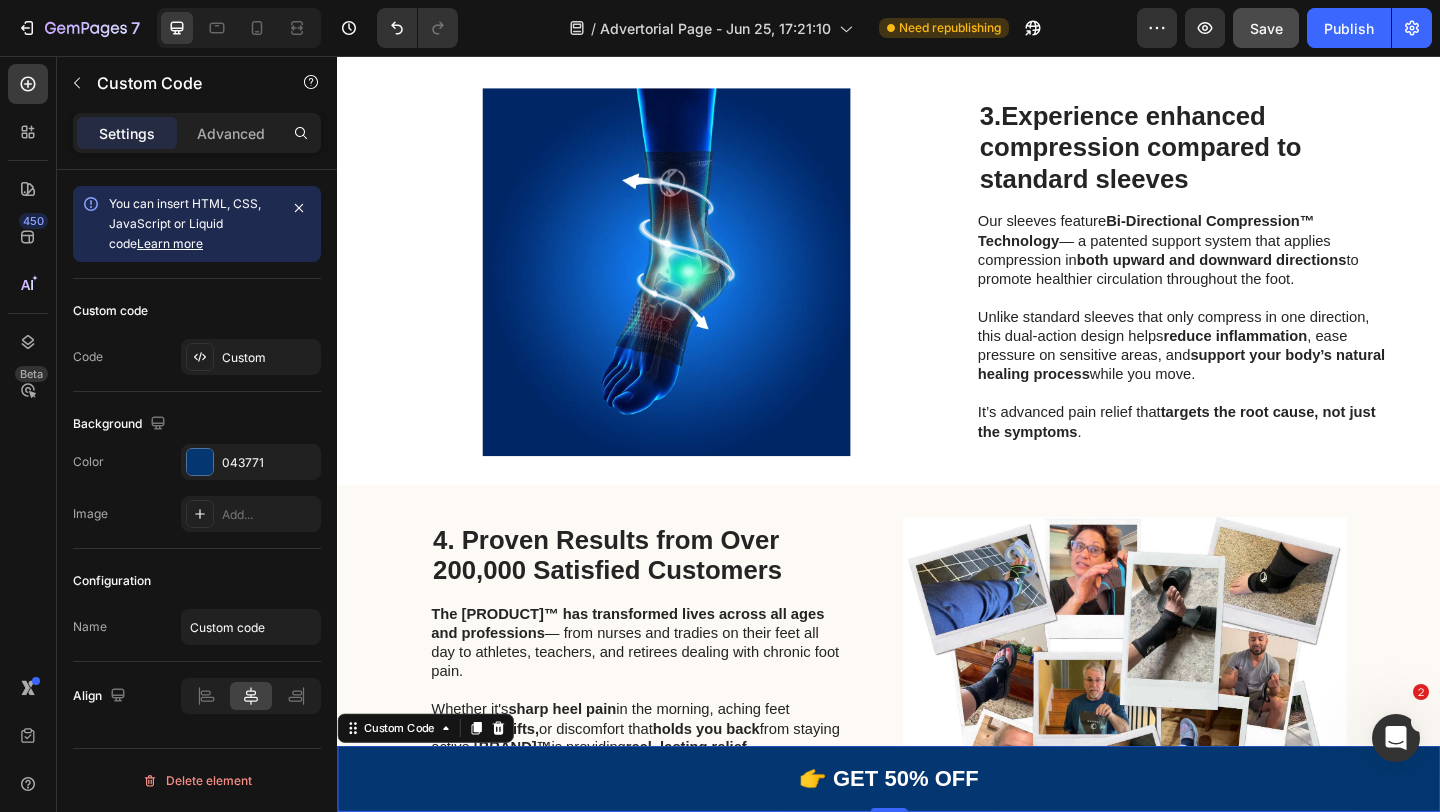 click on "👉 GET 50% OFF" at bounding box center (937, 842) 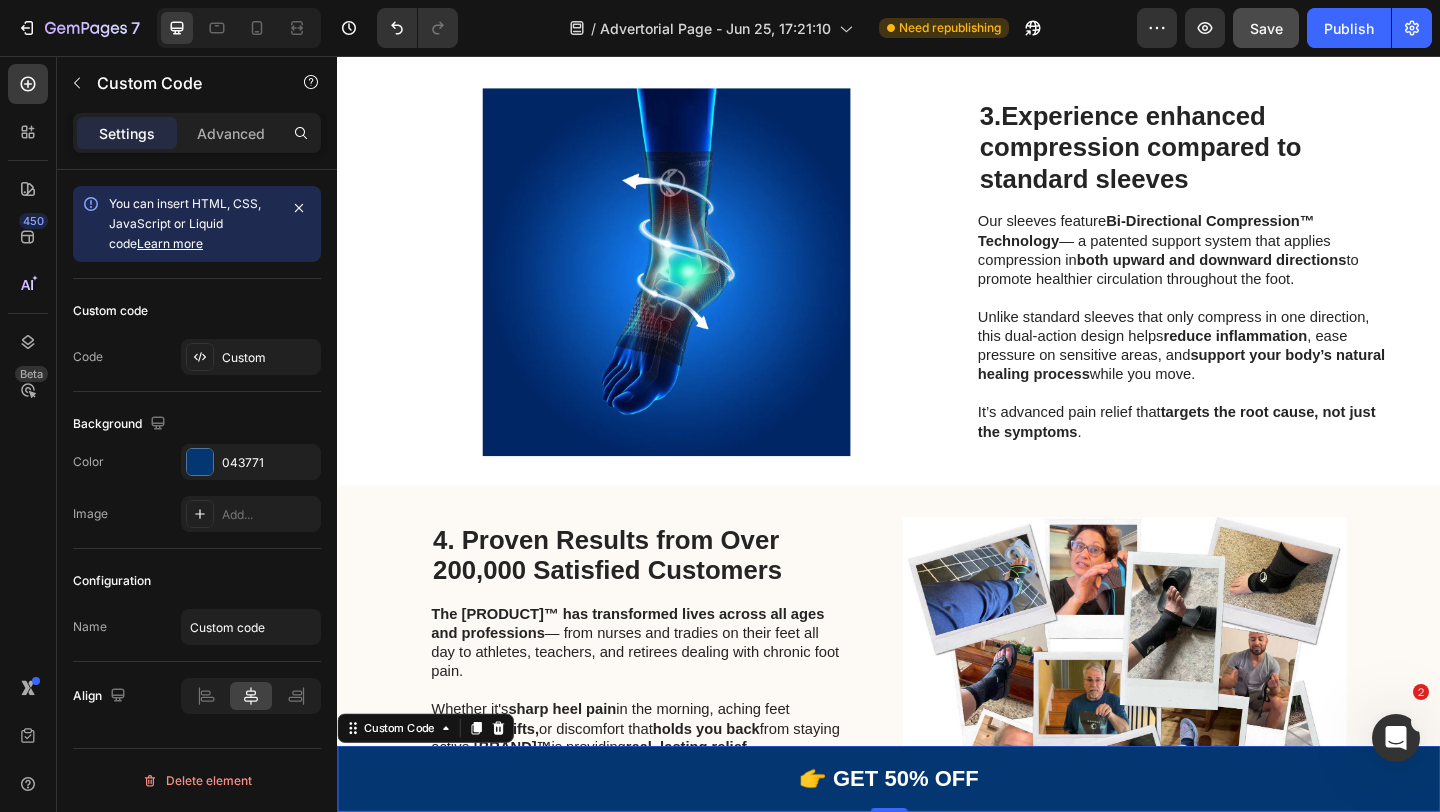 click on "👉 GET 50% OFF" at bounding box center [937, 842] 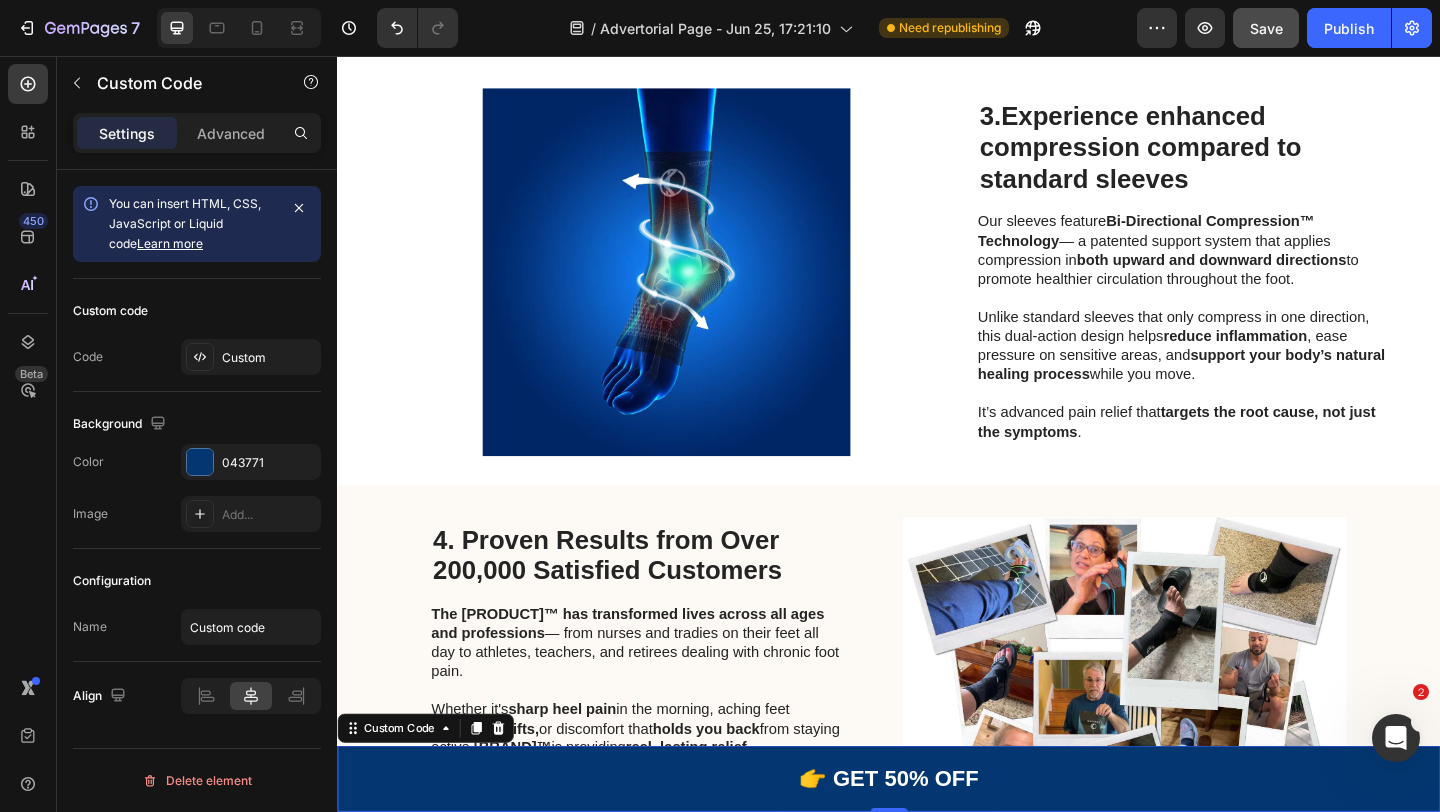 click on "Learn more" at bounding box center [170, 243] 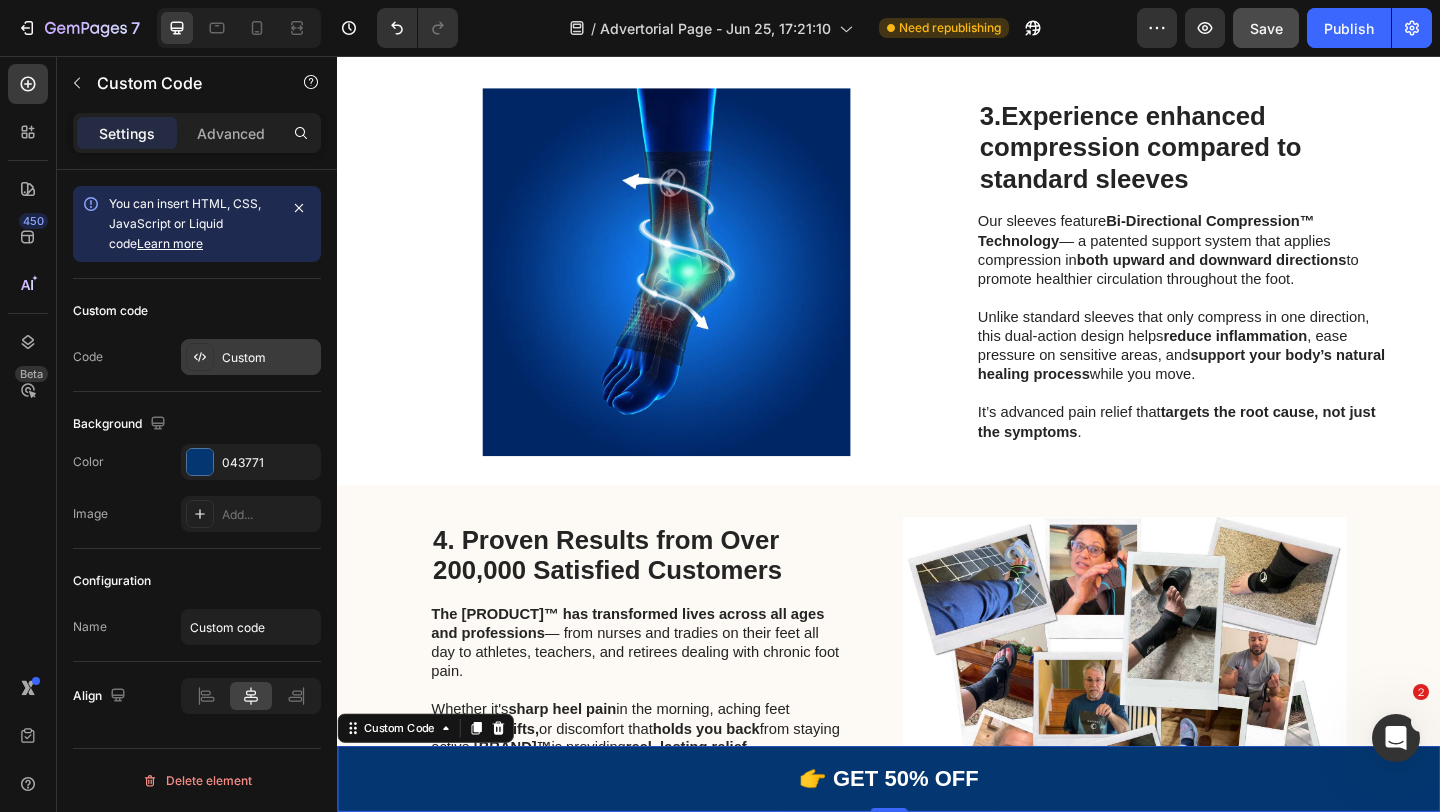 click on "Custom" at bounding box center (269, 358) 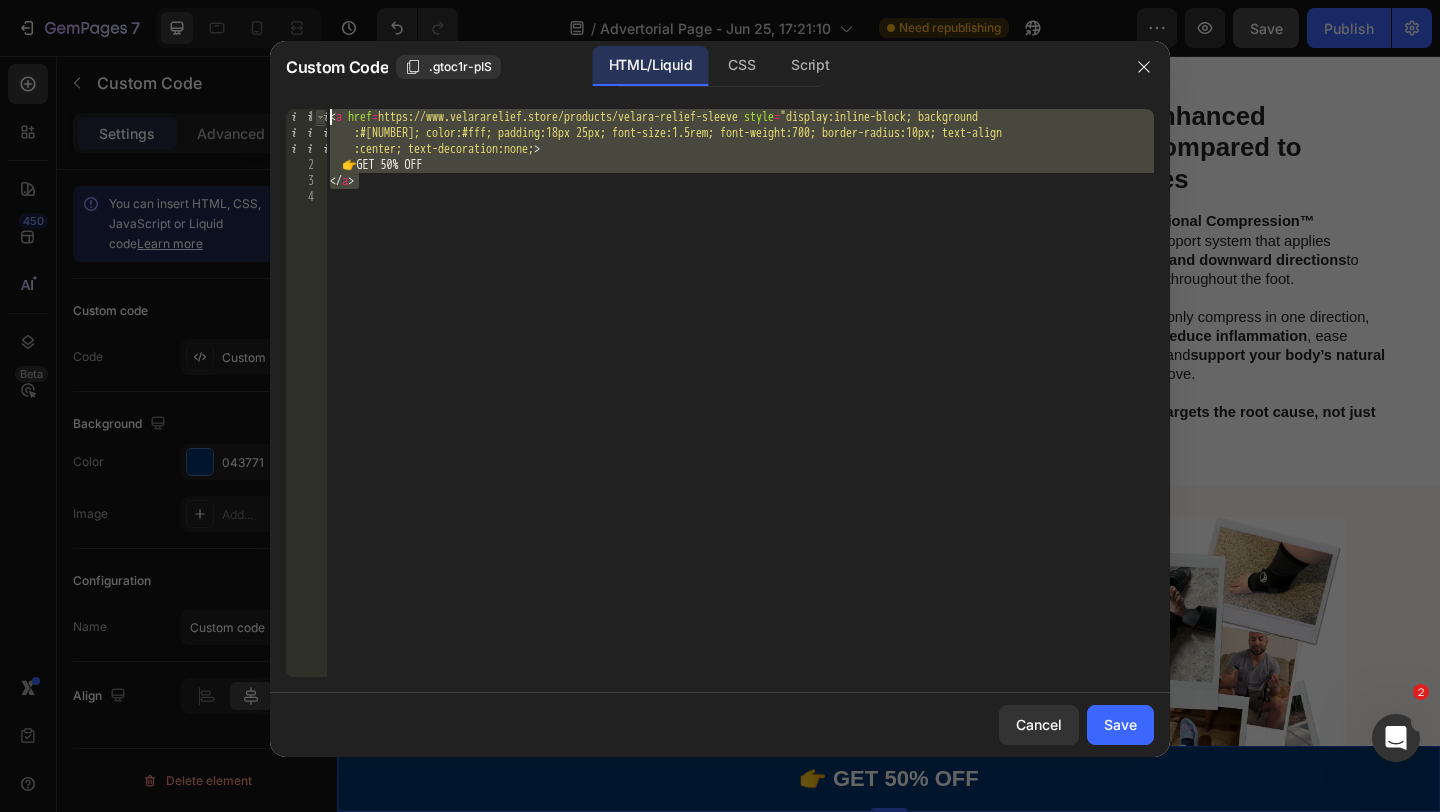 drag, startPoint x: 464, startPoint y: 186, endPoint x: 318, endPoint y: 112, distance: 163.68262 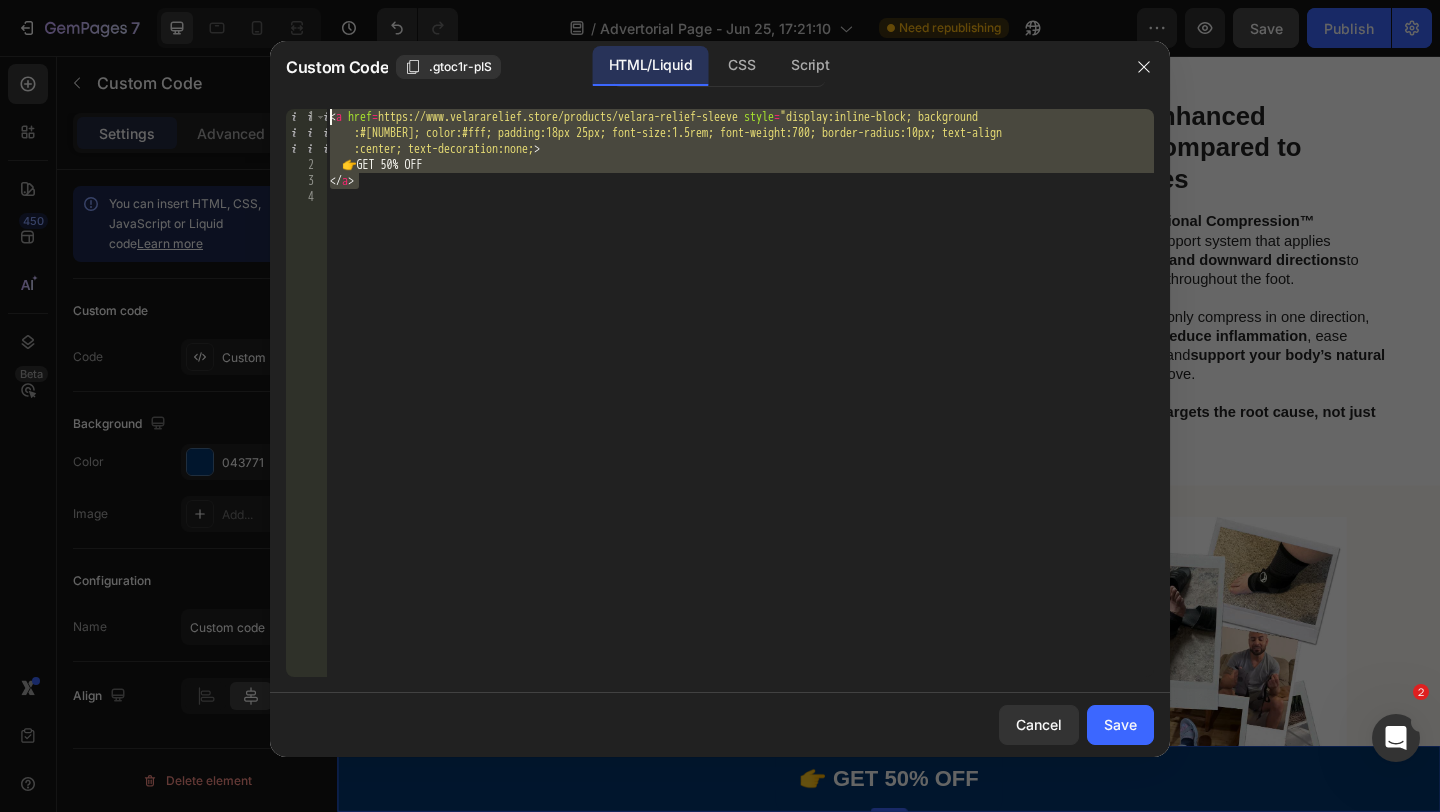 paste 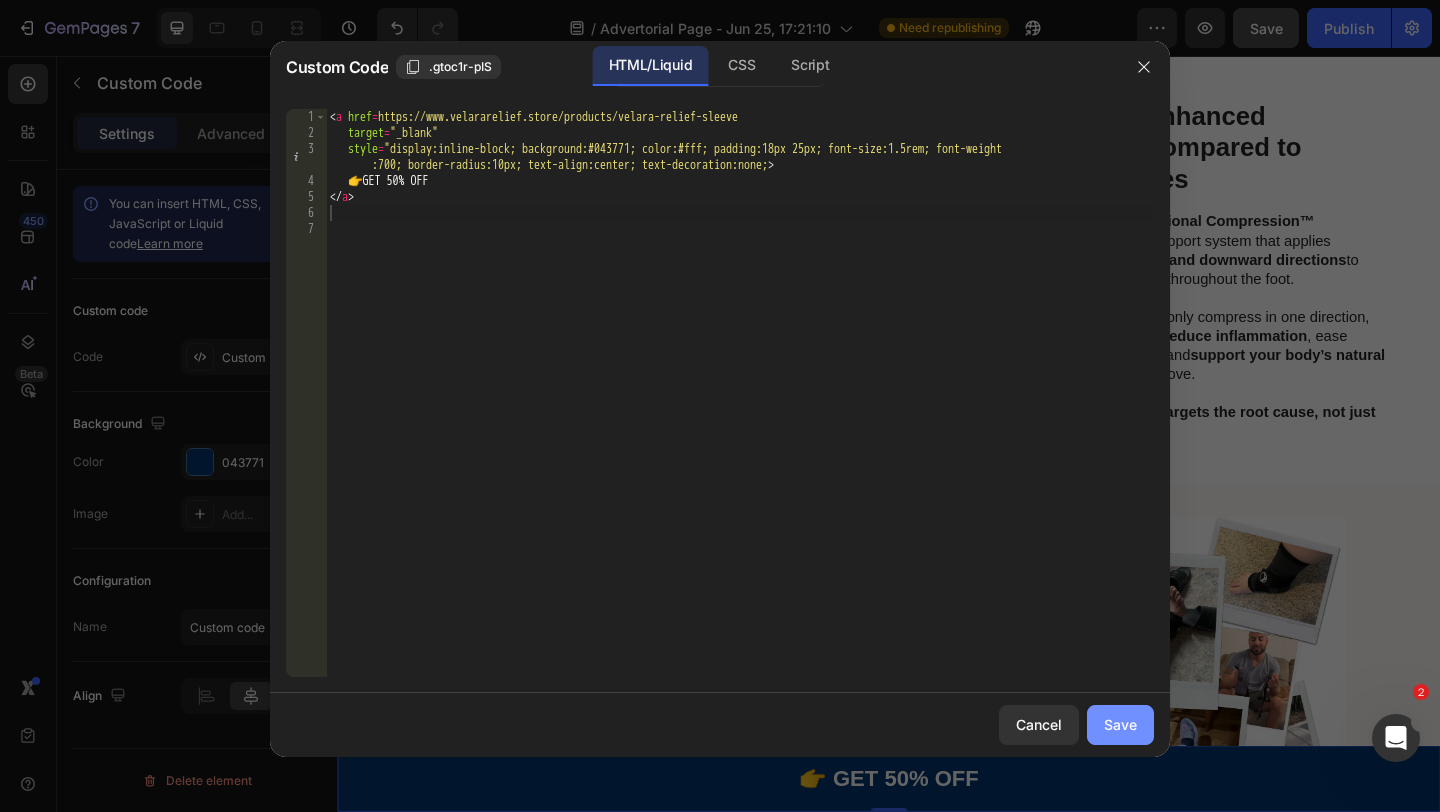 click on "Save" at bounding box center (1120, 724) 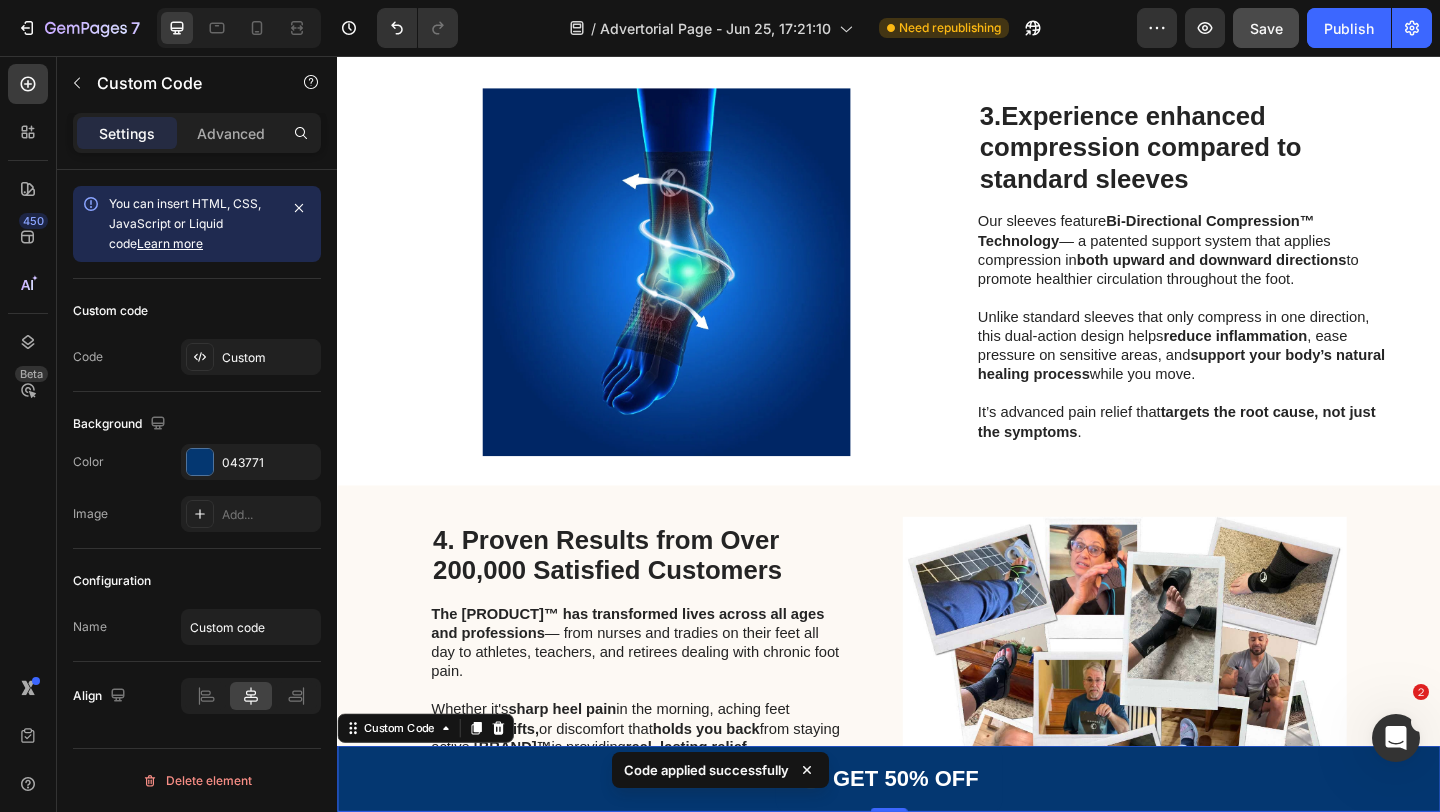 click on "👉 GET 50% OFF" at bounding box center (936, 842) 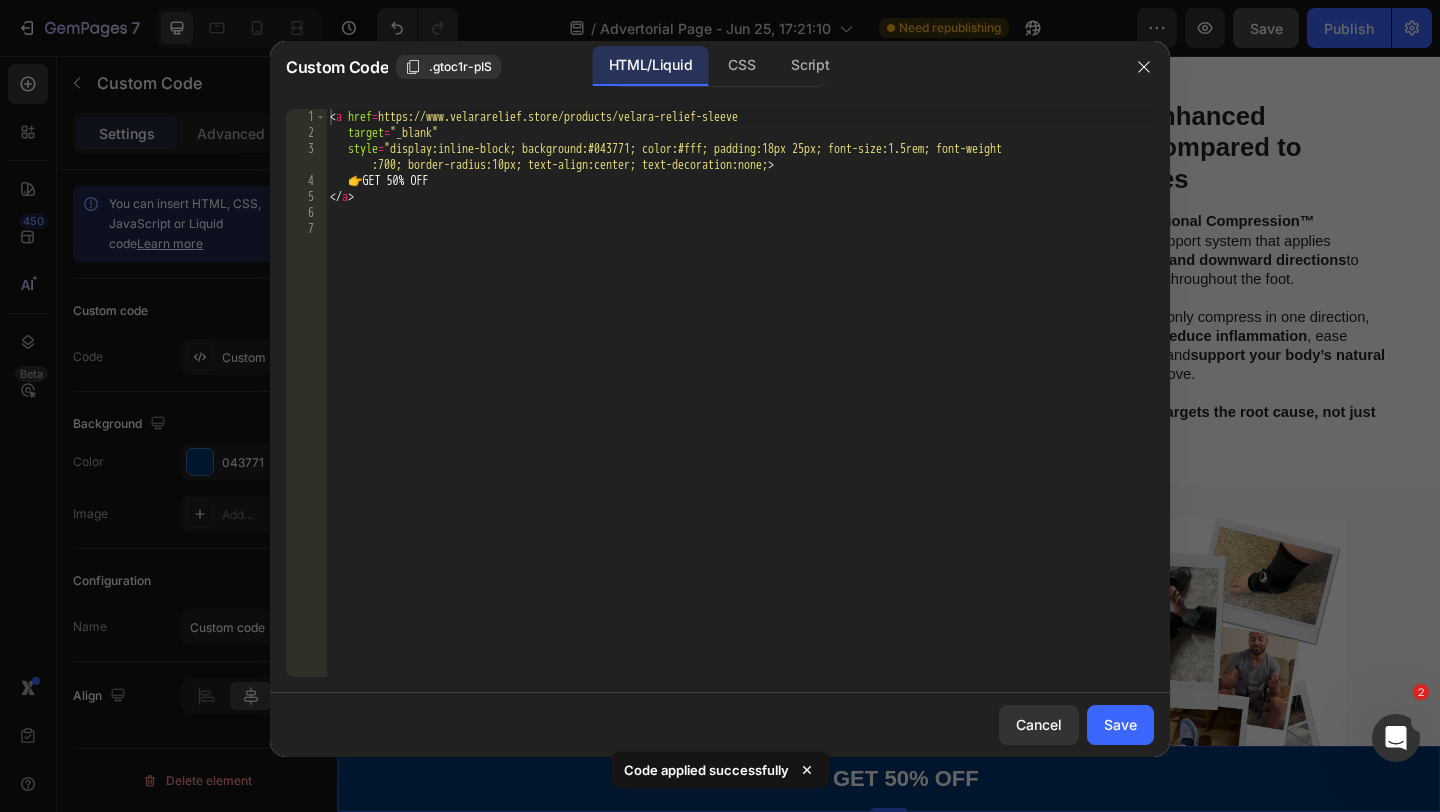 click at bounding box center [720, 406] 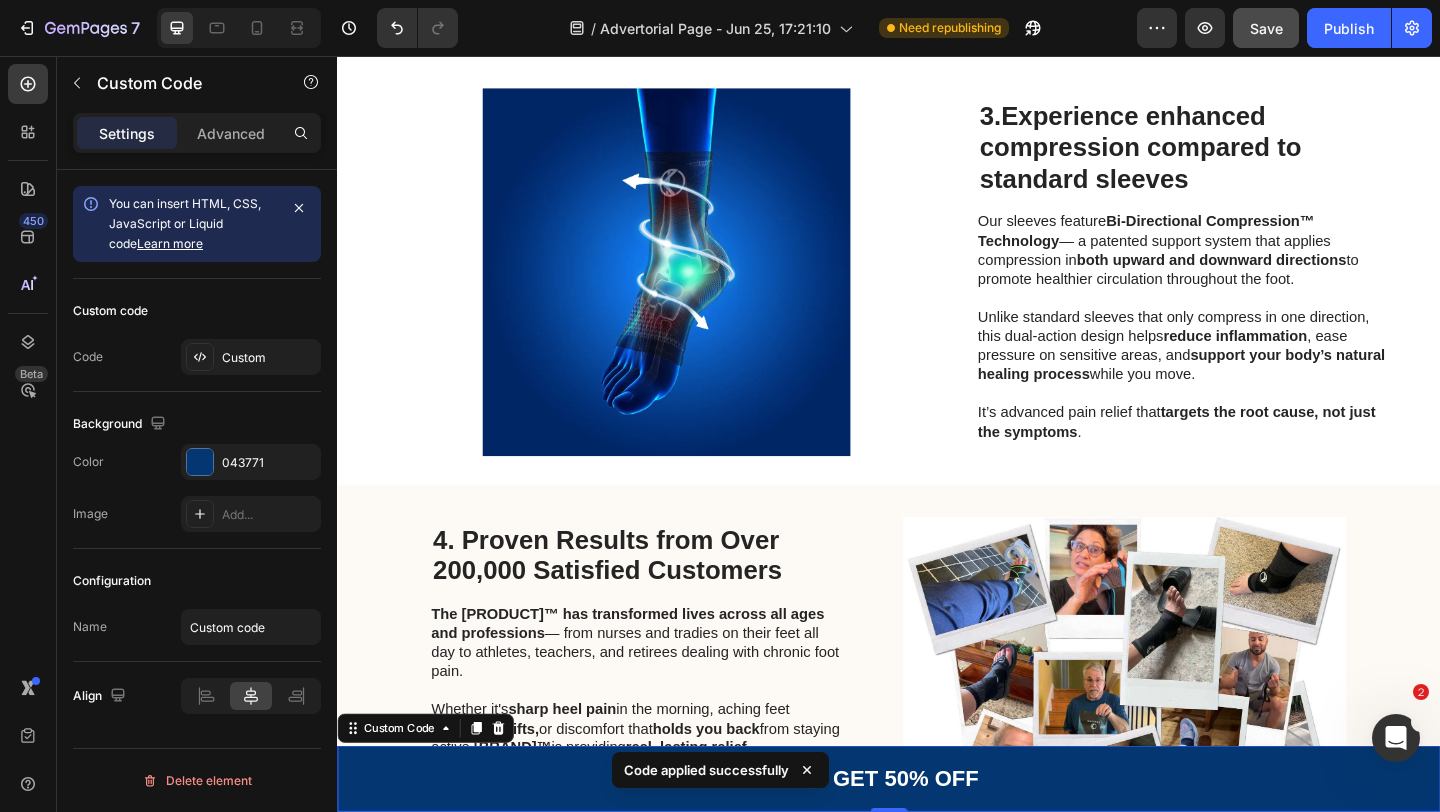 click on "👉 GET 50% OFF" at bounding box center (936, 842) 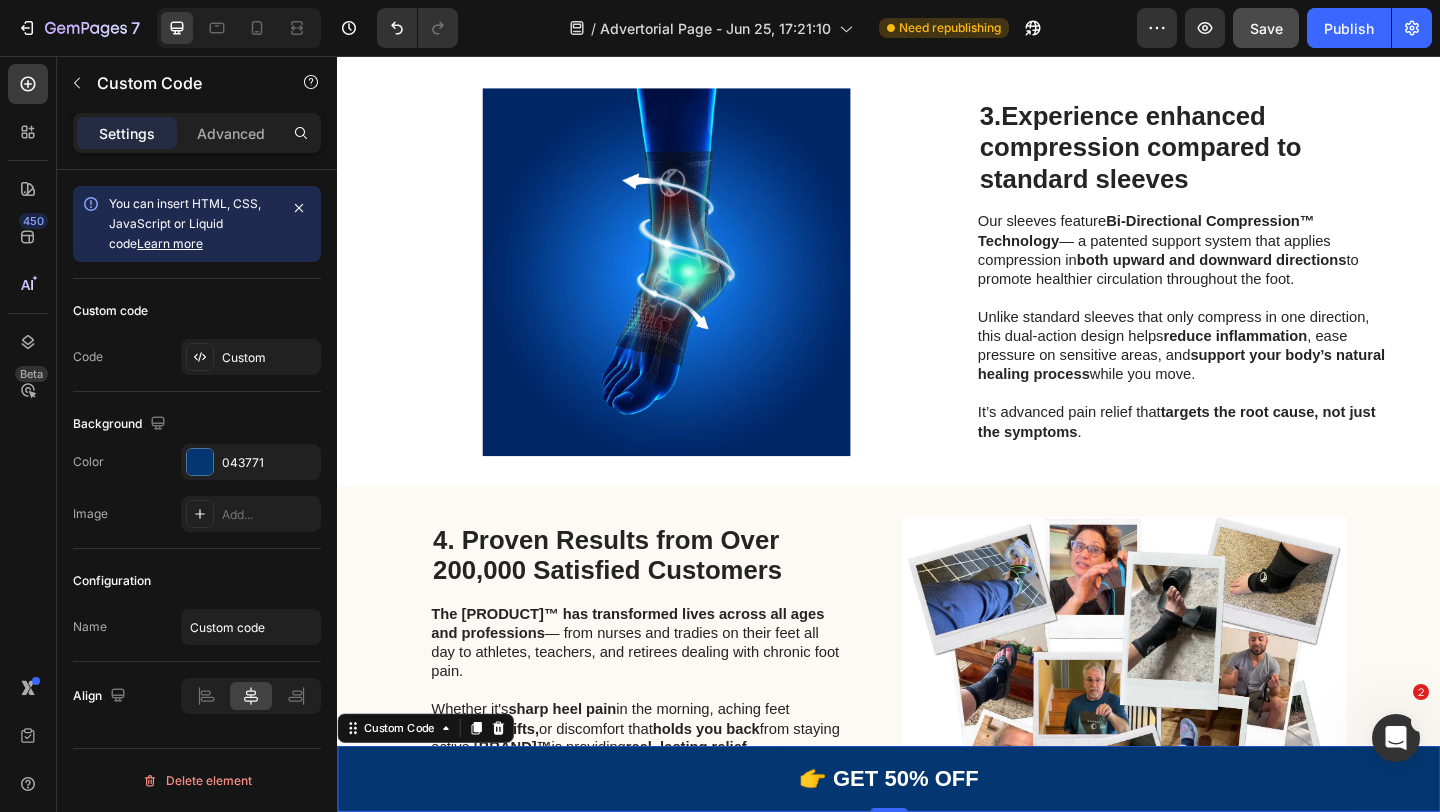 click on "👉 GET 50% OFF" at bounding box center [936, 842] 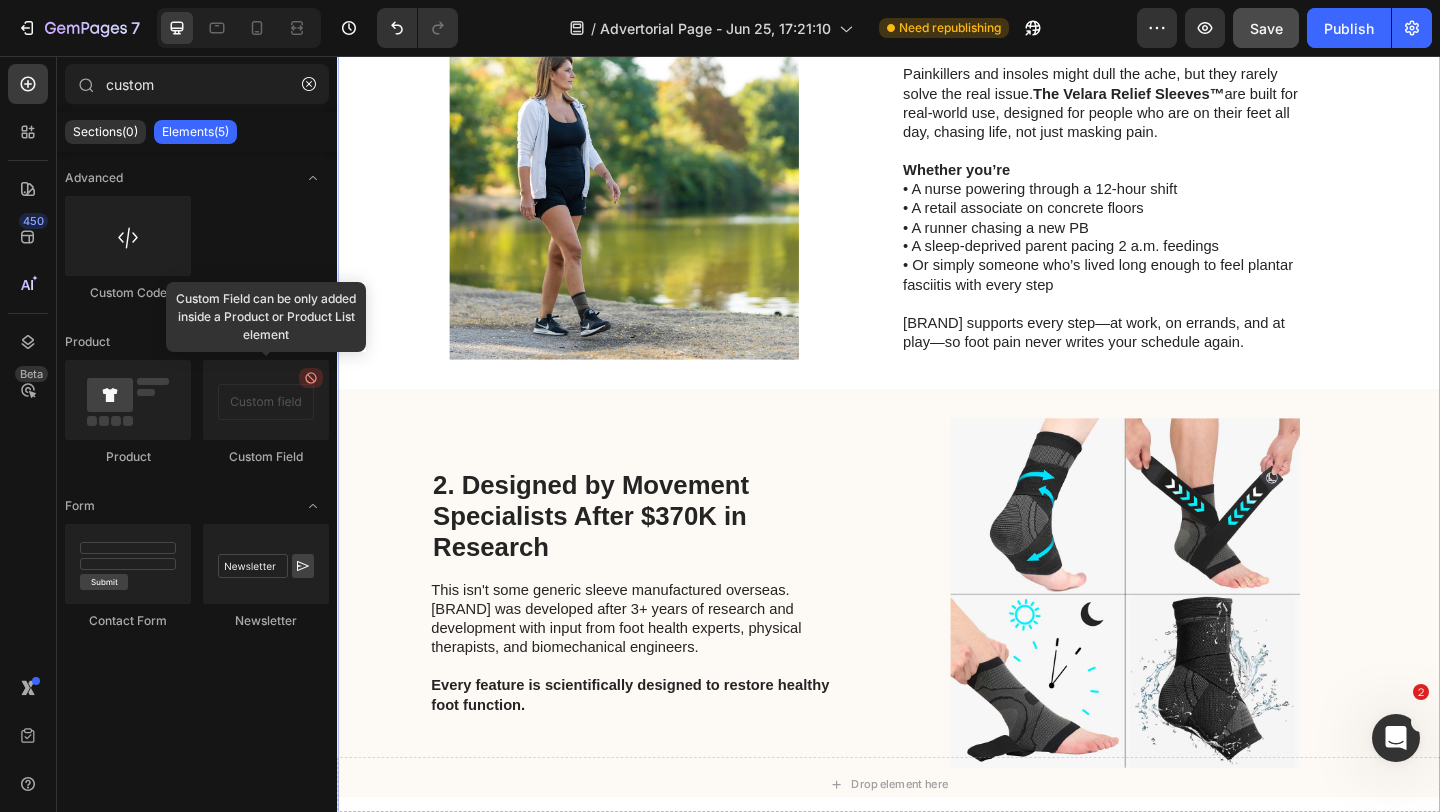 scroll, scrollTop: 462, scrollLeft: 0, axis: vertical 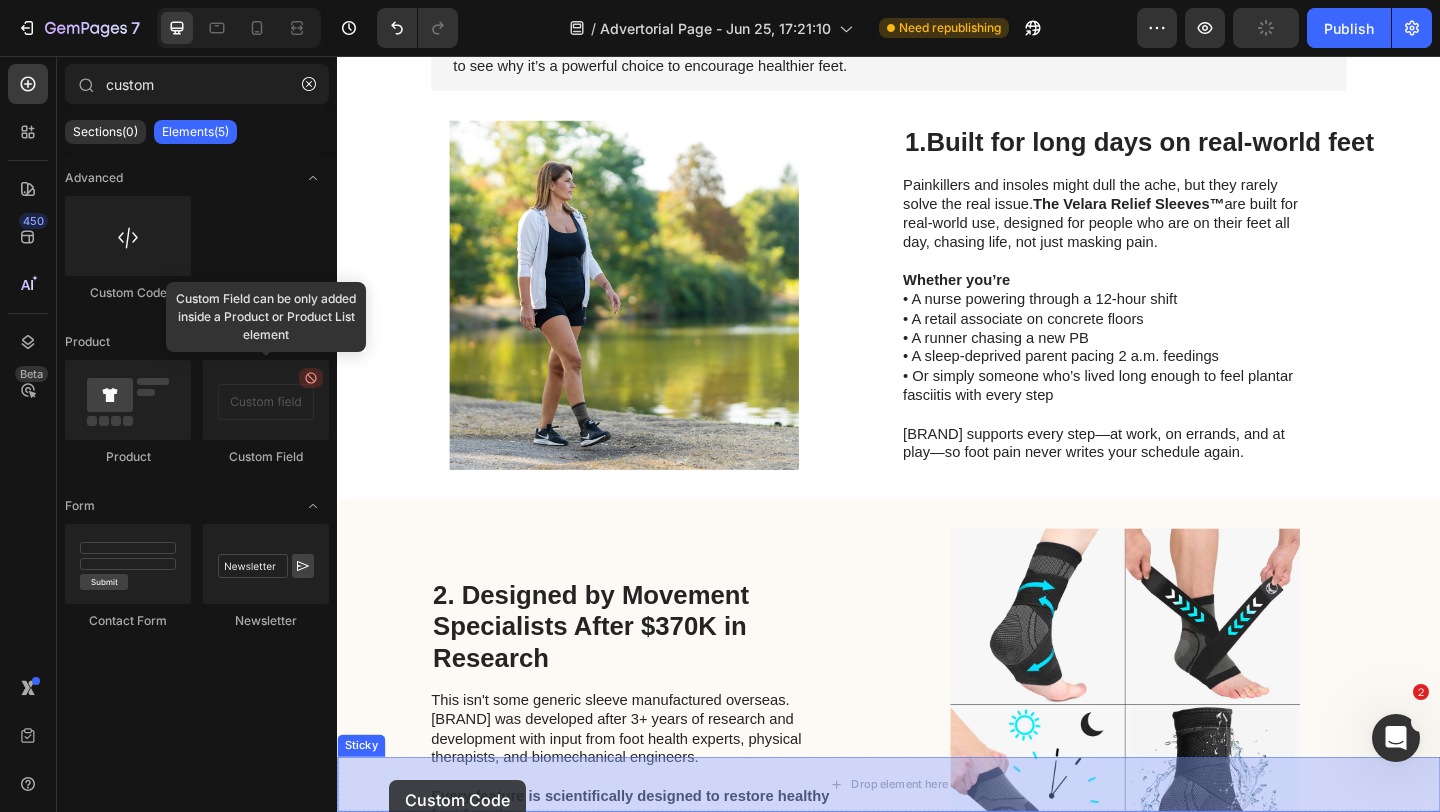 drag, startPoint x: 472, startPoint y: 288, endPoint x: 394, endPoint y: 843, distance: 560.4543 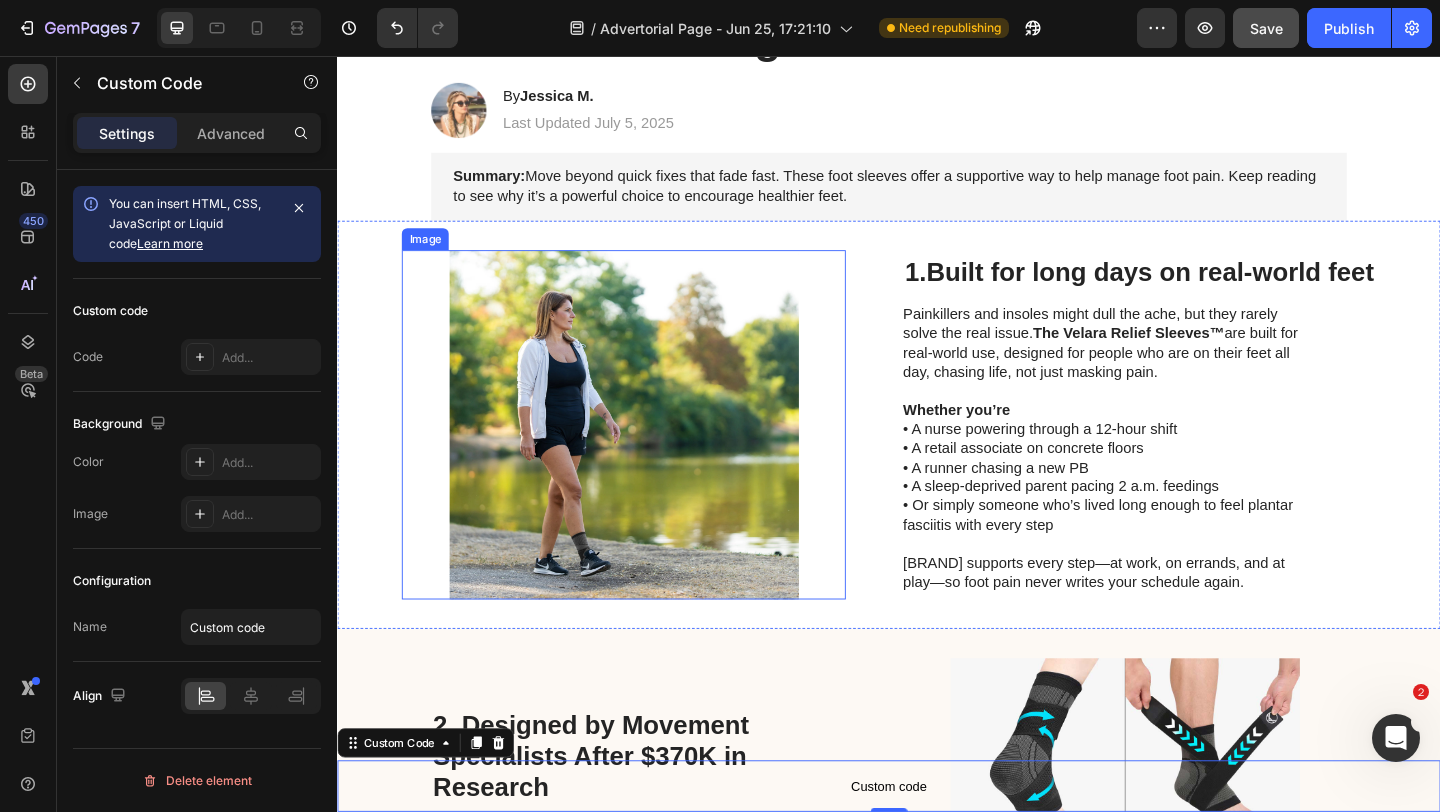 scroll, scrollTop: 318, scrollLeft: 0, axis: vertical 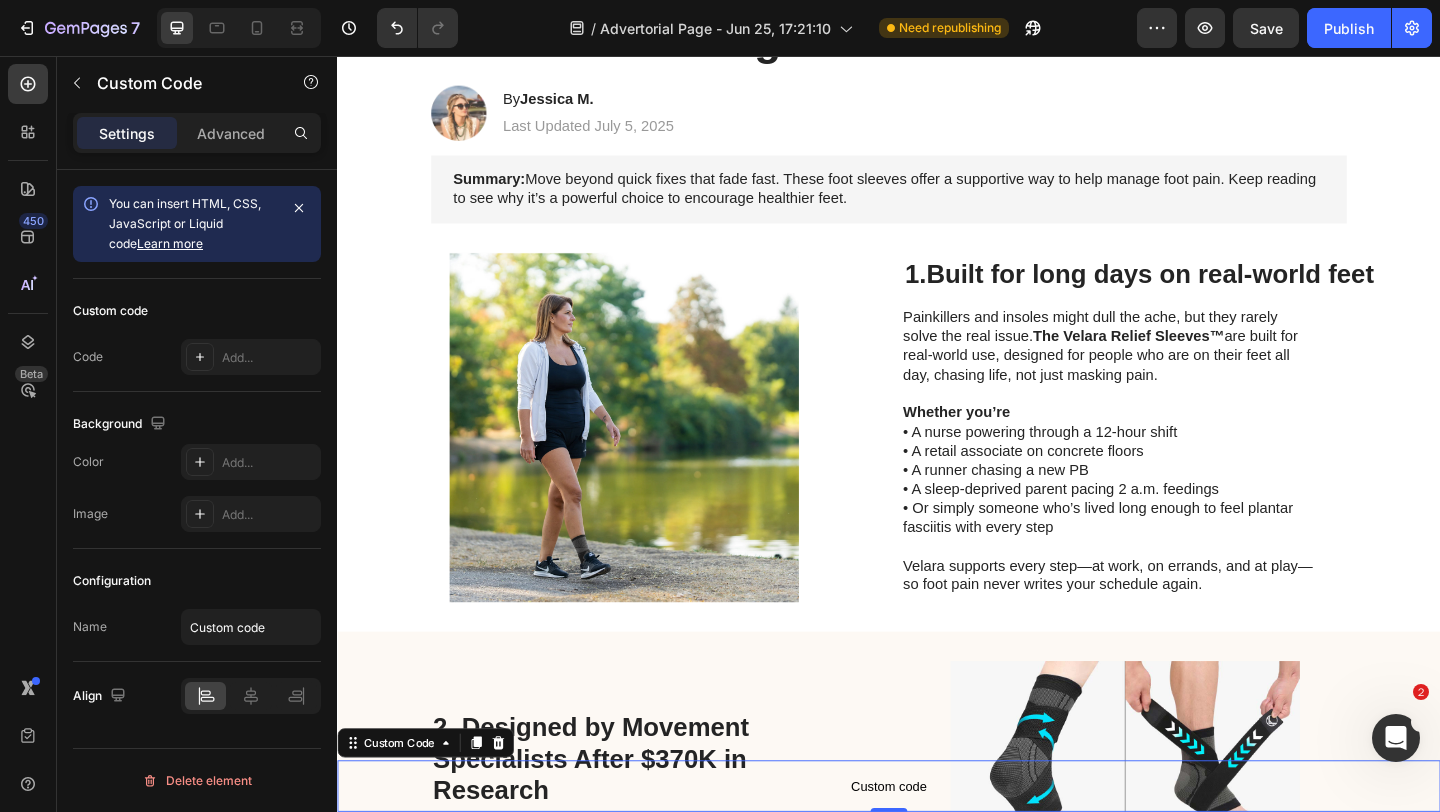 click 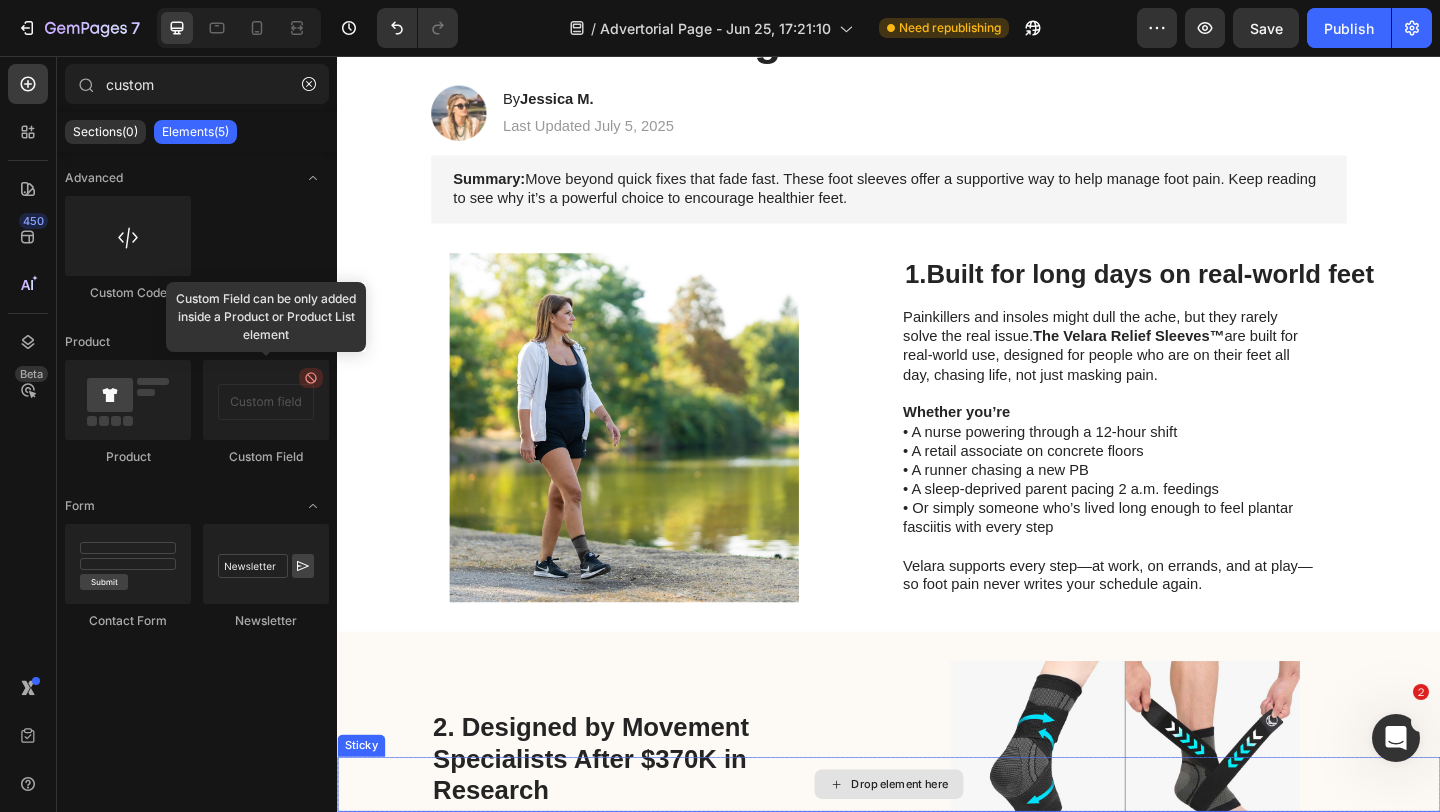 click on "Drop element here" at bounding box center [937, 848] 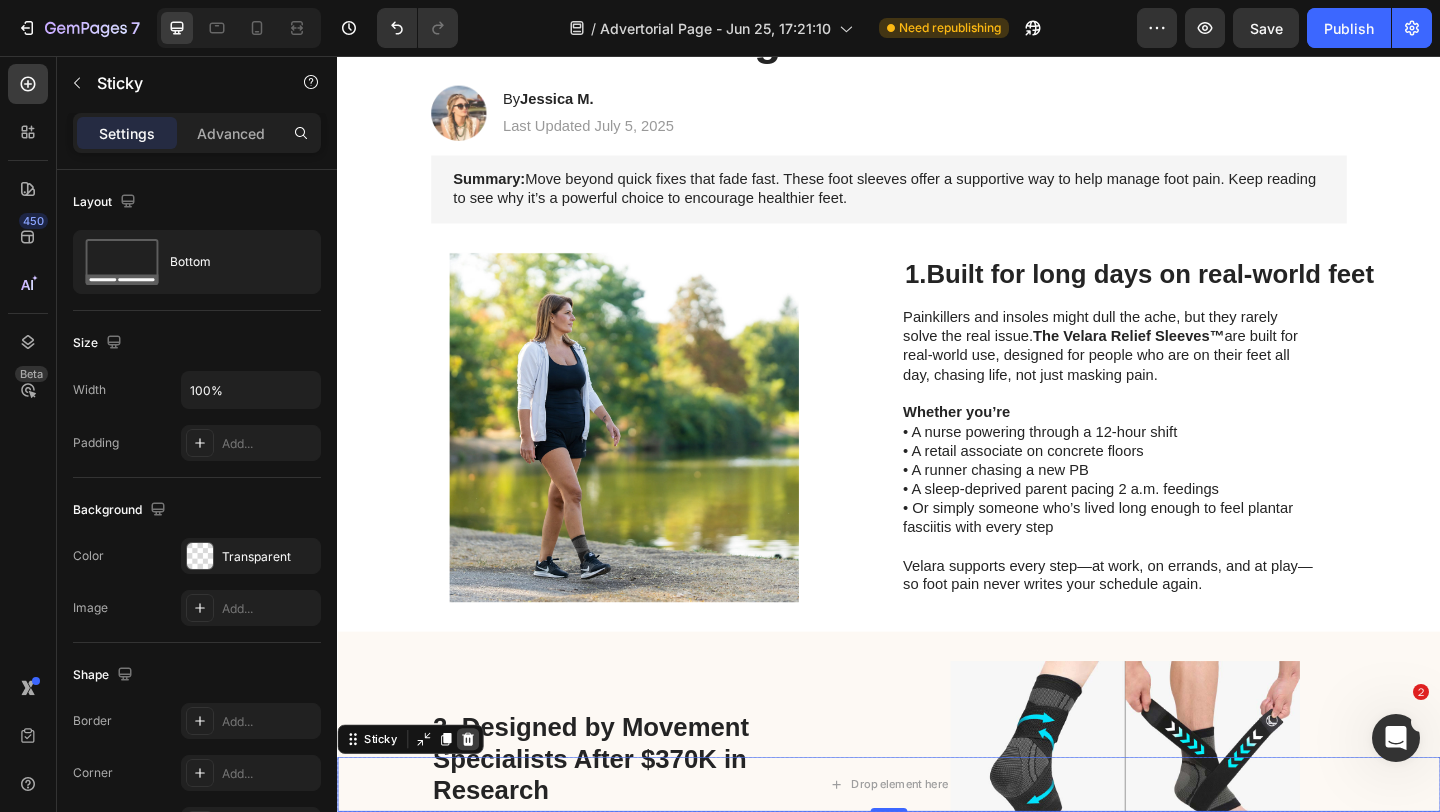 click 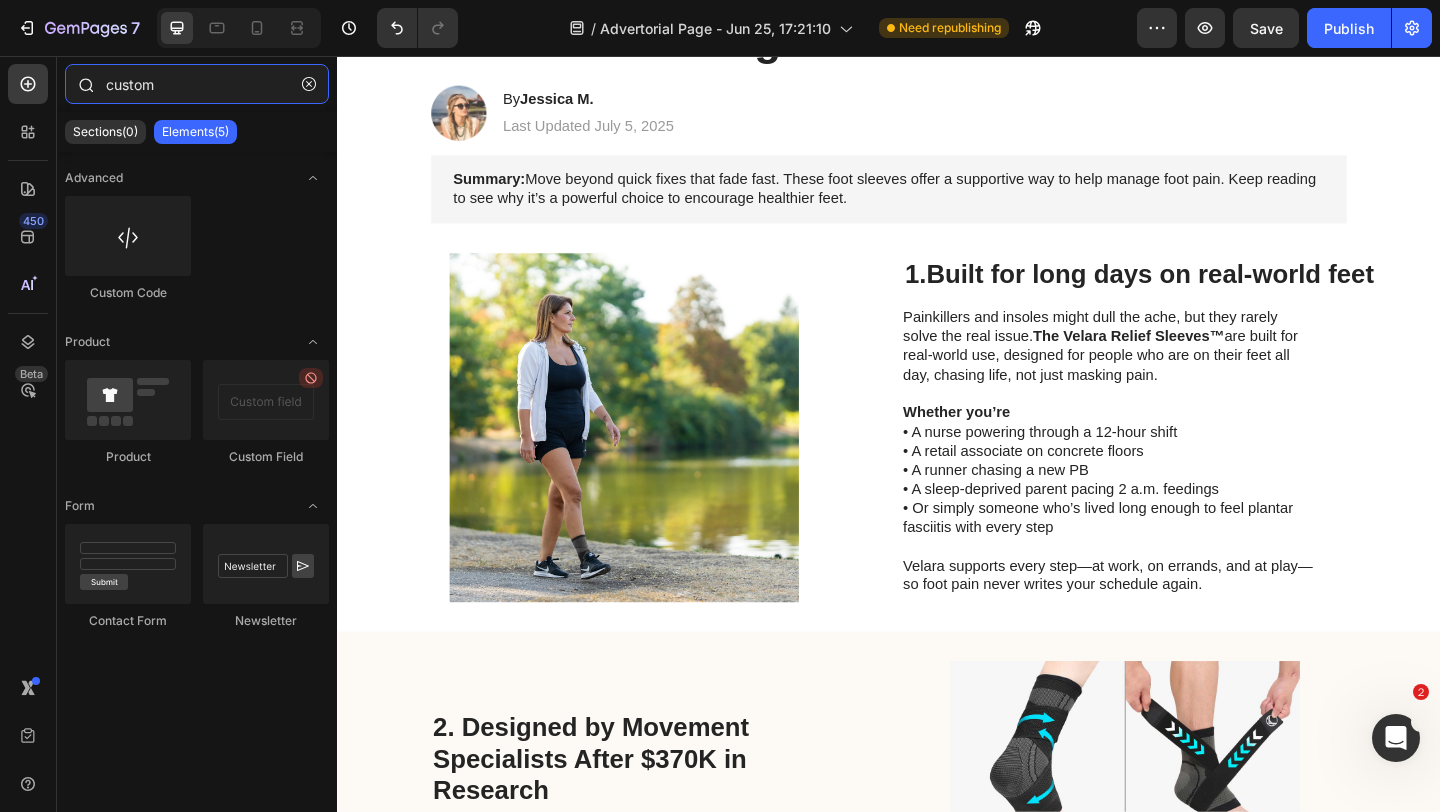 click on "custom" at bounding box center [197, 84] 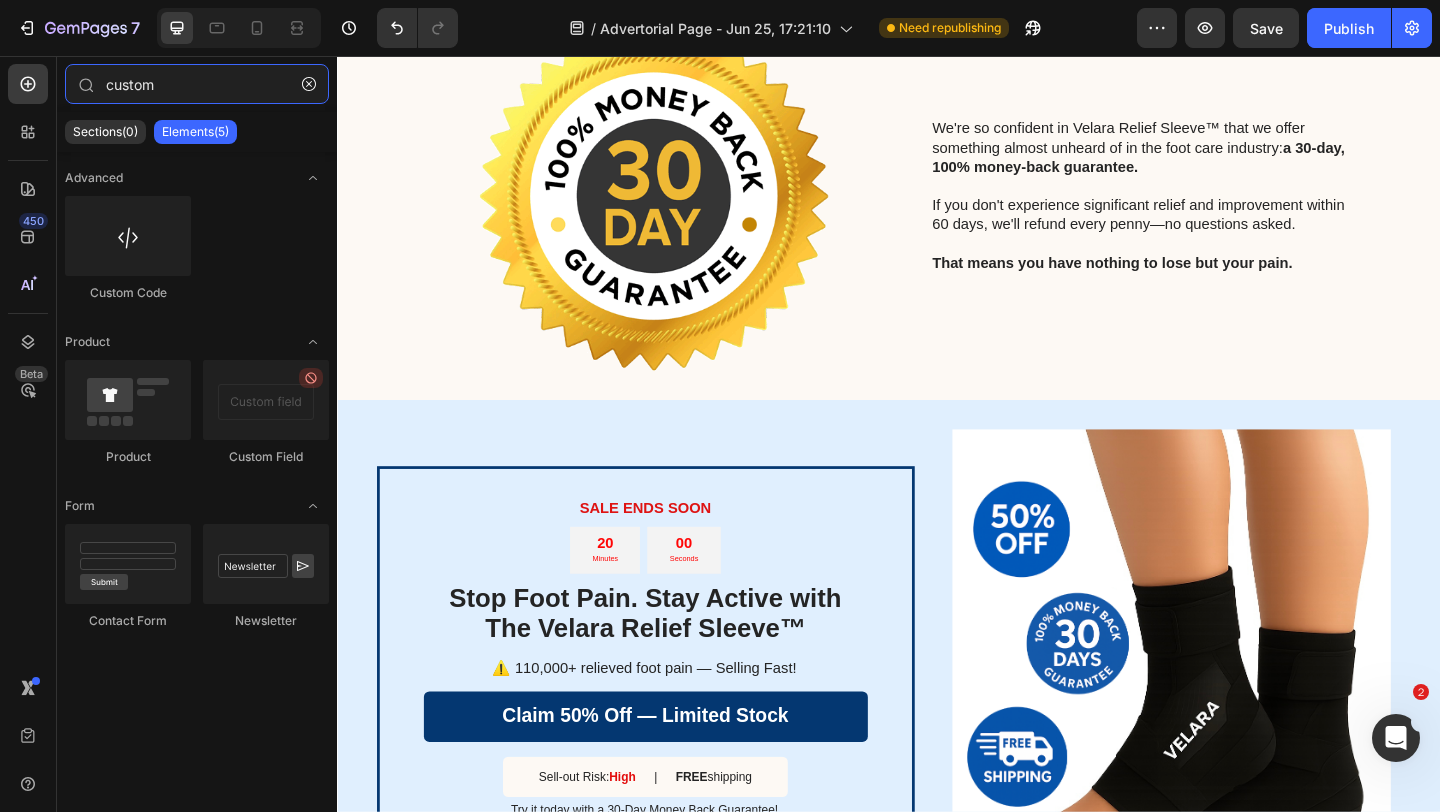 scroll, scrollTop: 7892, scrollLeft: 0, axis: vertical 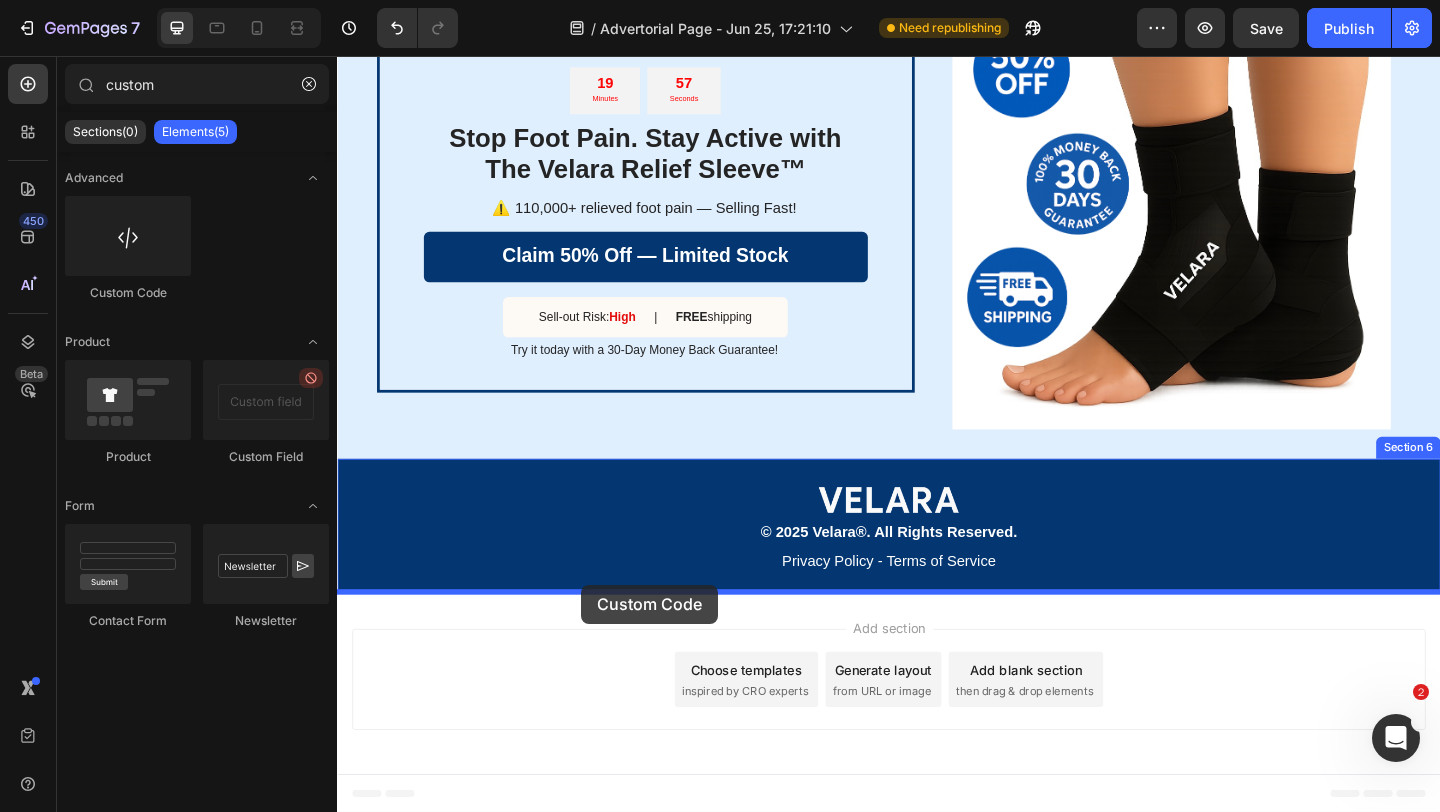 drag, startPoint x: 484, startPoint y: 317, endPoint x: 603, endPoint y: 631, distance: 335.7931 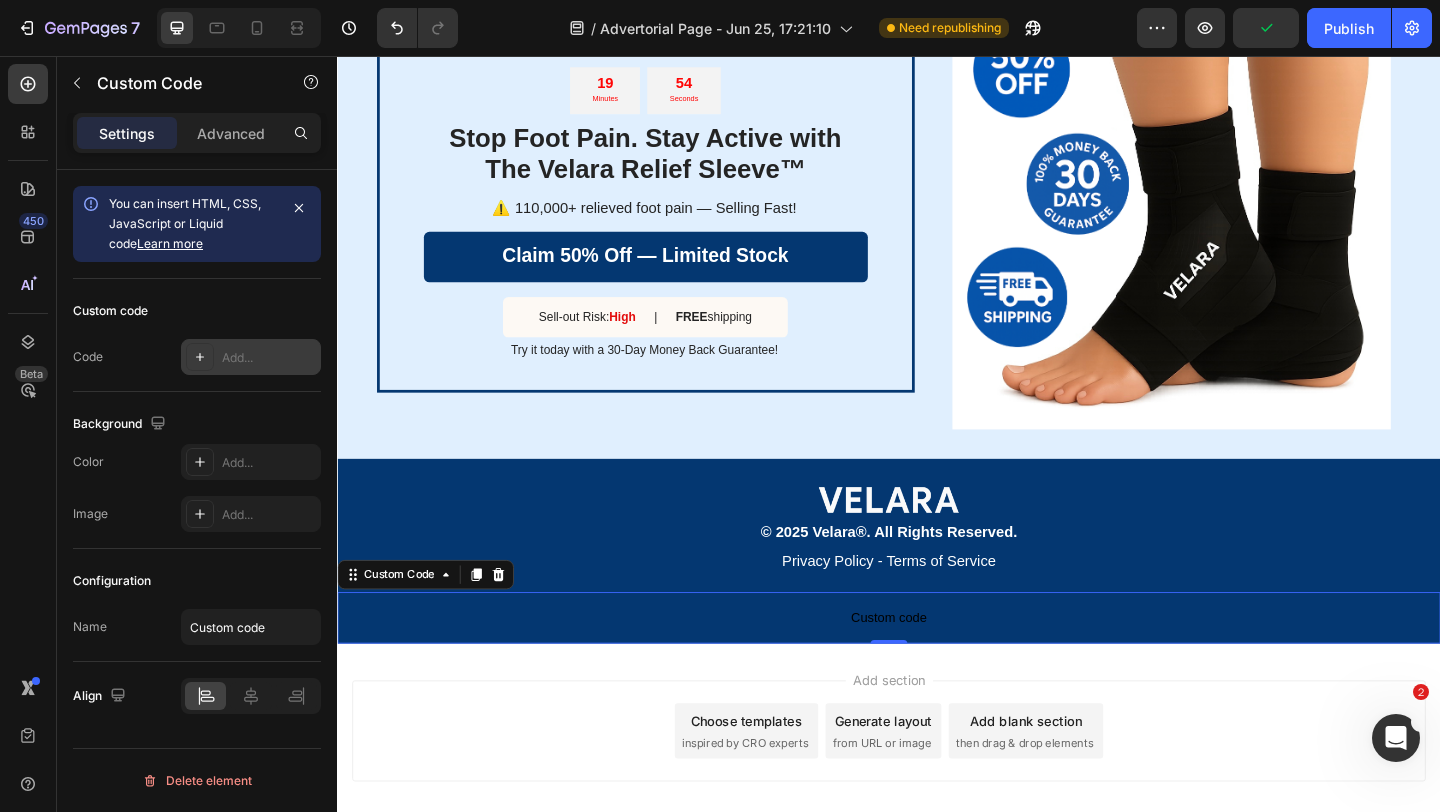 click on "Add..." at bounding box center (269, 358) 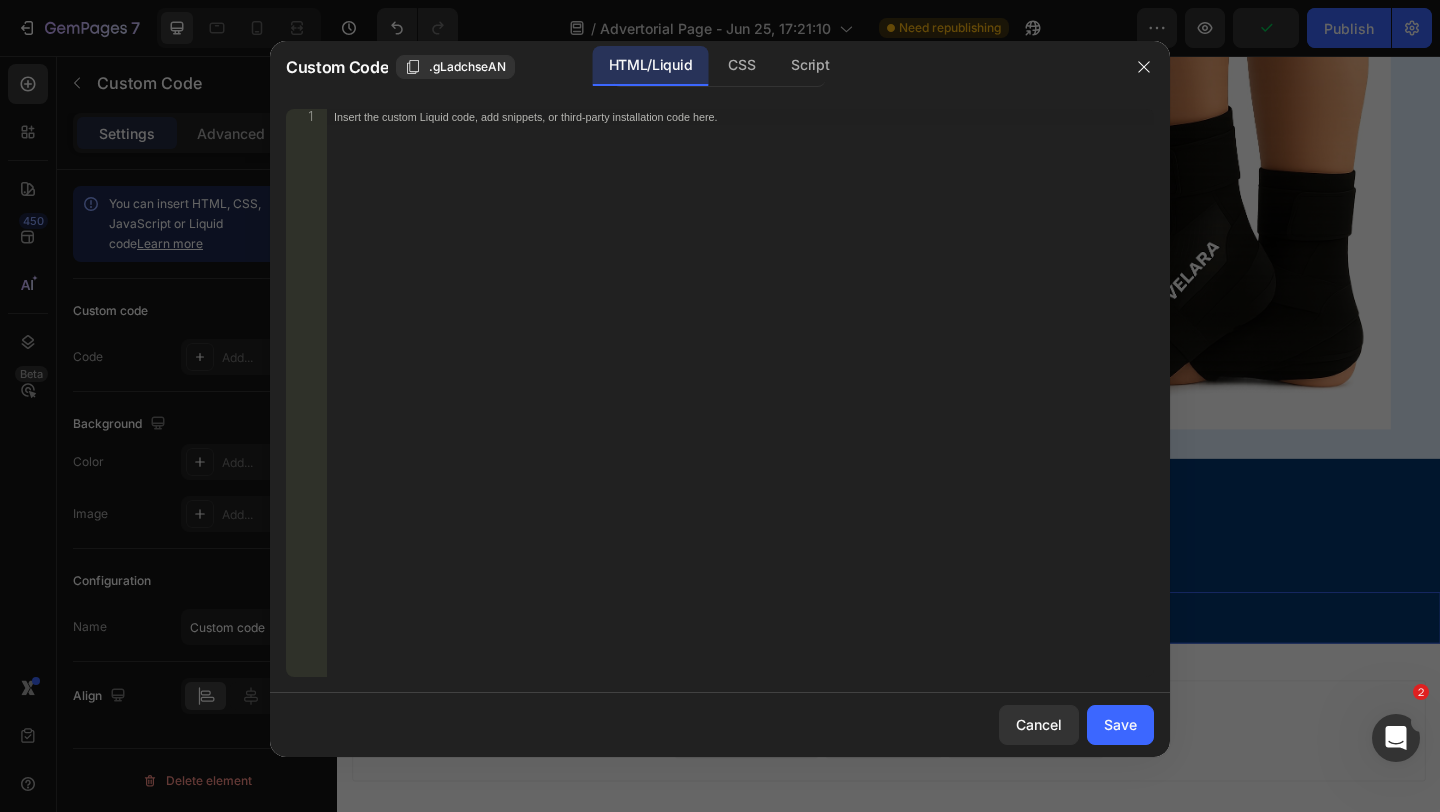 type 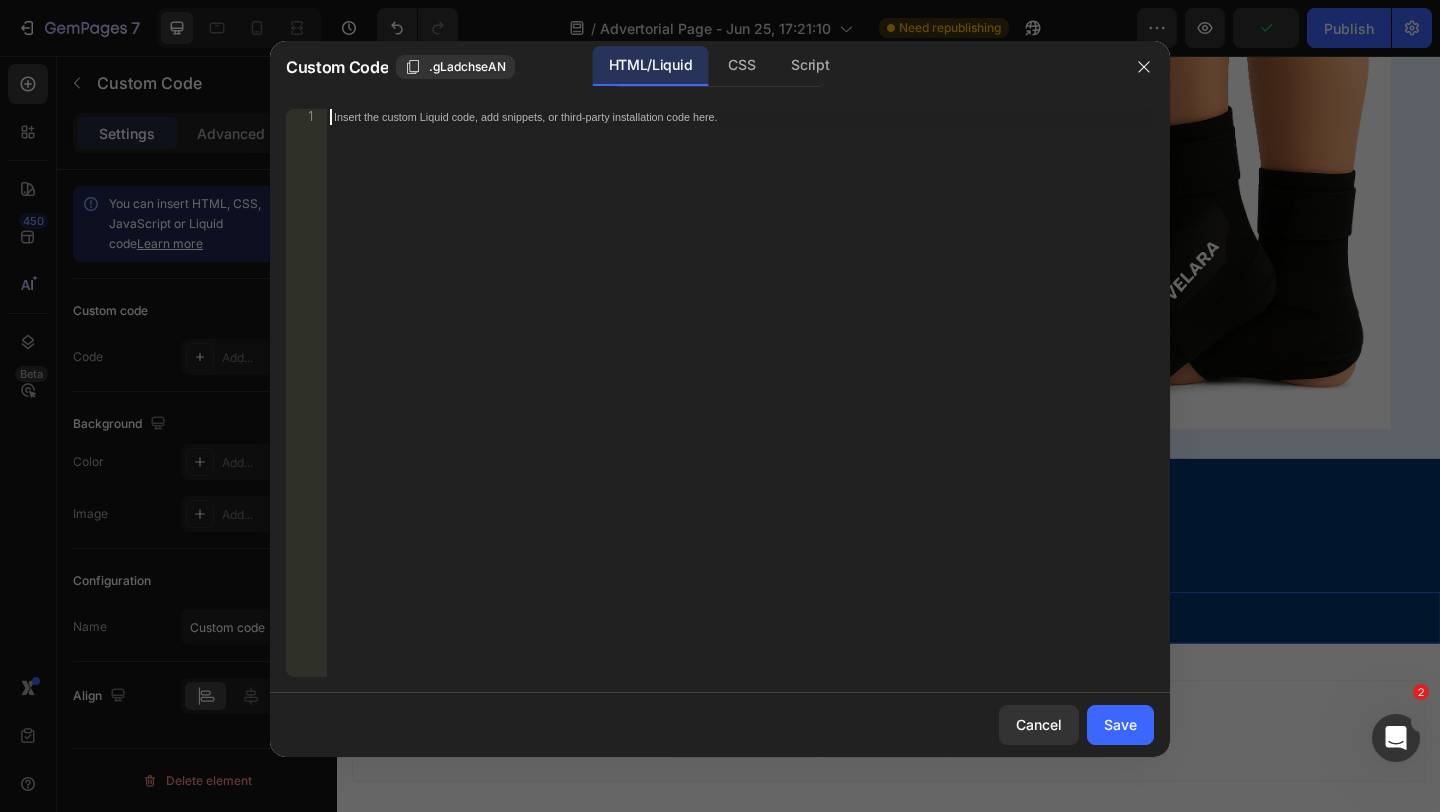 click on "Insert the custom Liquid code, add snippets, or third-party installation code here." at bounding box center [740, 409] 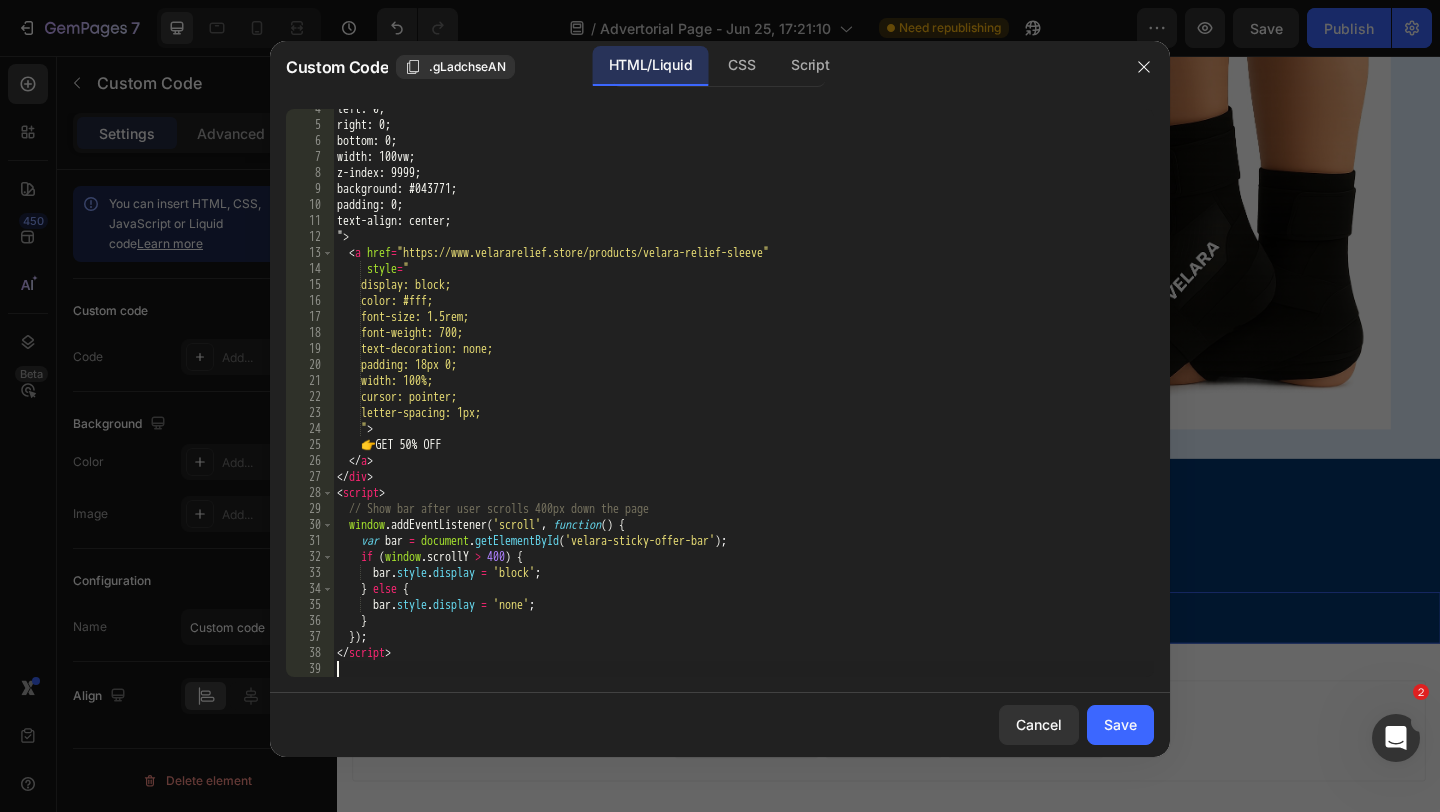 scroll, scrollTop: 56, scrollLeft: 0, axis: vertical 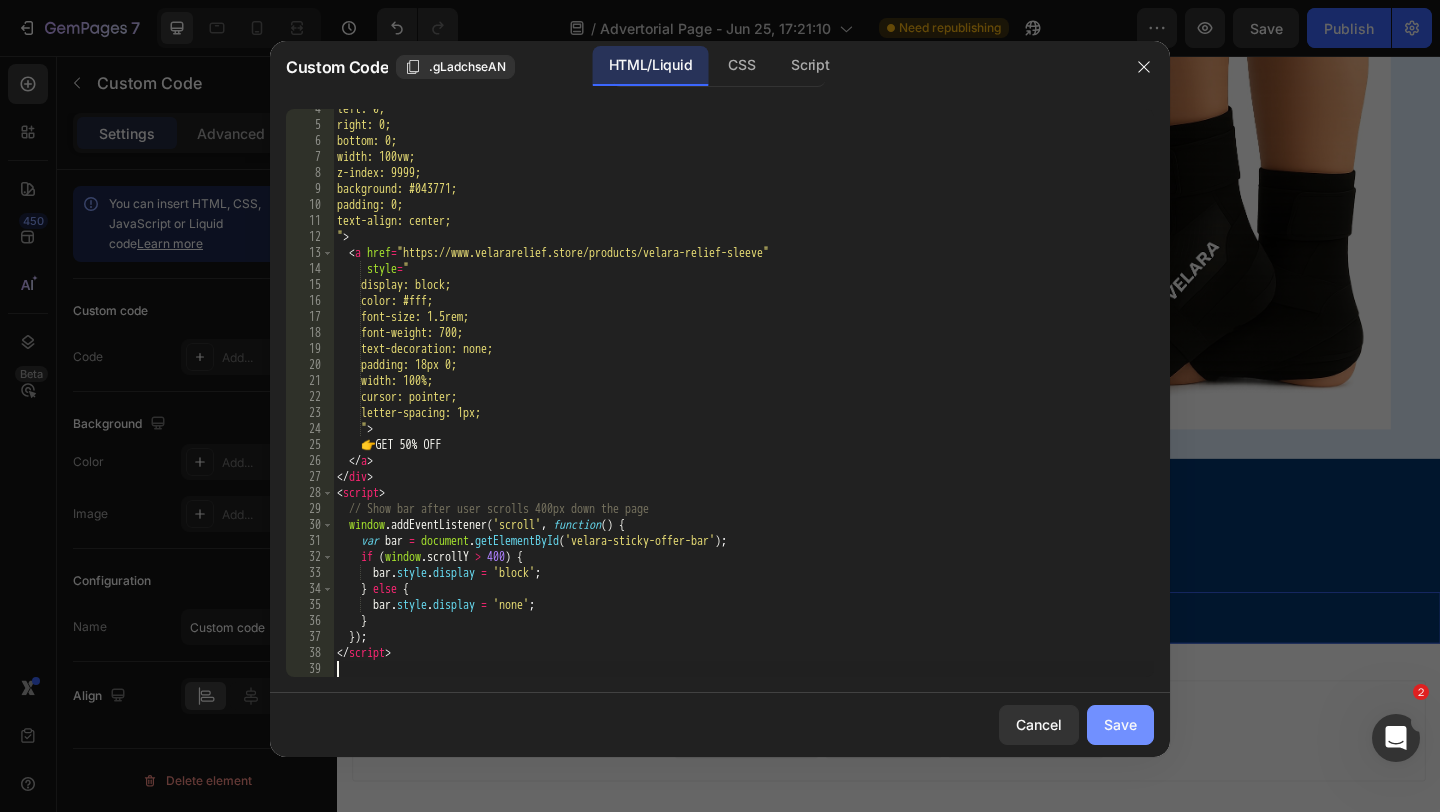 click on "Save" at bounding box center [1120, 724] 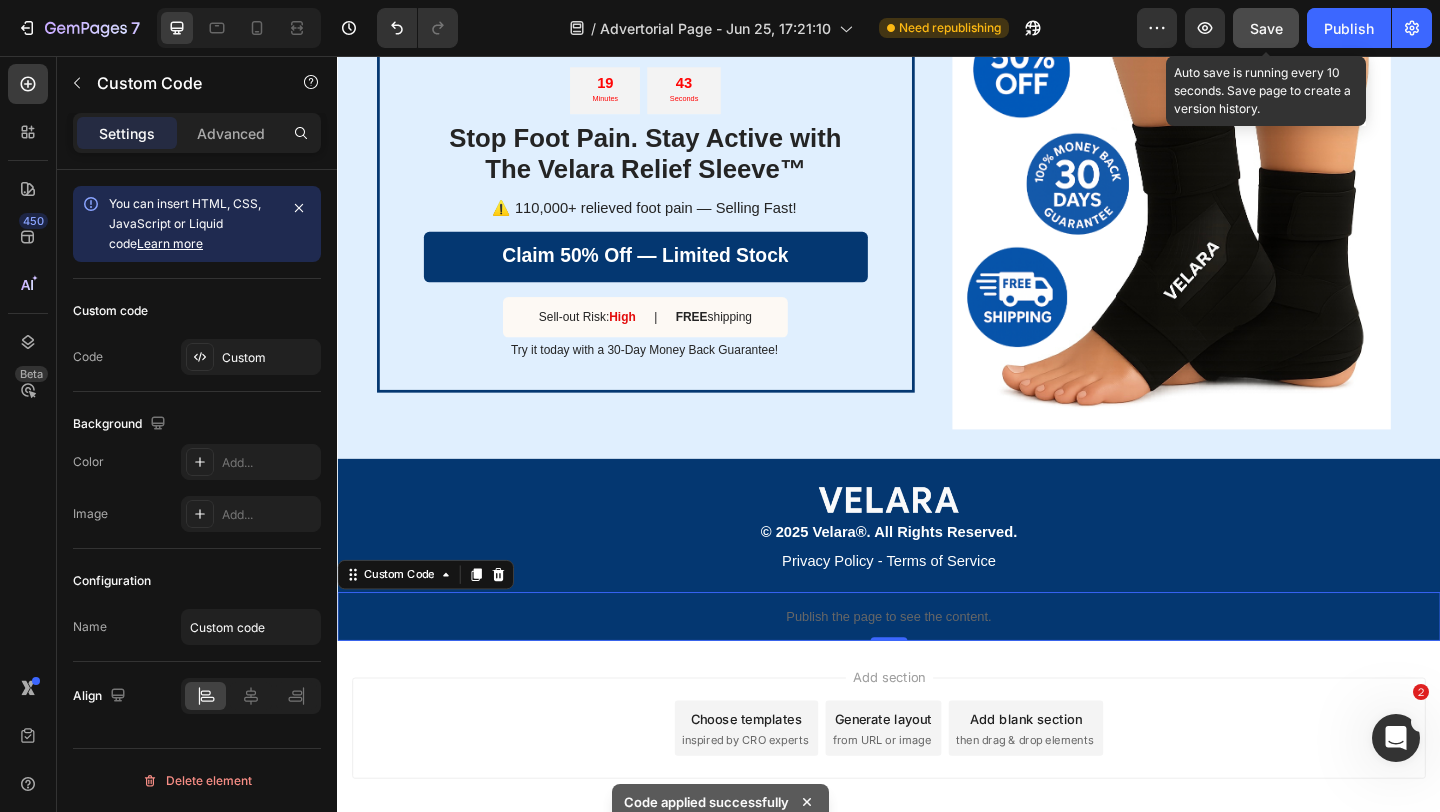click on "Save" at bounding box center (1266, 28) 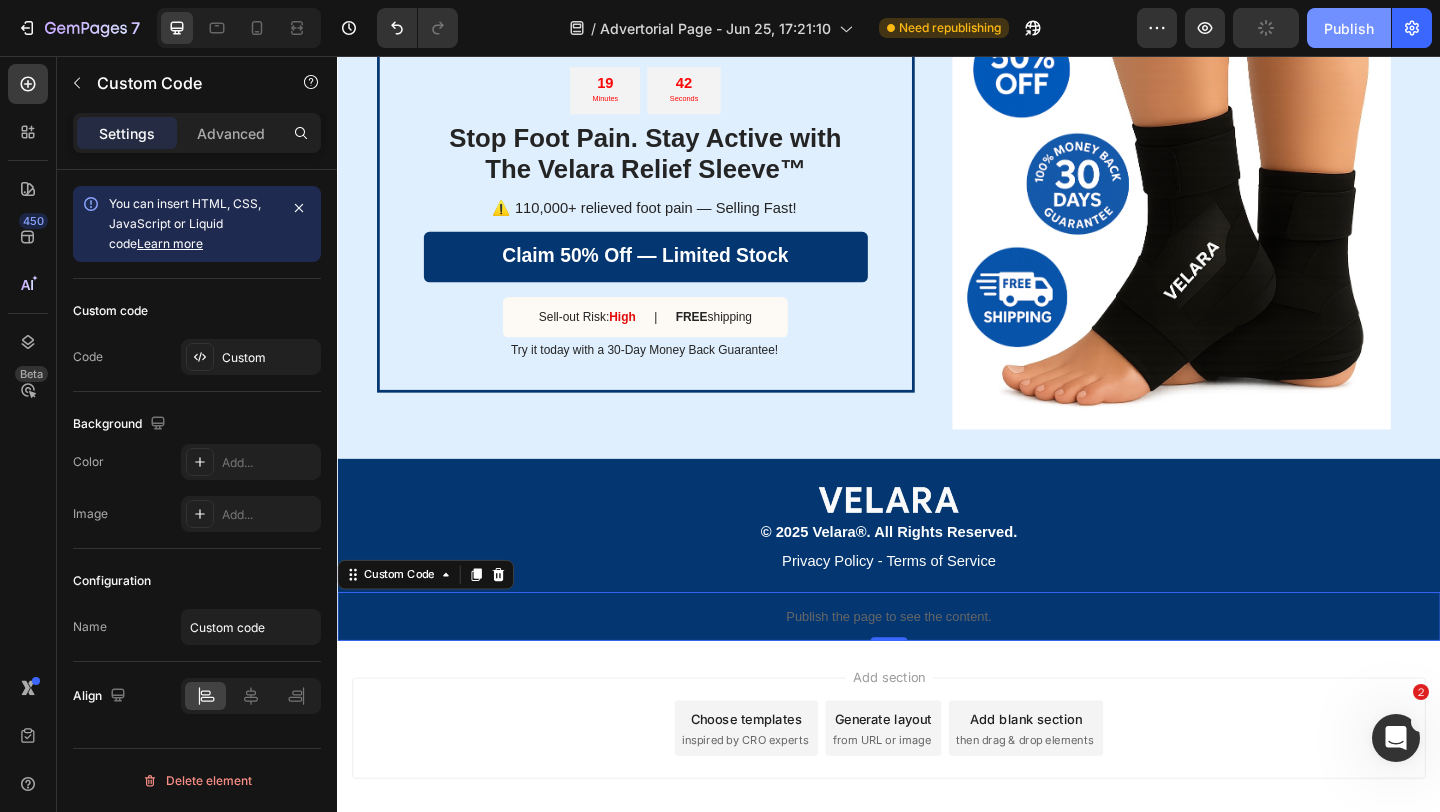 click on "Publish" at bounding box center [1349, 28] 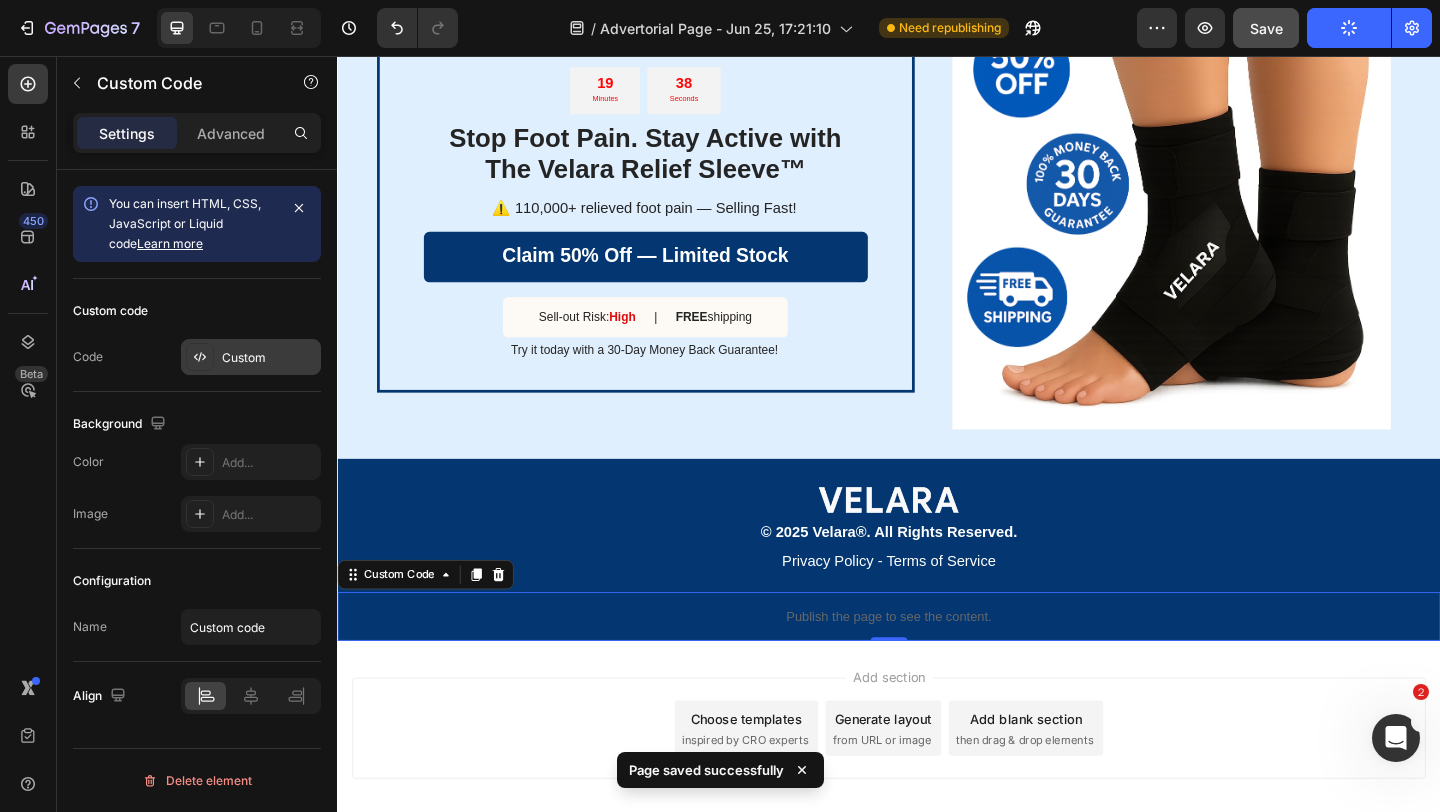 click on "Custom" at bounding box center (251, 357) 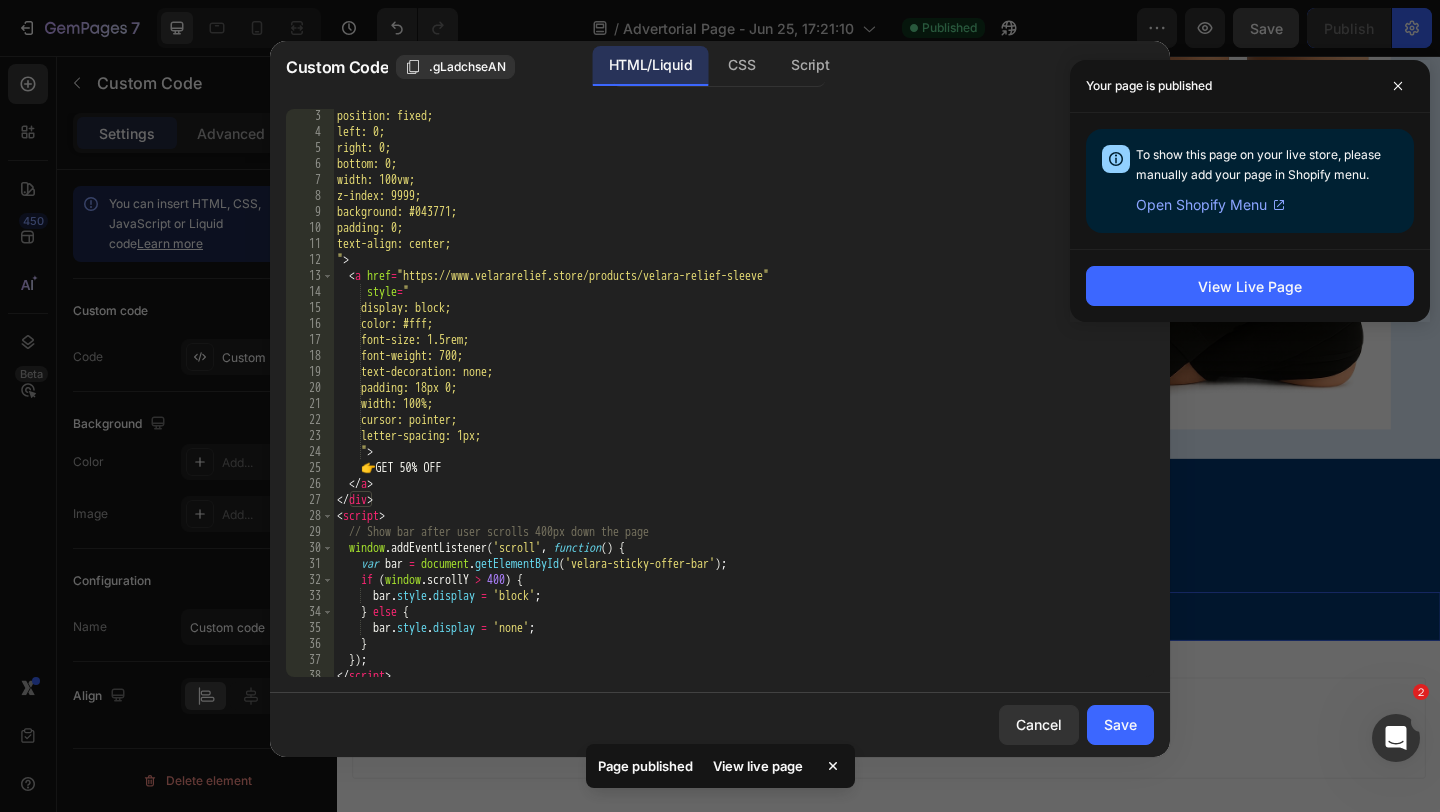 scroll, scrollTop: 56, scrollLeft: 0, axis: vertical 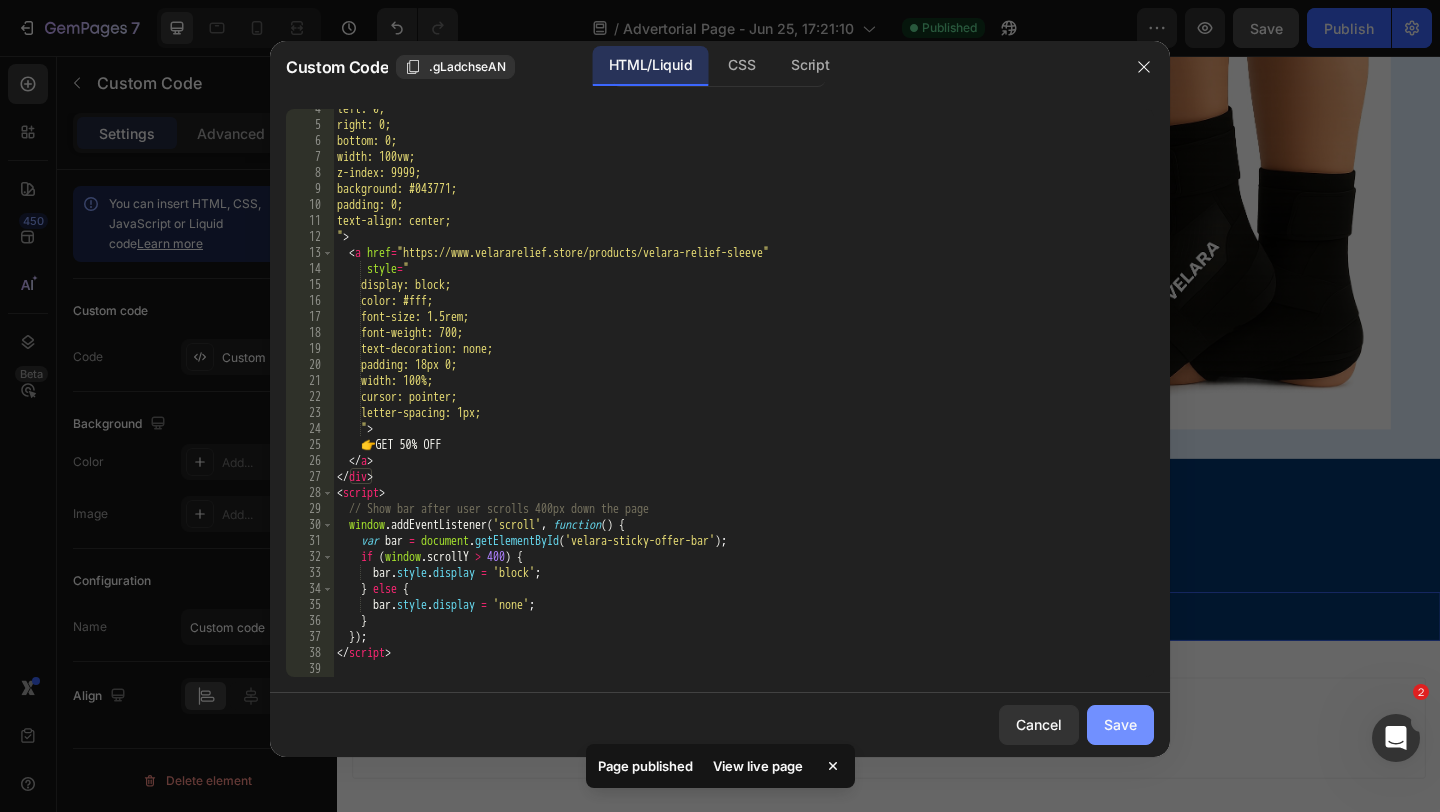 click on "Save" at bounding box center (1120, 724) 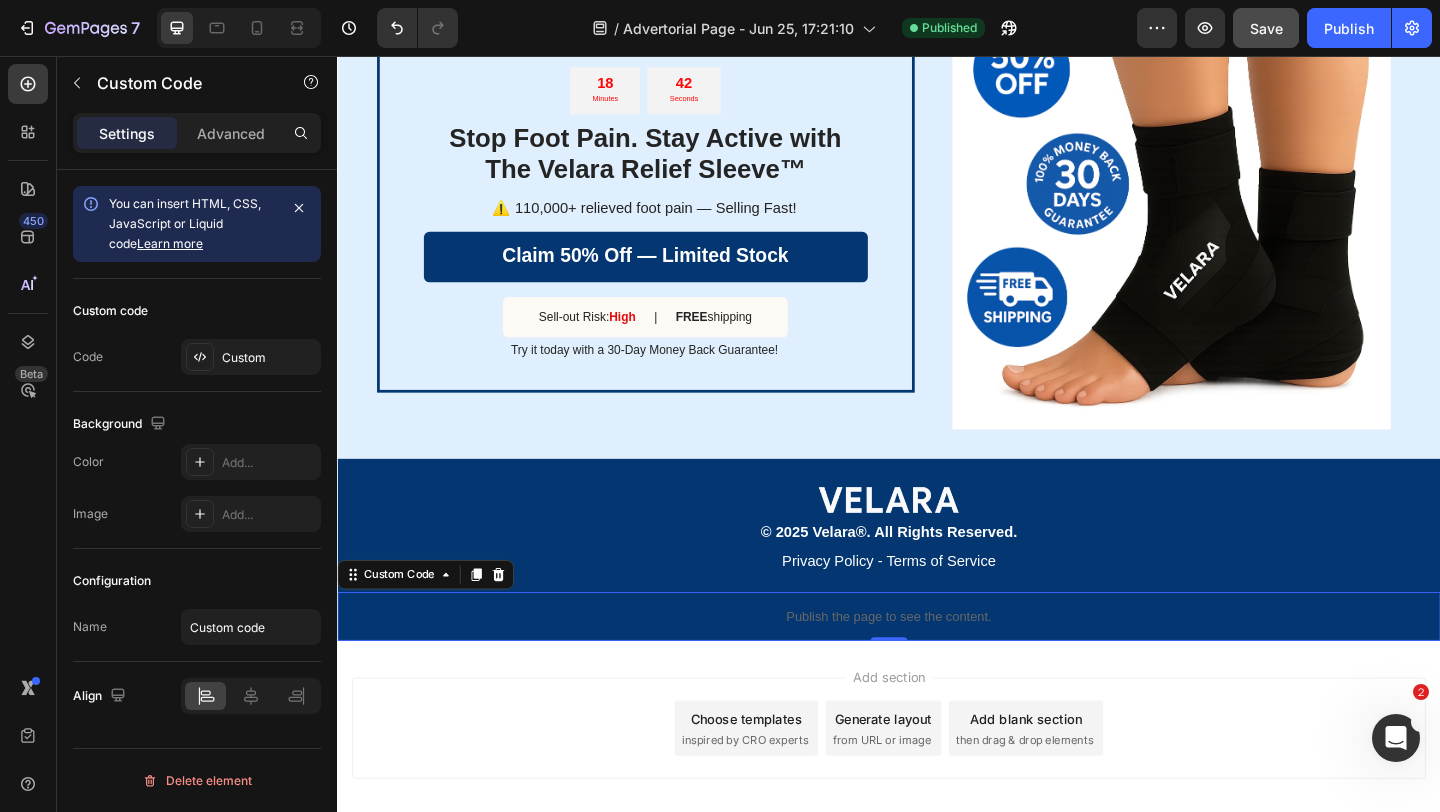 click on "Save" 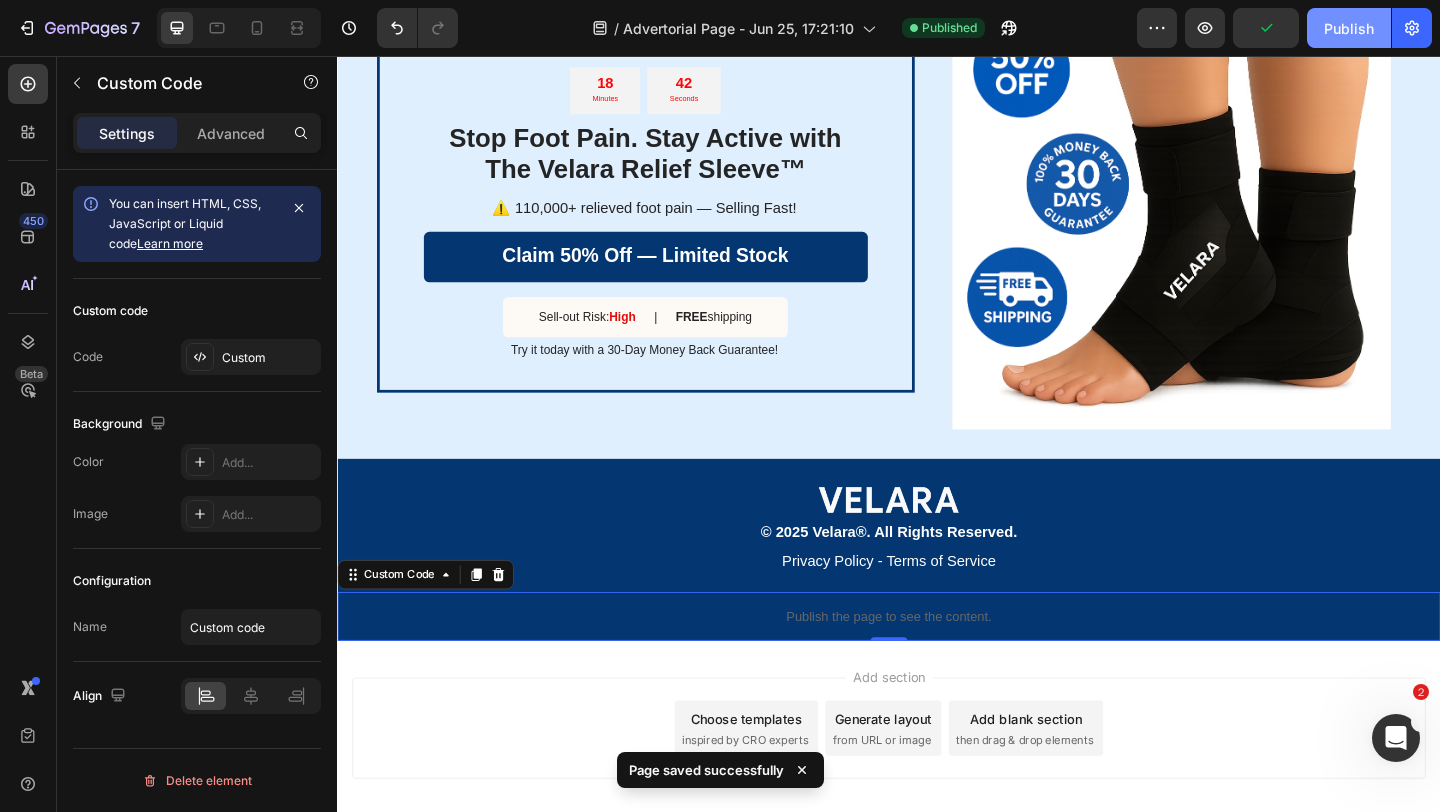click on "Publish" at bounding box center (1349, 28) 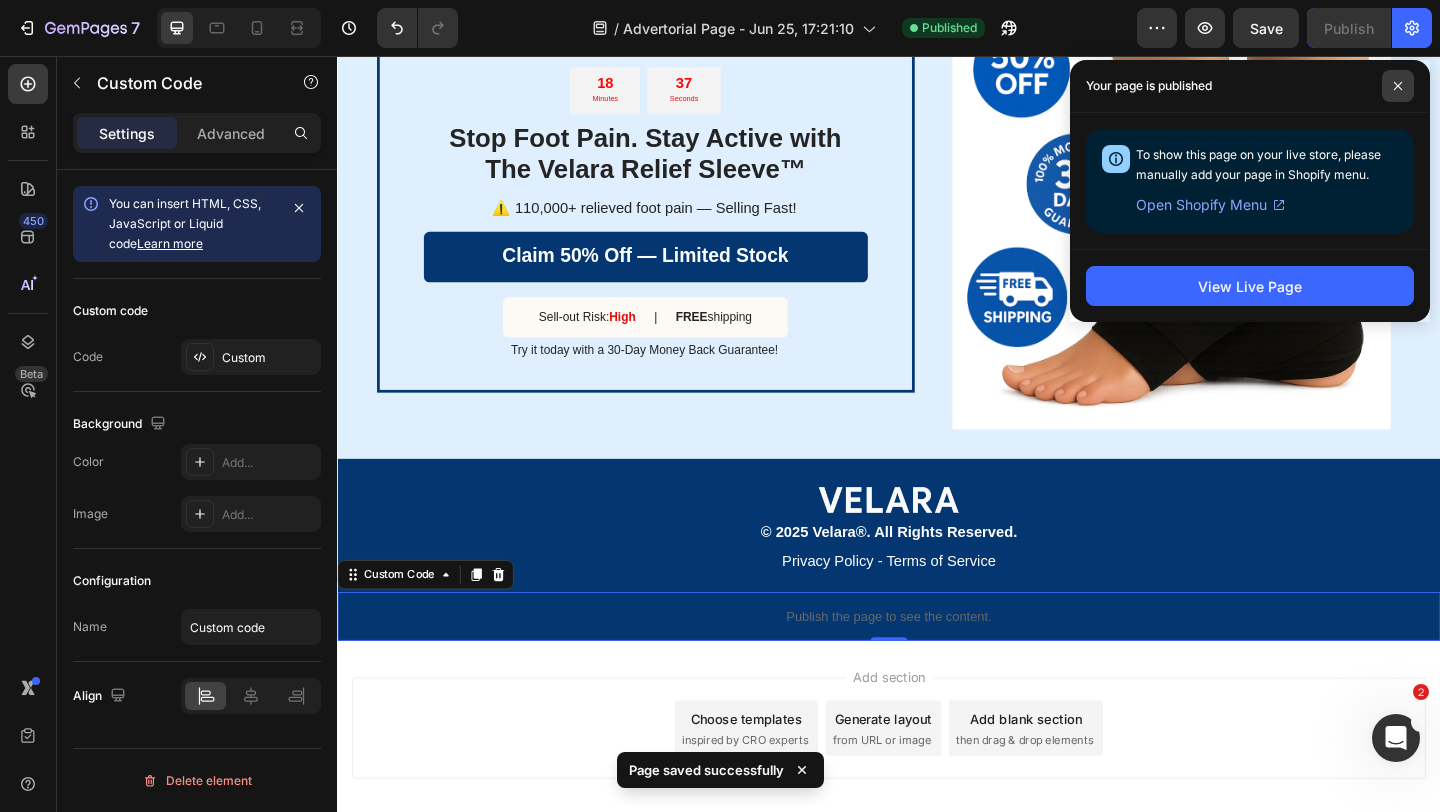 click 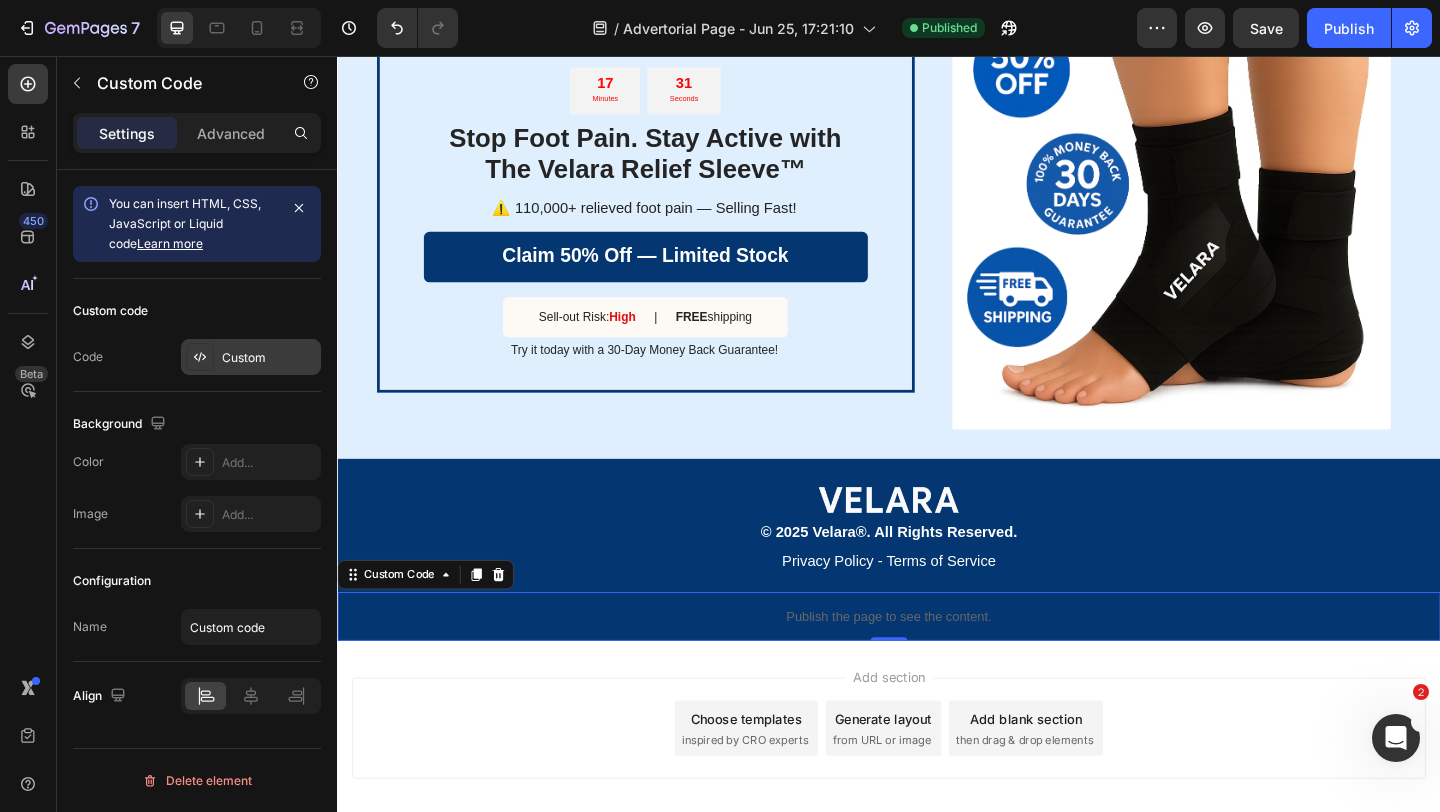 click on "Custom" at bounding box center (251, 357) 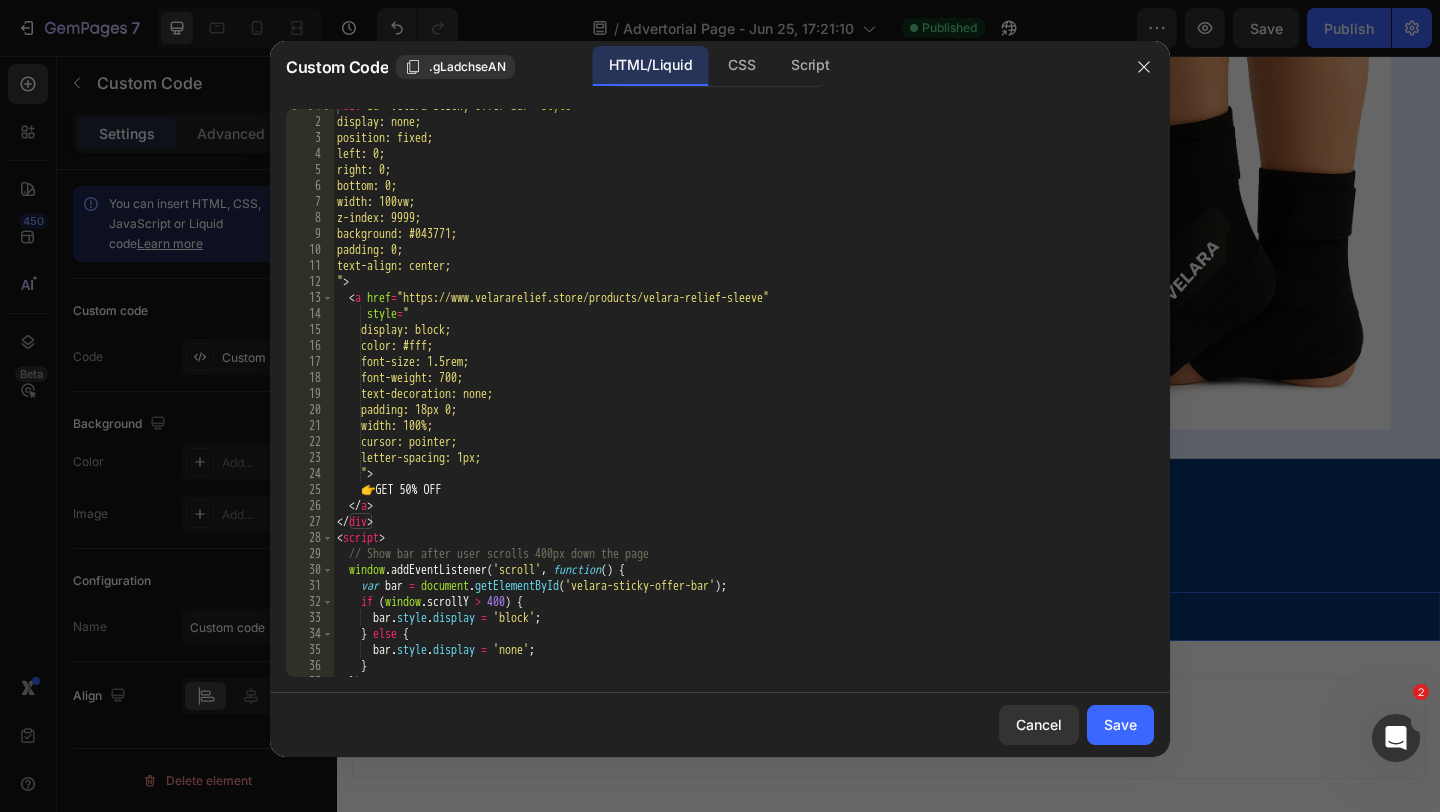 scroll, scrollTop: 56, scrollLeft: 0, axis: vertical 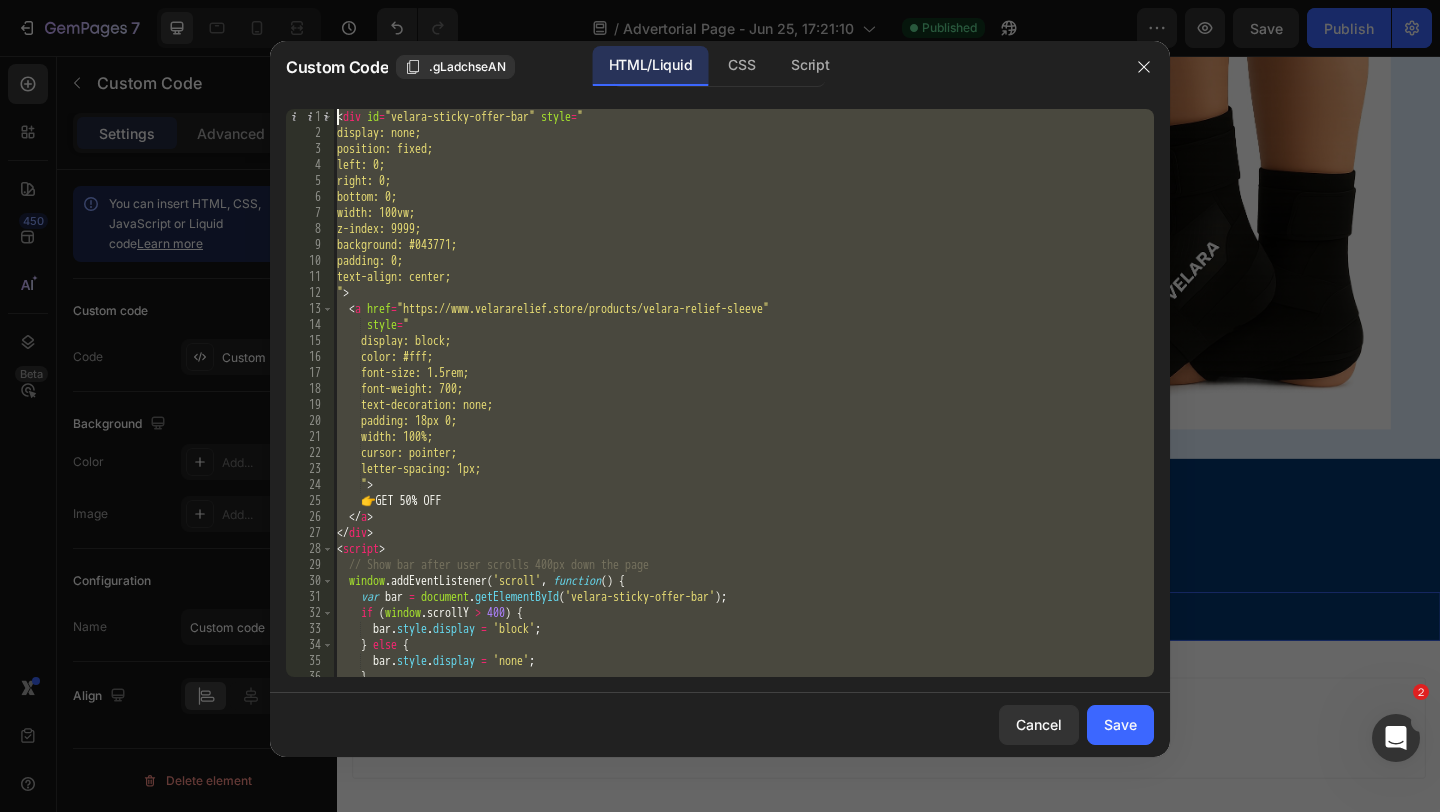 drag, startPoint x: 502, startPoint y: 646, endPoint x: 317, endPoint y: 76, distance: 599.2704 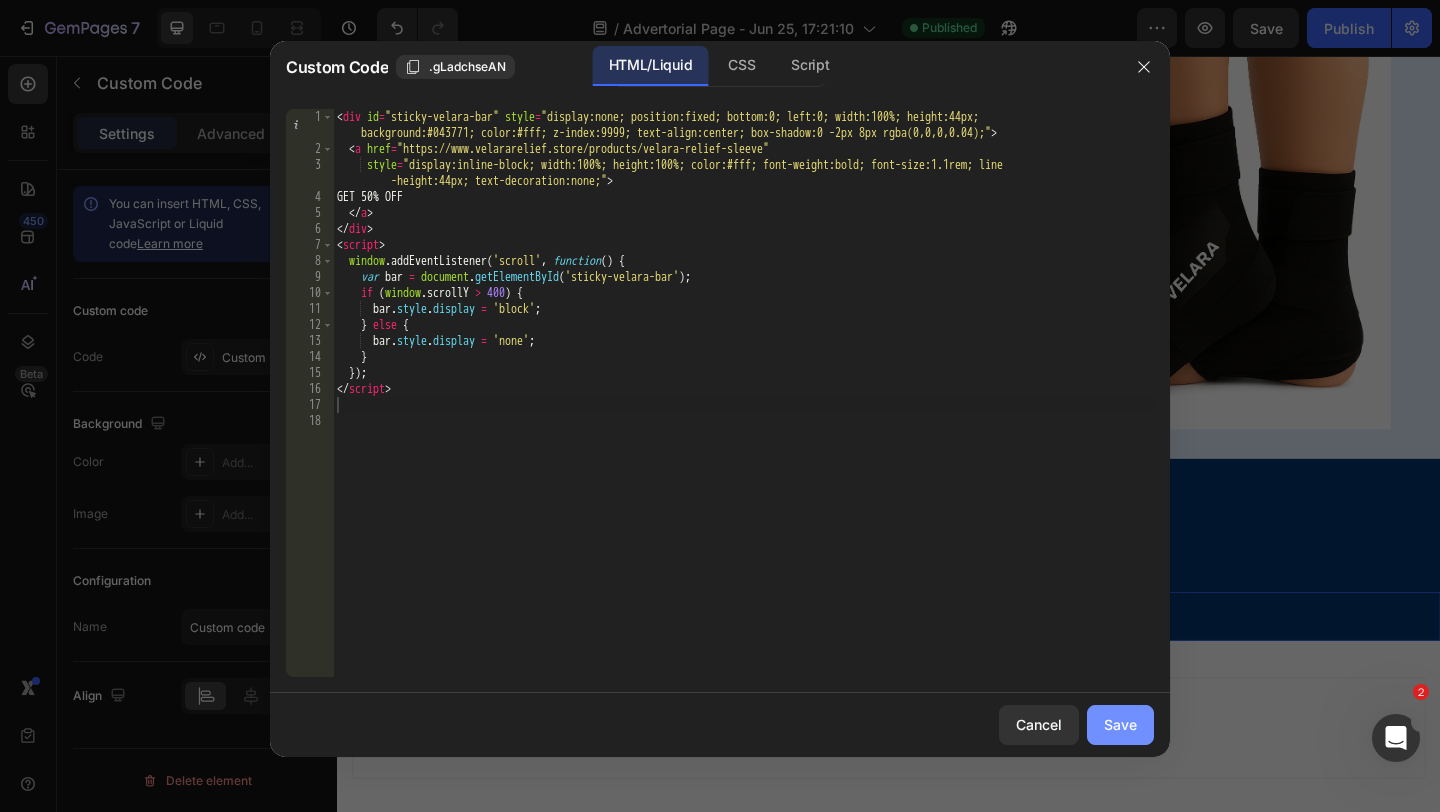 click on "Save" at bounding box center (1120, 724) 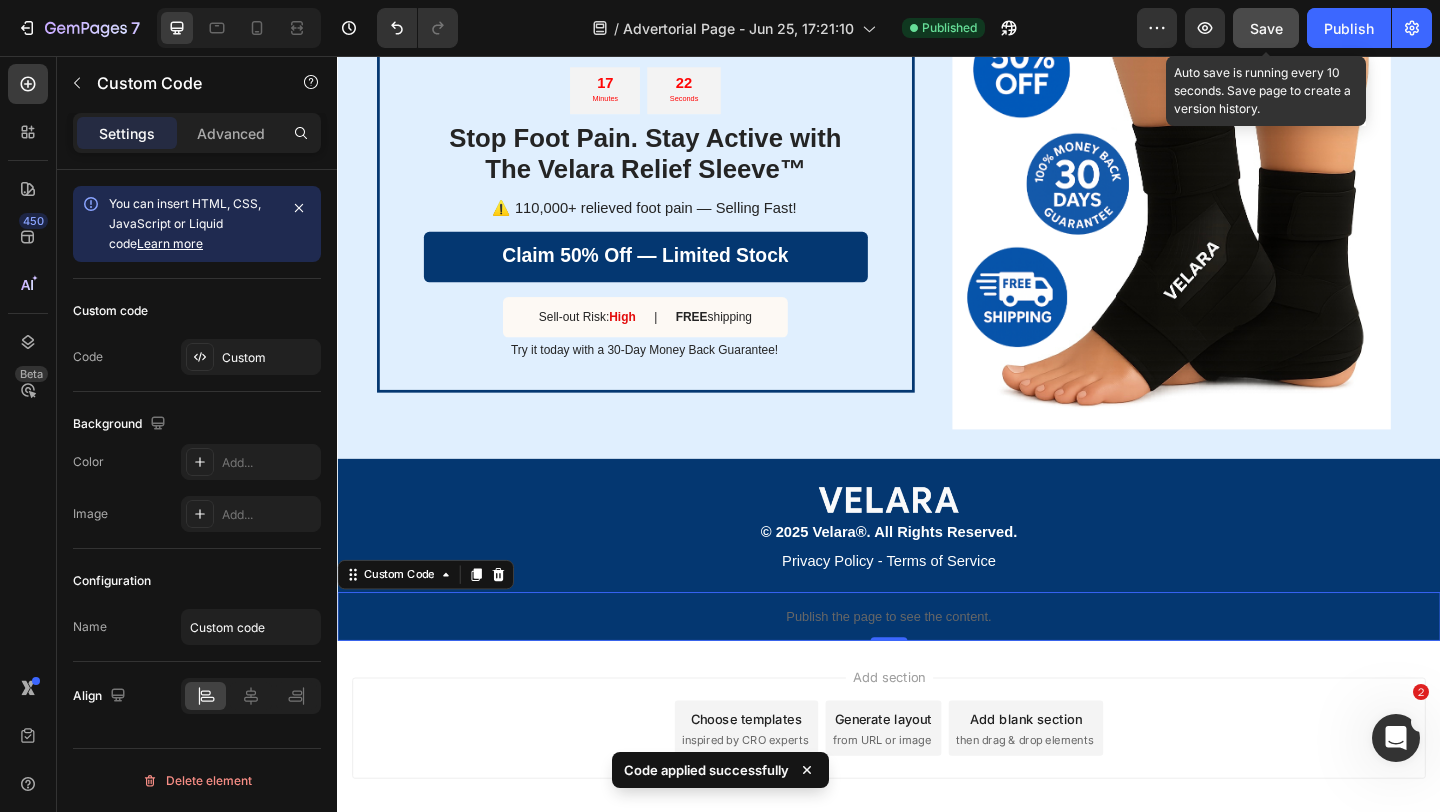 click on "Save" 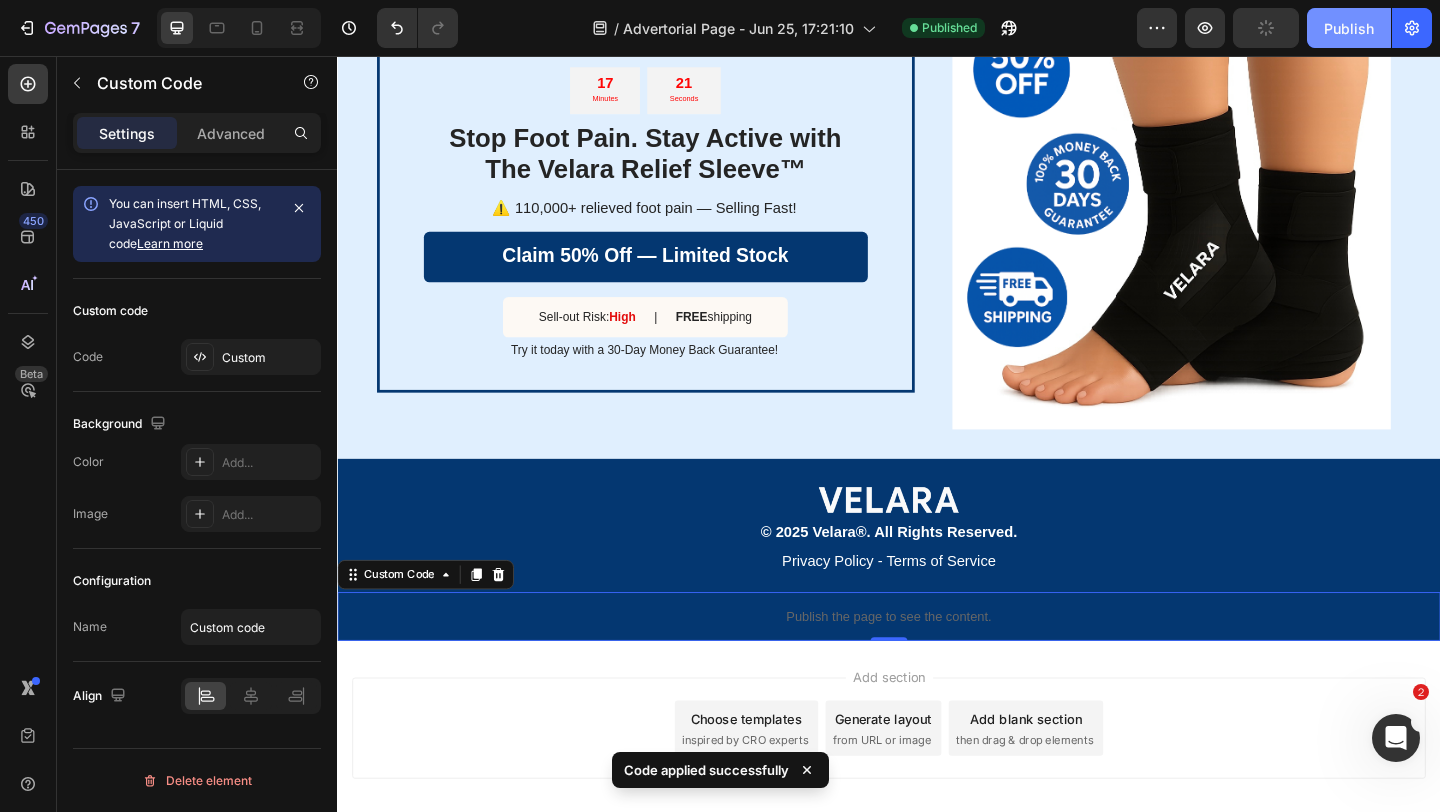 click on "Publish" at bounding box center [1349, 28] 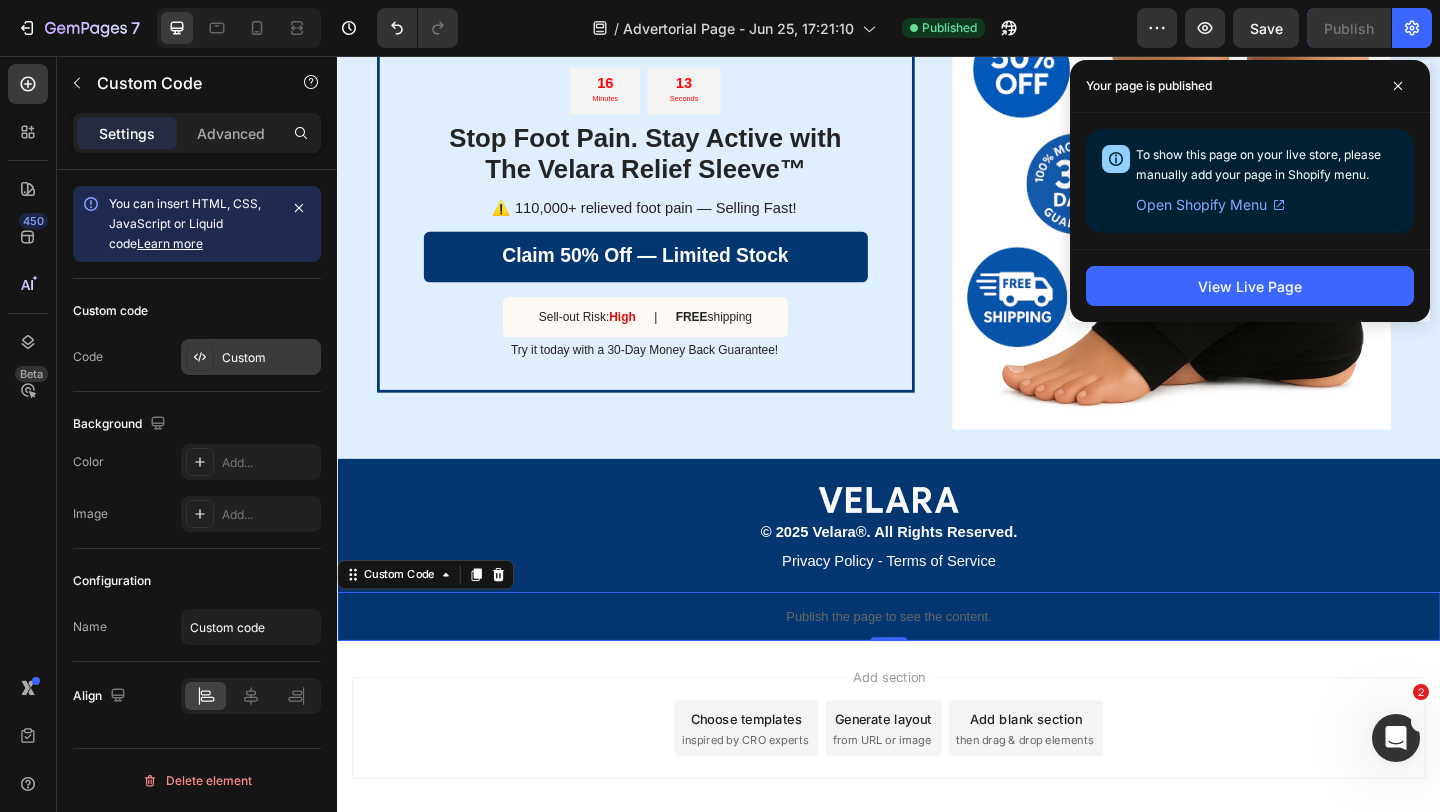 click on "Custom" at bounding box center [269, 358] 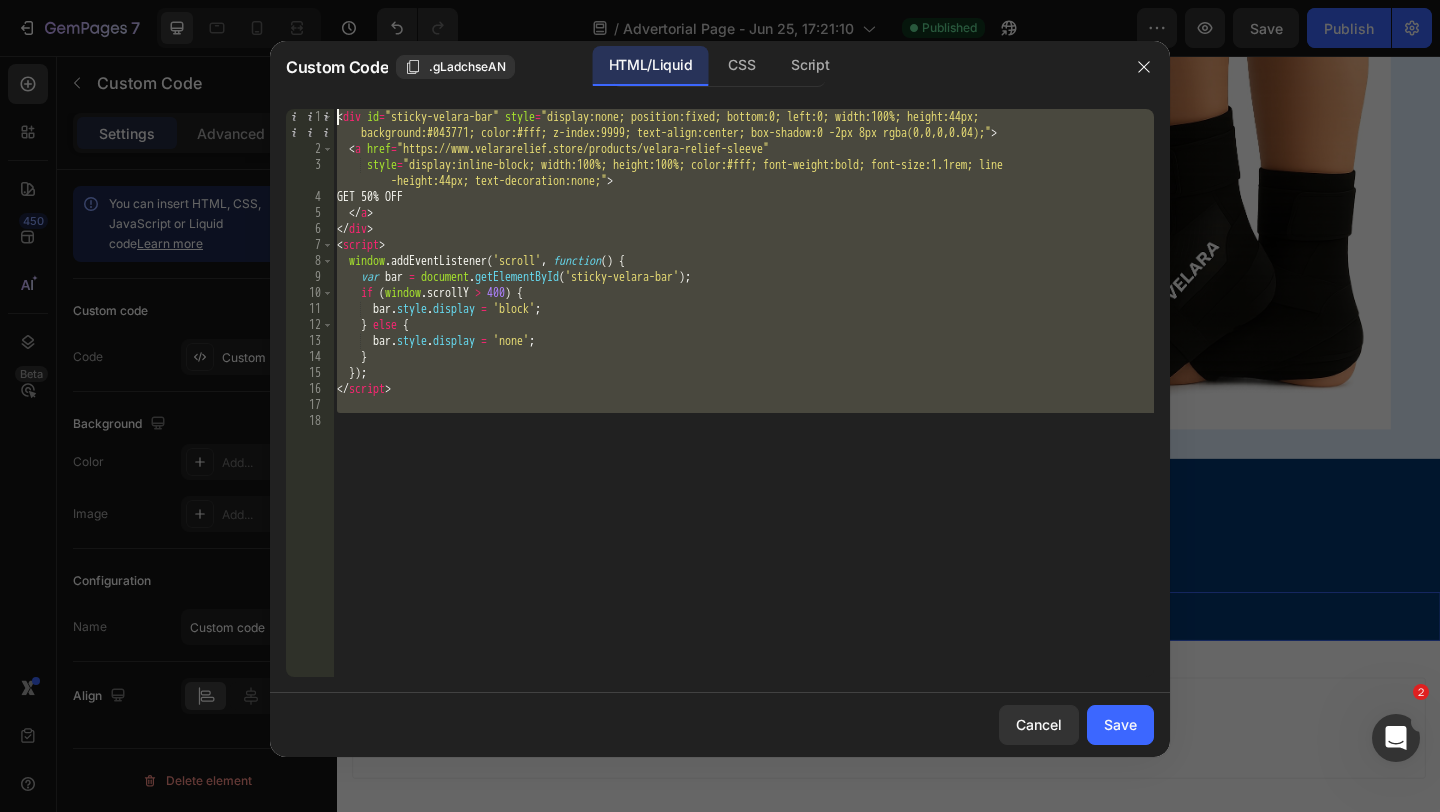 drag, startPoint x: 414, startPoint y: 426, endPoint x: 303, endPoint y: 103, distance: 341.54062 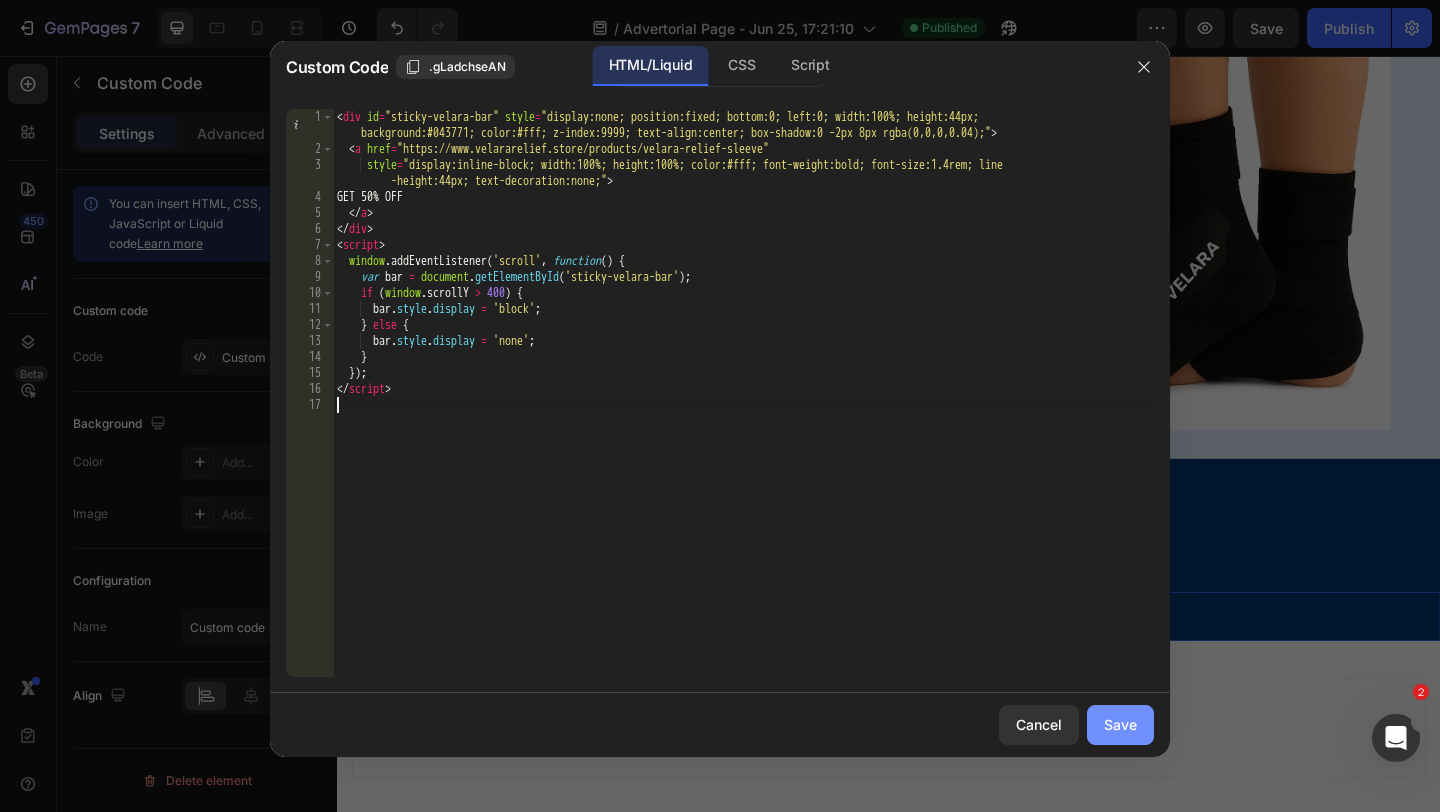 click on "Save" at bounding box center [1120, 724] 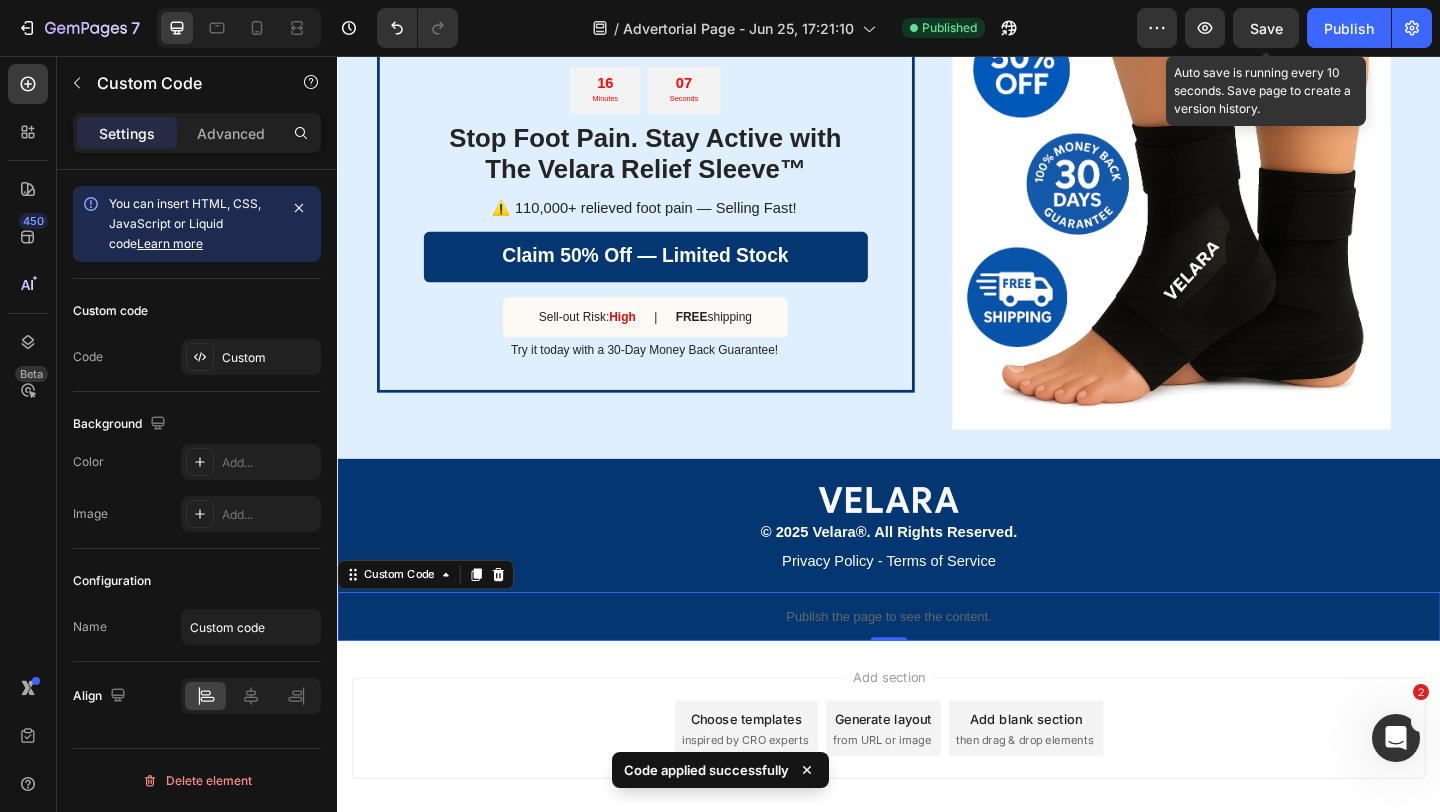 click on "Save" at bounding box center (1266, 28) 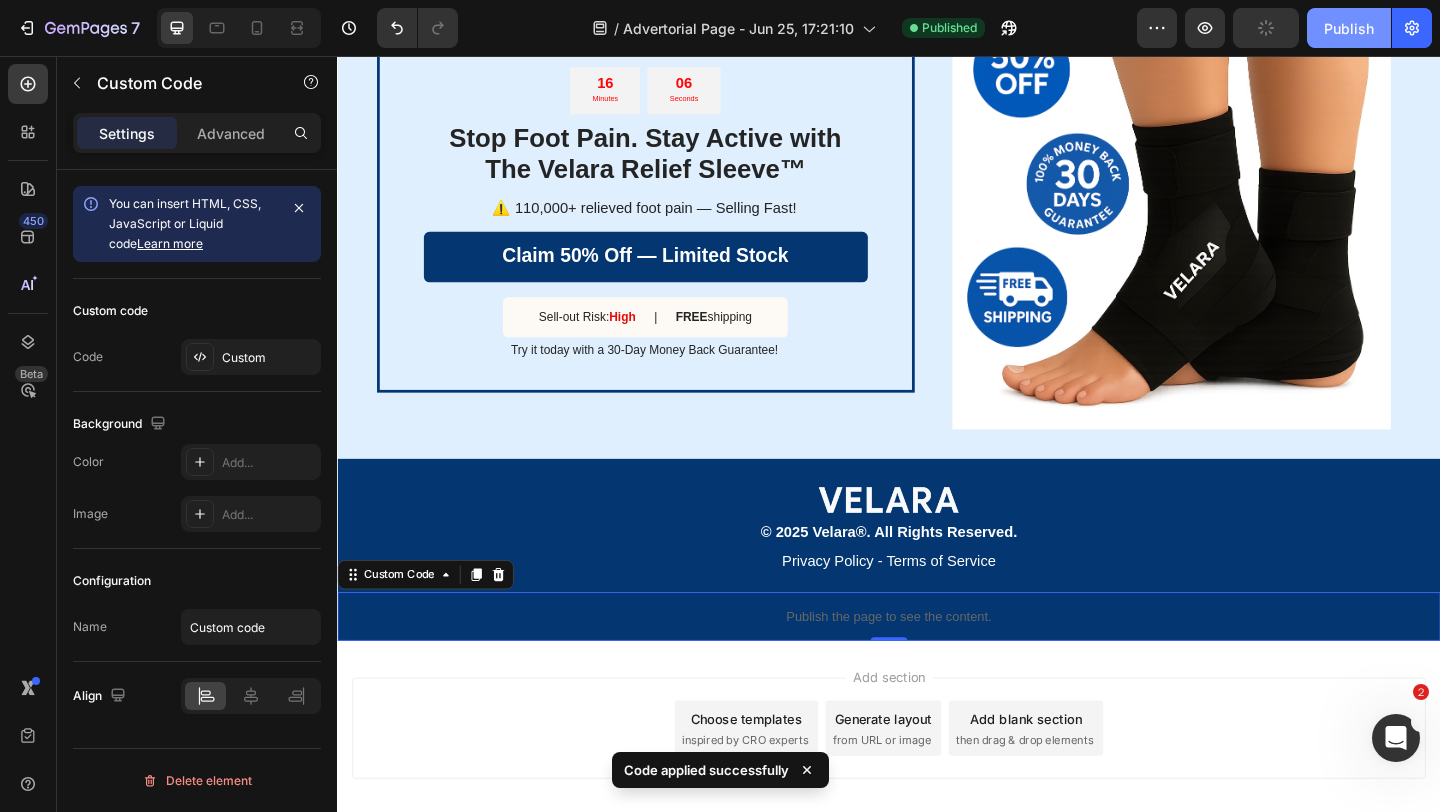 click on "Publish" 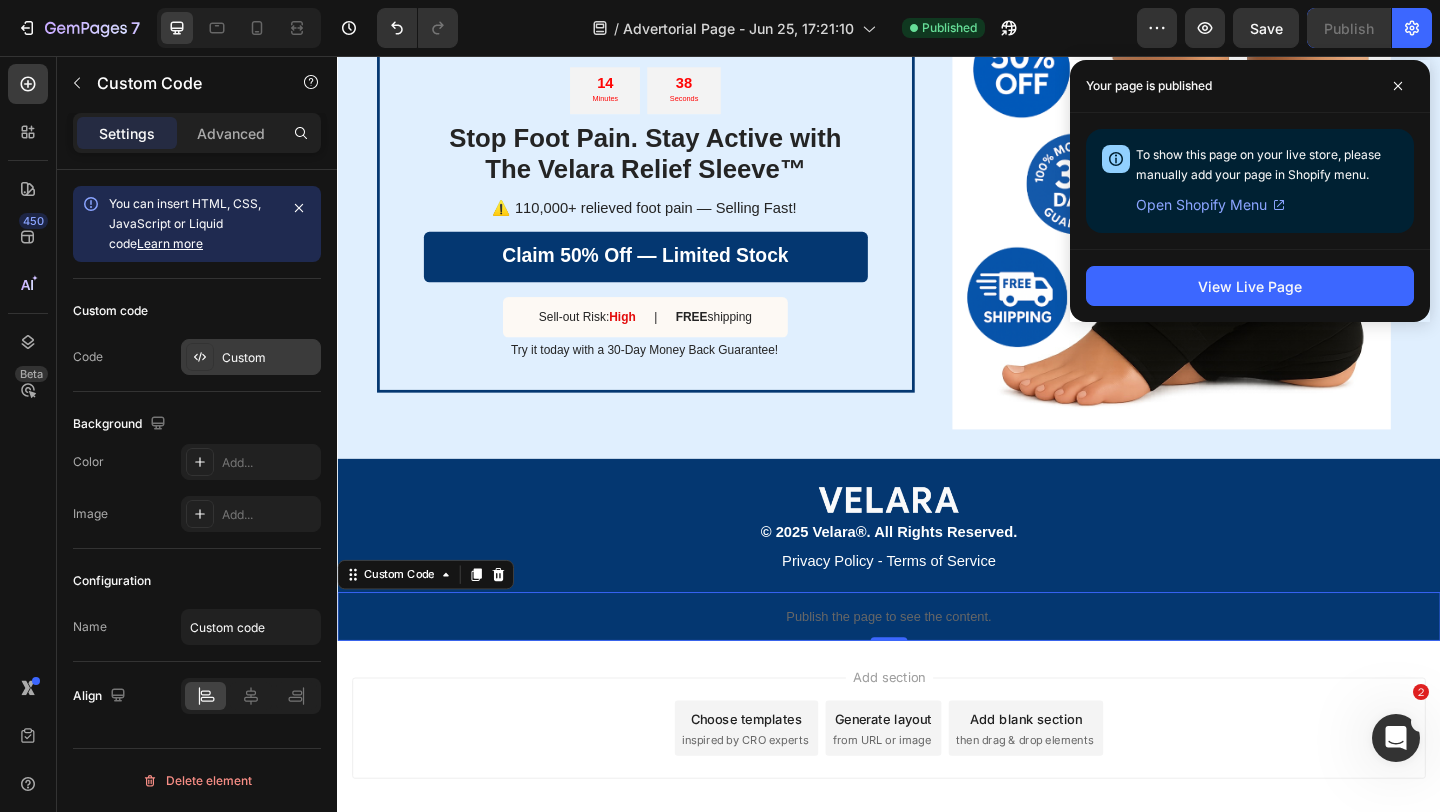 click on "Custom" at bounding box center (269, 358) 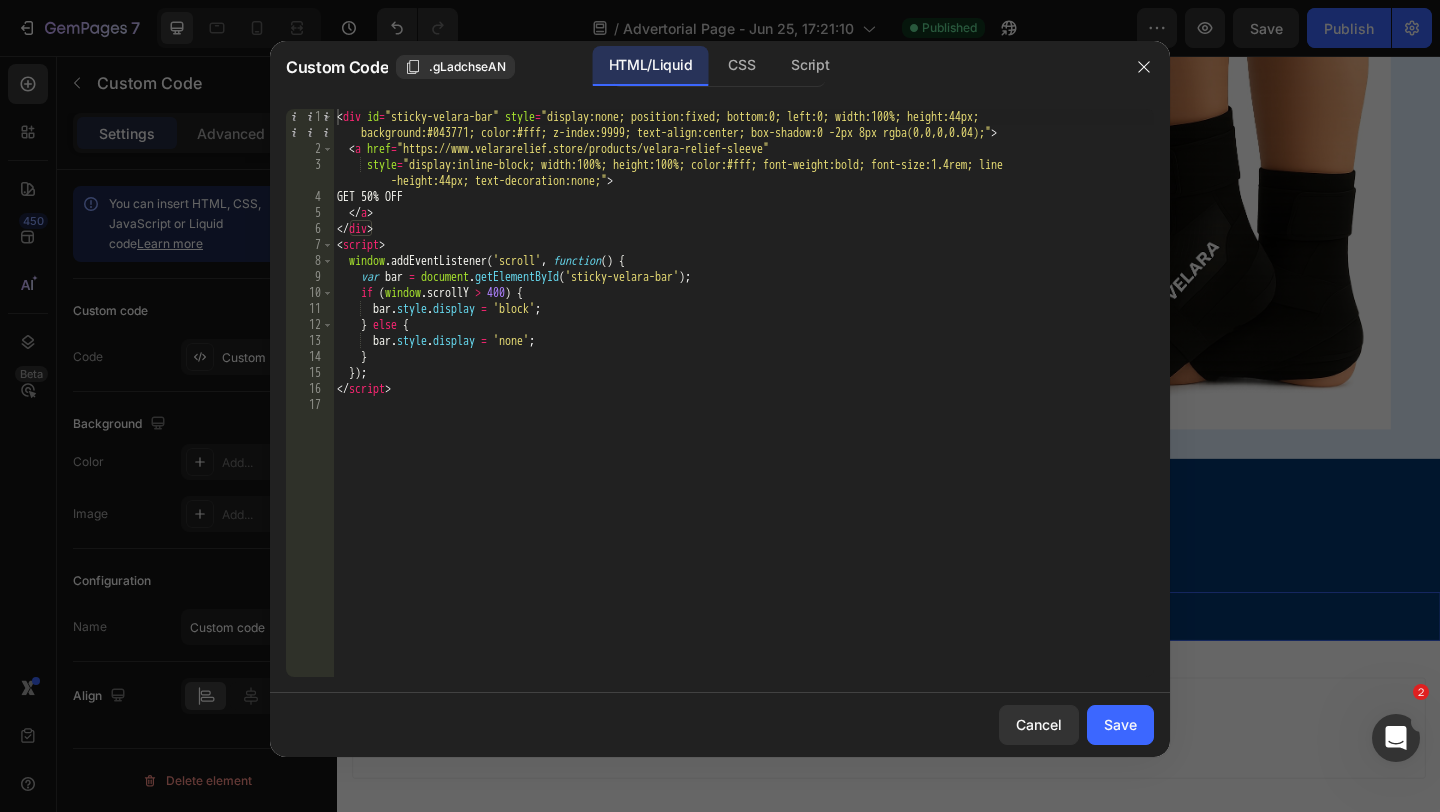 click on "< div   id = "sticky-velara-bar"   style = "display:none; position:fixed; bottom:0; left:0; width:100%; height:44px;       background:#043771; color:#fff; z-index:9999; text-align:center; box-shadow:0 -2px 8px rgba(0,0,0,0.04);" >    < a   href = "https://www.velararelief.store/products/velara-relief-sleeve"        style = "display:inline-block; width:100%; height:100%; color:#fff; font-weight:bold; font-size:1.4rem; line           -height:44px; text-decoration:none;" >     GET 50% OFF    </ a > </ div > < script >    window . addEventListener ( 'scroll' ,   function ( )   {      var   bar   =   document . getElementById ( 'sticky-velara-bar' ) ;      if   ( window . scrollY   >   400 )   {         bar . style . display   =   'block' ;      }   else   {         bar . style . display   =   'none' ;      }    }) ; </ script >" at bounding box center [743, 417] 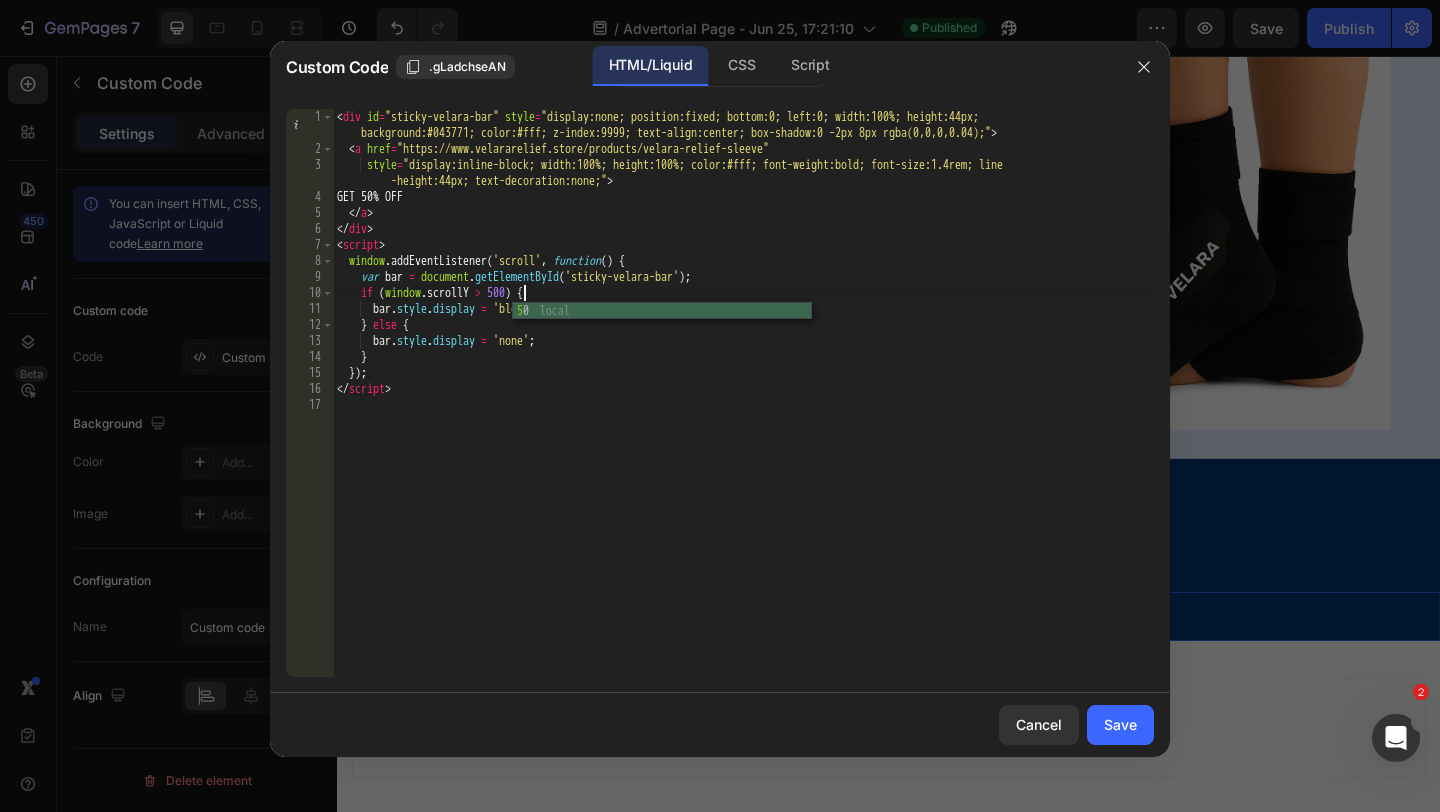 scroll, scrollTop: 0, scrollLeft: 15, axis: horizontal 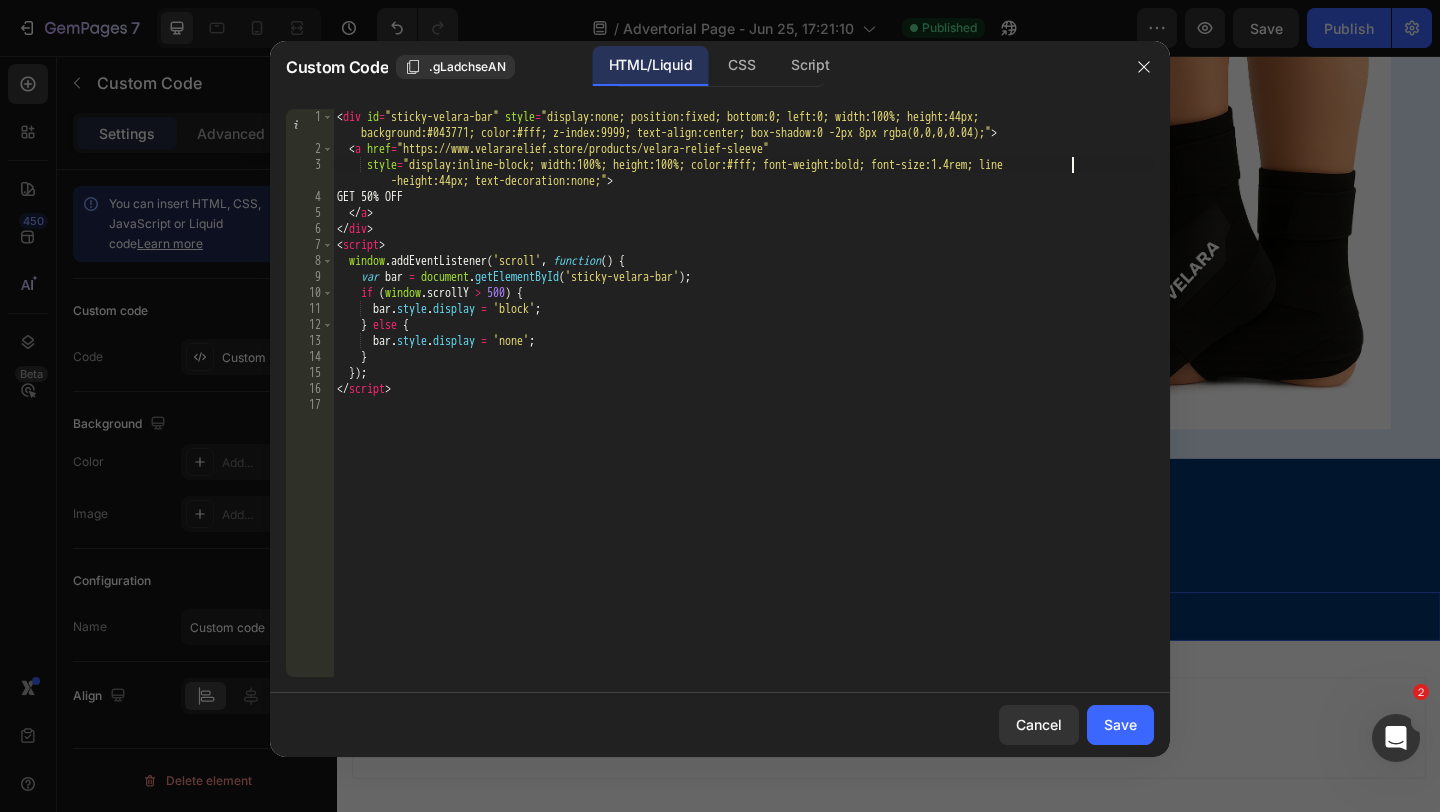 click on "< div   id = "sticky-velara-bar"   style = "display:none; position:fixed; bottom:0; left:0; width:100%; height:44px;       background:#043771; color:#fff; z-index:9999; text-align:center; box-shadow:0 -2px 8px rgba(0,0,0,0.04);" >    < a   href = "https://www.velararelief.store/products/velara-relief-sleeve"        style = "display:inline-block; width:100%; height:100%; color:#fff; font-weight:bold; font-size:1.4rem; line           -height:44px; text-decoration:none;" >     GET 50% OFF    </ a > </ div > < script >    window . addEventListener ( 'scroll' ,   function ( )   {      var   bar   =   document . getElementById ( 'sticky-velara-bar' ) ;      if   ( window . scrollY   >   500 )   {         bar . style . display   =   'block' ;      }   else   {         bar . style . display   =   'none' ;      }    }) ; </ script >" at bounding box center (743, 417) 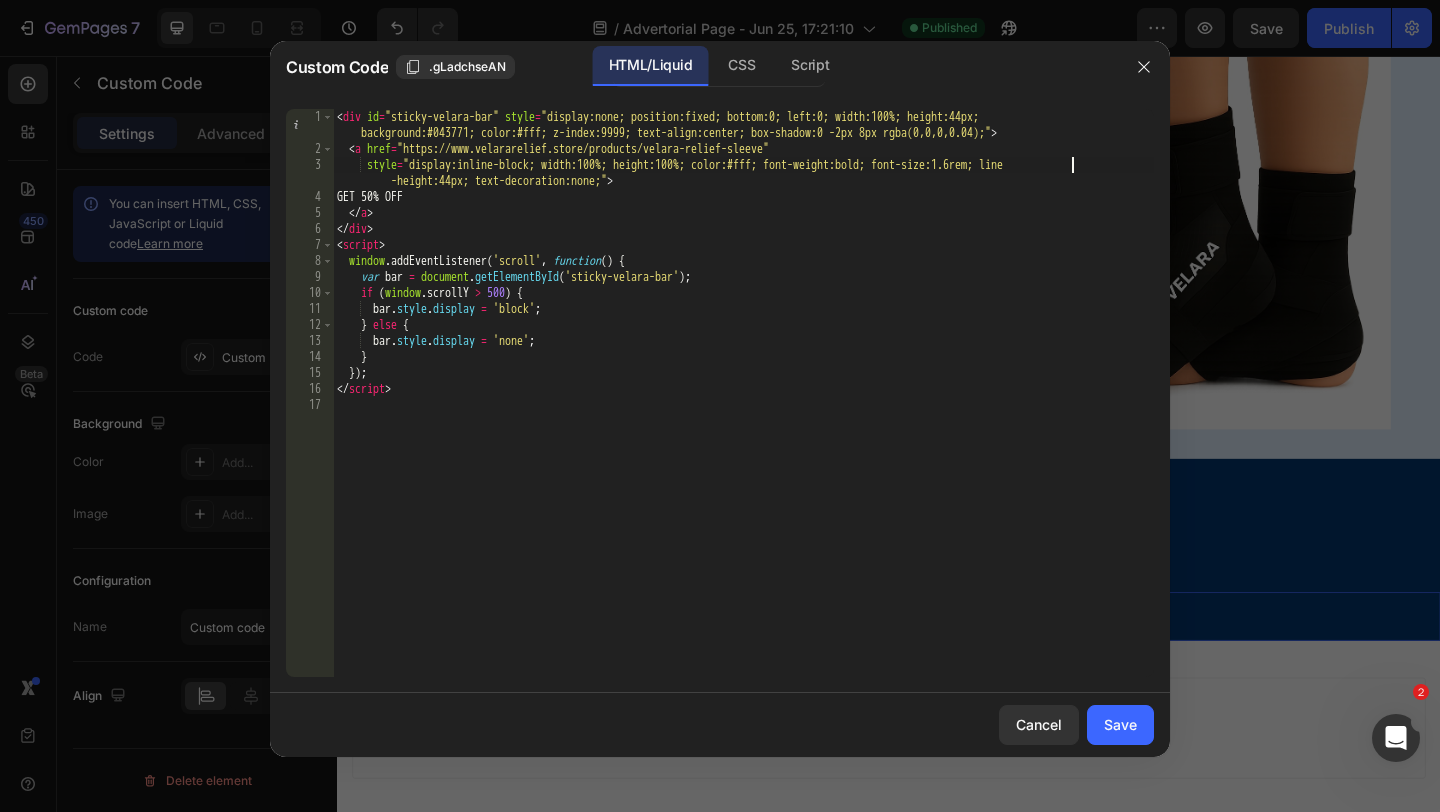 scroll, scrollTop: 0, scrollLeft: 60, axis: horizontal 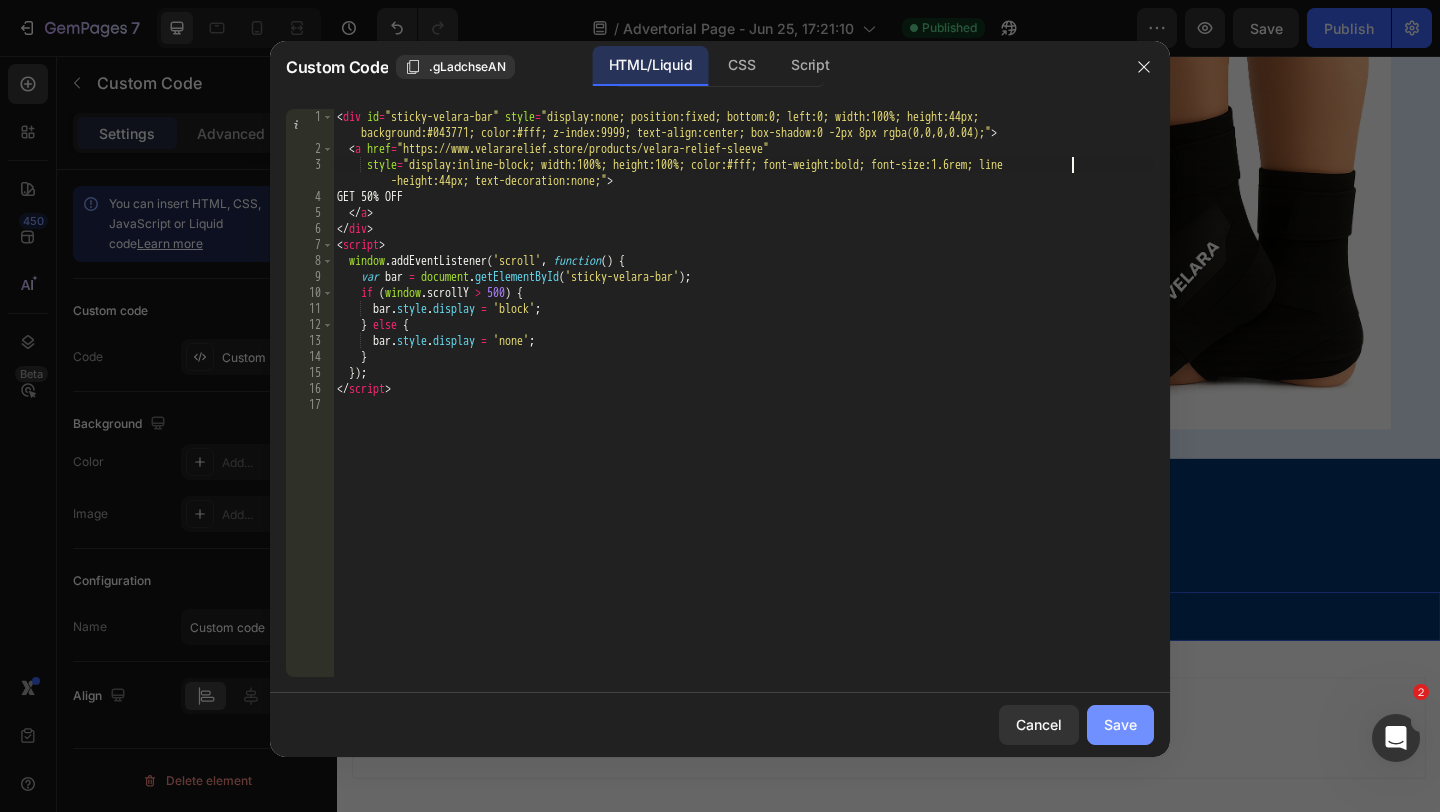type on "style="display:inline-block; width:100%; height:100%; color:#fff; font-weight:bold; font-size:1.6rem; line-height:44px; text-decoration:none;">" 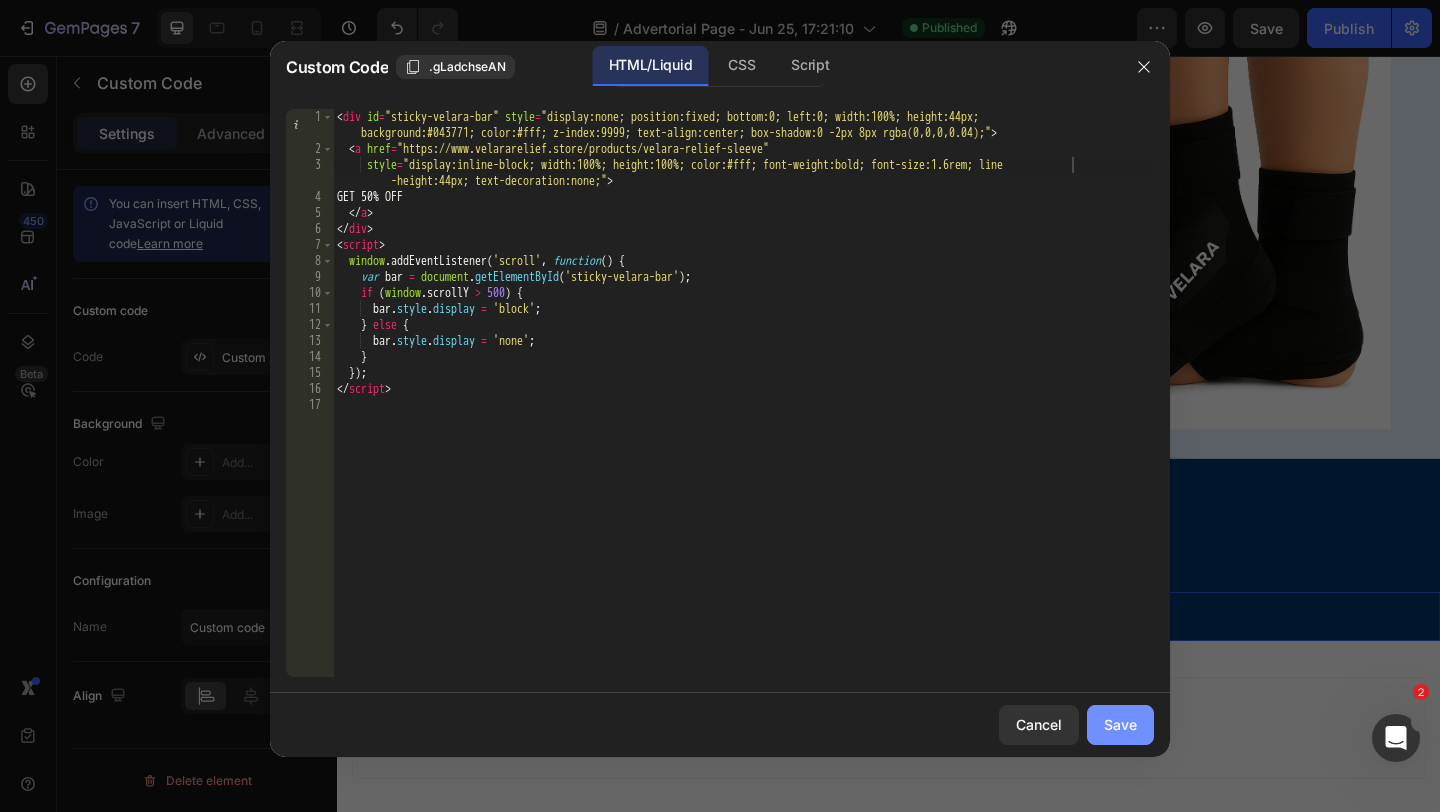 click on "Save" at bounding box center (1120, 724) 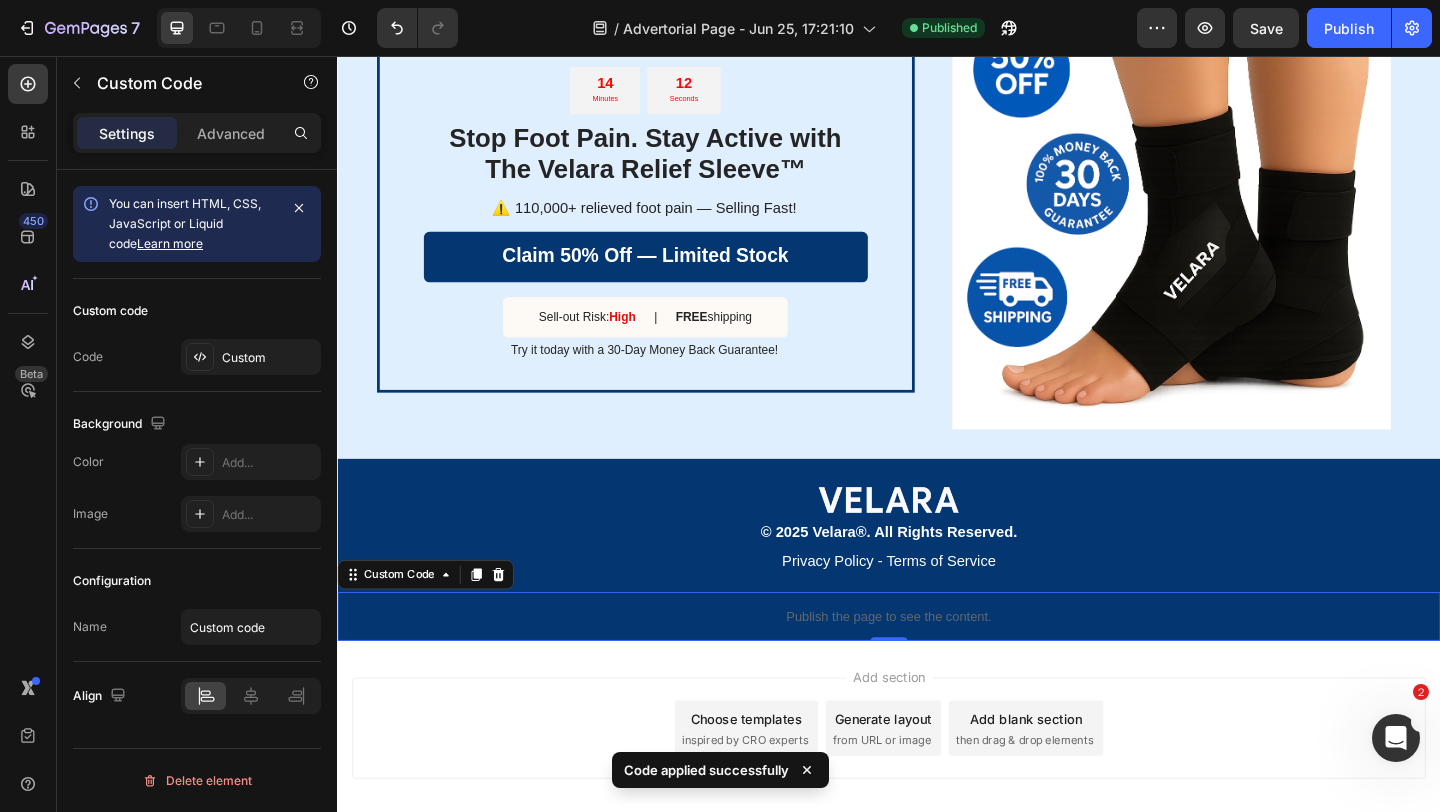 click on "Save" at bounding box center [1266, 28] 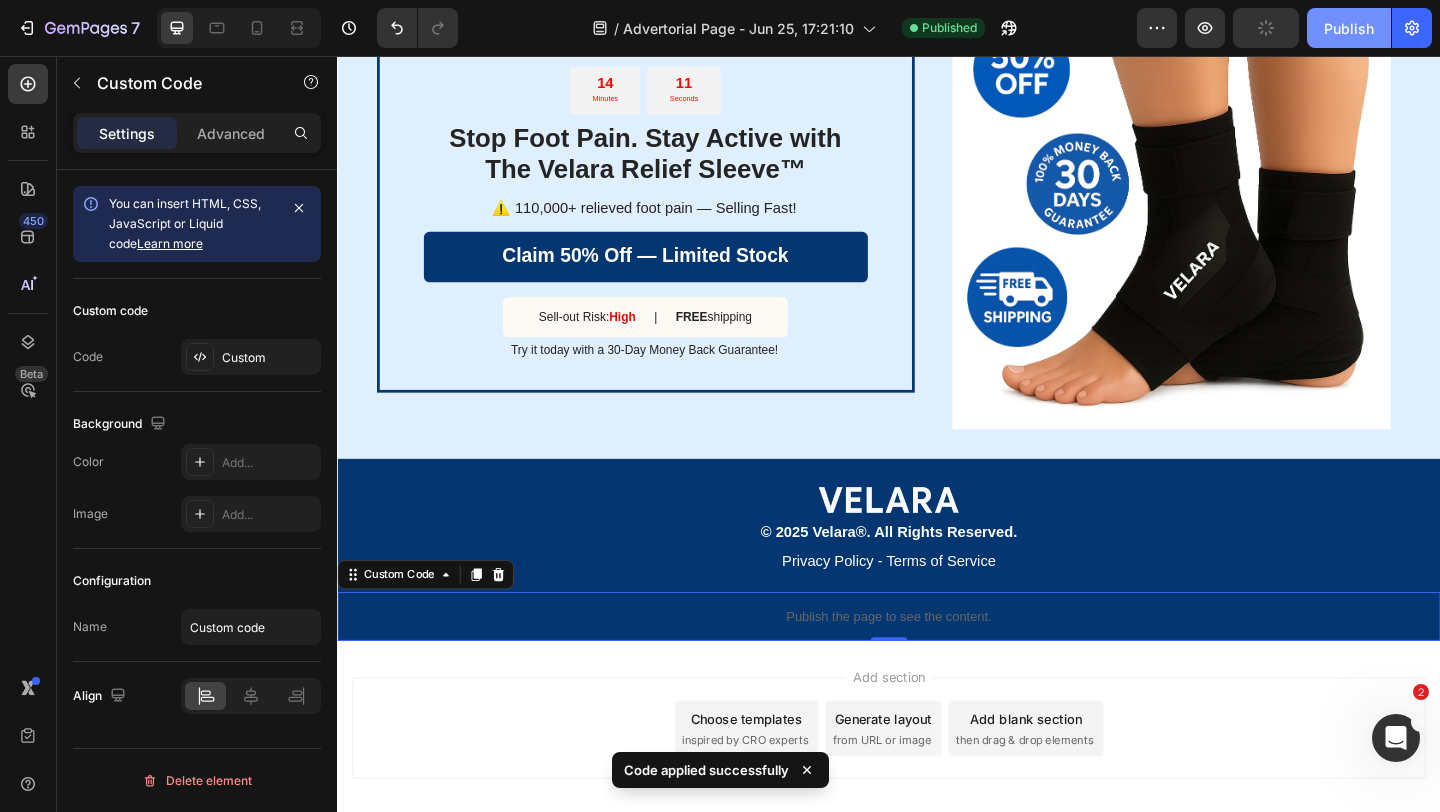 click on "Publish" at bounding box center (1349, 28) 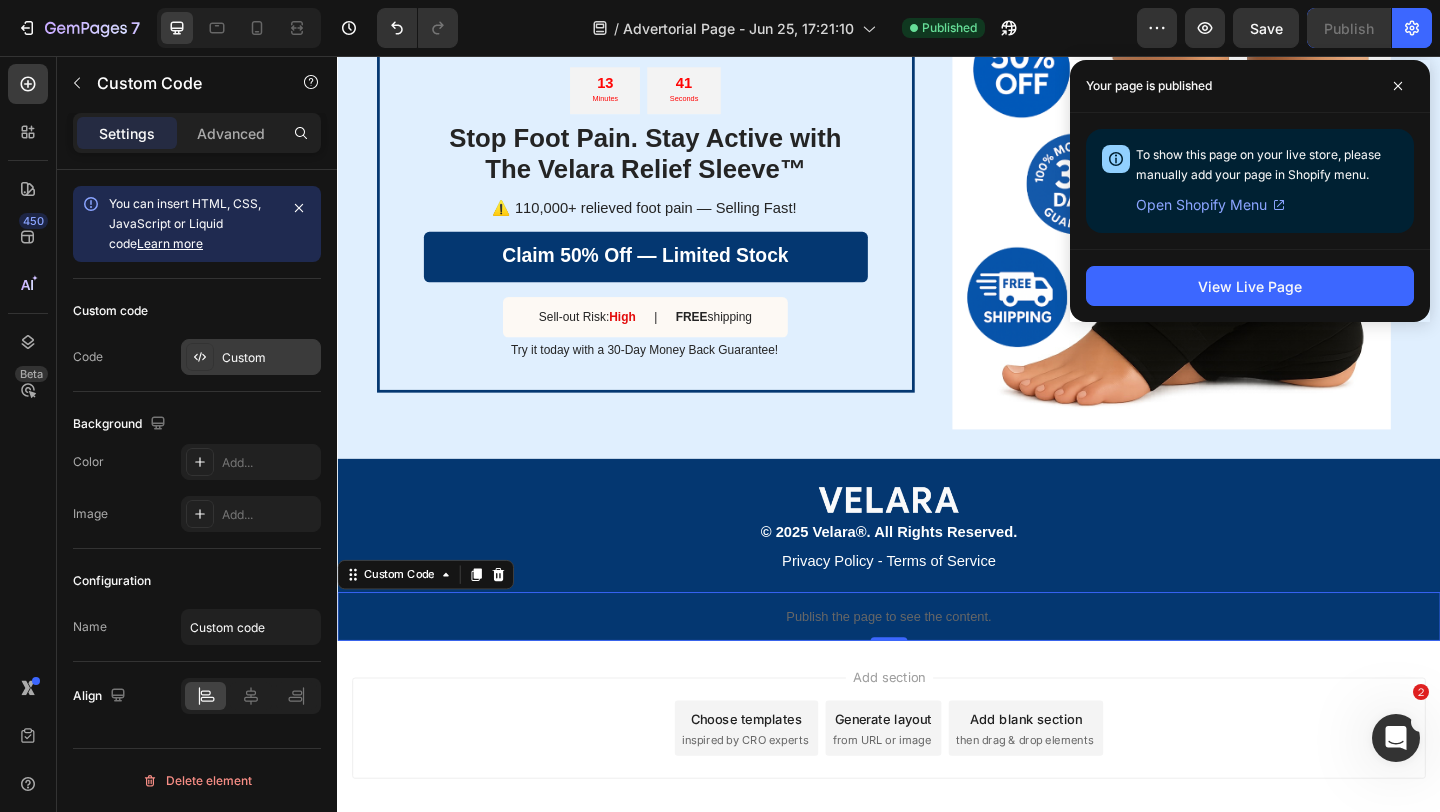 click on "Custom" at bounding box center (269, 358) 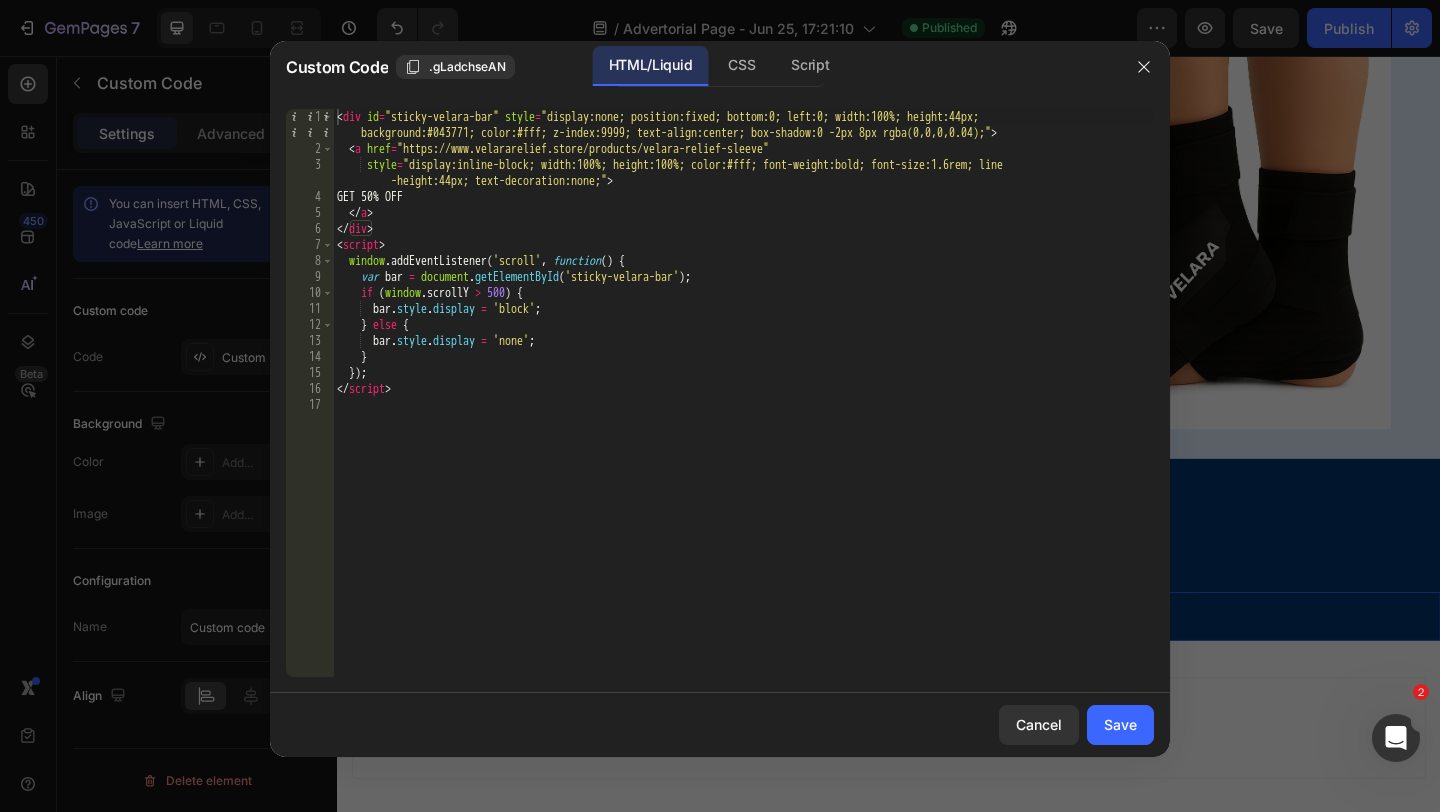 click on "< div   id = "sticky-velara-bar"   style = "display:none; position:fixed; bottom:0; left:0; width:100%; height:44px;       background:#043771; color:#fff; z-index:9999; text-align:center; box-shadow:0 -2px 8px rgba(0,0,0,0.04);" >    < a   href = "https://www.velararelief.store/products/velara-relief-sleeve"        style = "display:inline-block; width:100%; height:100%; color:#fff; font-weight:bold; font-size:1.6rem; line           -height:44px; text-decoration:none;" >     GET 50% OFF    </ a > </ div > < script >    window . addEventListener ( 'scroll' ,   function ( )   {      var   bar   =   document . getElementById ( 'sticky-velara-bar' ) ;      if   ( window . scrollY   >   500 )   {         bar . style . display   =   'block' ;      }   else   {         bar . style . display   =   'none' ;      }    }) ; </ script >" at bounding box center (743, 417) 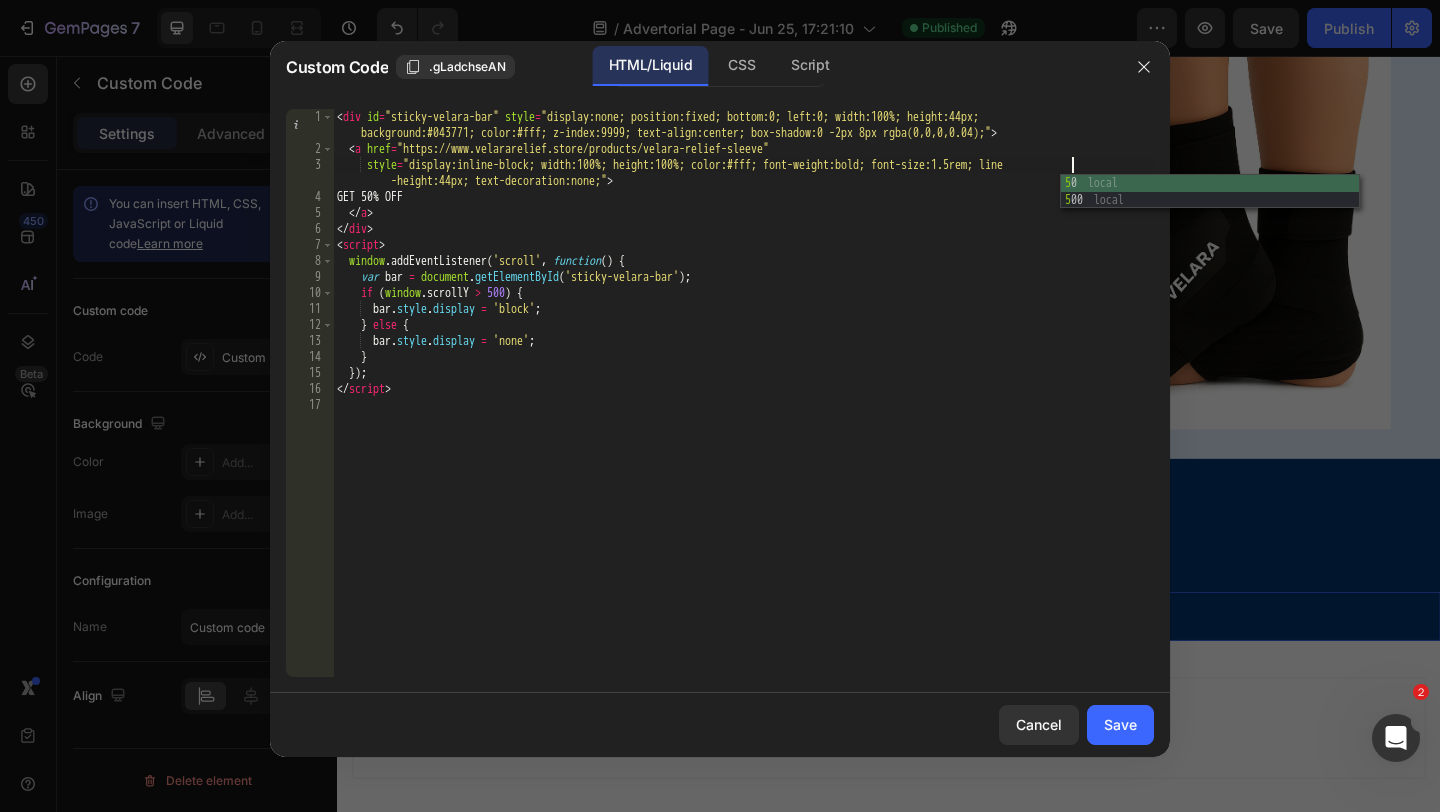 scroll, scrollTop: 0, scrollLeft: 60, axis: horizontal 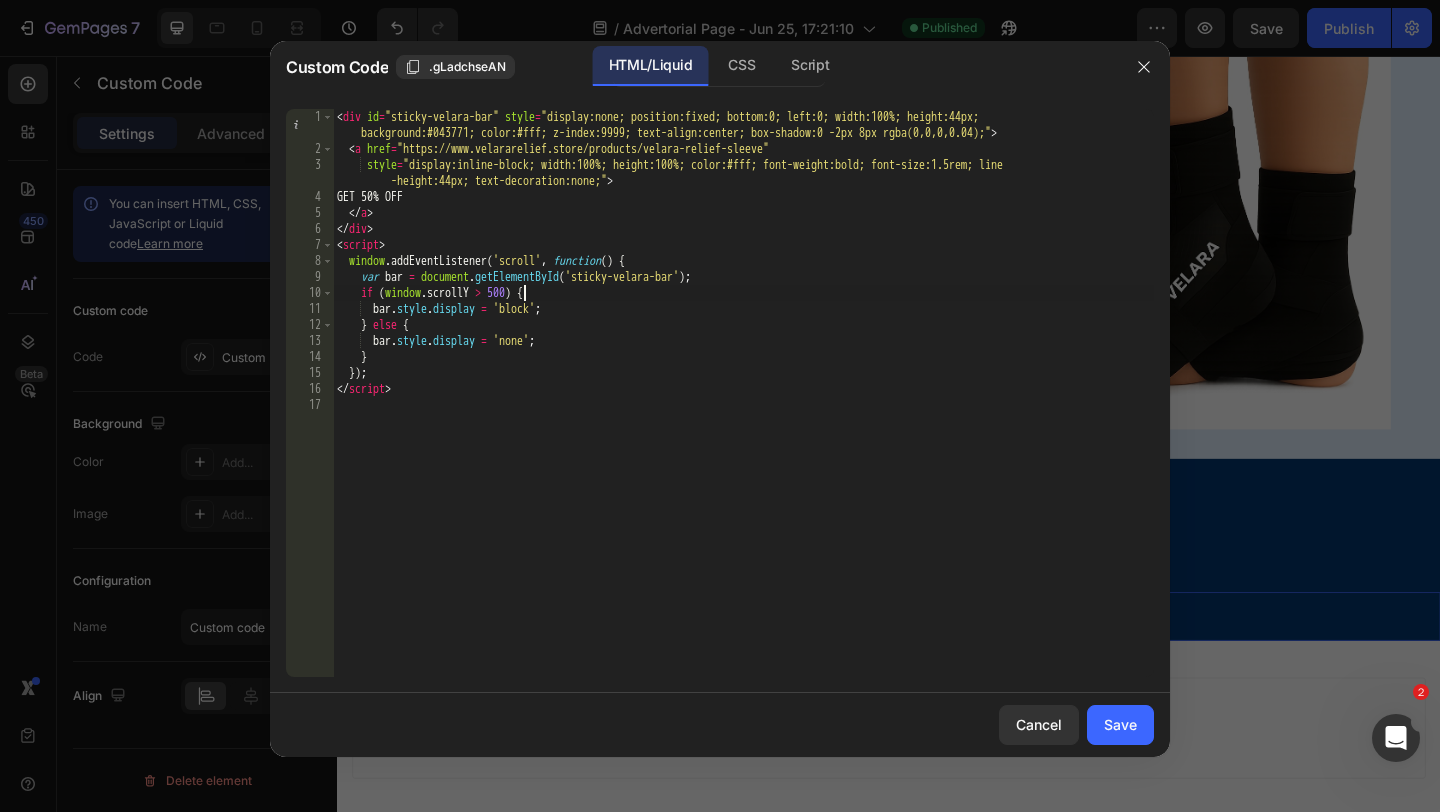 click on "< div   id = "sticky-velara-bar"   style = "display:none; position:fixed; bottom:0; left:0; width:100%; height:44px;       background:#043771; color:#fff; z-index:9999; text-align:center; box-shadow:0 -2px 8px rgba(0,0,0,0.04);" >    < a   href = "https://www.velararelief.store/products/velara-relief-sleeve"        style = "display:inline-block; width:100%; height:100%; color:#fff; font-weight:bold; font-size:1.5rem; line           -height:44px; text-decoration:none;" >     GET 50% OFF    </ a > </ div > < script >    window . addEventListener ( 'scroll' ,   function ( )   {      var   bar   =   document . getElementById ( 'sticky-velara-bar' ) ;      if   ( window . scrollY   >   500 )   {         bar . style . display   =   'block' ;      }   else   {         bar . style . display   =   'none' ;      }    }) ; </ script >" at bounding box center (743, 417) 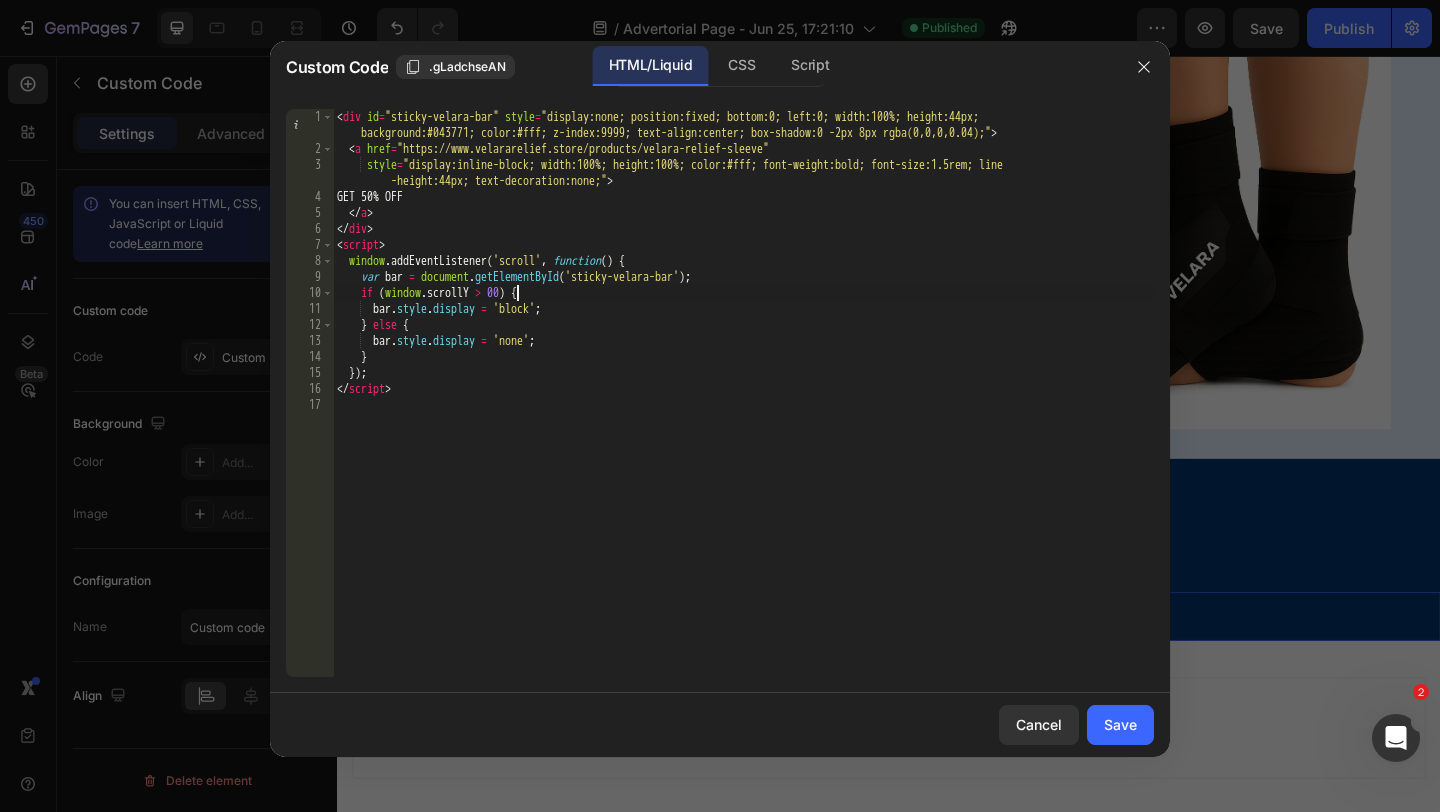 scroll, scrollTop: 0, scrollLeft: 16, axis: horizontal 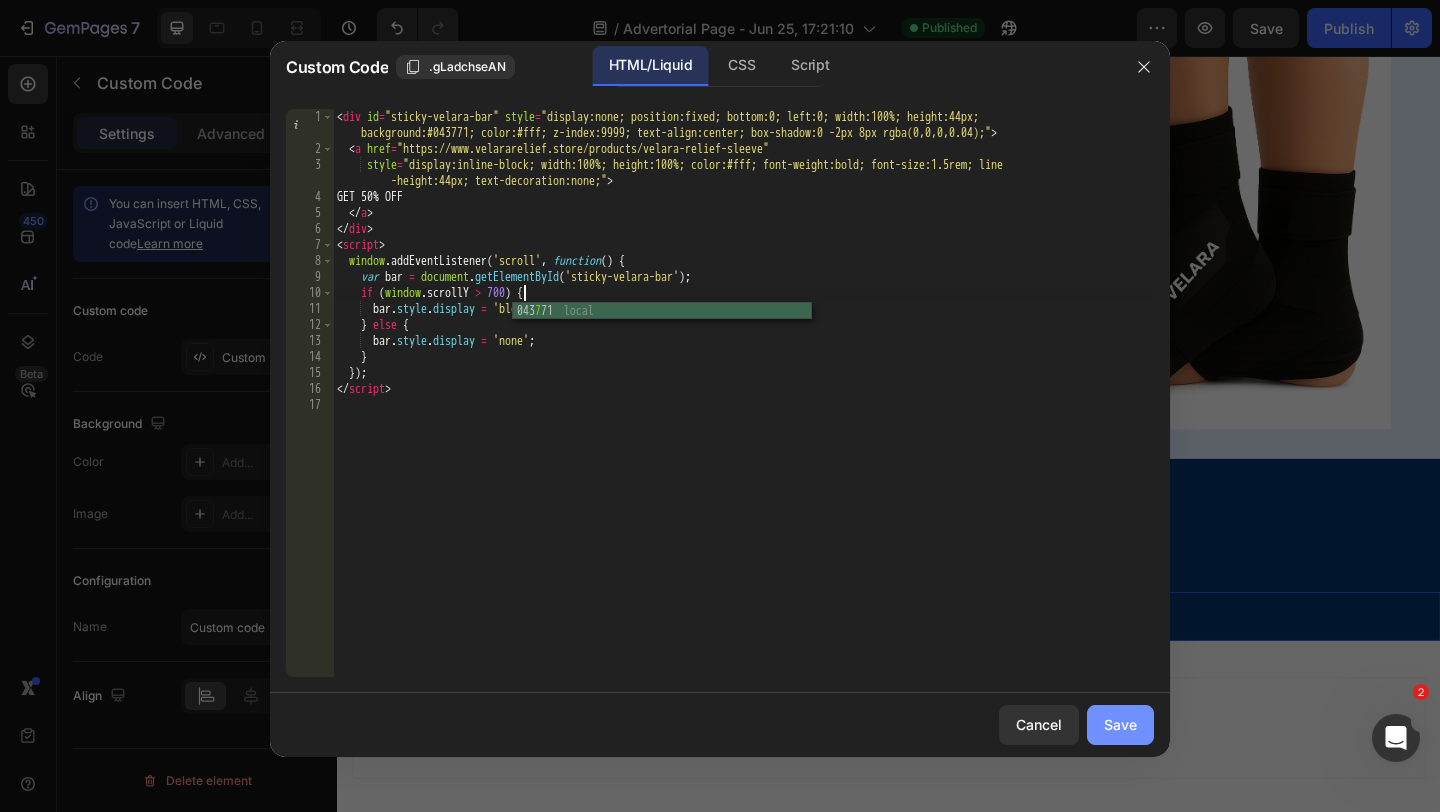 type on "if (window.scrollY > 700) {" 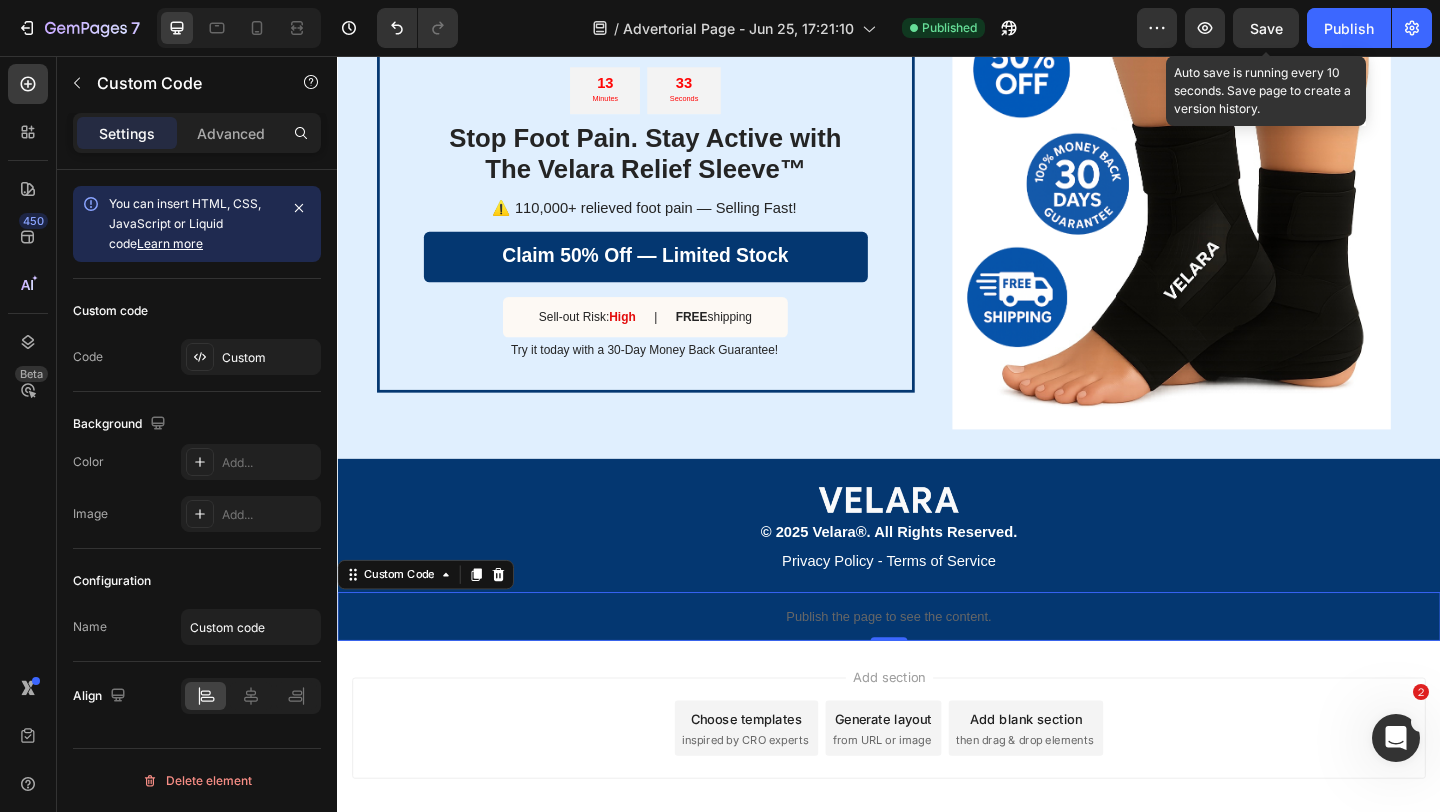 click on "Preview  Save  Auto save is running every 10 seconds. Save page to create a version history.  Publish" at bounding box center (1284, 28) 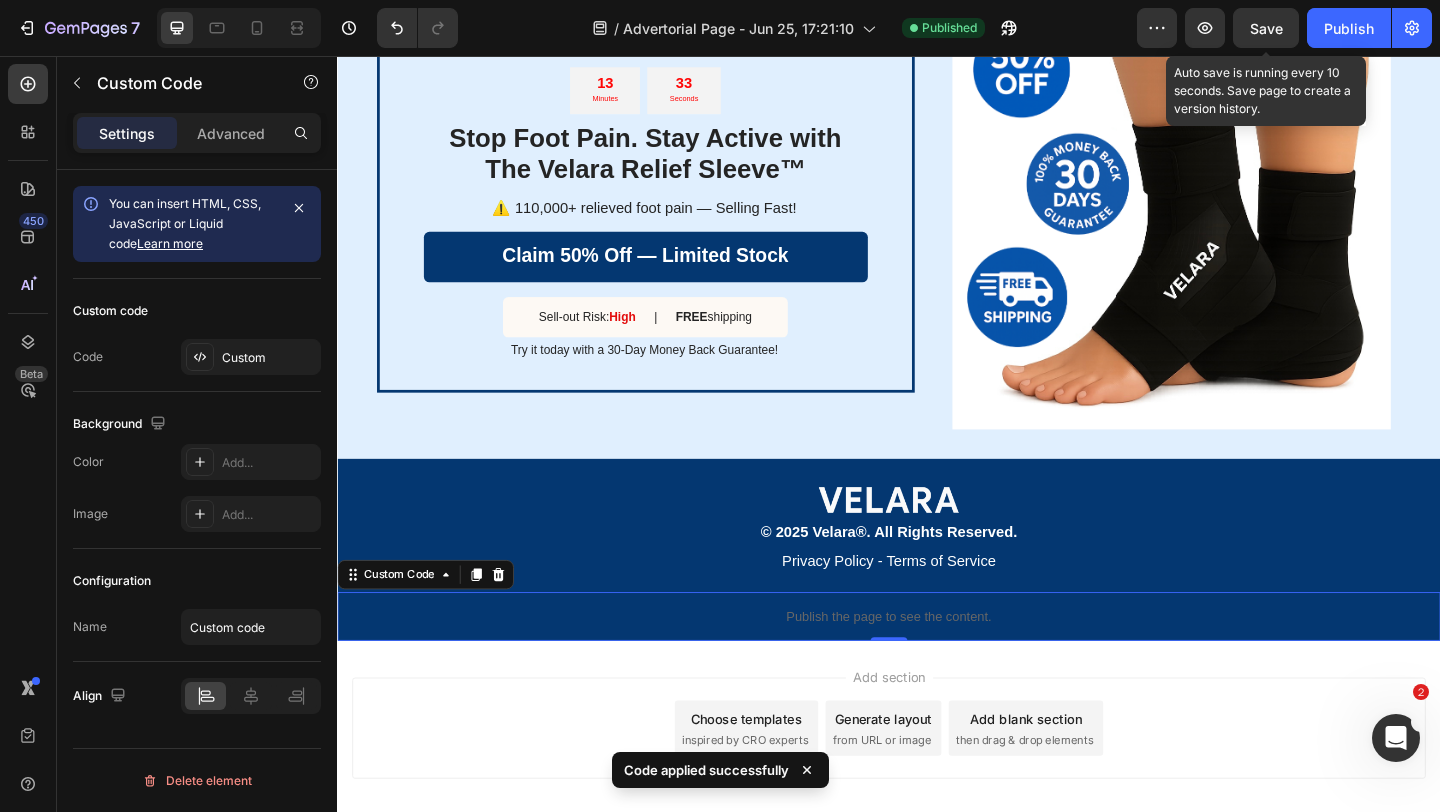 click on "Save" at bounding box center [1266, 28] 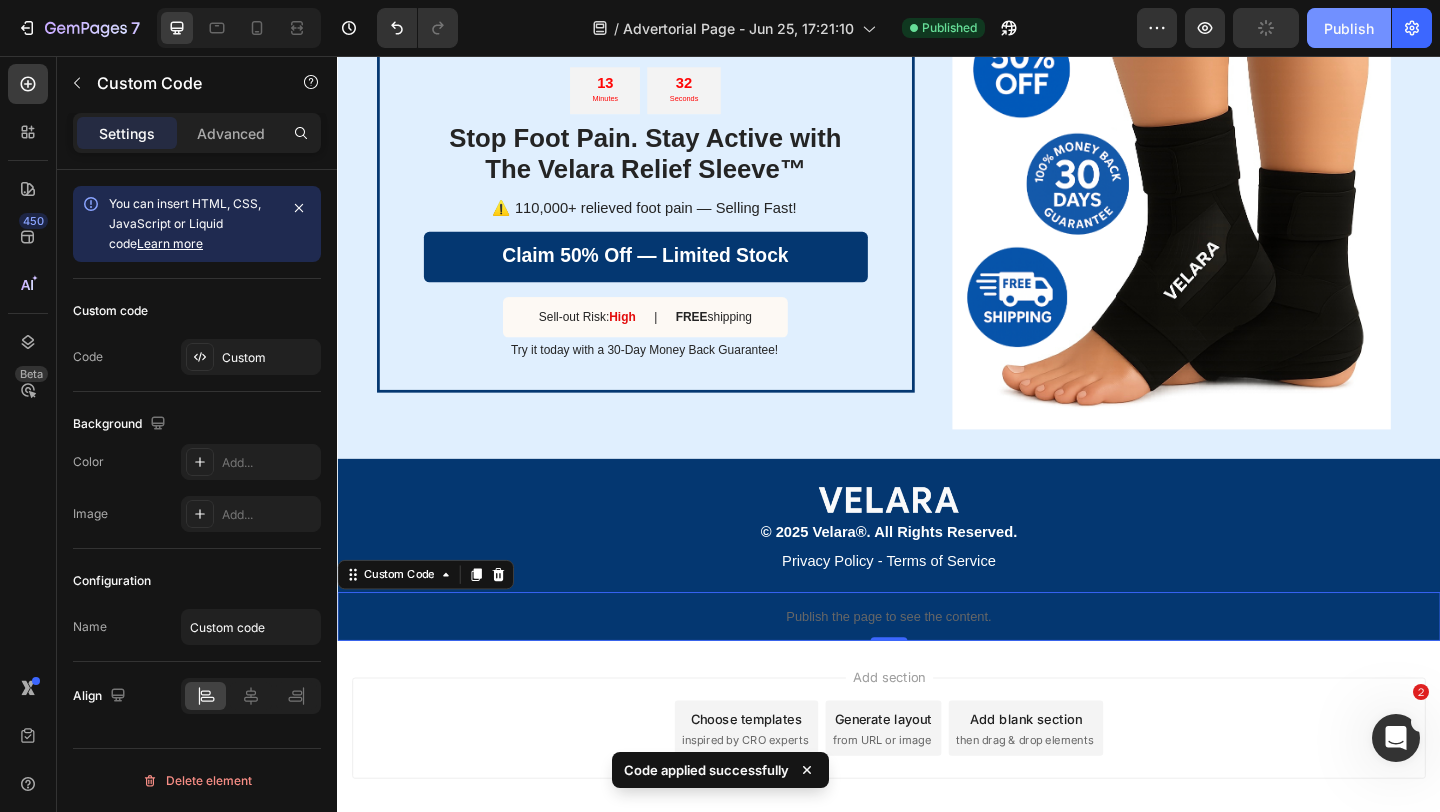 click on "Publish" at bounding box center (1349, 28) 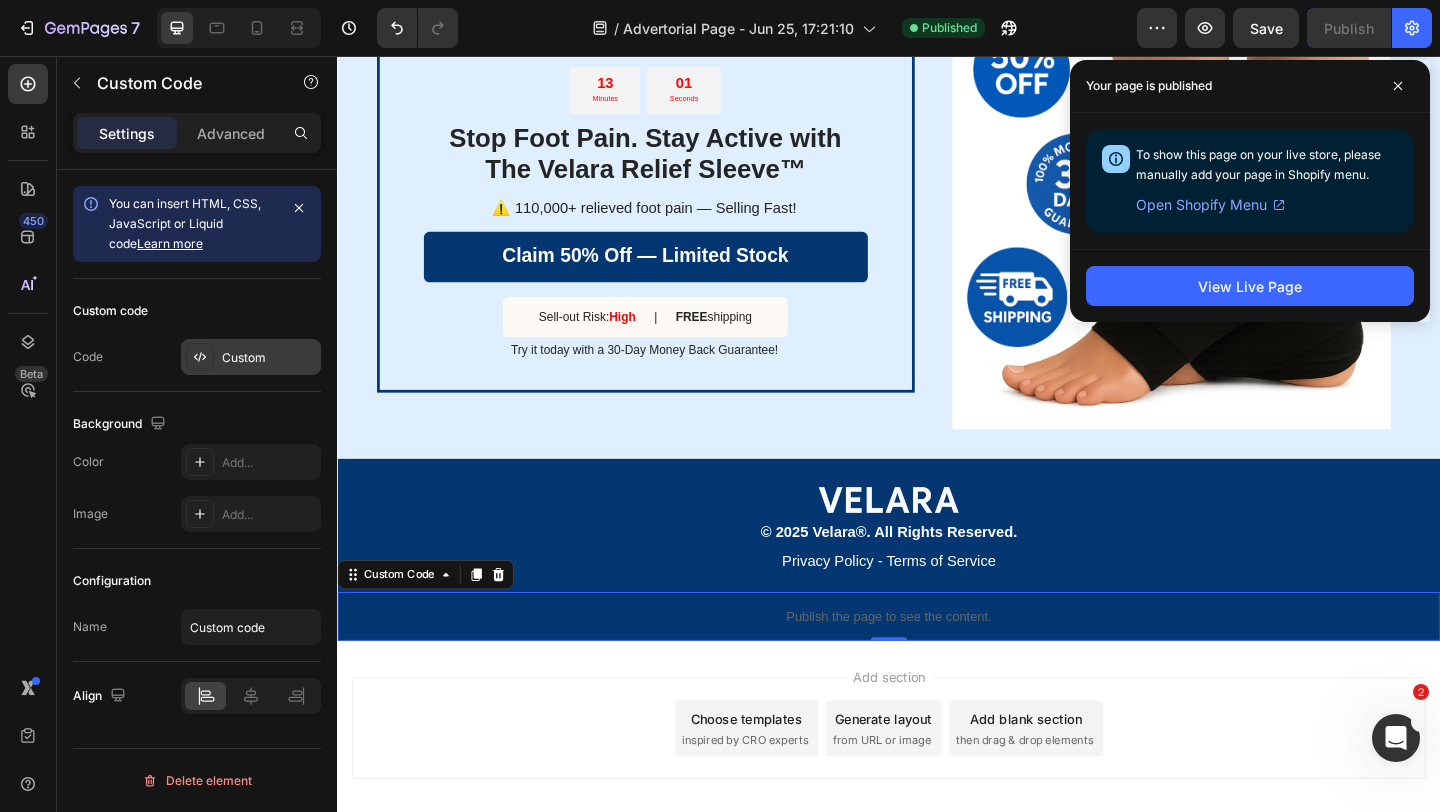 click at bounding box center (200, 357) 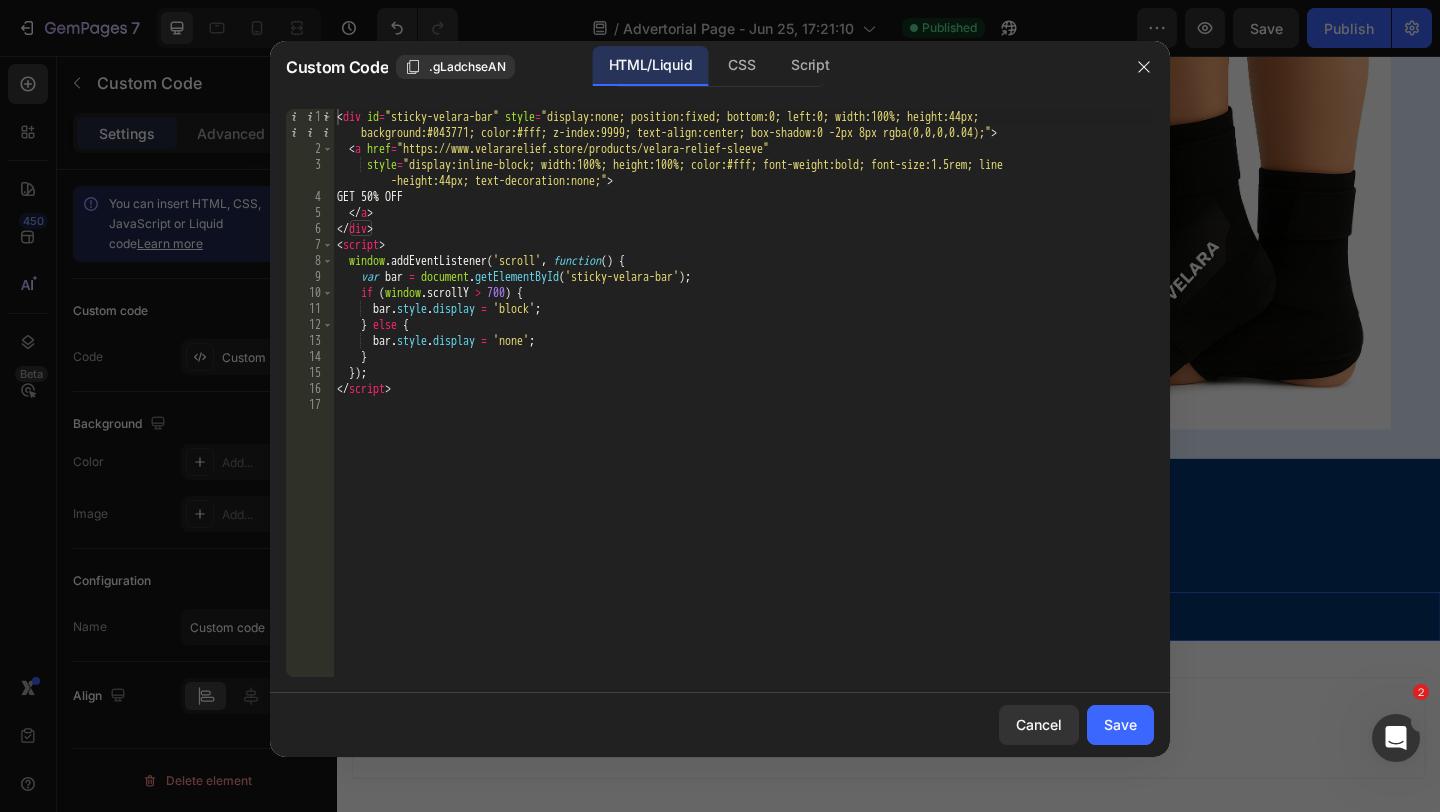 click on "< div   id = "sticky-velara-bar"   style = "display:none; position:fixed; bottom:0; left:0; width:100%; height:44px;       background:#043771; color:#fff; z-index:9999; text-align:center; box-shadow:0 -2px 8px rgba(0,0,0,0.04);" >    < a   href = "https://www.velararelief.store/products/velara-relief-sleeve"        style = "display:inline-block; width:100%; height:100%; color:#fff; font-weight:bold; font-size:1.5rem; line           -height:44px; text-decoration:none;" >     GET 50% OFF    </ a > </ div > < script >    window . addEventListener ( 'scroll' ,   function ( )   {      var   bar   =   document . getElementById ( 'sticky-velara-bar' ) ;      if   ( window . scrollY   >   700 )   {         bar . style . display   =   'block' ;      }   else   {         bar . style . display   =   'none' ;      }    }) ; </ script >" at bounding box center [743, 417] 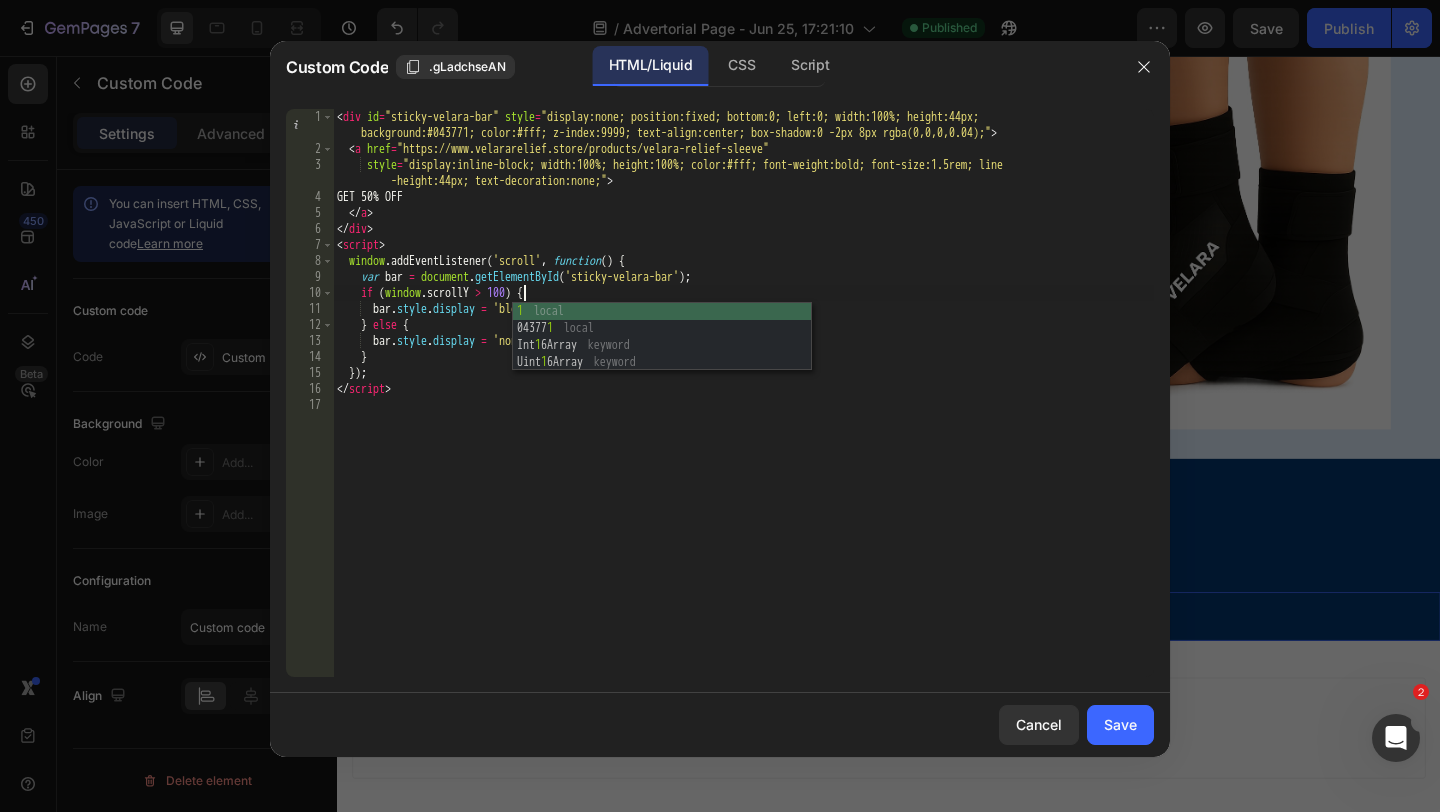 scroll, scrollTop: 0, scrollLeft: 15, axis: horizontal 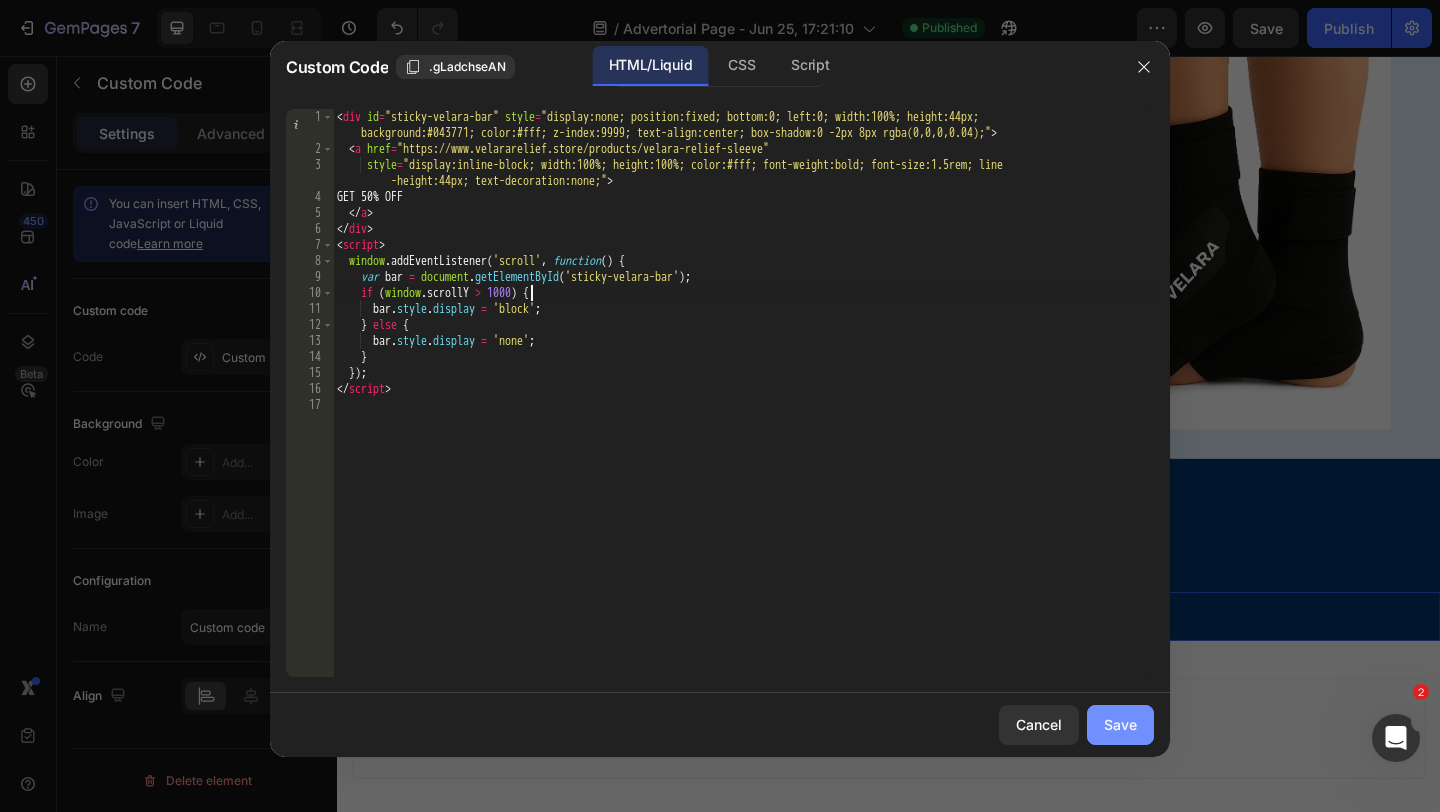 type on "if (window.scrollY > 1000) {" 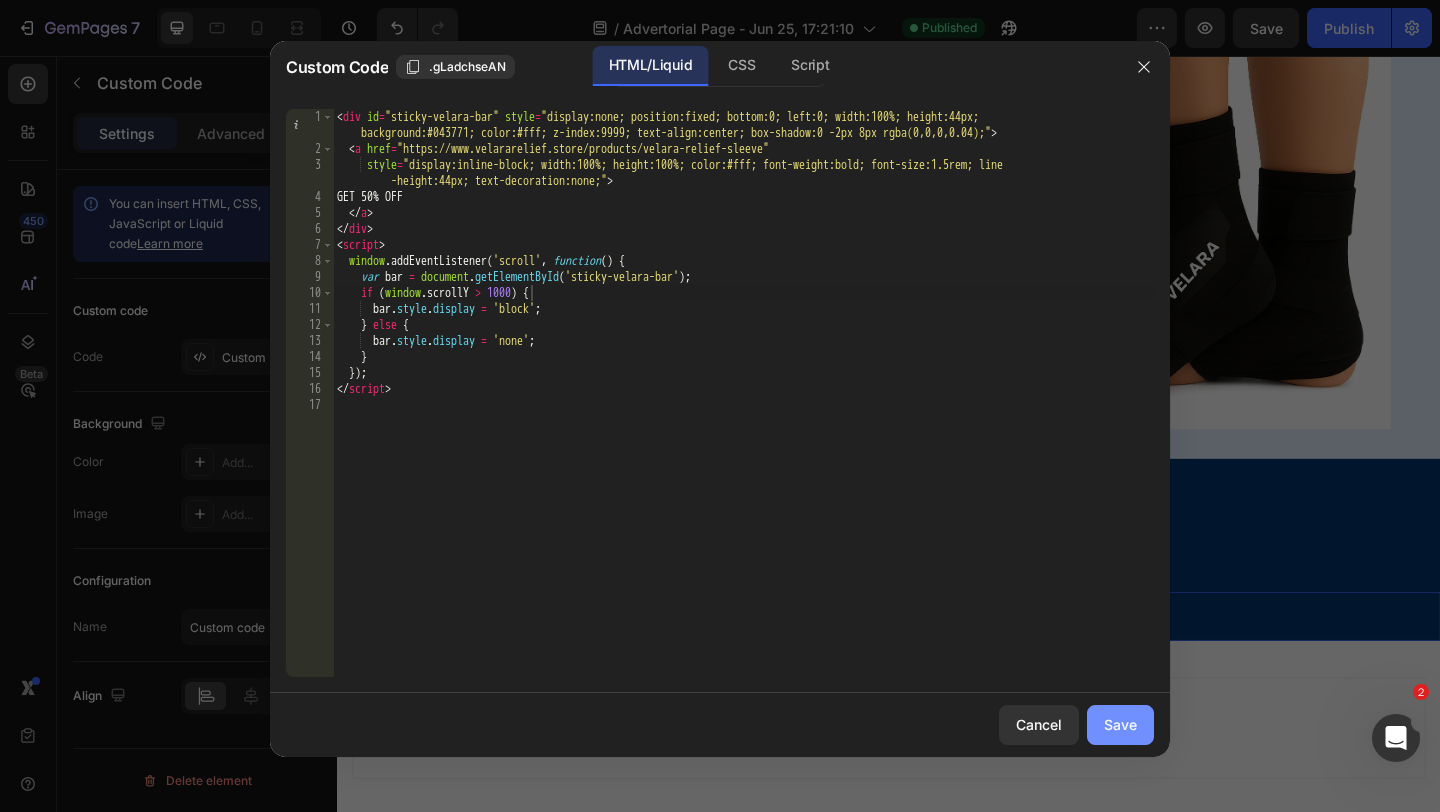 click on "Save" at bounding box center [1120, 724] 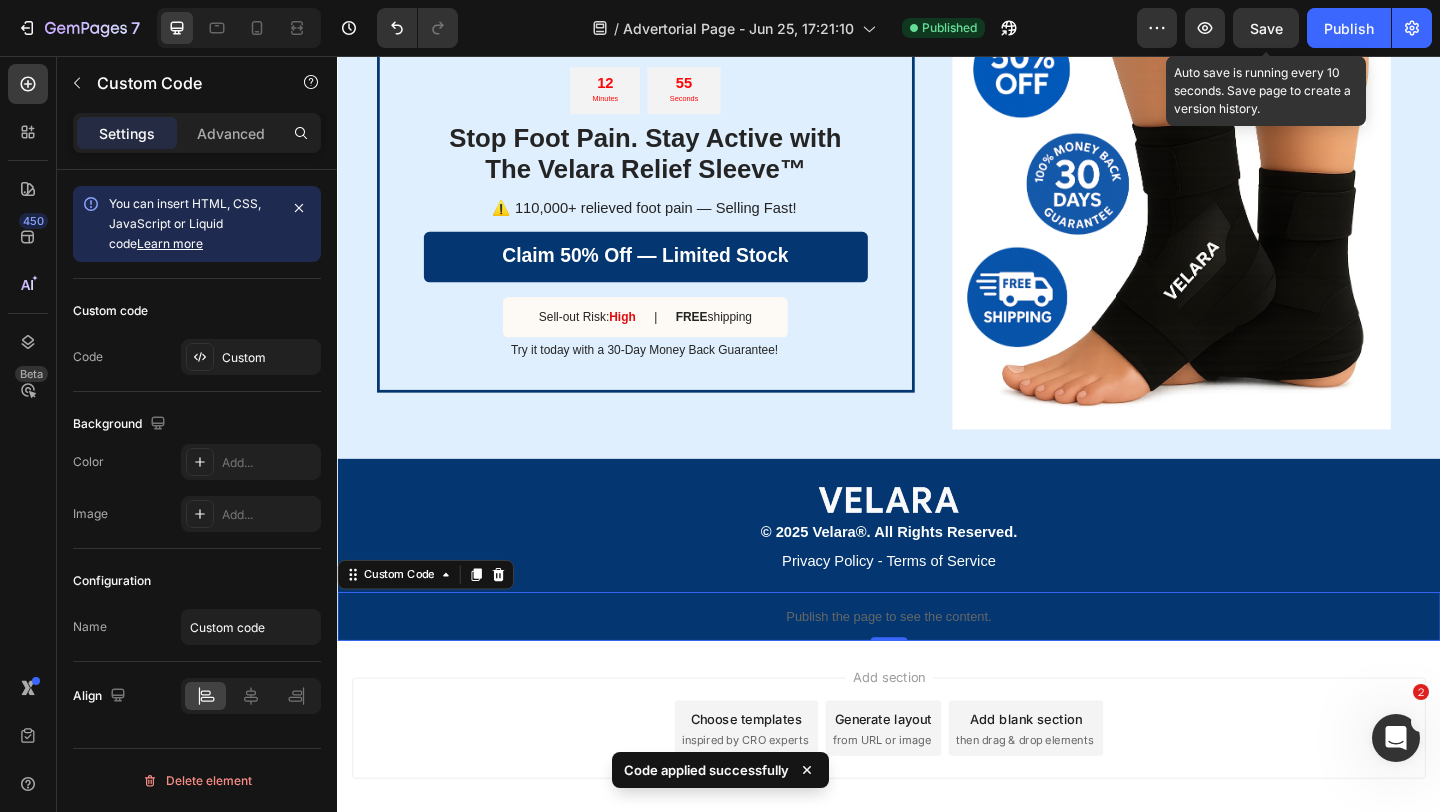click on "Save" at bounding box center (1266, 28) 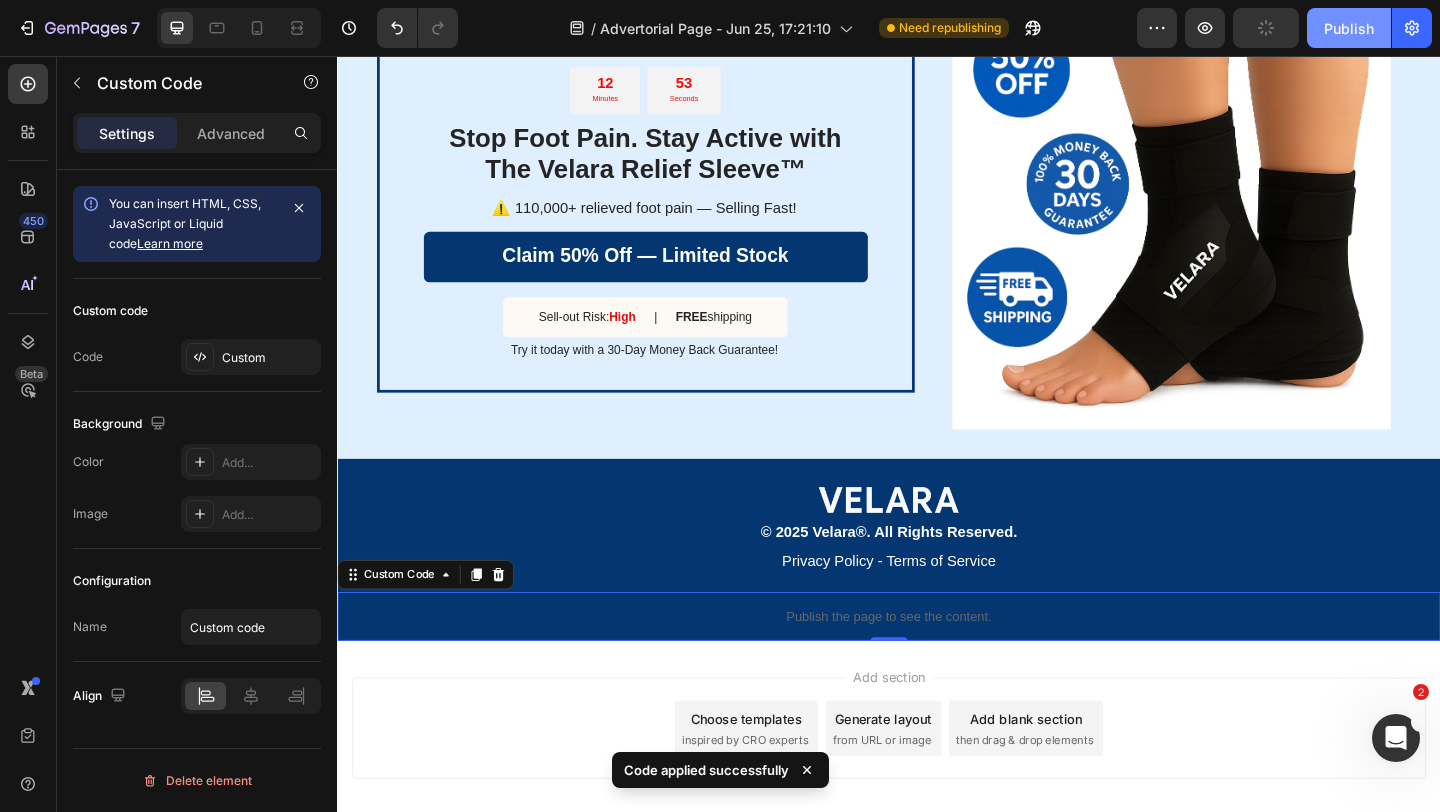 click on "Publish" 